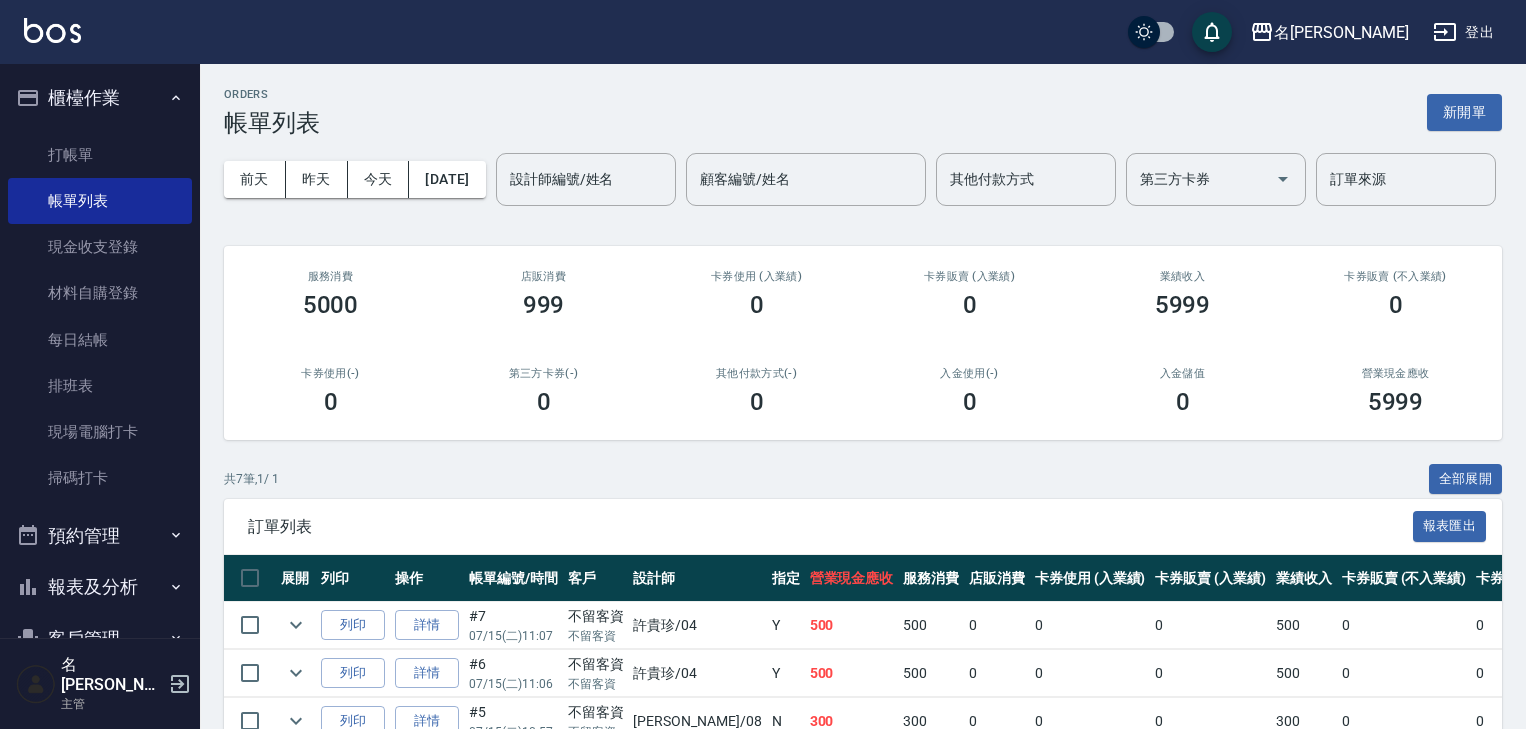scroll, scrollTop: 0, scrollLeft: 0, axis: both 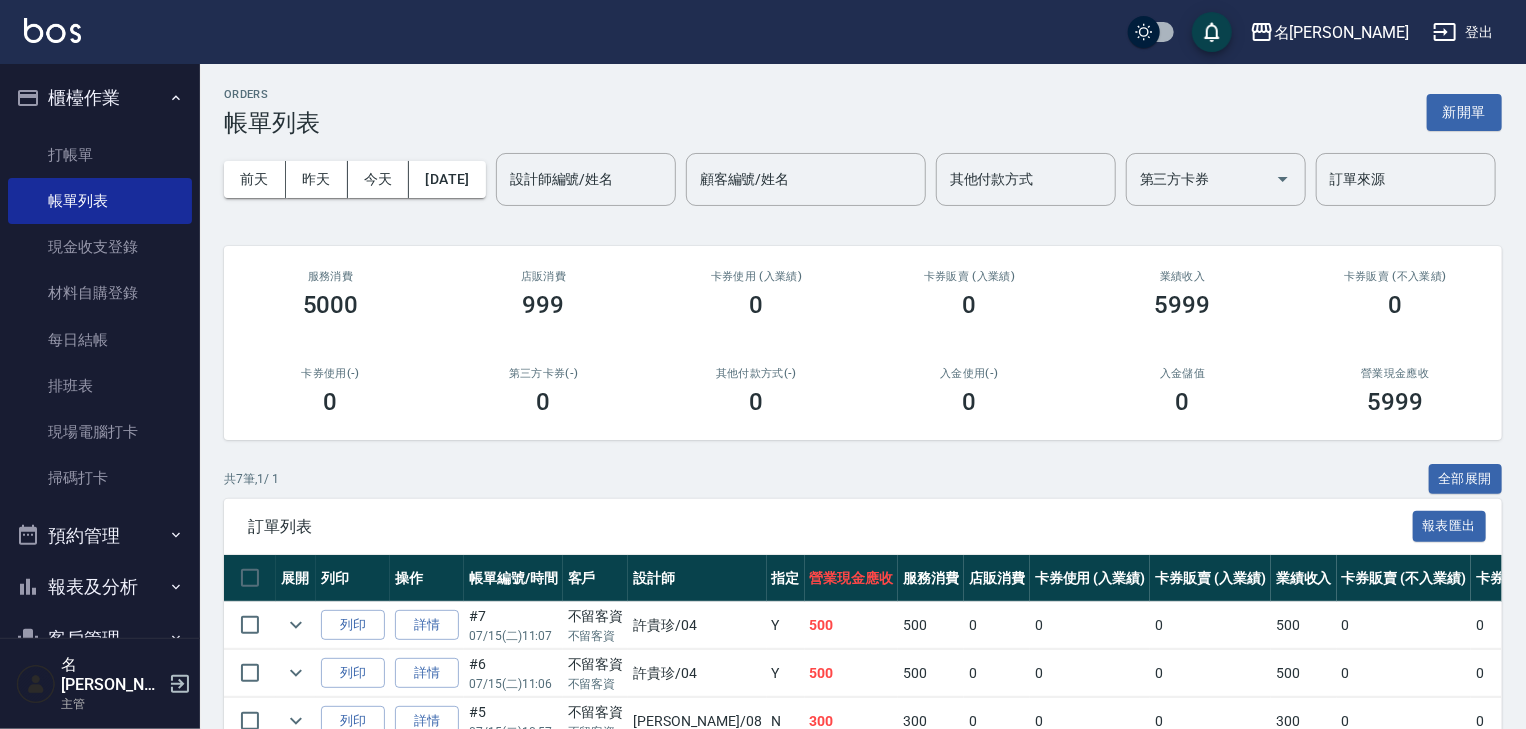 click at bounding box center [52, 32] 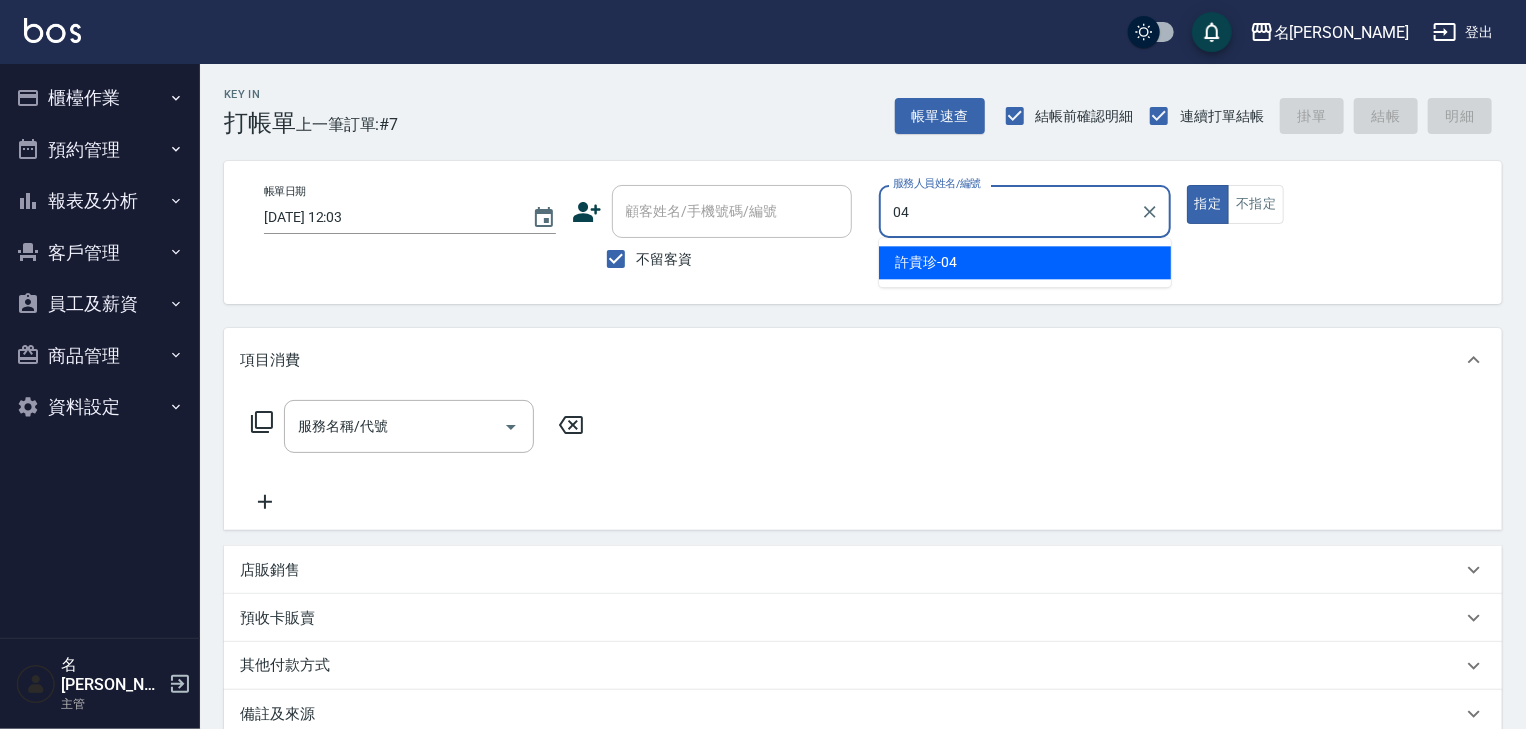 type on "[PERSON_NAME]-04" 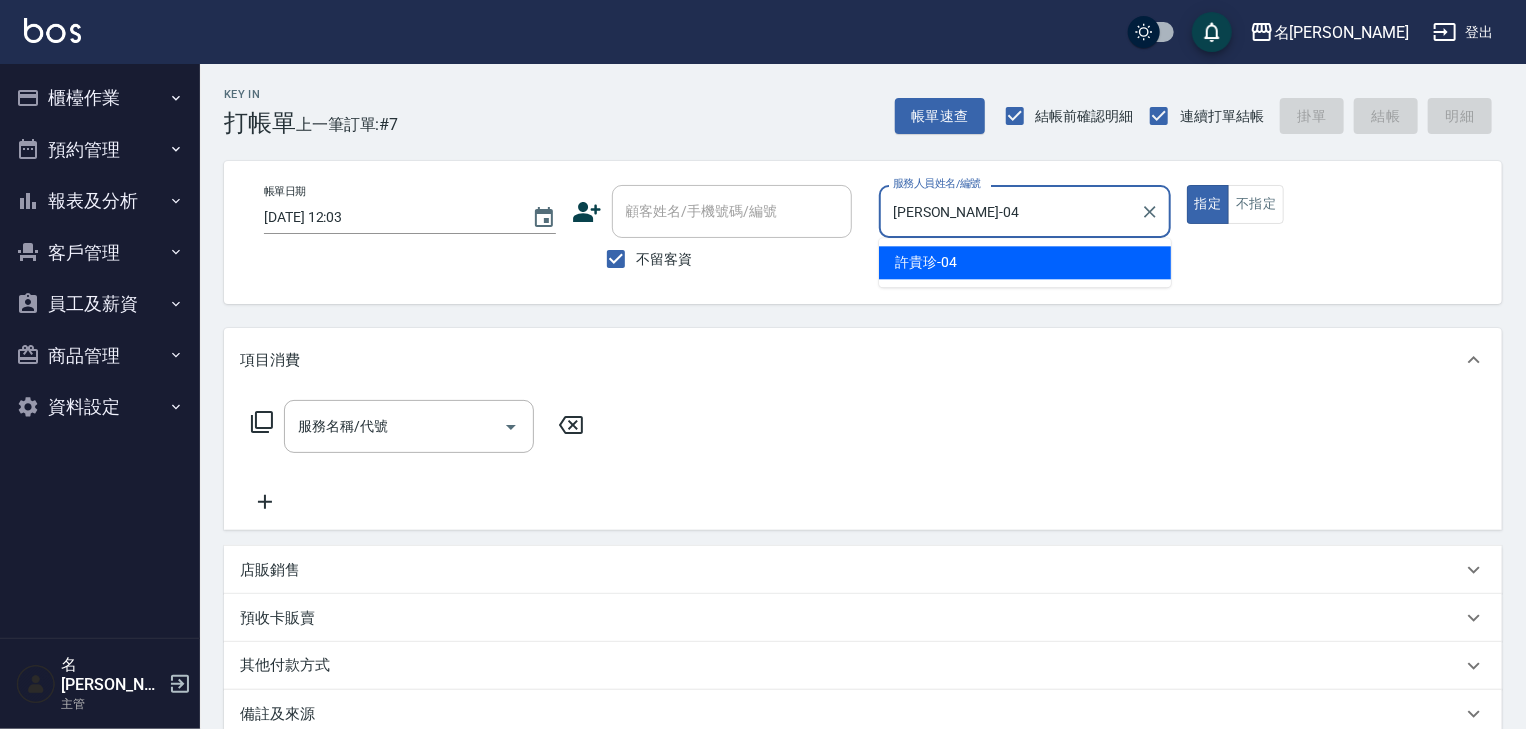 type on "true" 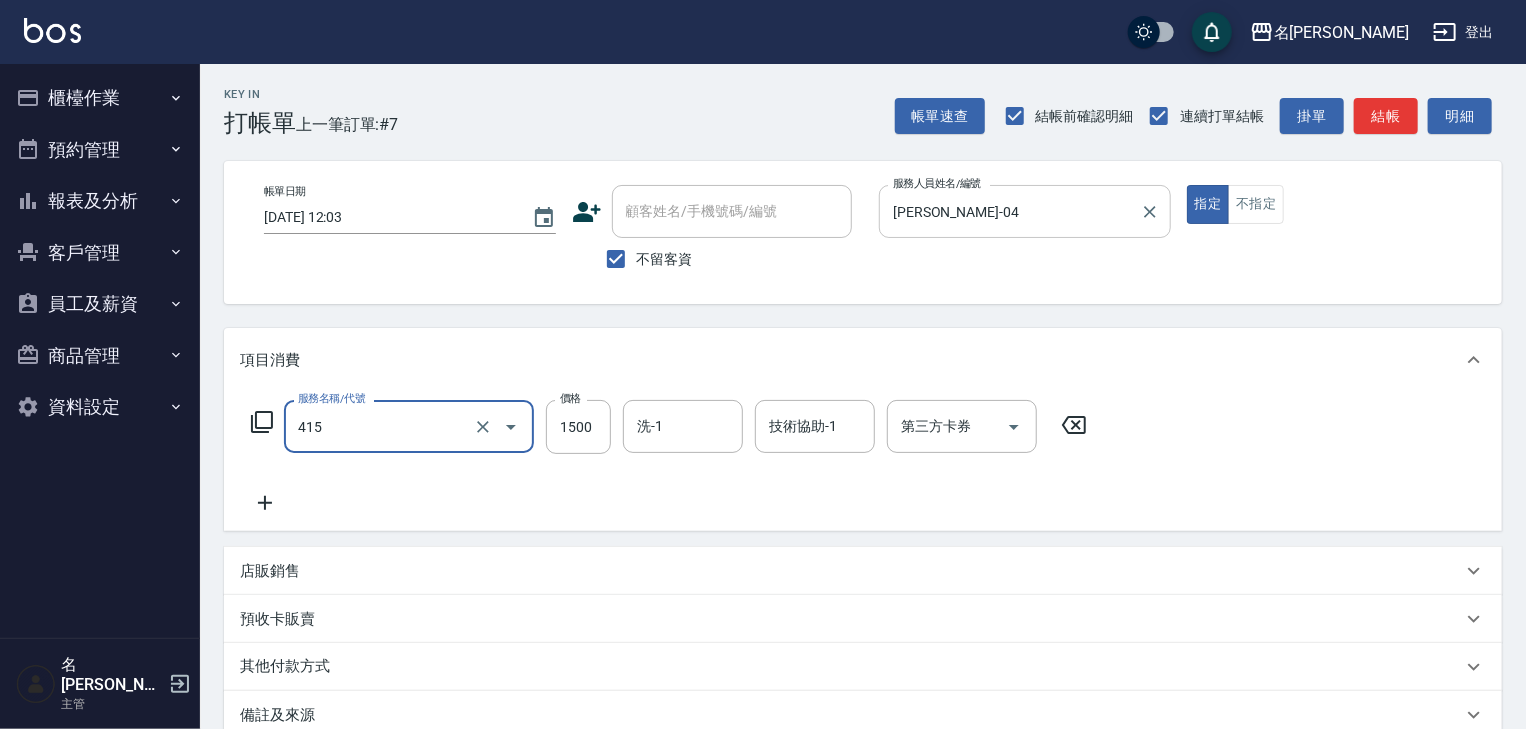 type on "染髮1500↑(415)" 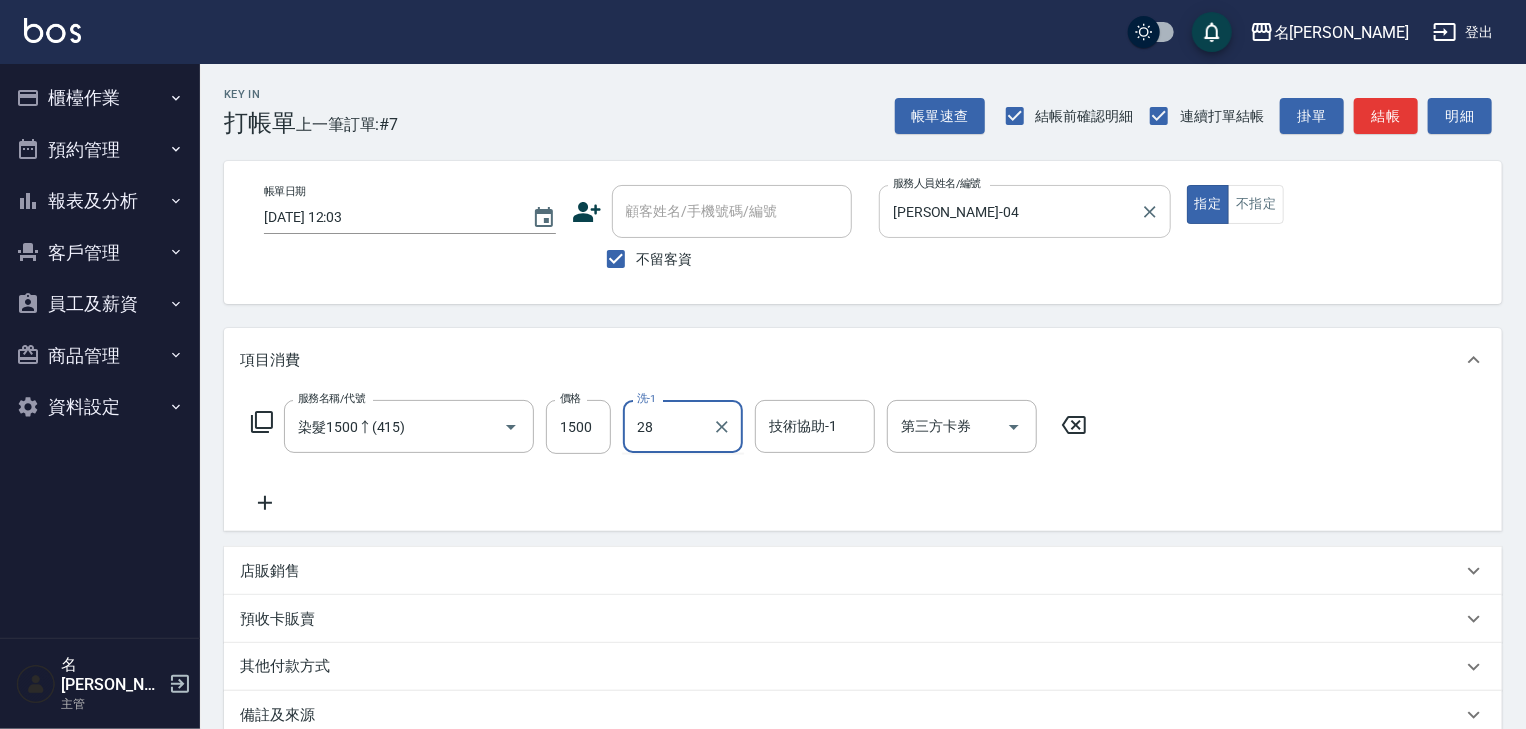 type on "[PERSON_NAME]-28" 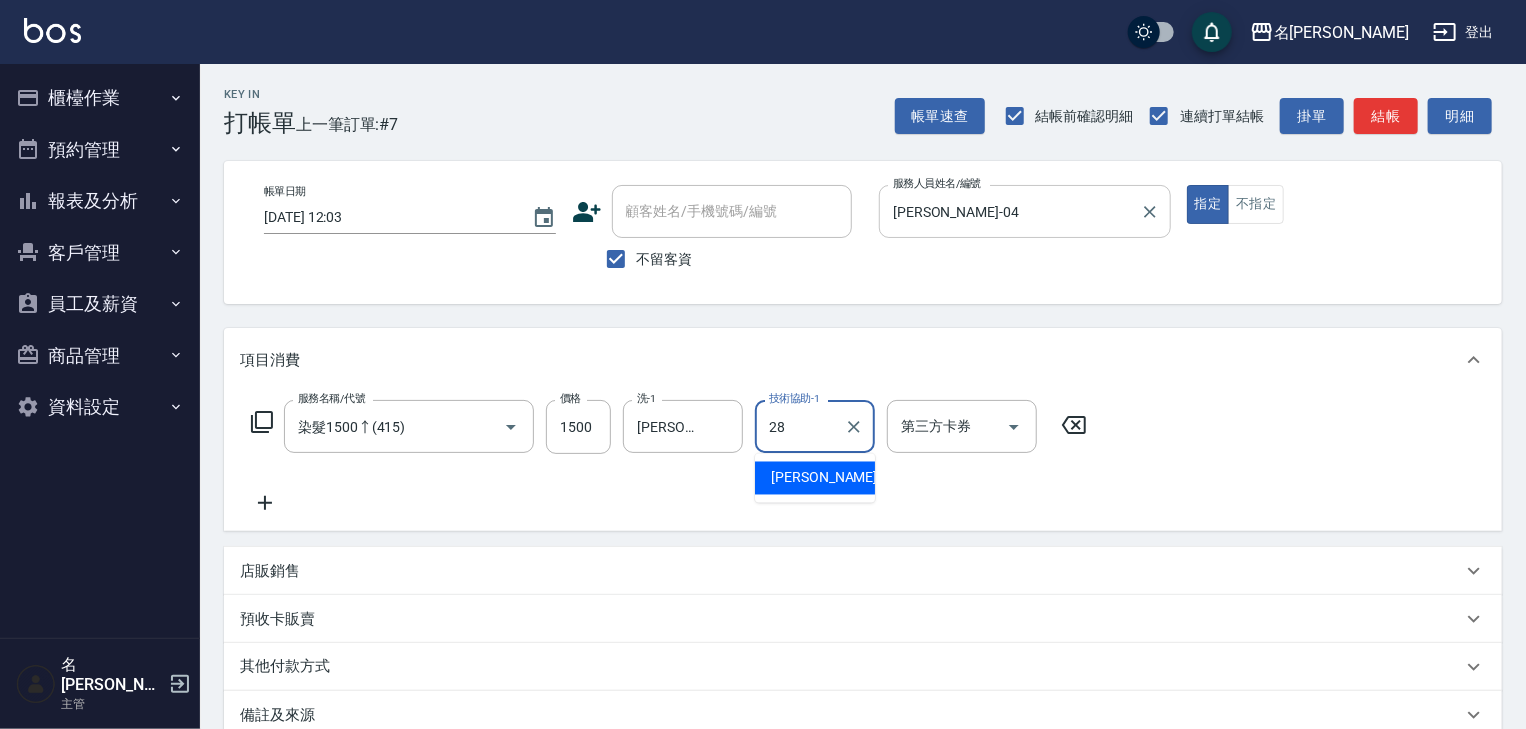 type on "[PERSON_NAME]-28" 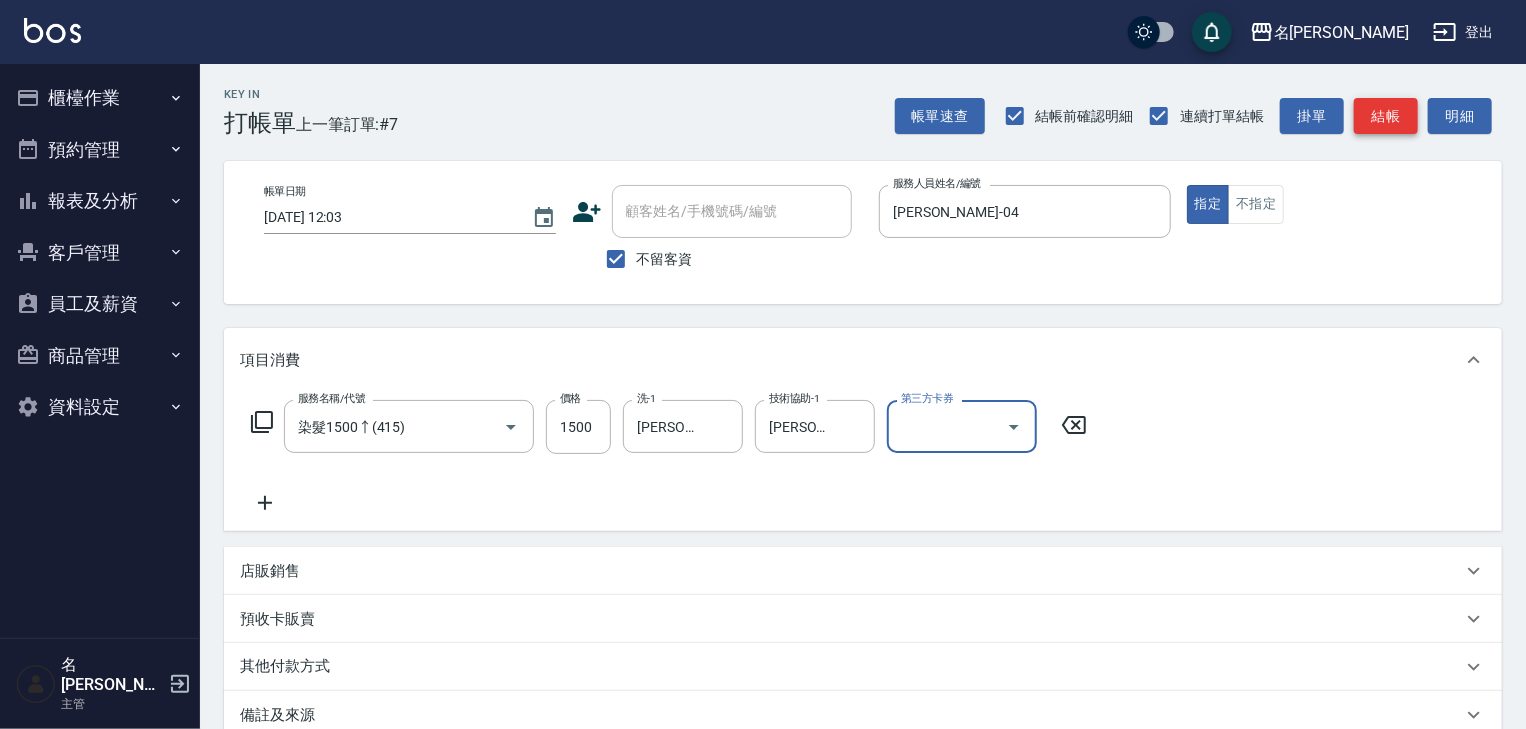 click on "結帳" at bounding box center (1386, 116) 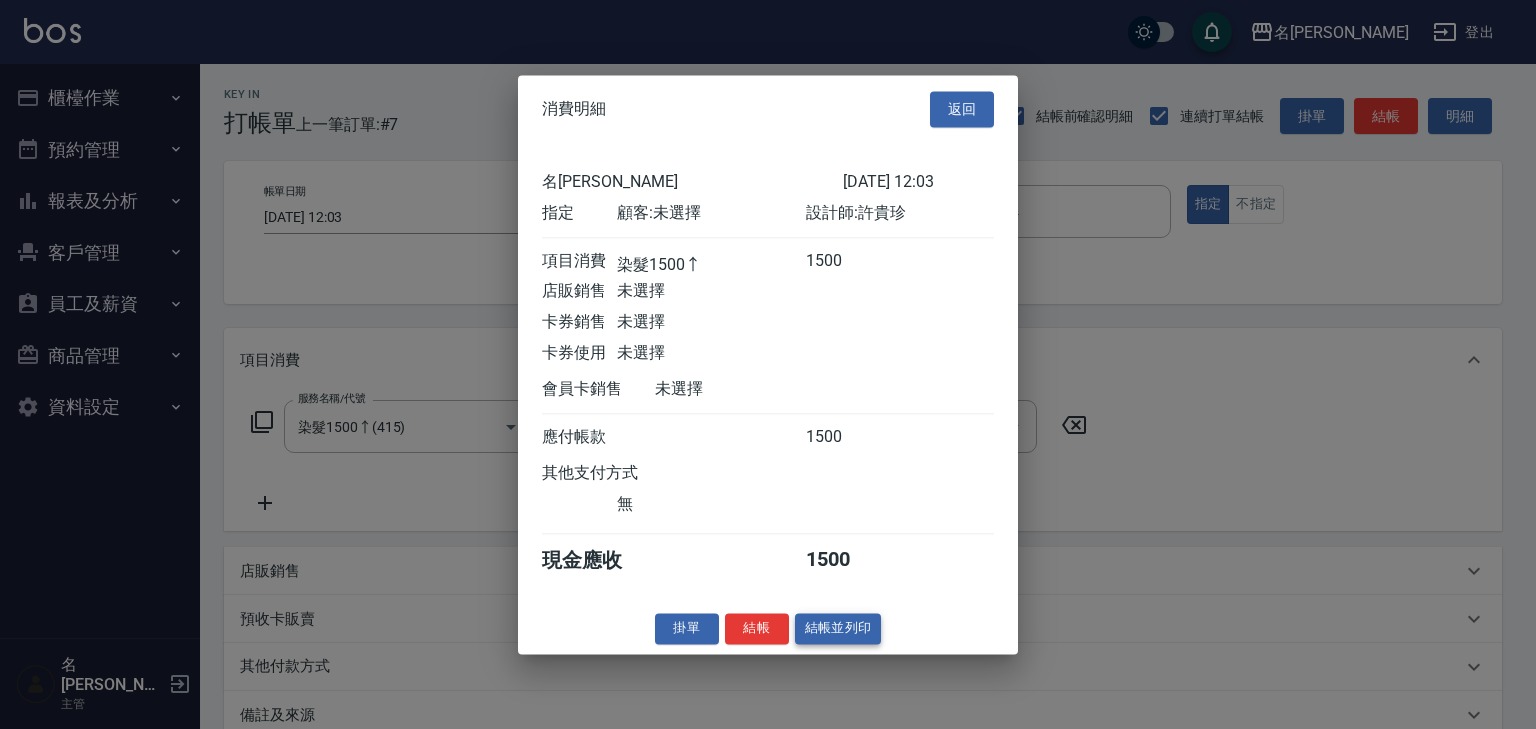 click on "結帳並列印" at bounding box center [838, 628] 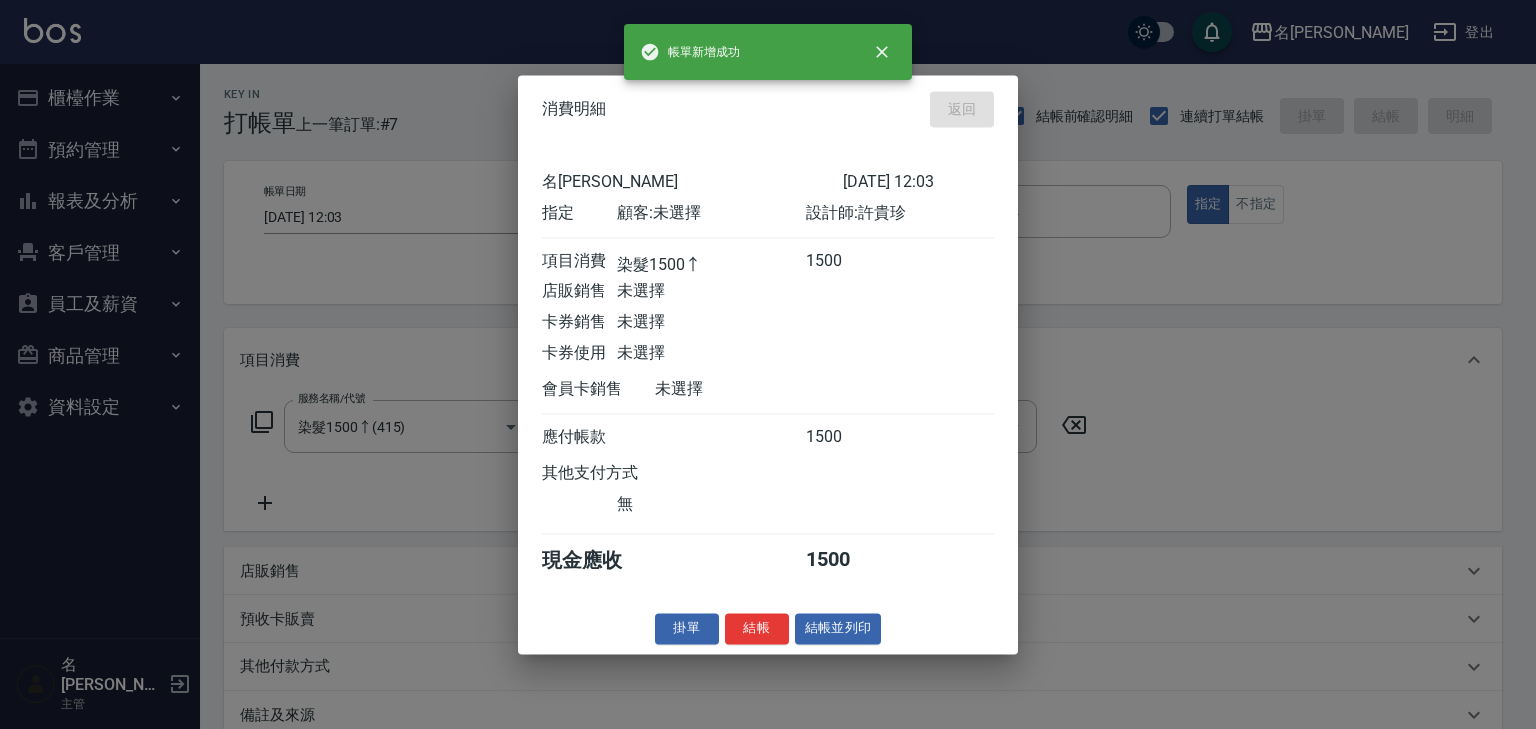 type on "2025/07/15 12:04" 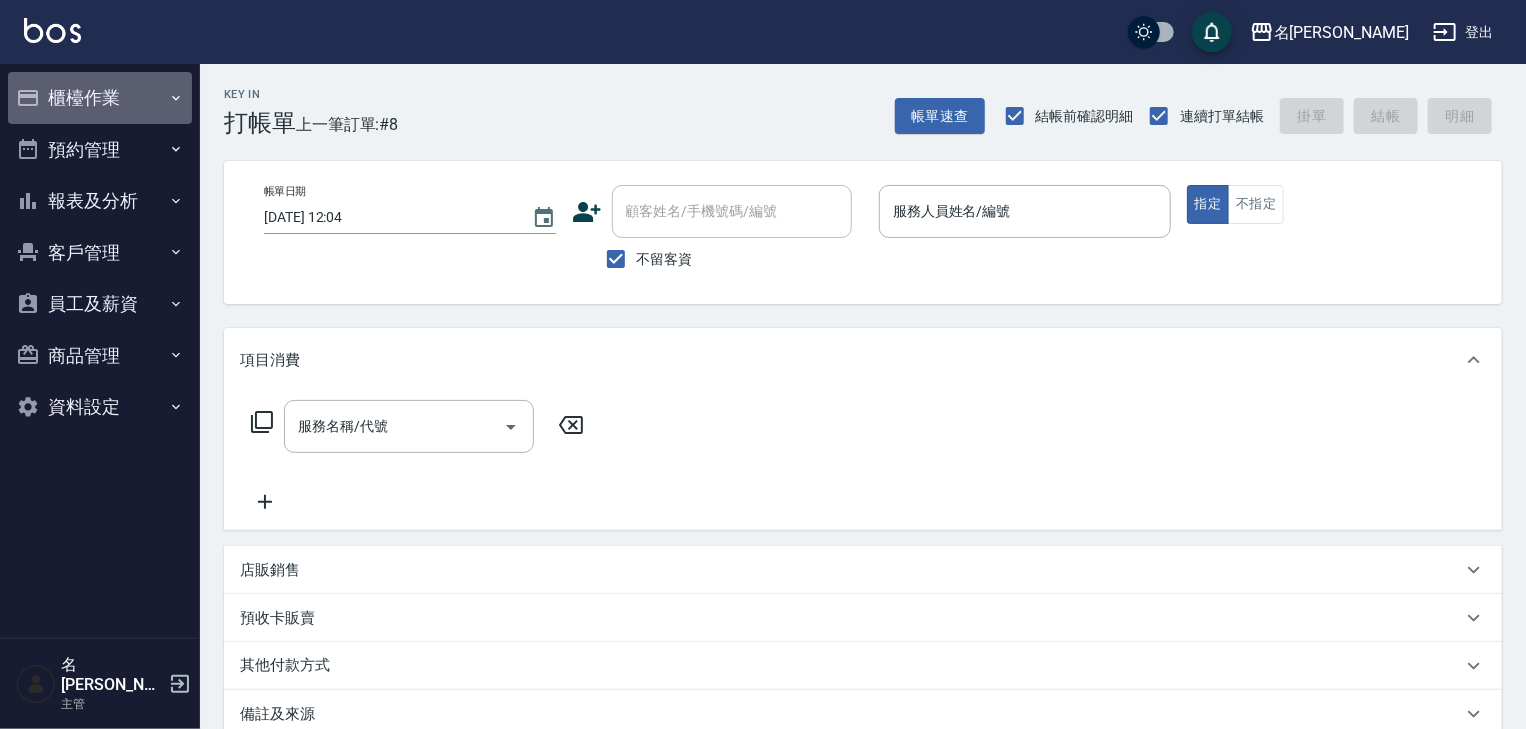 click on "櫃檯作業" at bounding box center [100, 98] 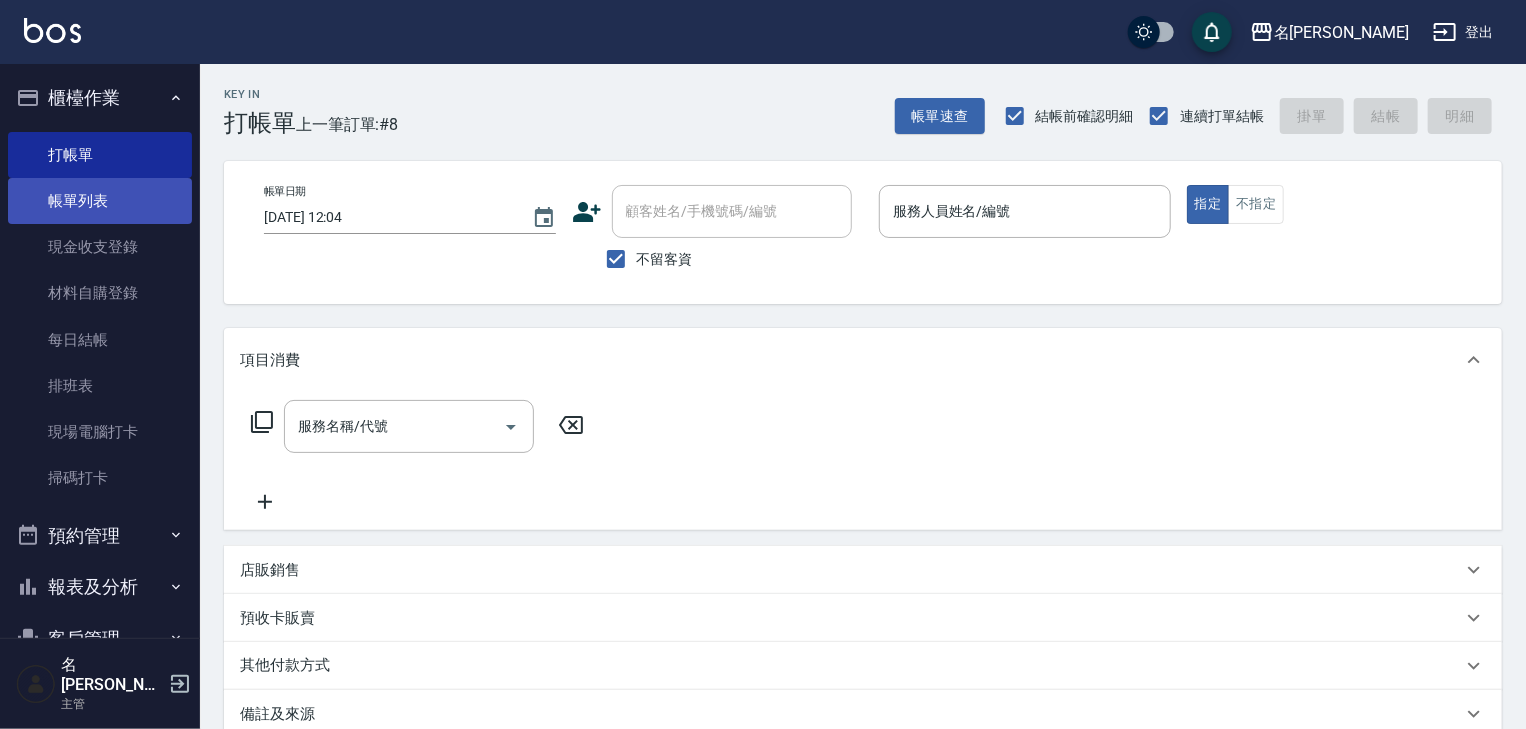 click on "帳單列表" at bounding box center [100, 201] 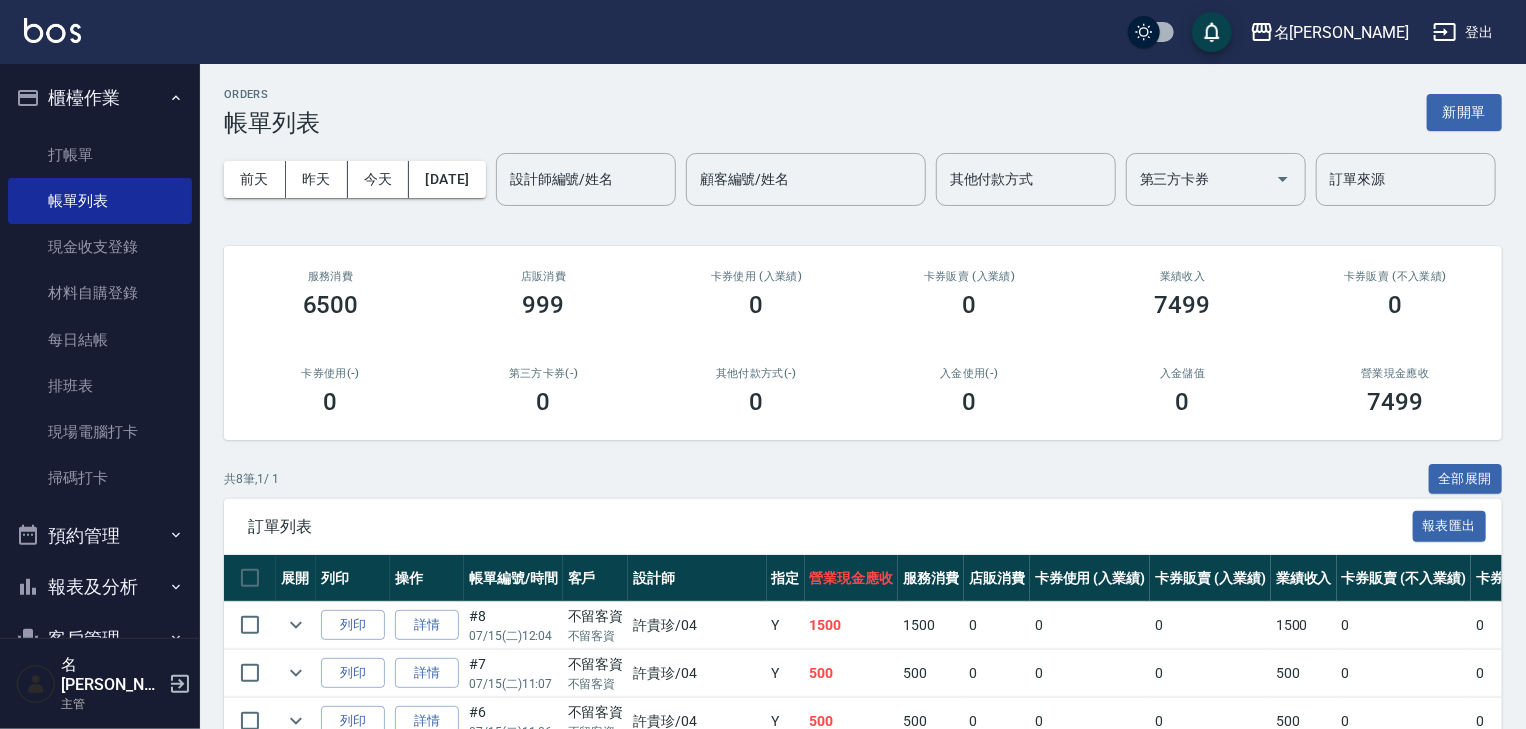 scroll, scrollTop: 186, scrollLeft: 0, axis: vertical 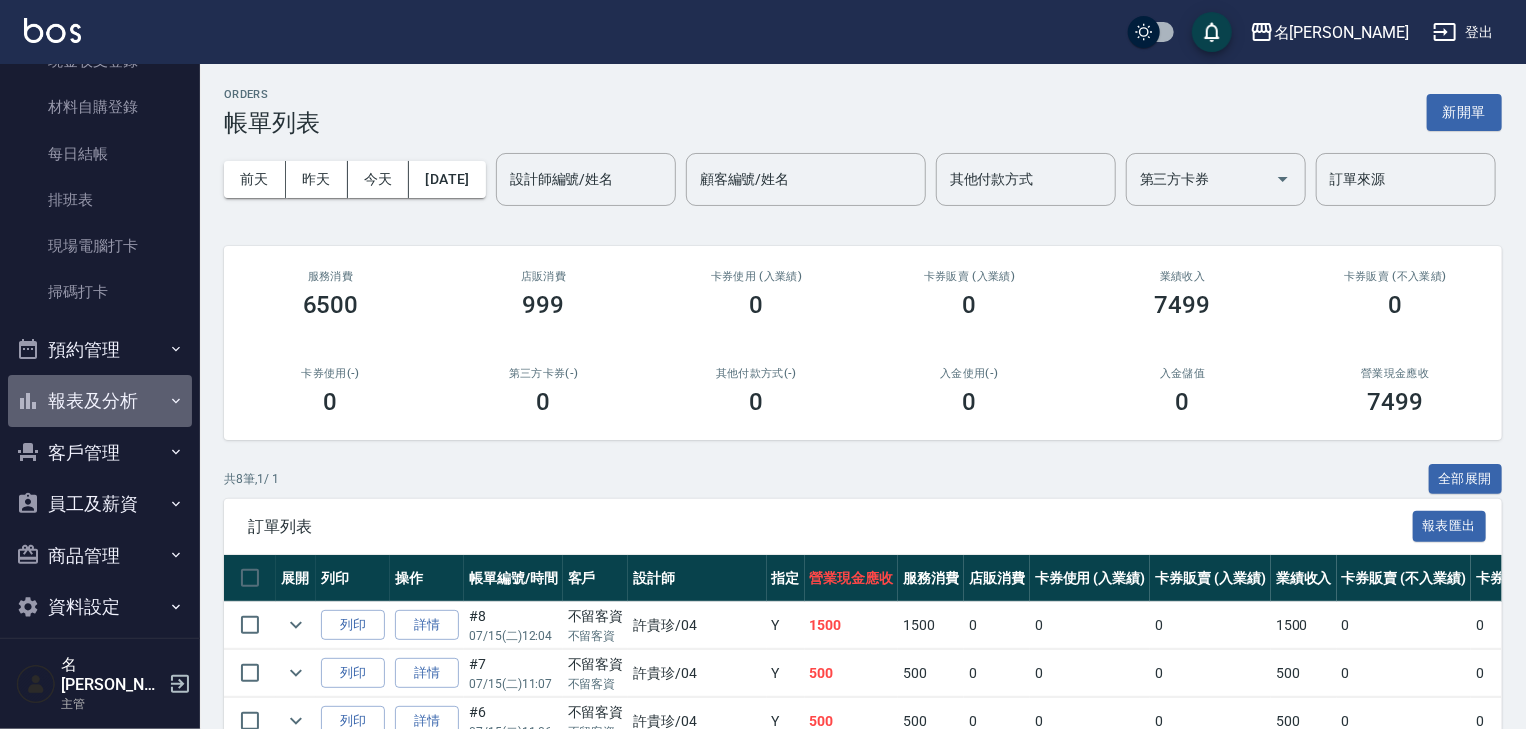 click on "報表及分析" at bounding box center (100, 401) 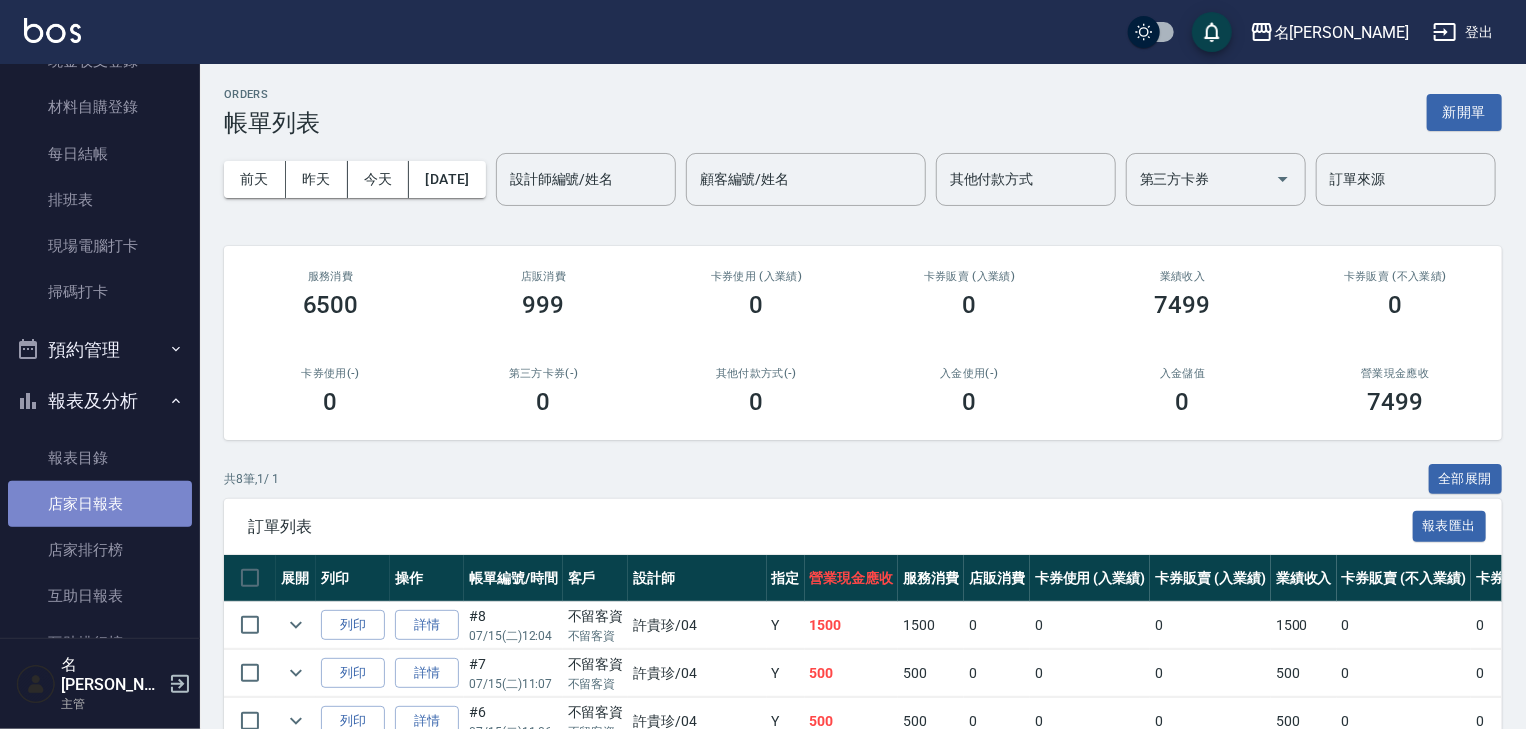 click on "店家日報表" at bounding box center (100, 504) 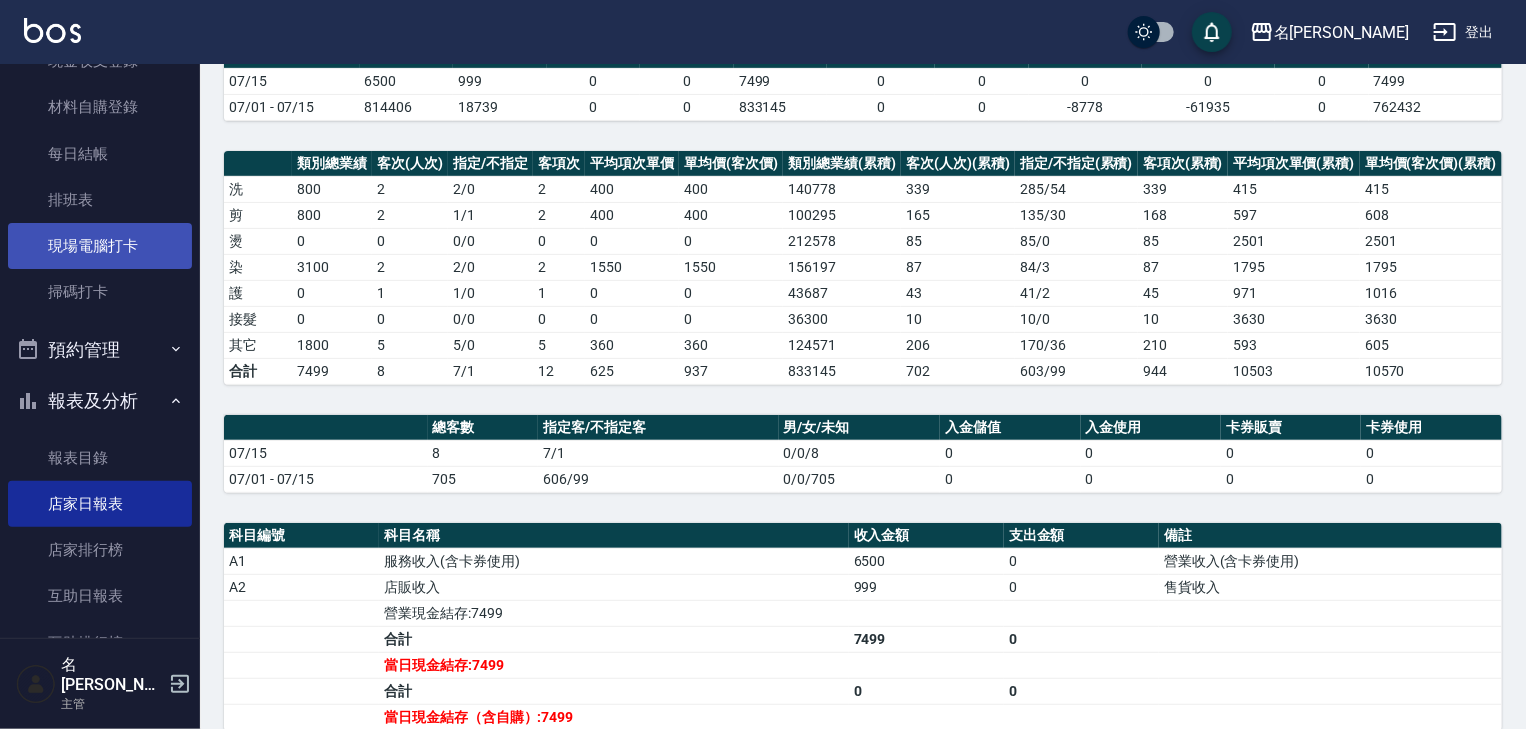 scroll, scrollTop: 94, scrollLeft: 0, axis: vertical 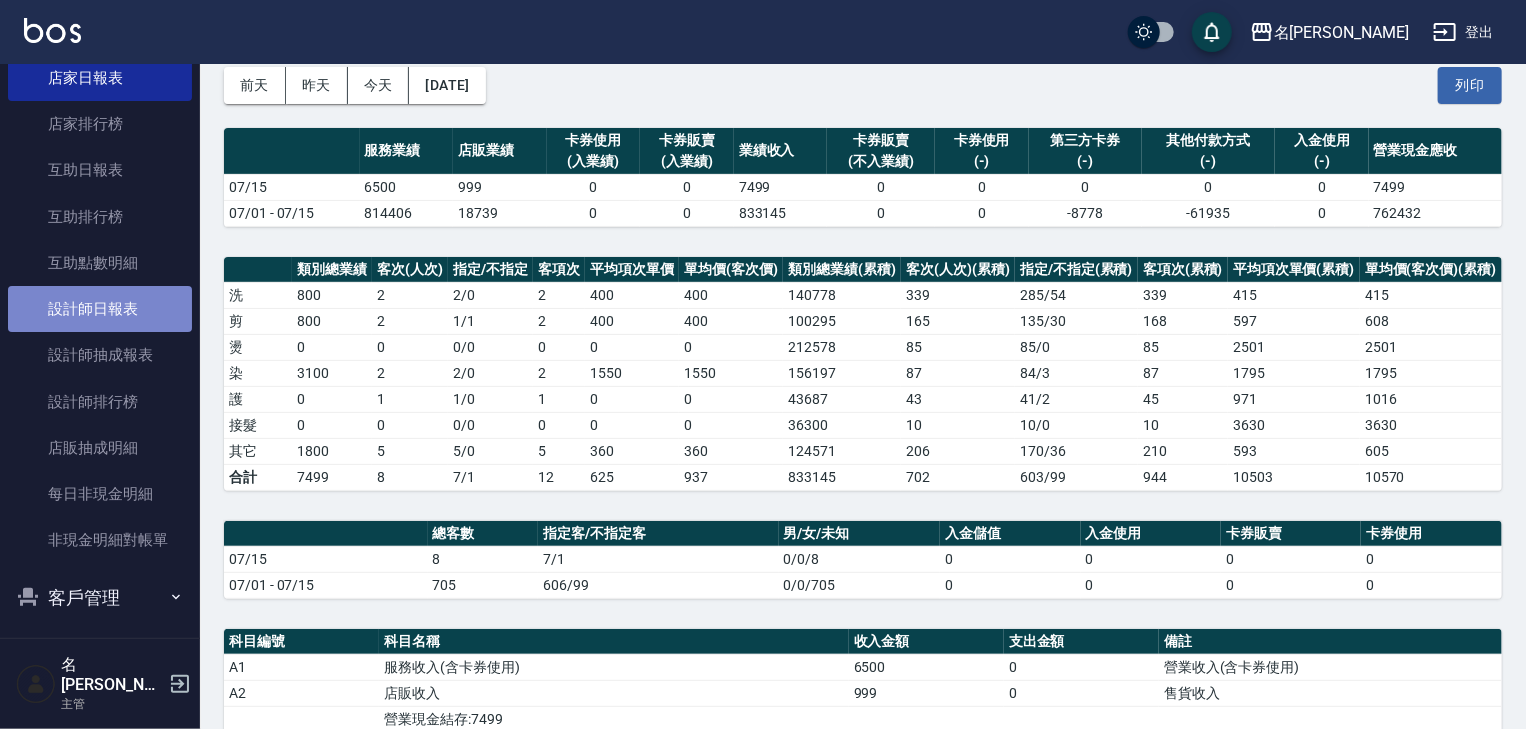 click on "設計師日報表" at bounding box center [100, 309] 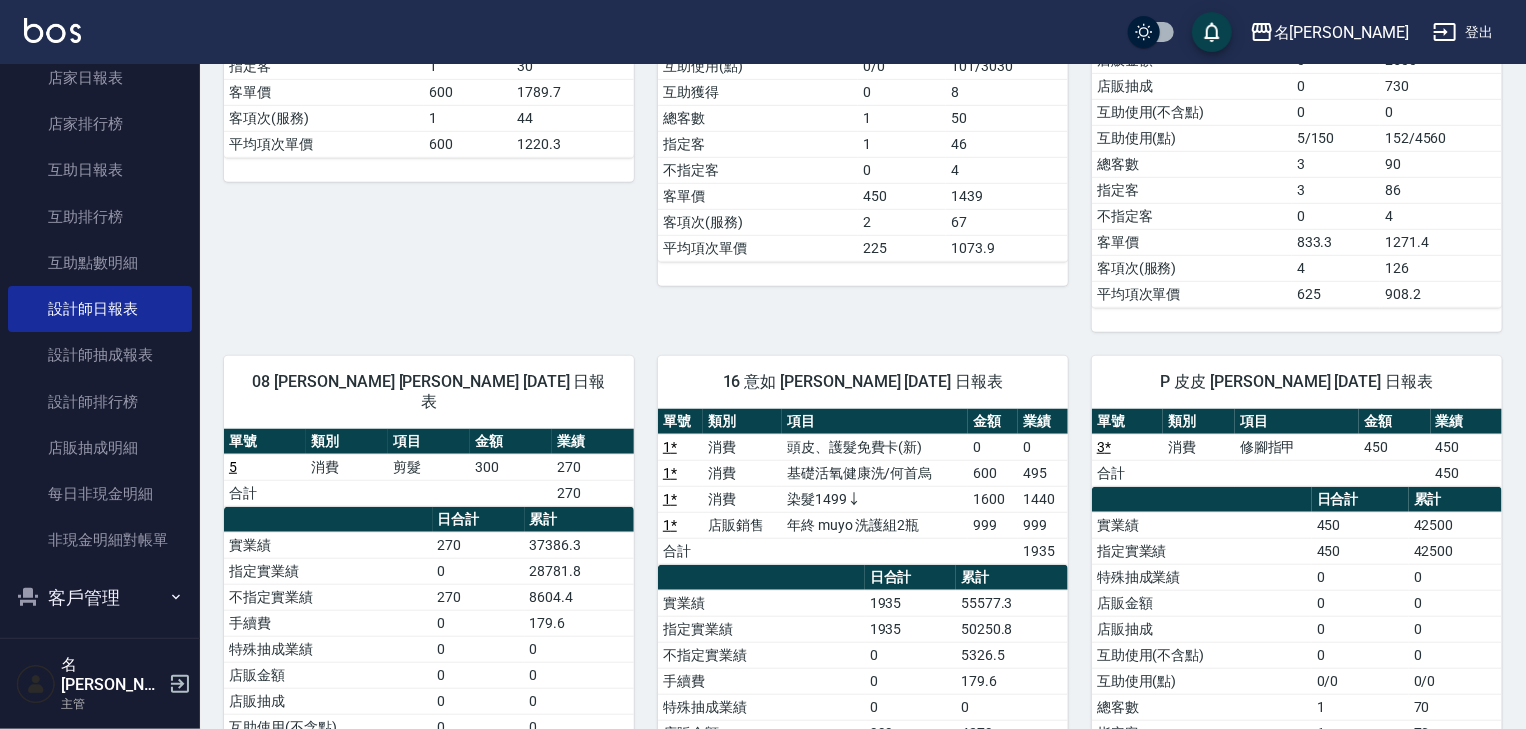 scroll, scrollTop: 804, scrollLeft: 0, axis: vertical 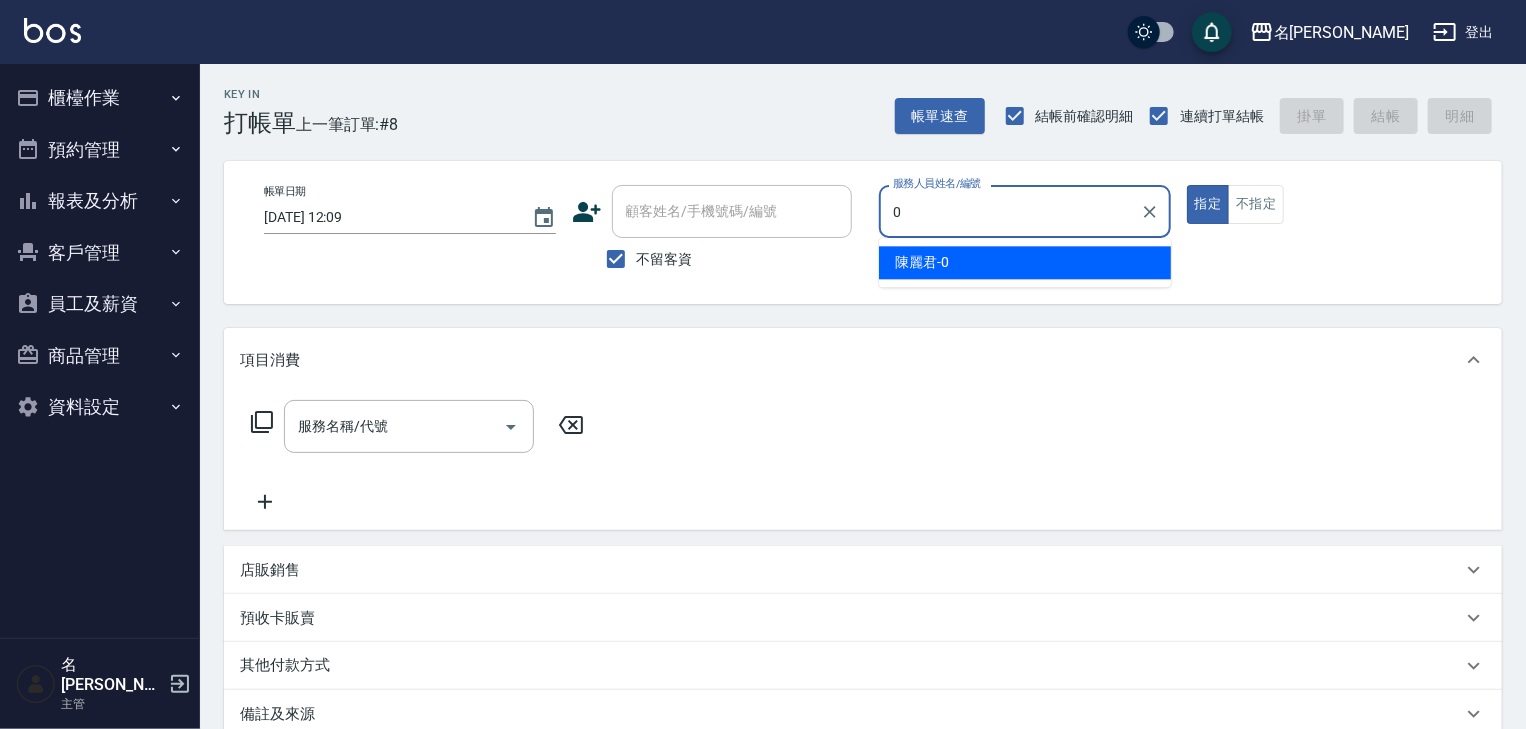 type on "[PERSON_NAME]-0" 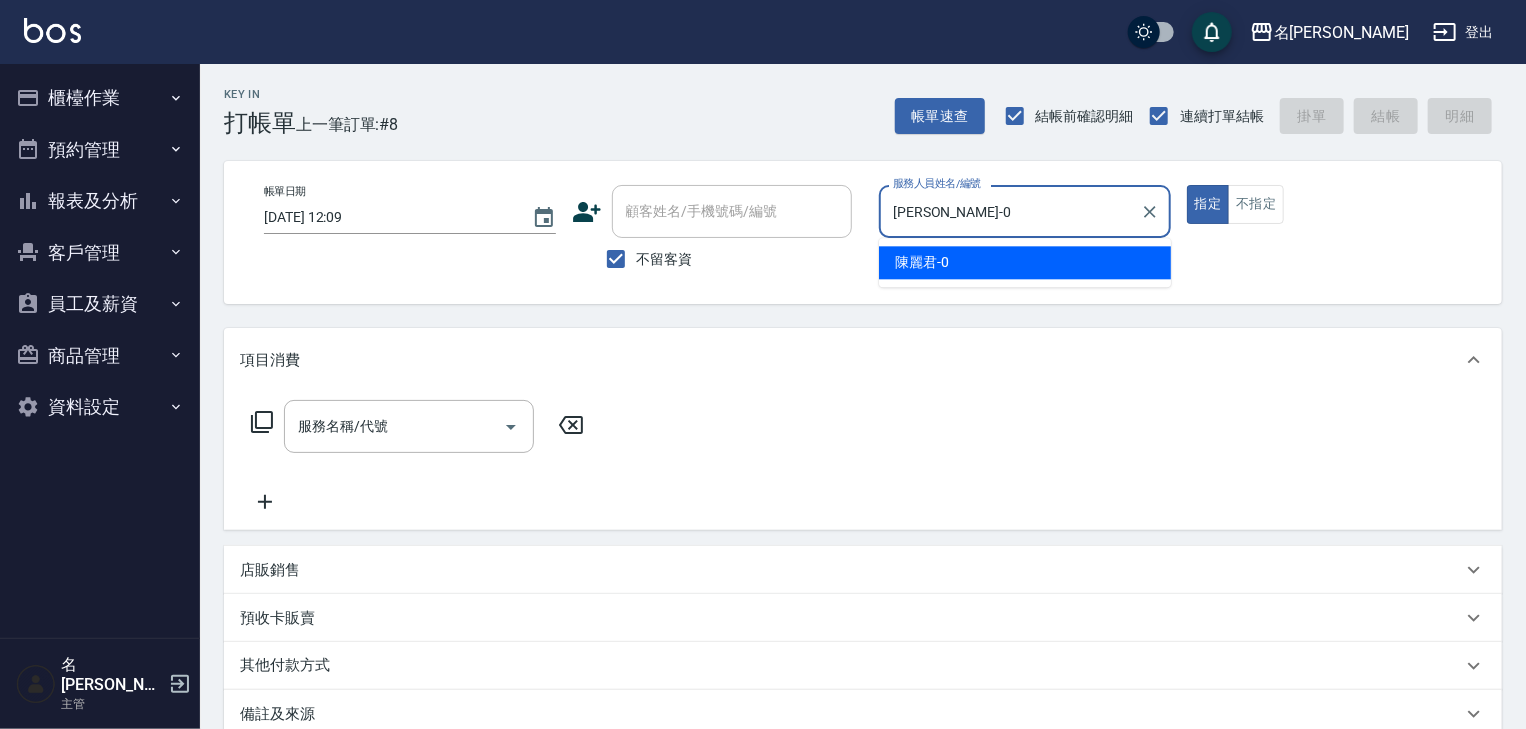 type on "true" 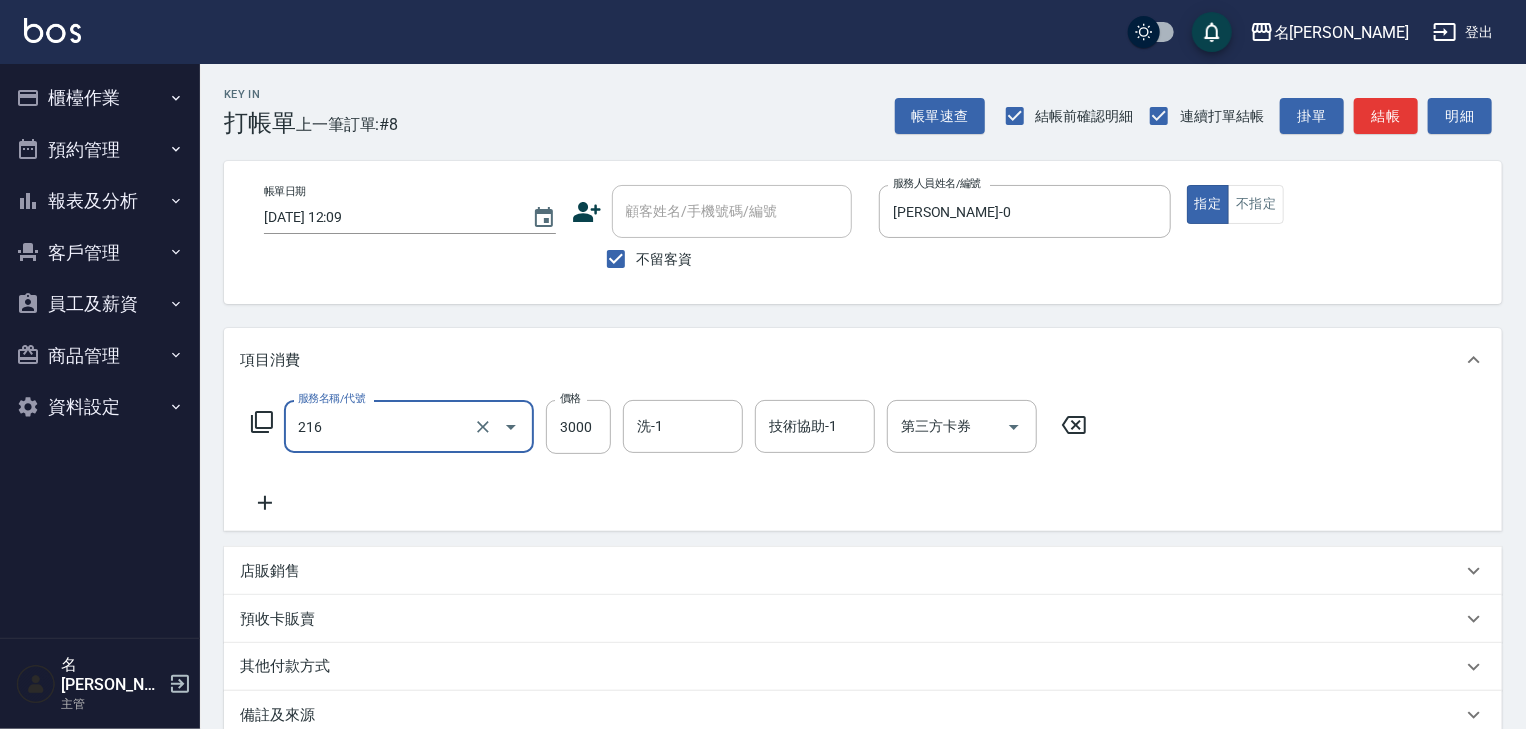 type on "陶瓷、溫朔燙(自備)(216)" 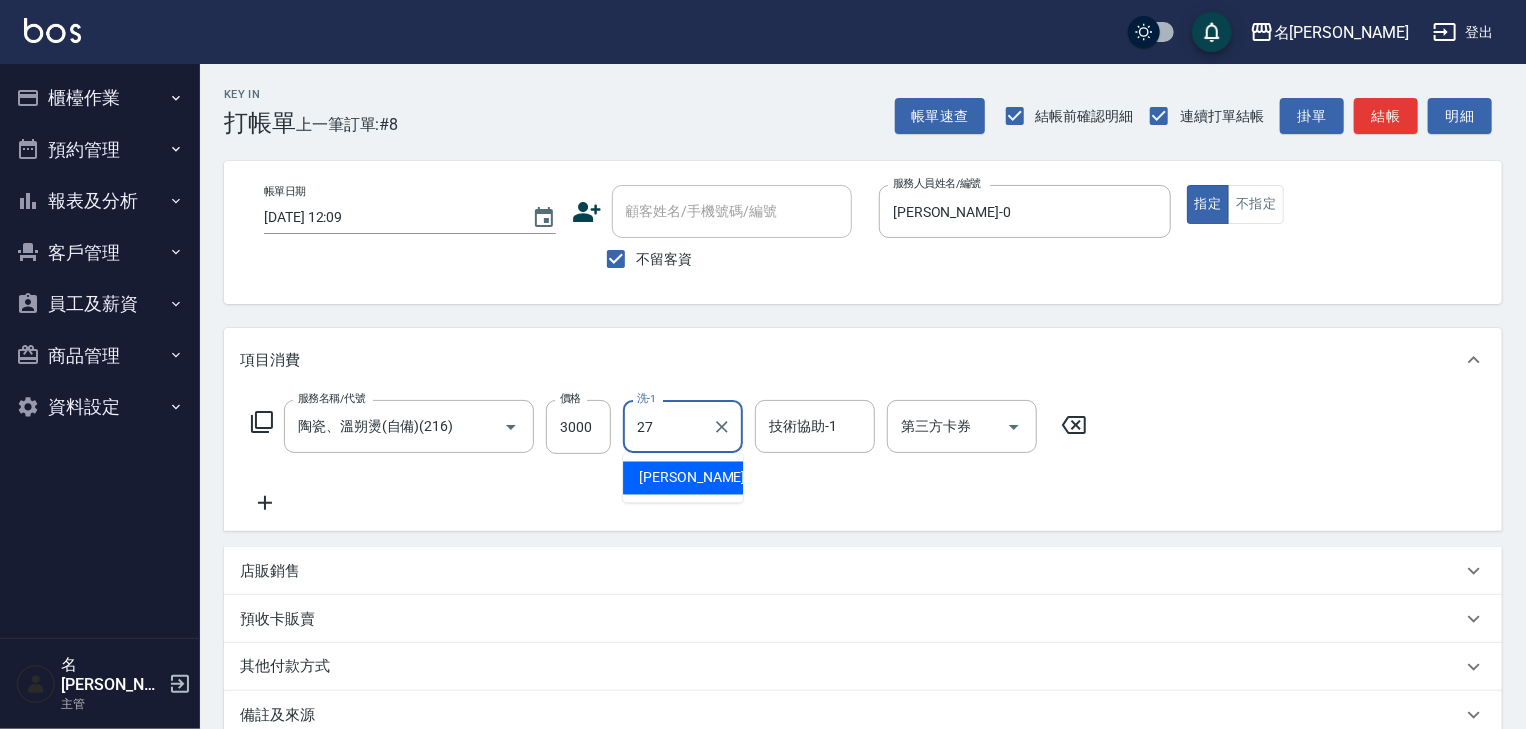 type on "[PERSON_NAME]-27" 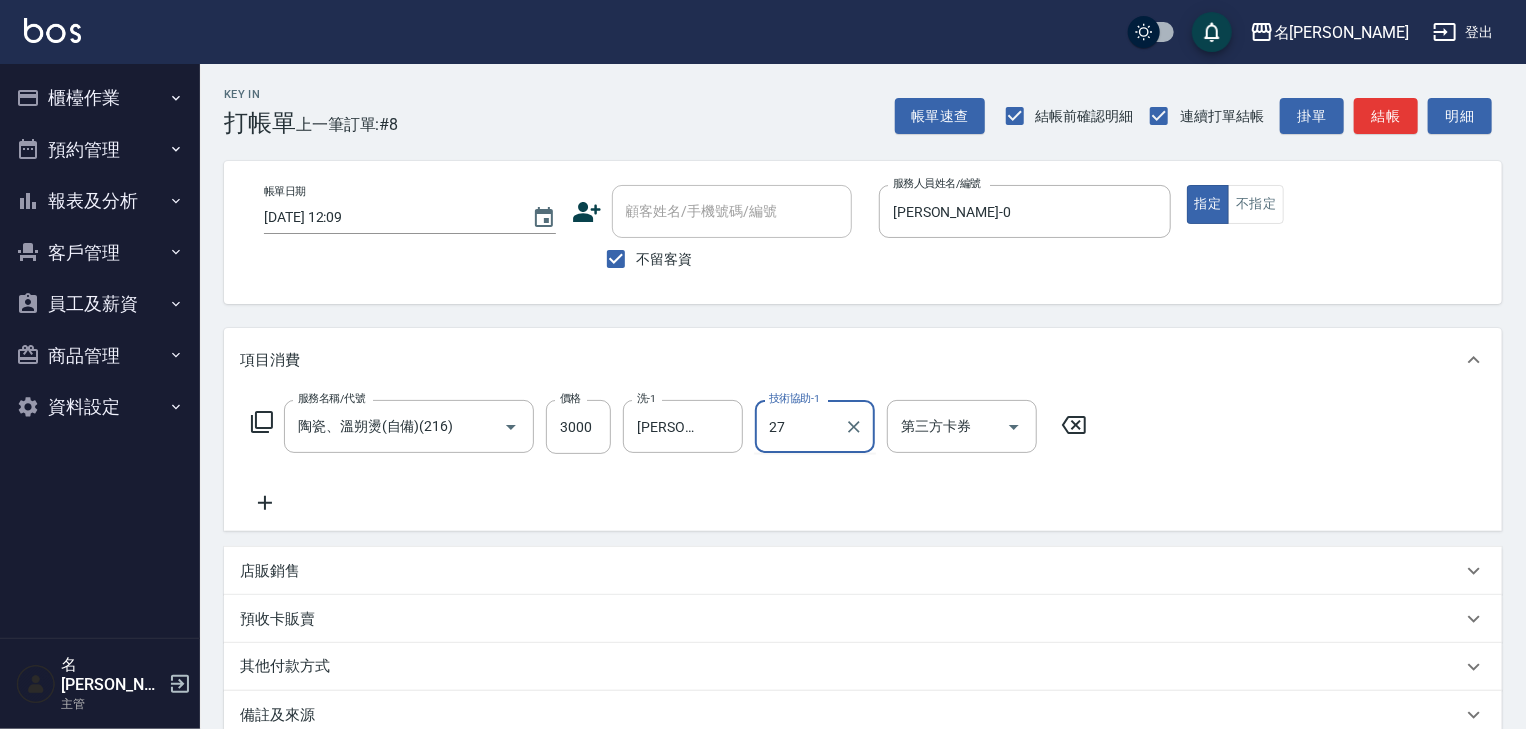 type on "[PERSON_NAME]-27" 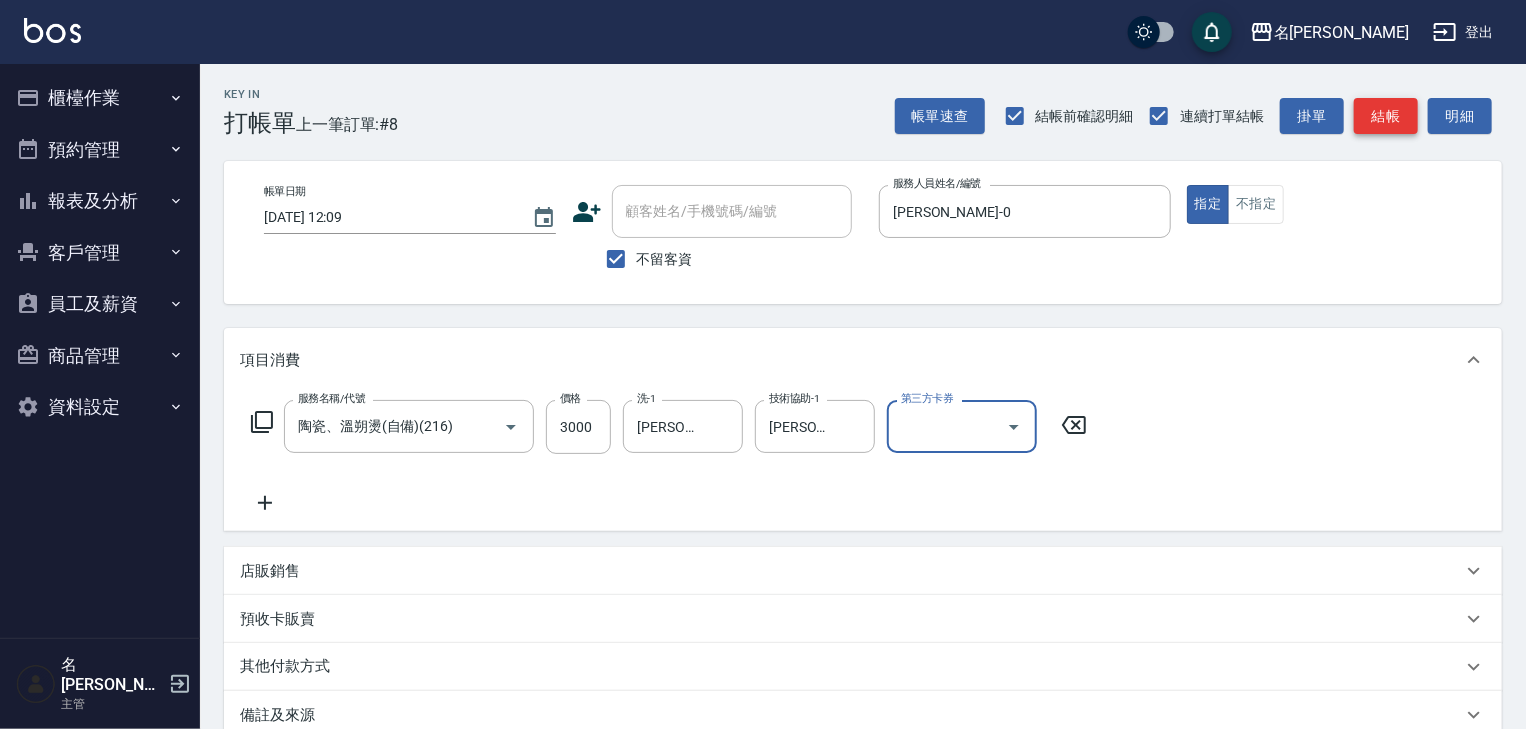 click on "結帳" at bounding box center (1386, 116) 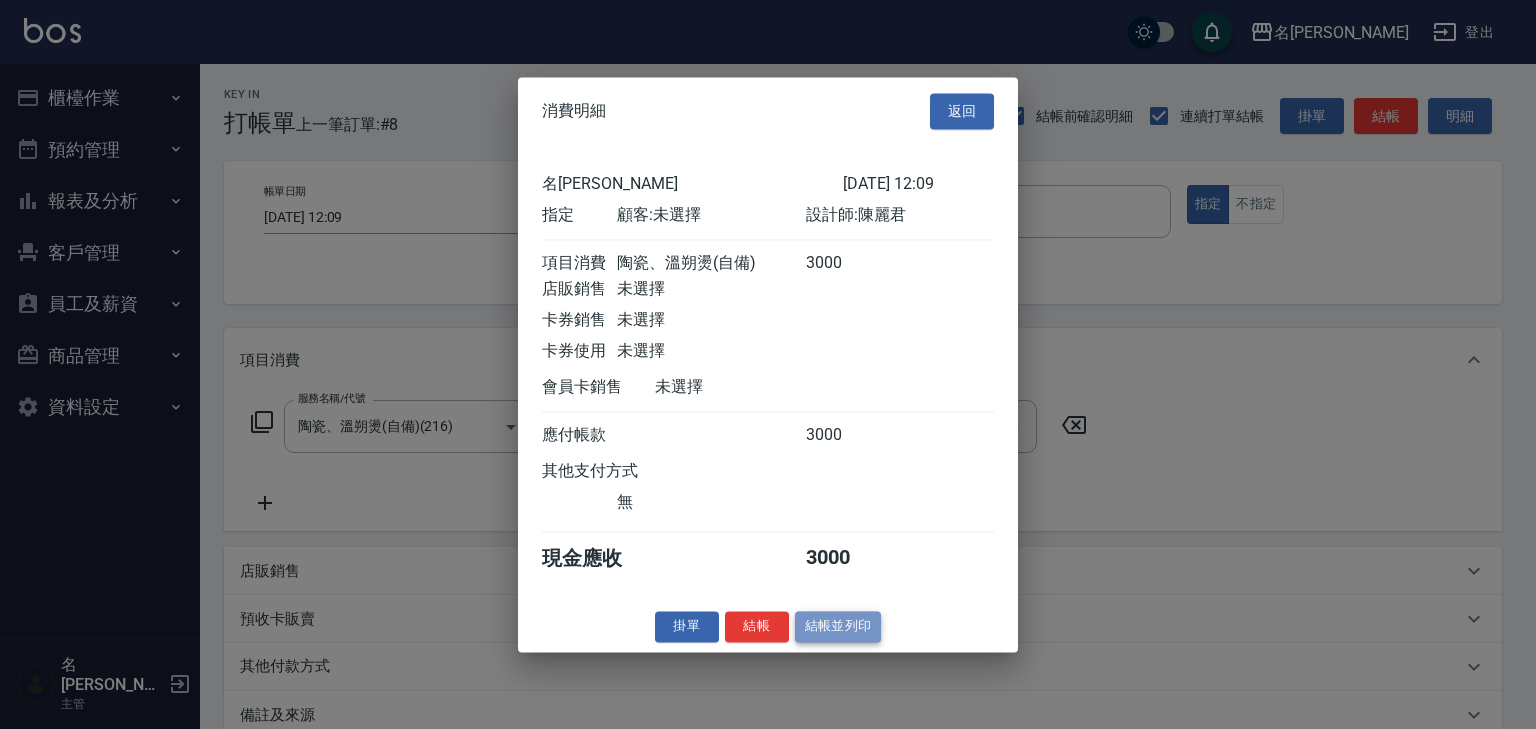 click on "結帳並列印" at bounding box center (838, 626) 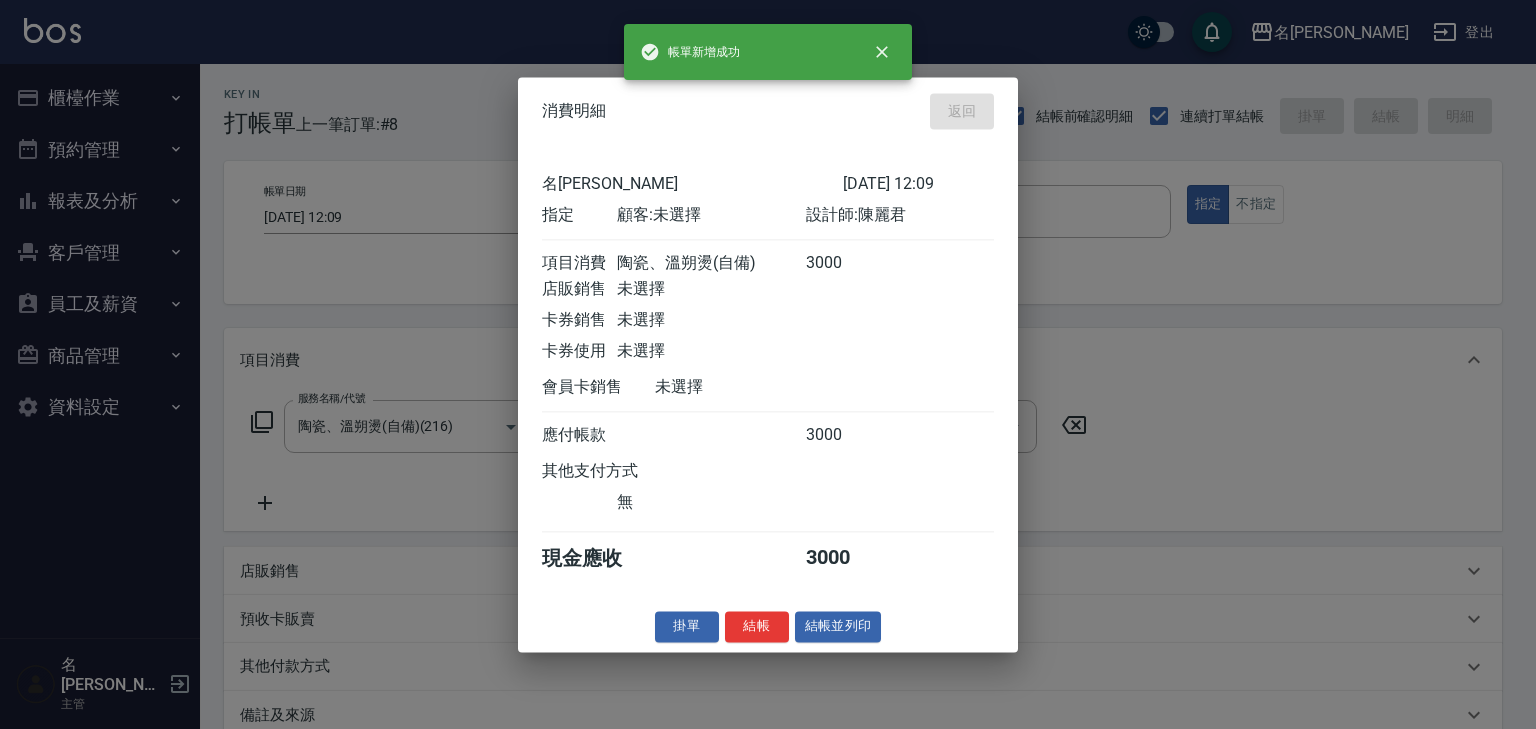 type on "[DATE] 12:28" 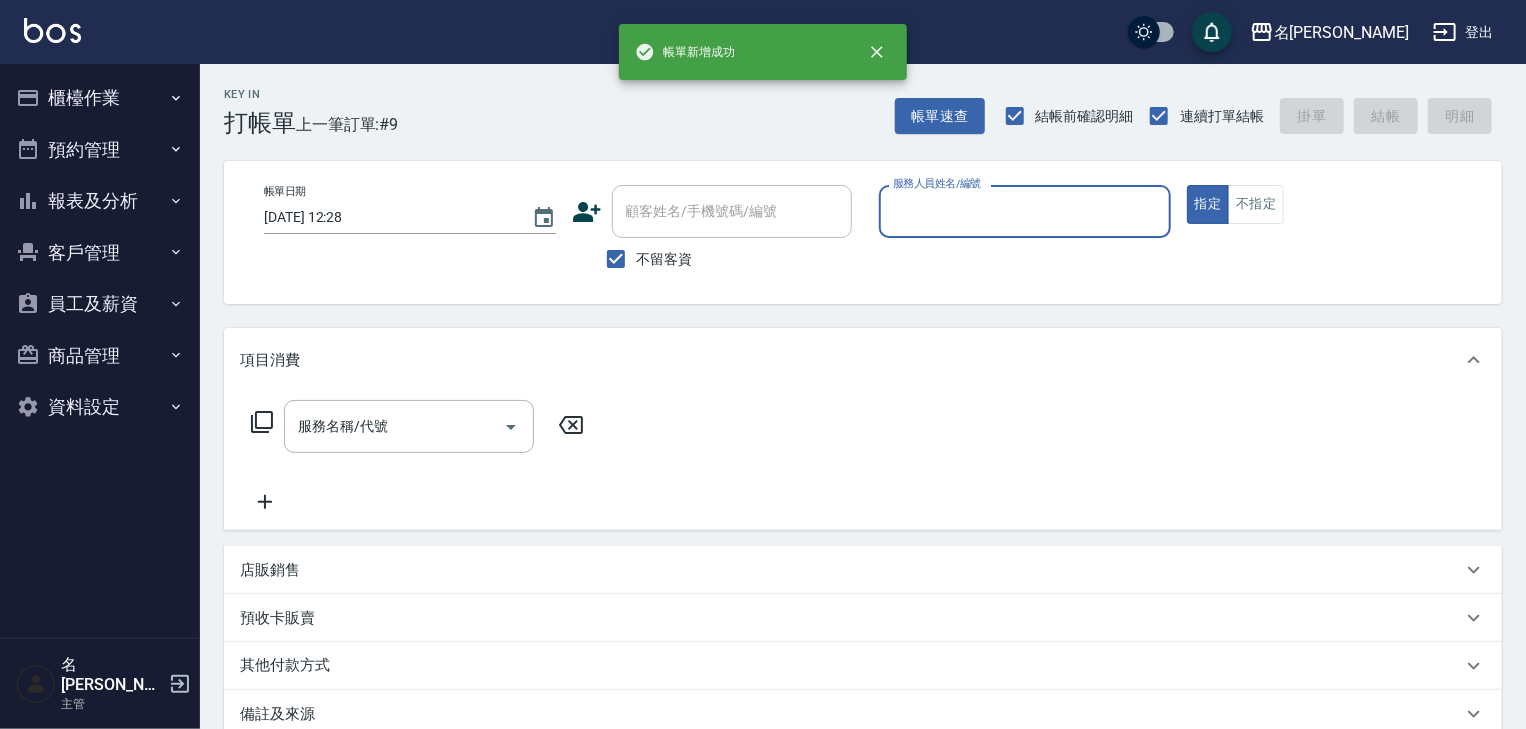 type on "ㄆ" 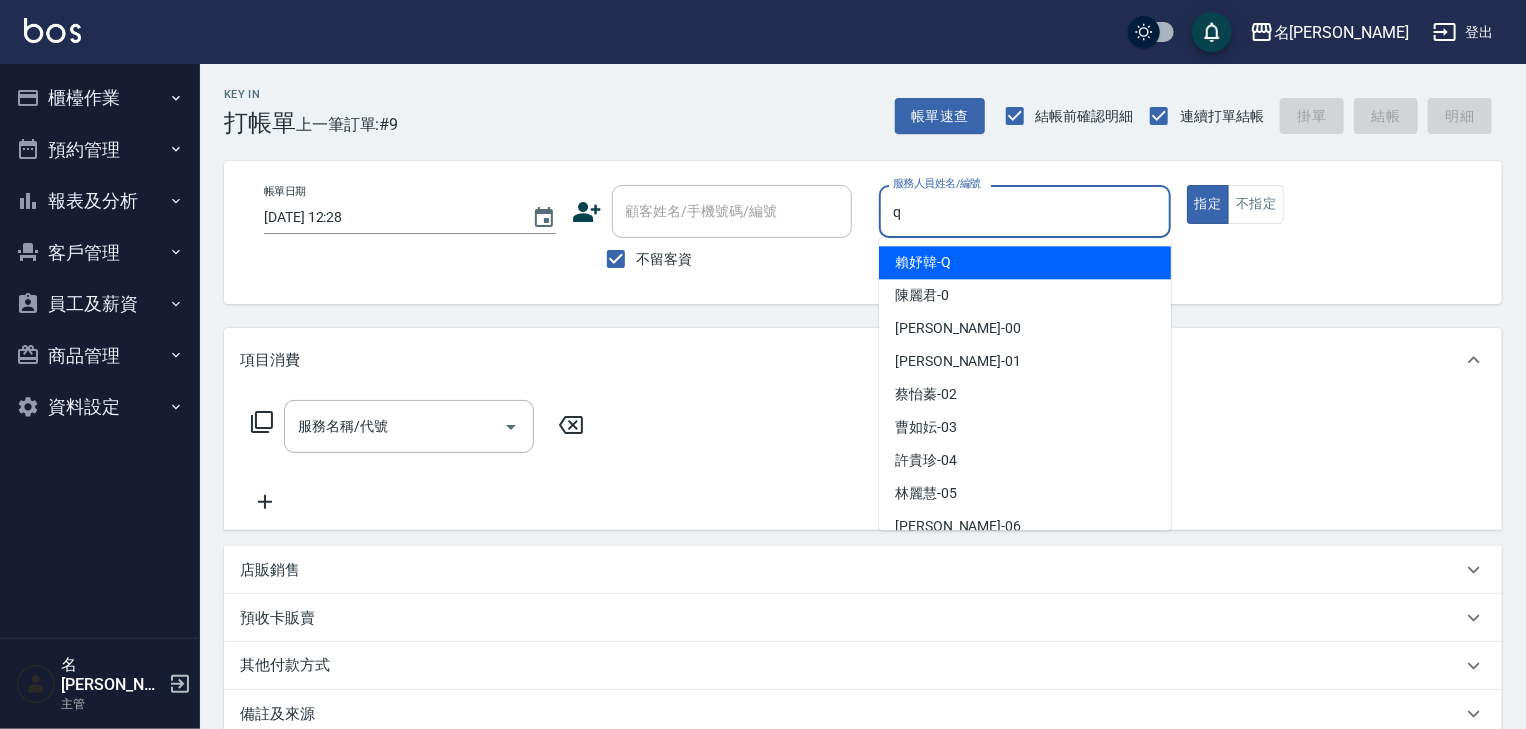 type on "[PERSON_NAME]" 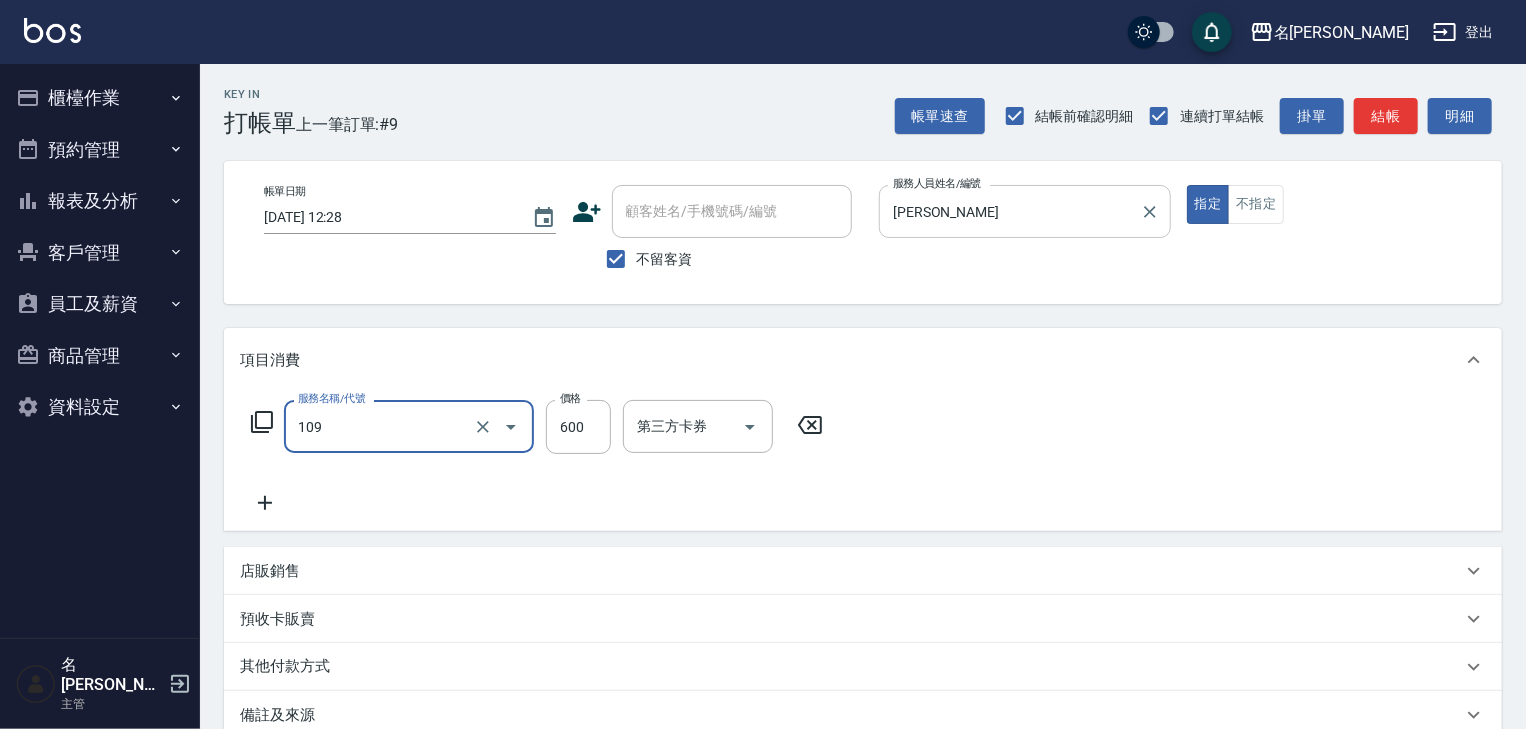 type on "基礎活氧健康洗/何首烏(109)" 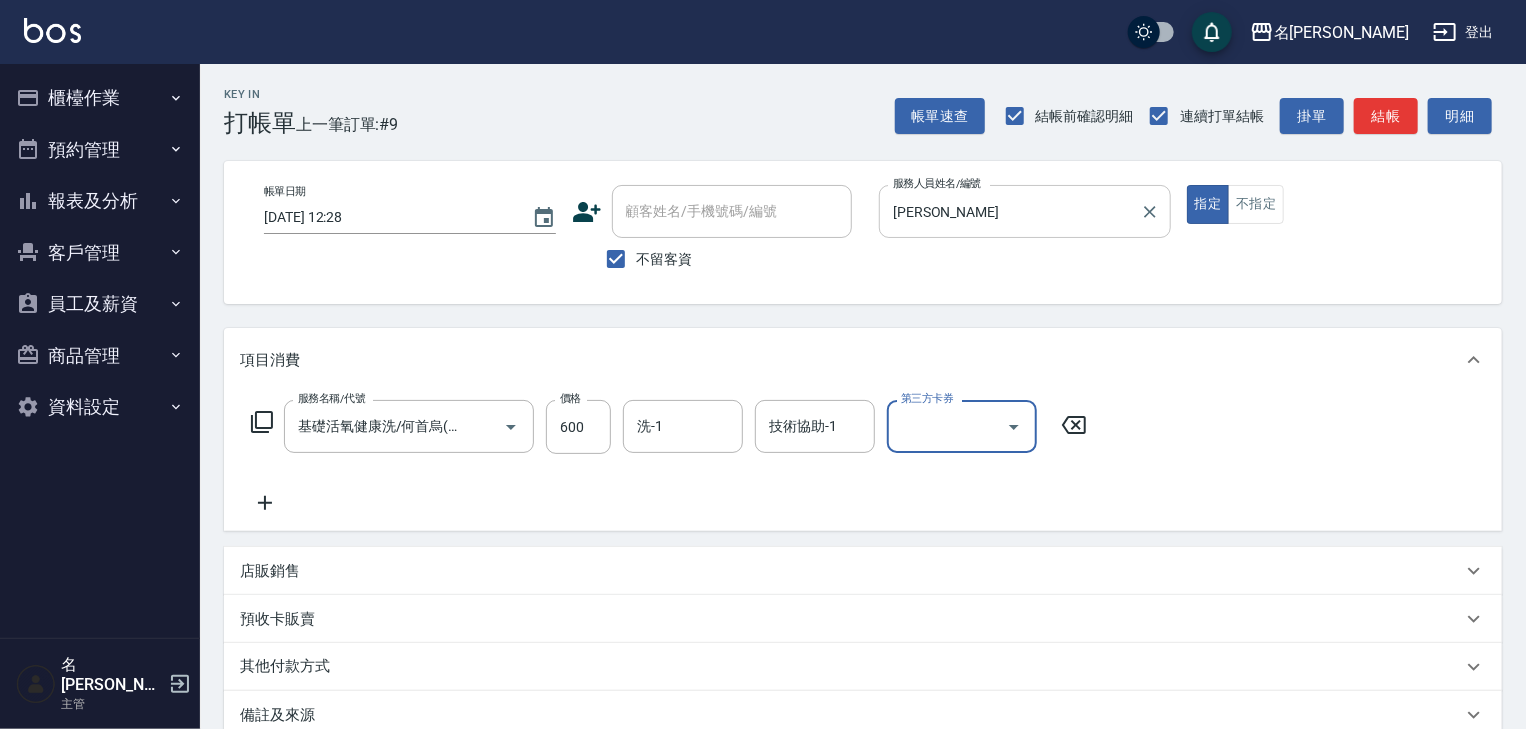 scroll, scrollTop: 0, scrollLeft: 0, axis: both 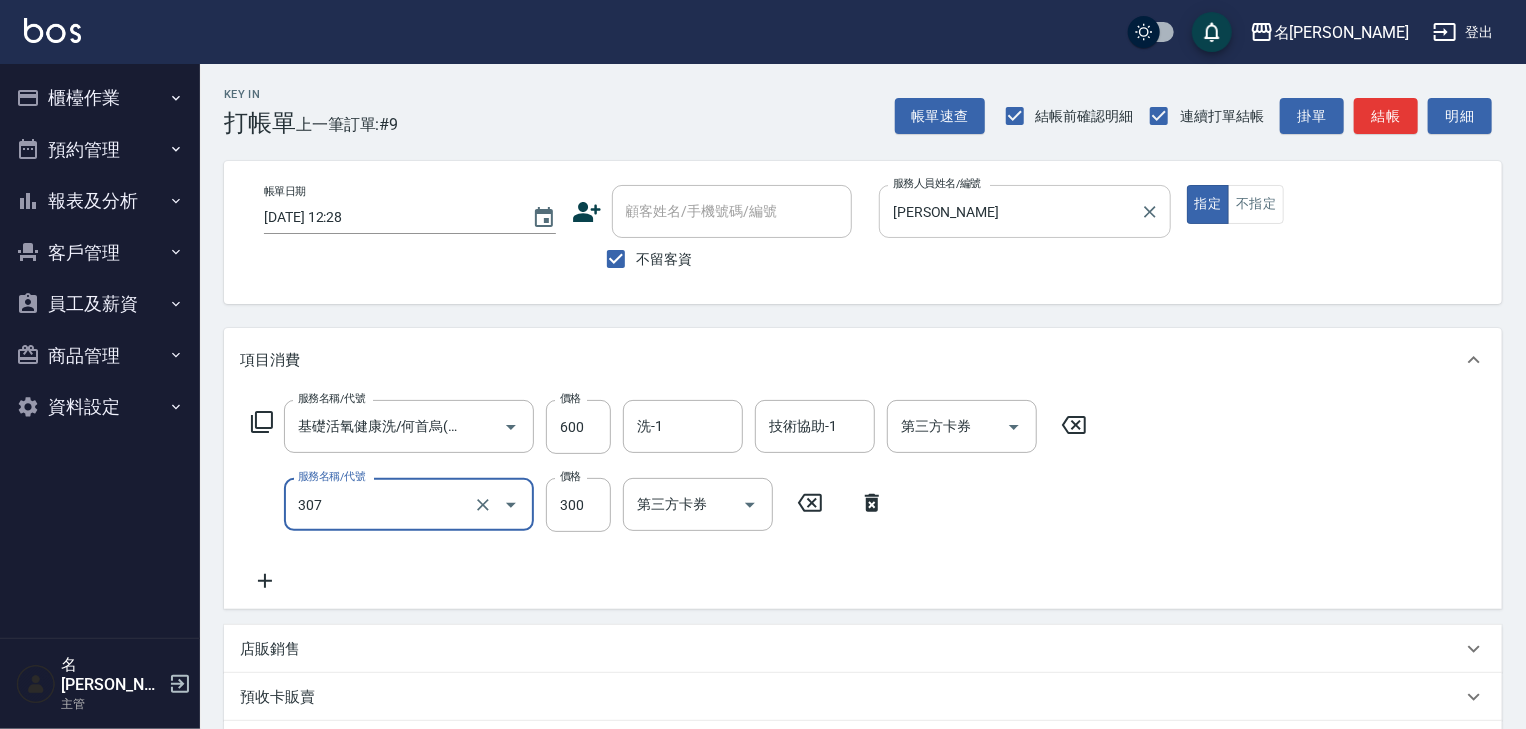 type on "剪髮(307)" 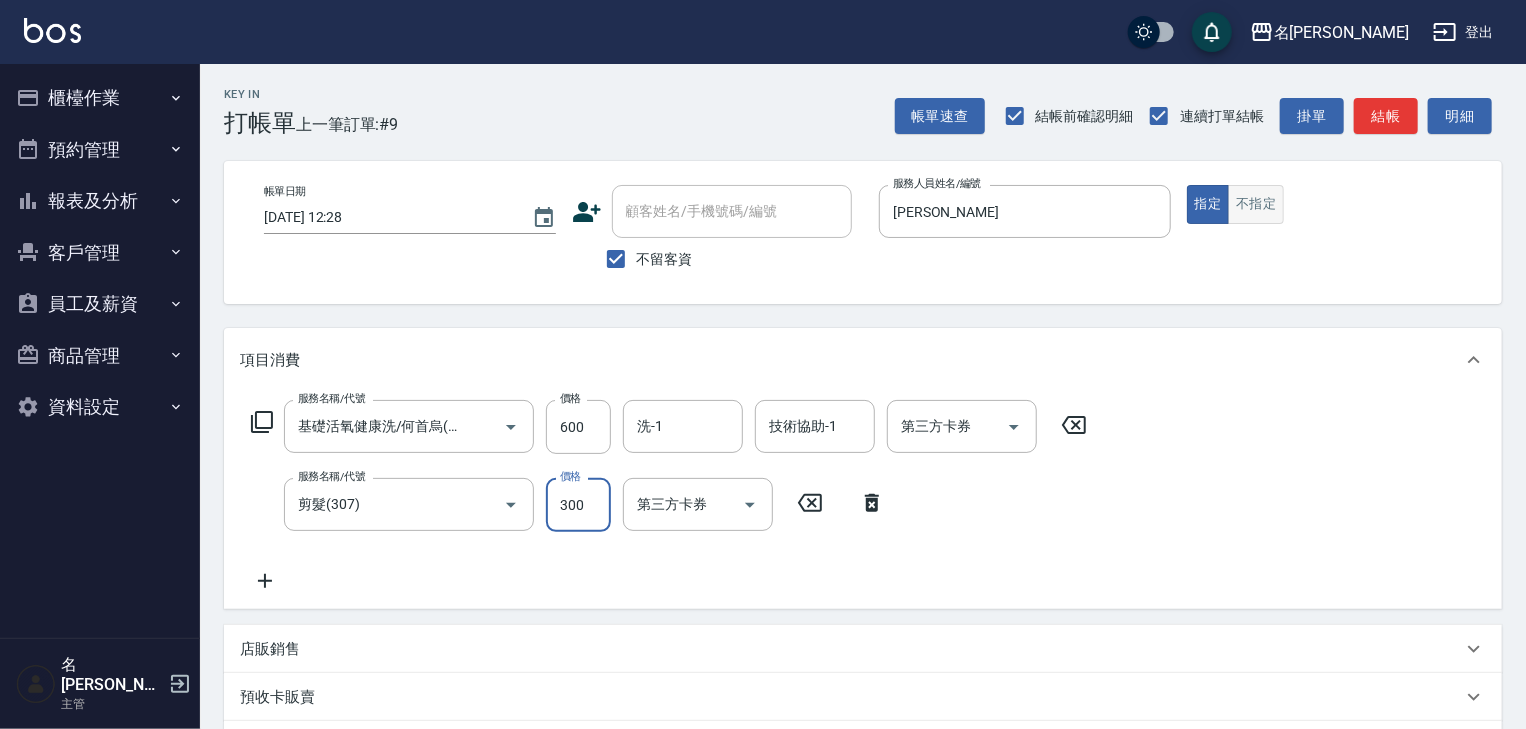 click on "不指定" at bounding box center (1256, 204) 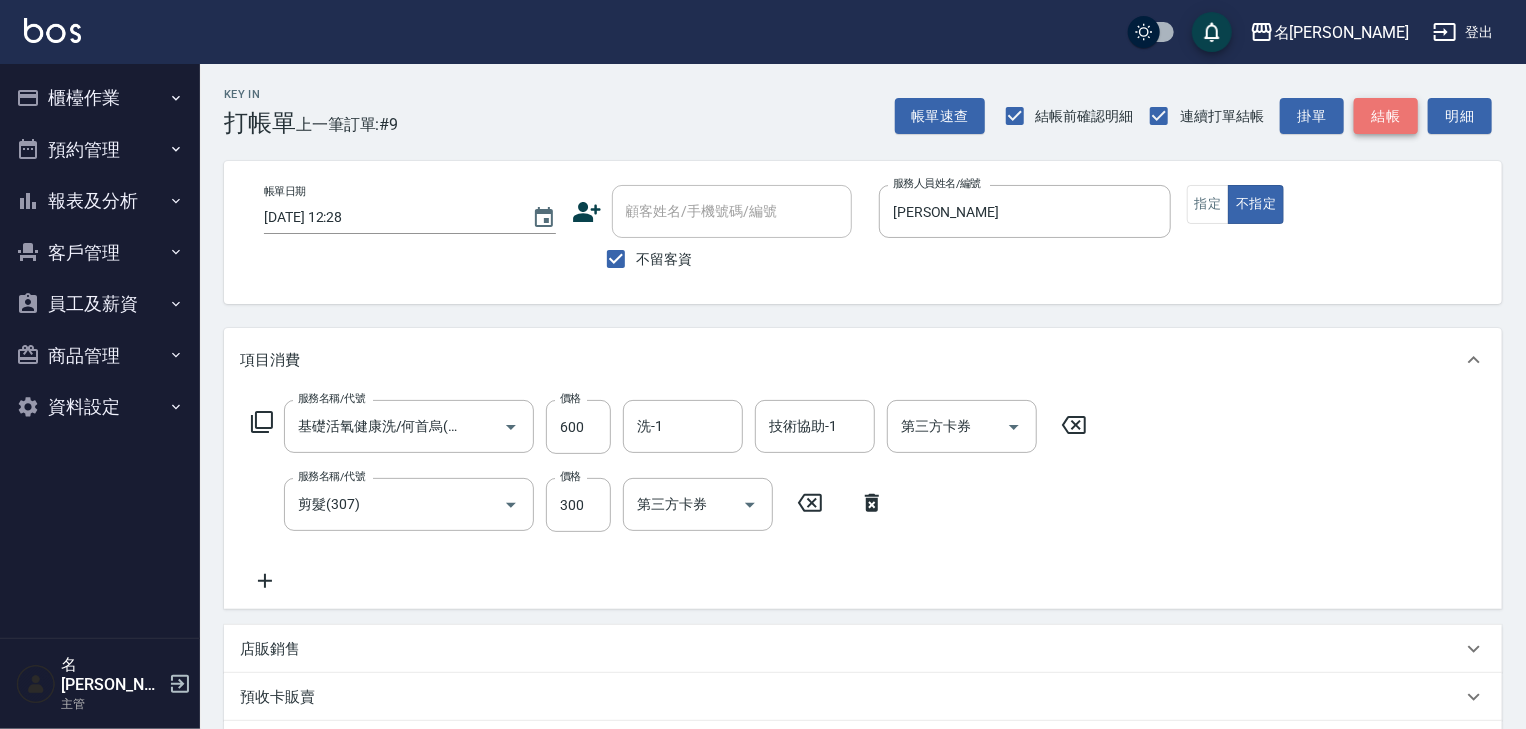 click on "結帳" at bounding box center (1386, 116) 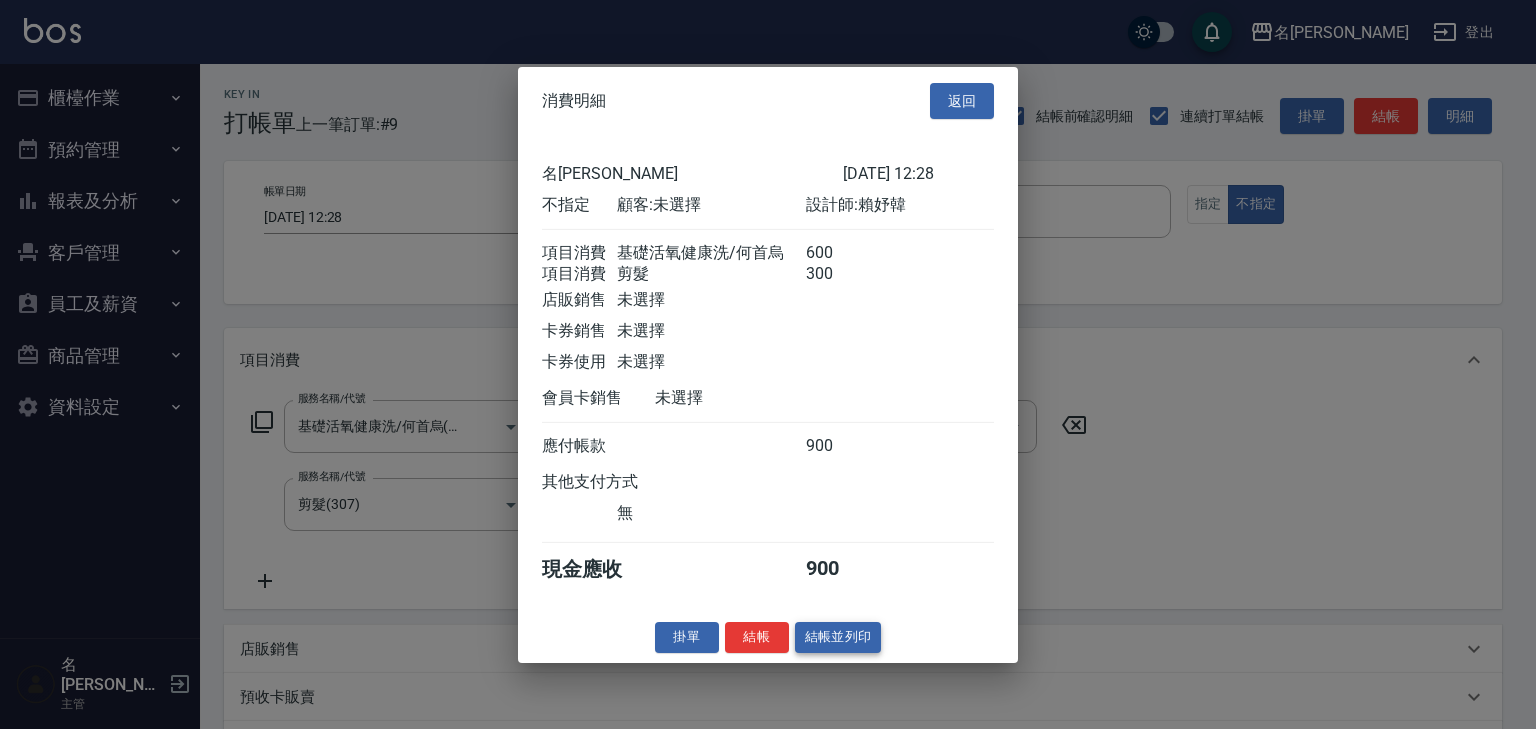 click on "結帳並列印" at bounding box center [838, 637] 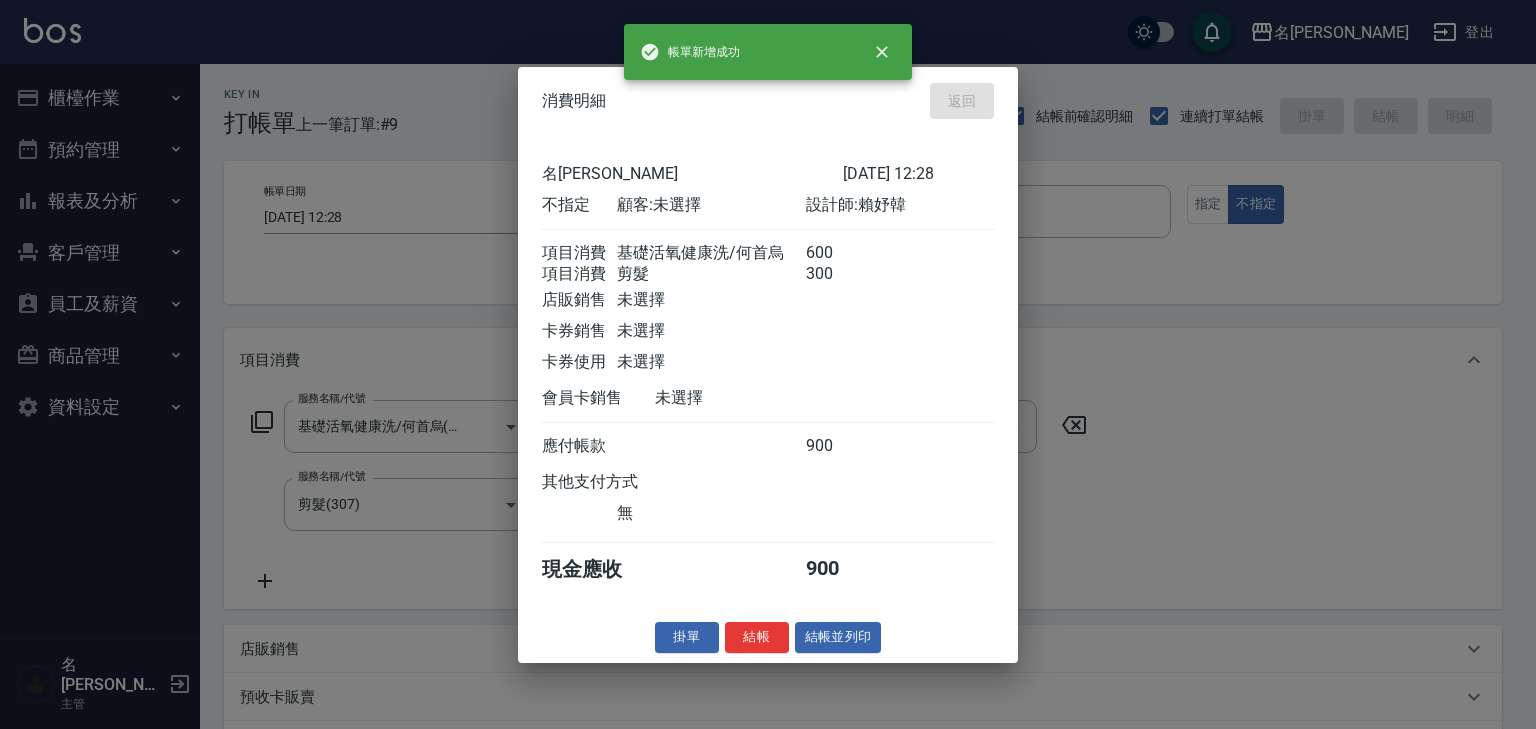 type 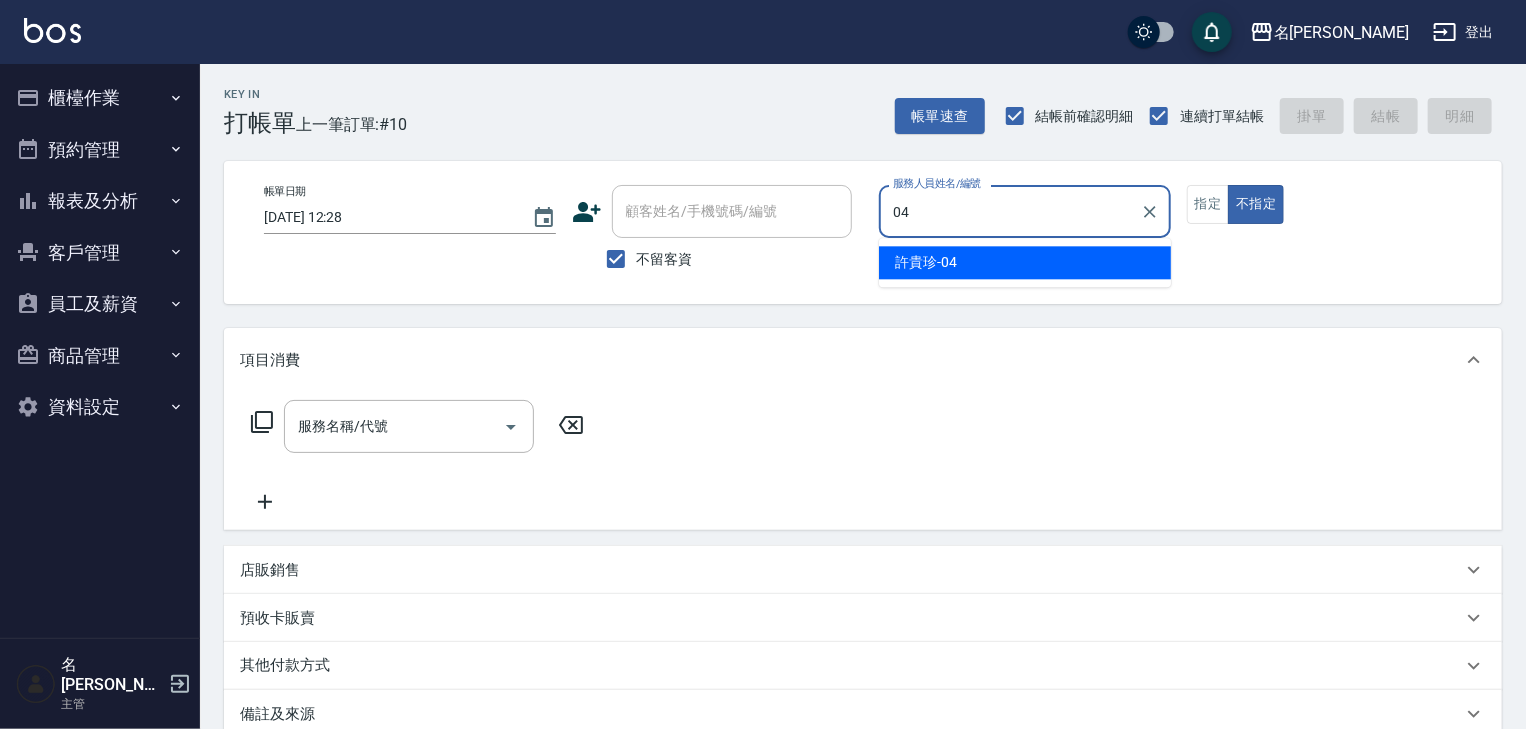 type on "[PERSON_NAME]-04" 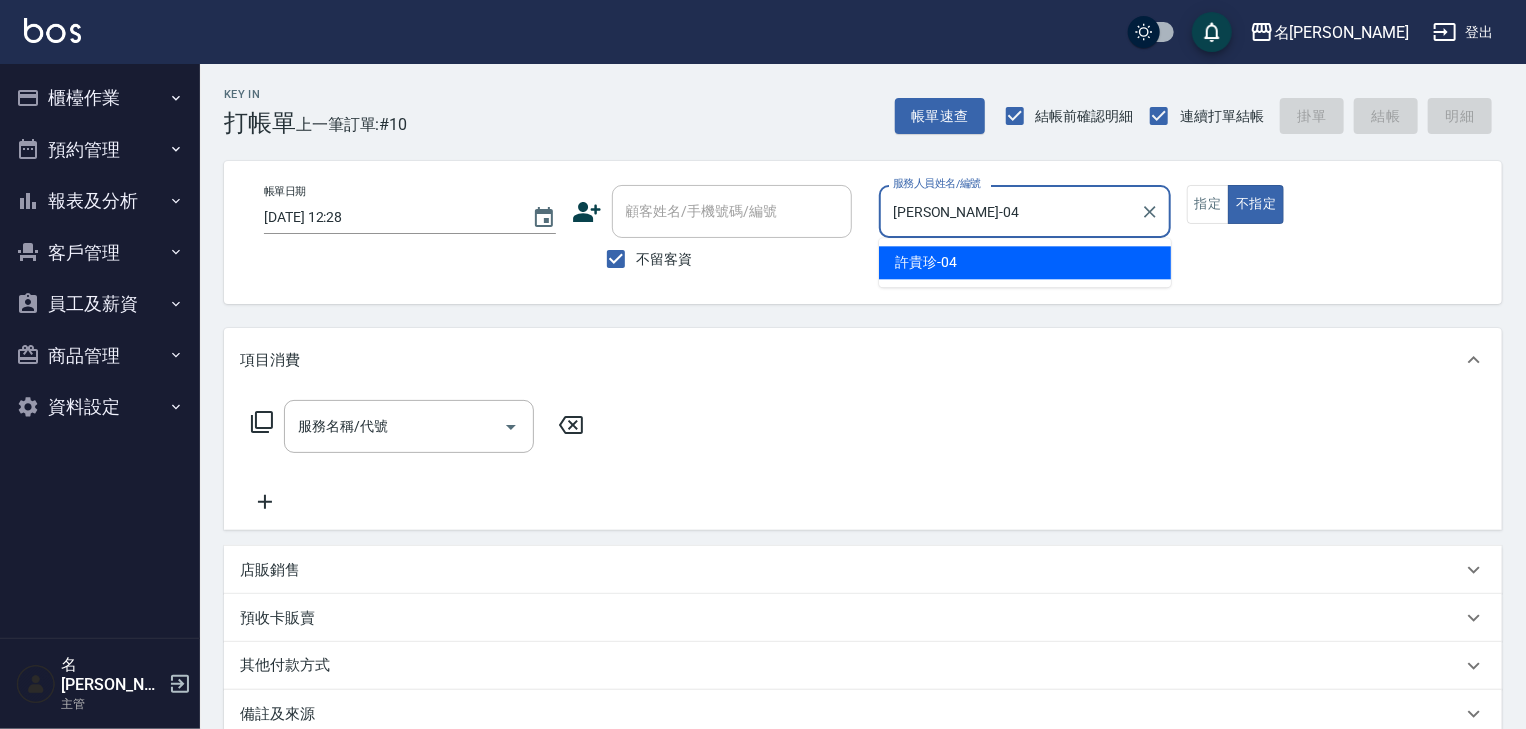 type on "false" 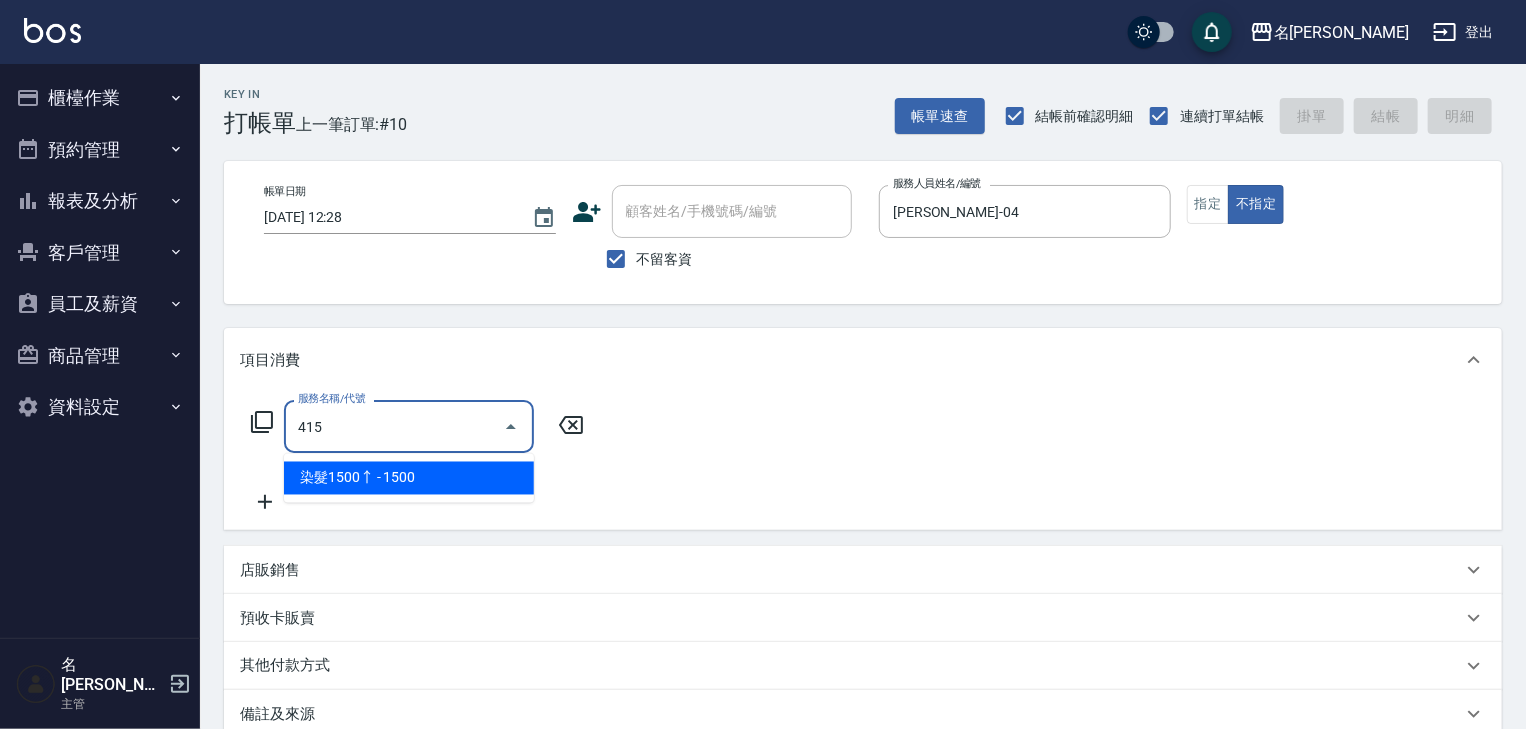 type on "染髮1500↑(415)" 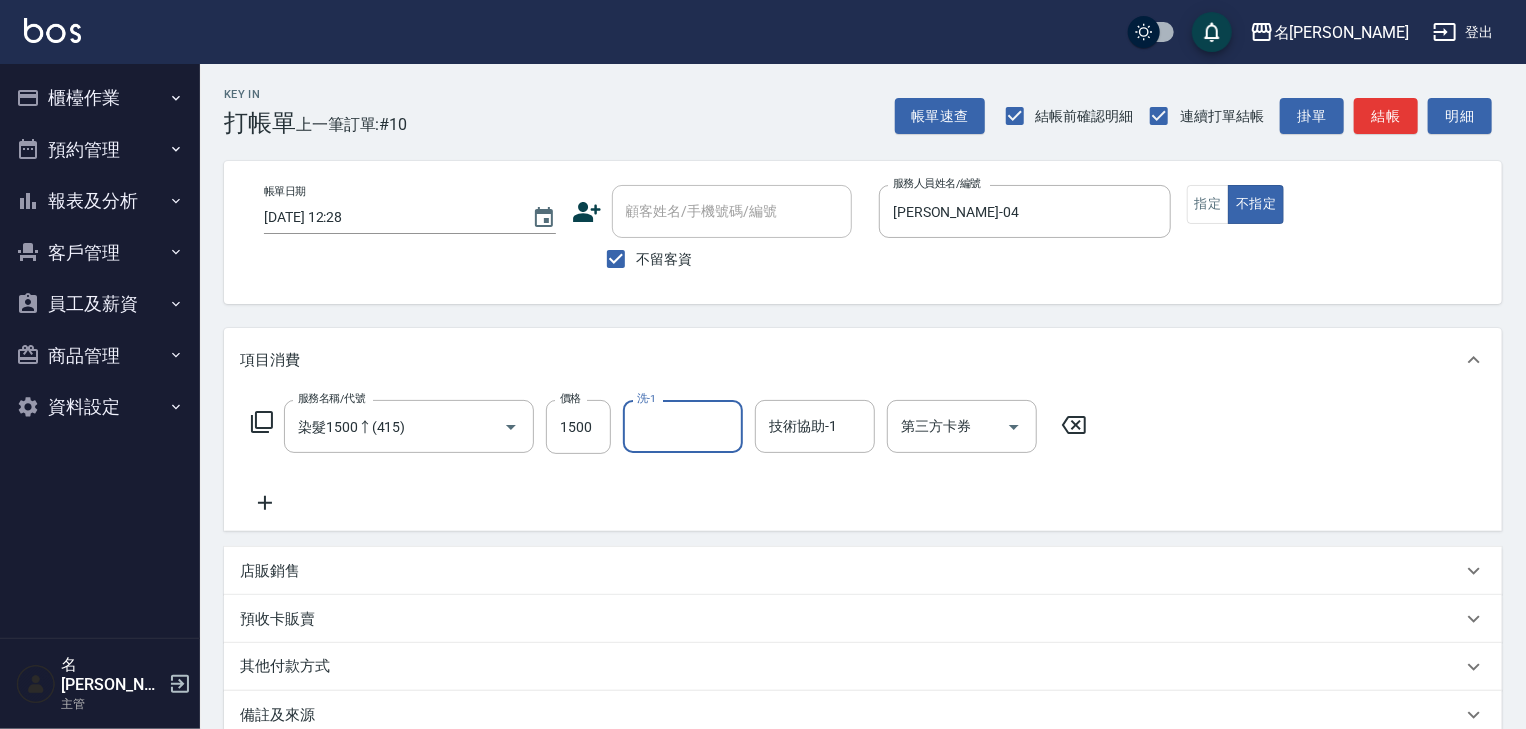 click at bounding box center [52, 30] 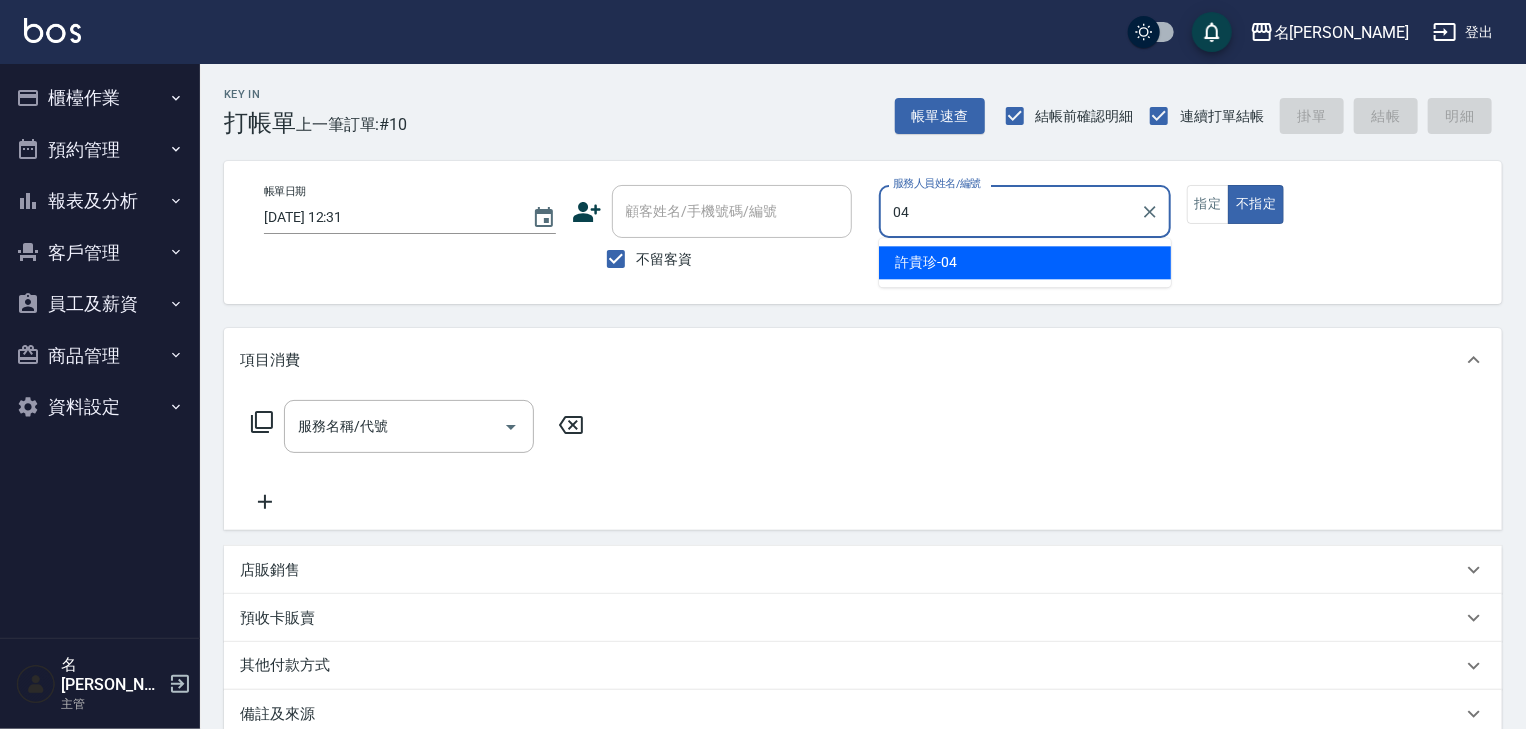 type on "[PERSON_NAME]-04" 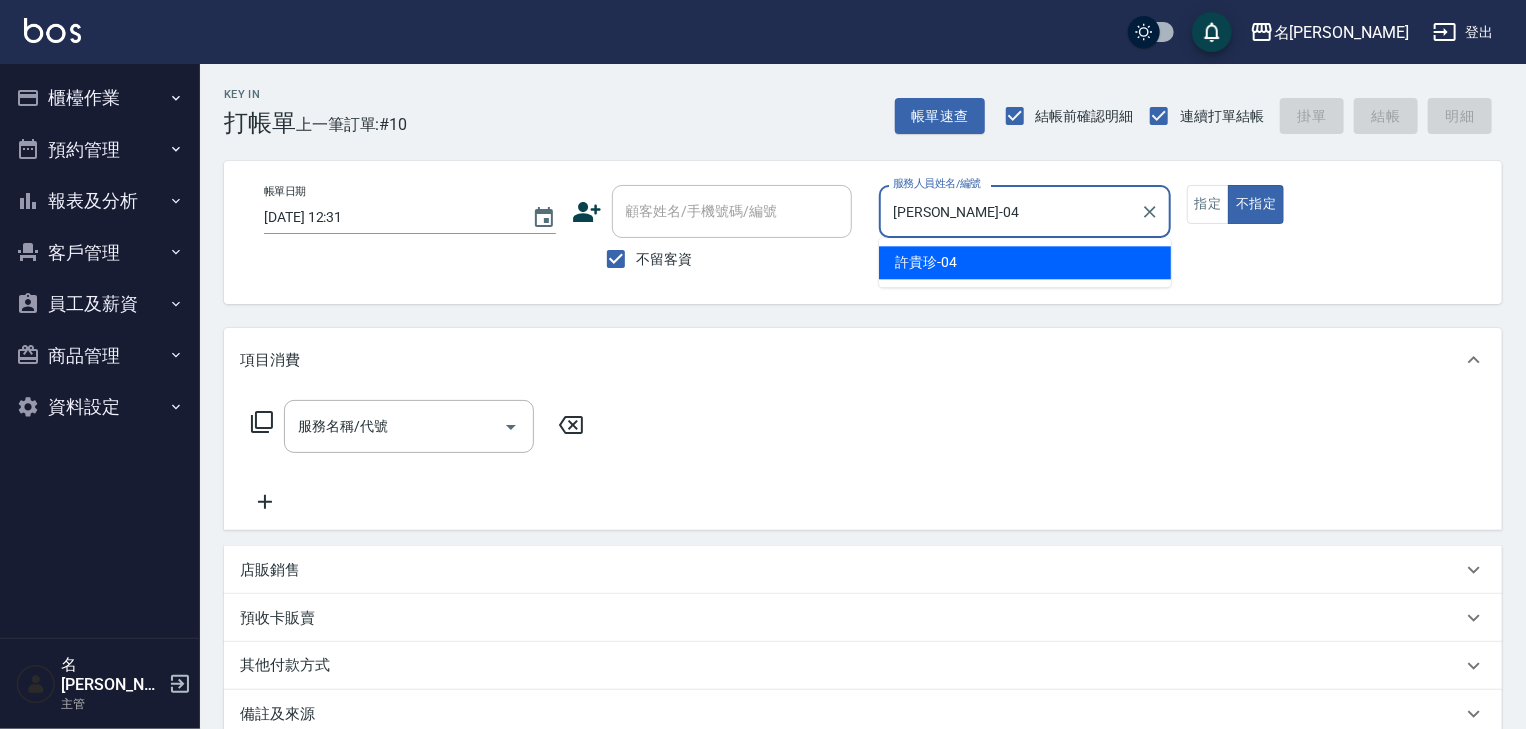 type on "false" 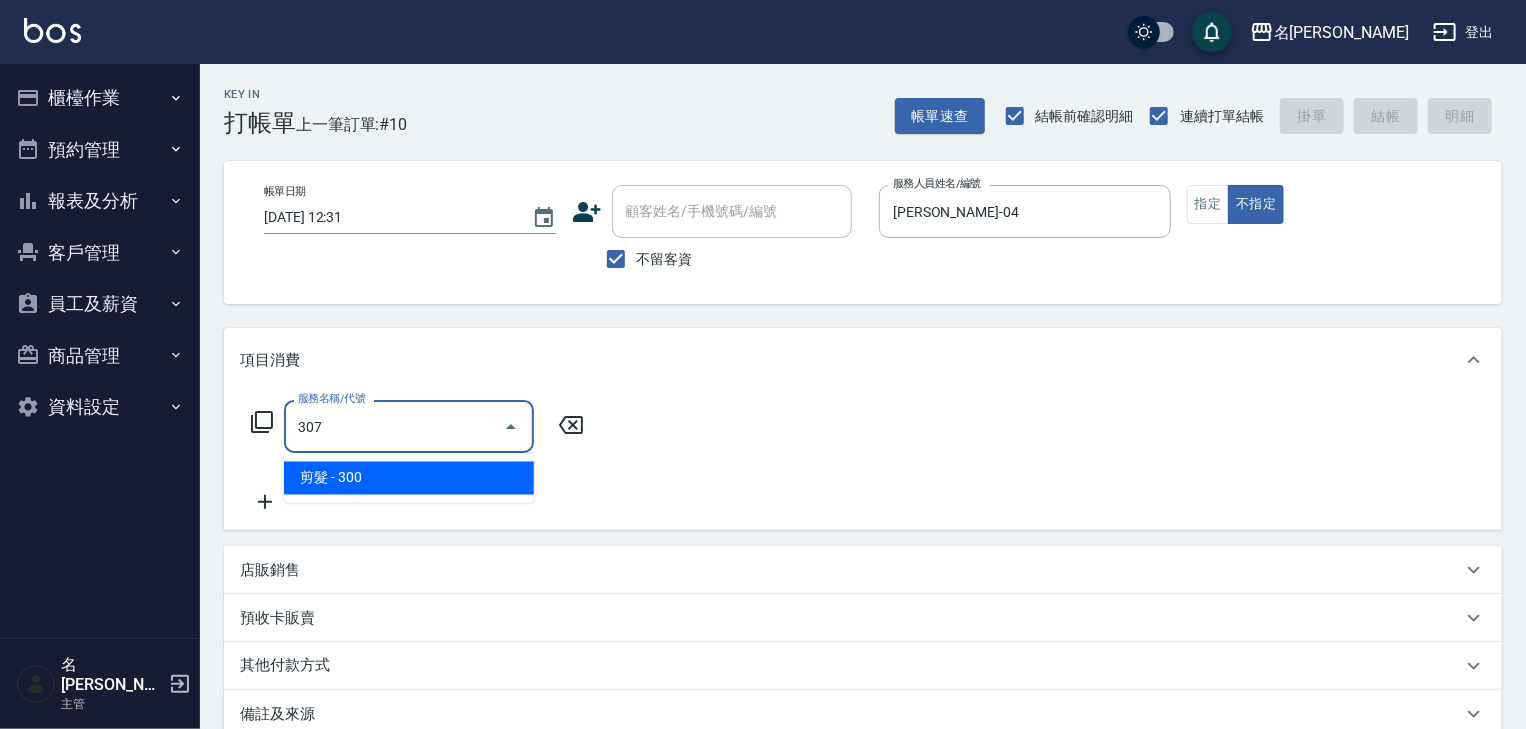 type on "剪髮(307)" 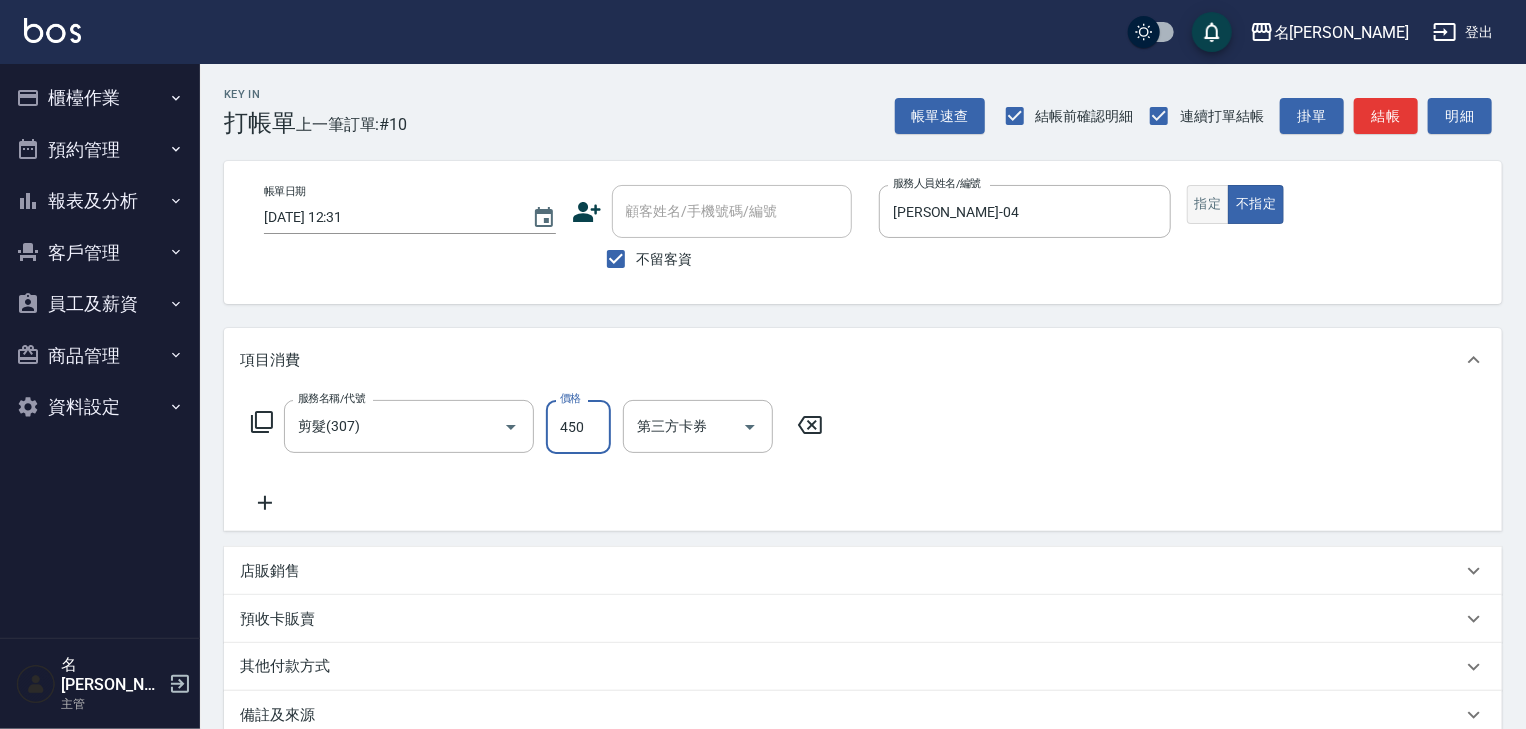 type on "450" 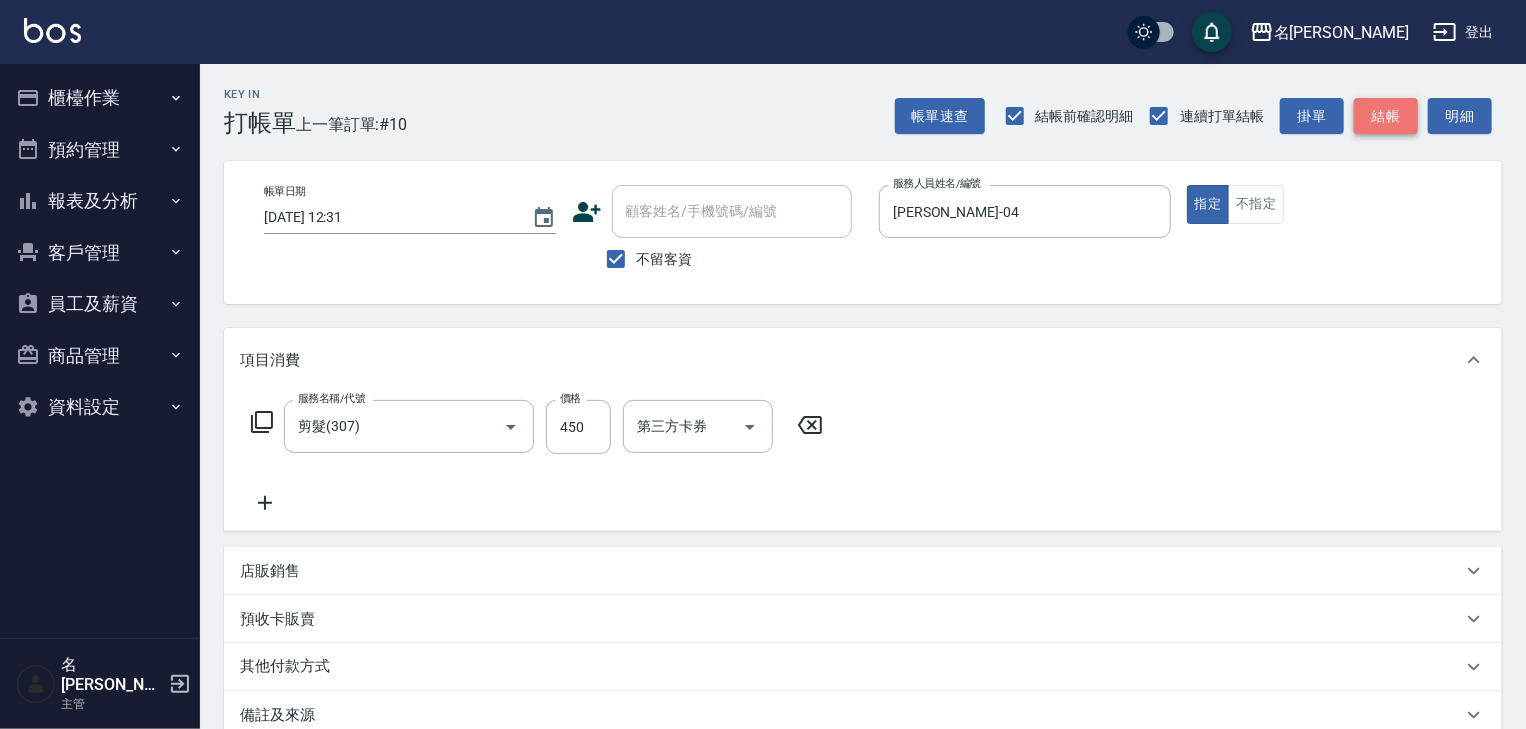 click on "結帳" at bounding box center (1386, 116) 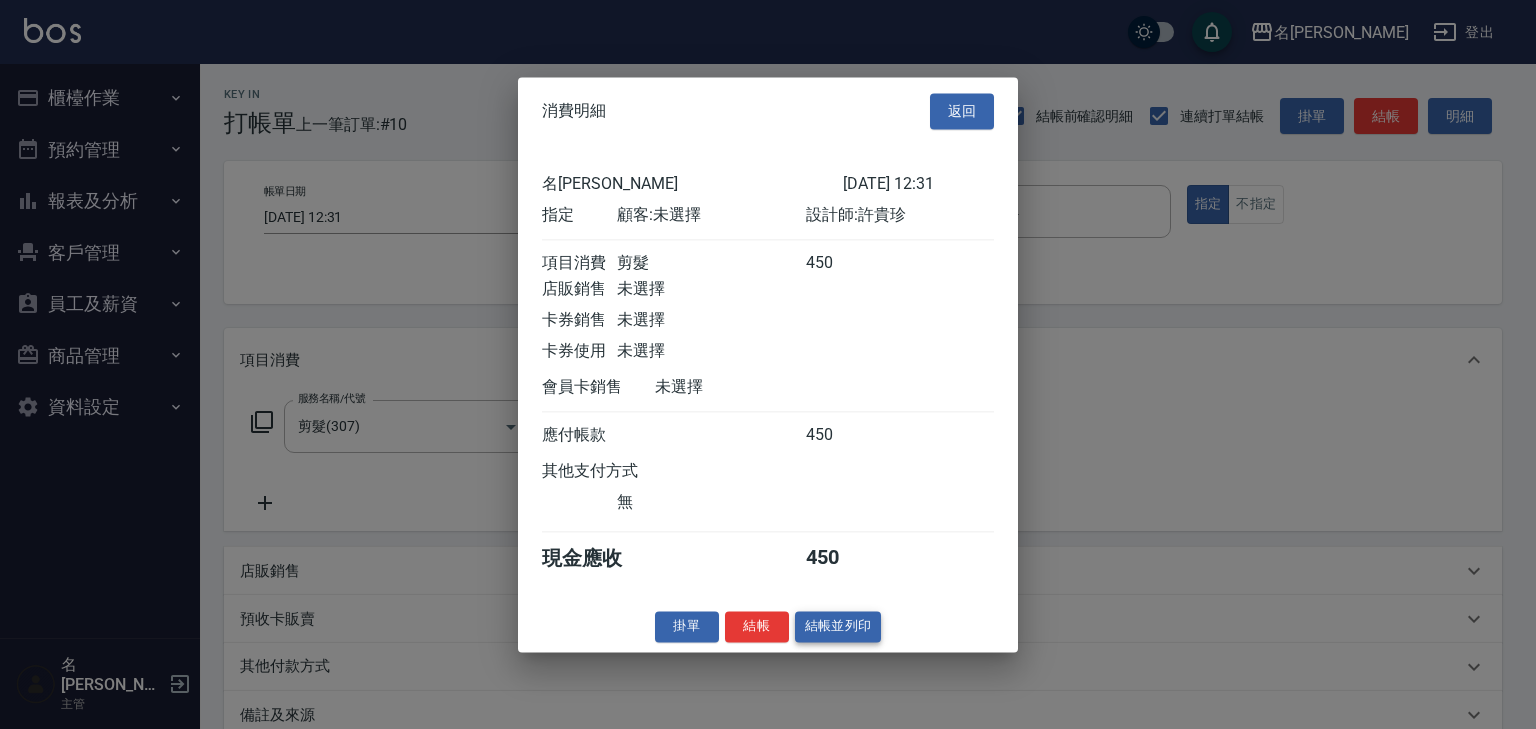 click on "結帳並列印" at bounding box center [838, 626] 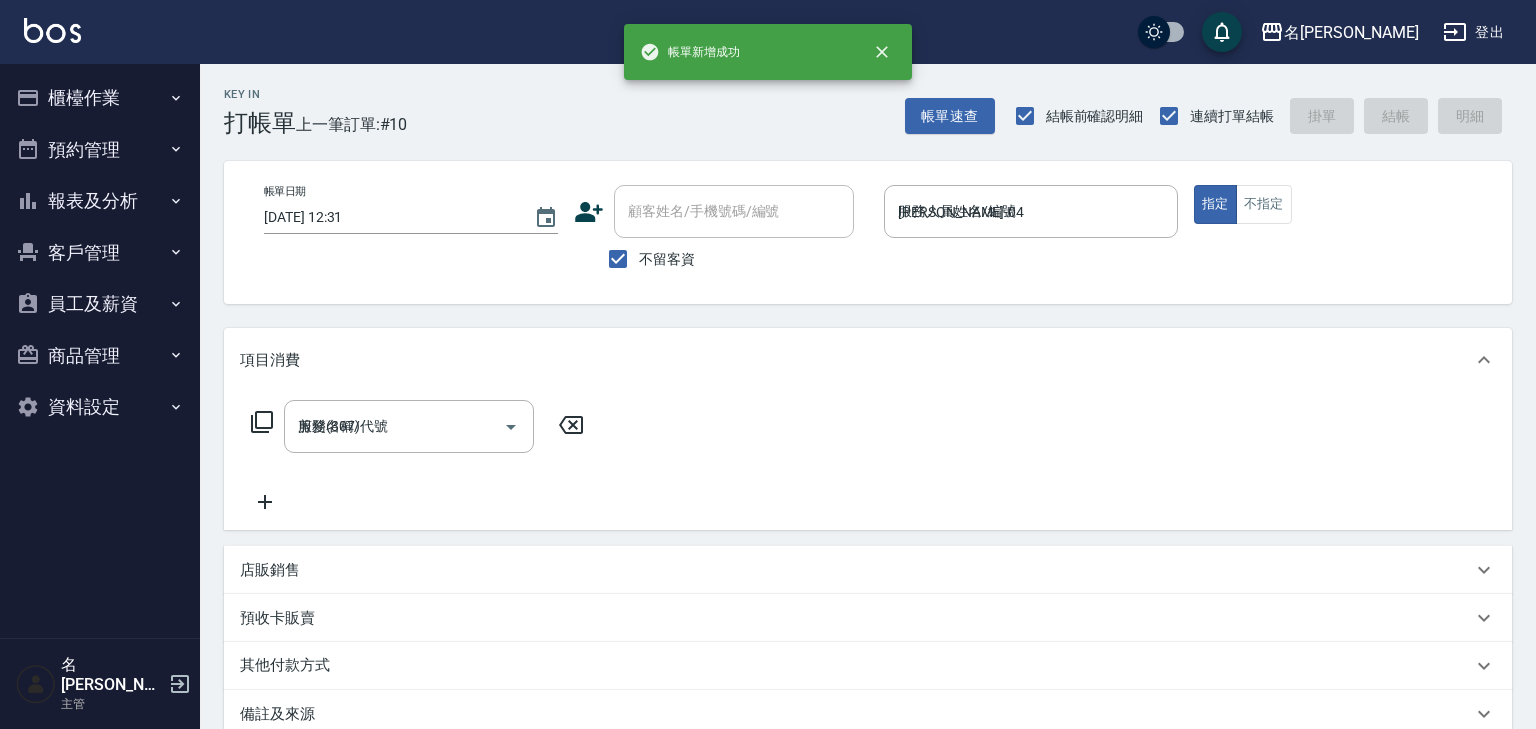 type 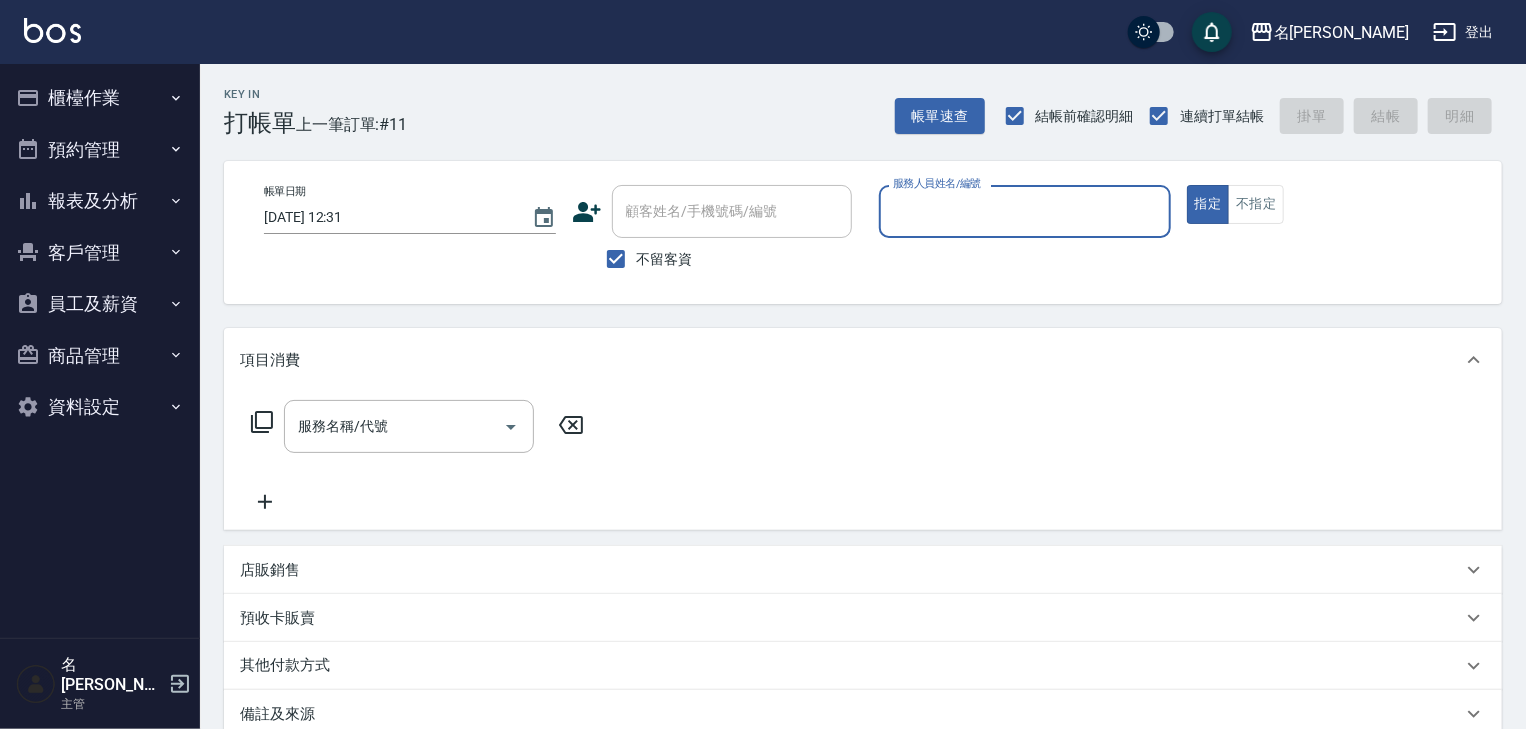 click on "櫃檯作業" at bounding box center [100, 98] 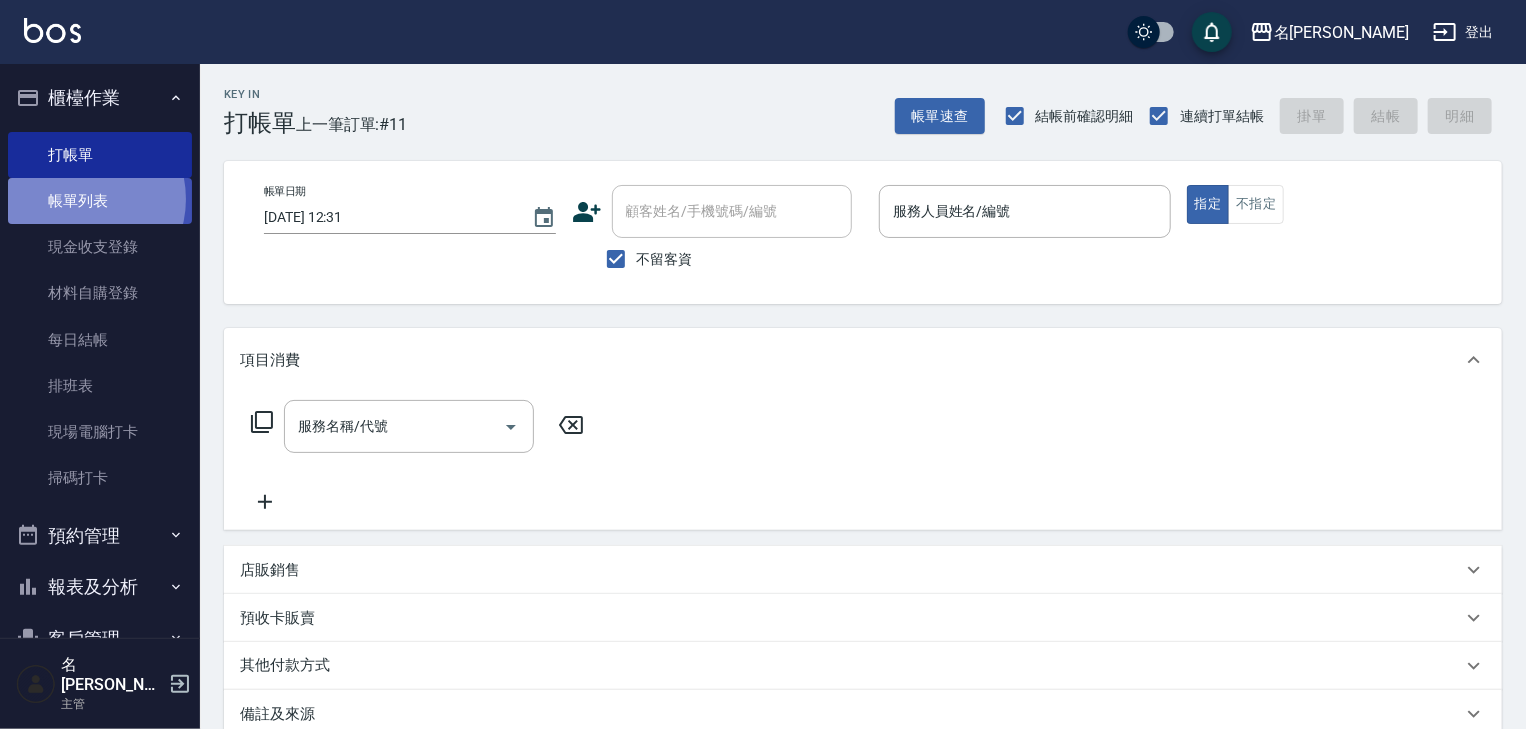 click on "帳單列表" at bounding box center (100, 201) 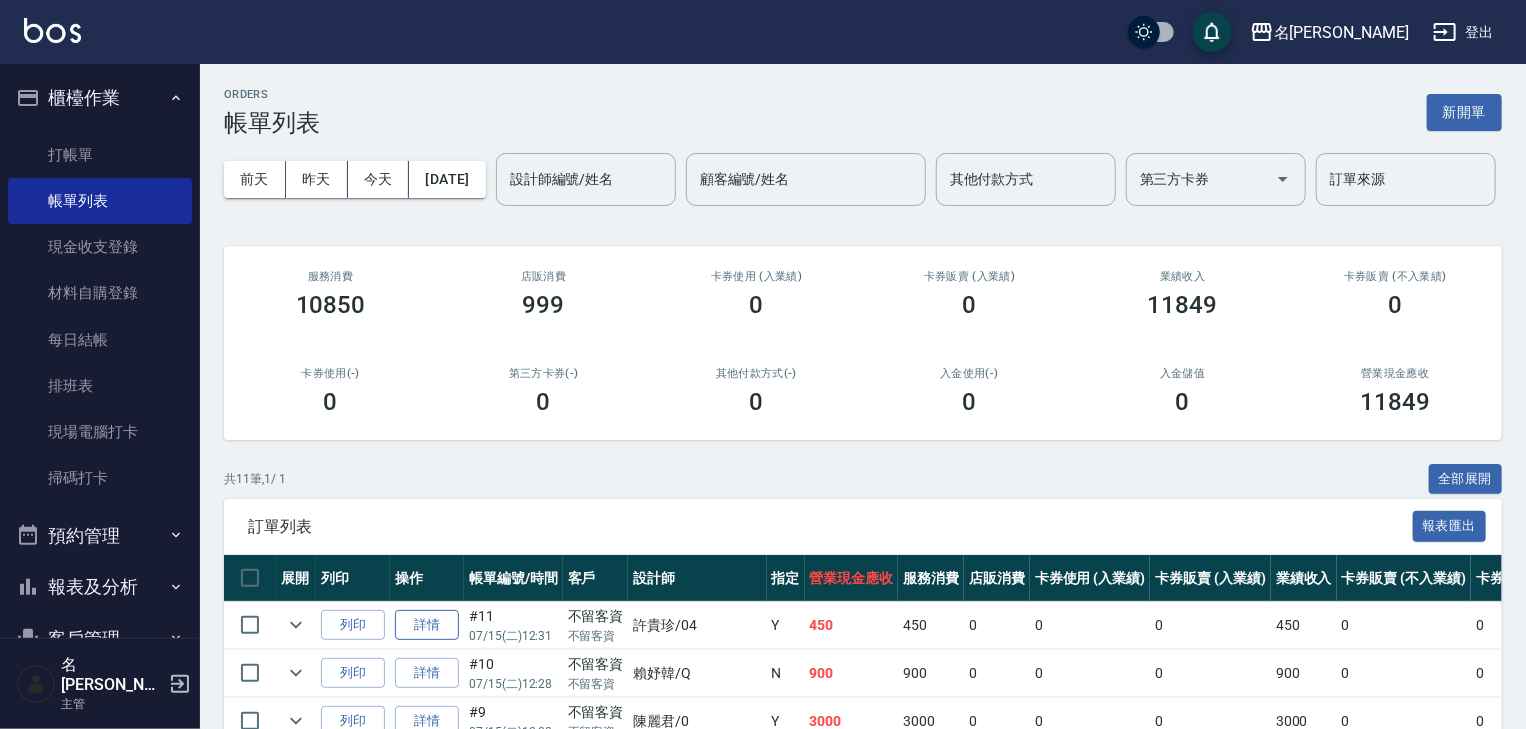 scroll, scrollTop: 106, scrollLeft: 0, axis: vertical 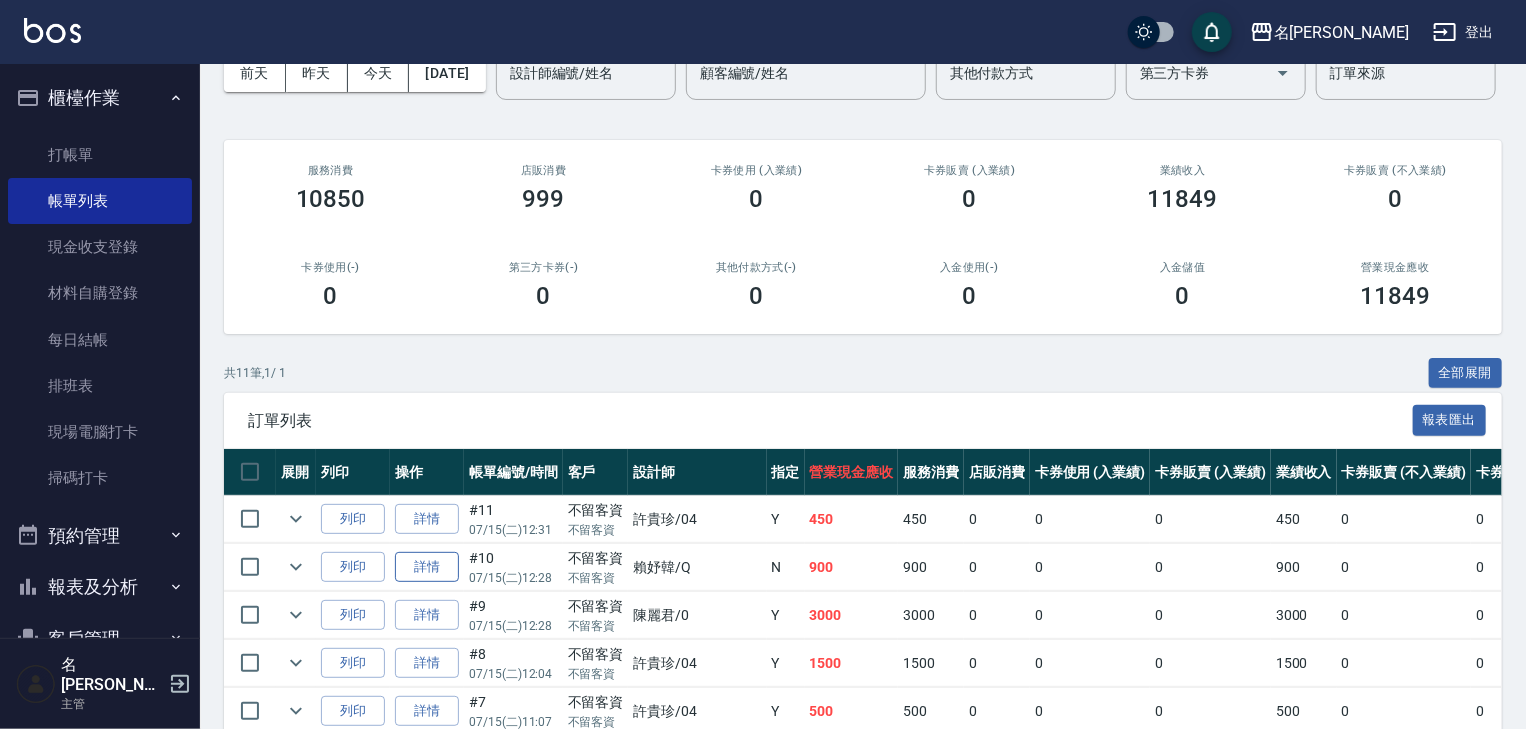 click on "詳情" at bounding box center (427, 567) 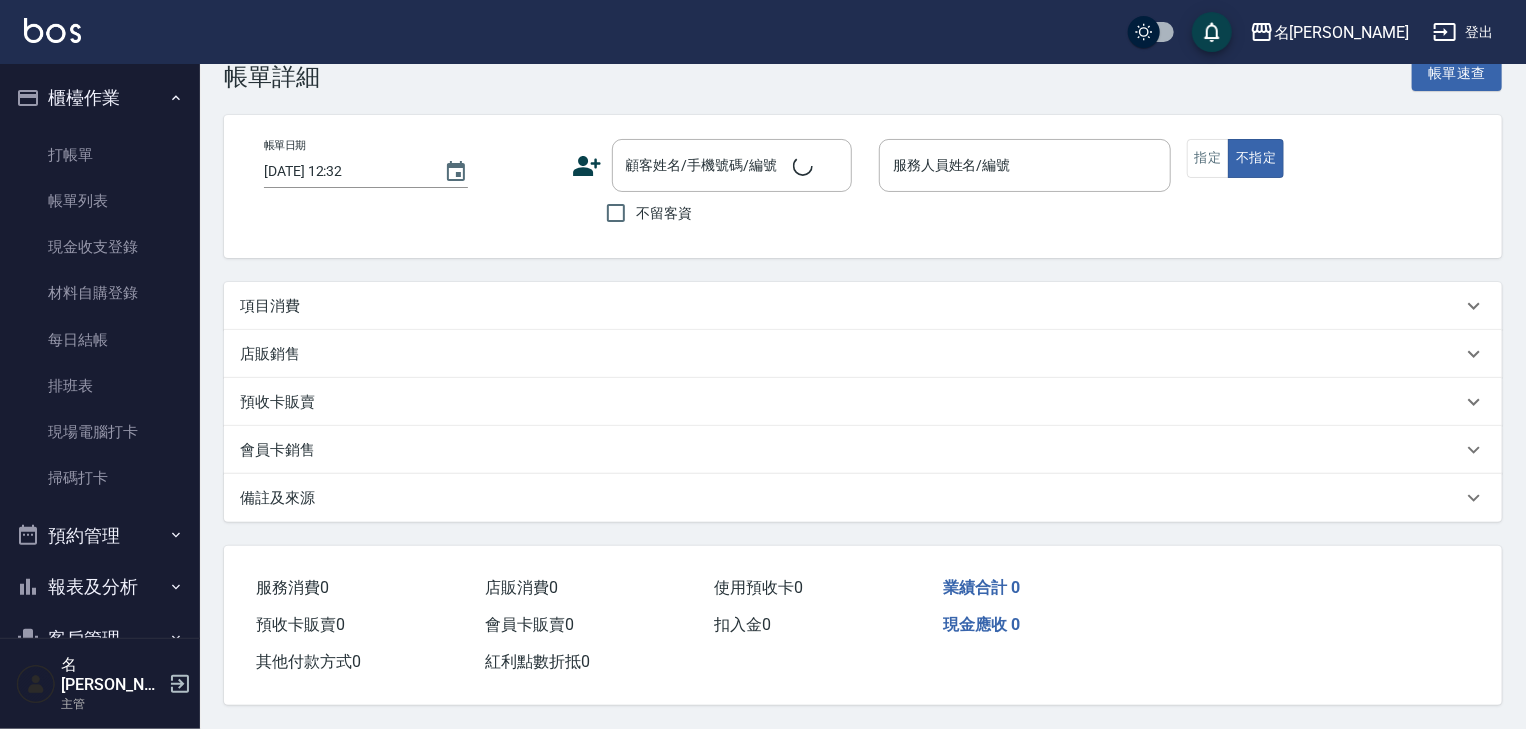 scroll, scrollTop: 0, scrollLeft: 0, axis: both 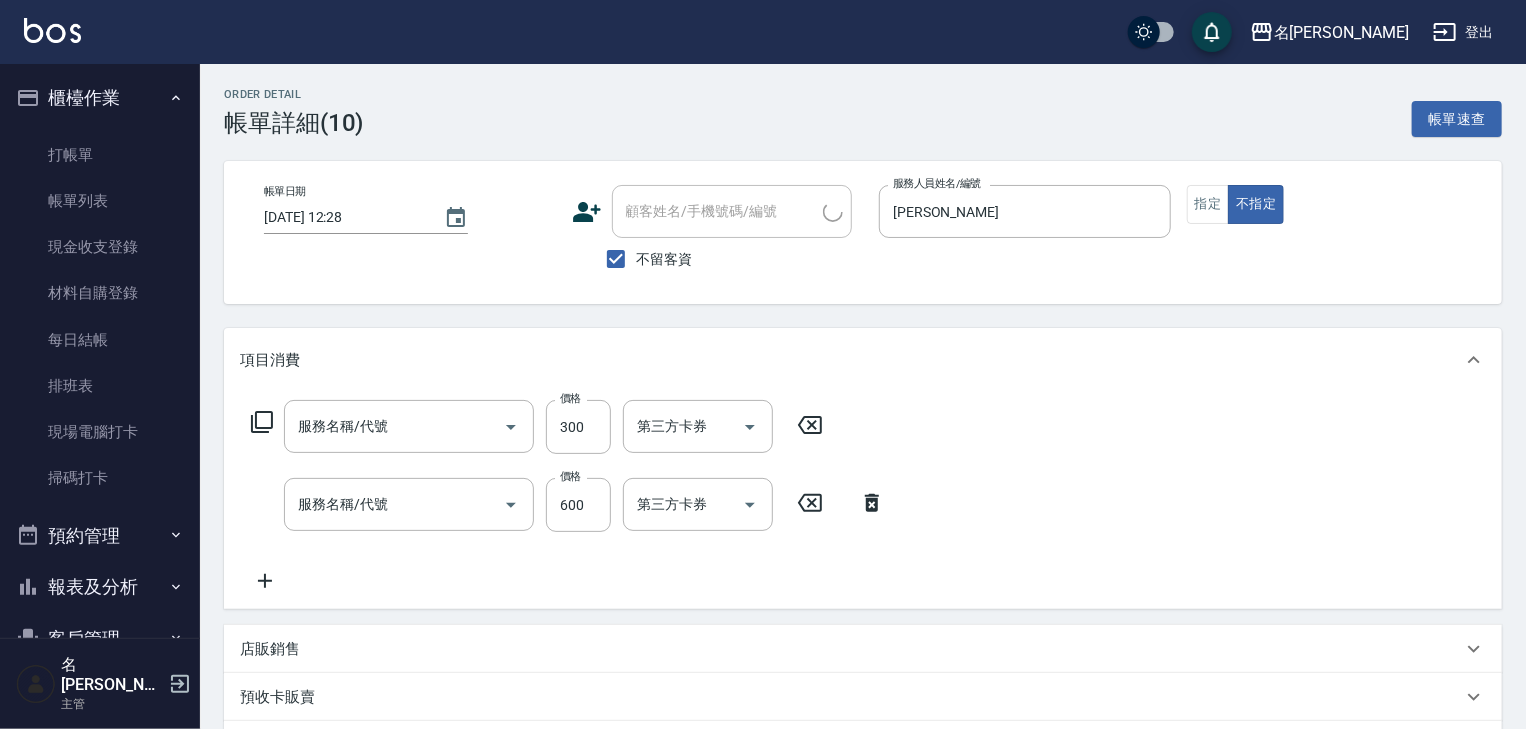 type on "[DATE] 12:28" 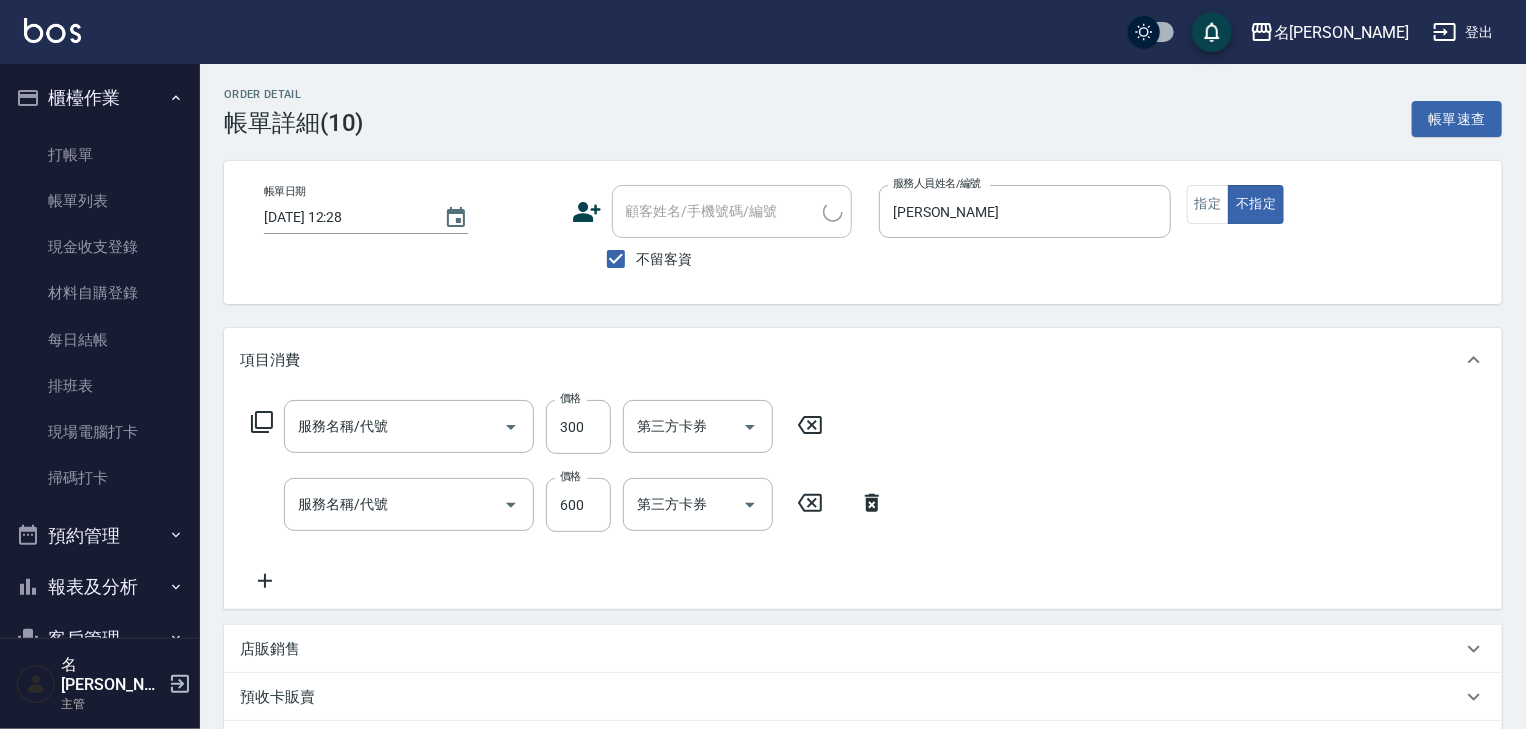 checkbox on "true" 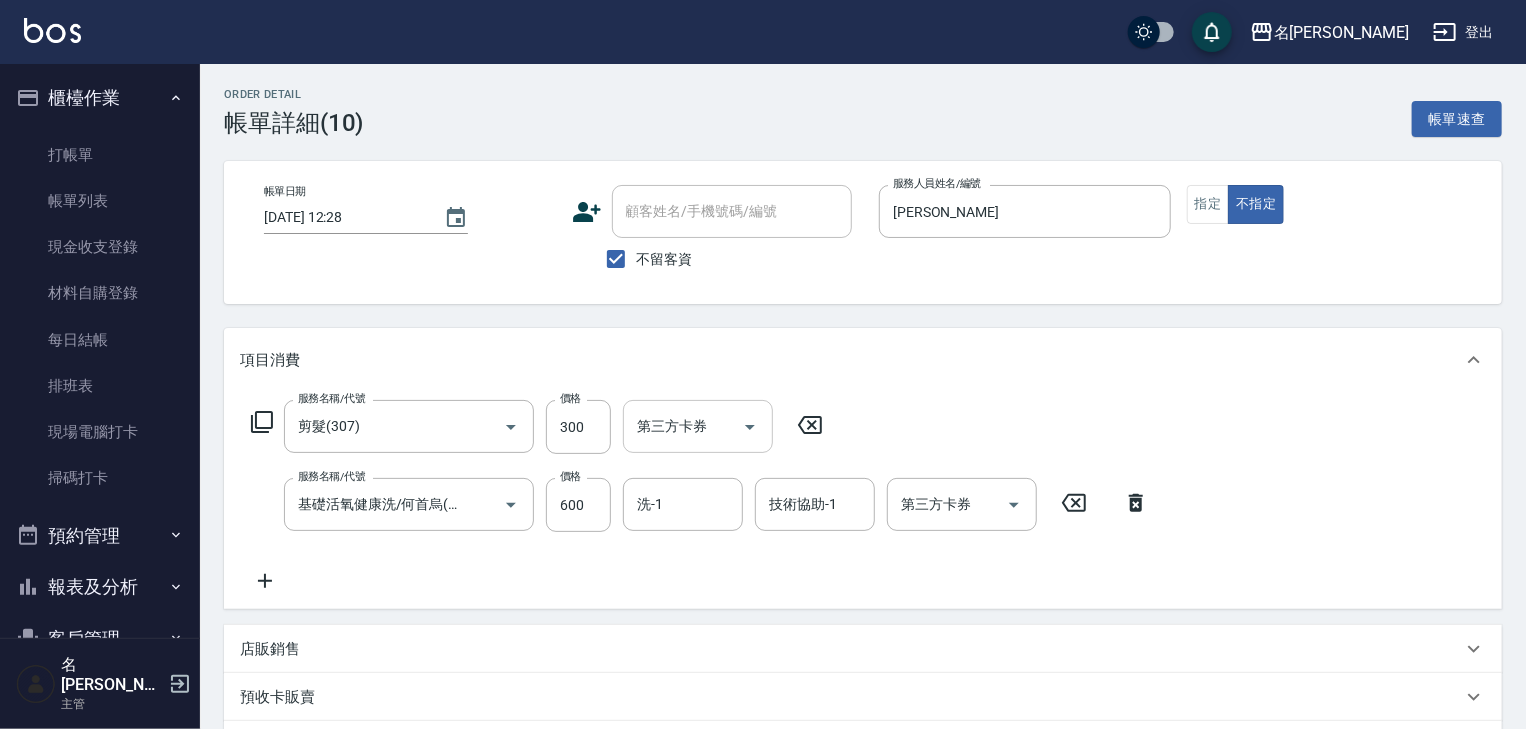 type on "剪髮(307)" 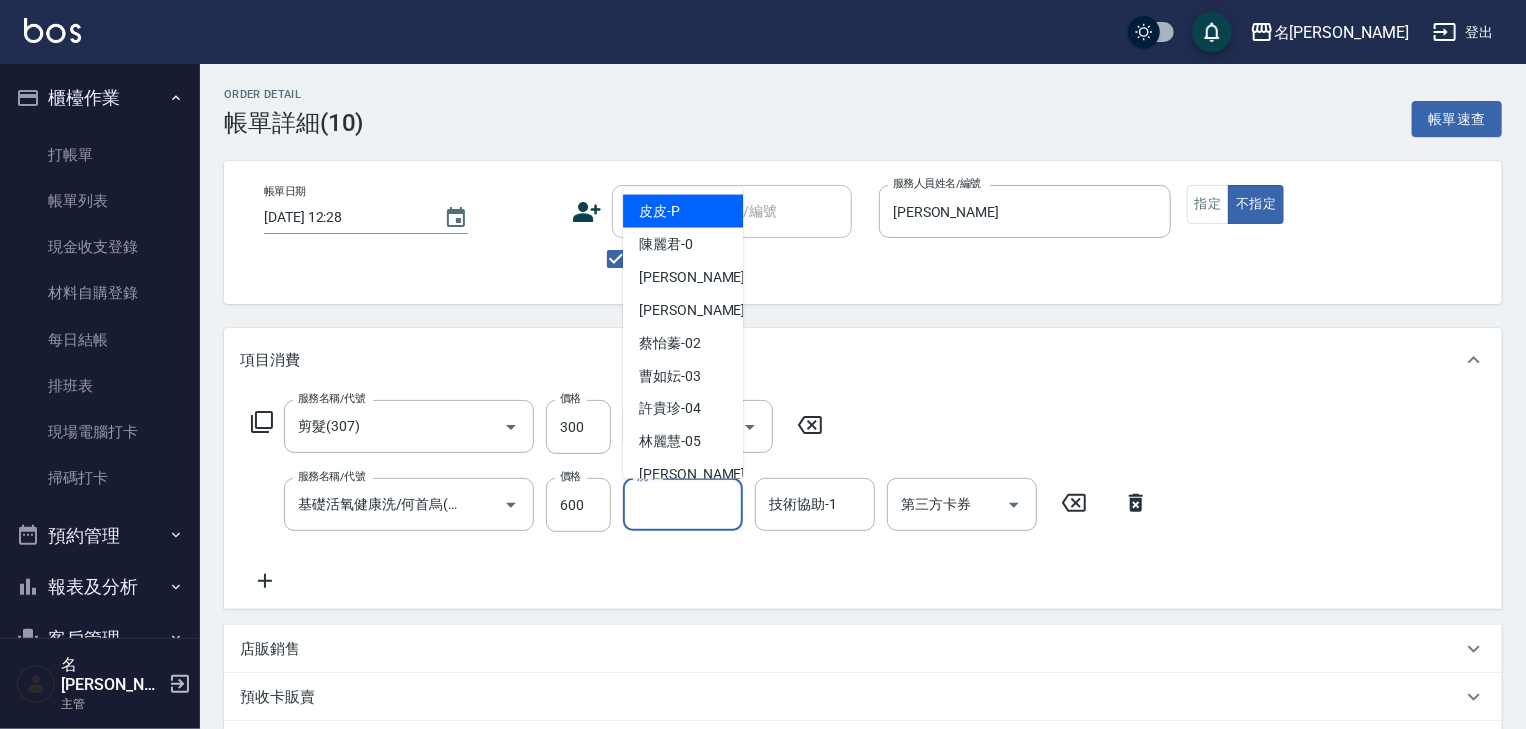 click on "洗-1" at bounding box center (683, 504) 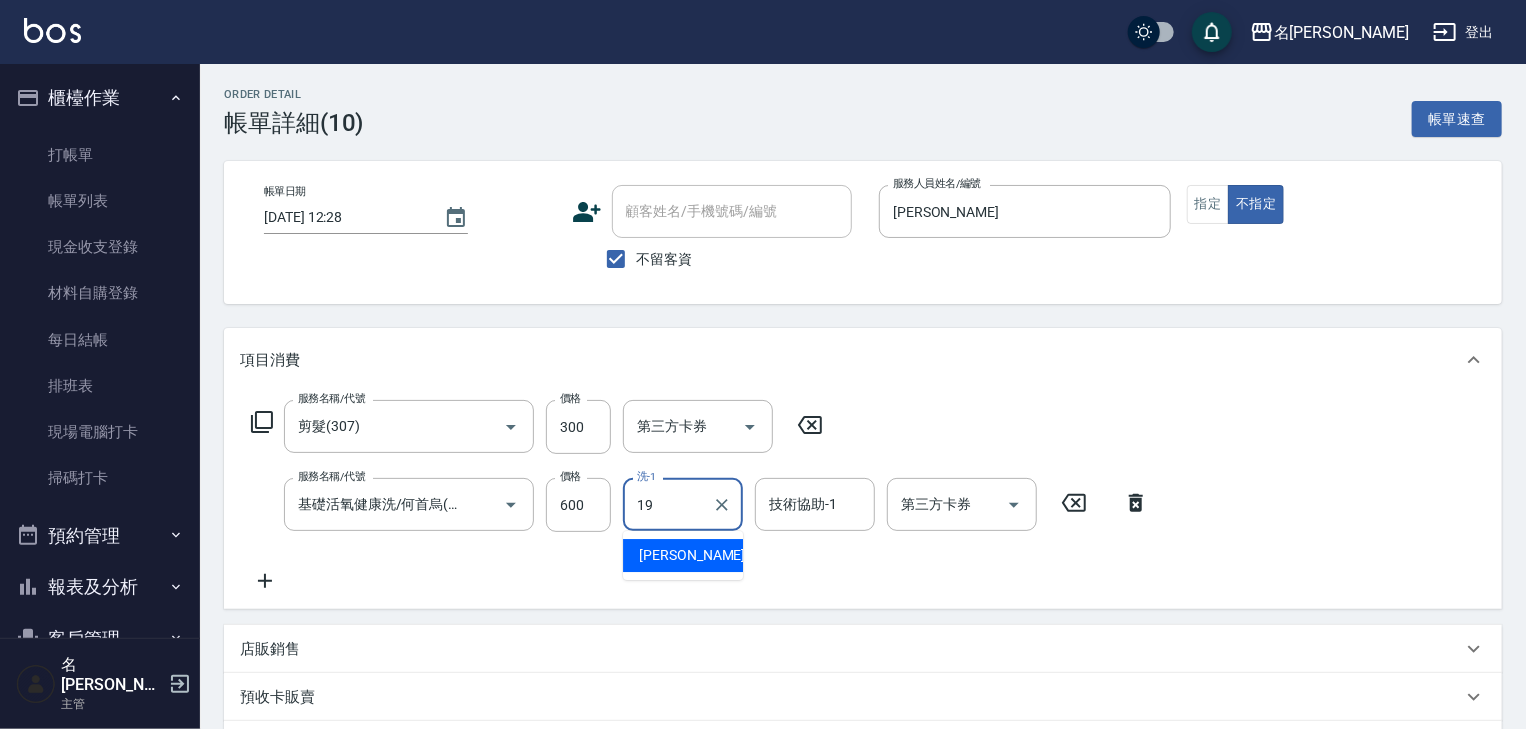 type on "[PERSON_NAME]-19" 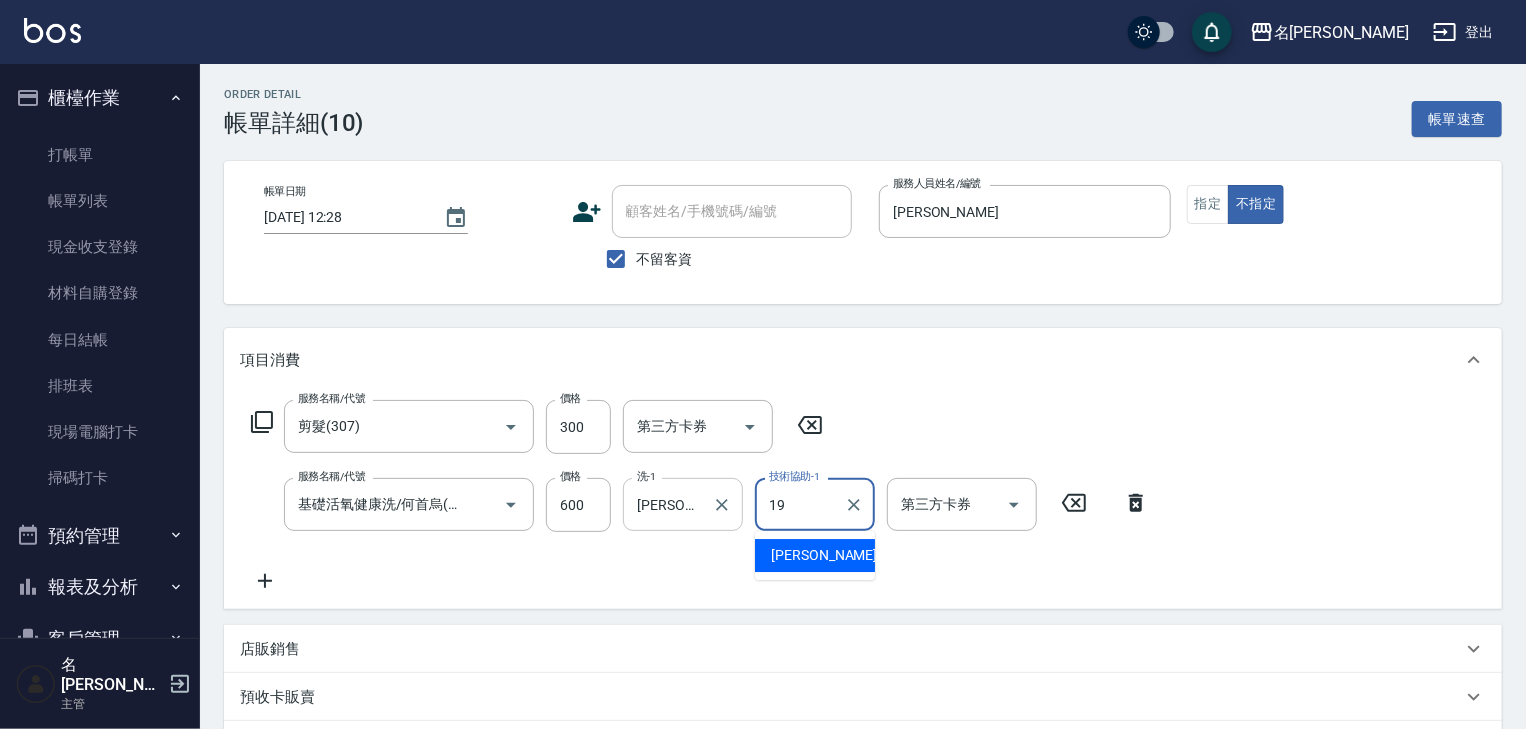 type on "[PERSON_NAME]-19" 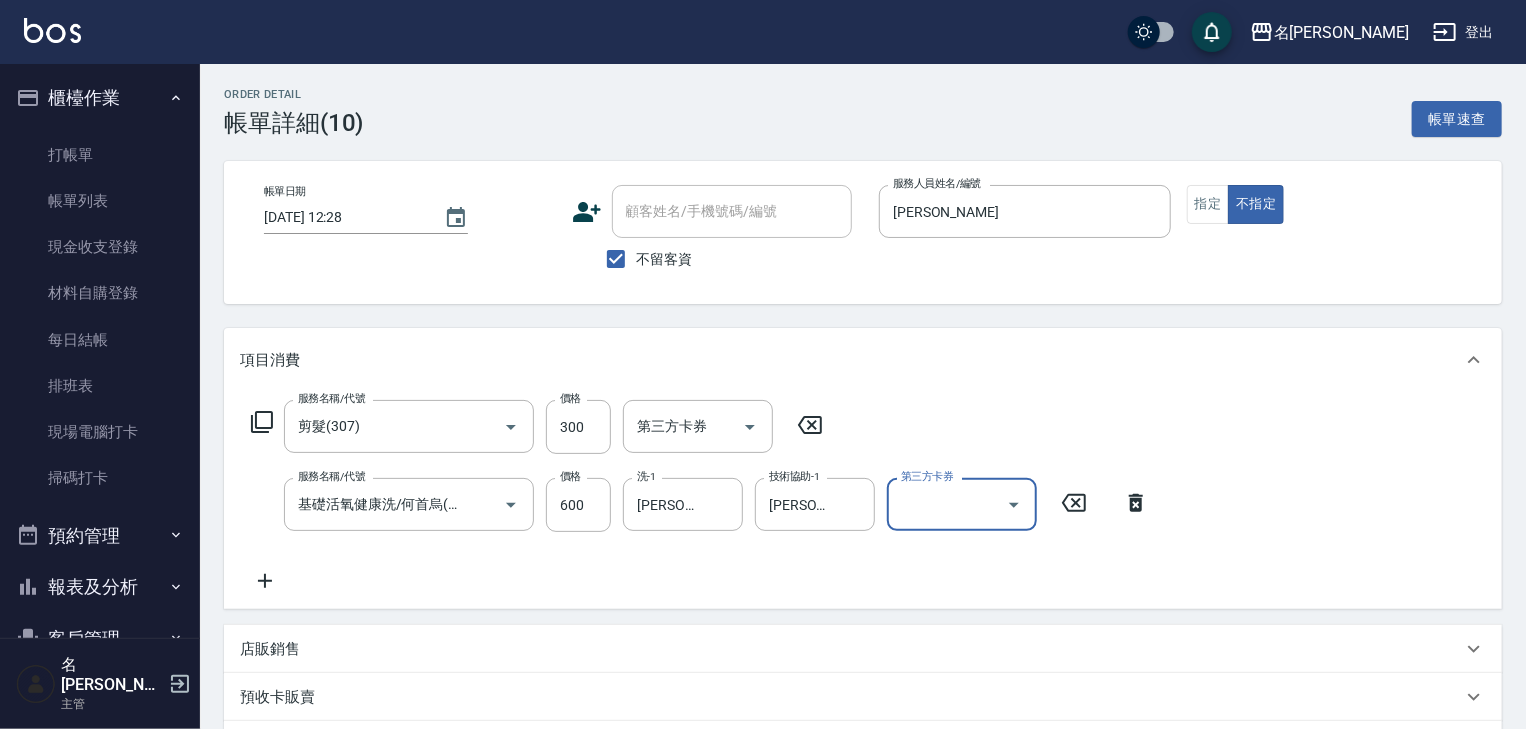 scroll, scrollTop: 320, scrollLeft: 0, axis: vertical 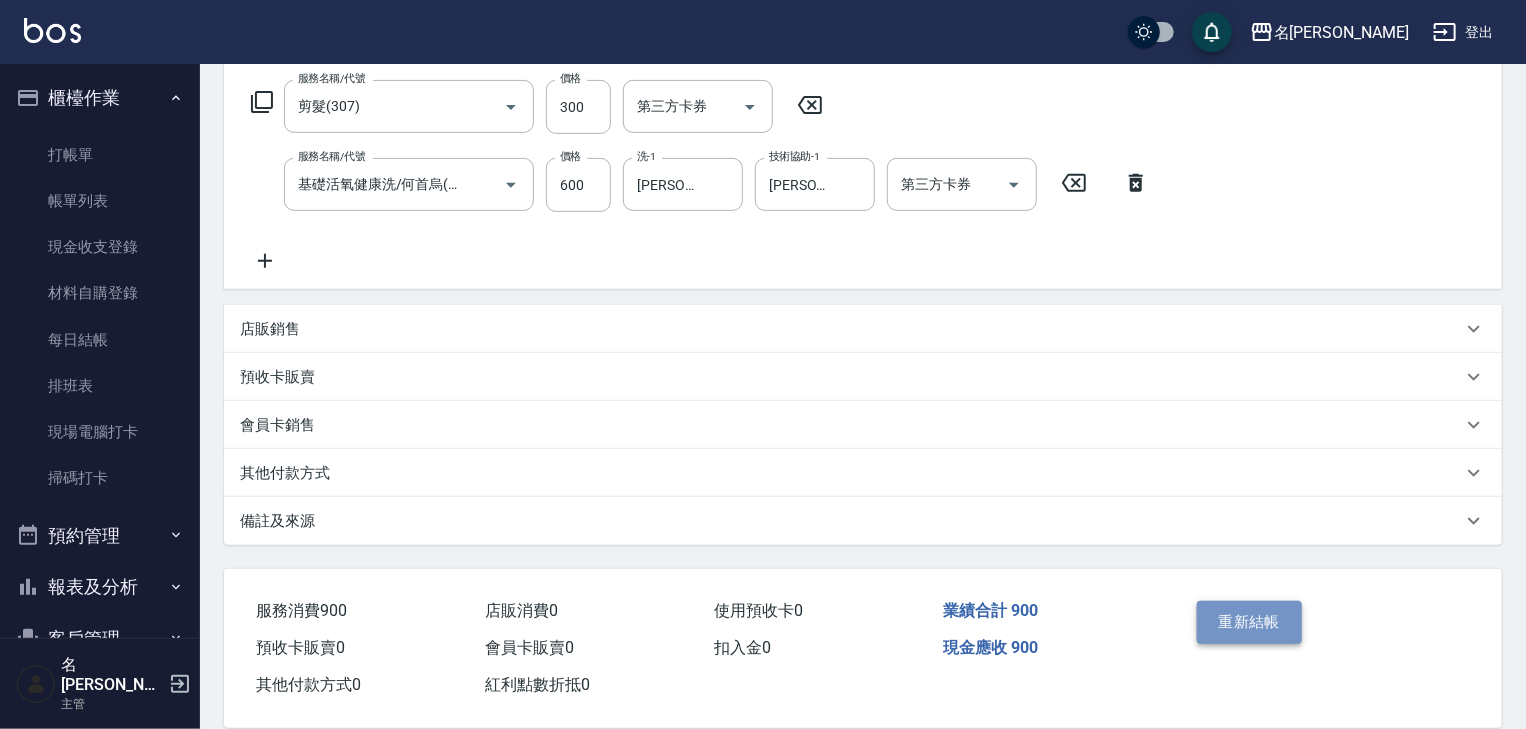 click on "重新結帳" at bounding box center (1250, 622) 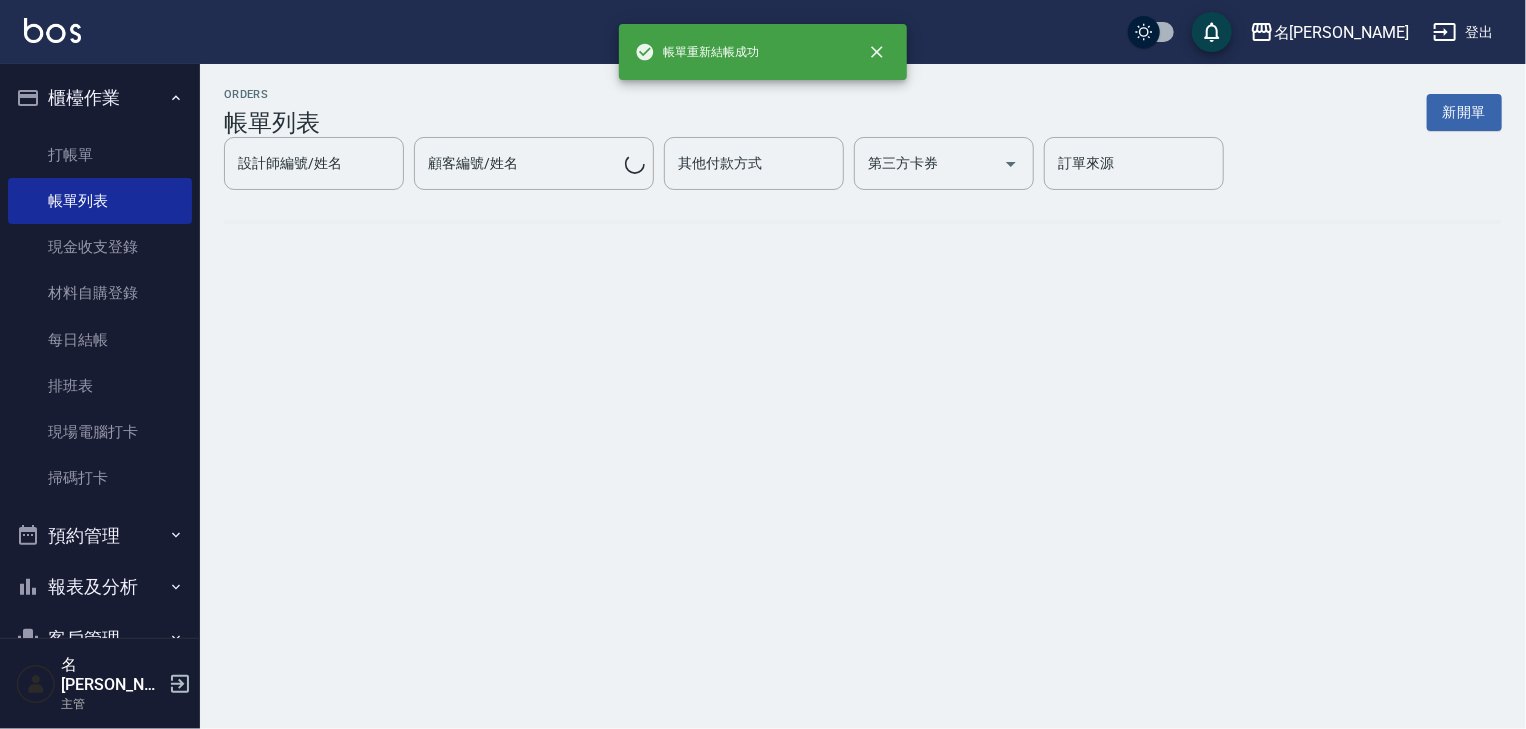 scroll, scrollTop: 0, scrollLeft: 0, axis: both 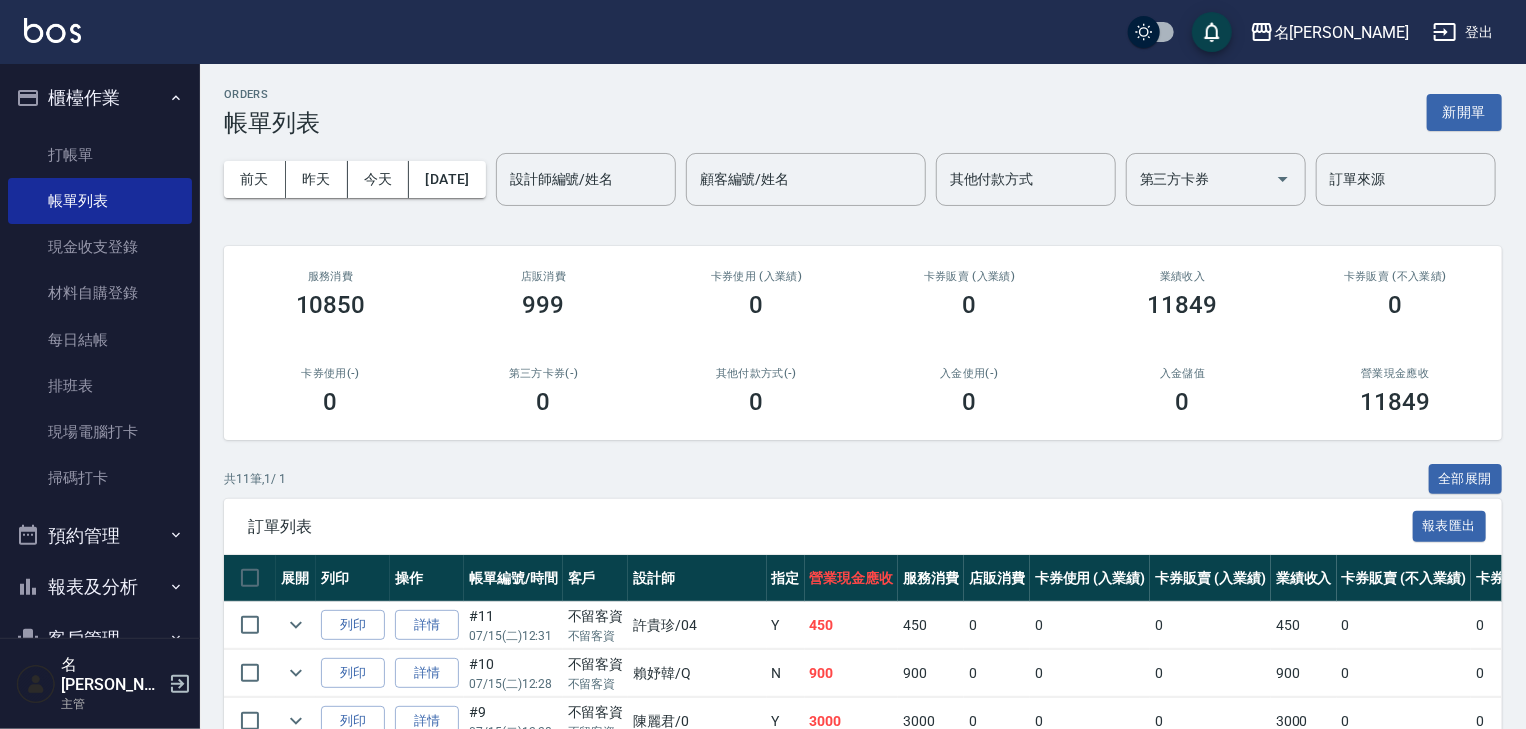 click at bounding box center [52, 30] 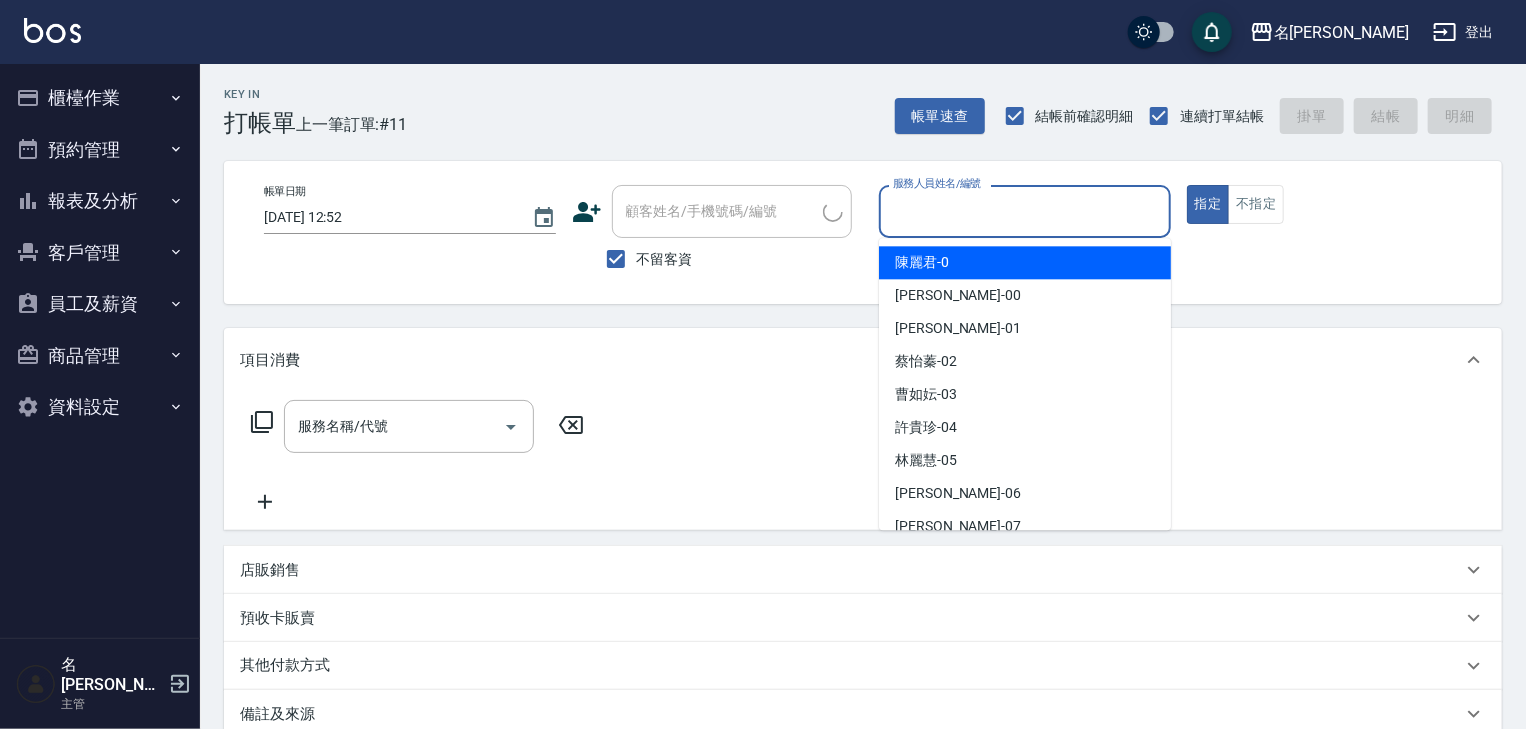 click on "服務人員姓名/編號" at bounding box center (1025, 211) 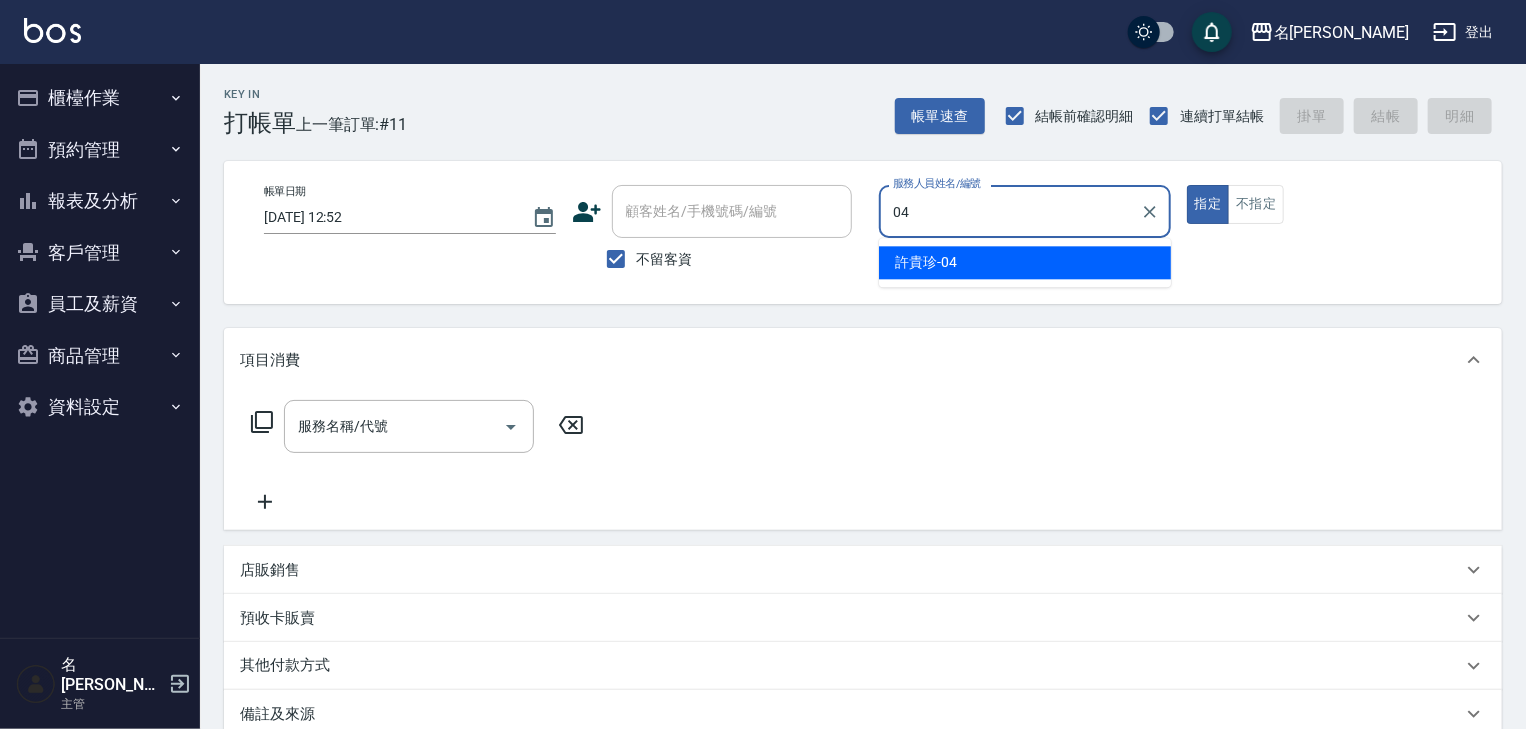 type on "[PERSON_NAME]-04" 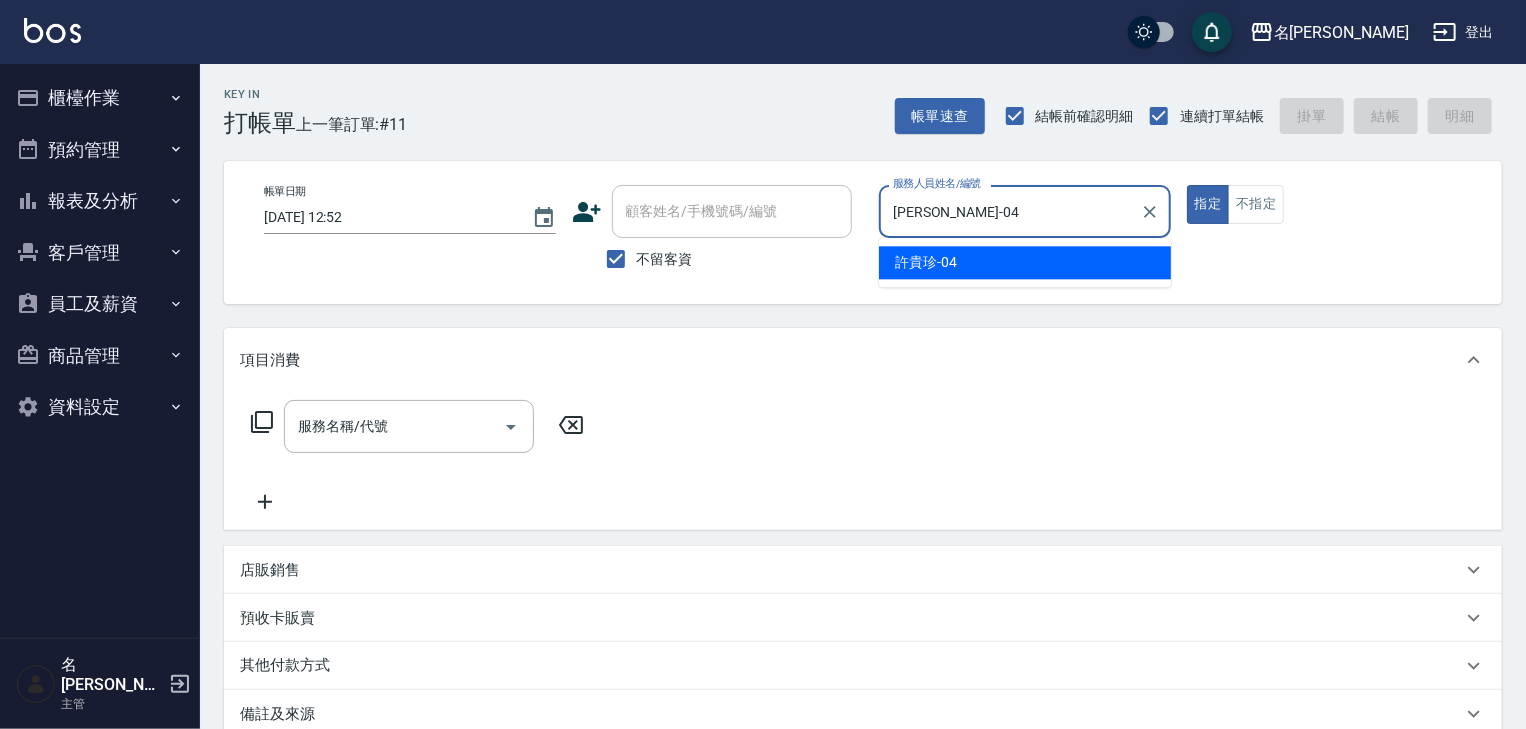 type on "true" 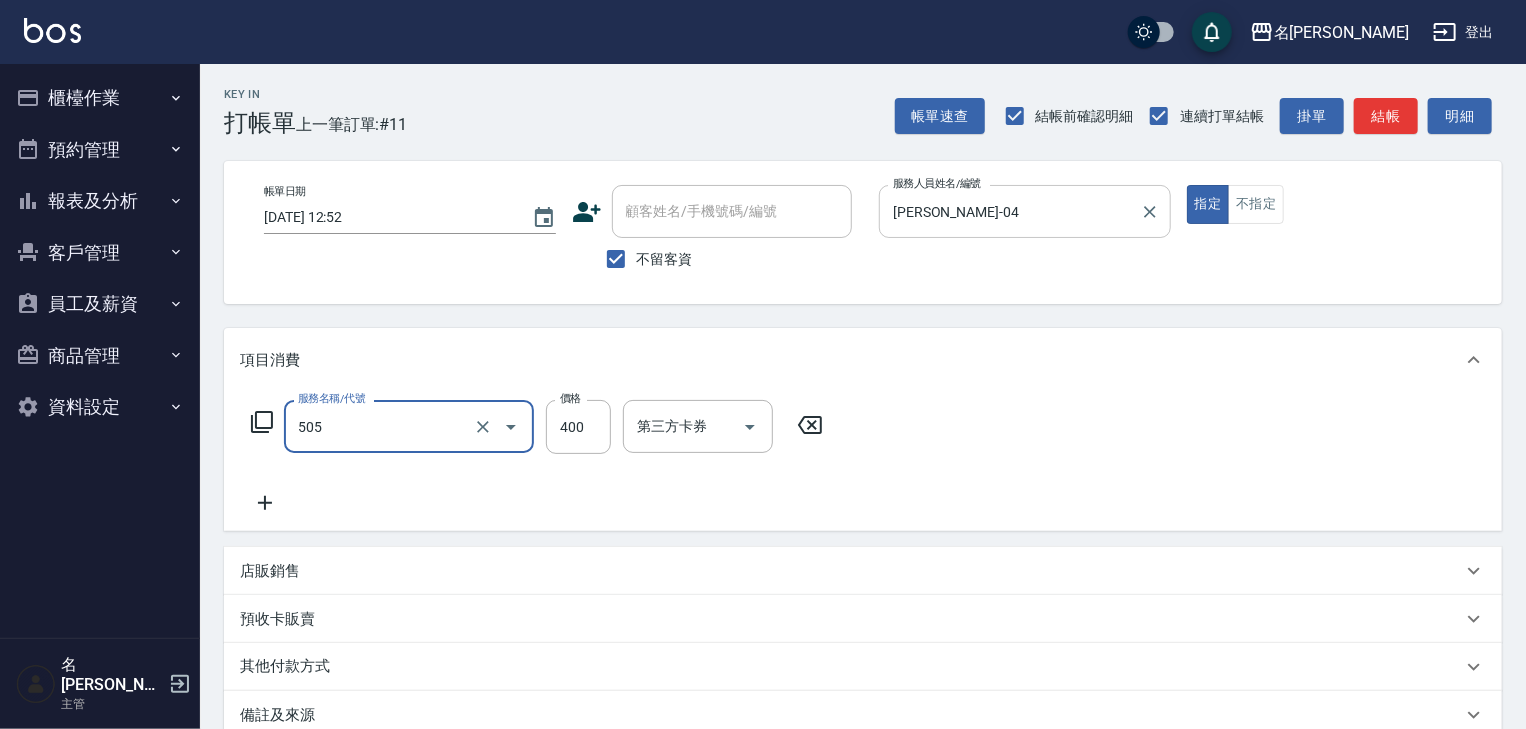type on "洗髮(505)" 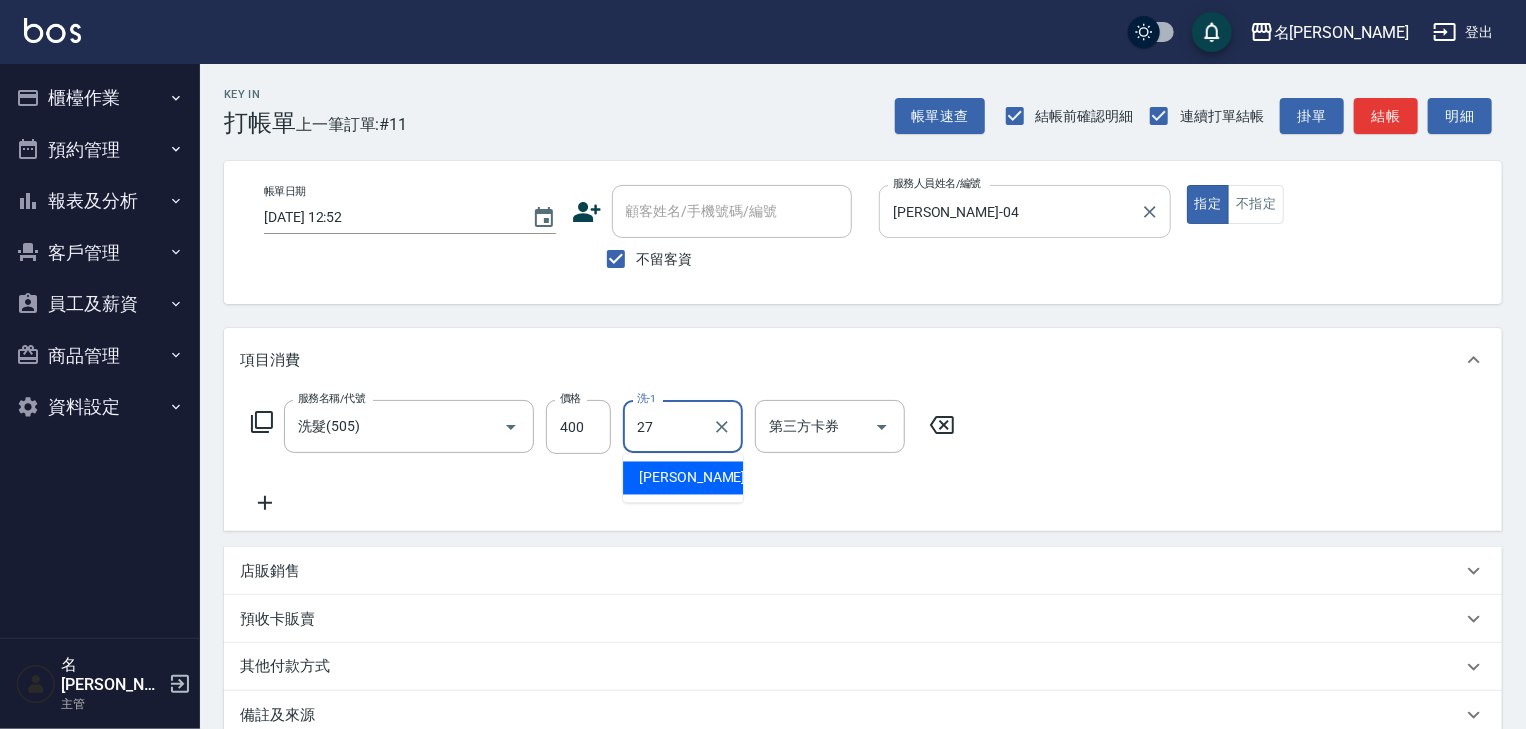 type on "[PERSON_NAME]-27" 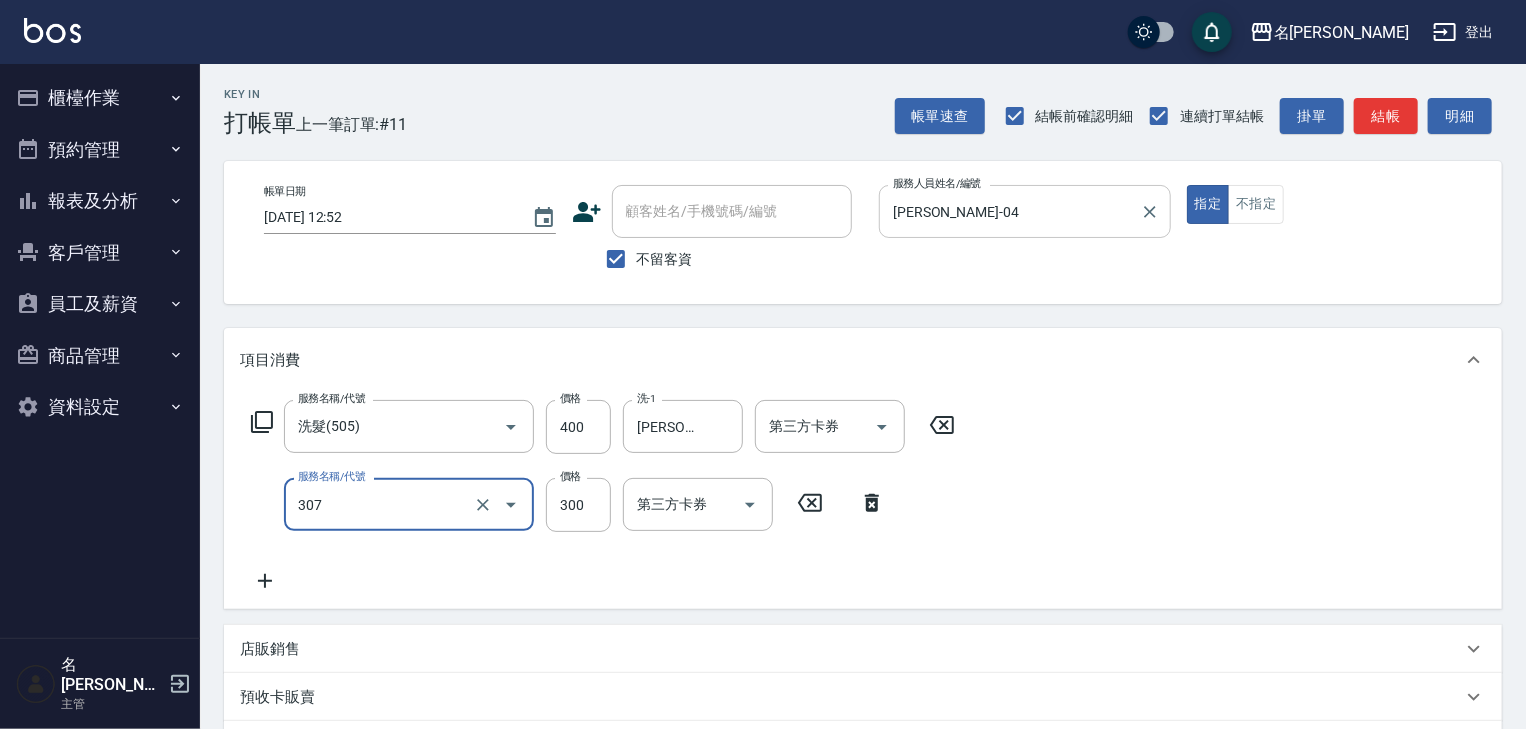 type on "剪髮(307)" 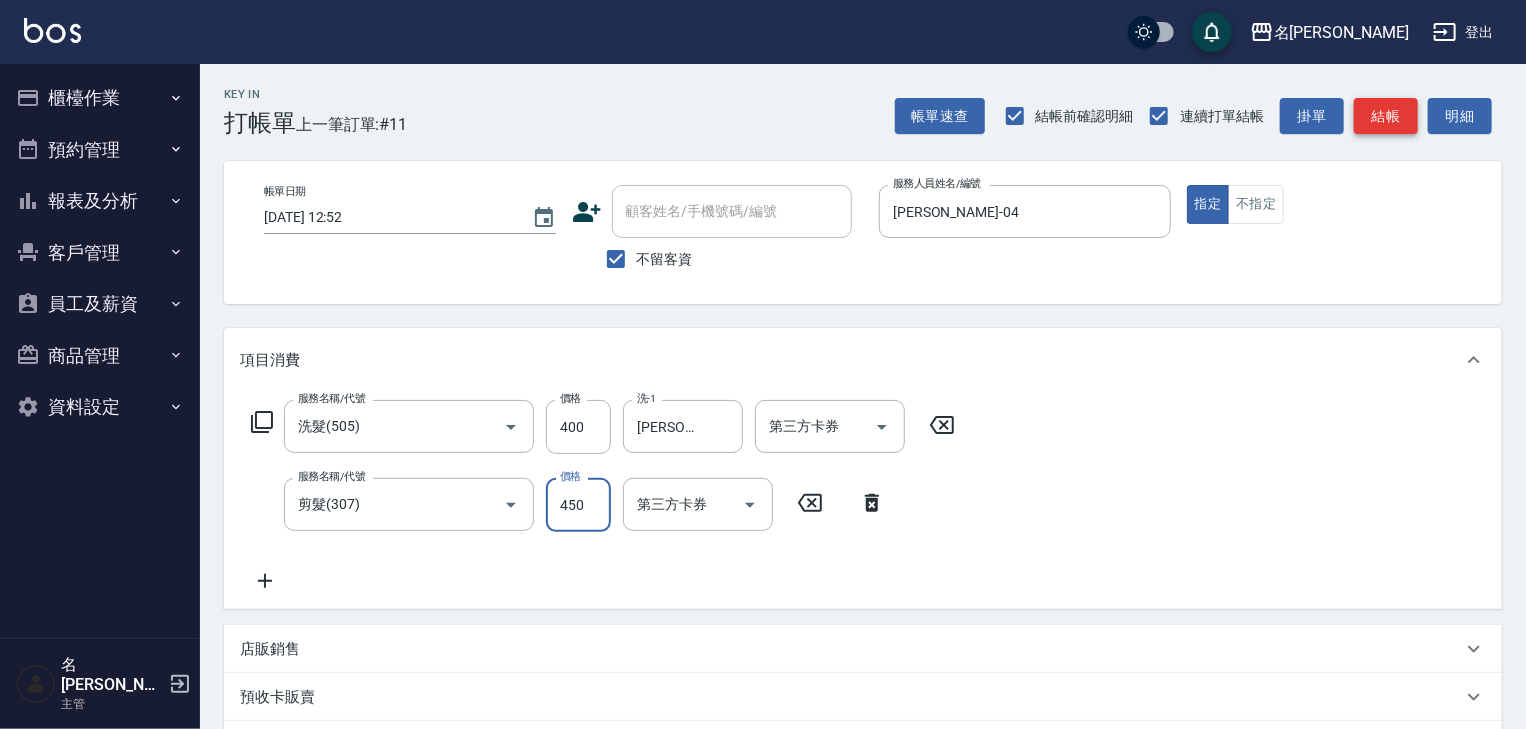 type on "450" 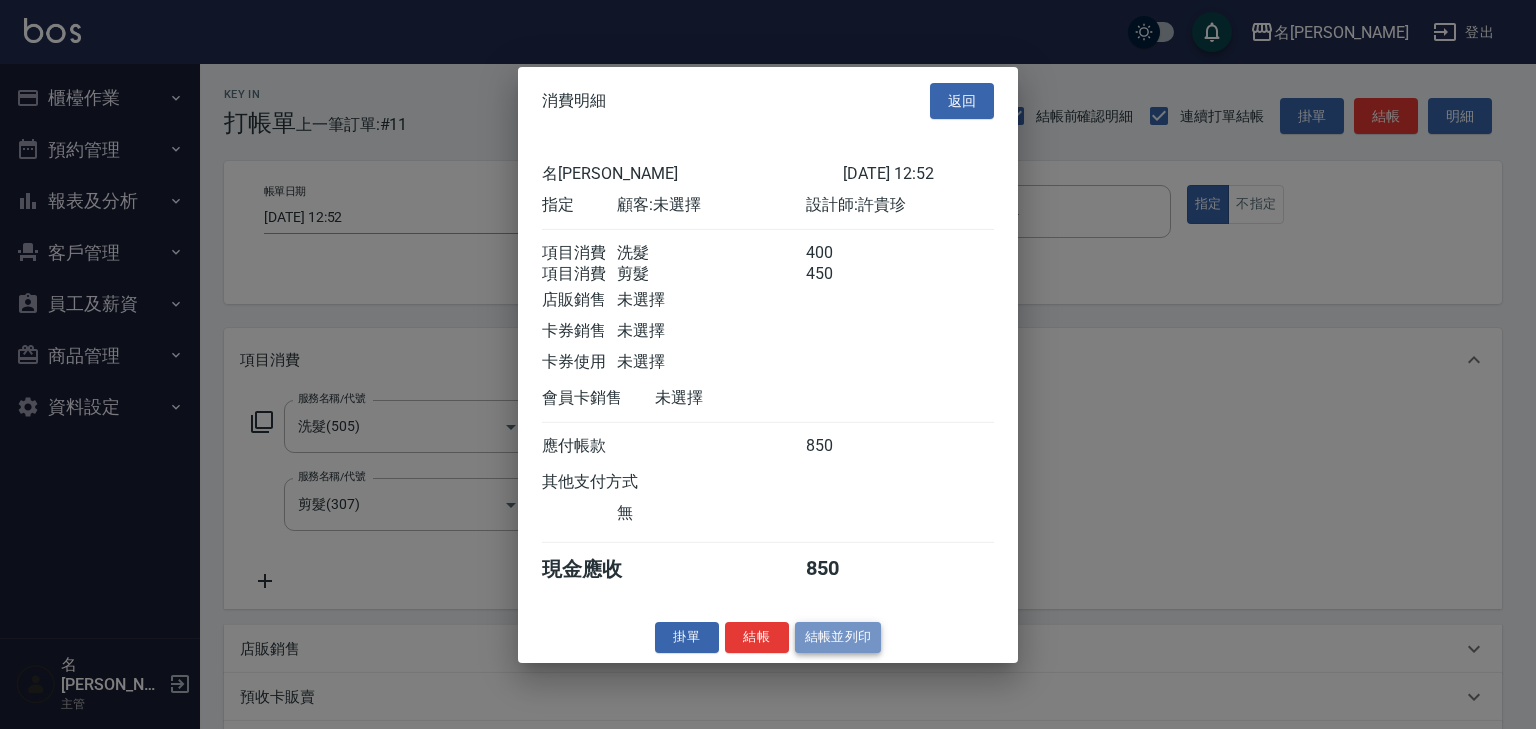 click on "結帳並列印" at bounding box center [838, 637] 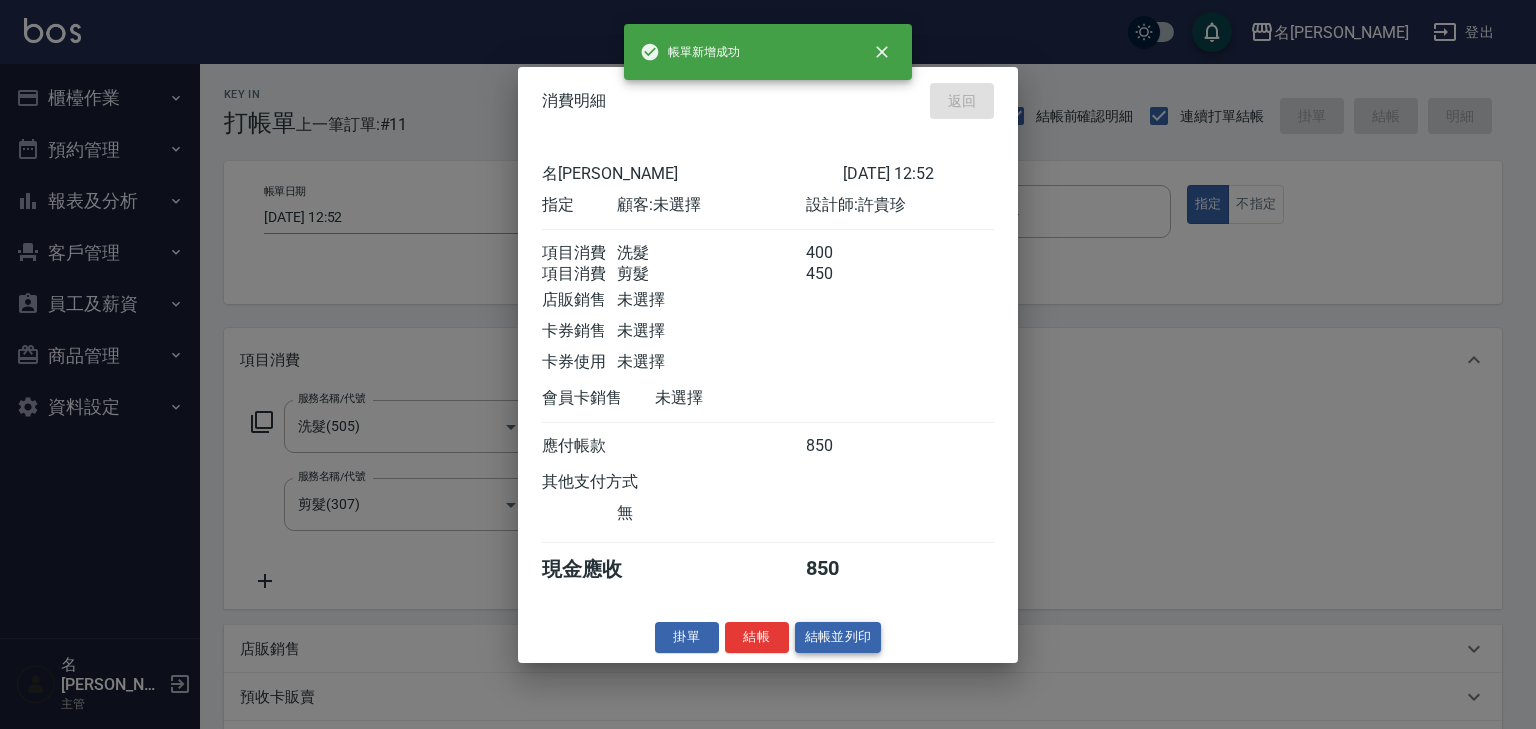 type on "[DATE] 12:53" 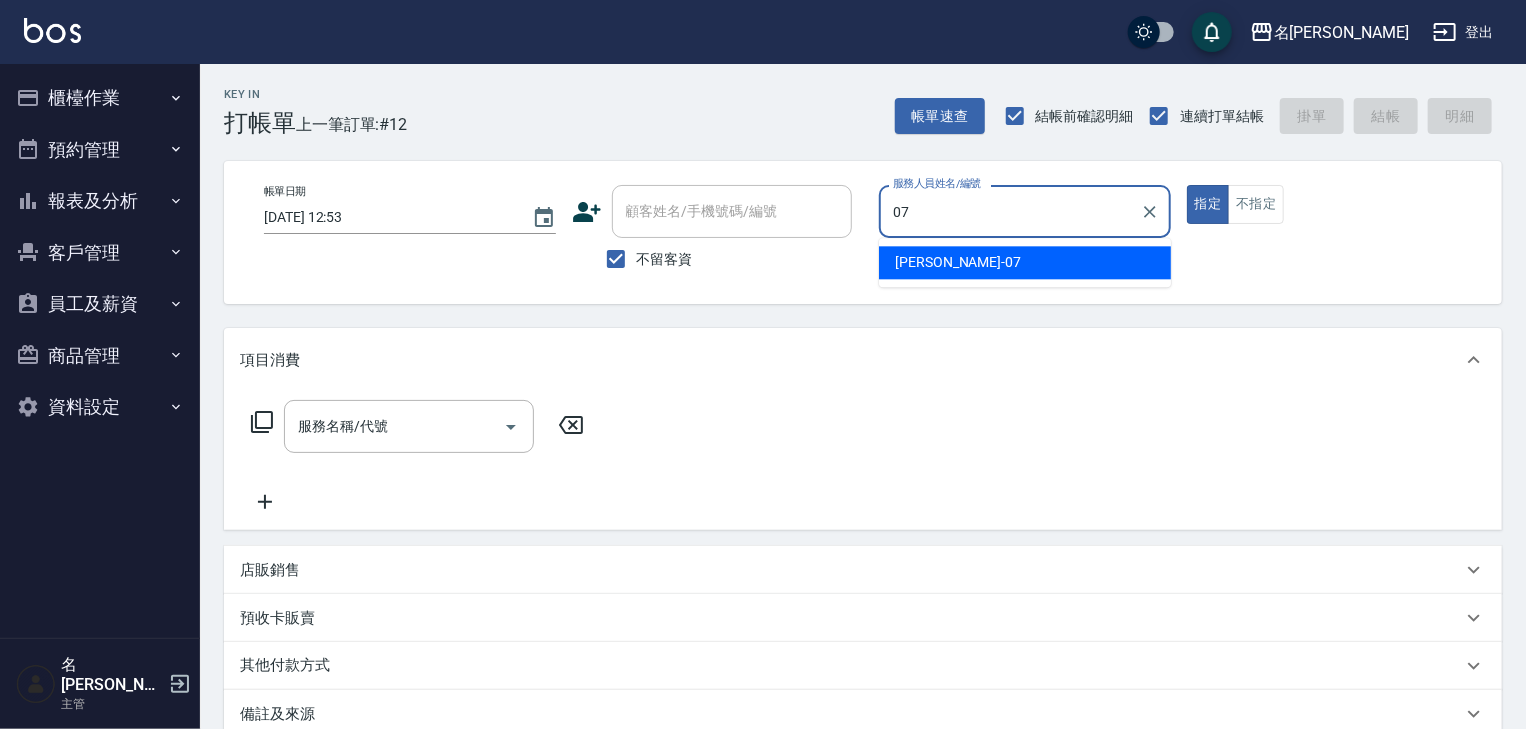type on "[PERSON_NAME]-07" 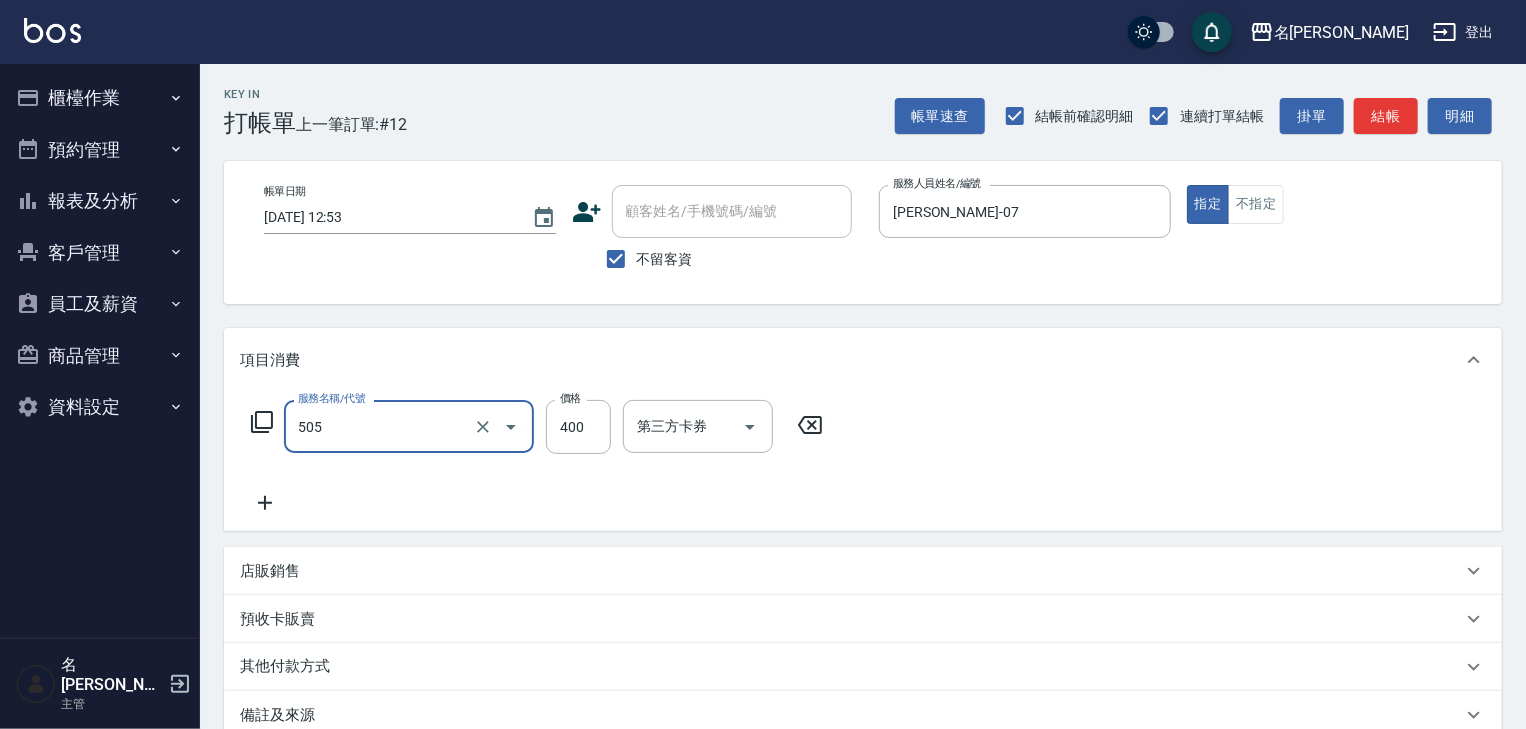 type on "洗髮(505)" 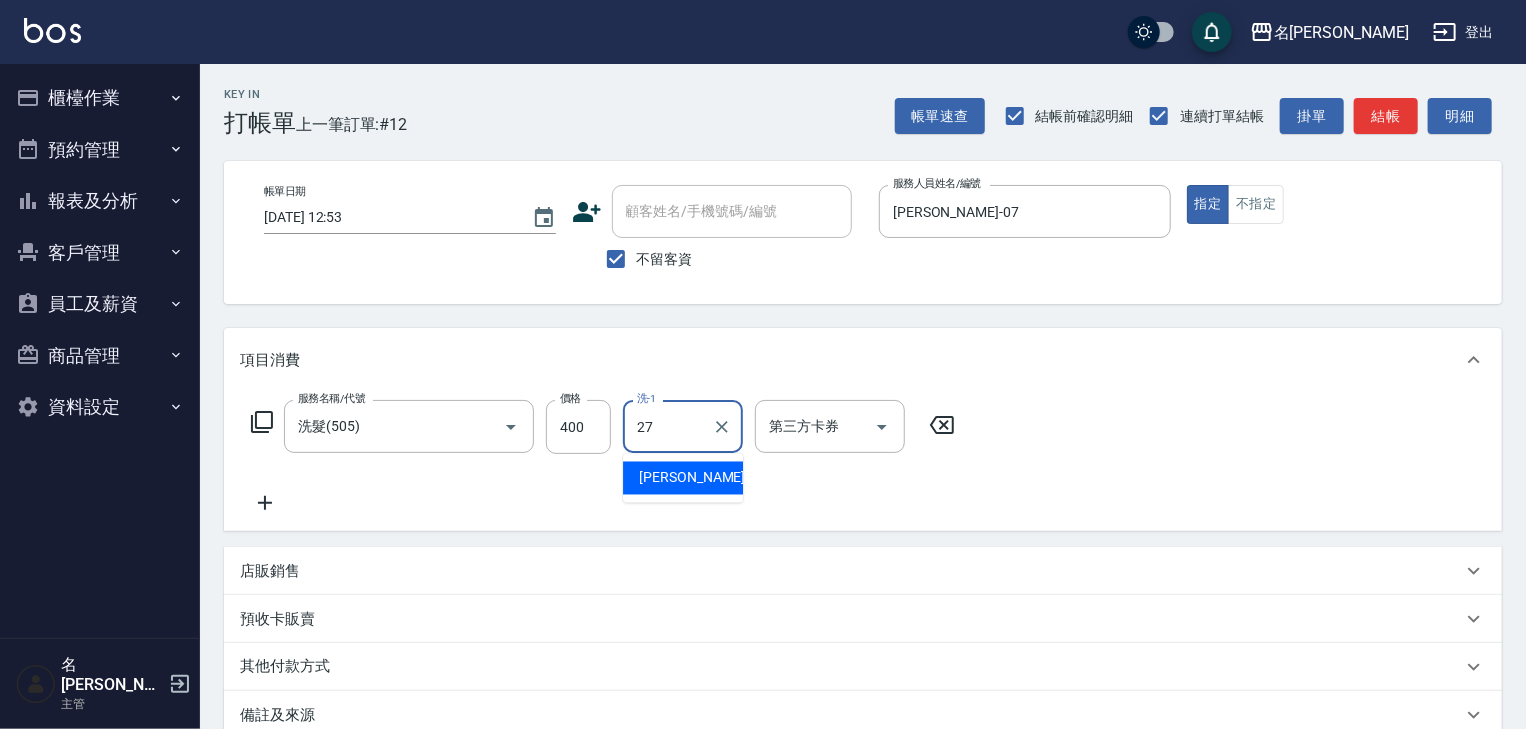 type on "[PERSON_NAME]-27" 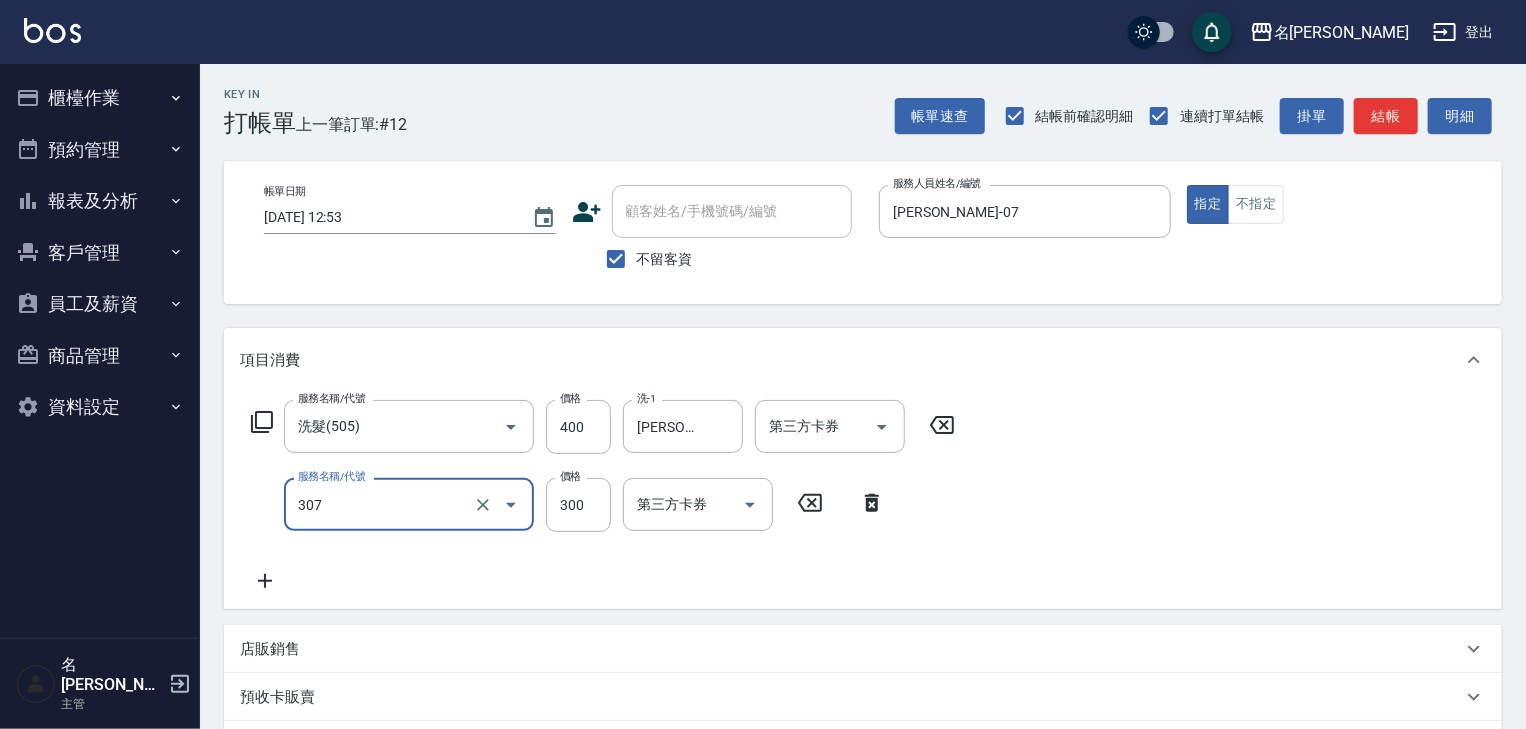 type on "剪髮(307)" 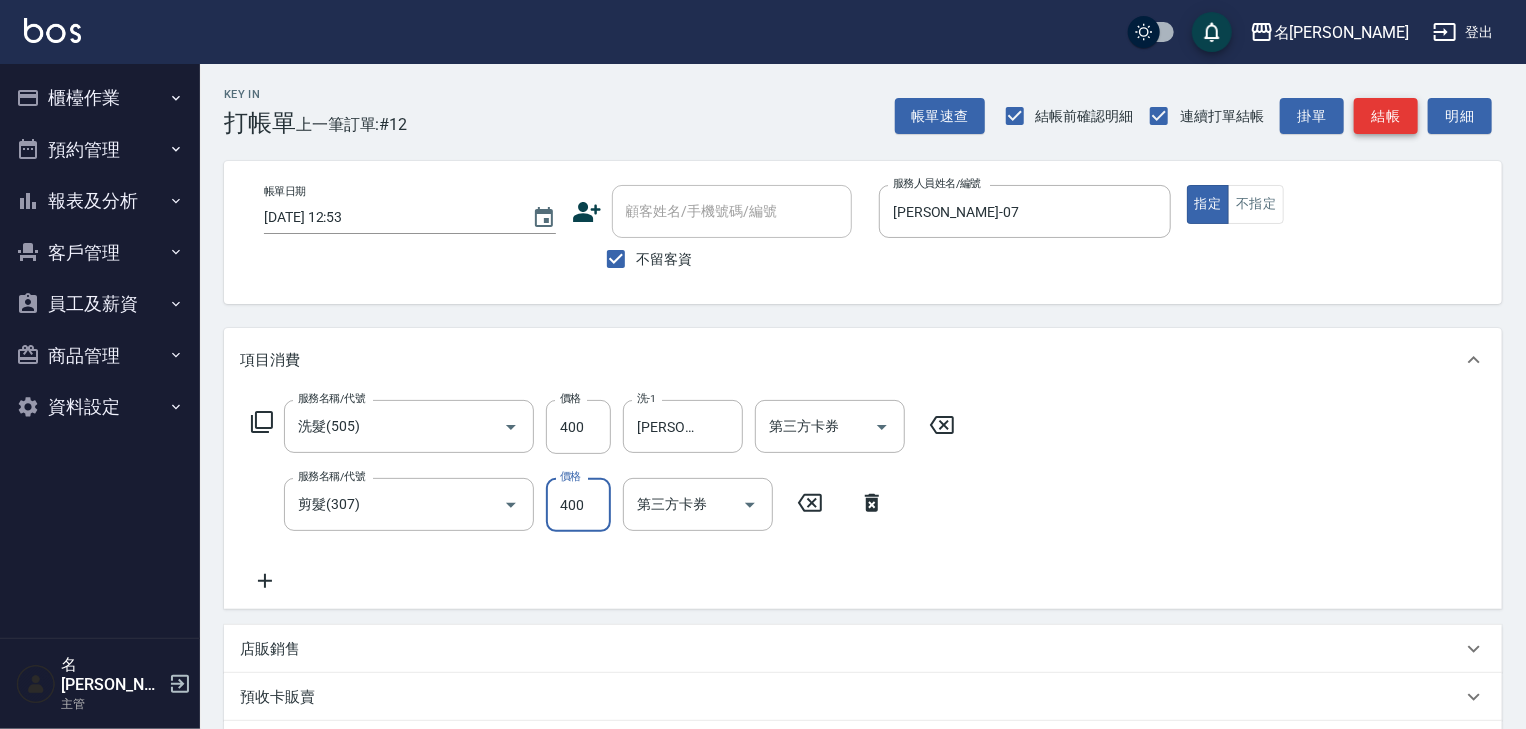 type on "400" 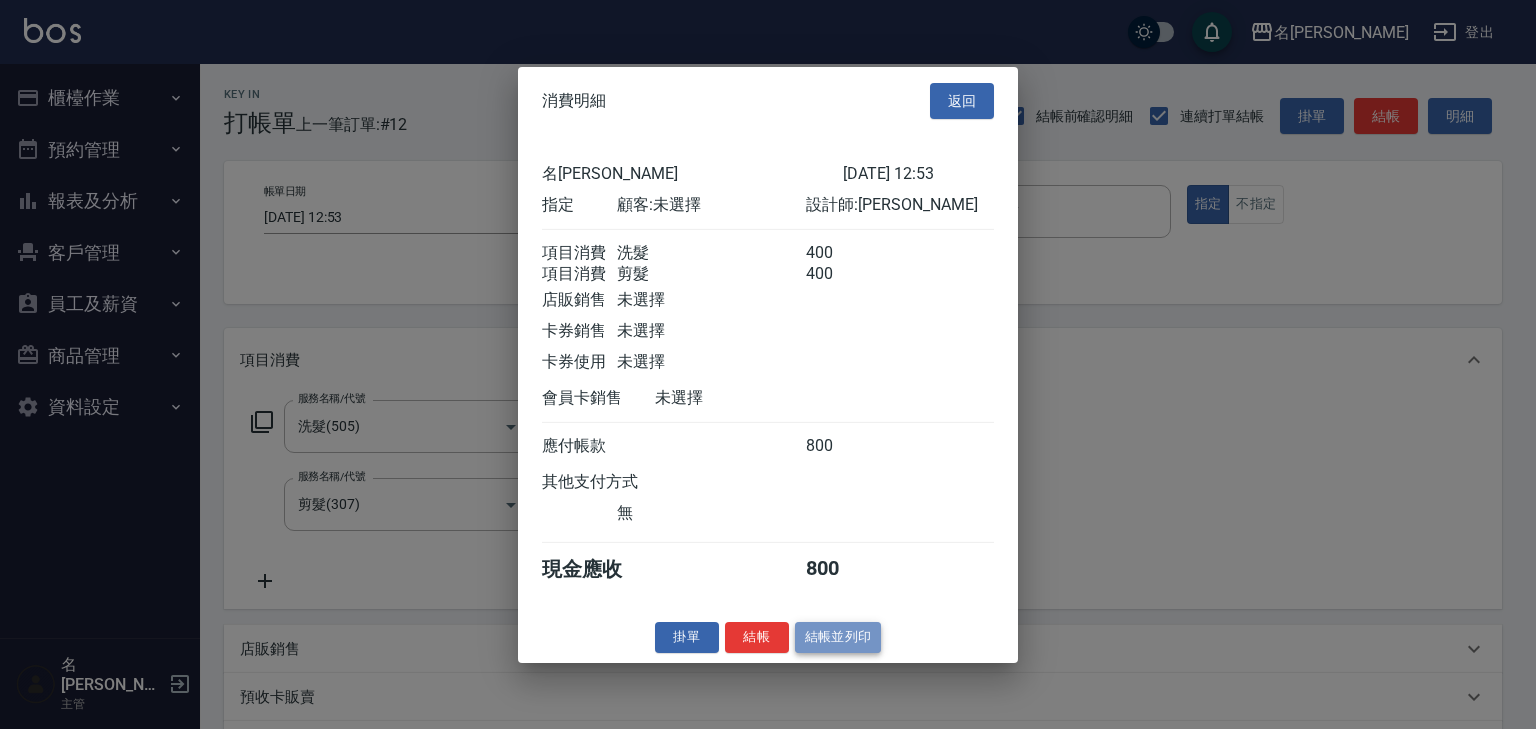 click on "結帳並列印" at bounding box center [838, 637] 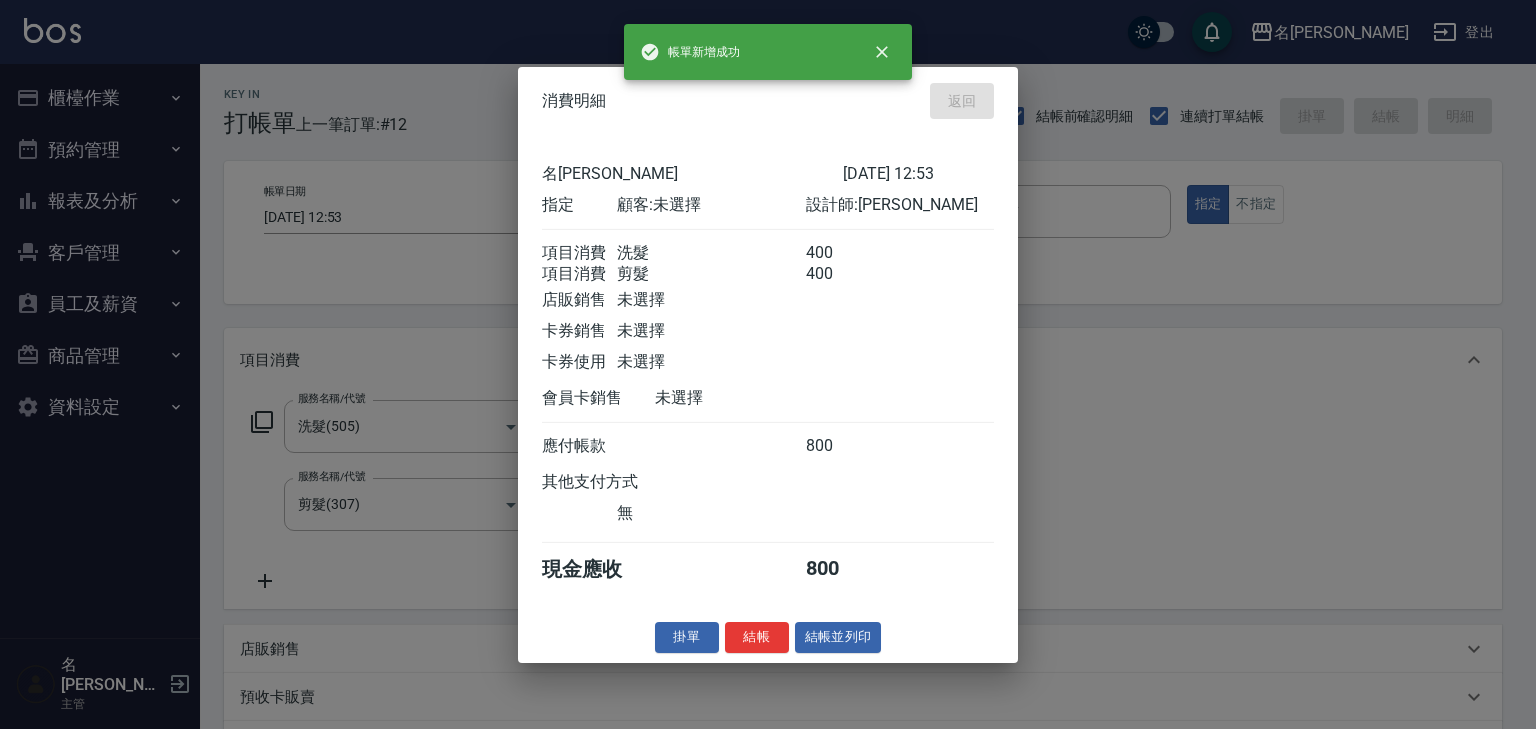 type on "[DATE] 13:03" 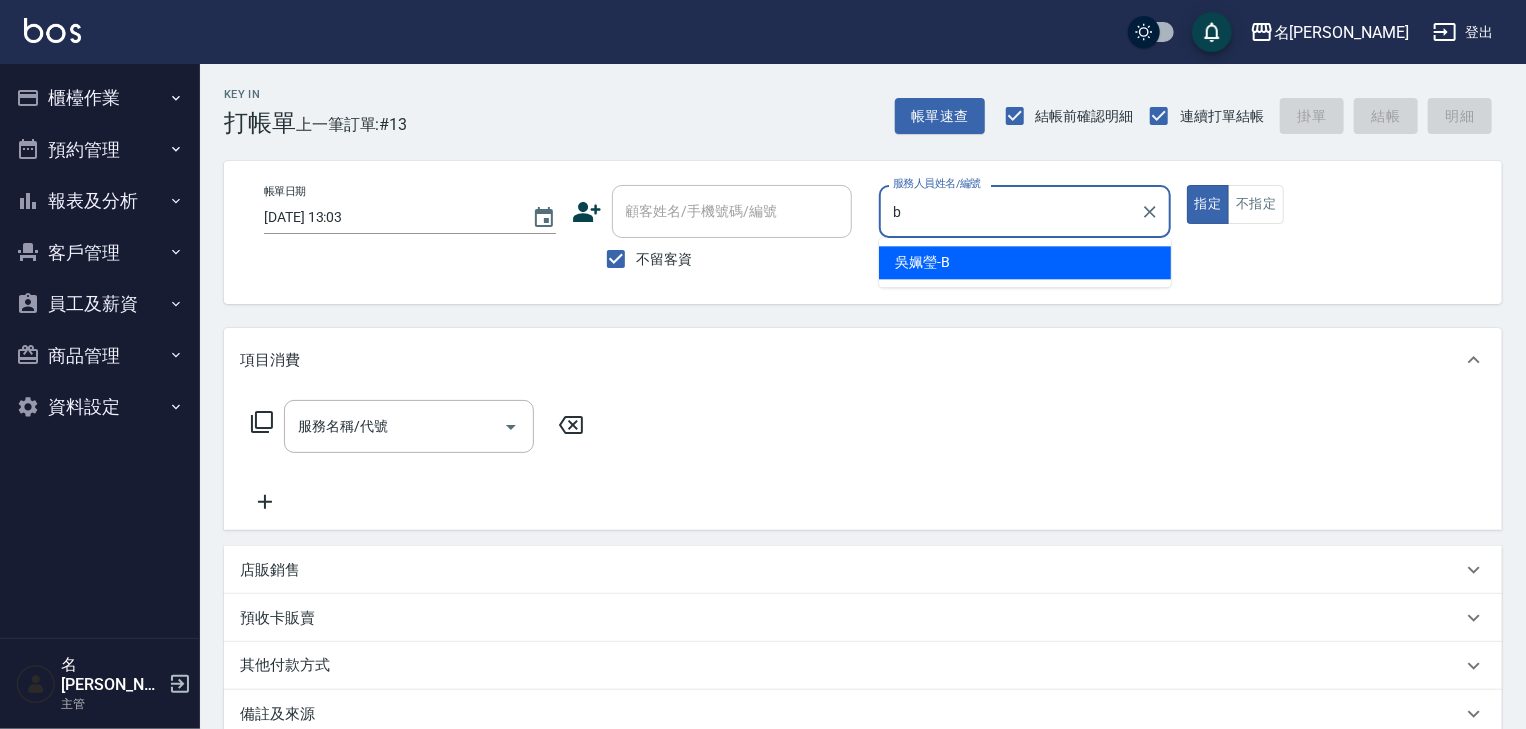 type on "[PERSON_NAME]" 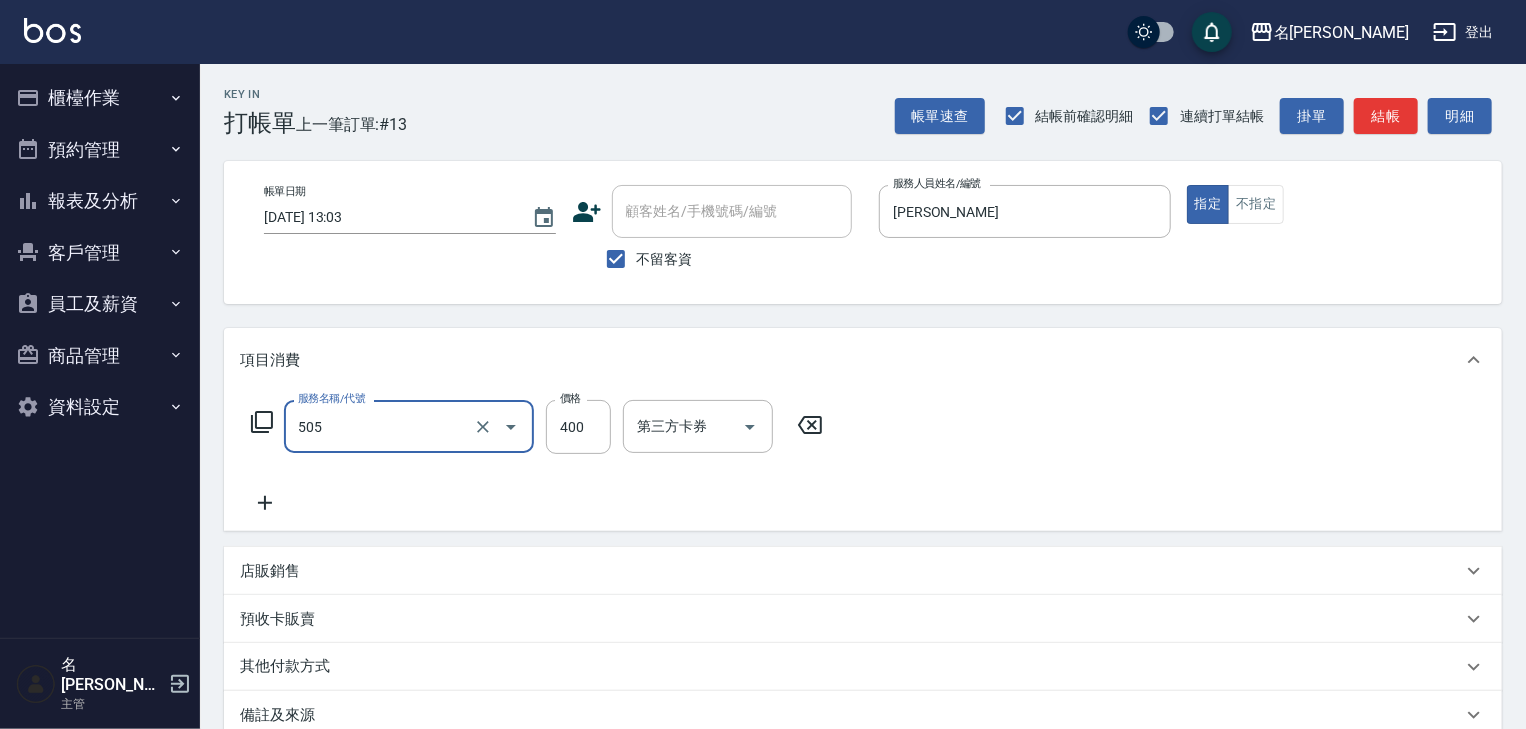type on "洗髮(505)" 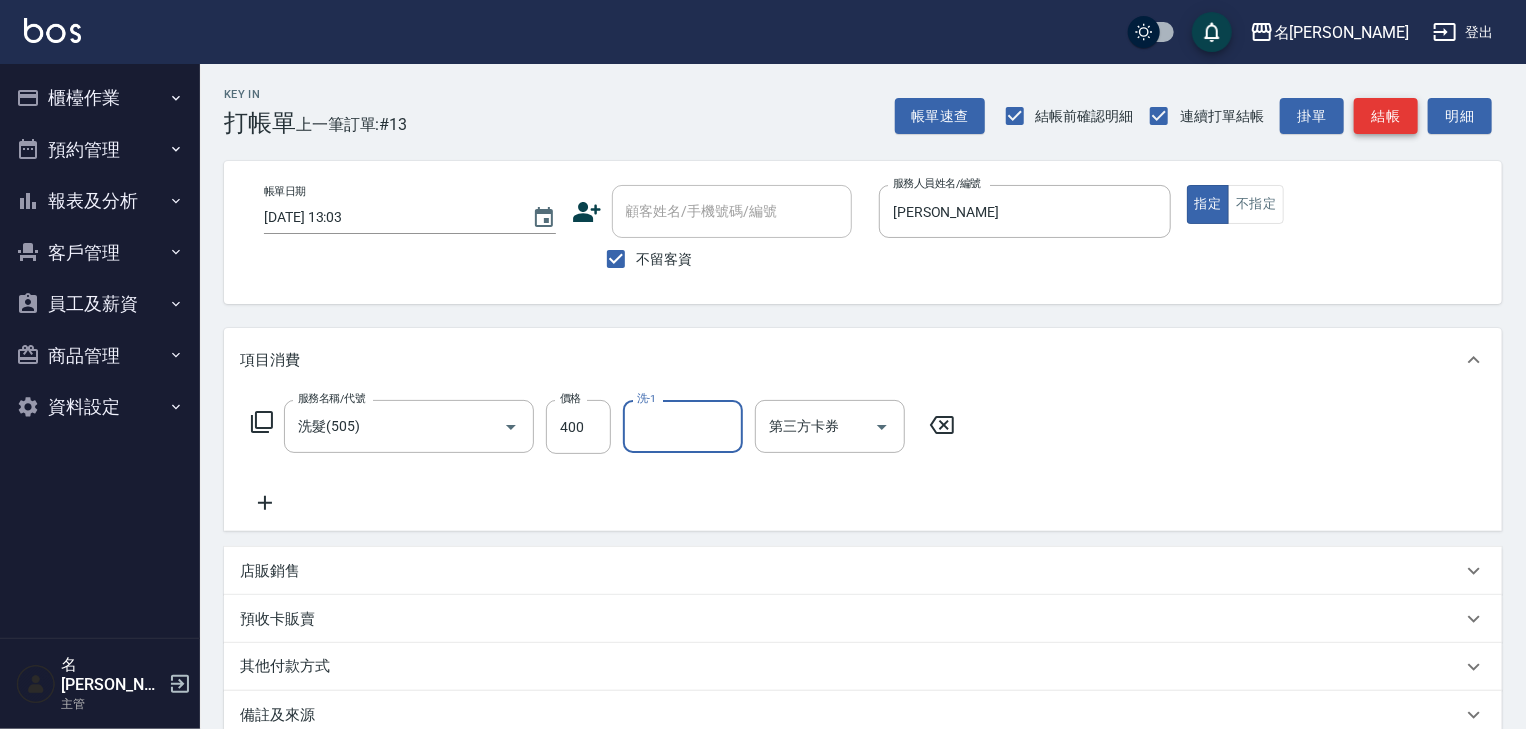 click on "結帳" at bounding box center [1386, 116] 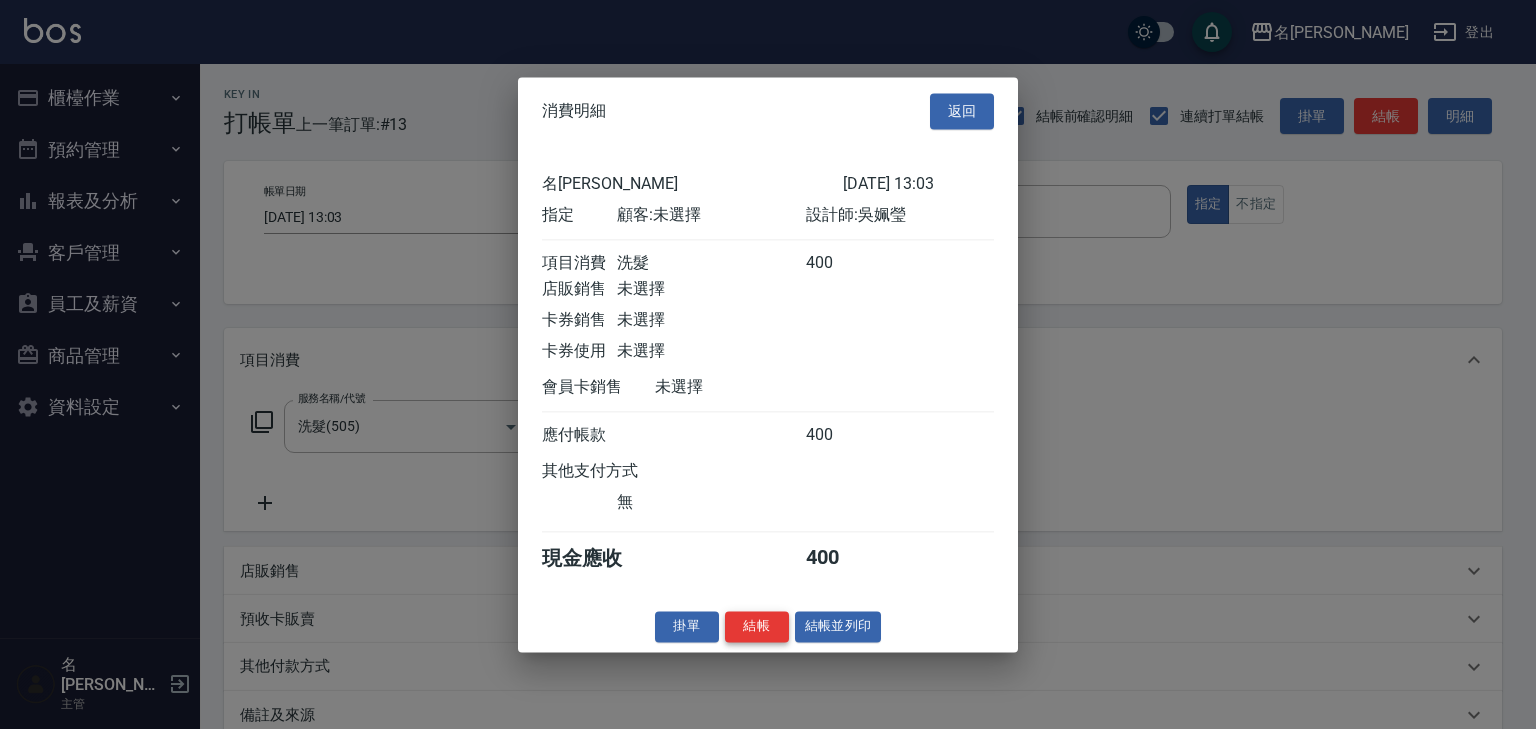 click on "結帳" at bounding box center [757, 626] 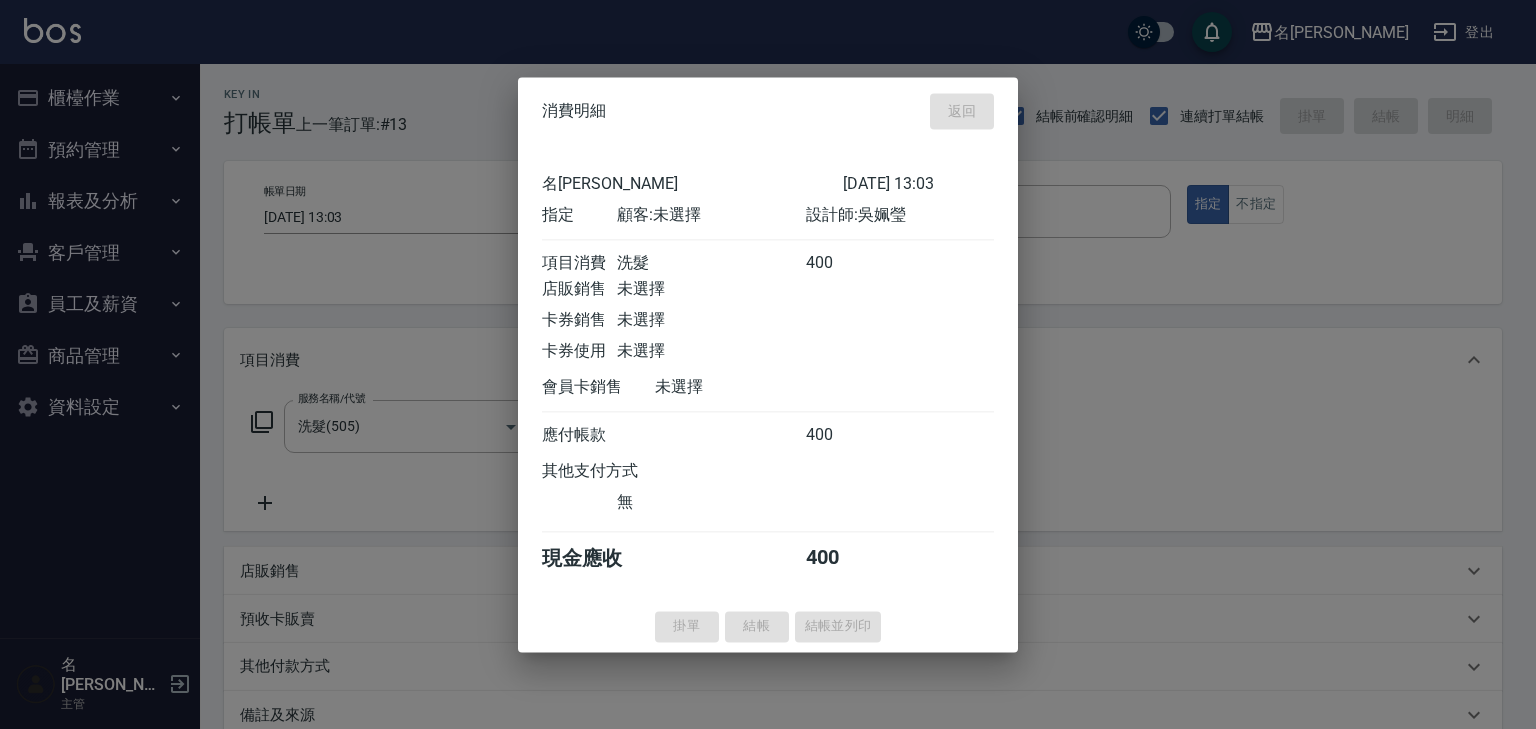 type on "[DATE] 13:12" 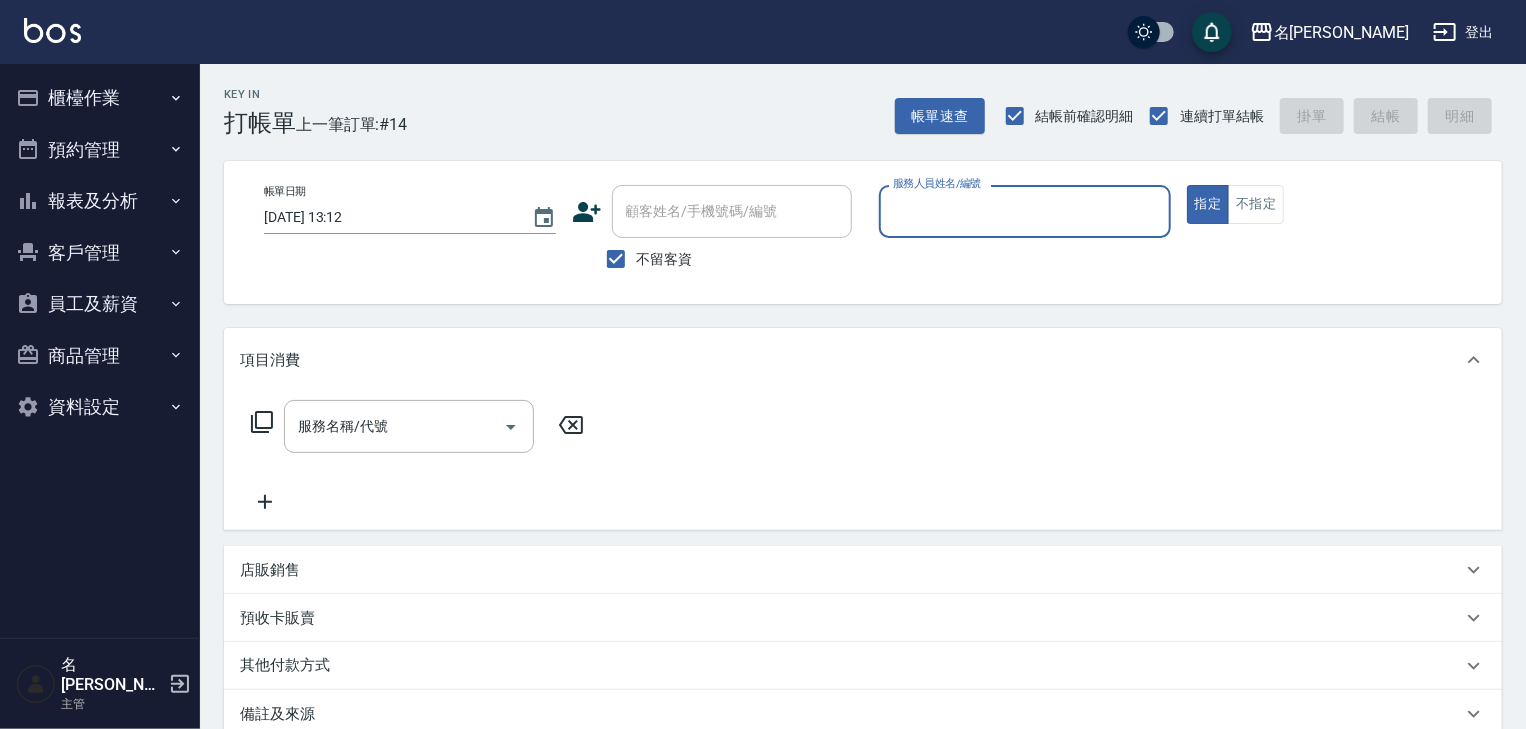 click at bounding box center (52, 30) 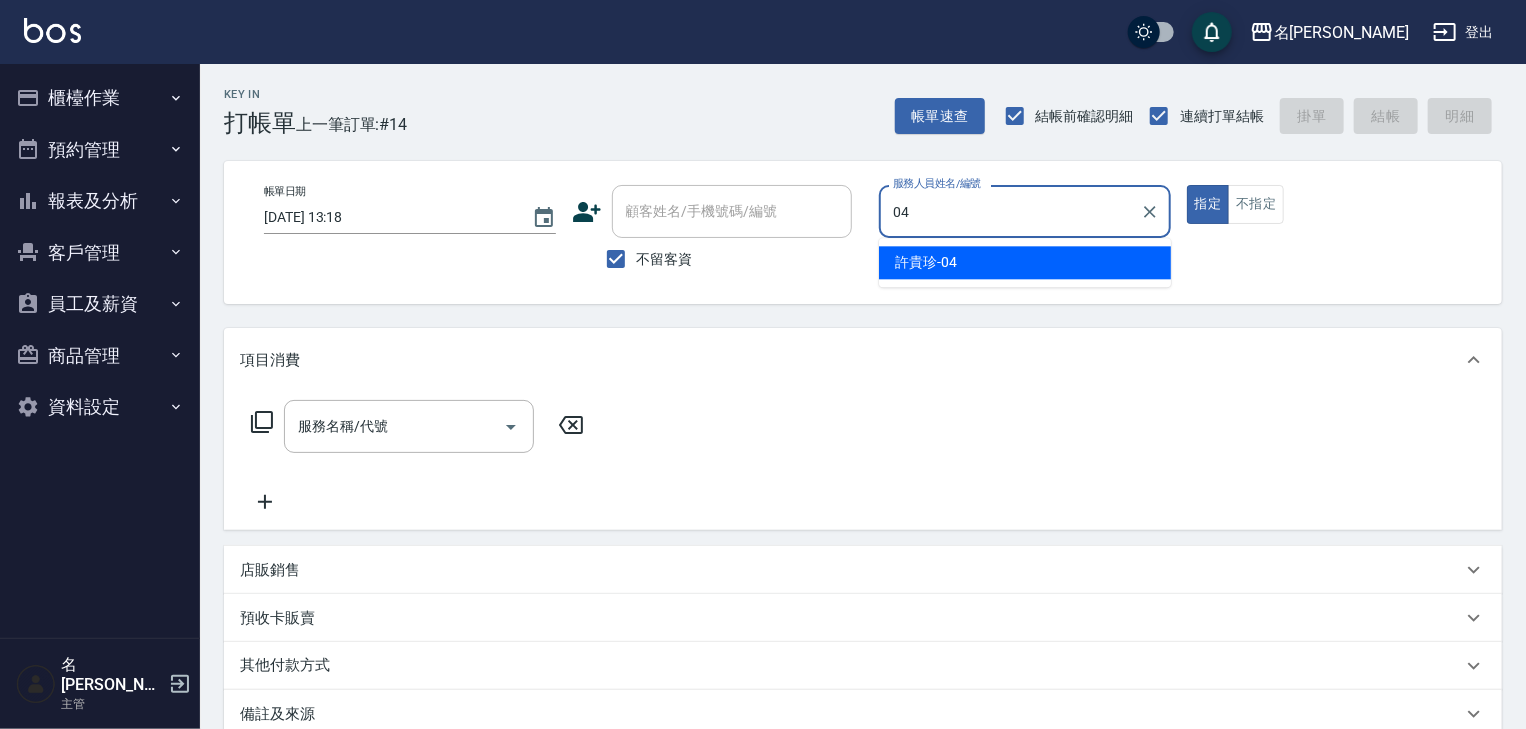 type on "[PERSON_NAME]-04" 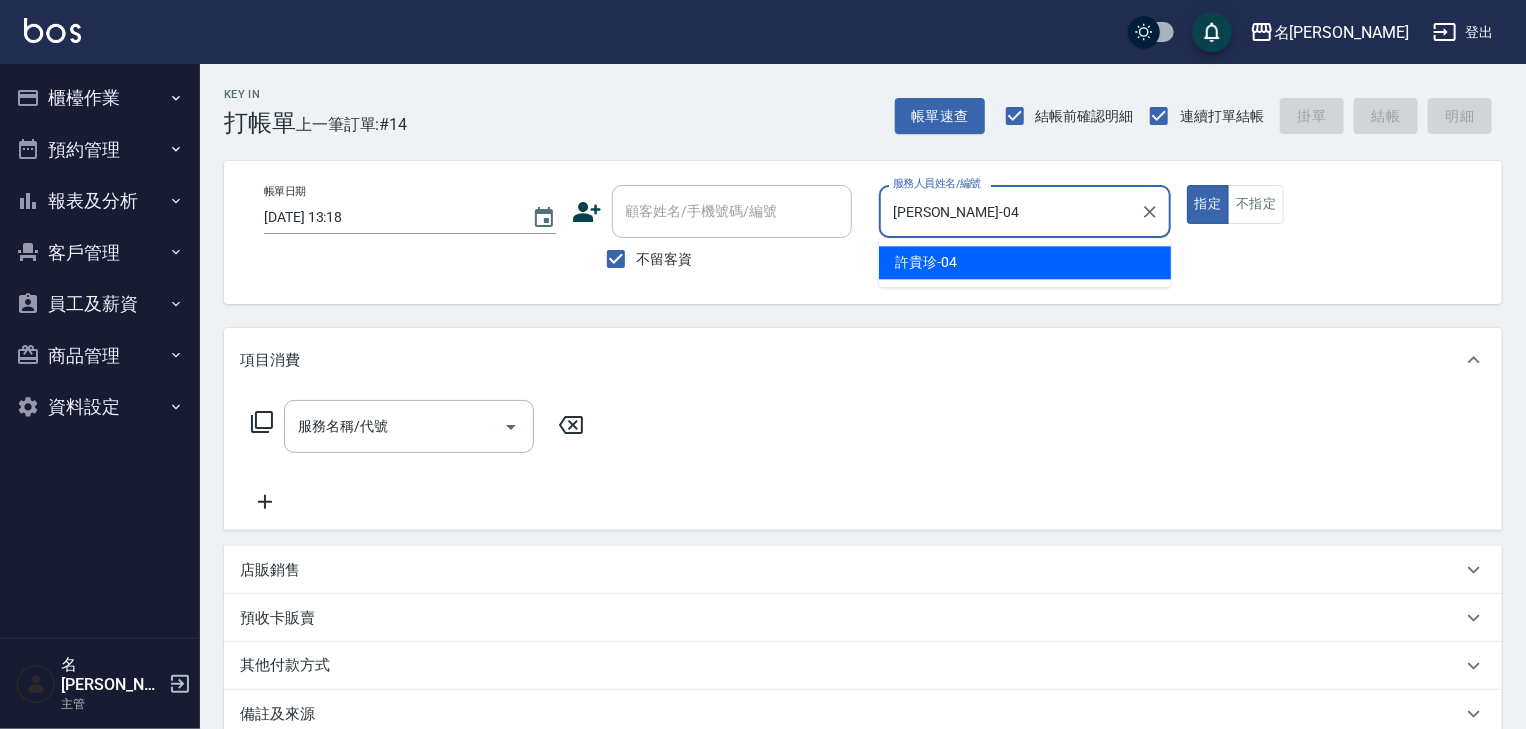 type on "true" 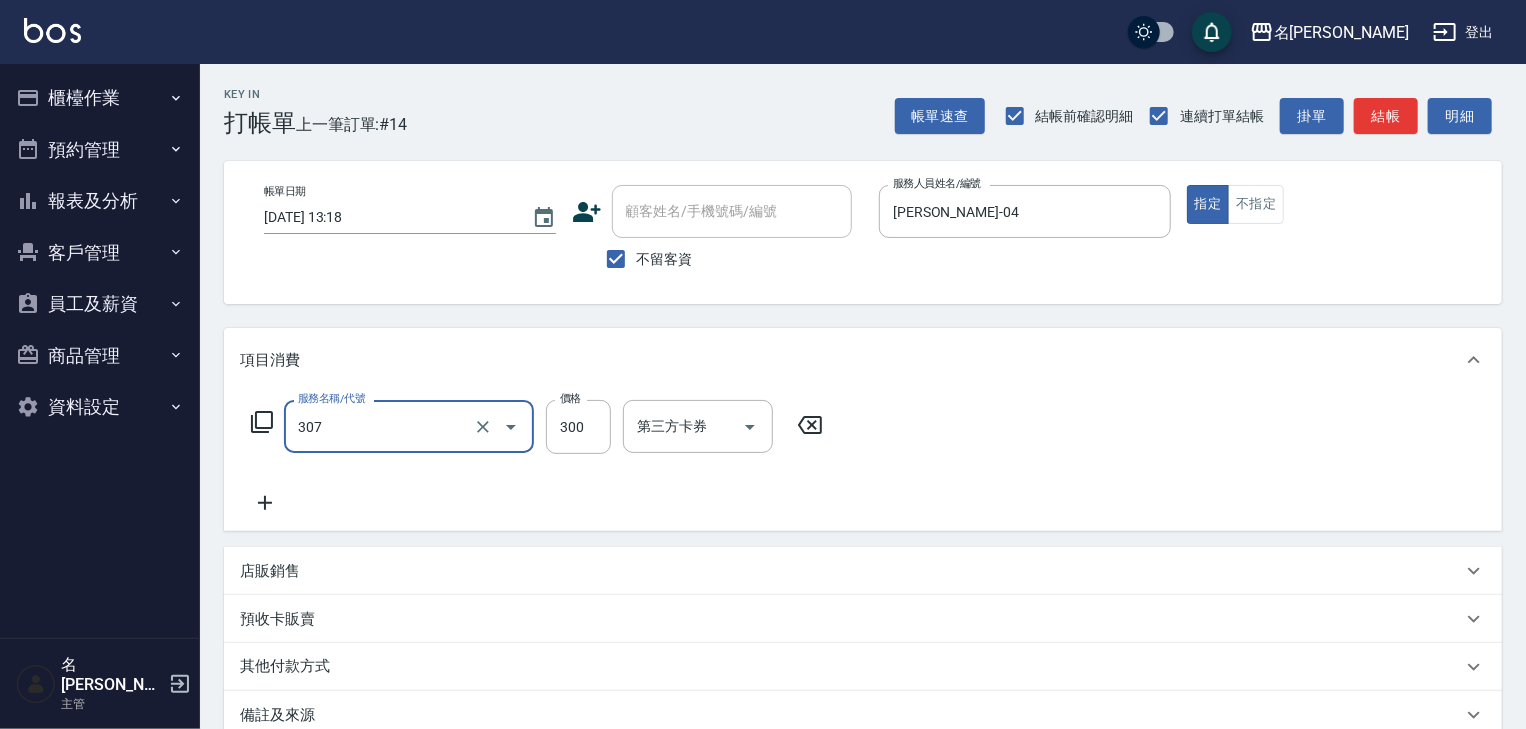 type on "剪髮(307)" 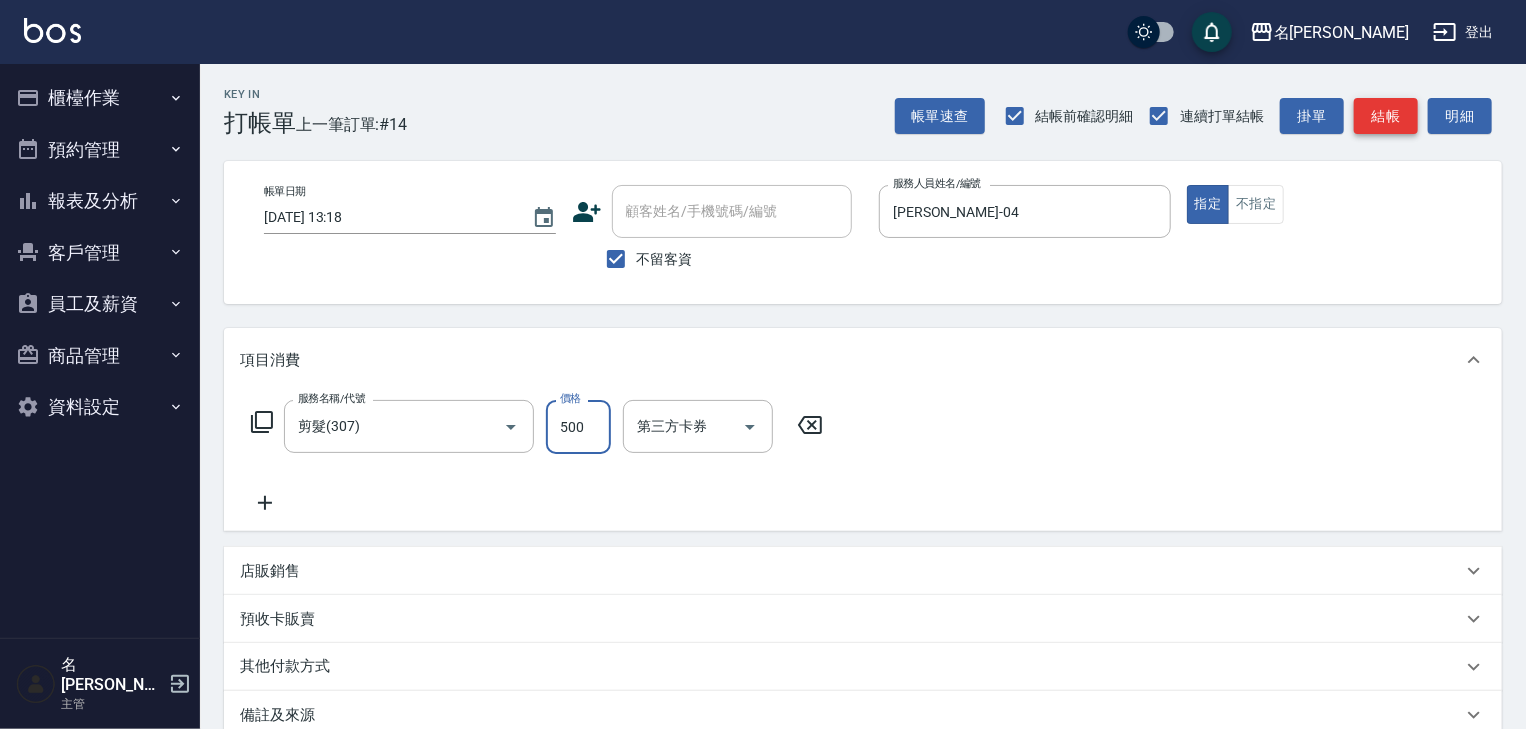 type on "500" 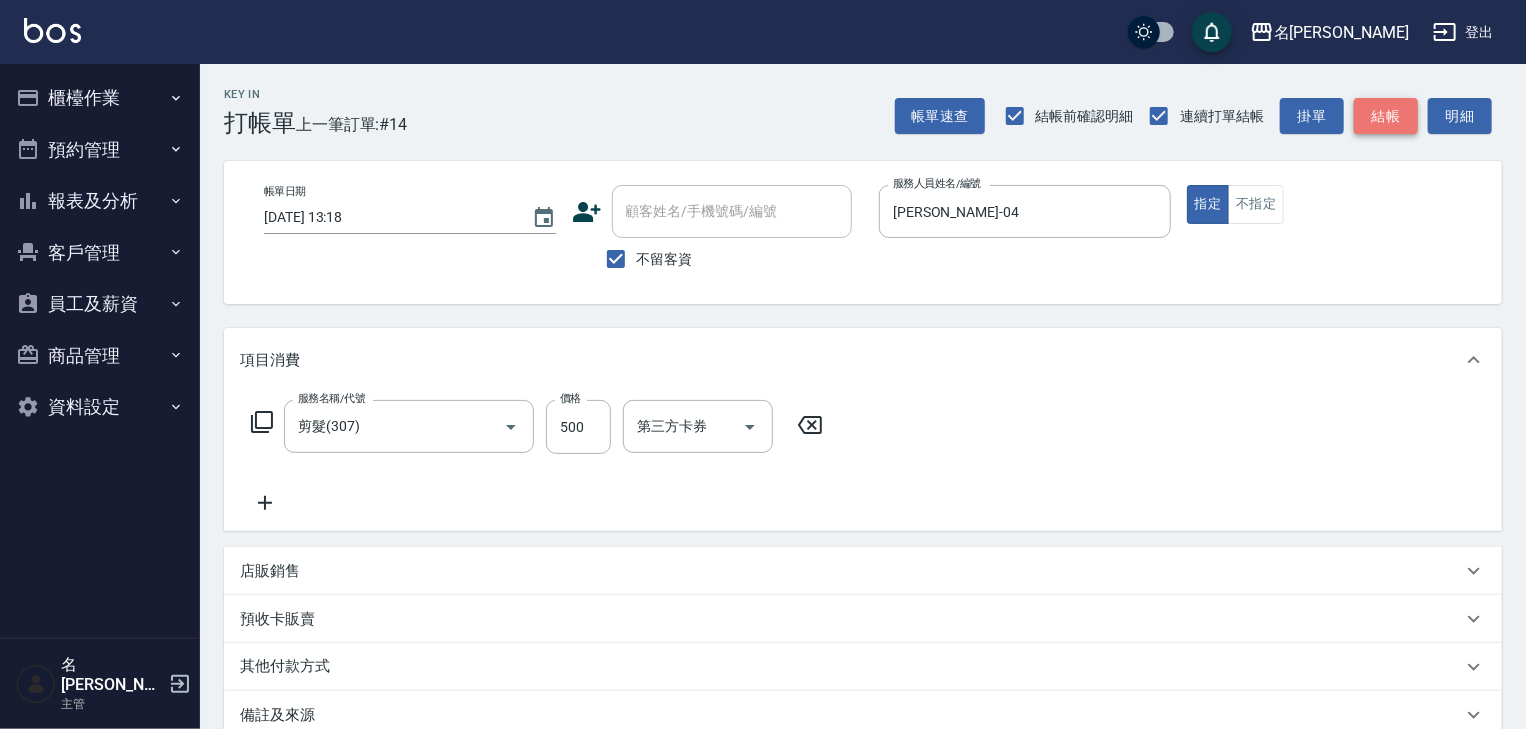 click on "結帳" at bounding box center [1386, 116] 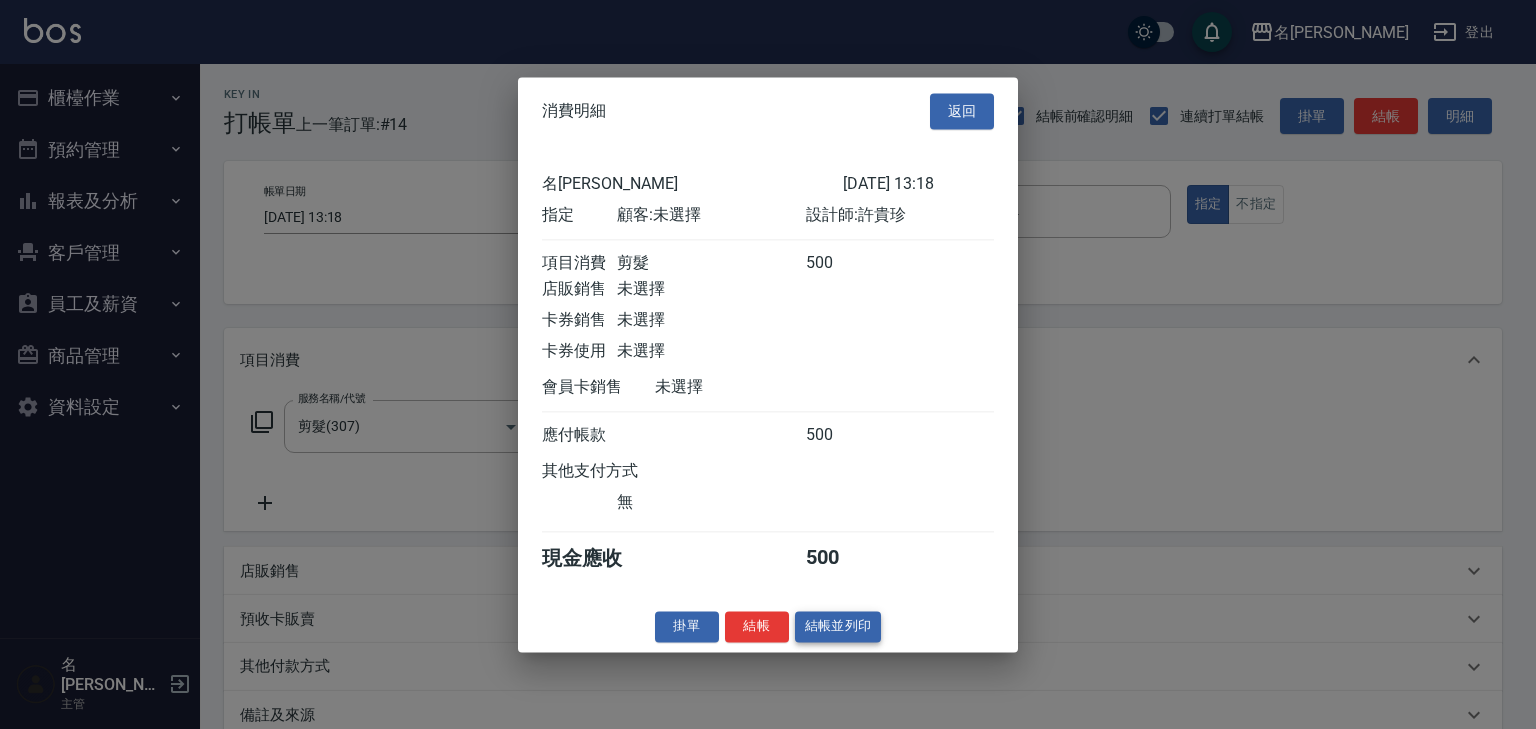 click on "結帳並列印" at bounding box center [838, 626] 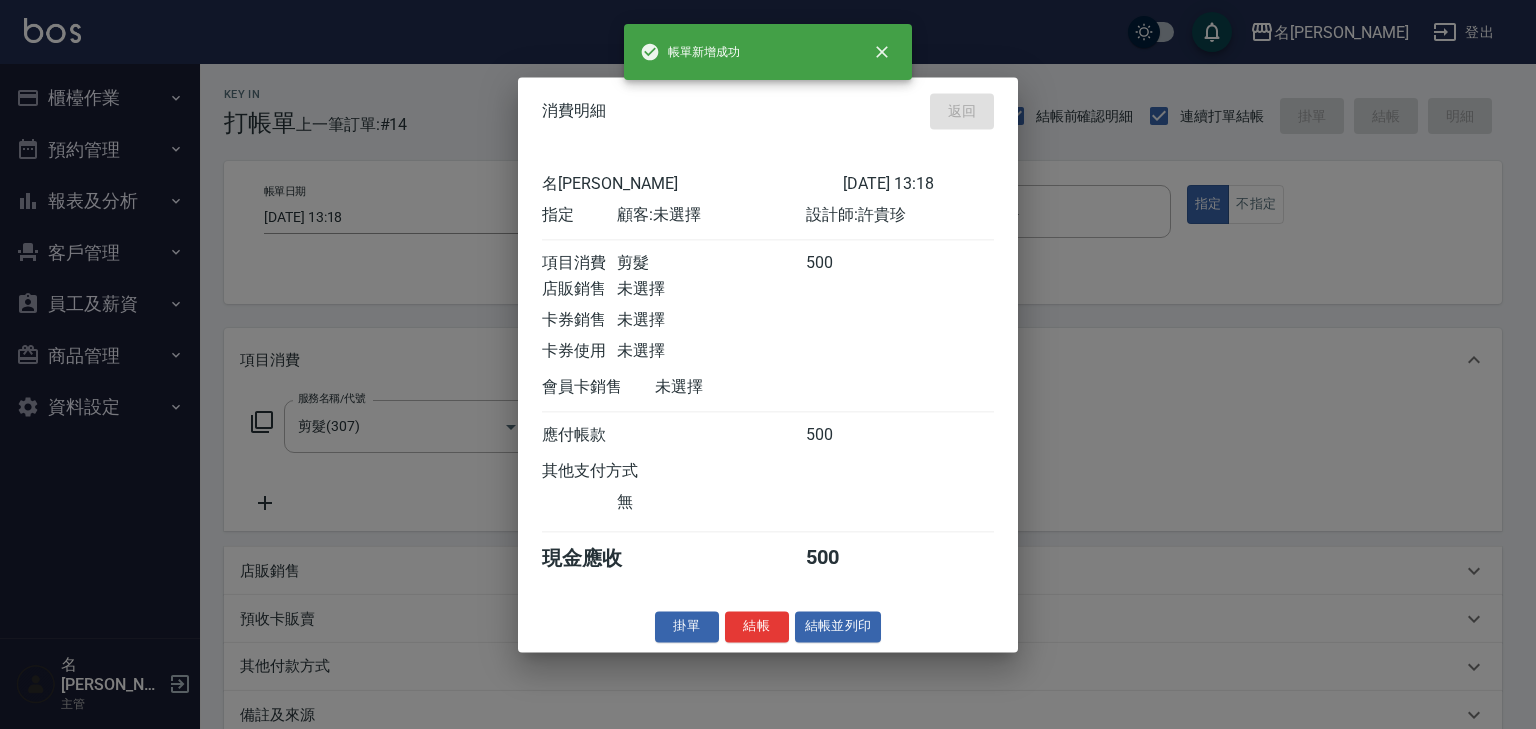 type on "[DATE] 13:20" 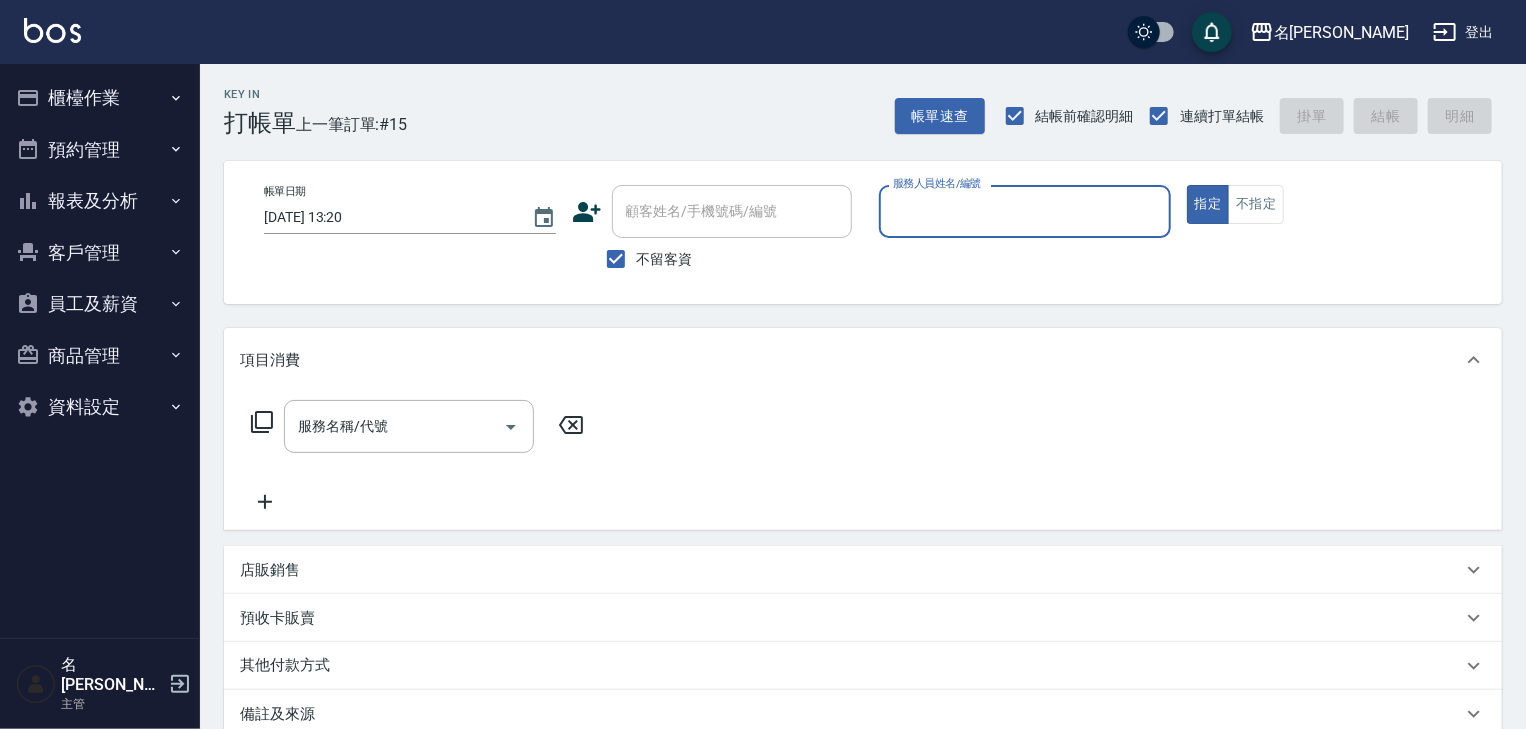 click on "櫃檯作業" at bounding box center [100, 98] 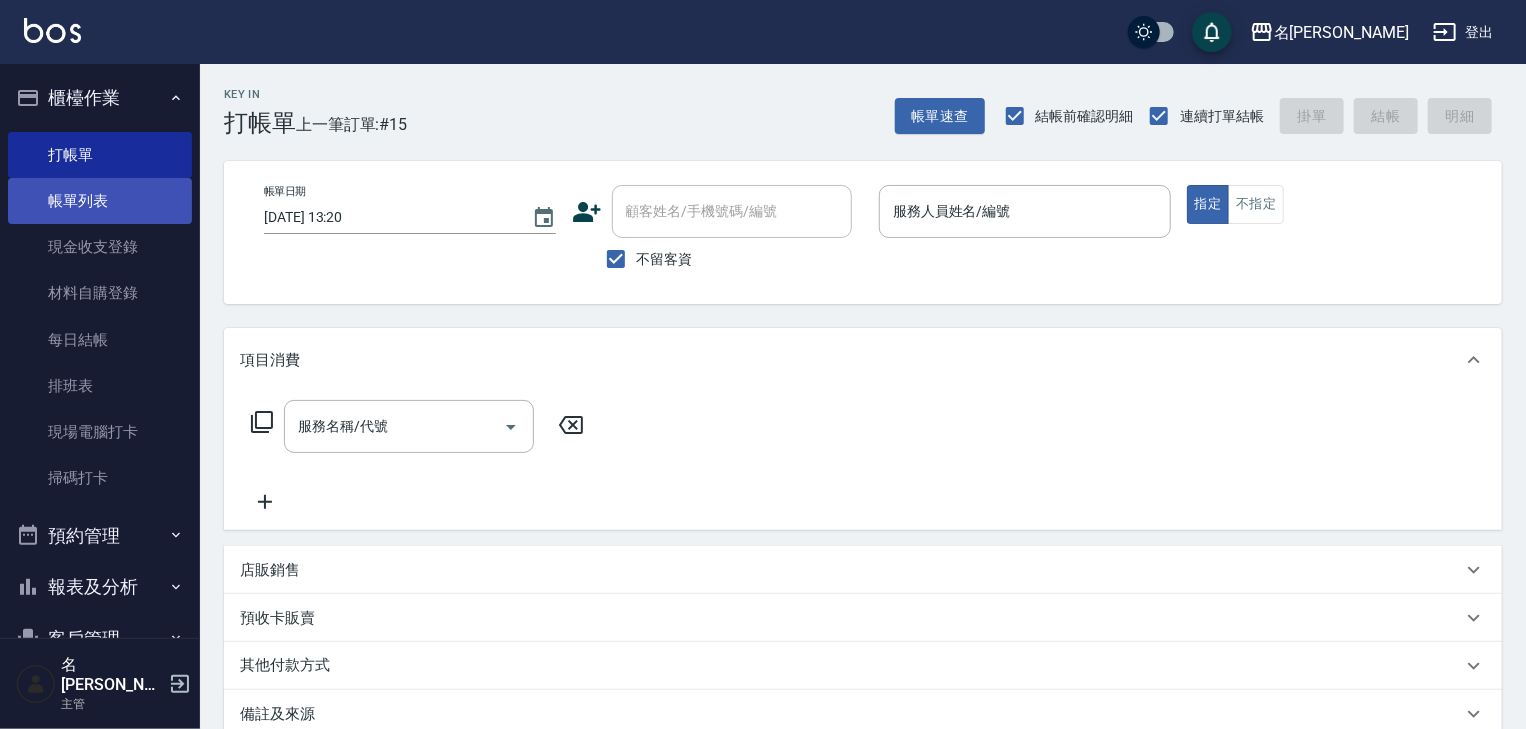 click on "帳單列表" at bounding box center (100, 201) 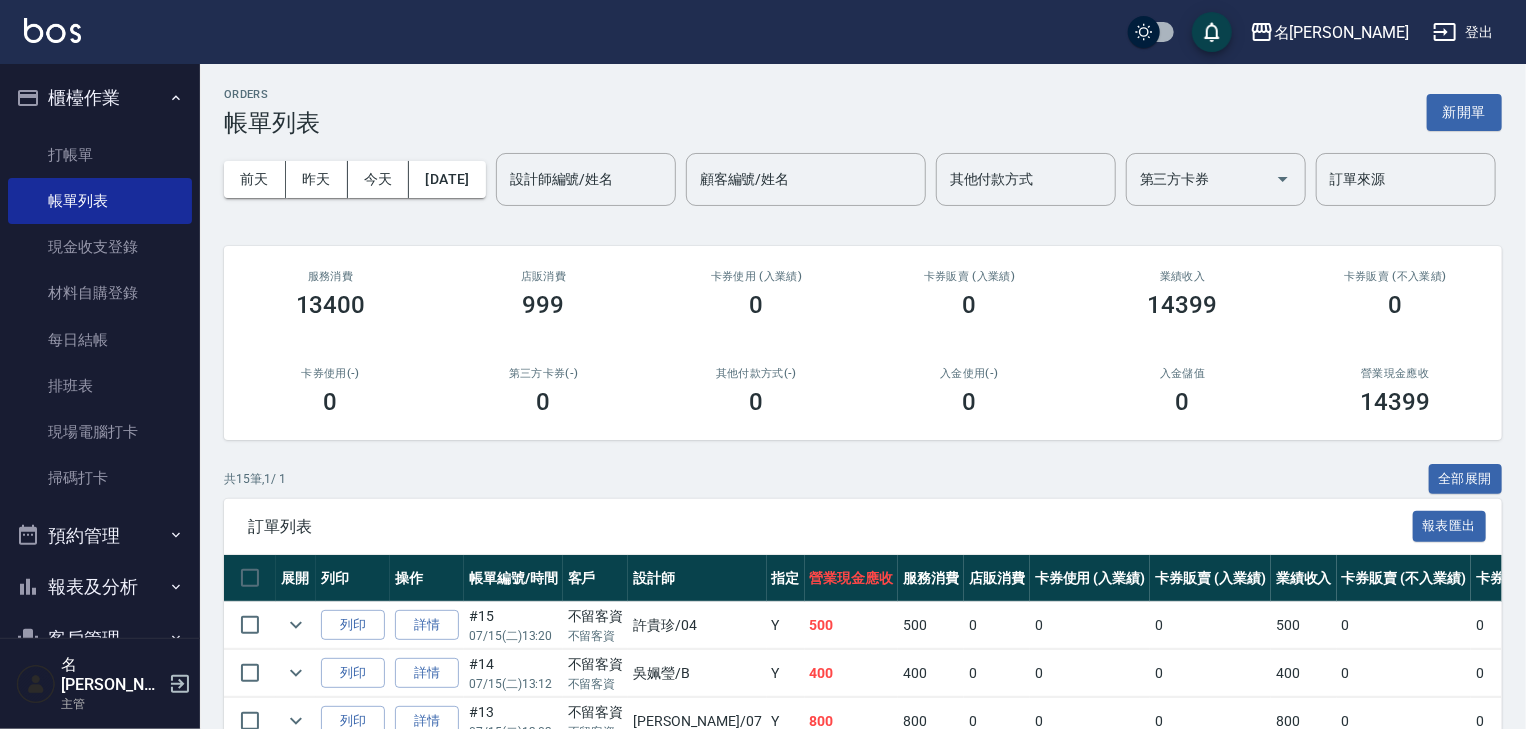 scroll, scrollTop: 106, scrollLeft: 0, axis: vertical 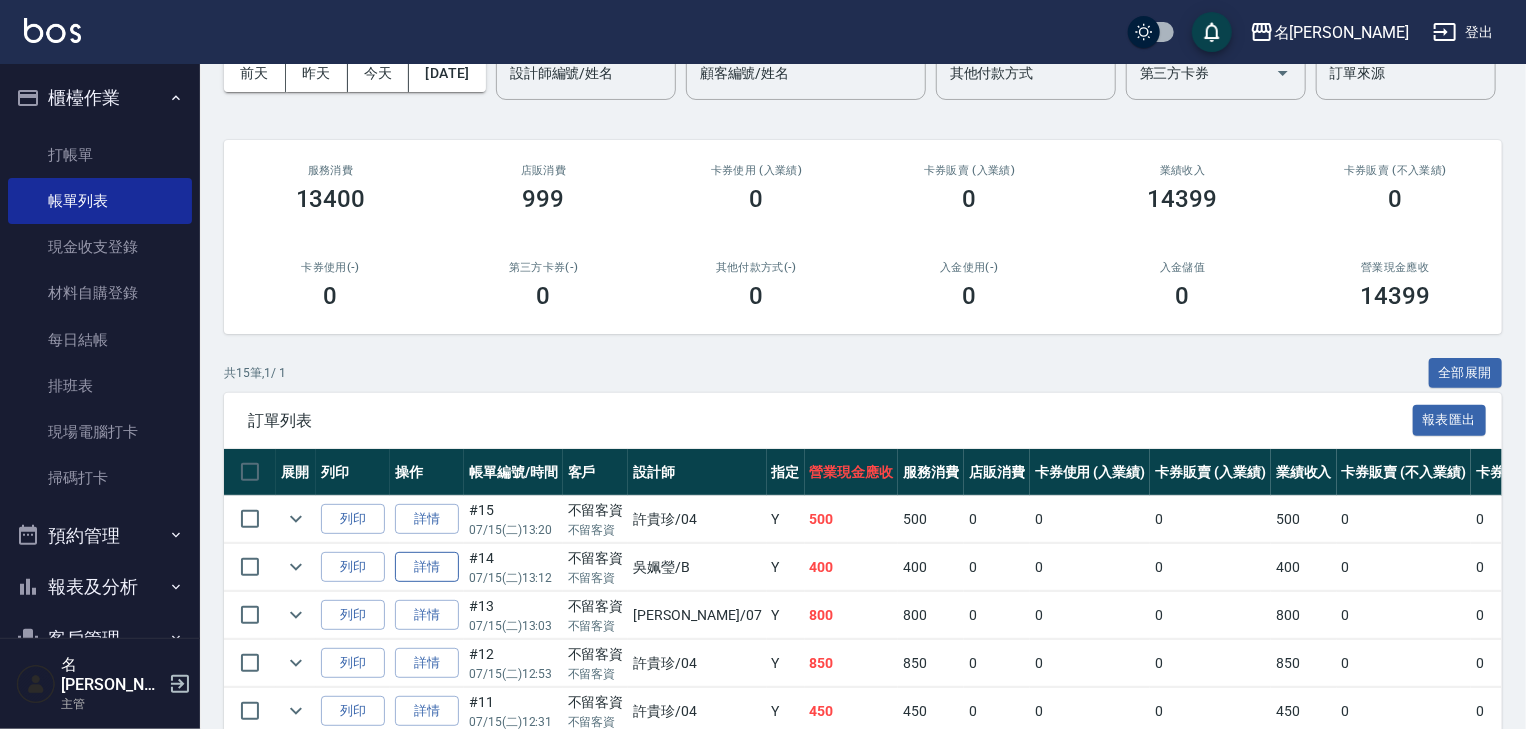 click on "詳情" at bounding box center (427, 567) 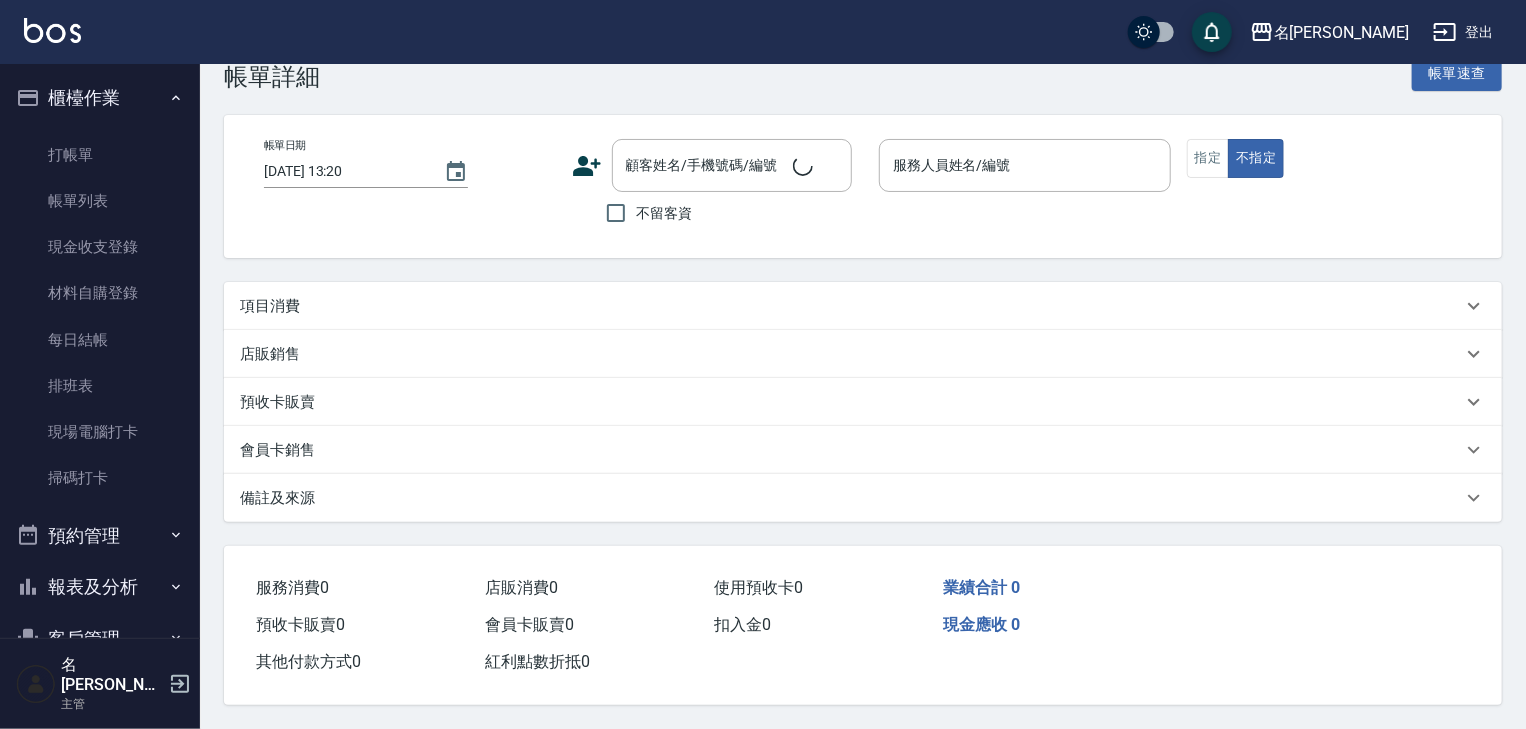 scroll, scrollTop: 0, scrollLeft: 0, axis: both 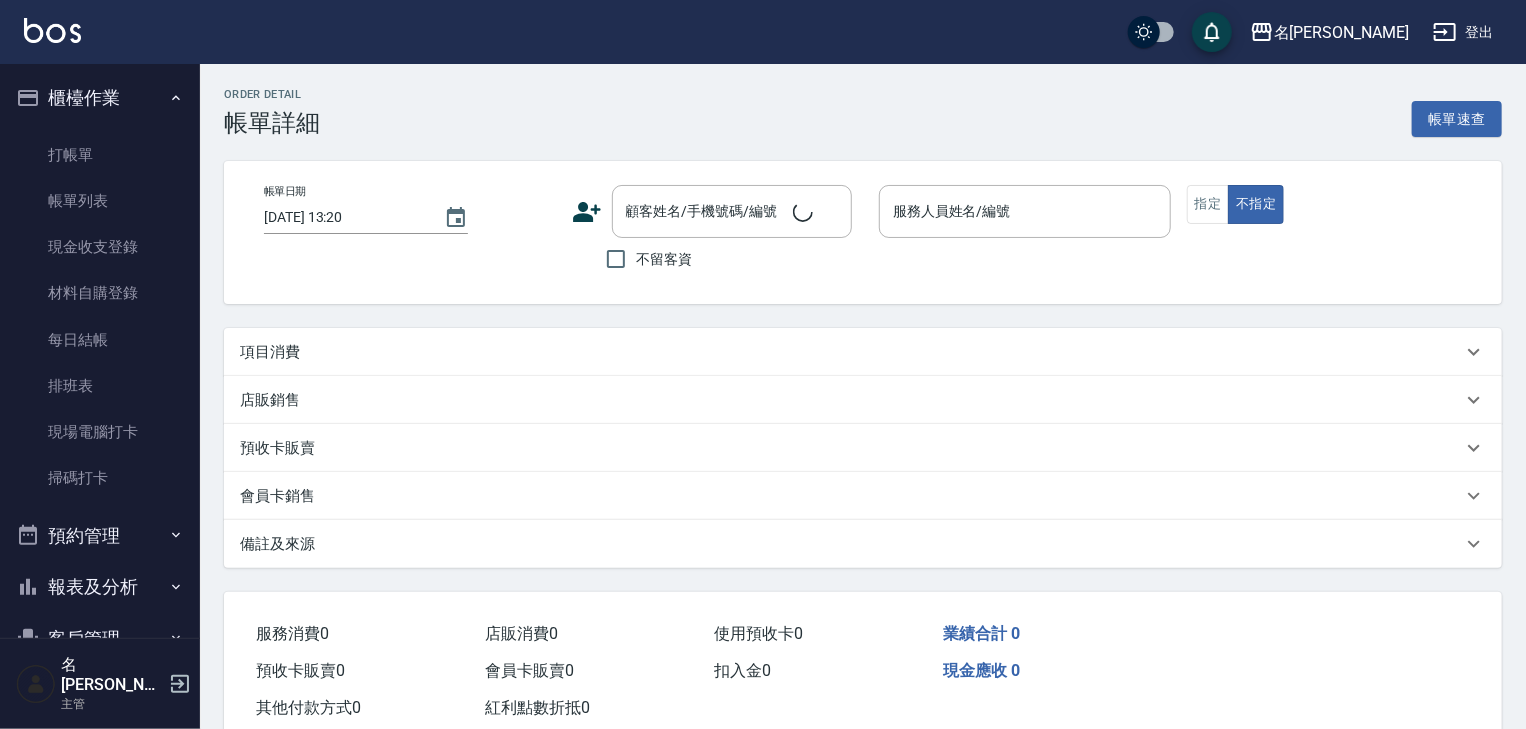 type on "[DATE] 13:12" 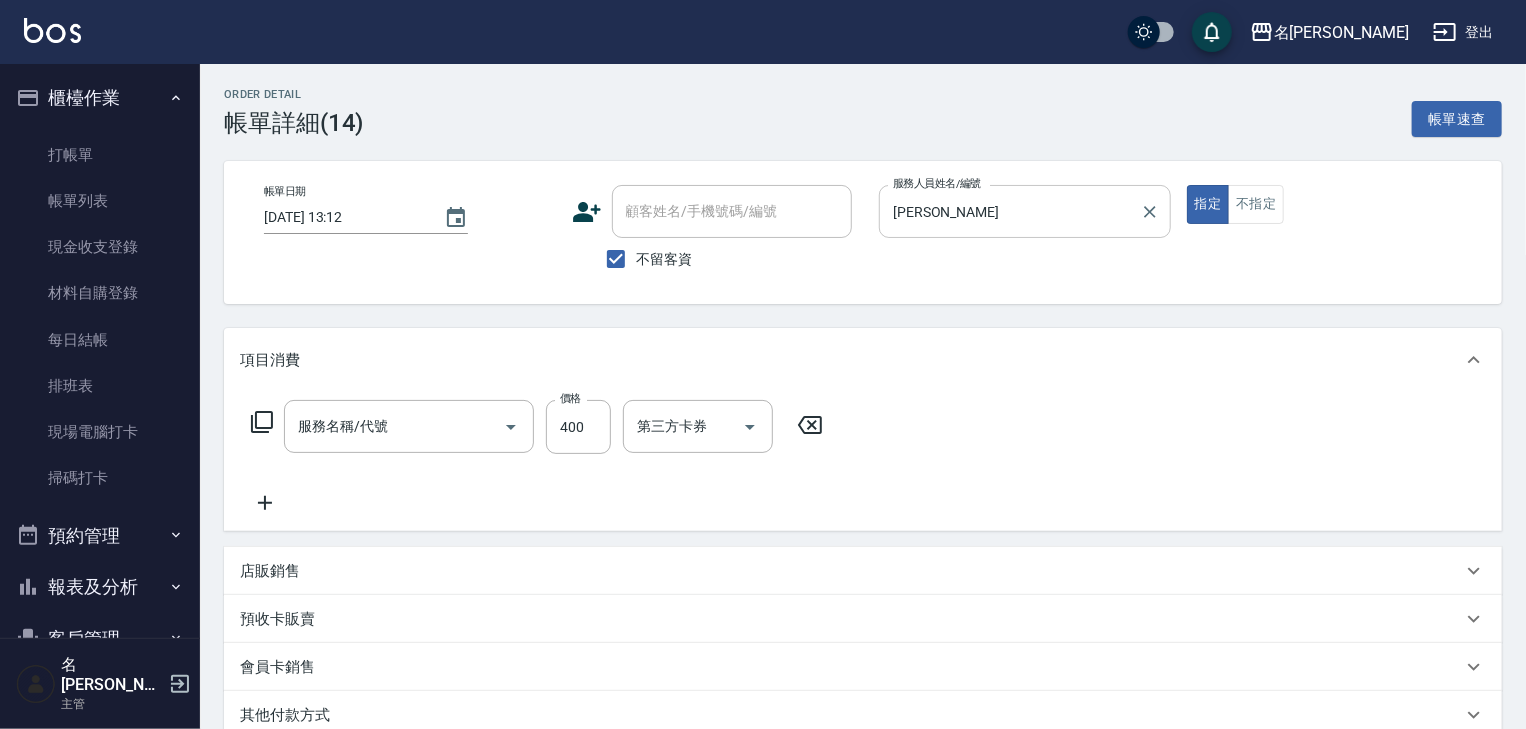 type on "洗髮(505)" 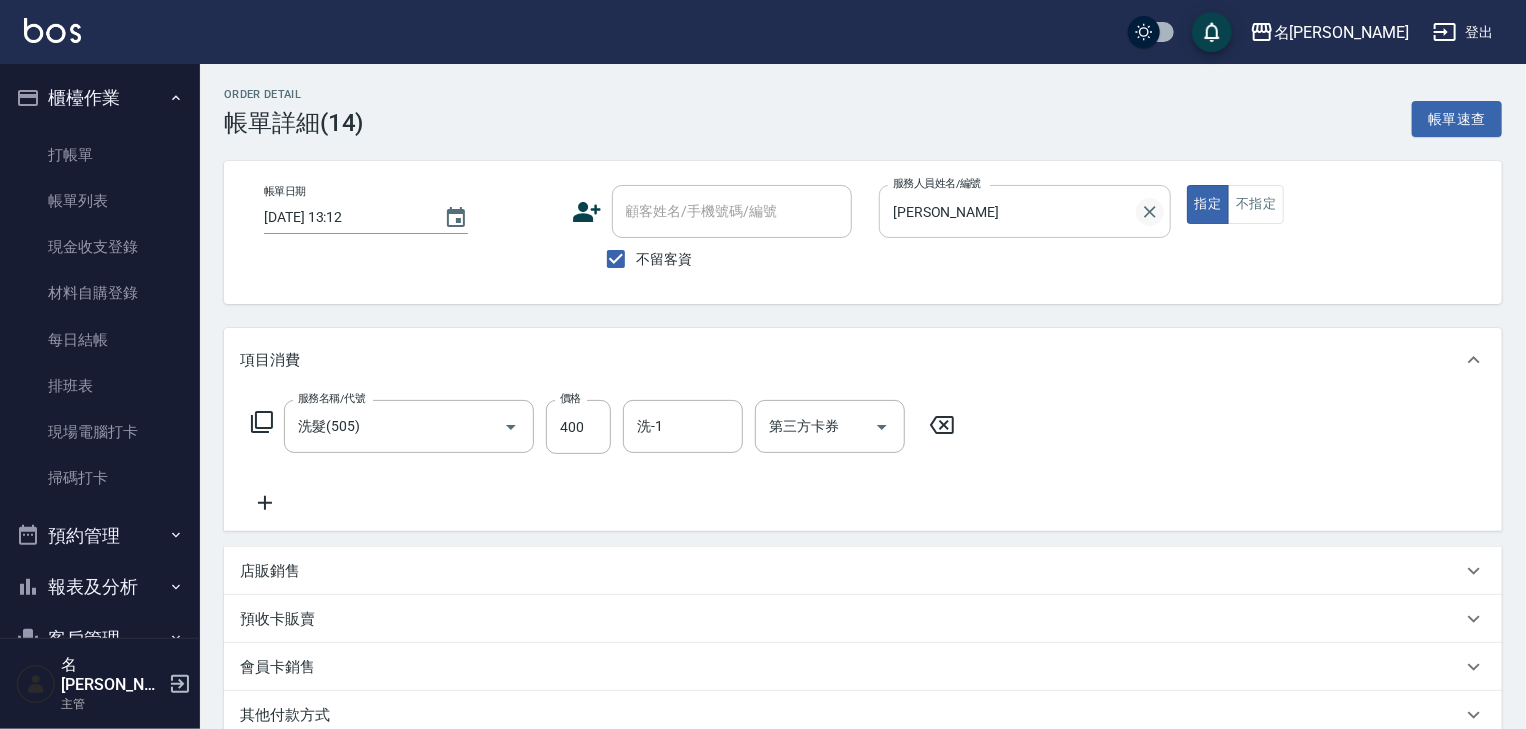 click 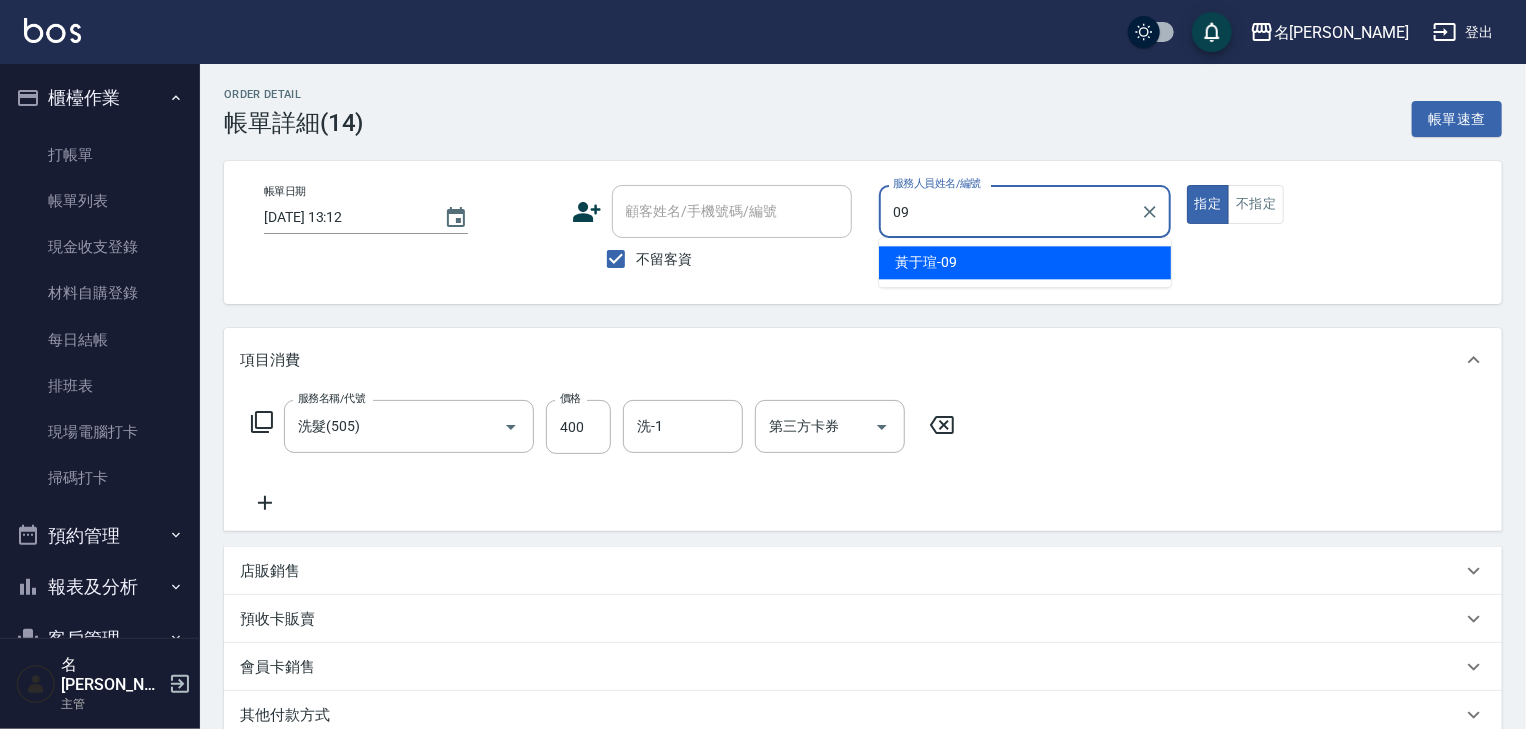 type on "[PERSON_NAME]-09" 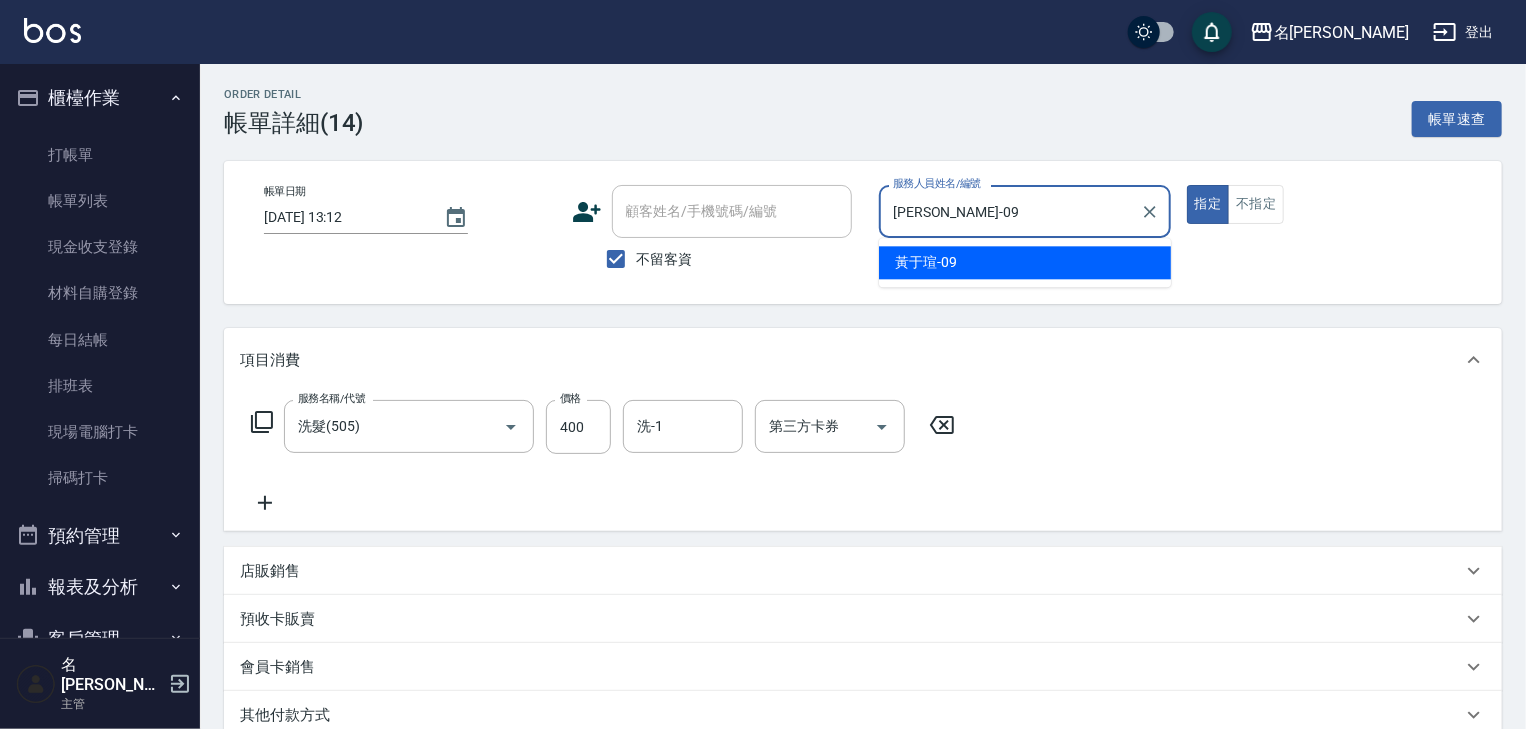 type on "true" 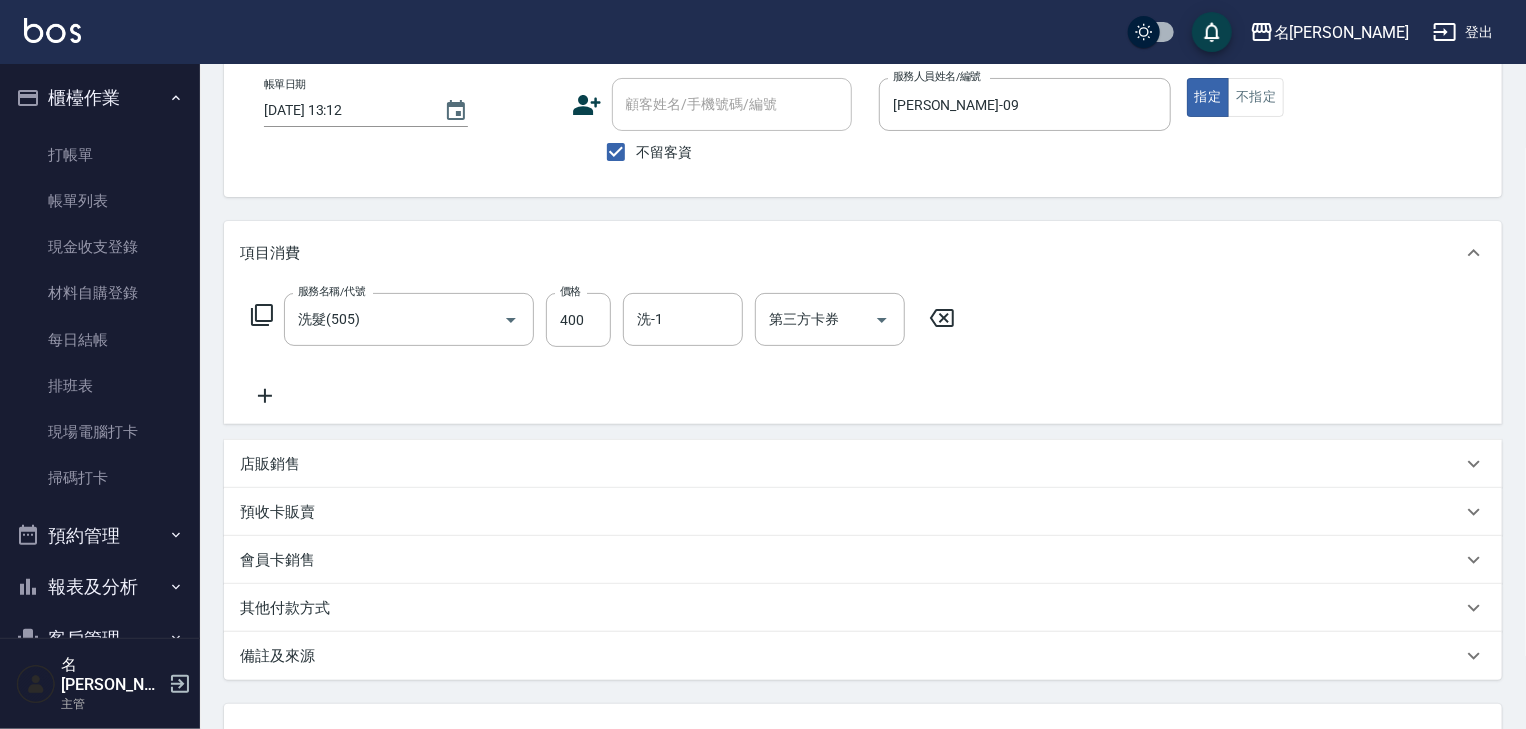 scroll, scrollTop: 272, scrollLeft: 0, axis: vertical 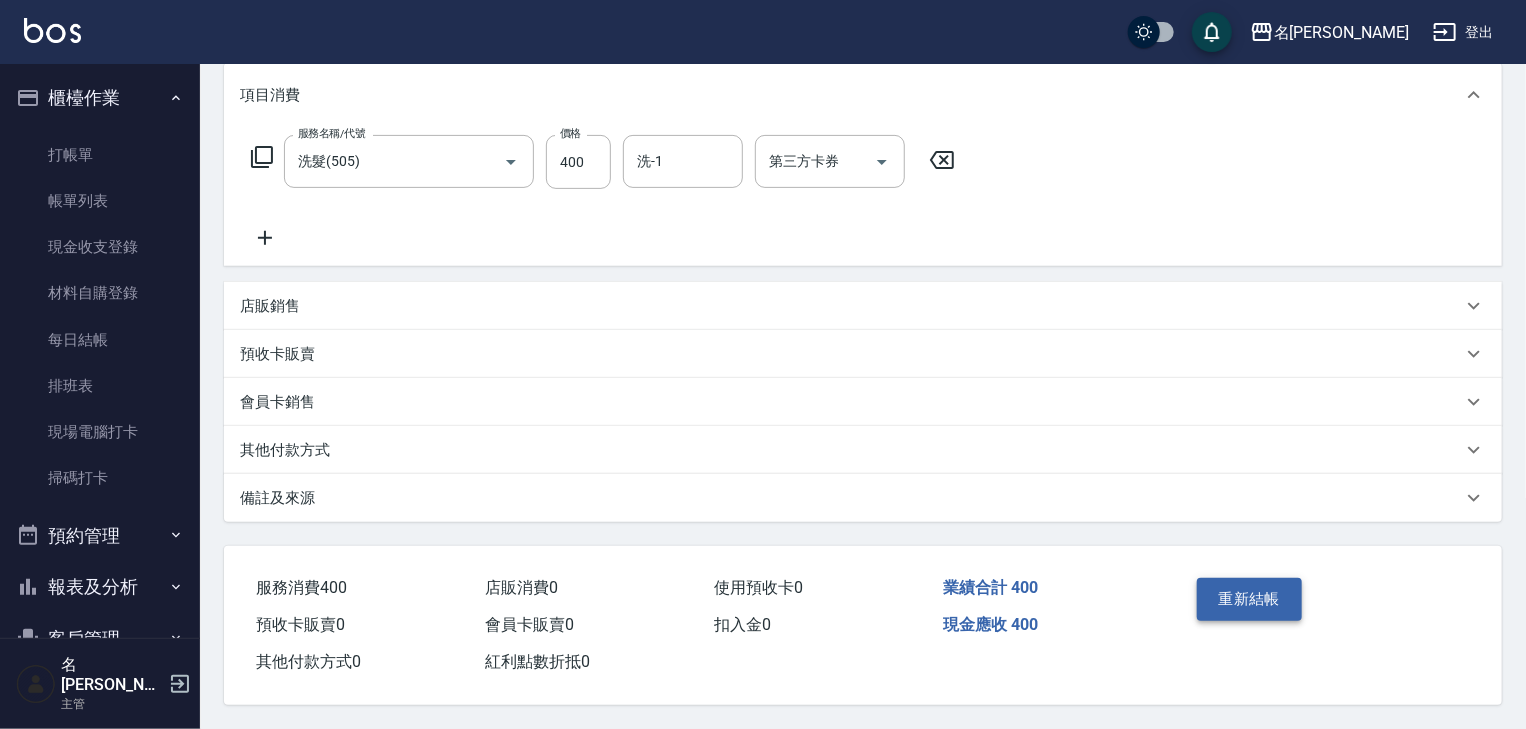 click on "重新結帳" at bounding box center [1250, 599] 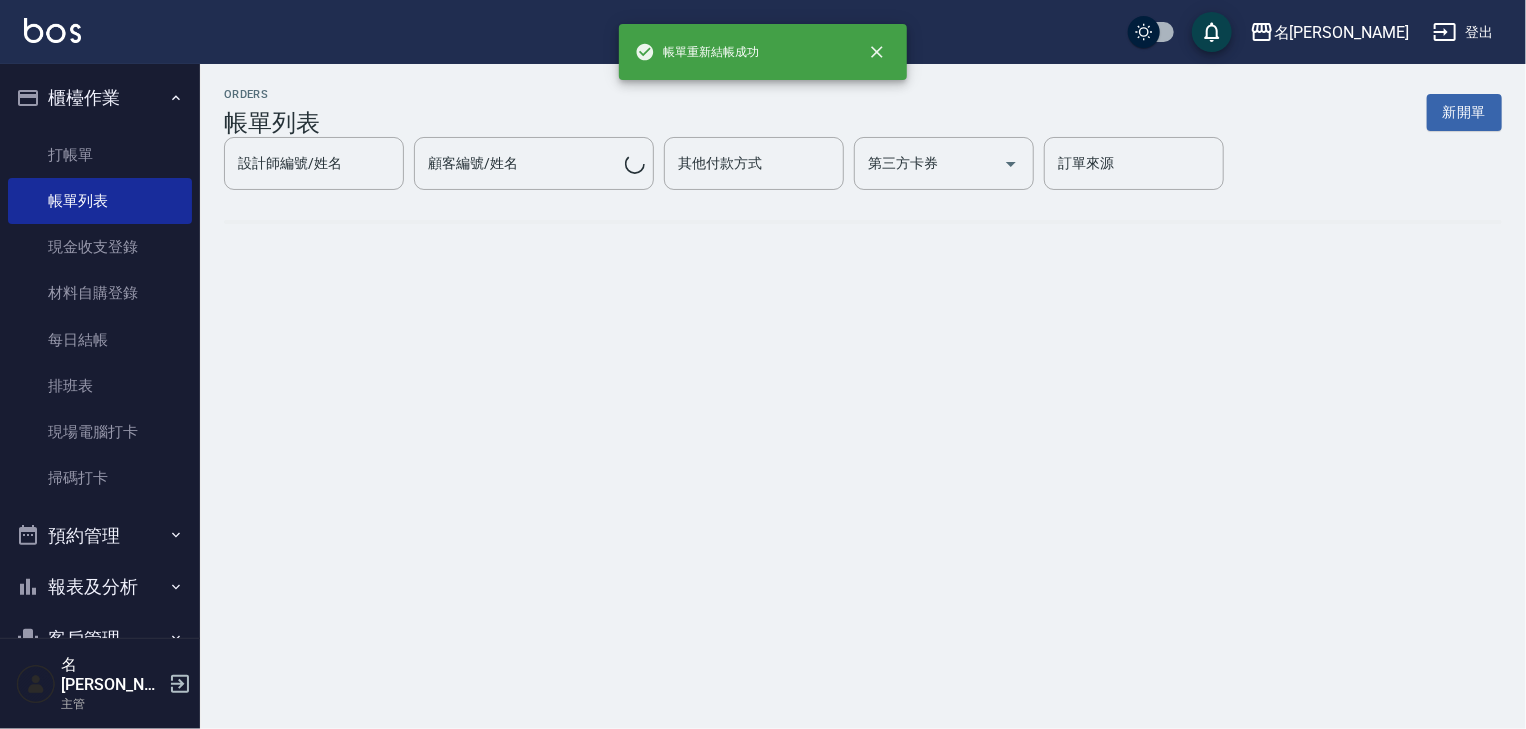 scroll, scrollTop: 0, scrollLeft: 0, axis: both 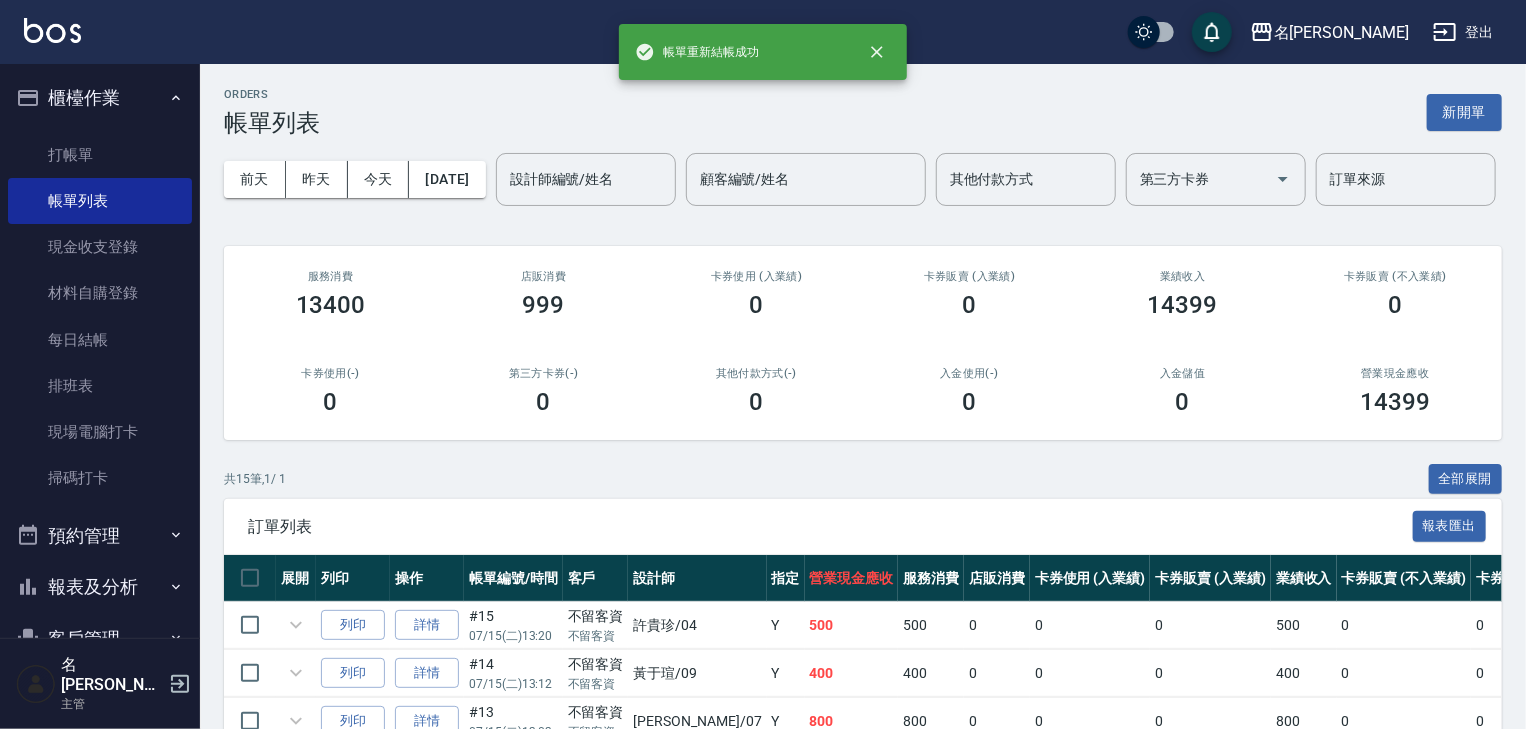 click at bounding box center (52, 30) 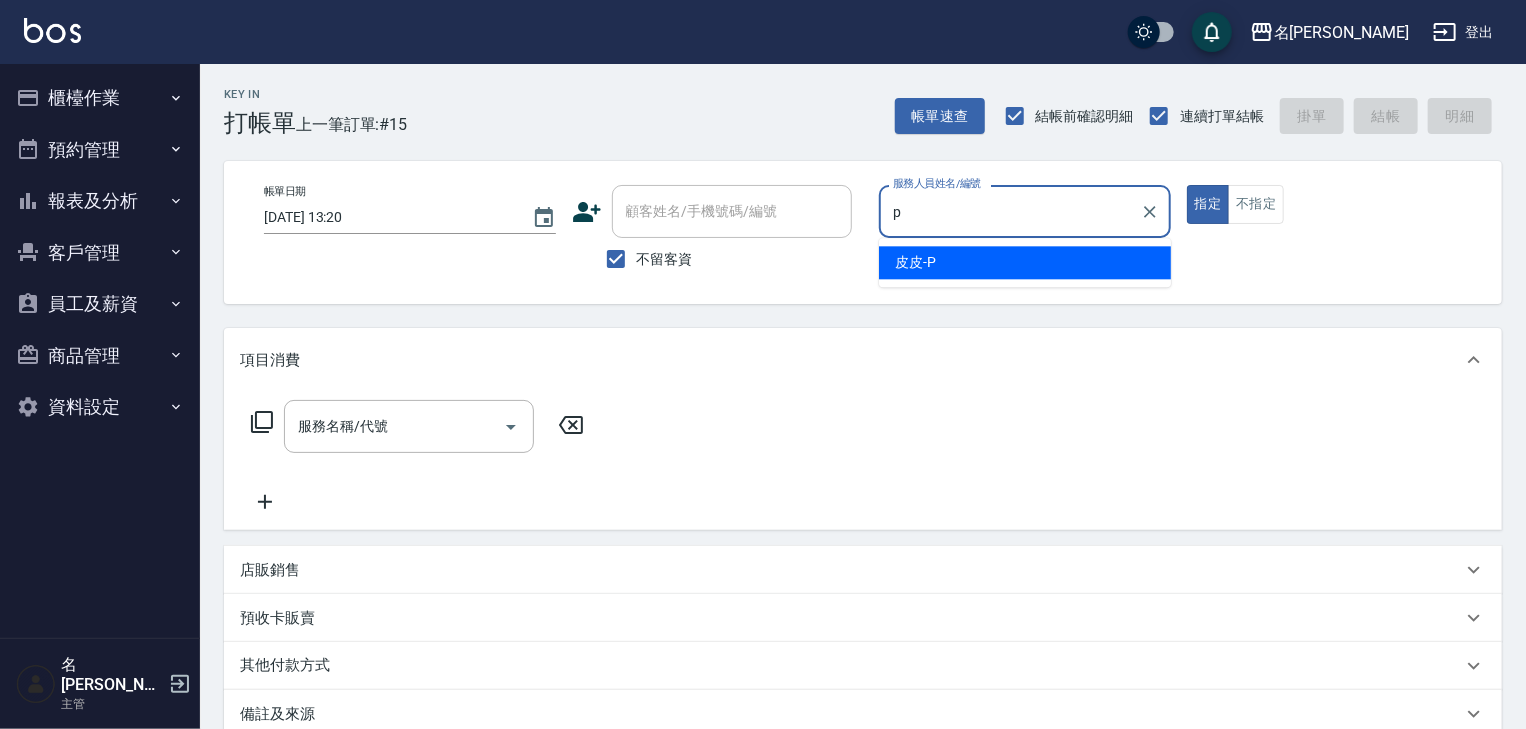 type on "皮皮-P" 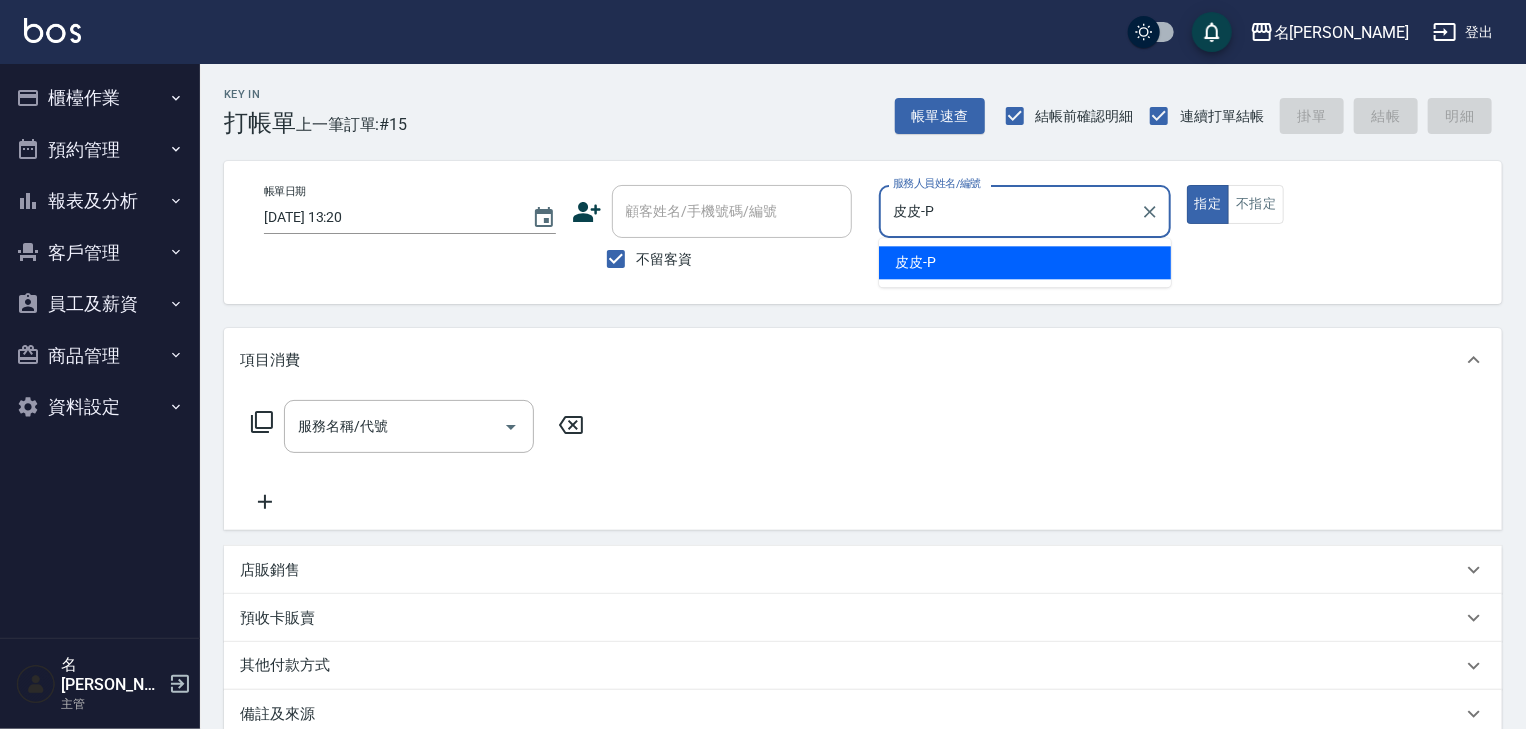 type on "true" 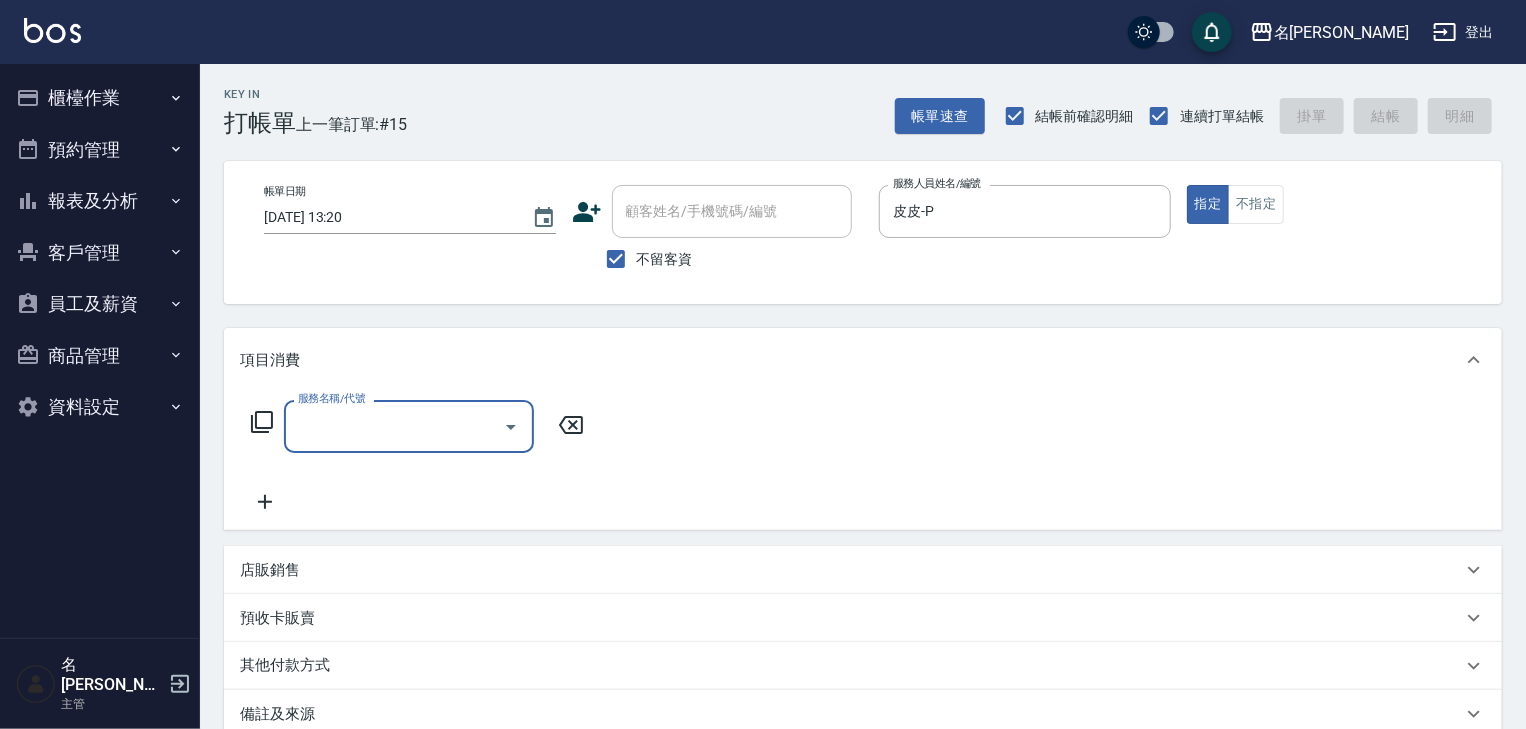 type on "0" 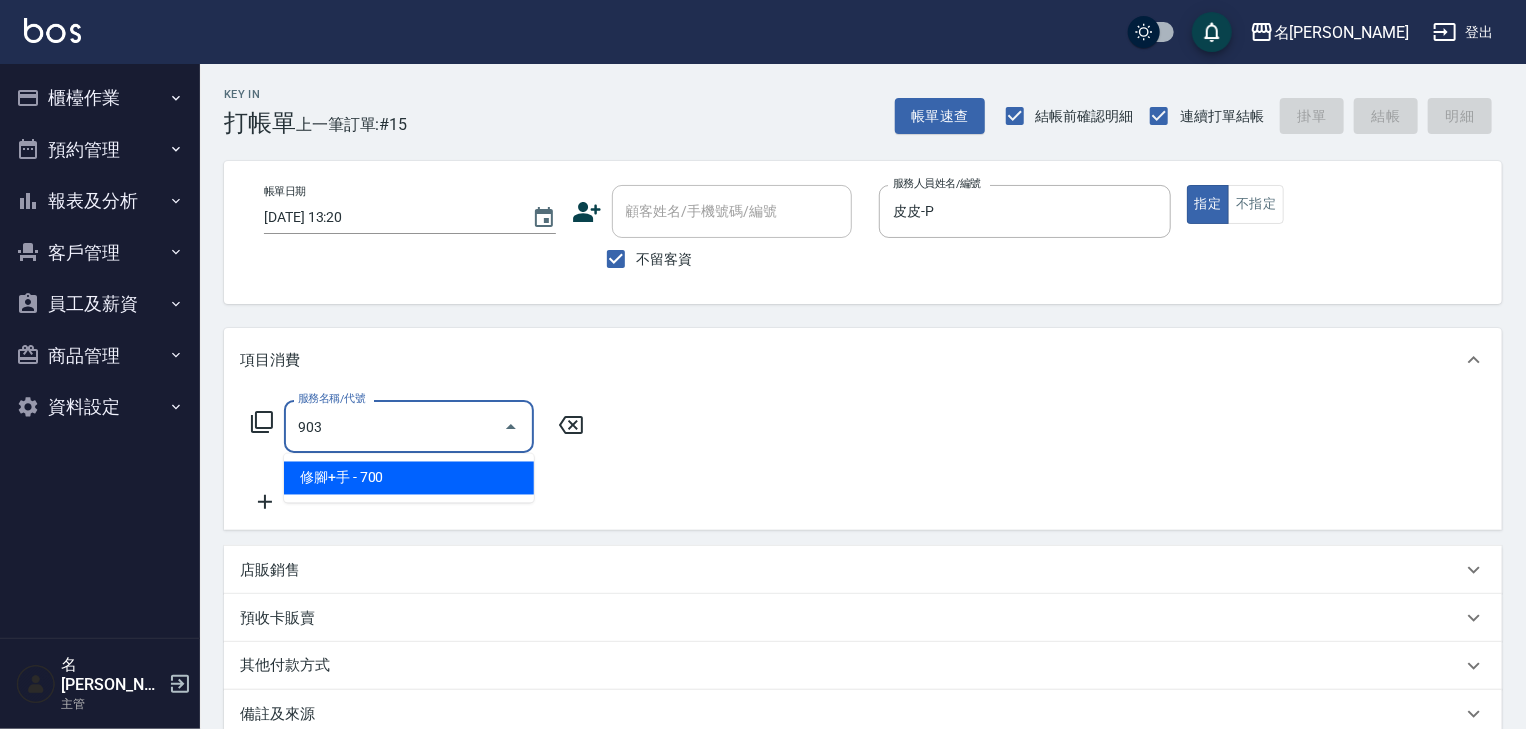 type on "修腳+手(903)" 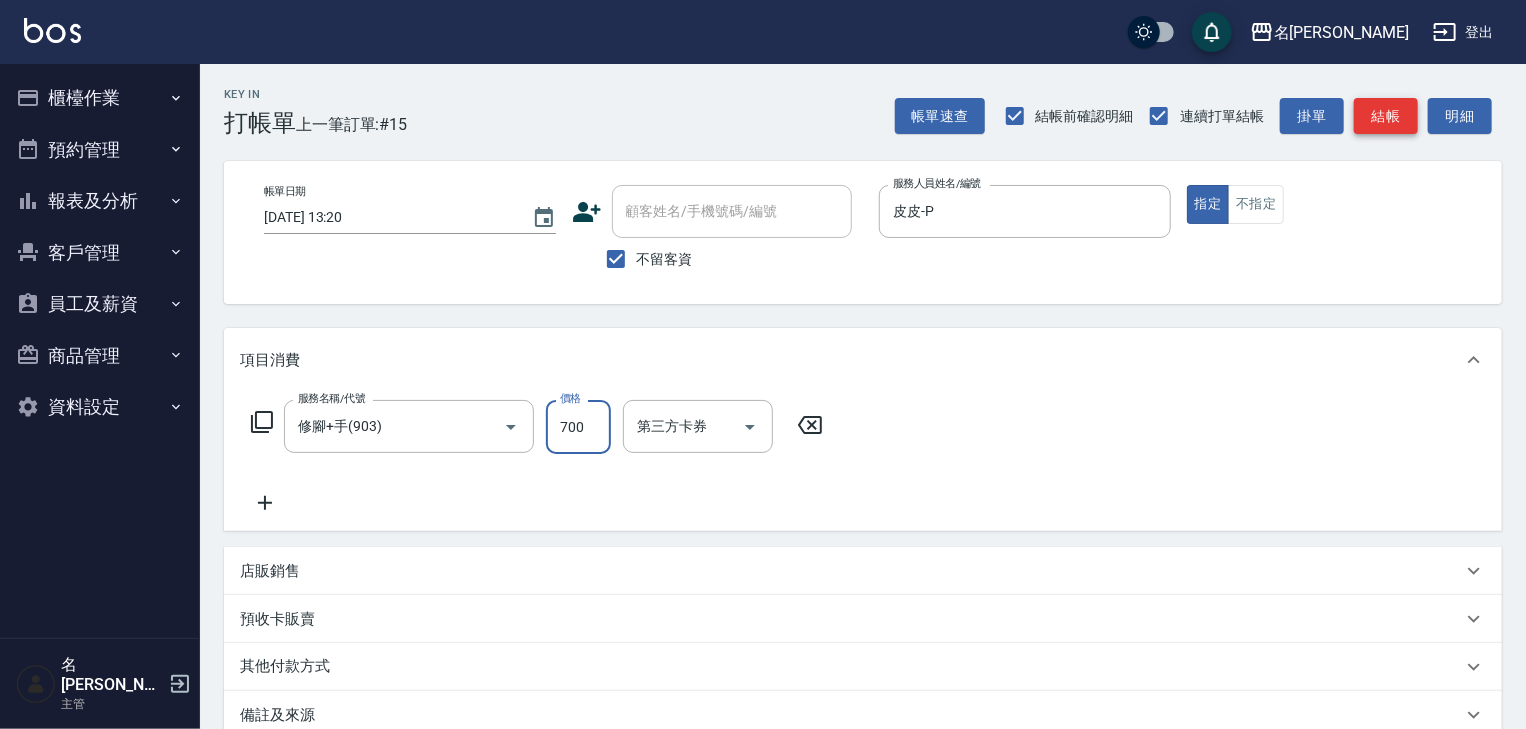 click on "結帳" at bounding box center [1386, 116] 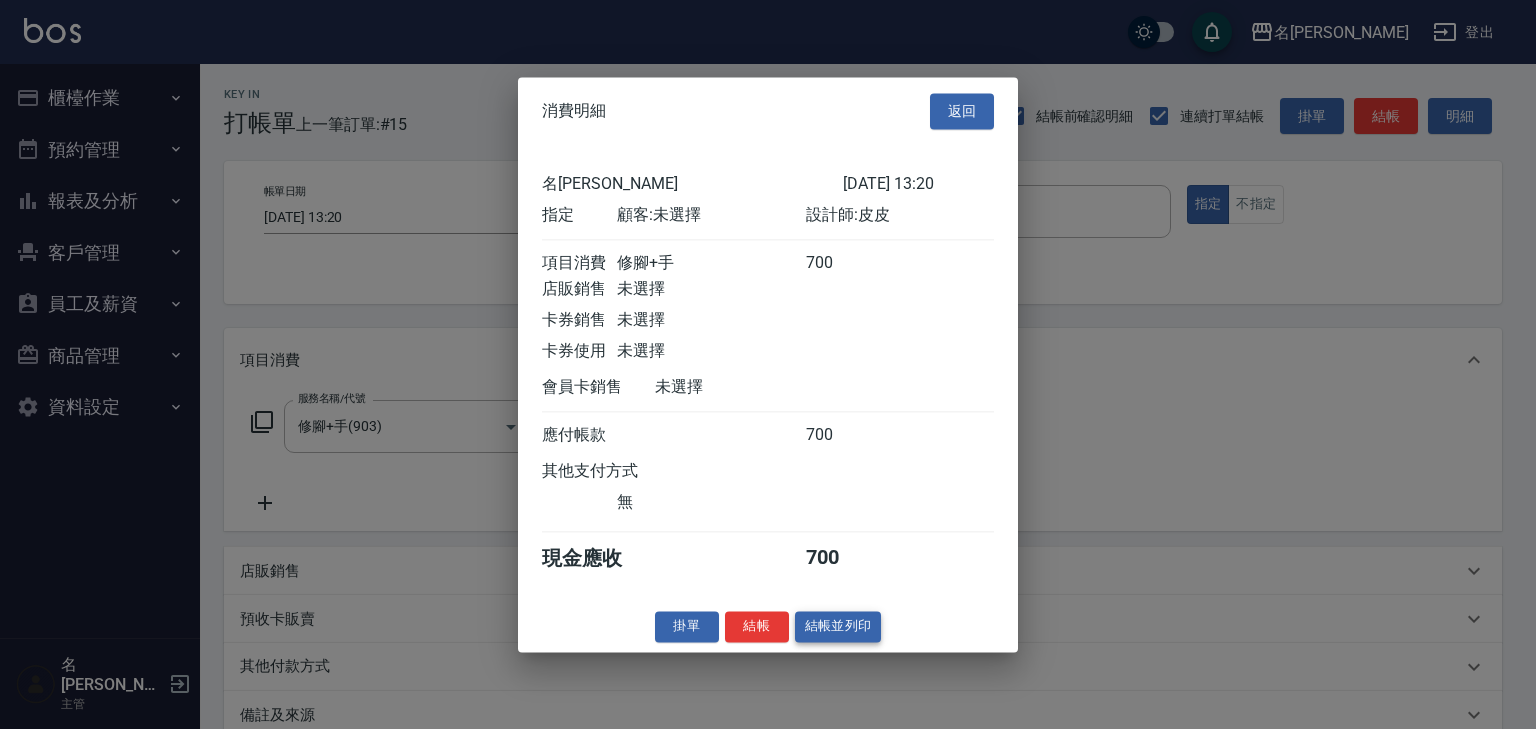 click on "結帳並列印" at bounding box center [838, 626] 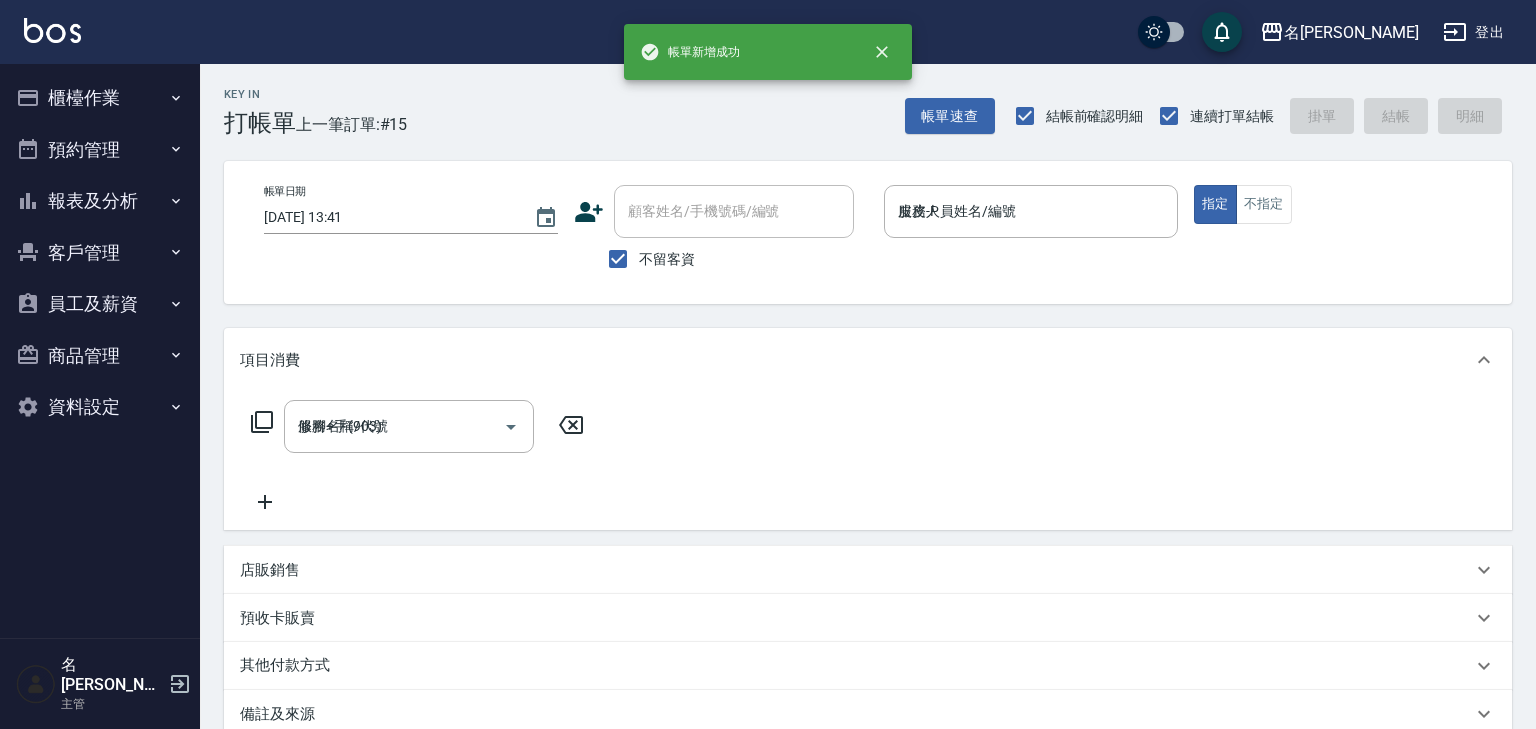 type on "[DATE] 13:41" 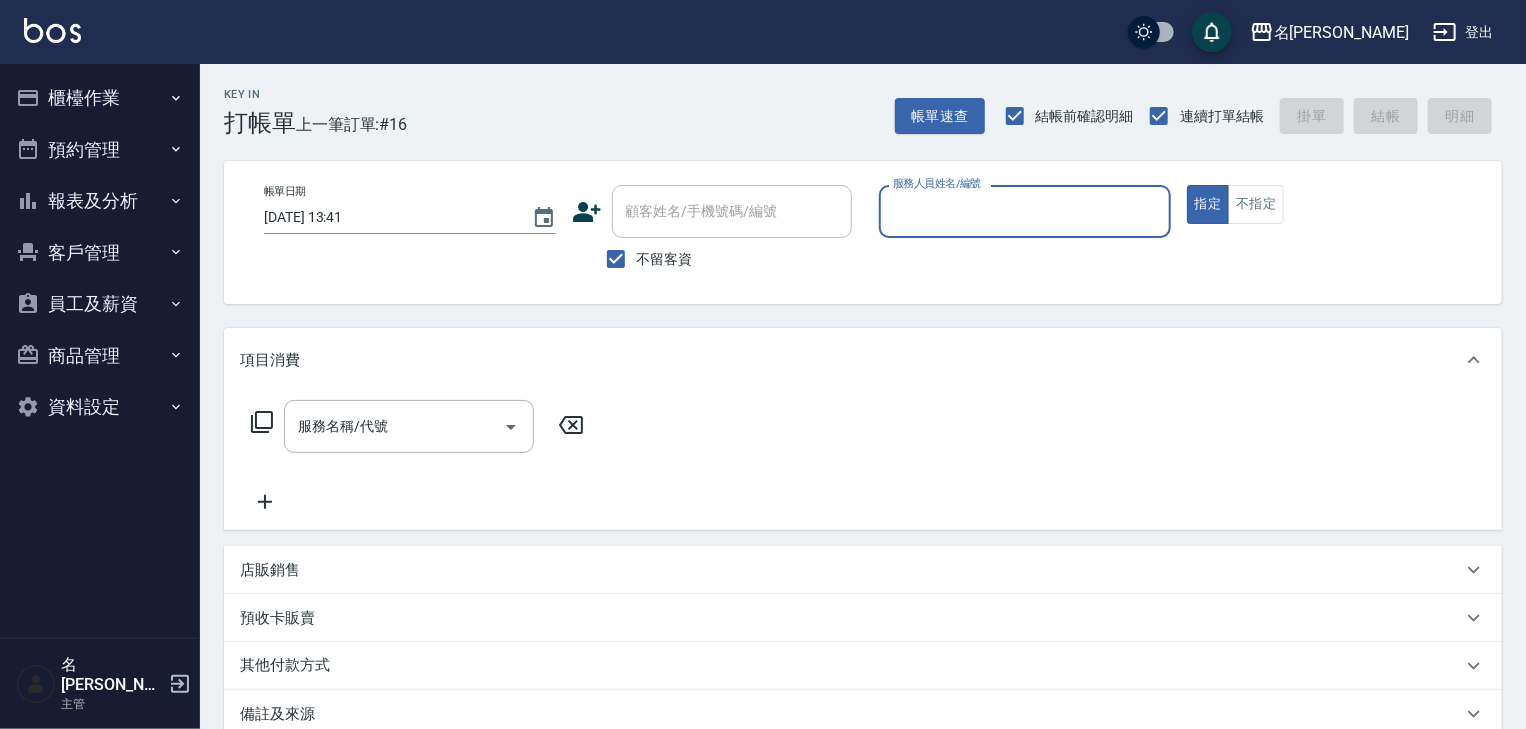click on "報表及分析" at bounding box center (100, 201) 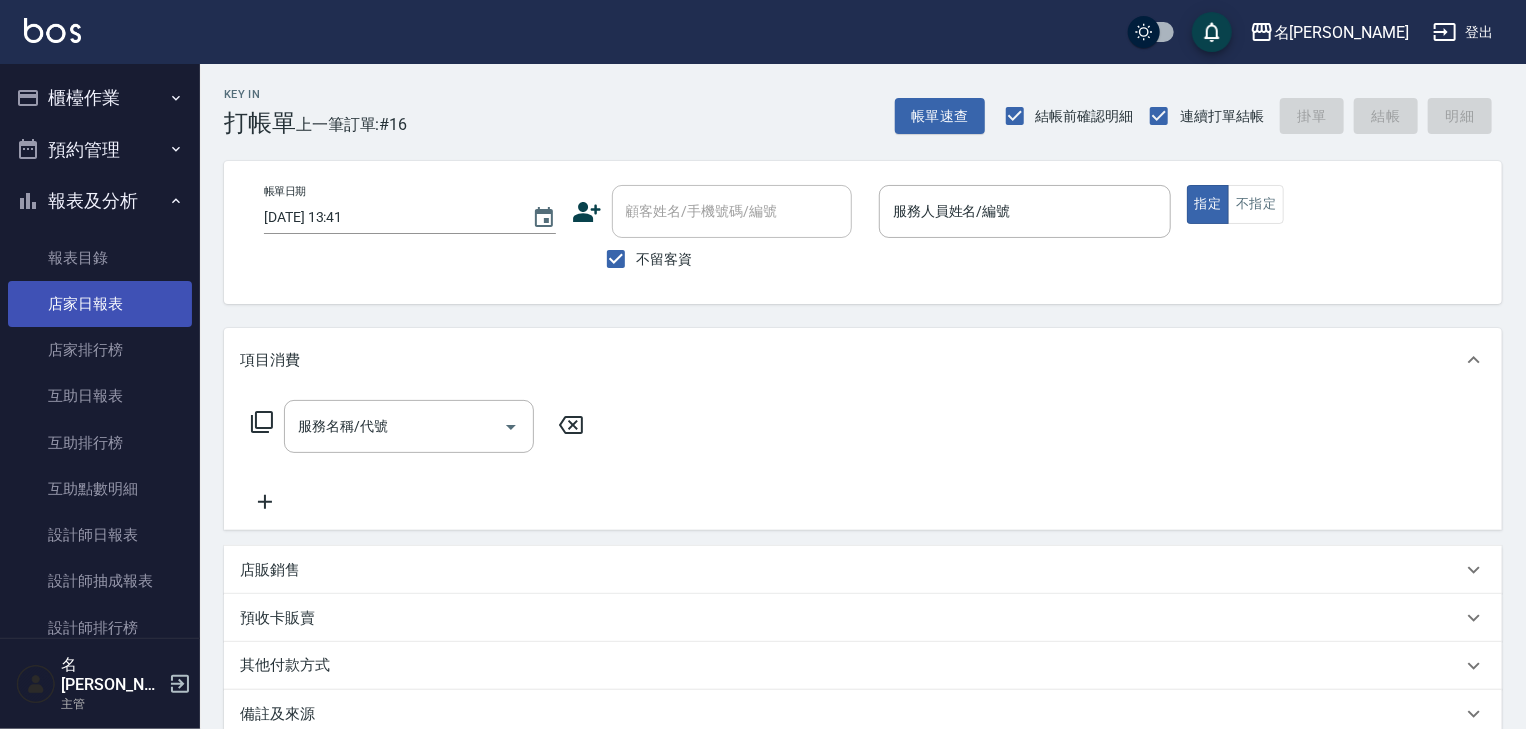 click on "店家日報表" at bounding box center [100, 304] 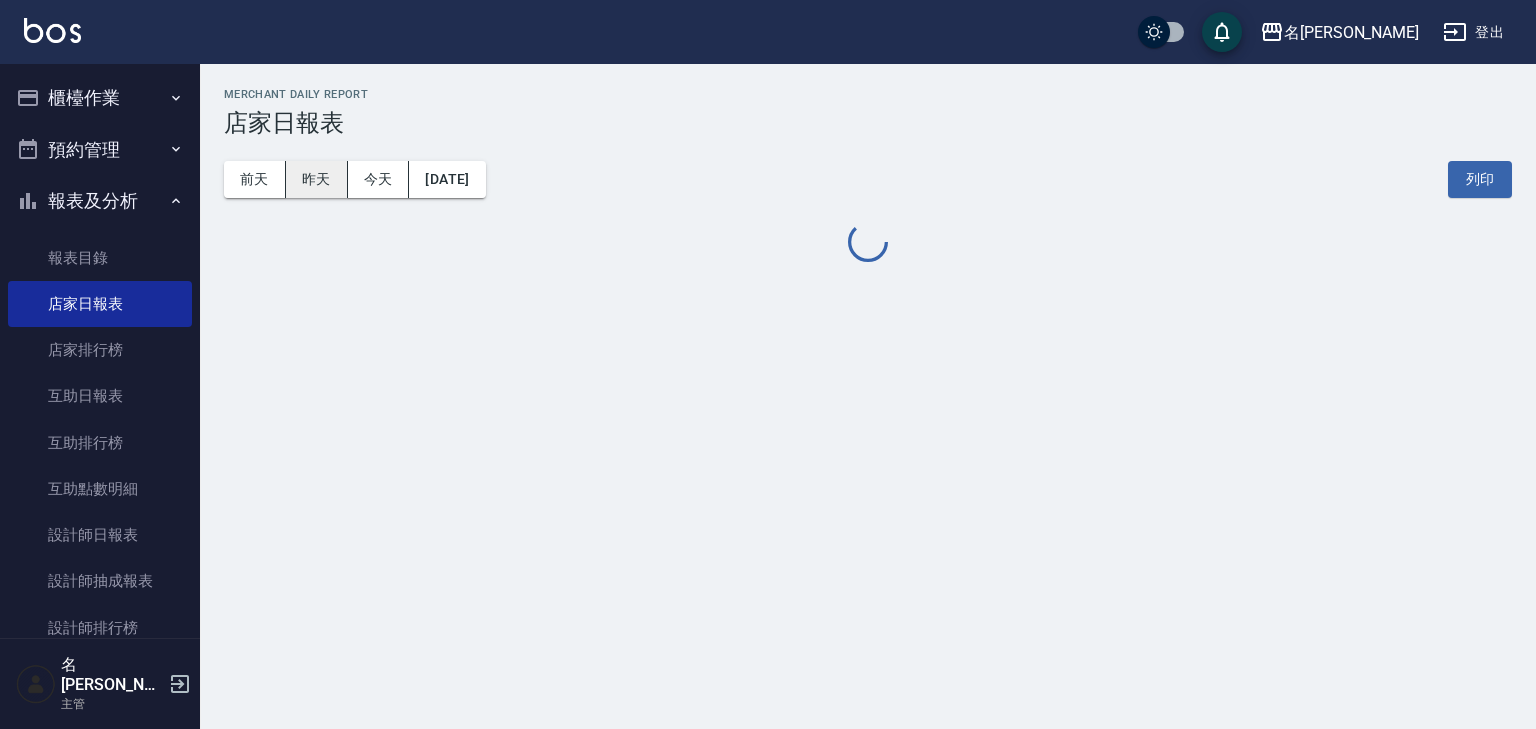 click on "昨天" at bounding box center [317, 179] 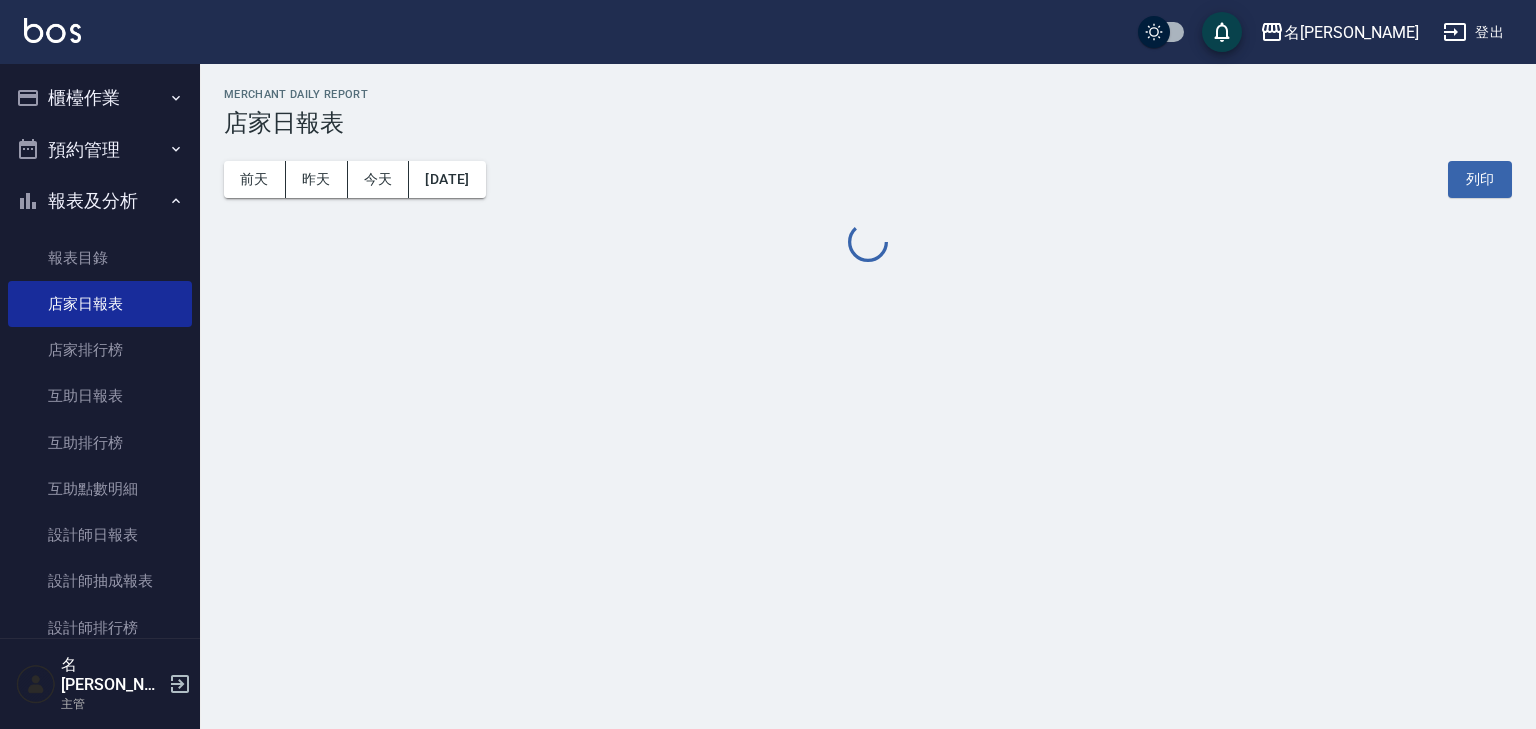 click at bounding box center (52, 30) 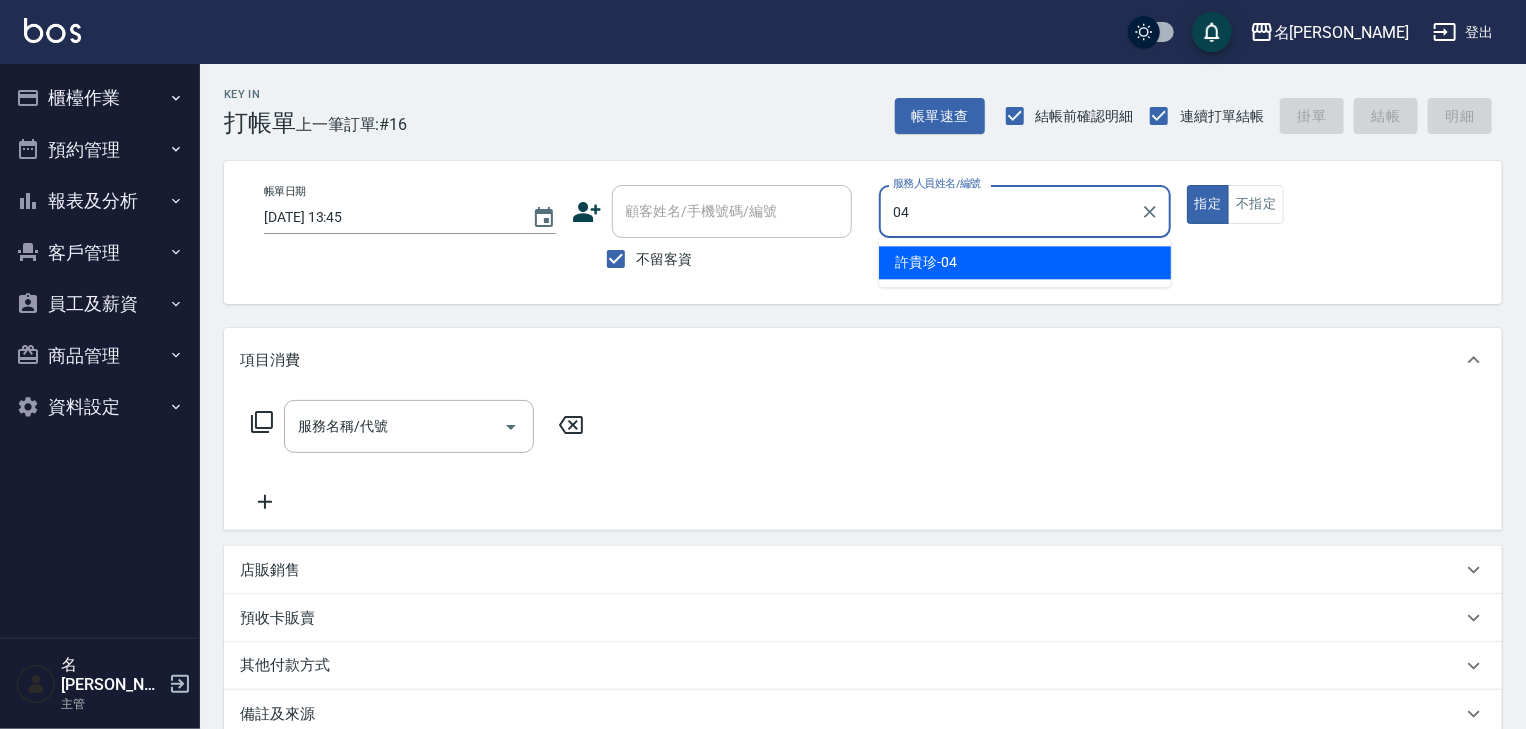 type on "[PERSON_NAME]-04" 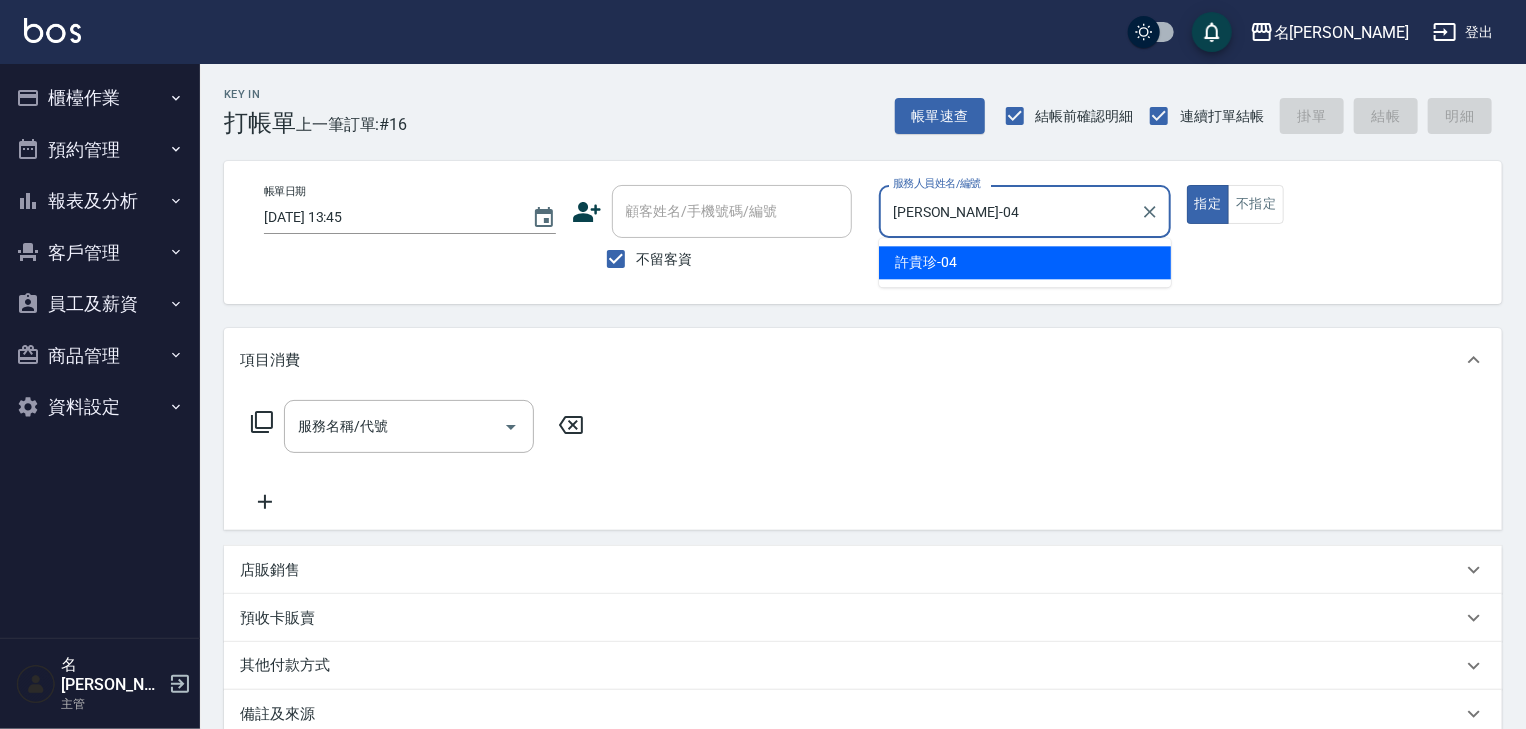 type on "true" 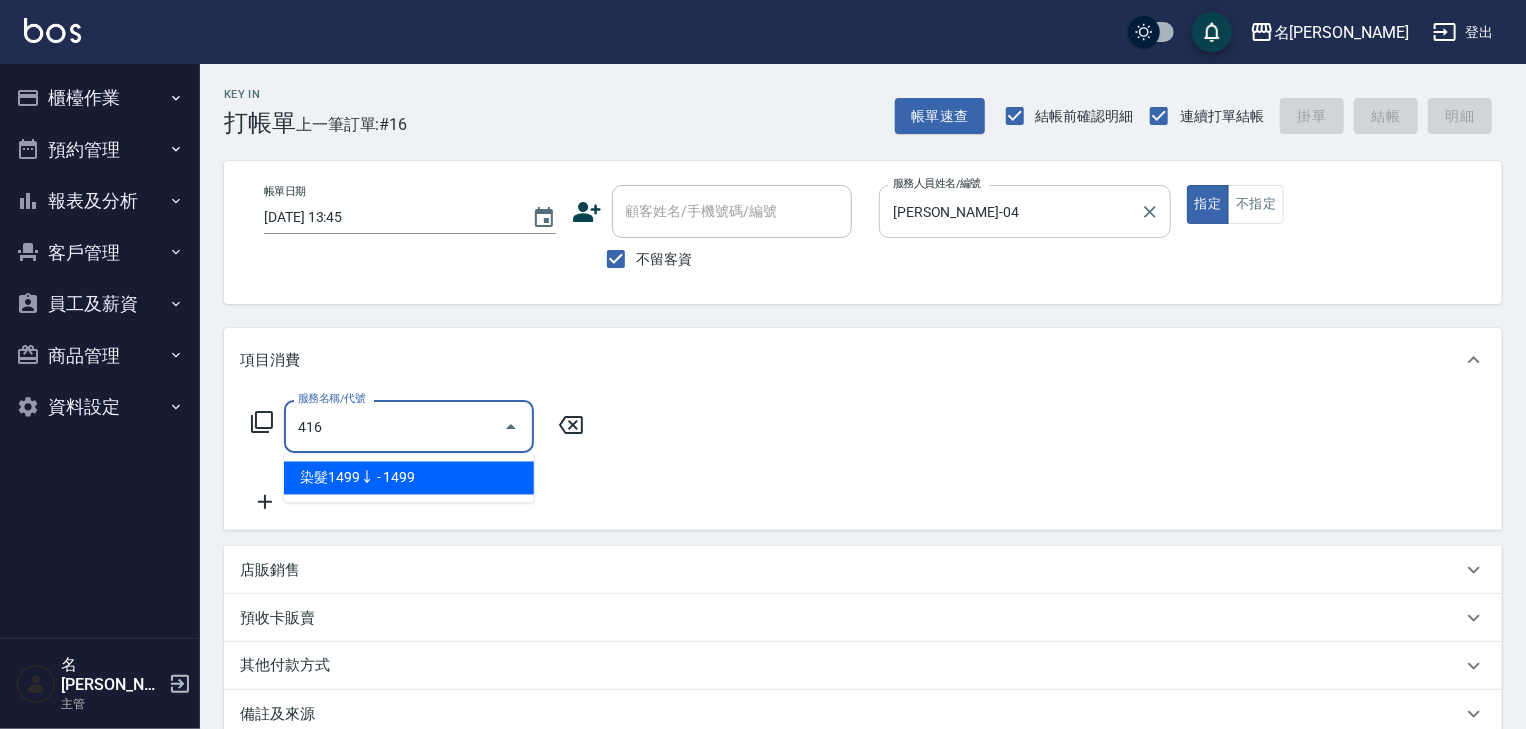 type on "染髮1499↓(416)" 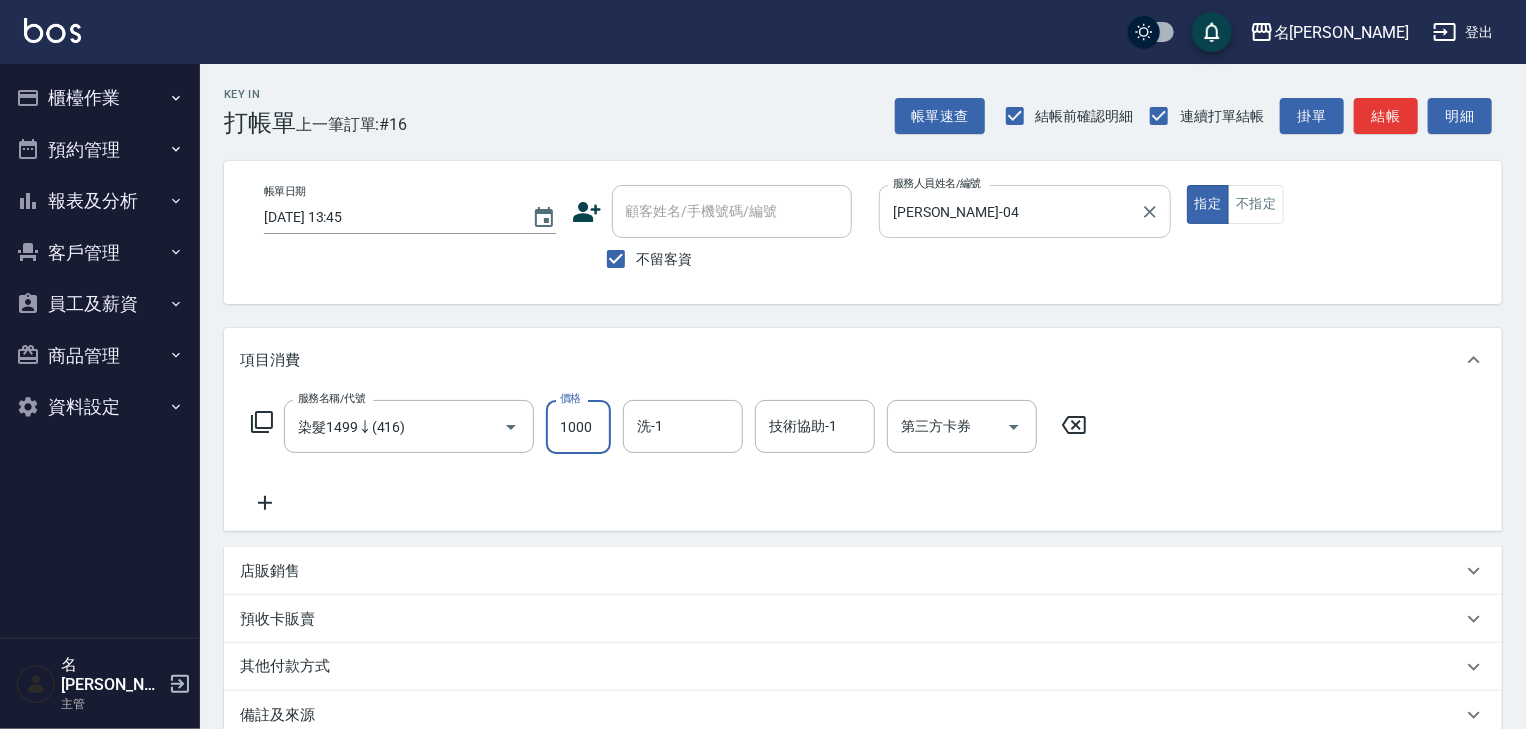 type on "1000" 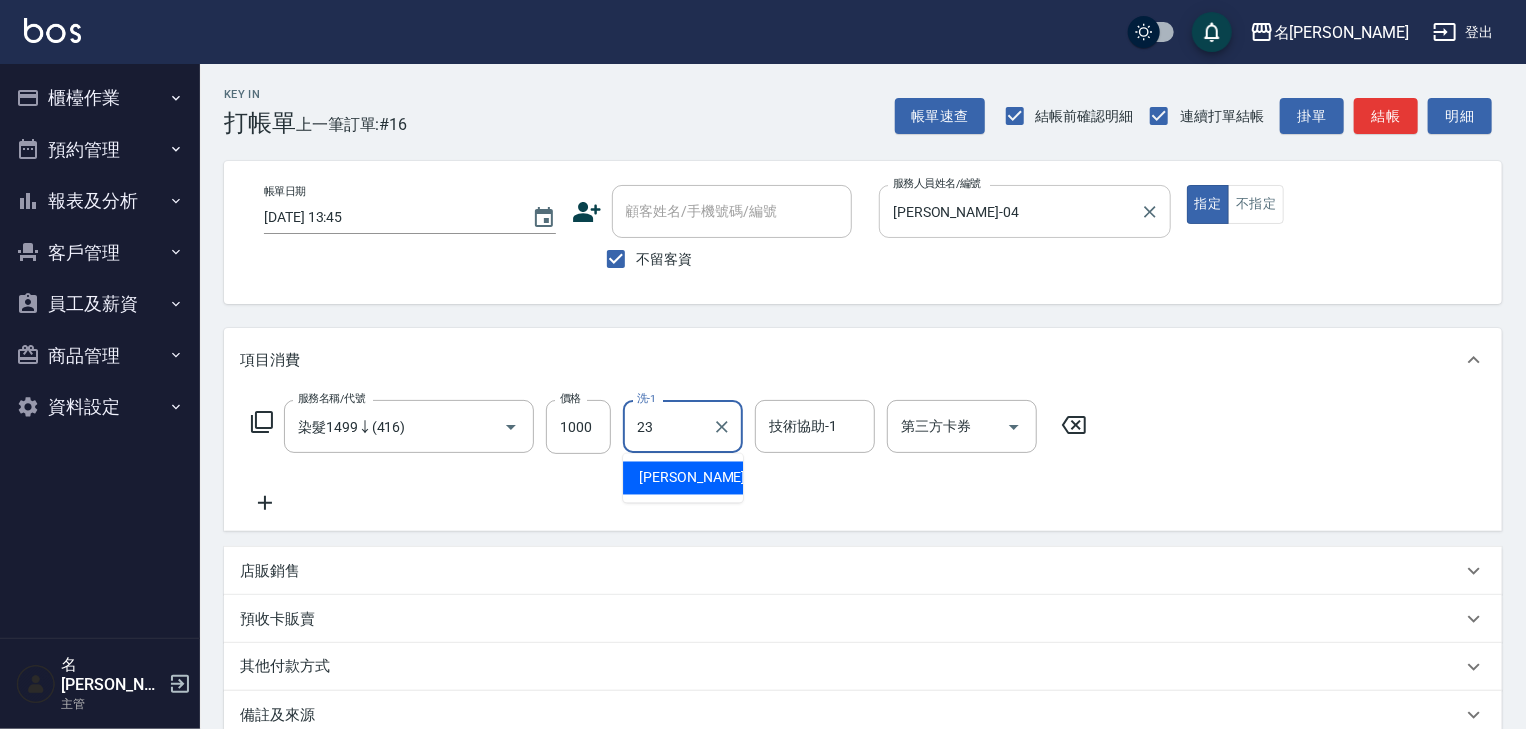type on "[PERSON_NAME]-23" 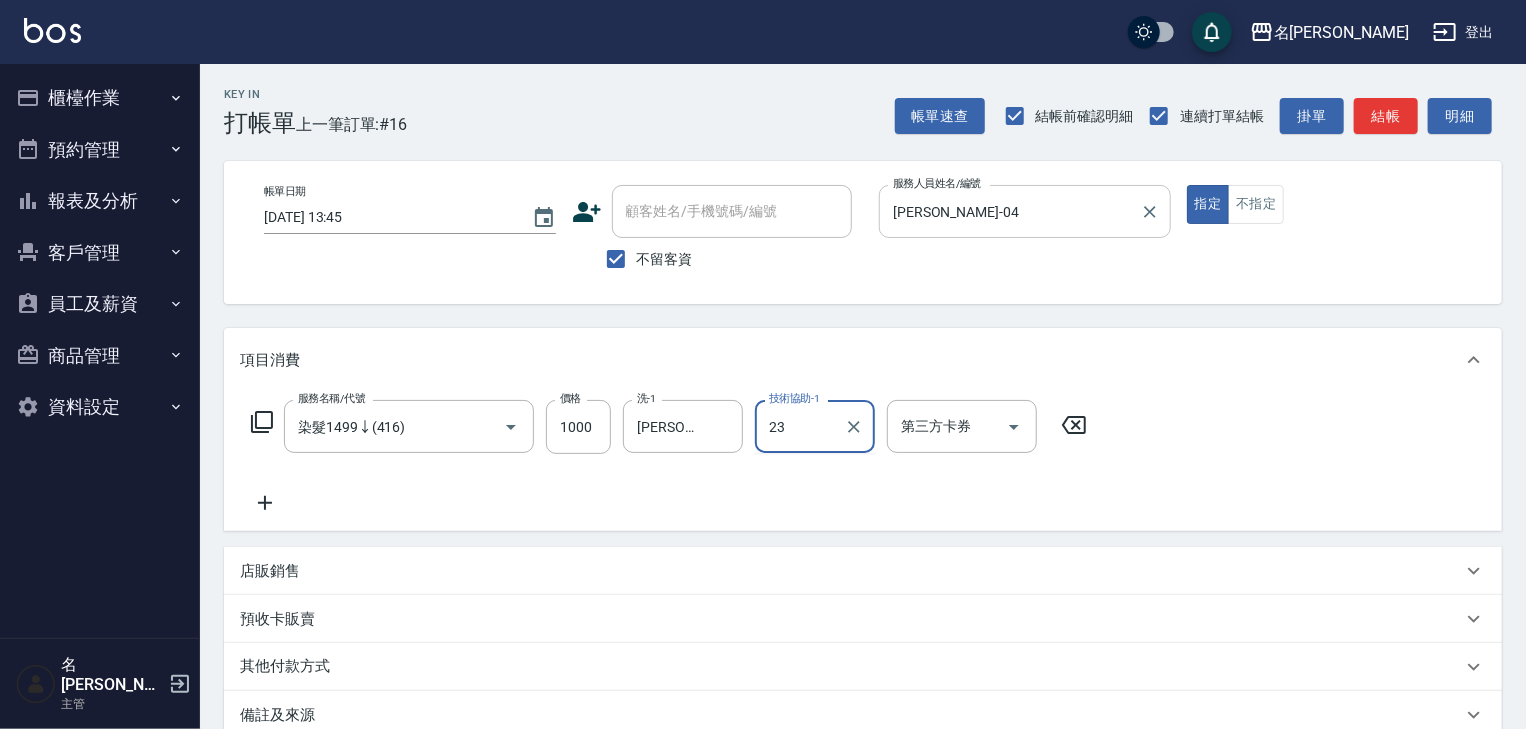 type on "[PERSON_NAME]-23" 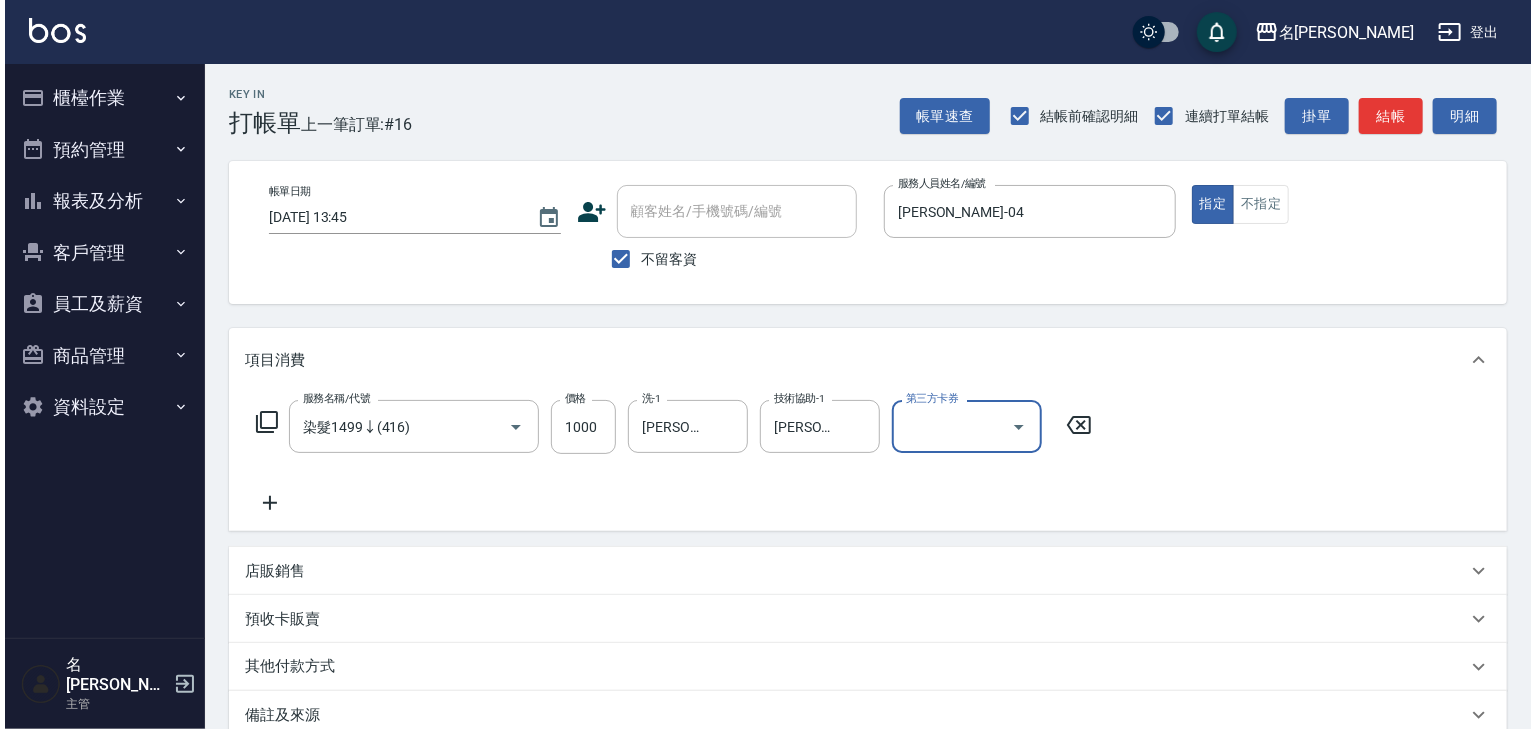 scroll, scrollTop: 234, scrollLeft: 0, axis: vertical 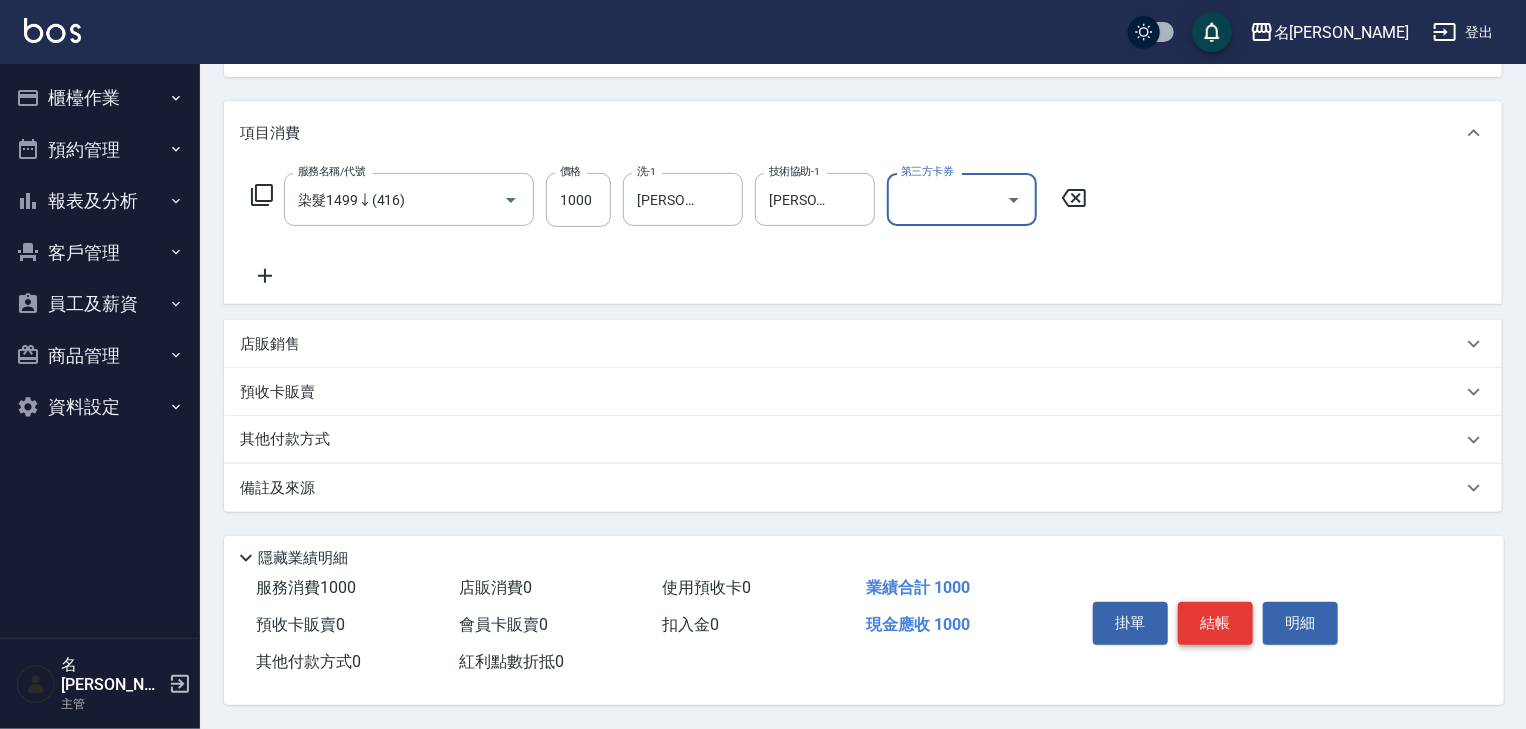 click on "結帳" at bounding box center (1215, 623) 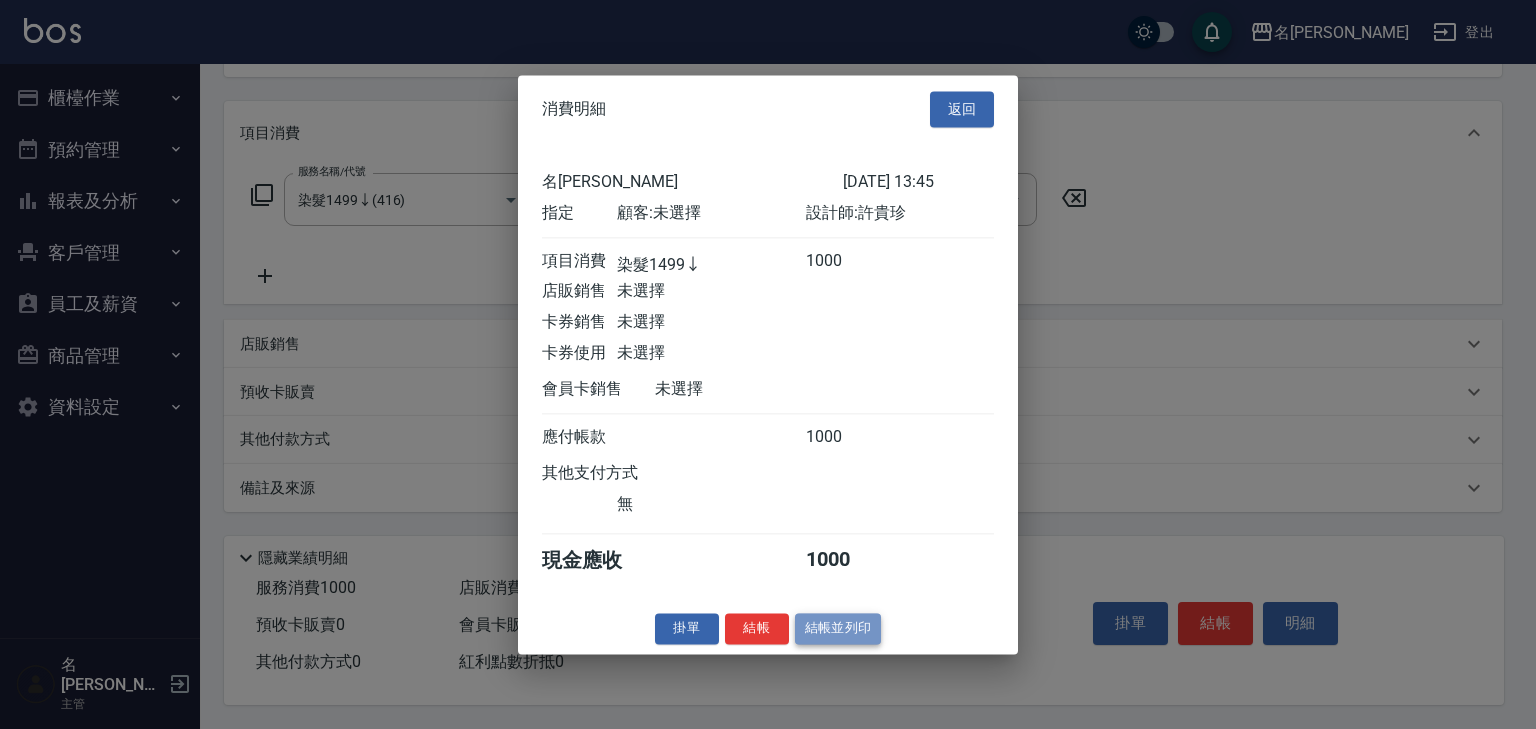 click on "結帳並列印" at bounding box center (838, 628) 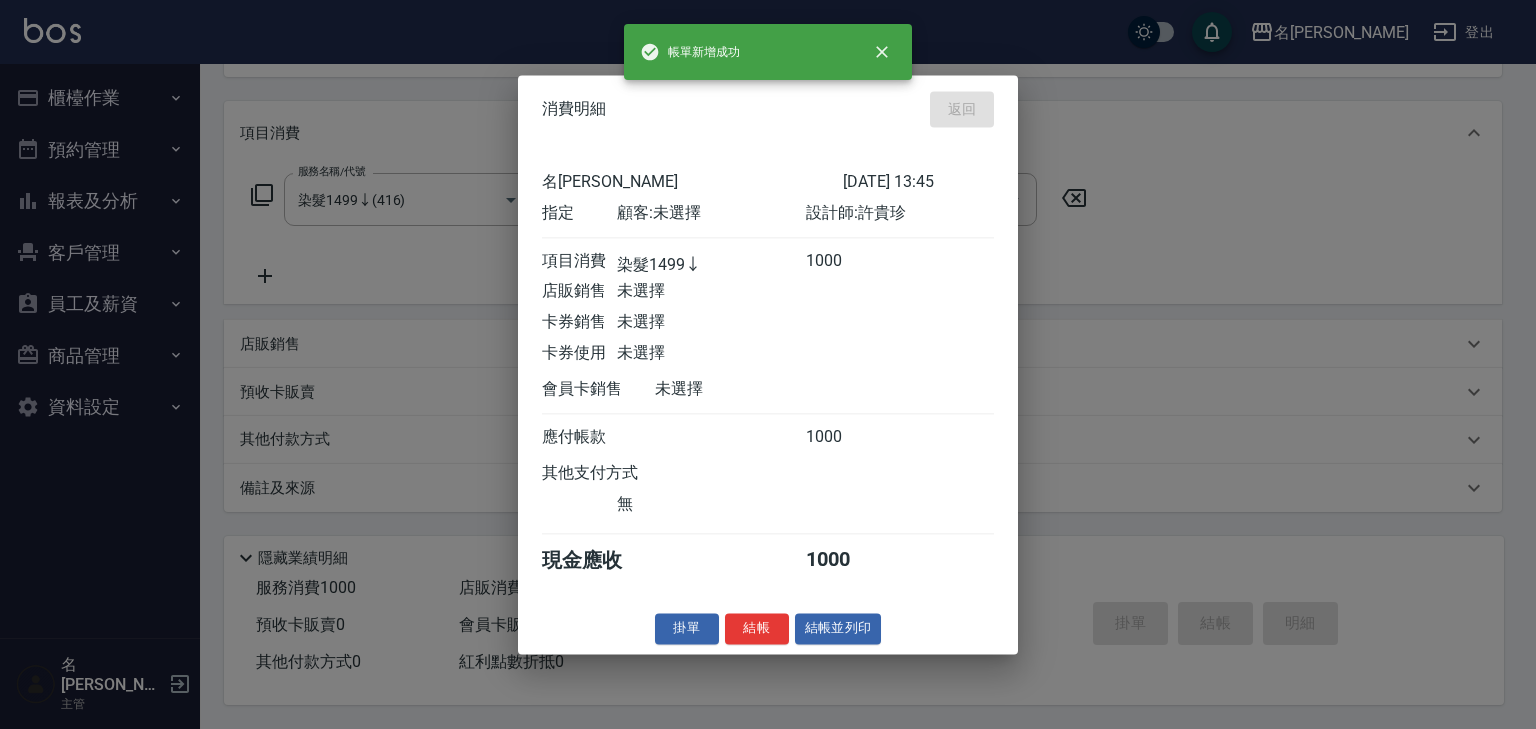 type 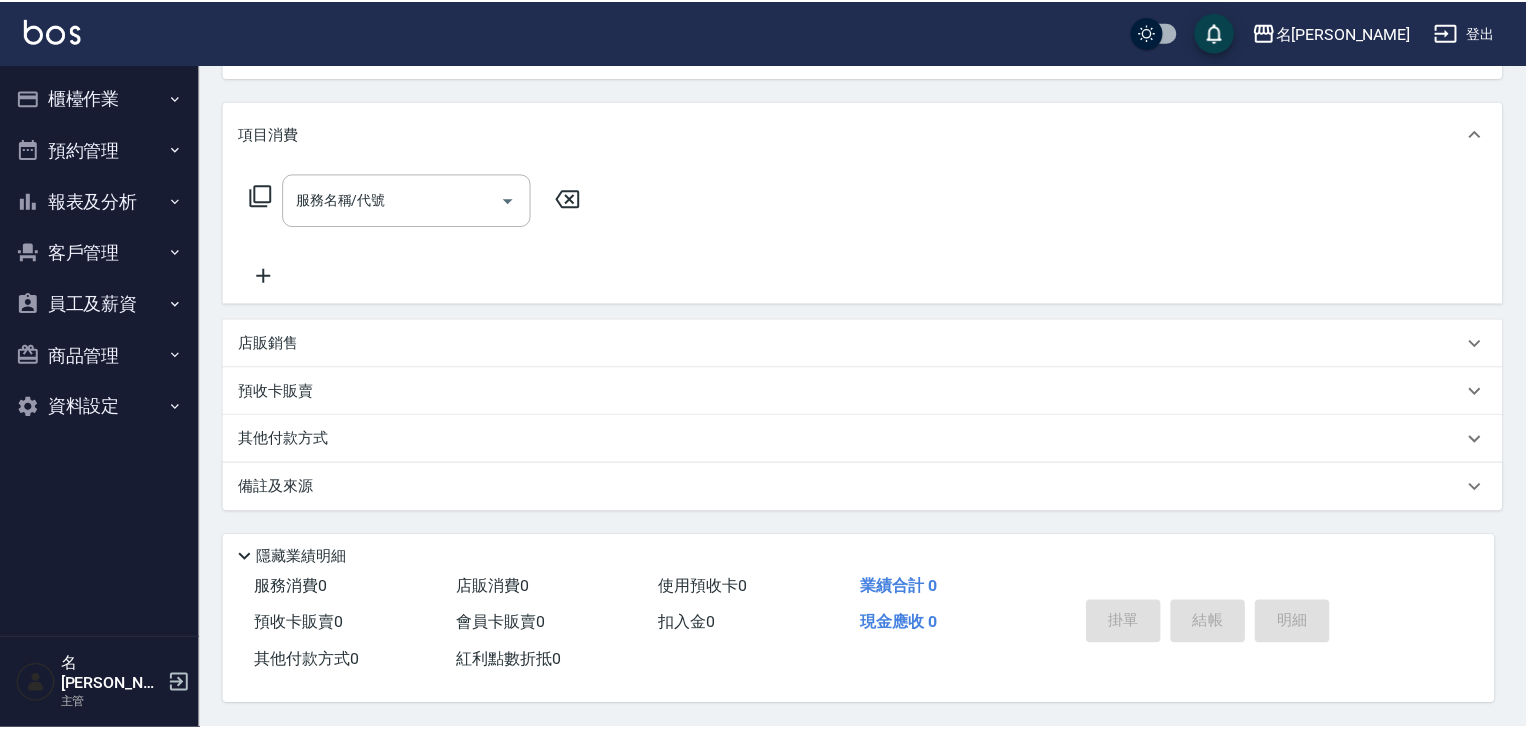 scroll, scrollTop: 0, scrollLeft: 0, axis: both 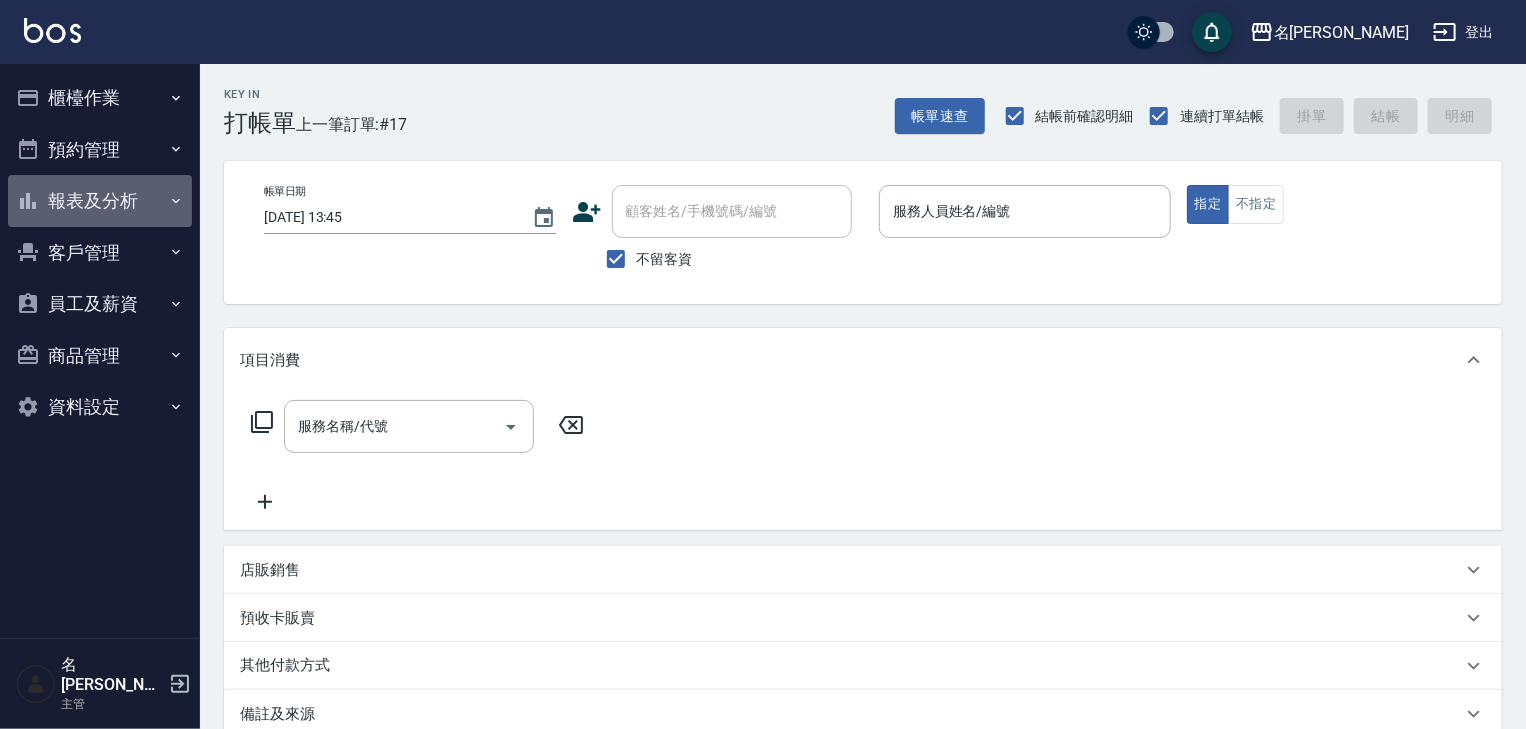 click on "報表及分析" at bounding box center (100, 201) 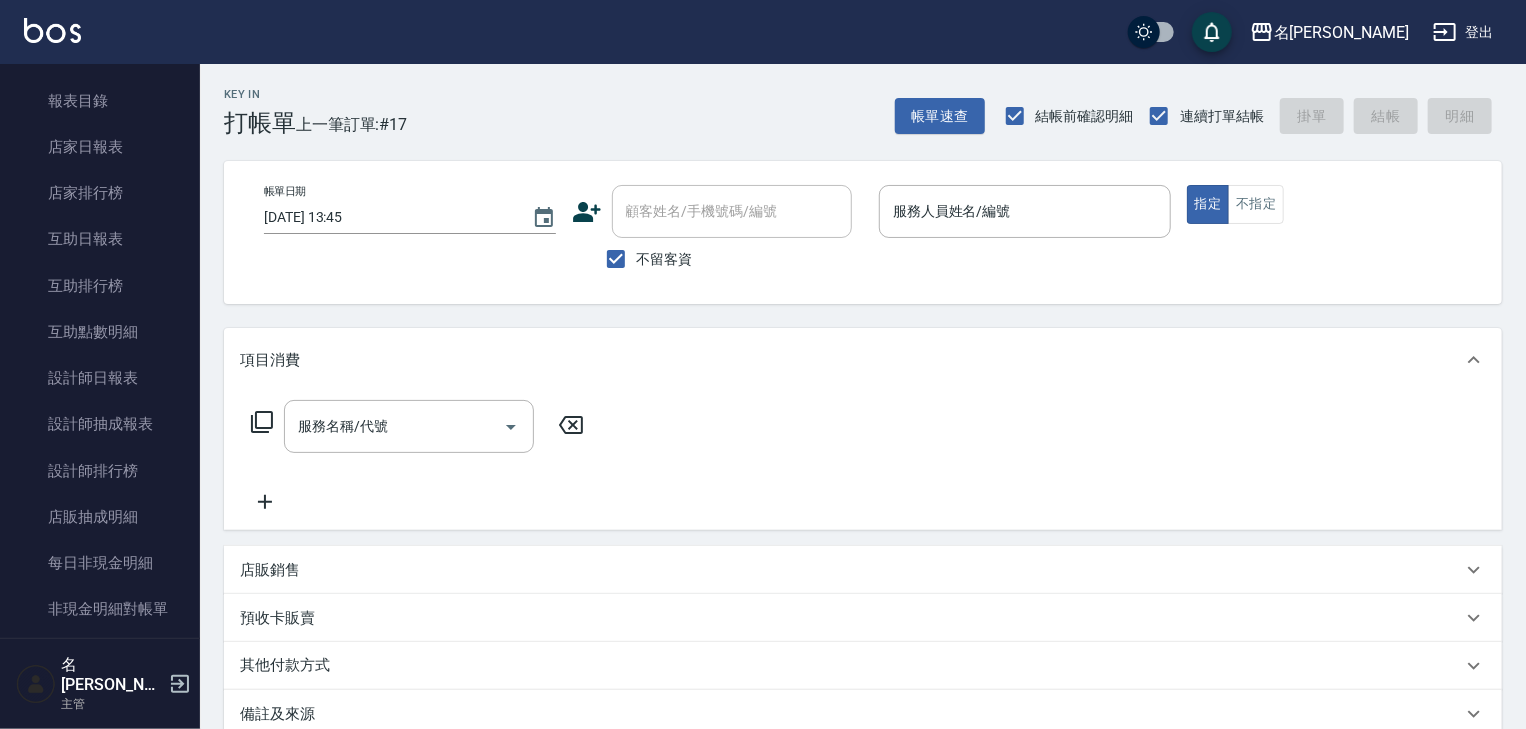 scroll, scrollTop: 51, scrollLeft: 0, axis: vertical 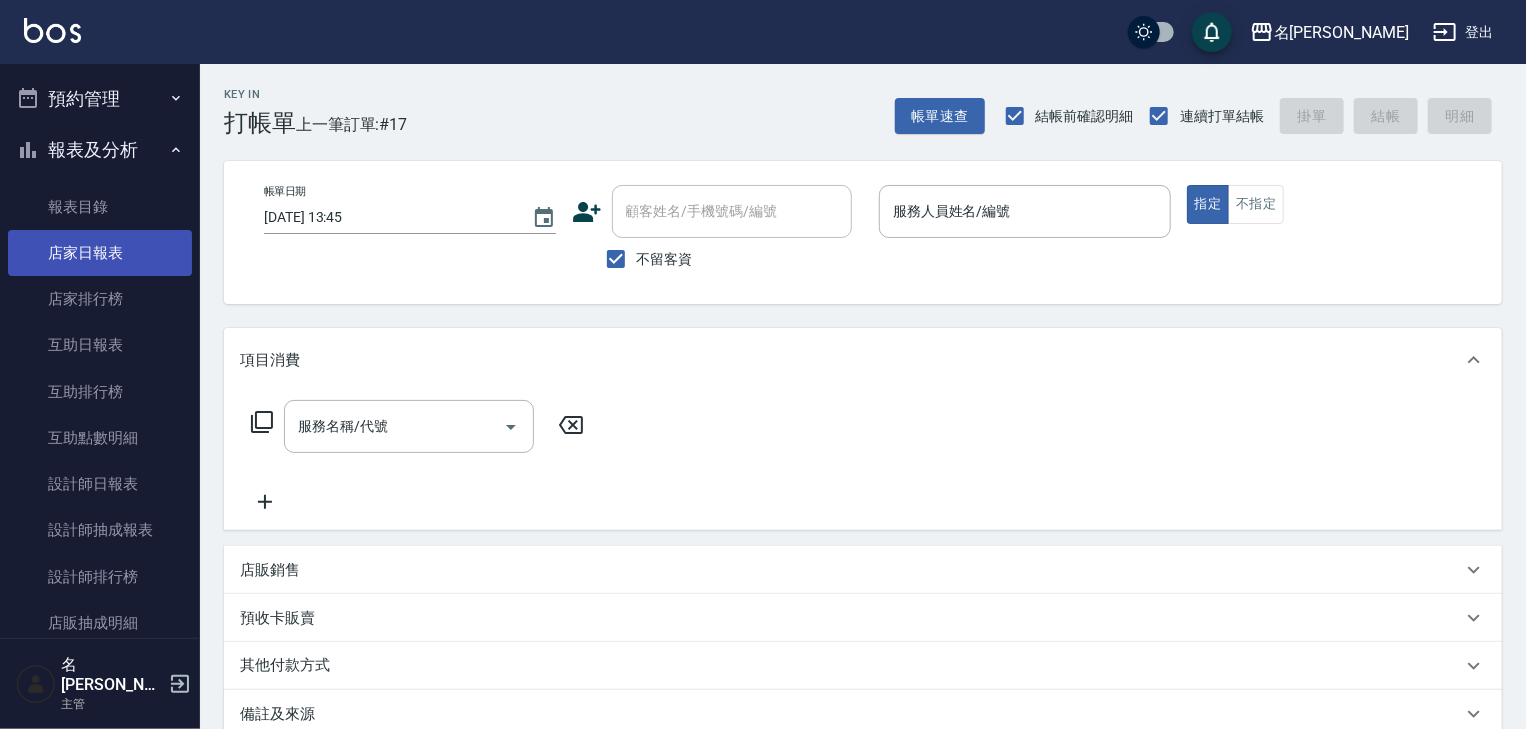 click on "店家日報表" at bounding box center [100, 253] 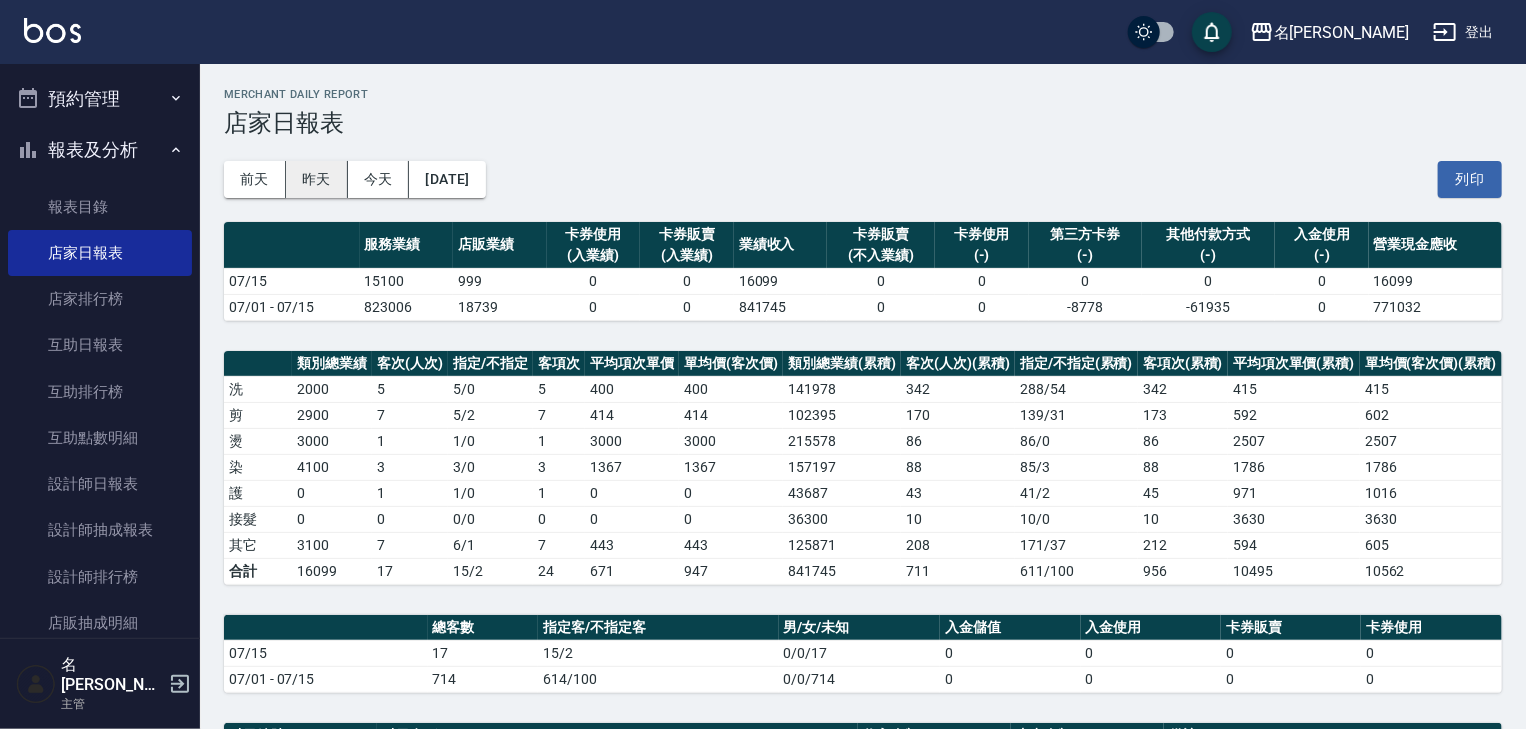 click on "昨天" at bounding box center (317, 179) 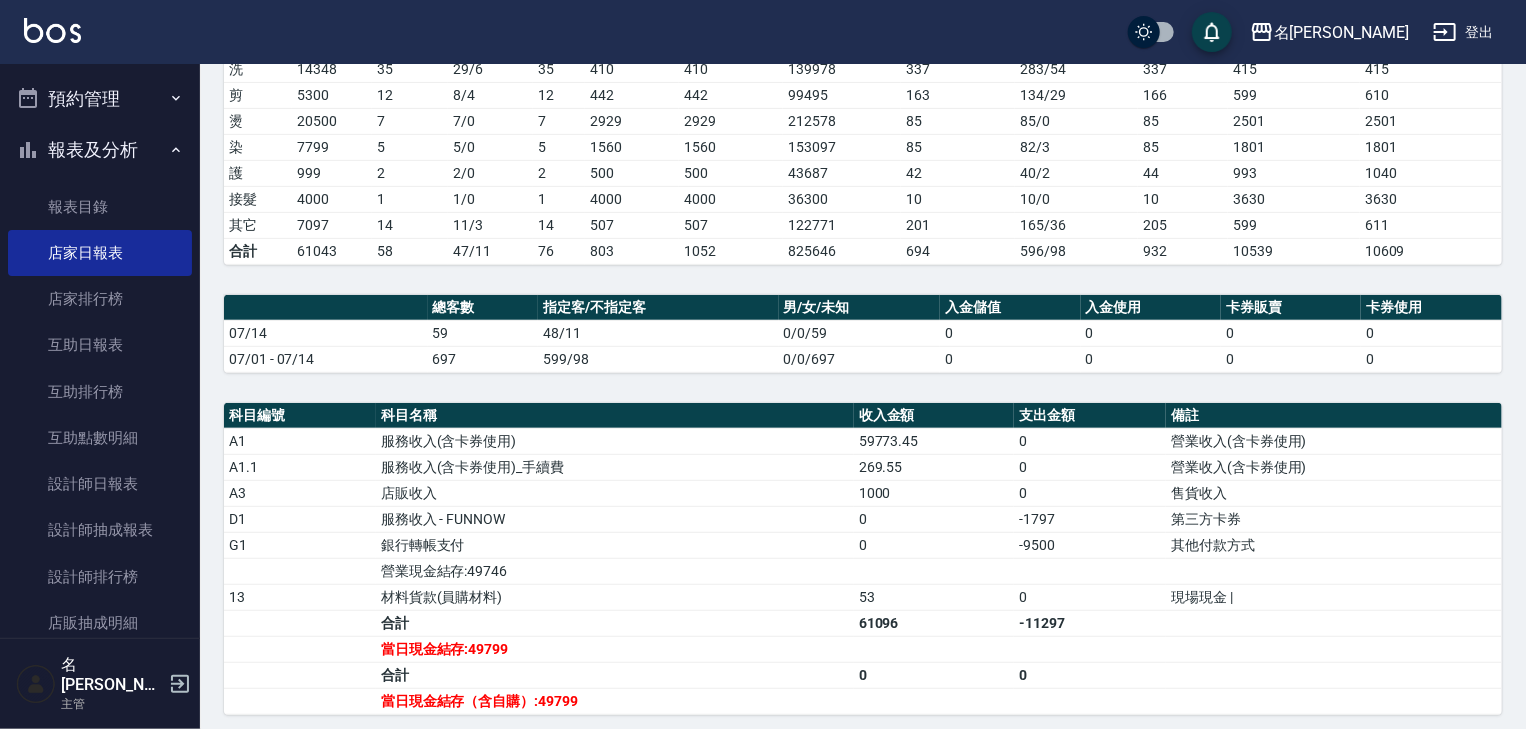 scroll, scrollTop: 426, scrollLeft: 0, axis: vertical 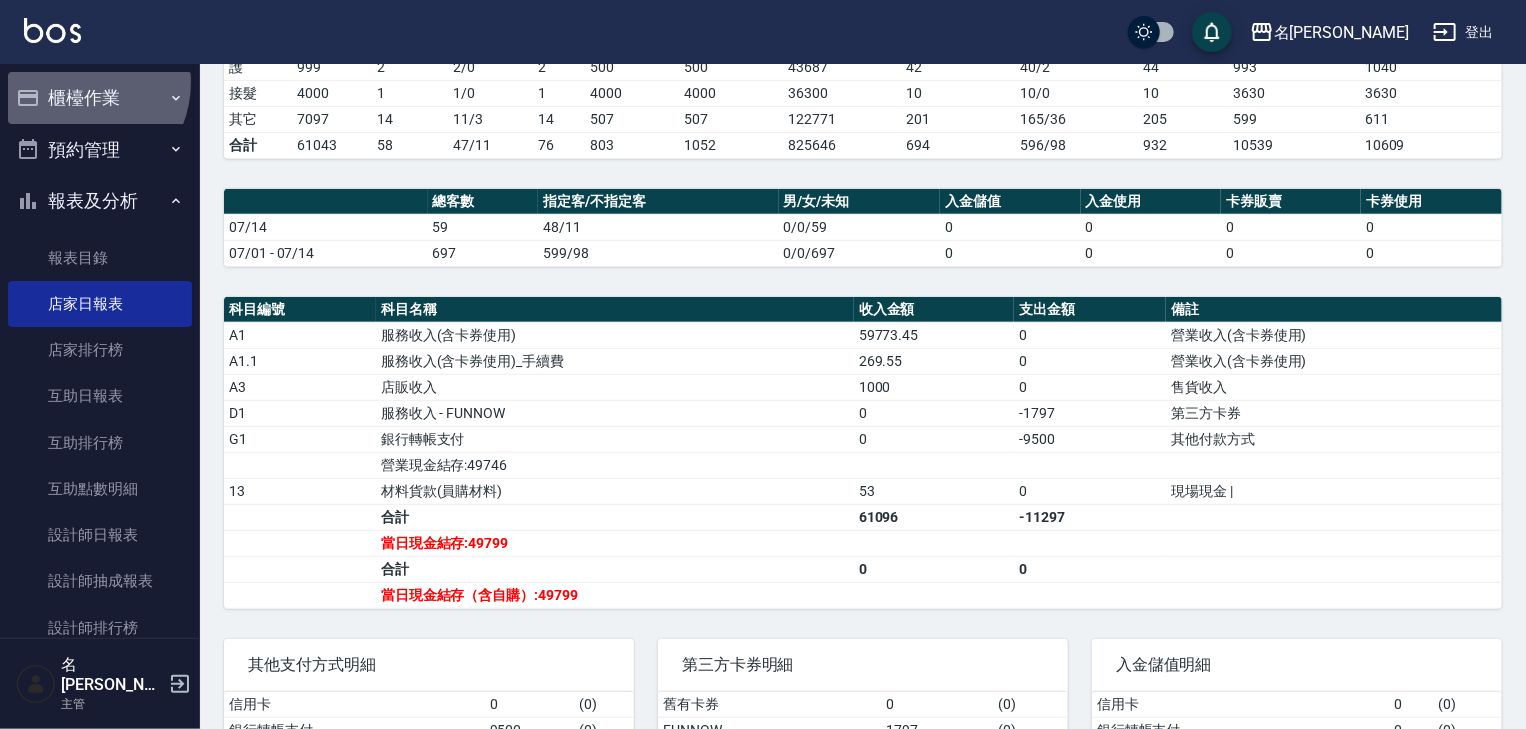 click on "櫃檯作業" at bounding box center (100, 98) 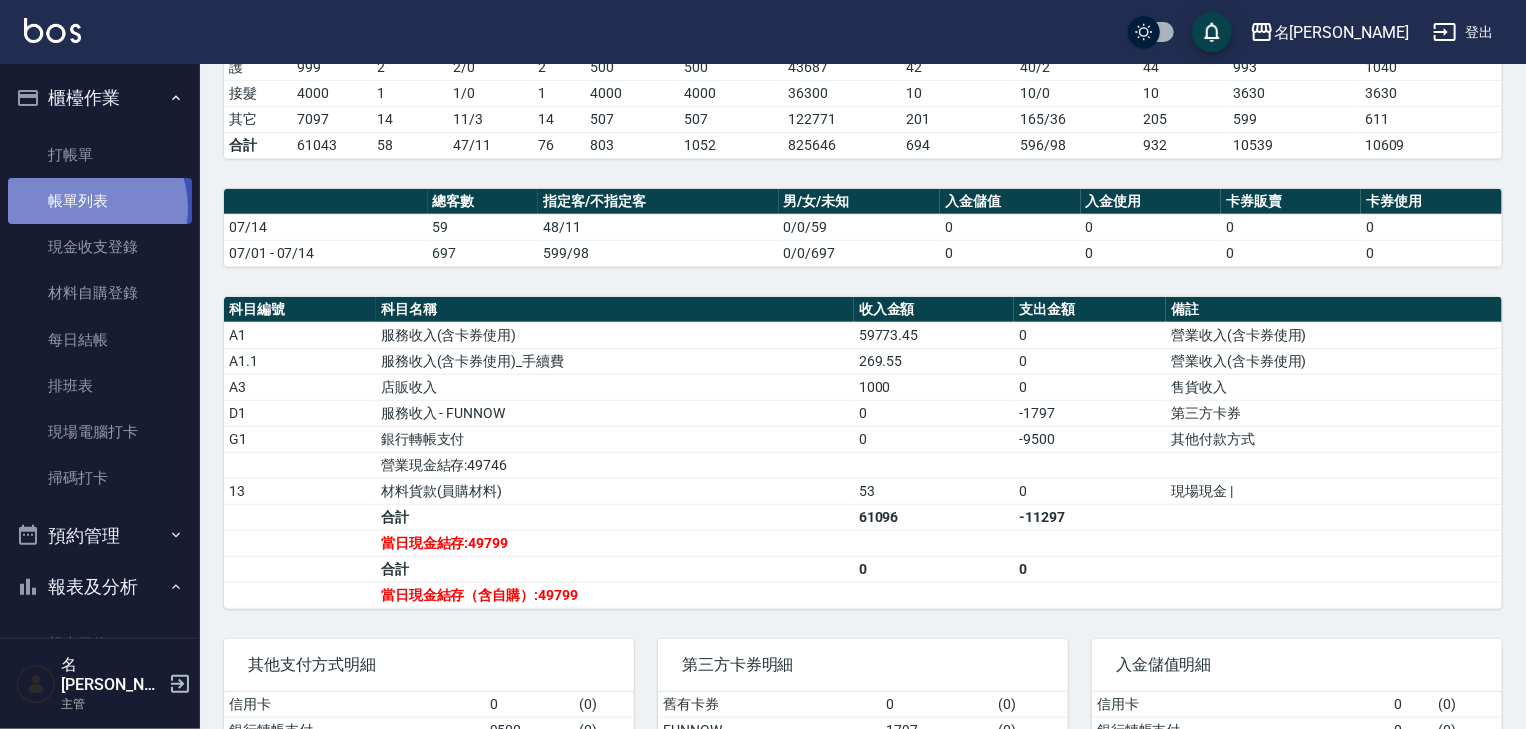 click on "帳單列表" at bounding box center (100, 201) 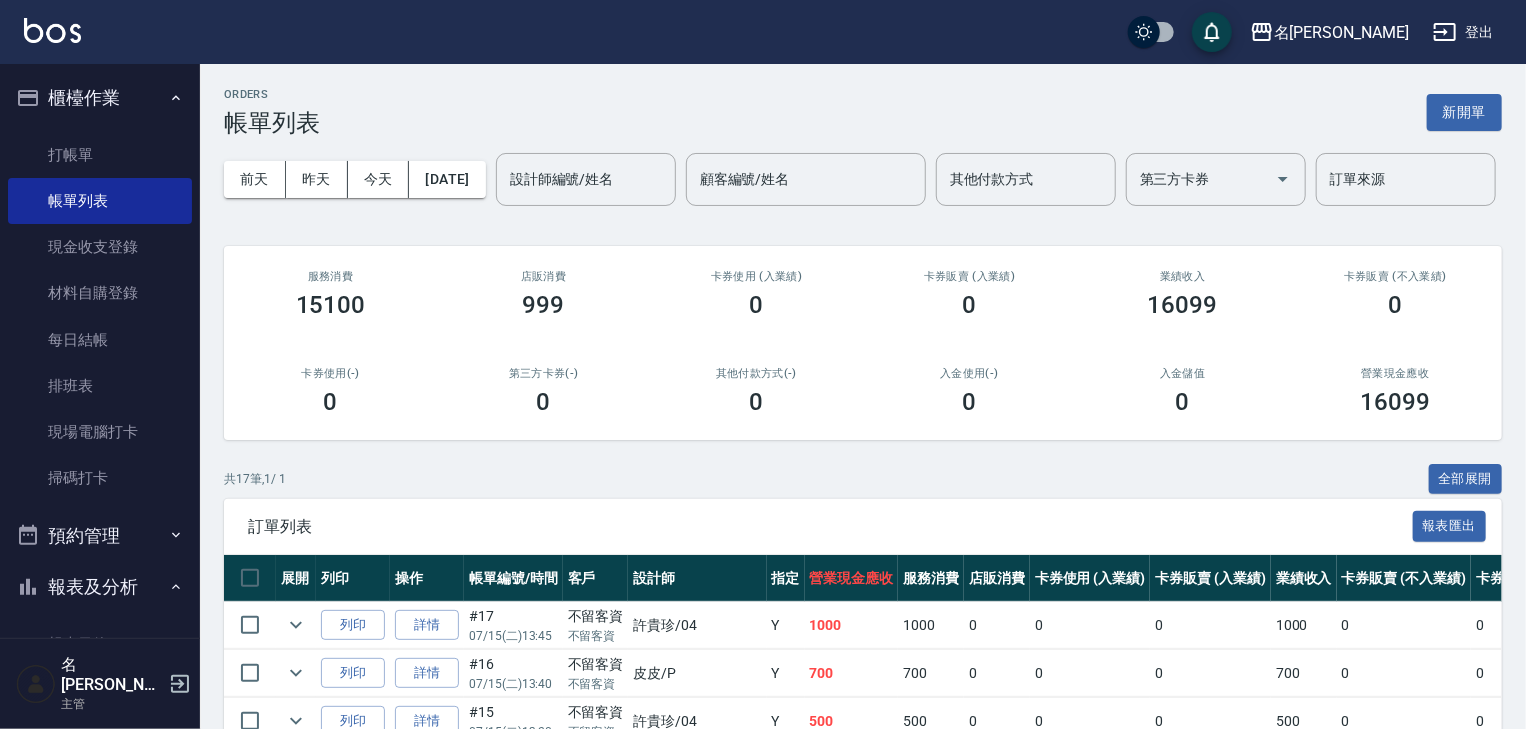 scroll, scrollTop: 426, scrollLeft: 0, axis: vertical 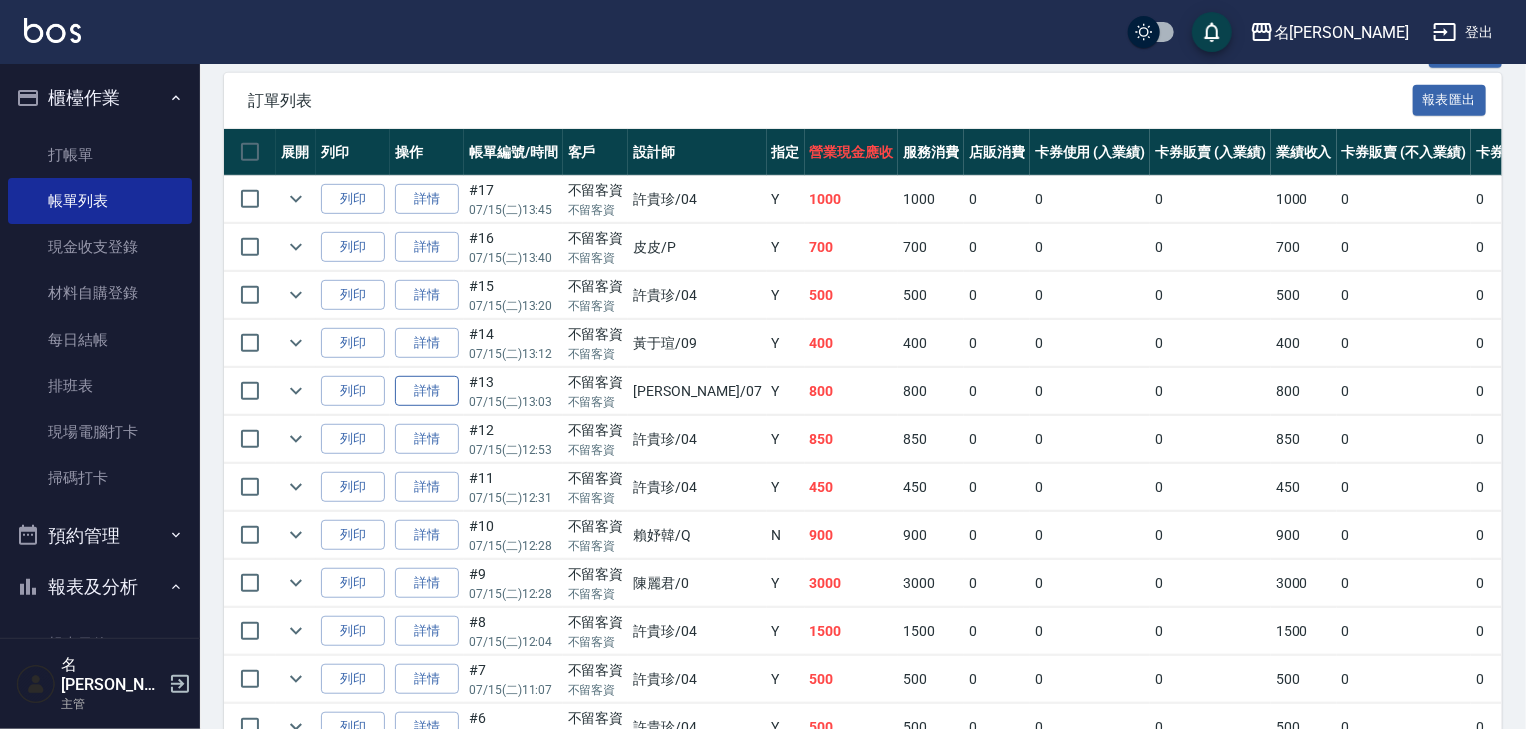 click on "詳情" at bounding box center (427, 391) 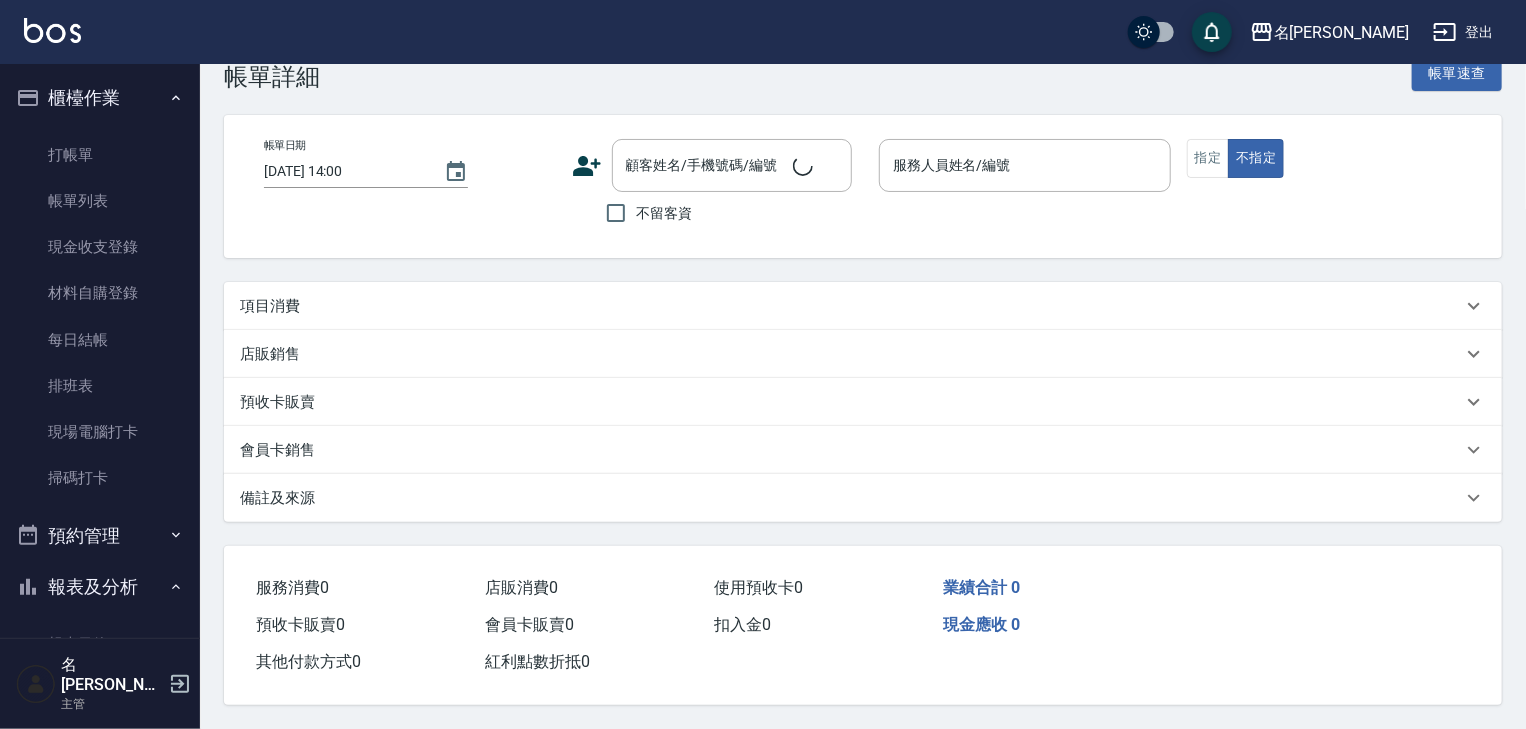 scroll, scrollTop: 0, scrollLeft: 0, axis: both 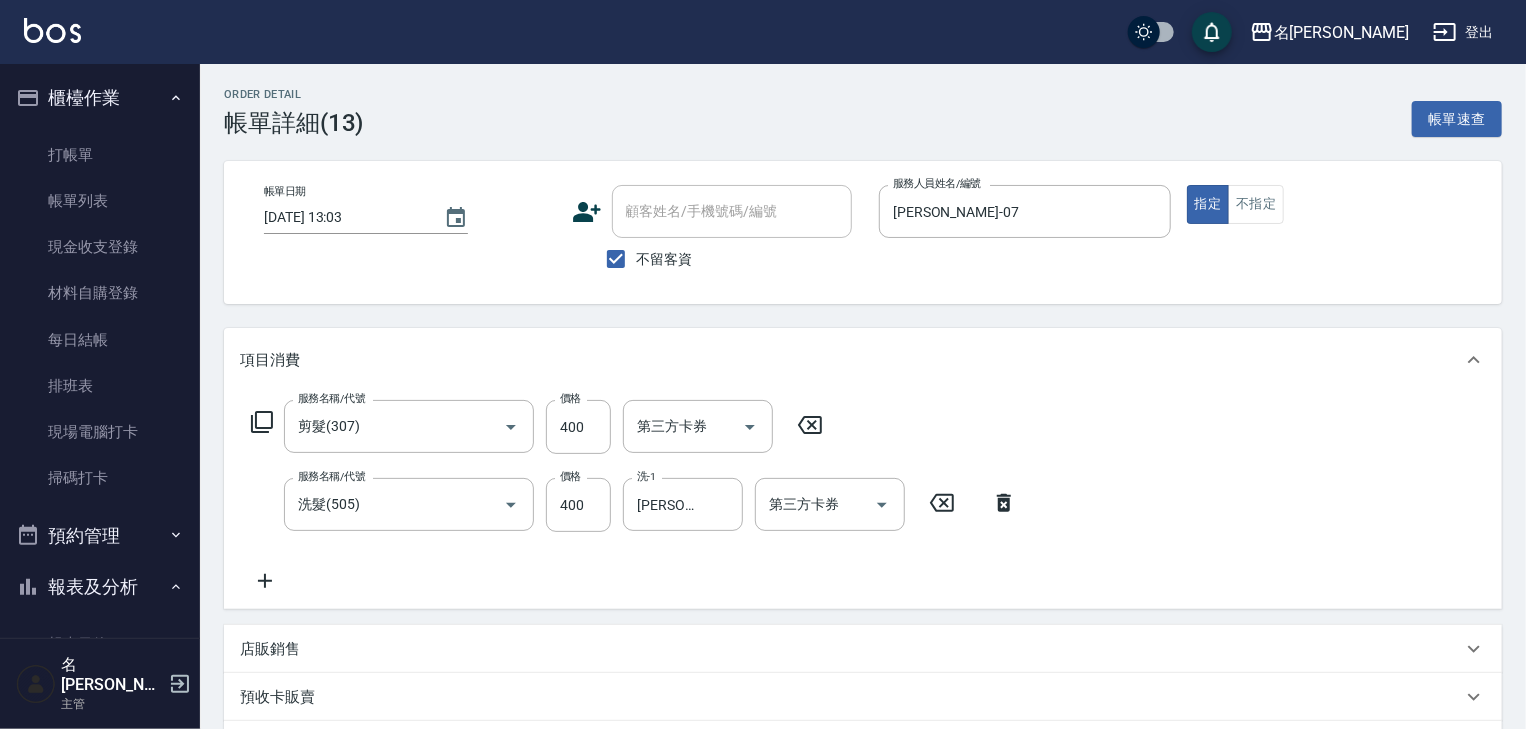 type on "[DATE] 13:03" 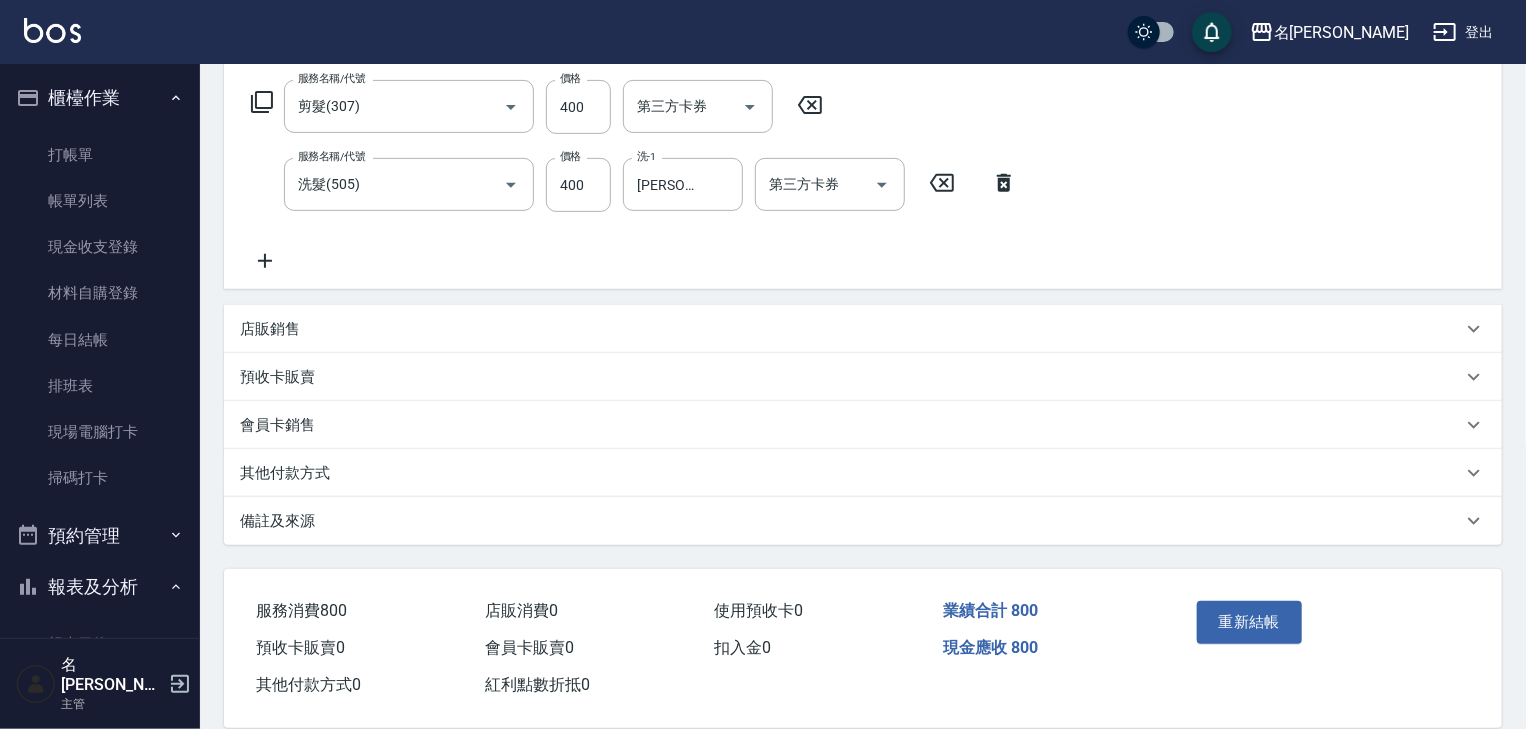 click on "其他付款方式" at bounding box center [863, 473] 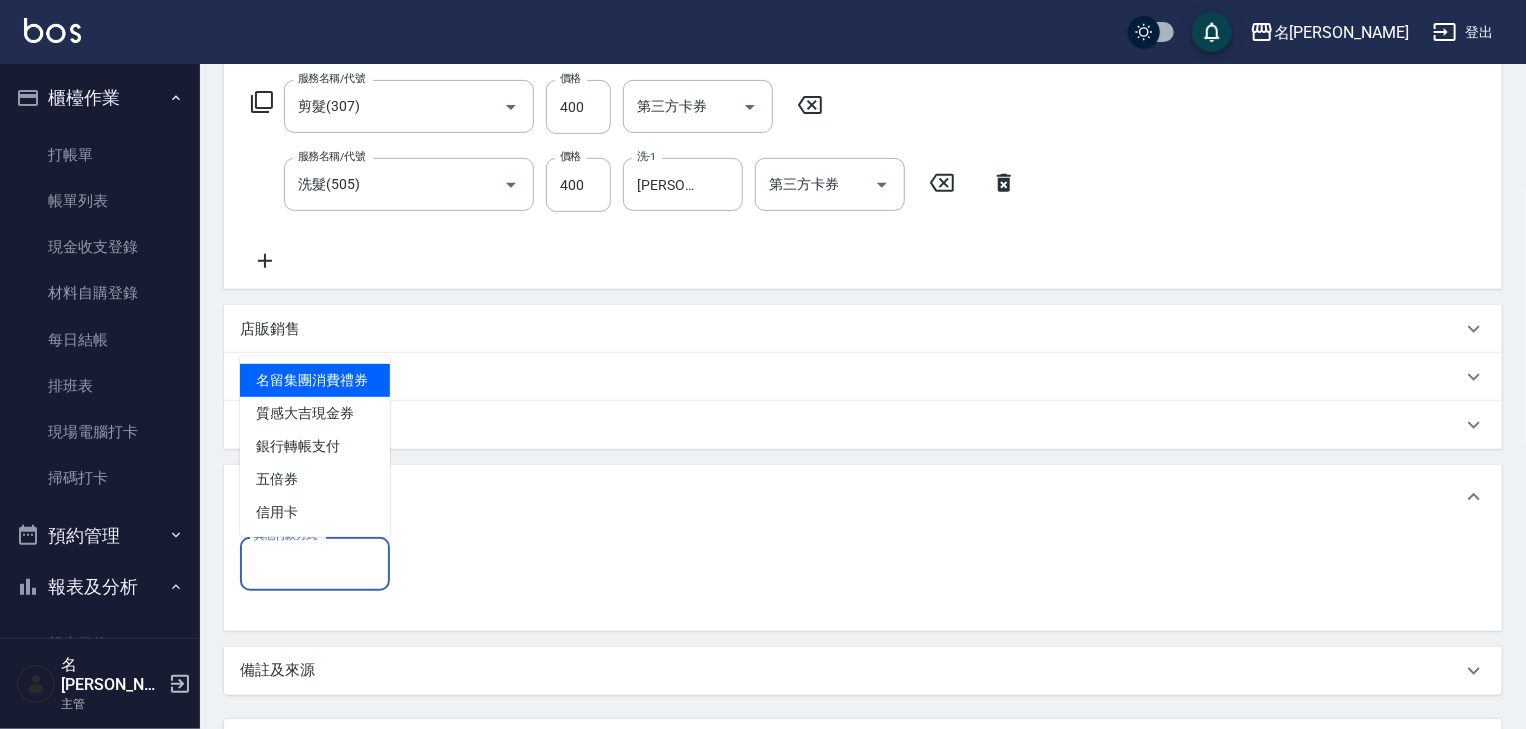click on "其他付款方式 其他付款方式" at bounding box center [315, 563] 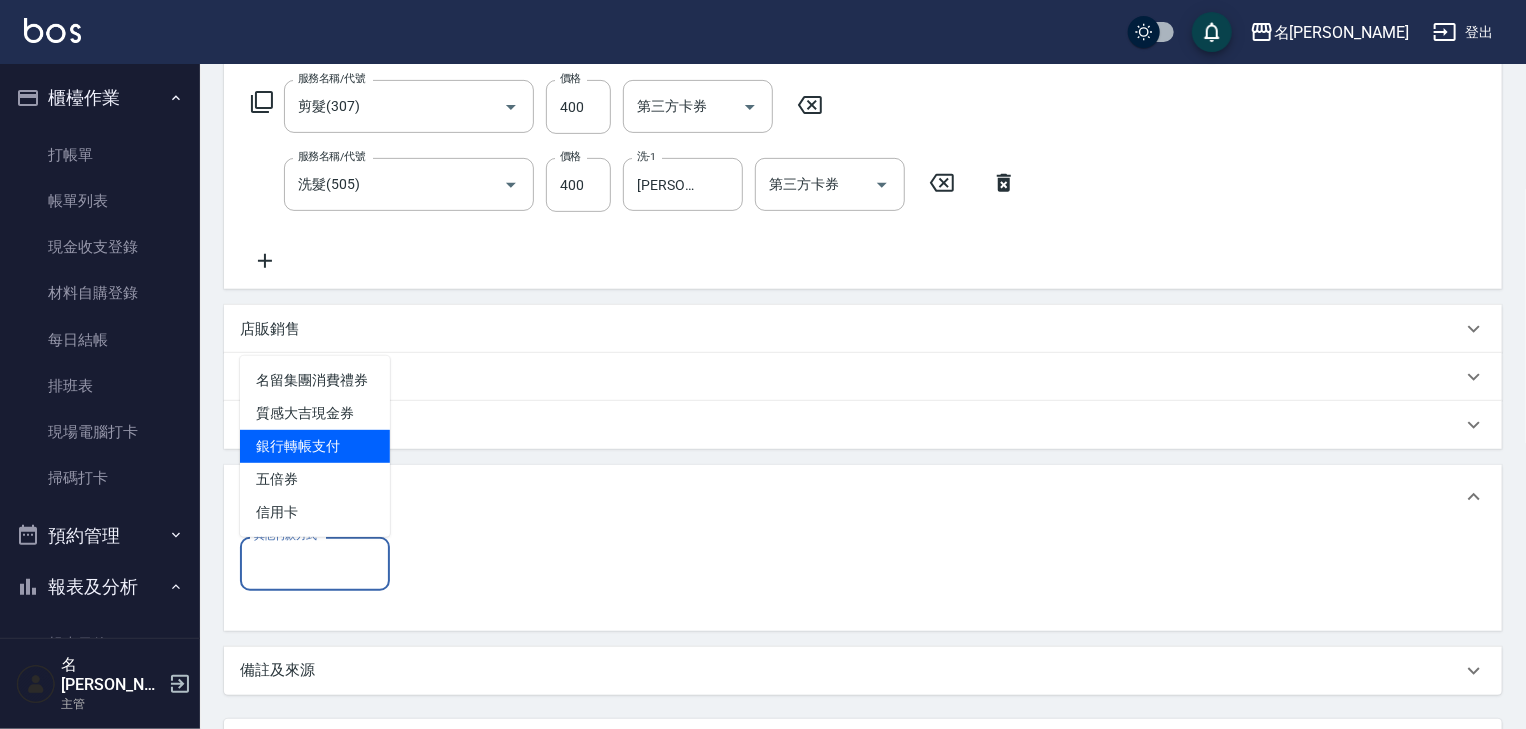 click on "銀行轉帳支付" at bounding box center [315, 446] 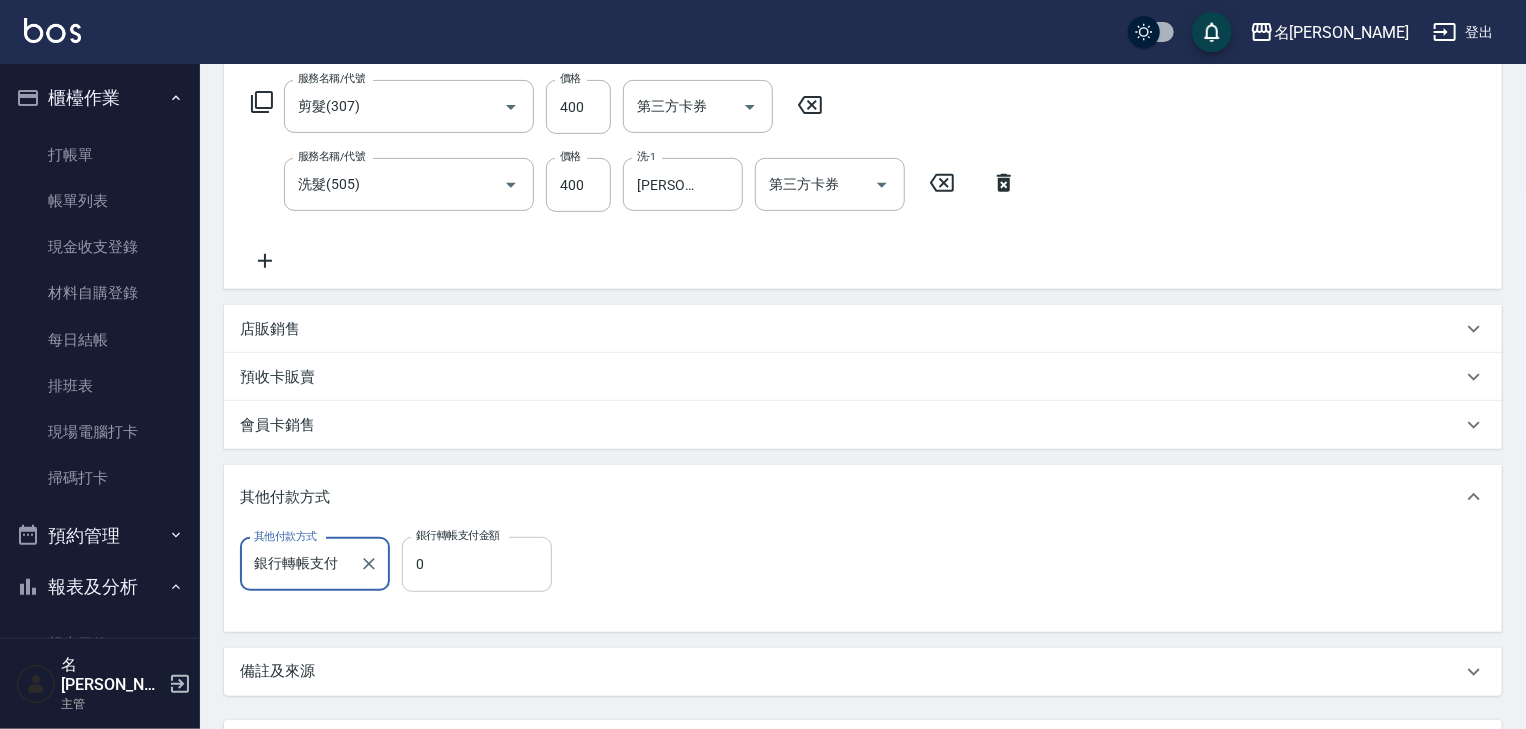 click on "0" at bounding box center [477, 564] 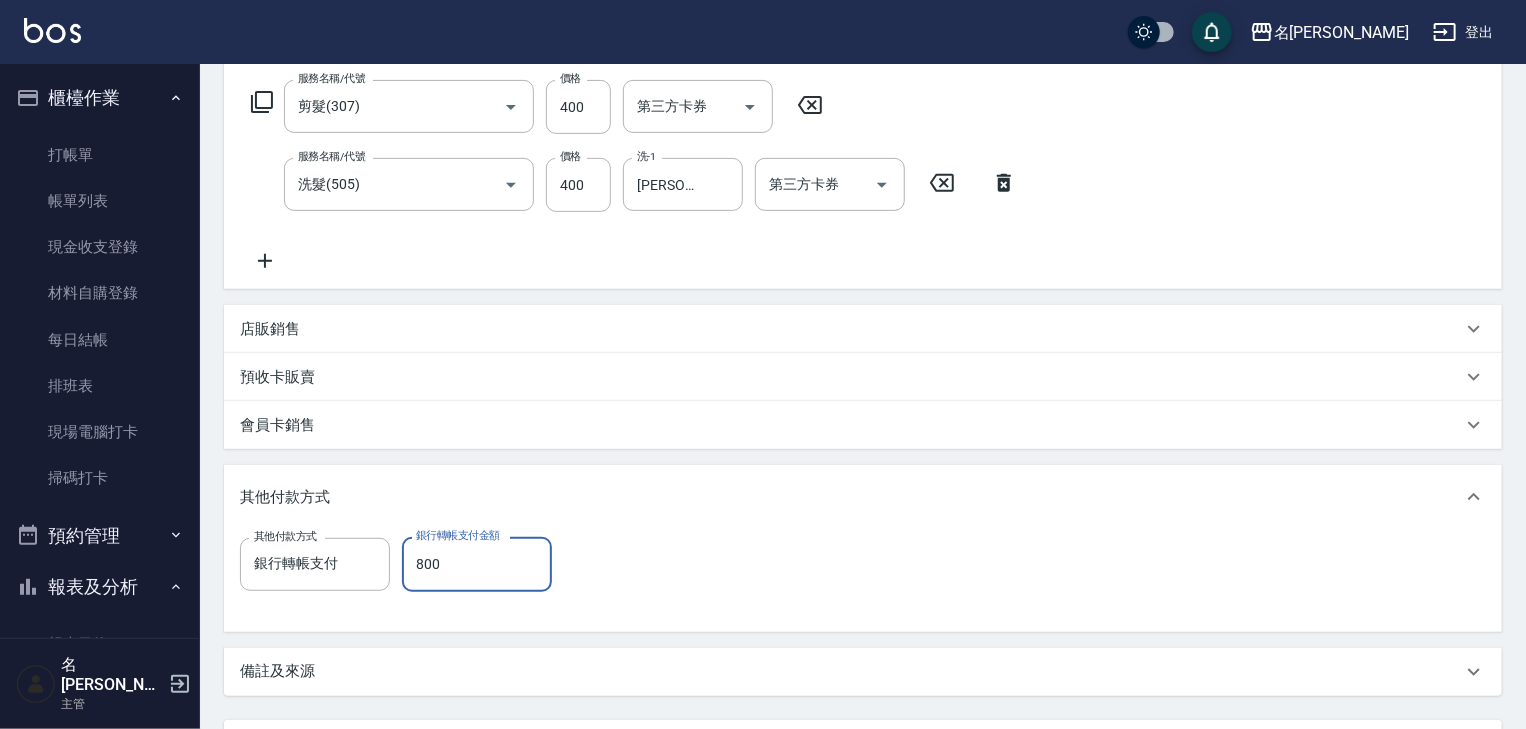 scroll, scrollTop: 427, scrollLeft: 0, axis: vertical 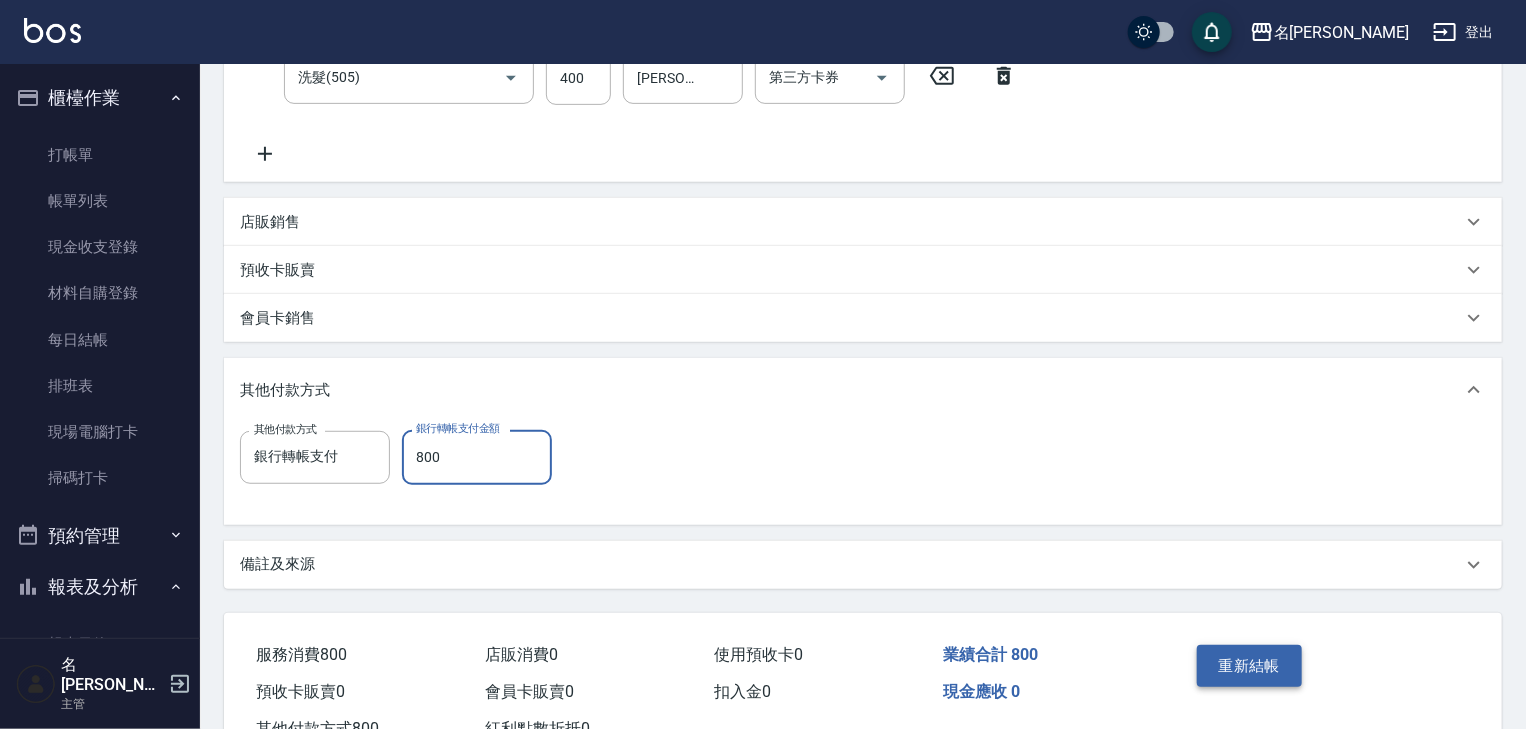 type on "800" 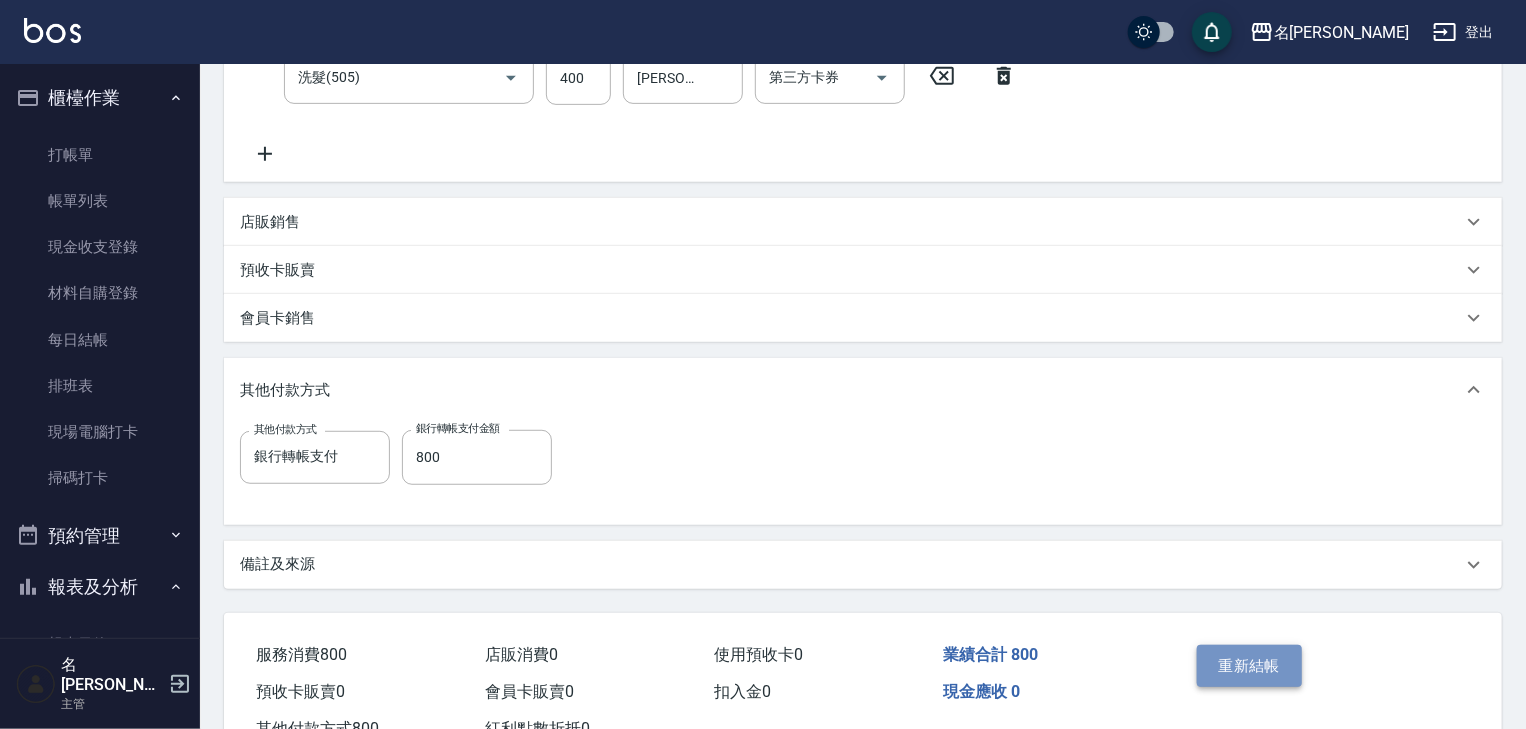 click on "重新結帳" at bounding box center (1250, 666) 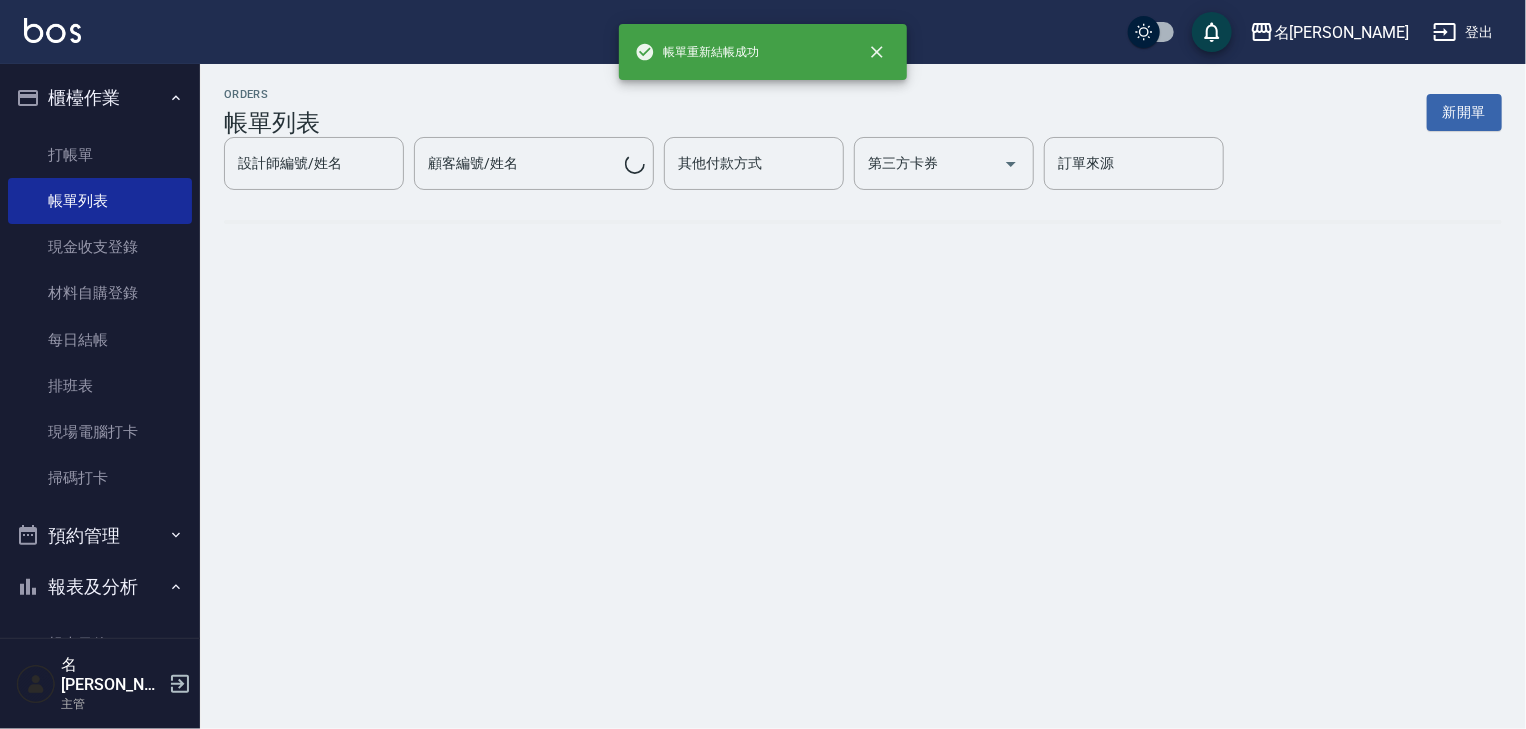 scroll, scrollTop: 0, scrollLeft: 0, axis: both 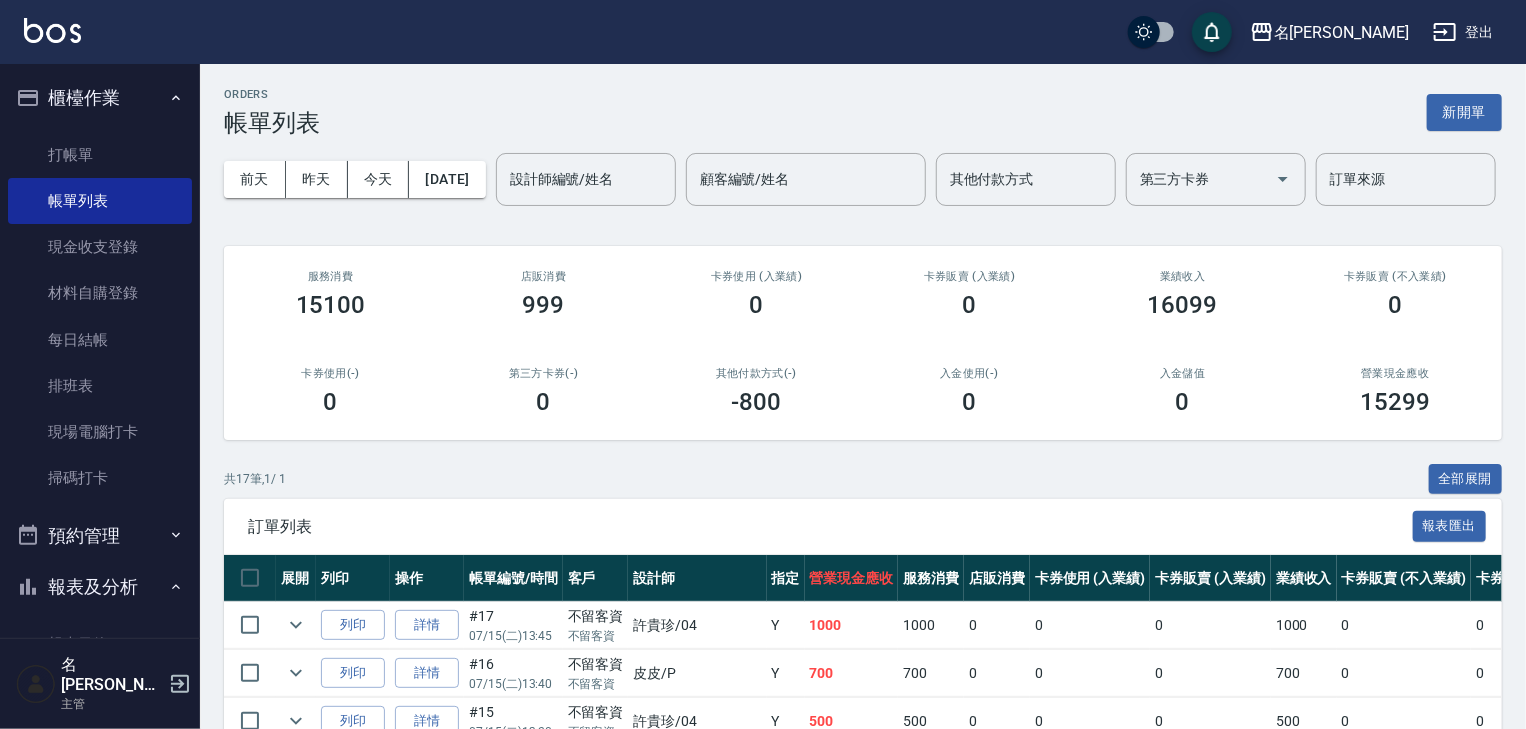 click on "名[PERSON_NAME]出" at bounding box center [763, 32] 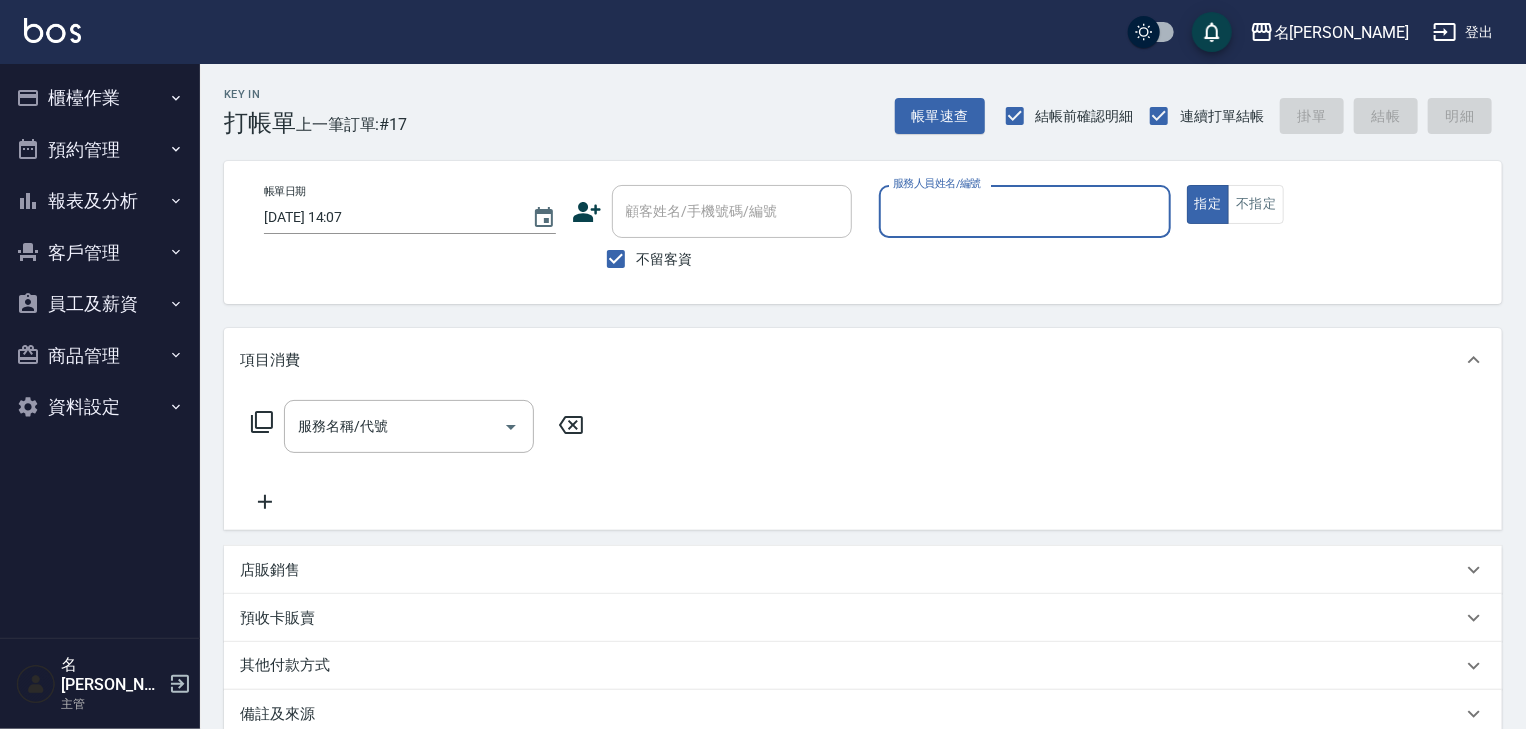 click on "服務人員姓名/編號" at bounding box center [1025, 211] 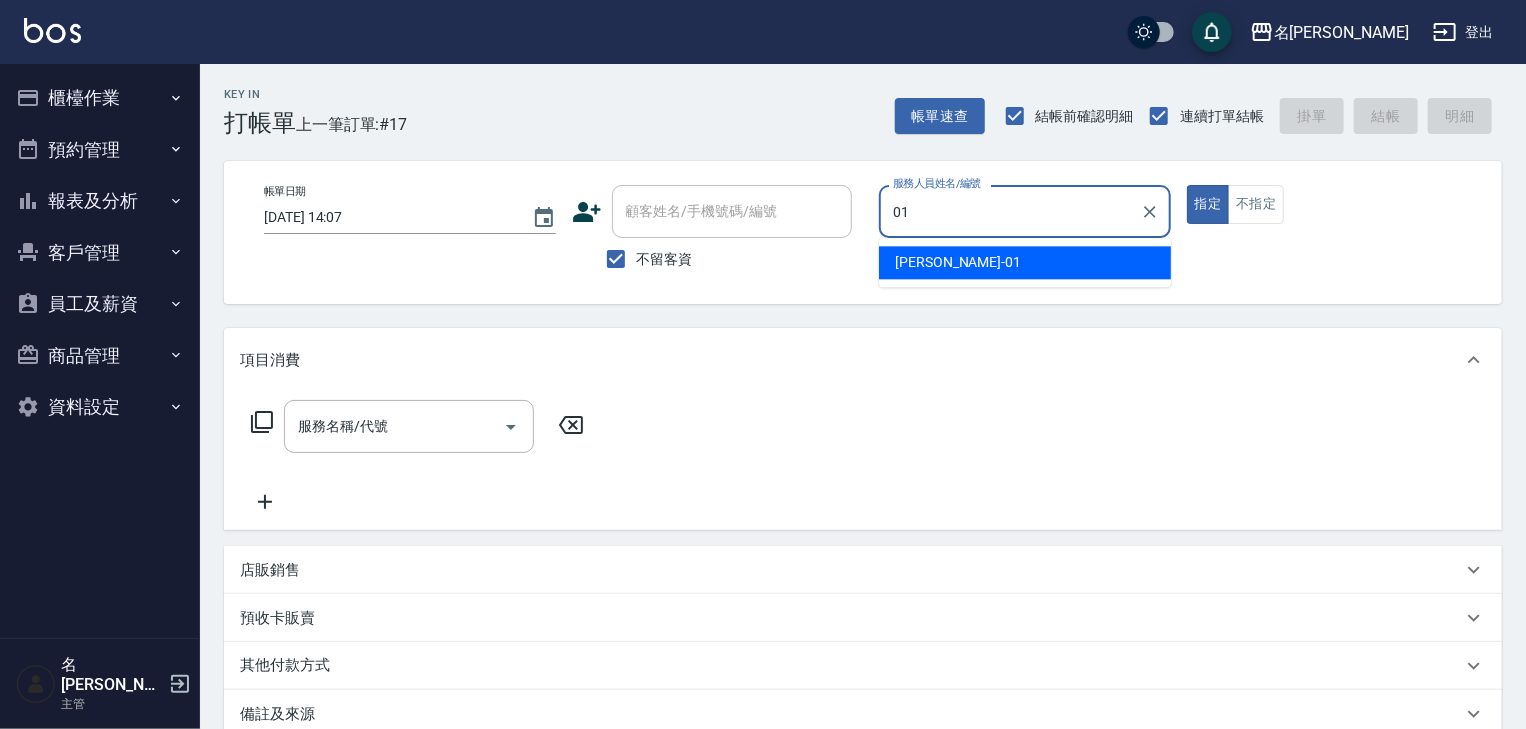 type on "[PERSON_NAME]-01" 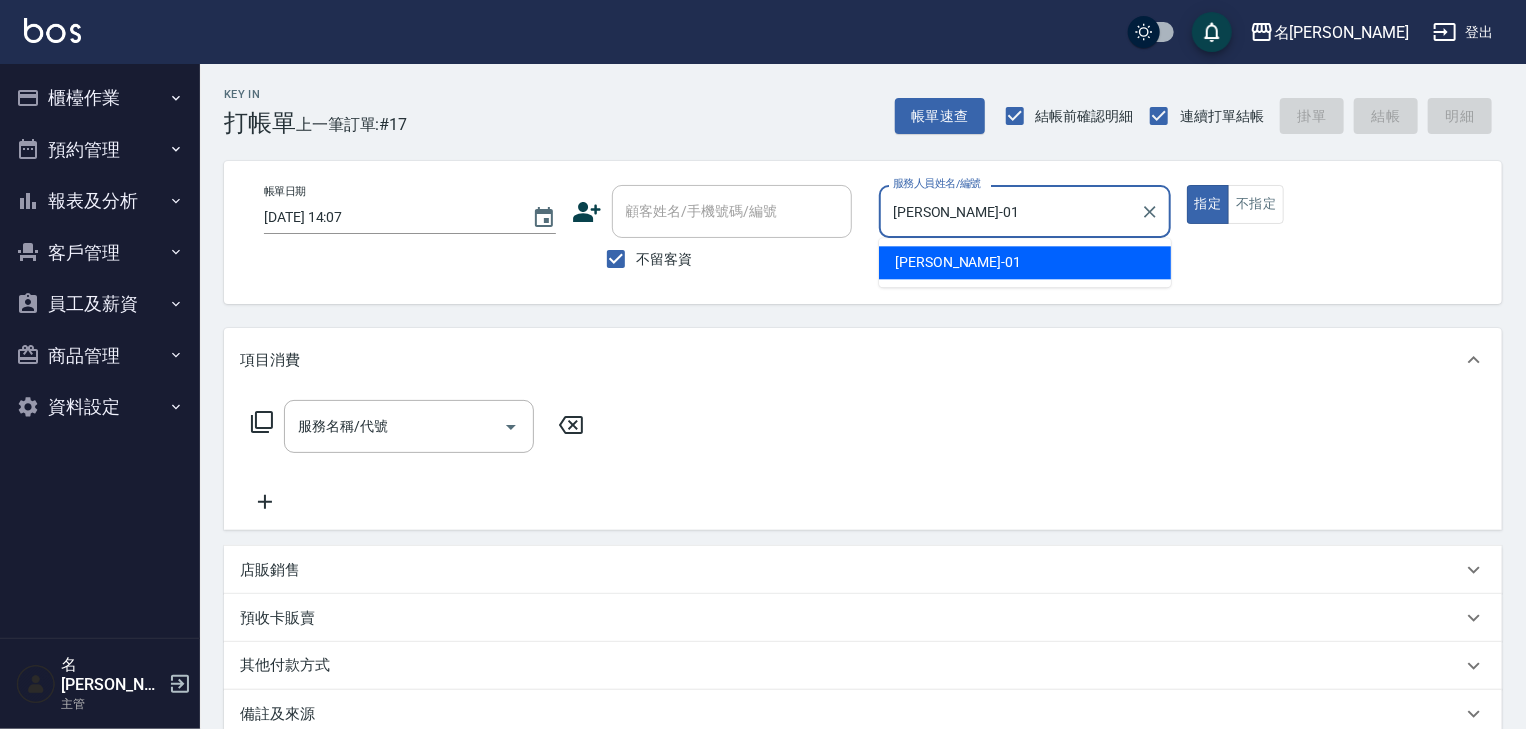 type on "true" 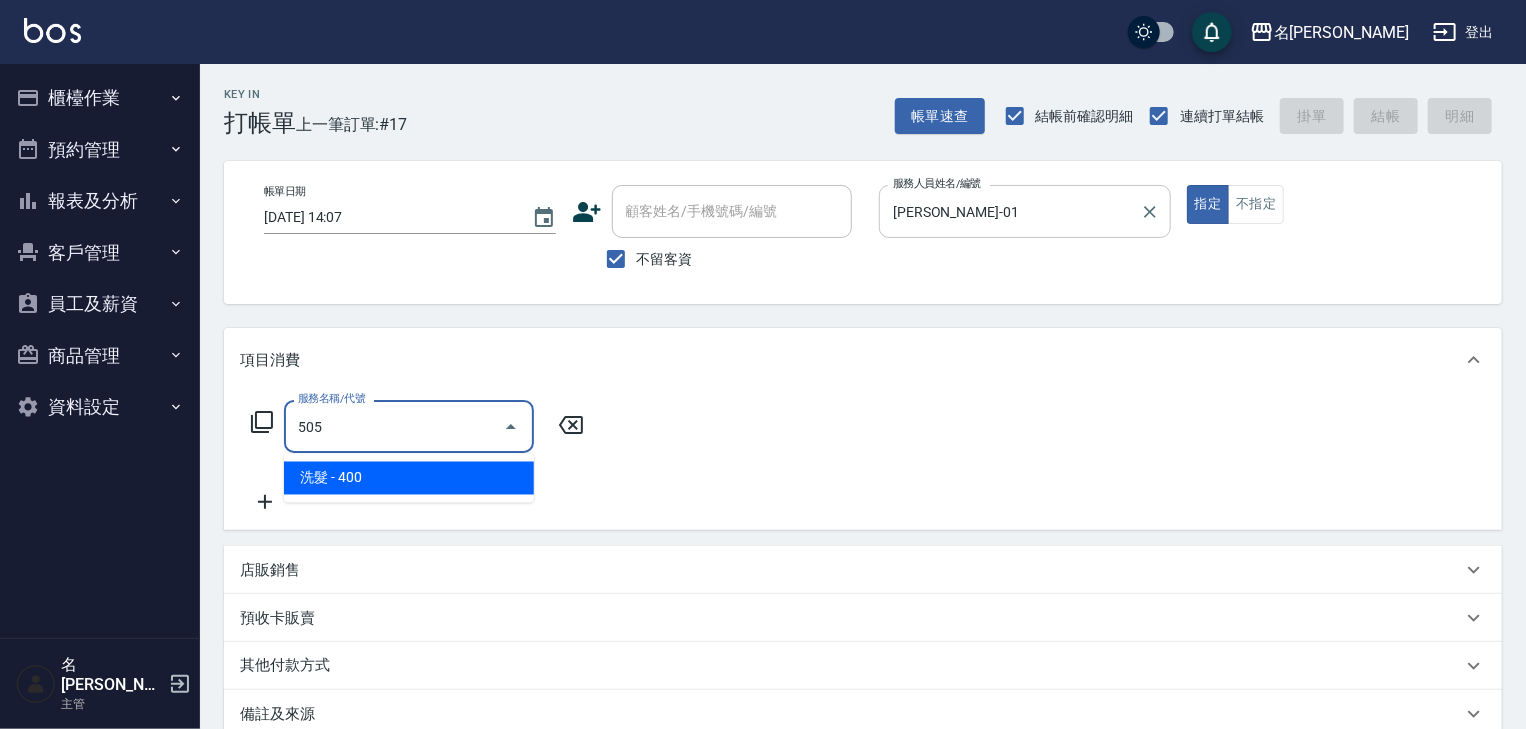 type on "洗髮(505)" 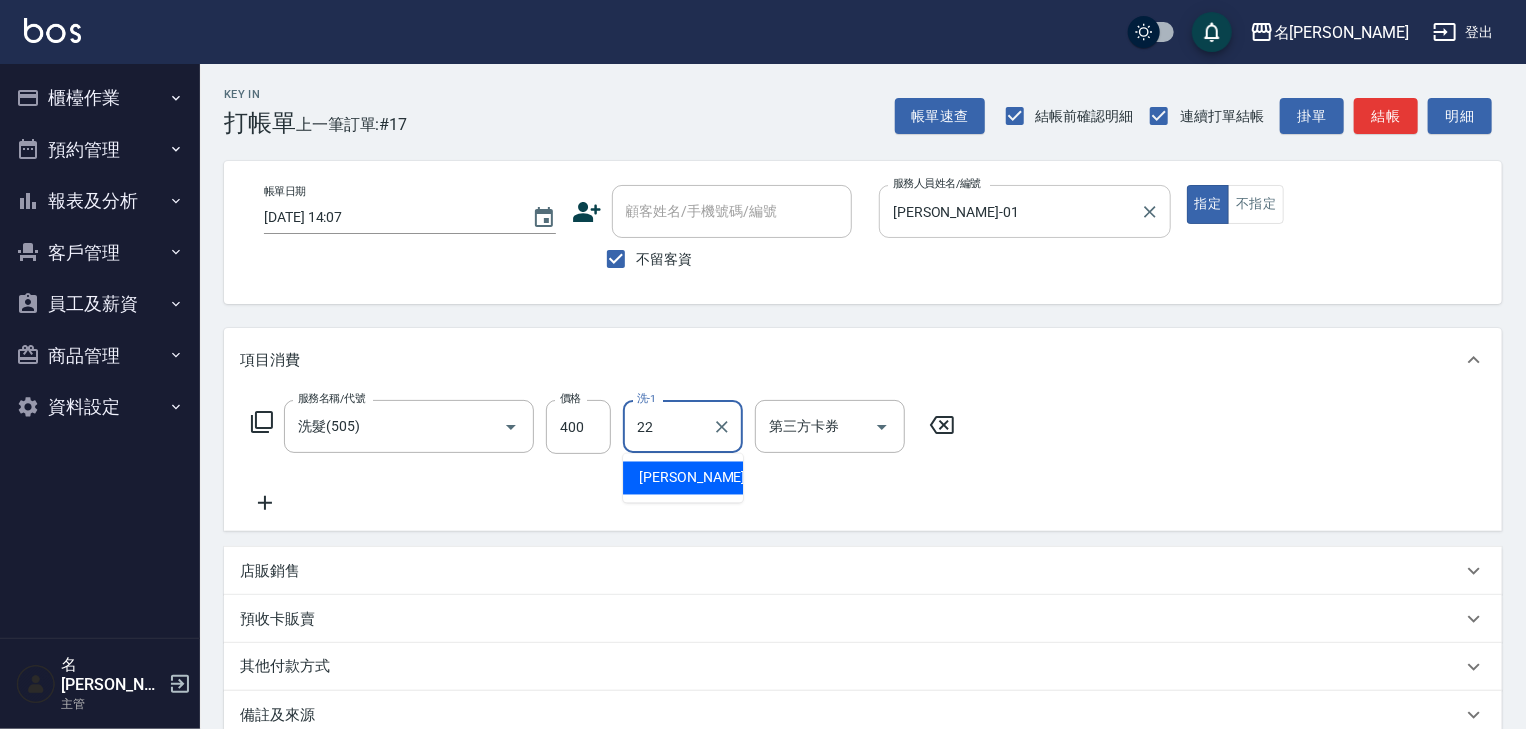 type on "[PERSON_NAME]-22" 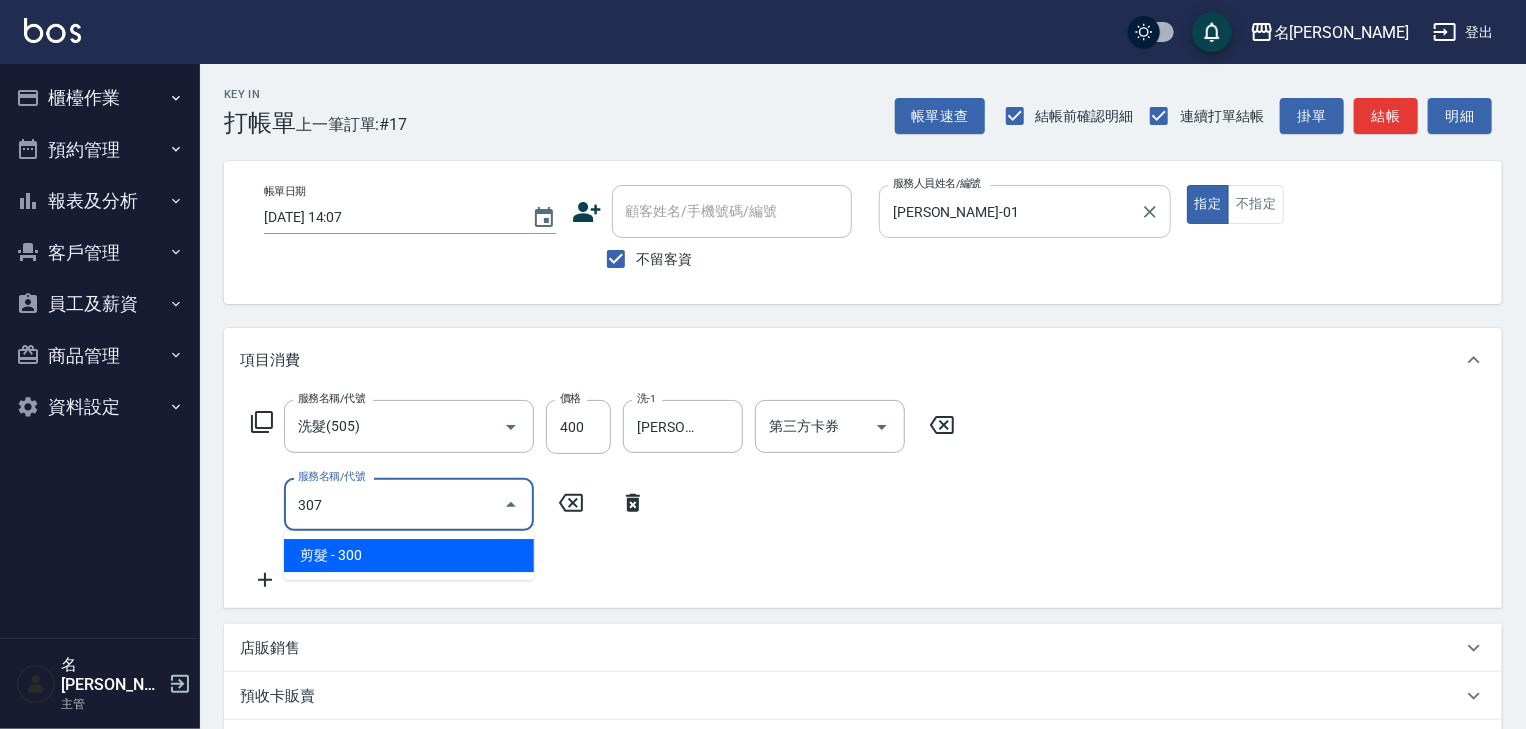 type on "剪髮(307)" 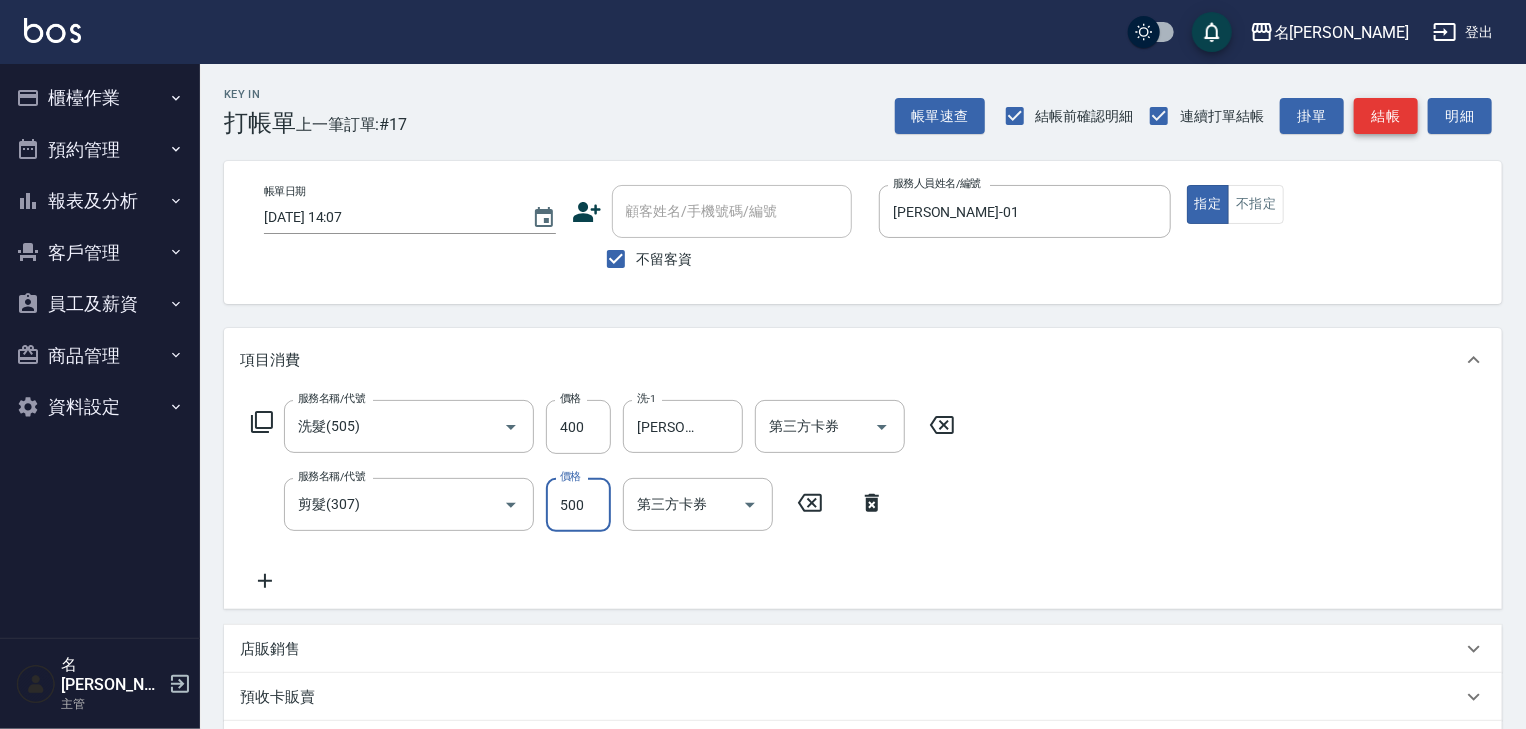 type on "500" 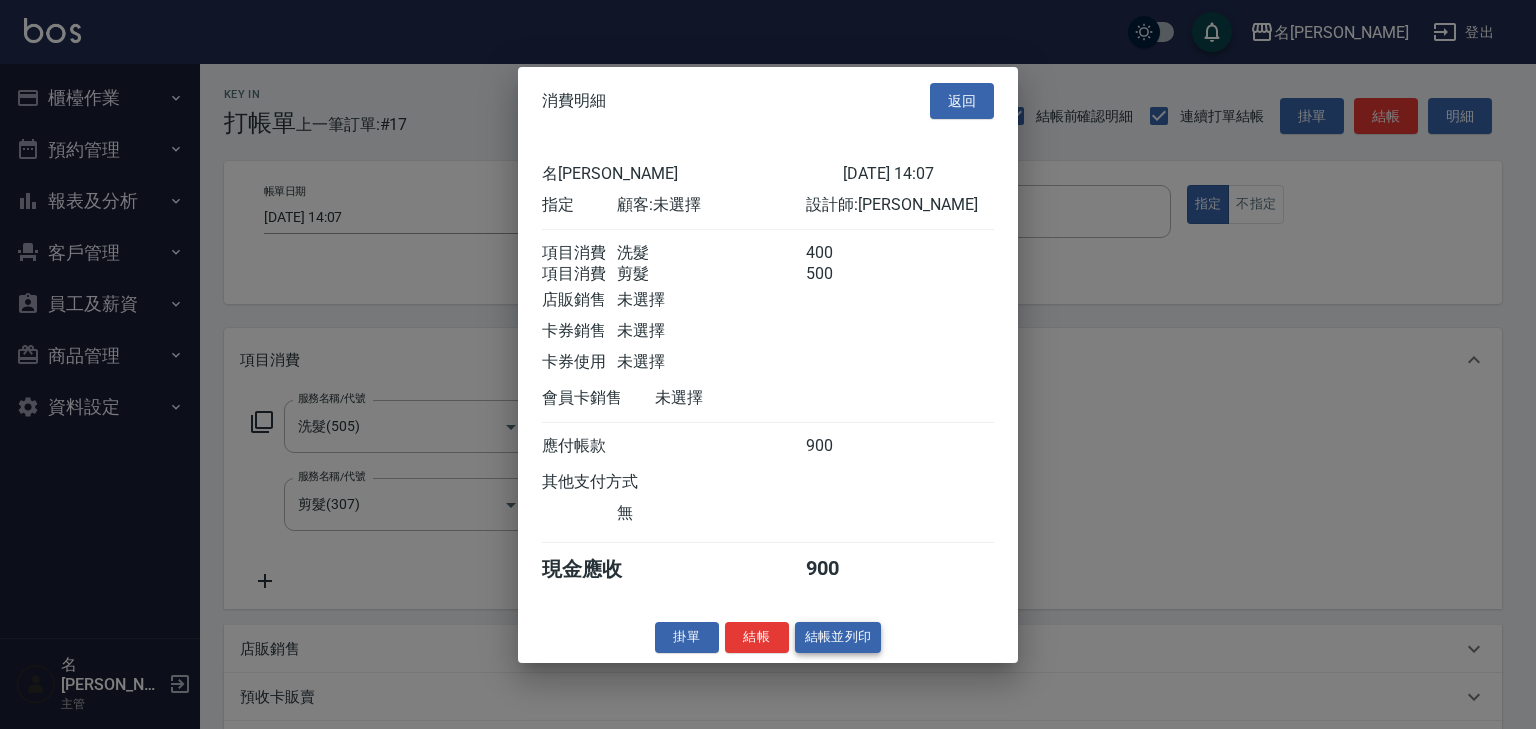 click on "結帳並列印" at bounding box center (838, 637) 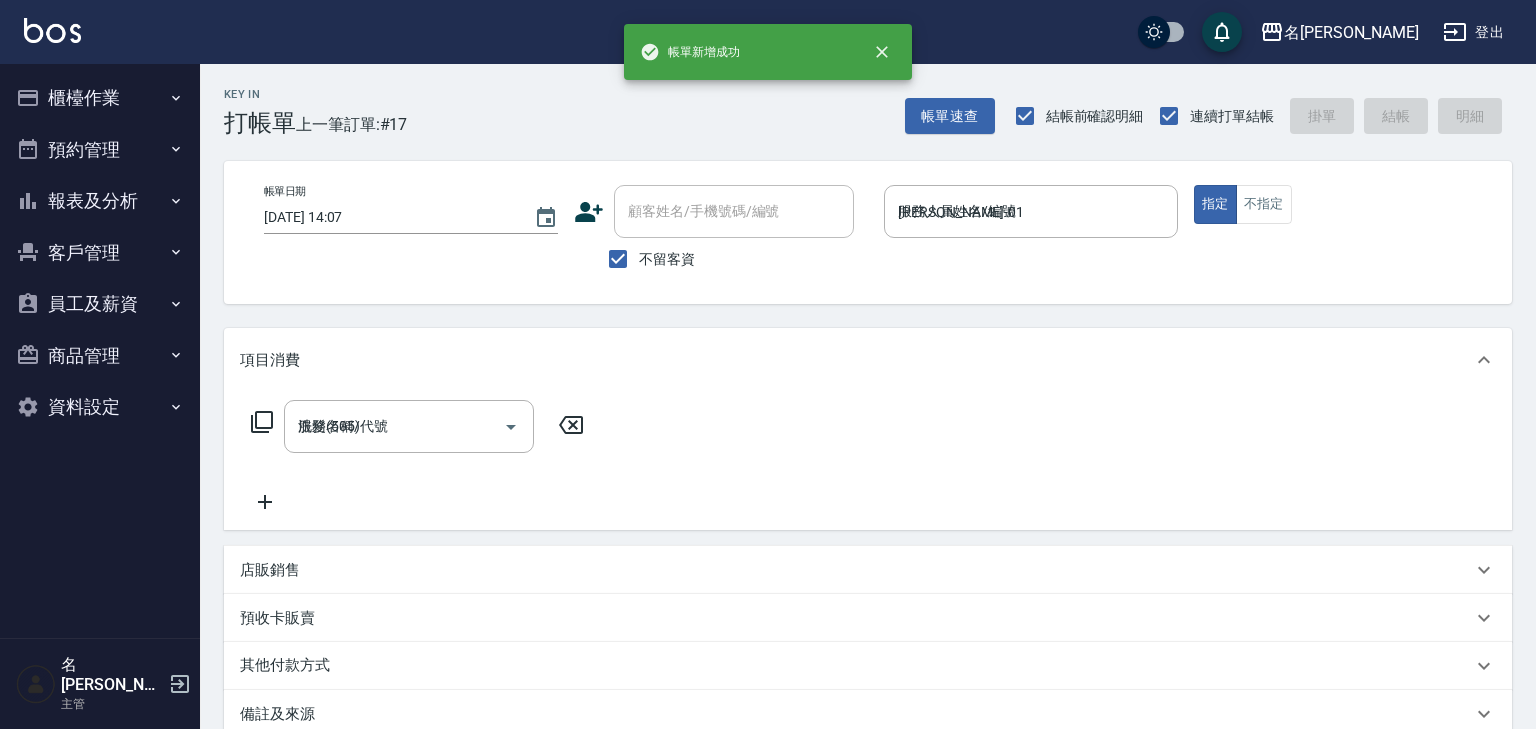 type 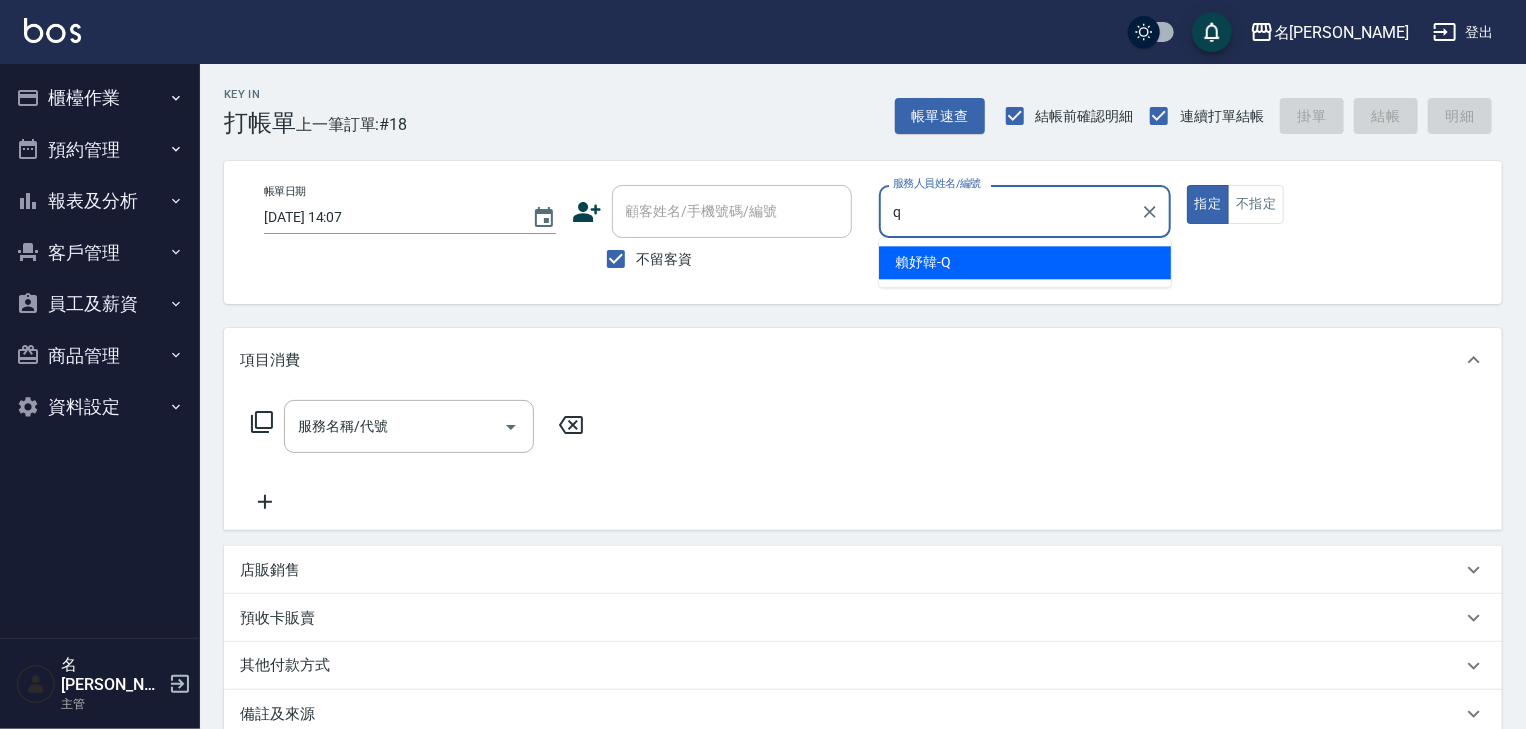 type on "[PERSON_NAME]" 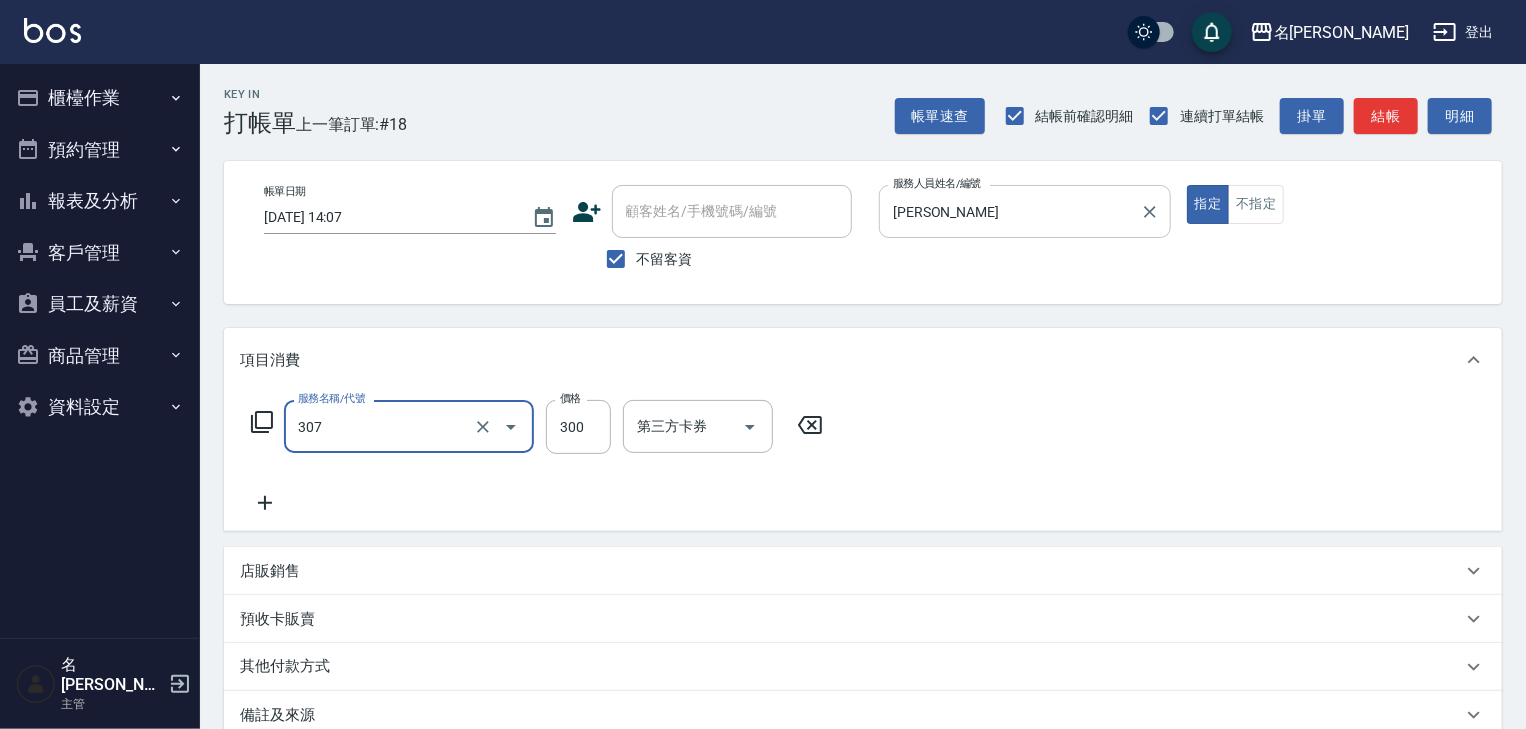 type on "剪髮(307)" 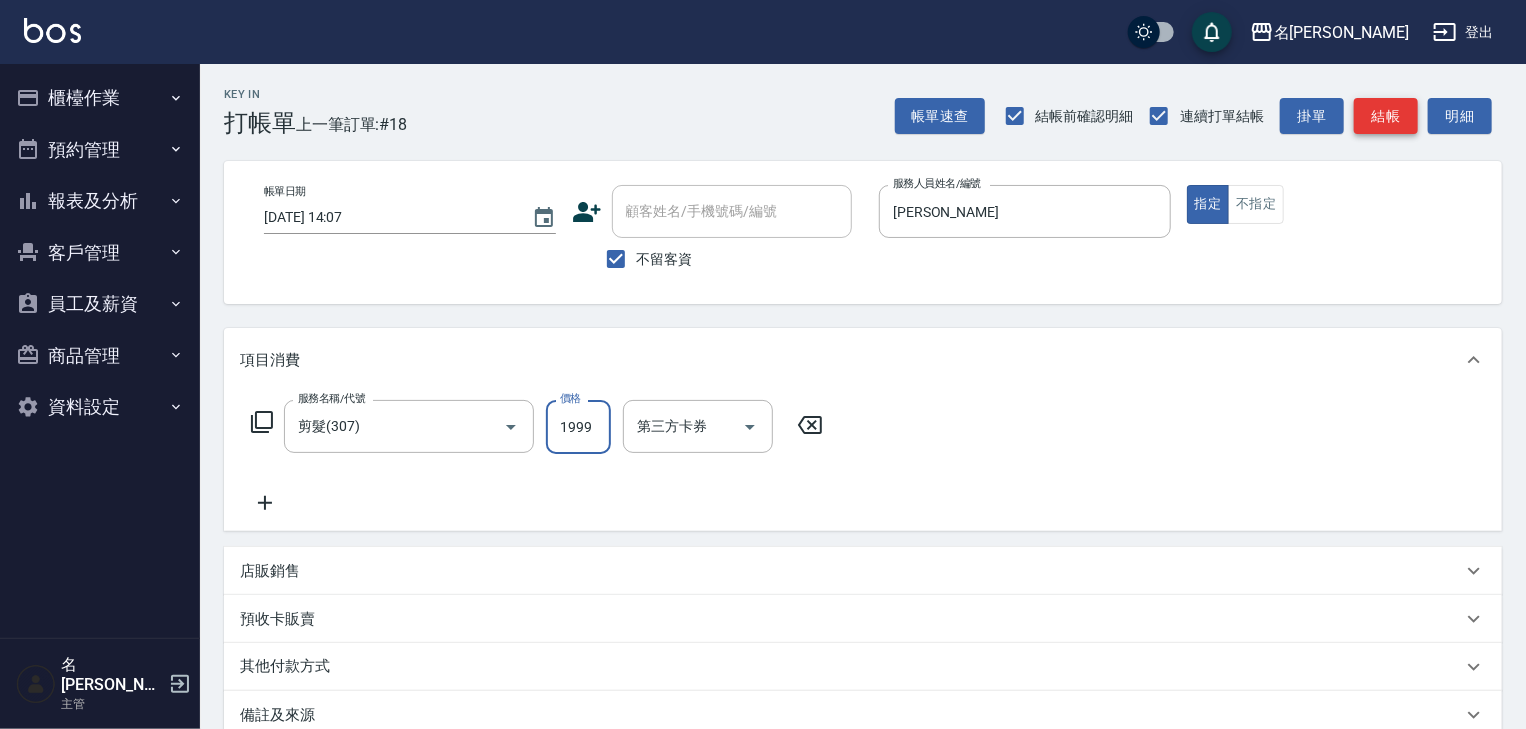type on "1999" 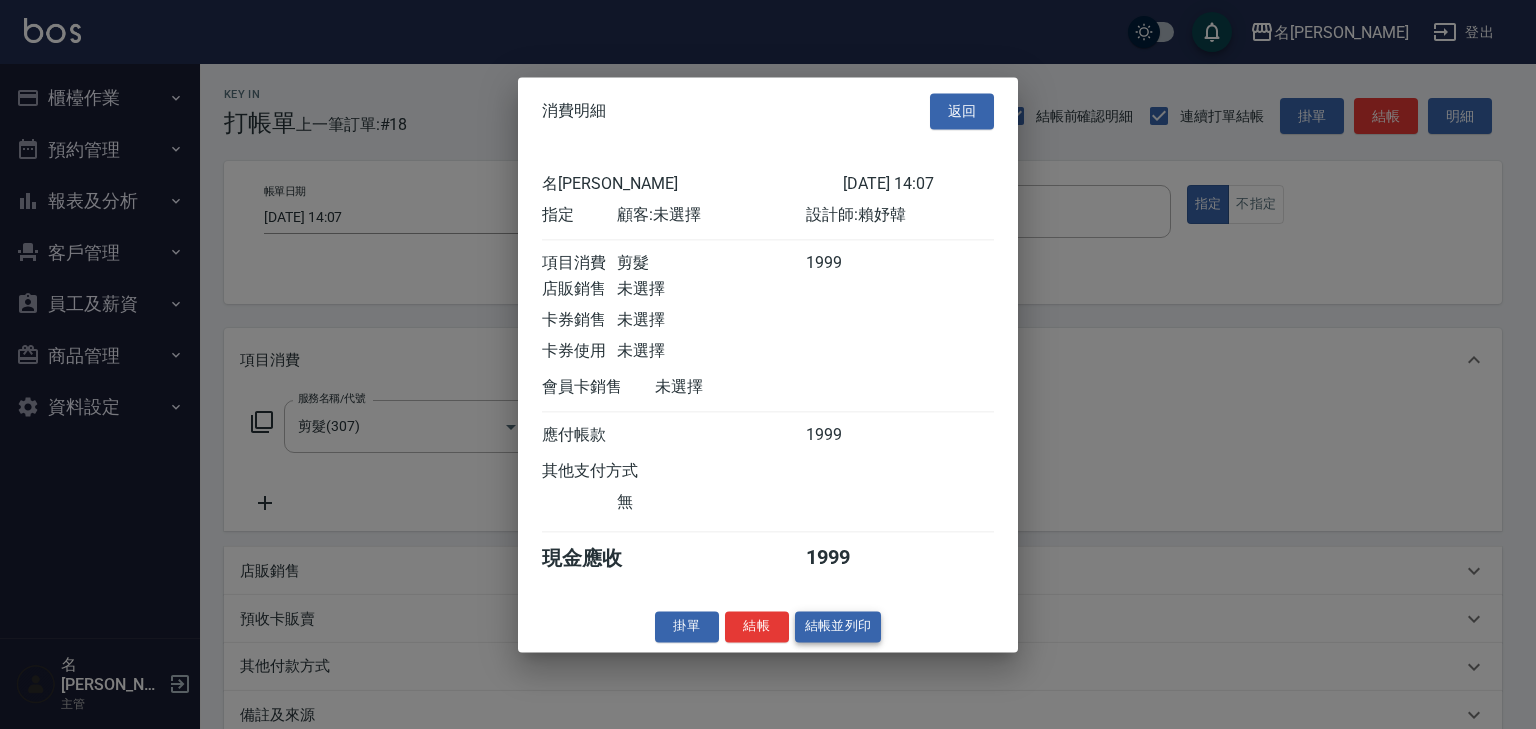 click on "結帳並列印" at bounding box center [838, 626] 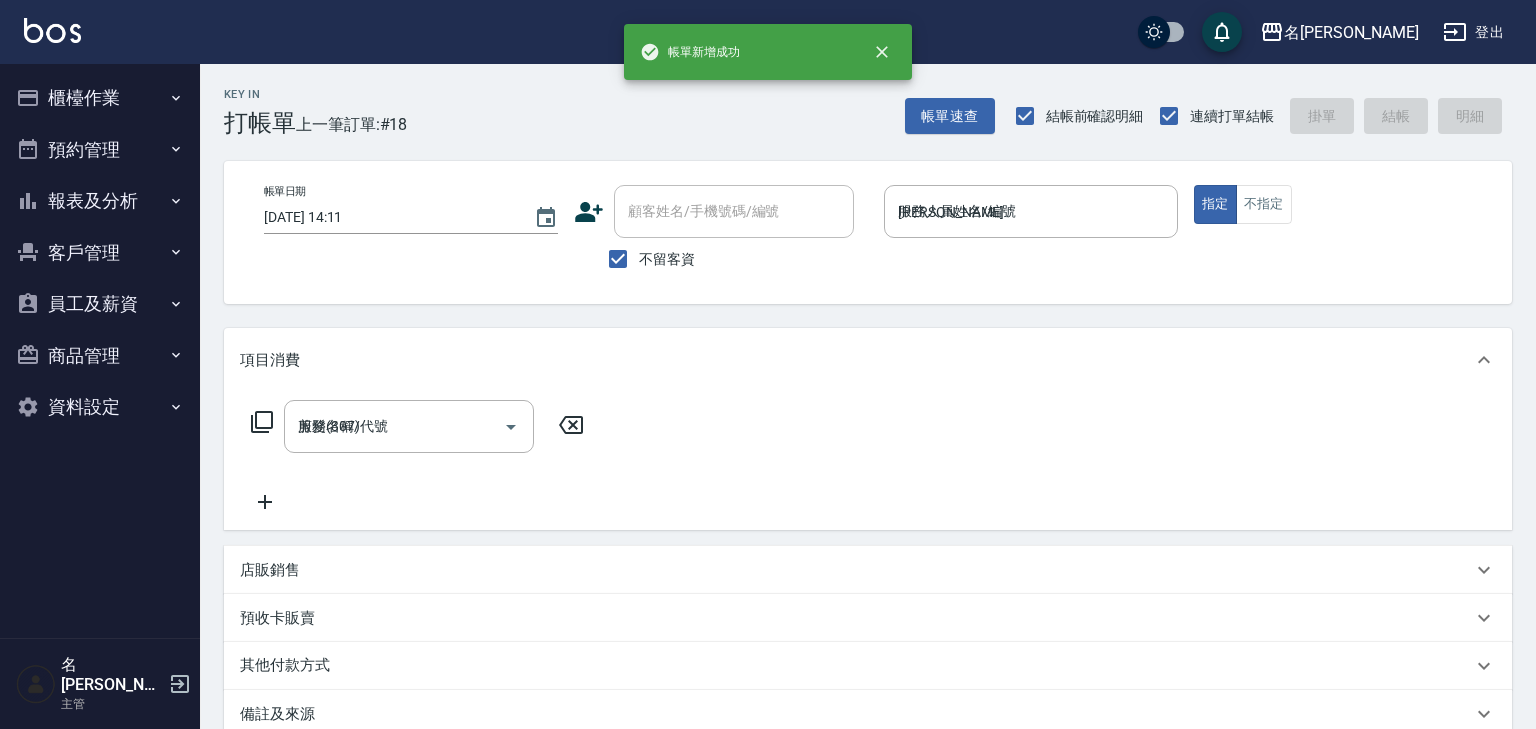 type on "[DATE] 14:11" 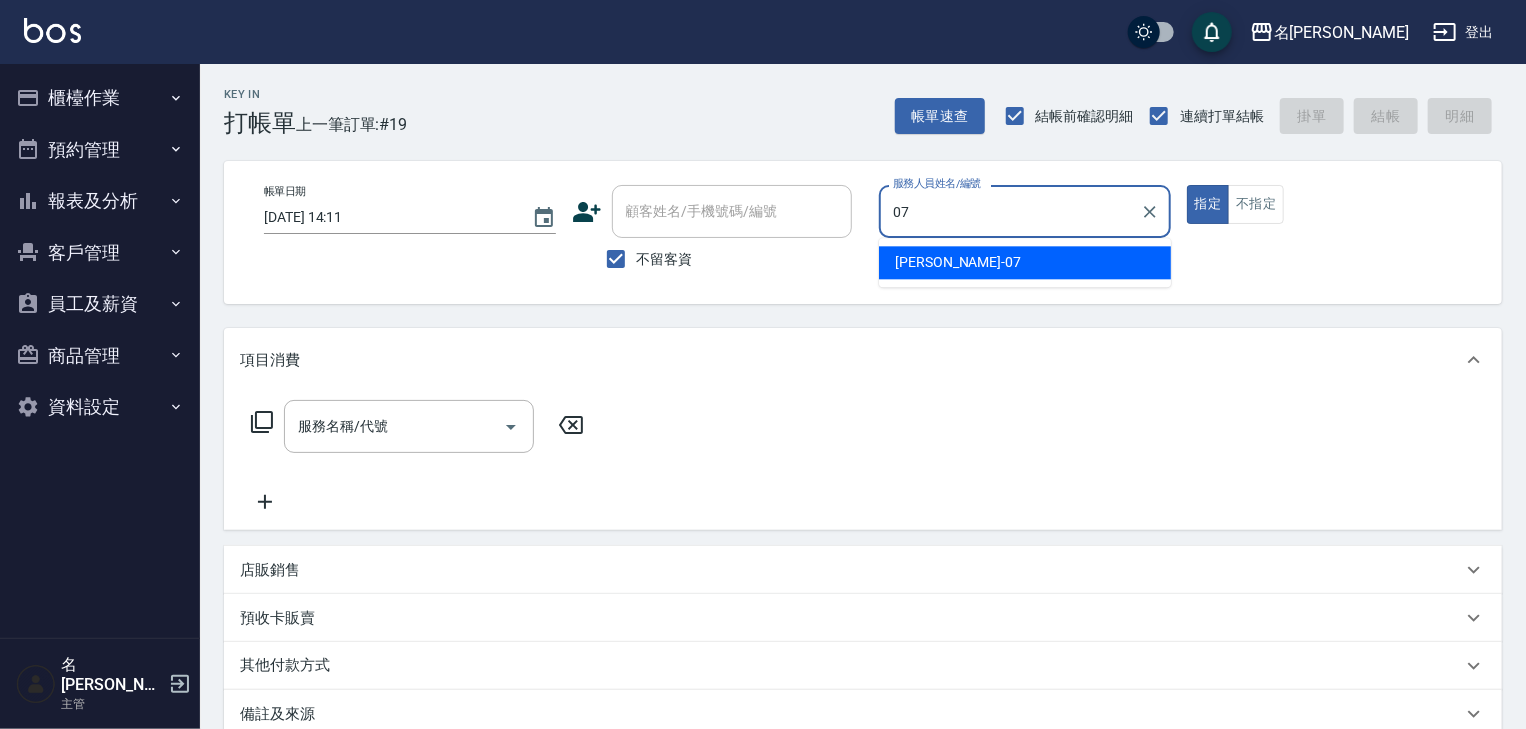 type on "[PERSON_NAME]-07" 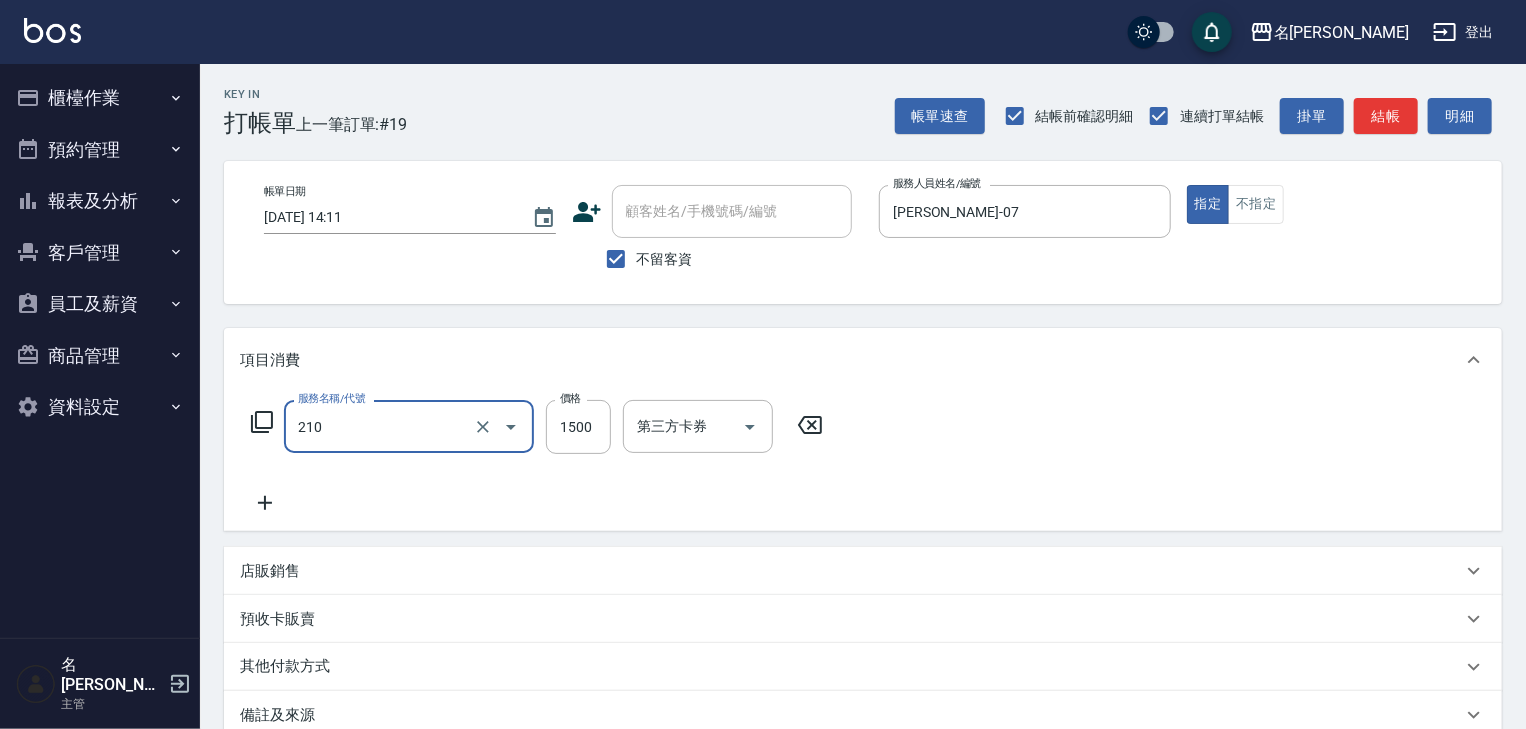 type on "離子燙(自備)(210)" 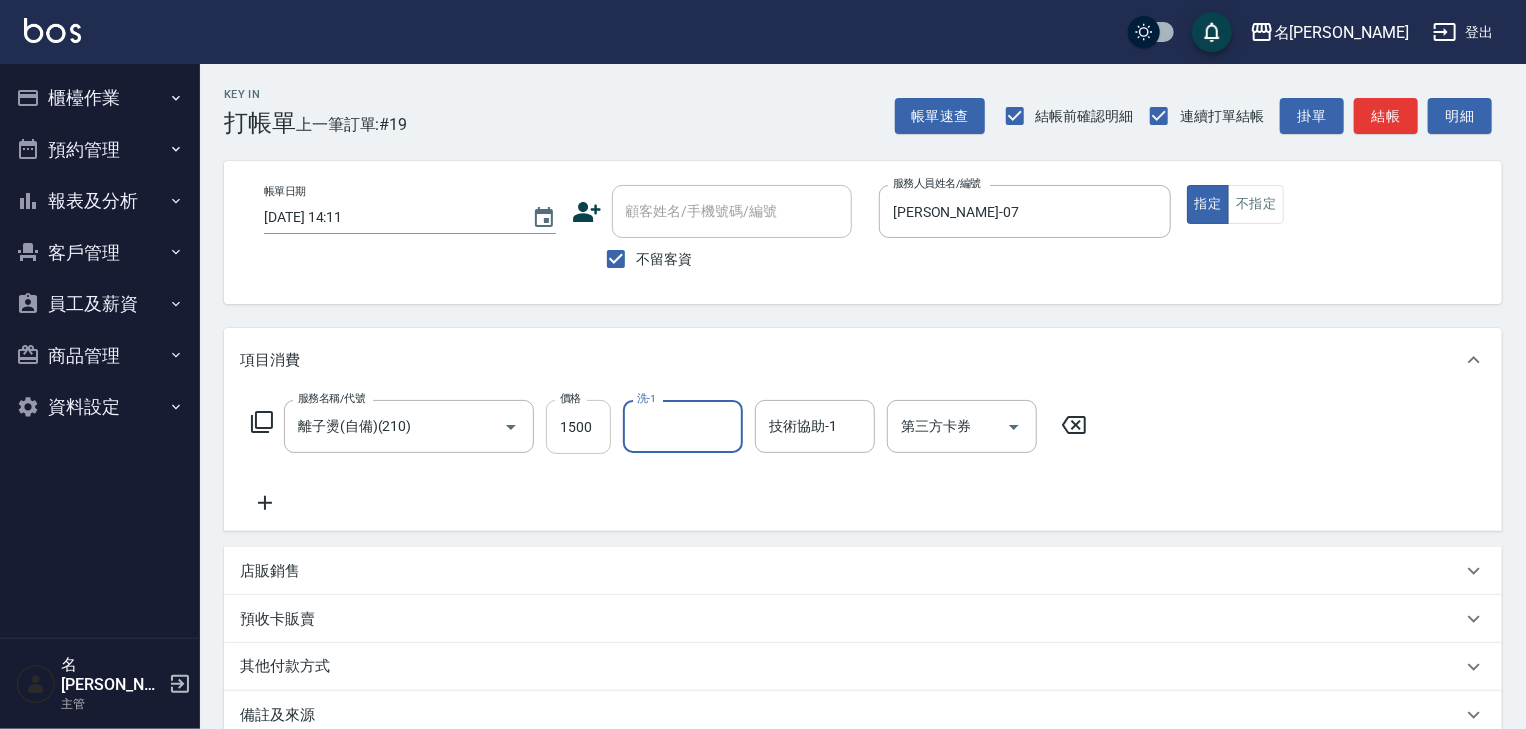 click on "1500" at bounding box center [578, 427] 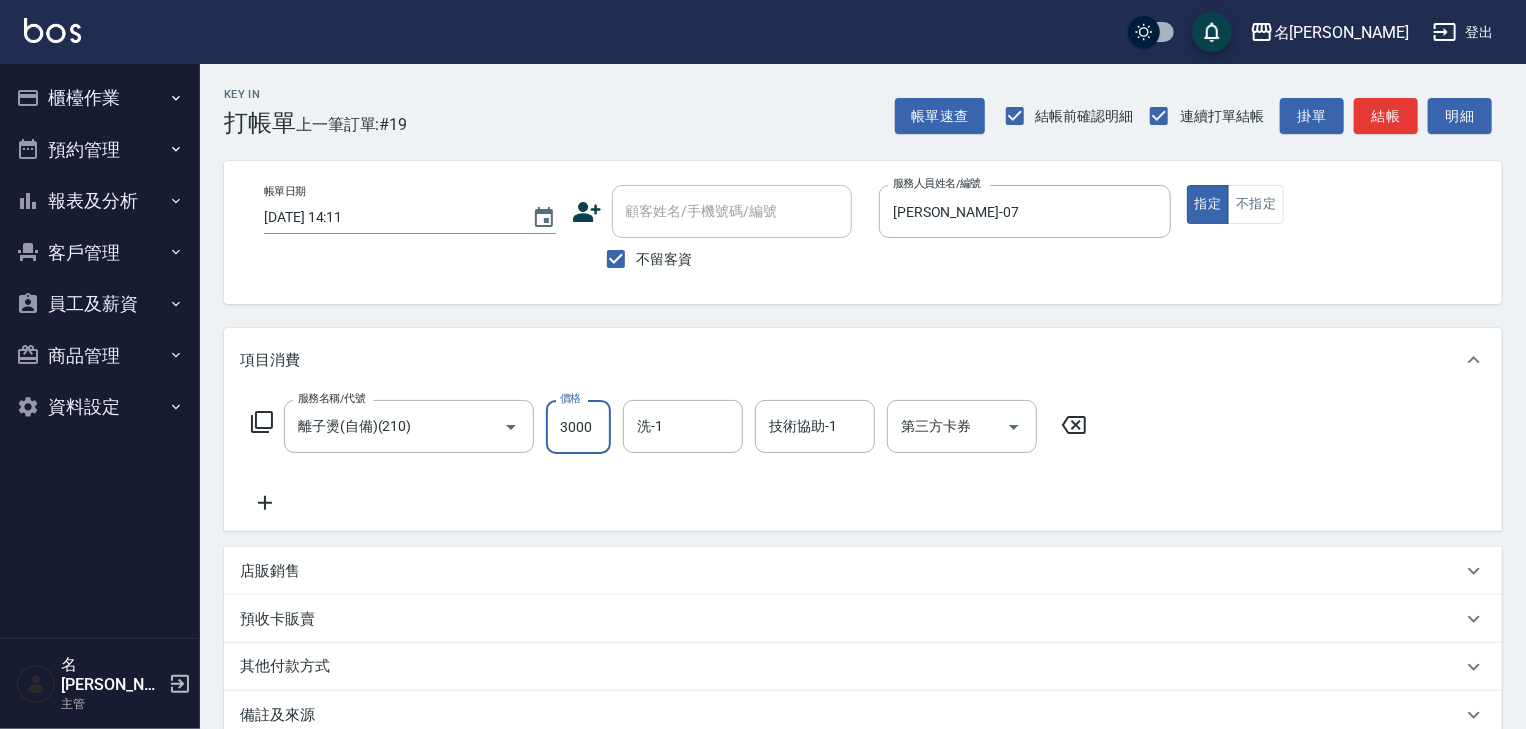 type on "3000" 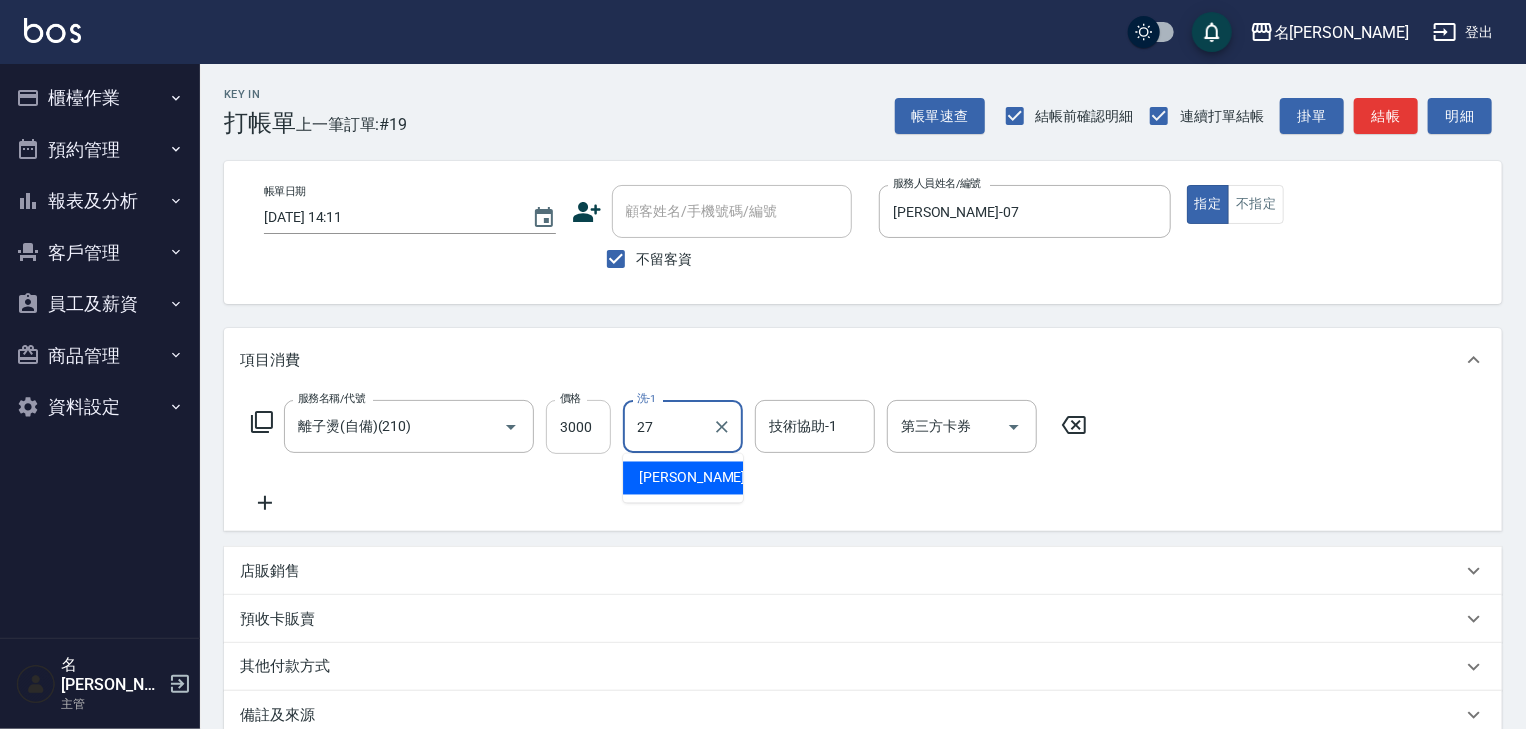 type on "[PERSON_NAME]-27" 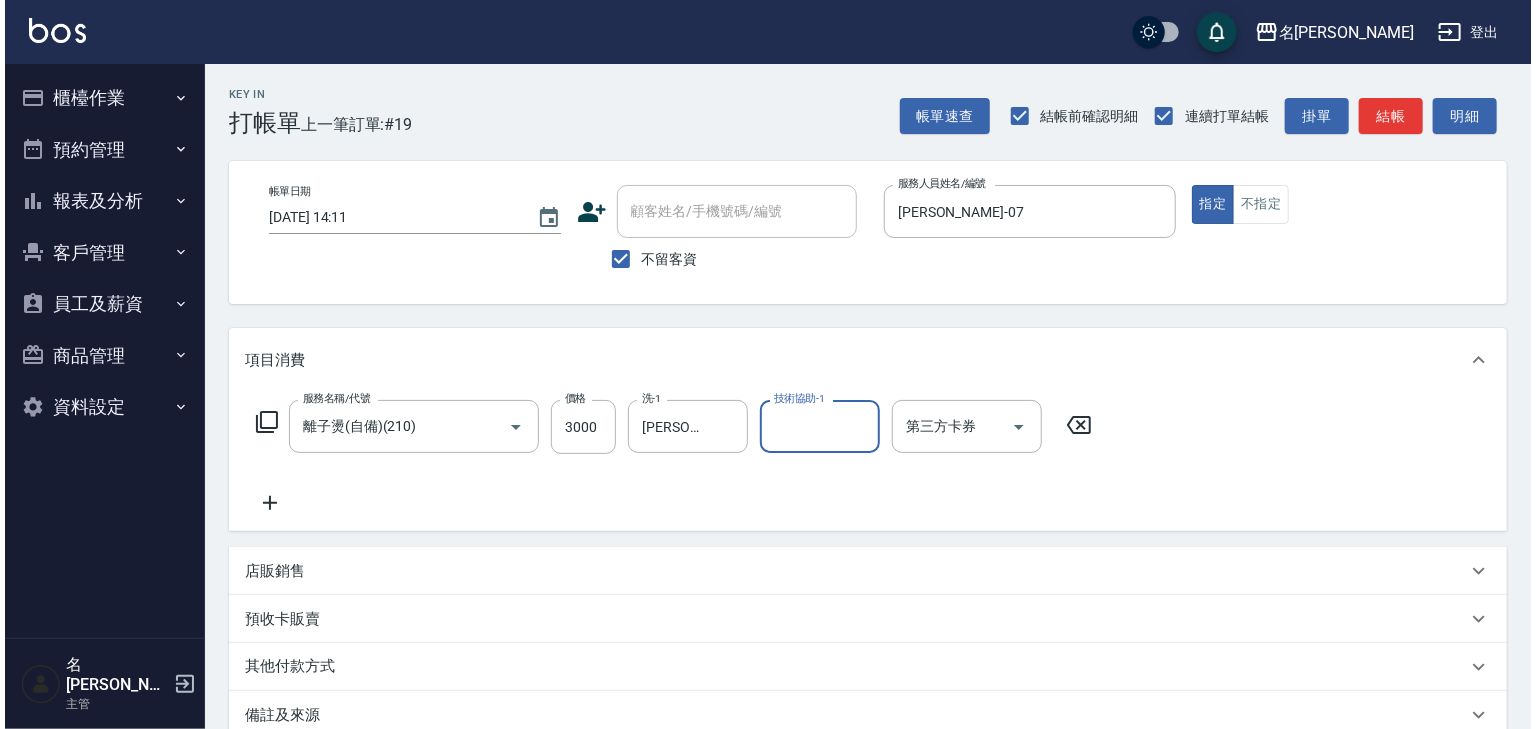 scroll, scrollTop: 213, scrollLeft: 0, axis: vertical 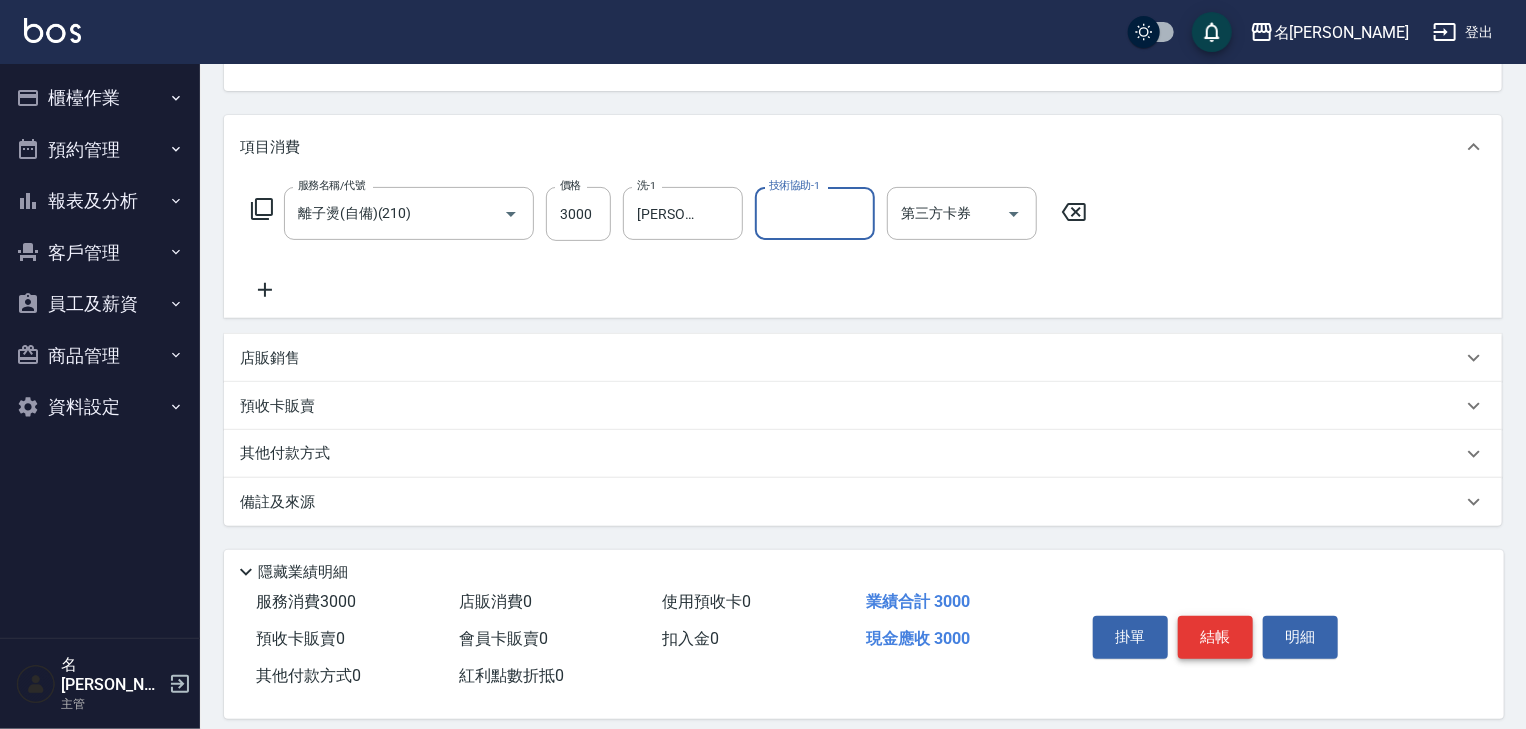 click on "結帳" at bounding box center (1215, 637) 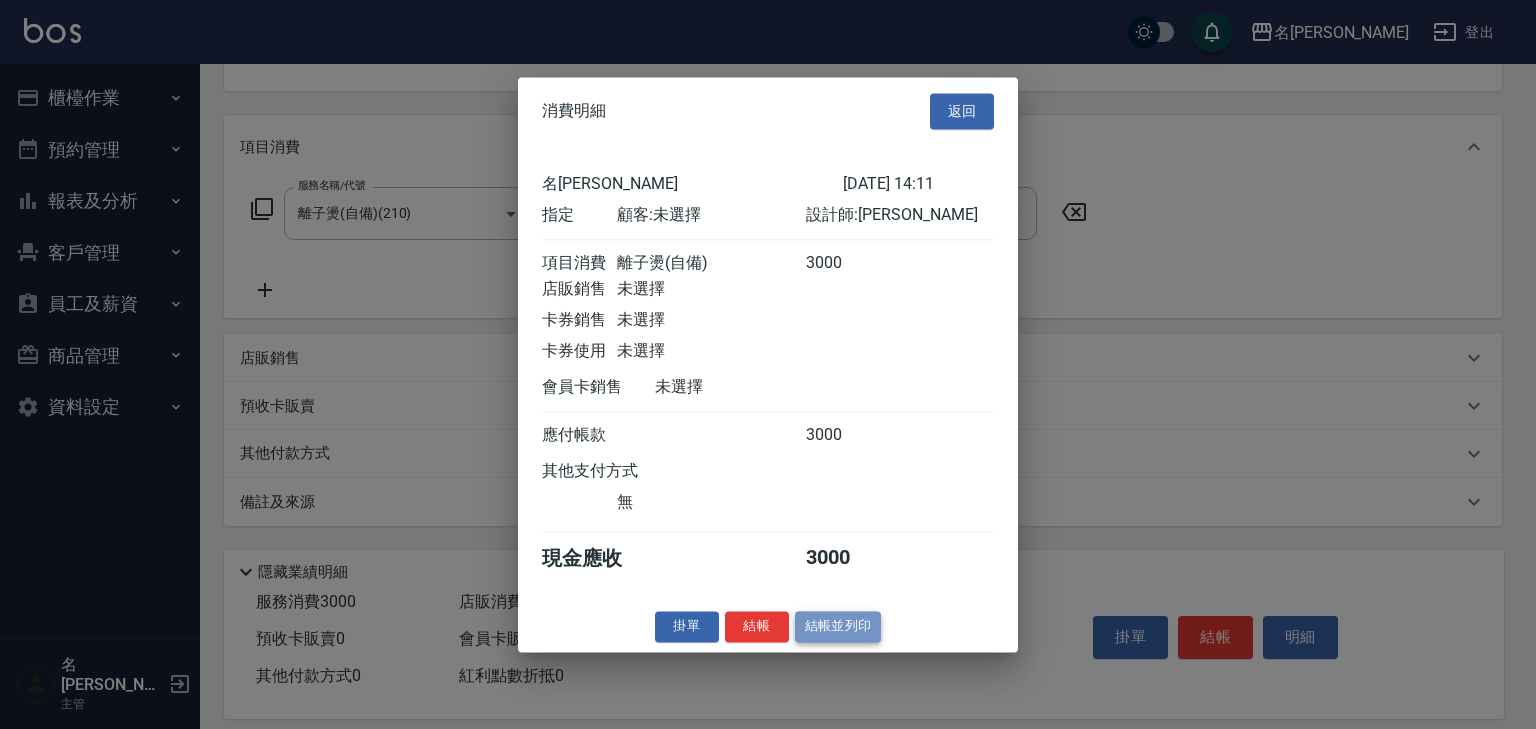 click on "結帳並列印" at bounding box center (838, 626) 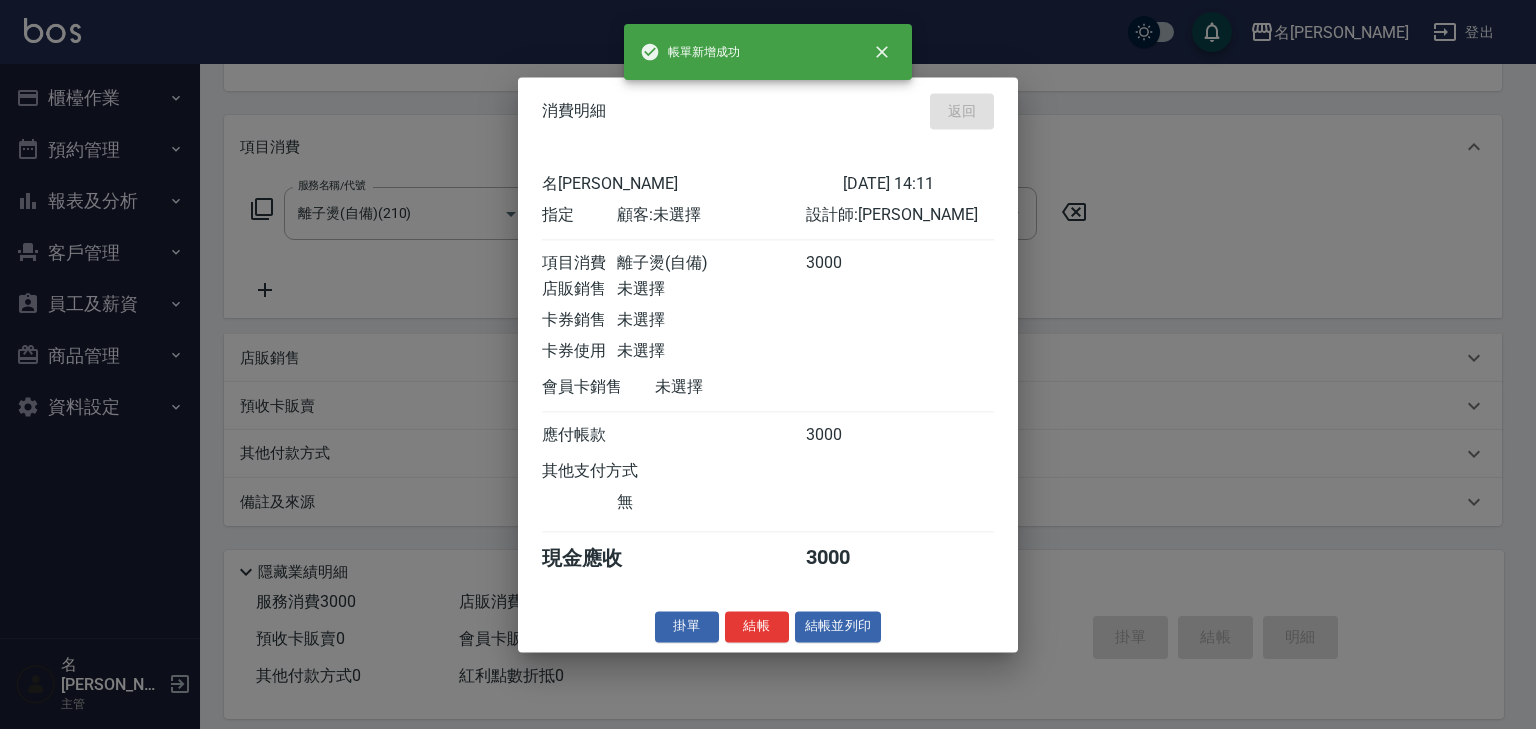 type on "[DATE] 14:16" 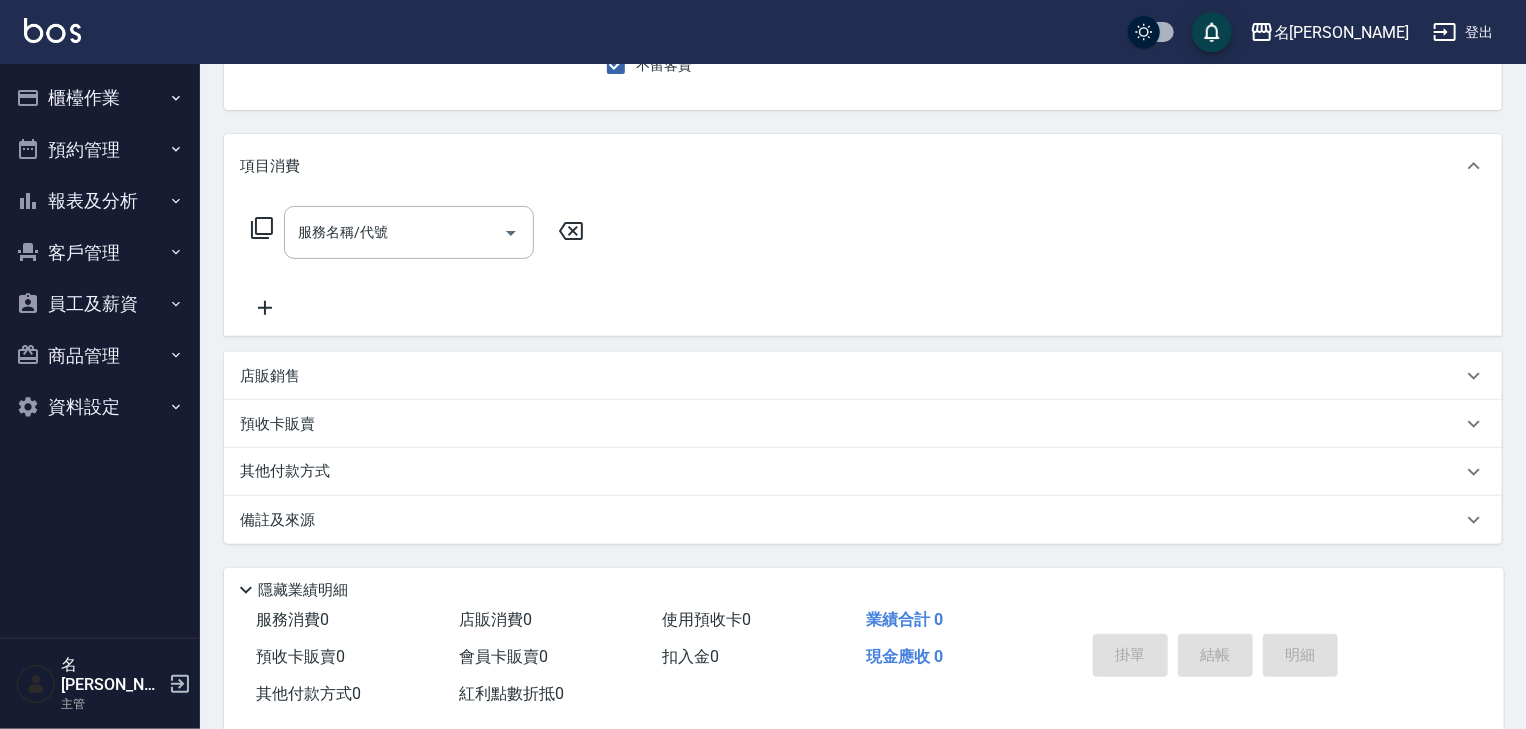 scroll, scrollTop: 0, scrollLeft: 0, axis: both 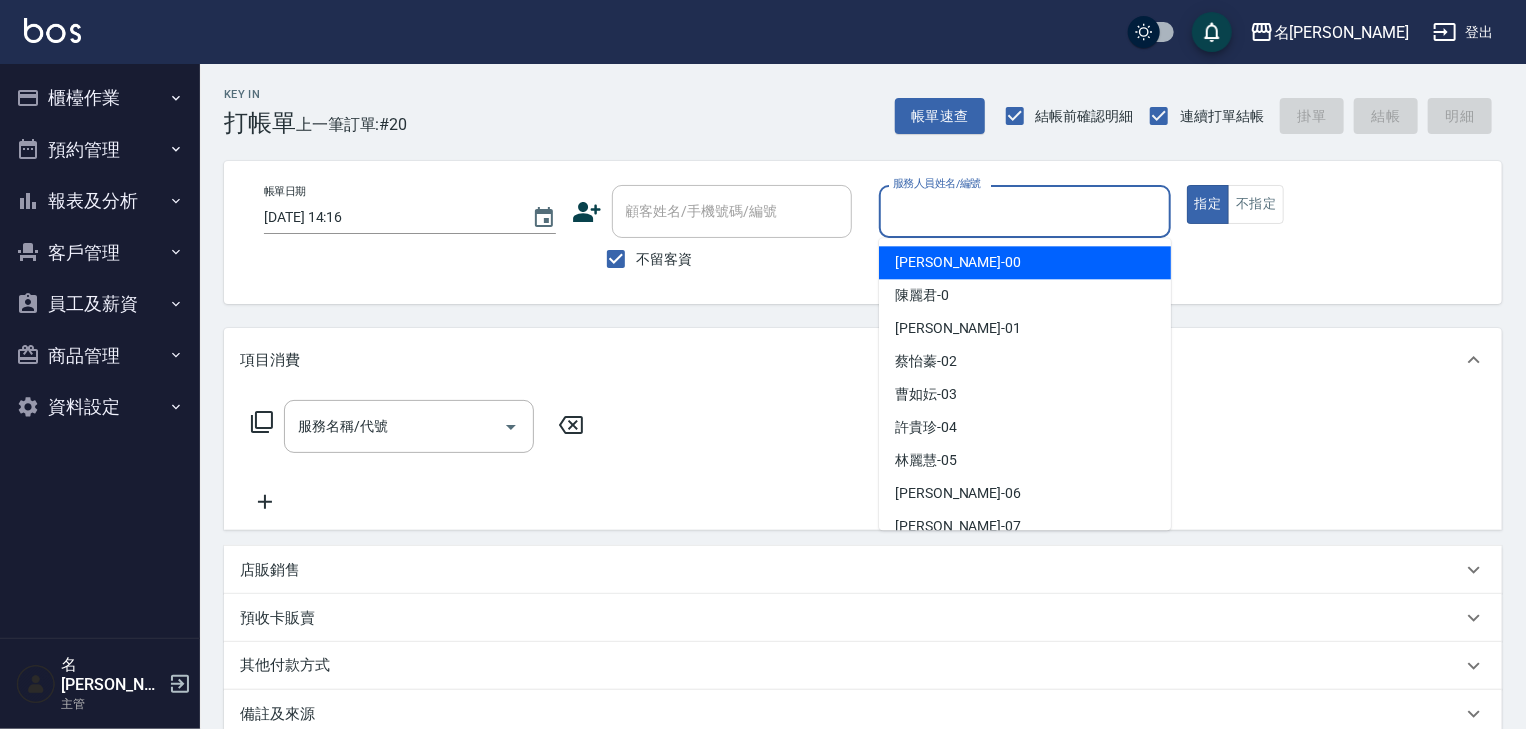 click on "服務人員姓名/編號" at bounding box center (1025, 211) 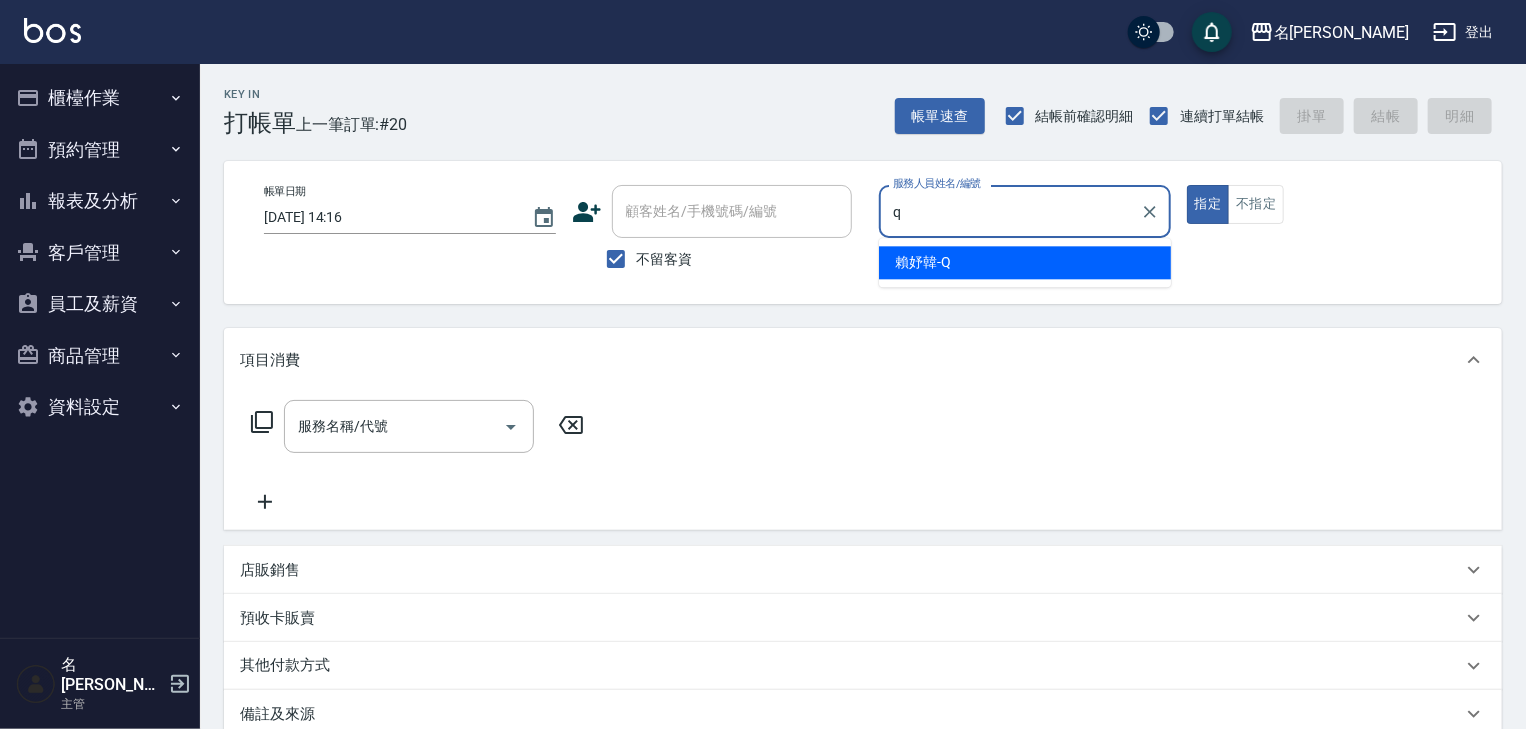 type on "[PERSON_NAME]" 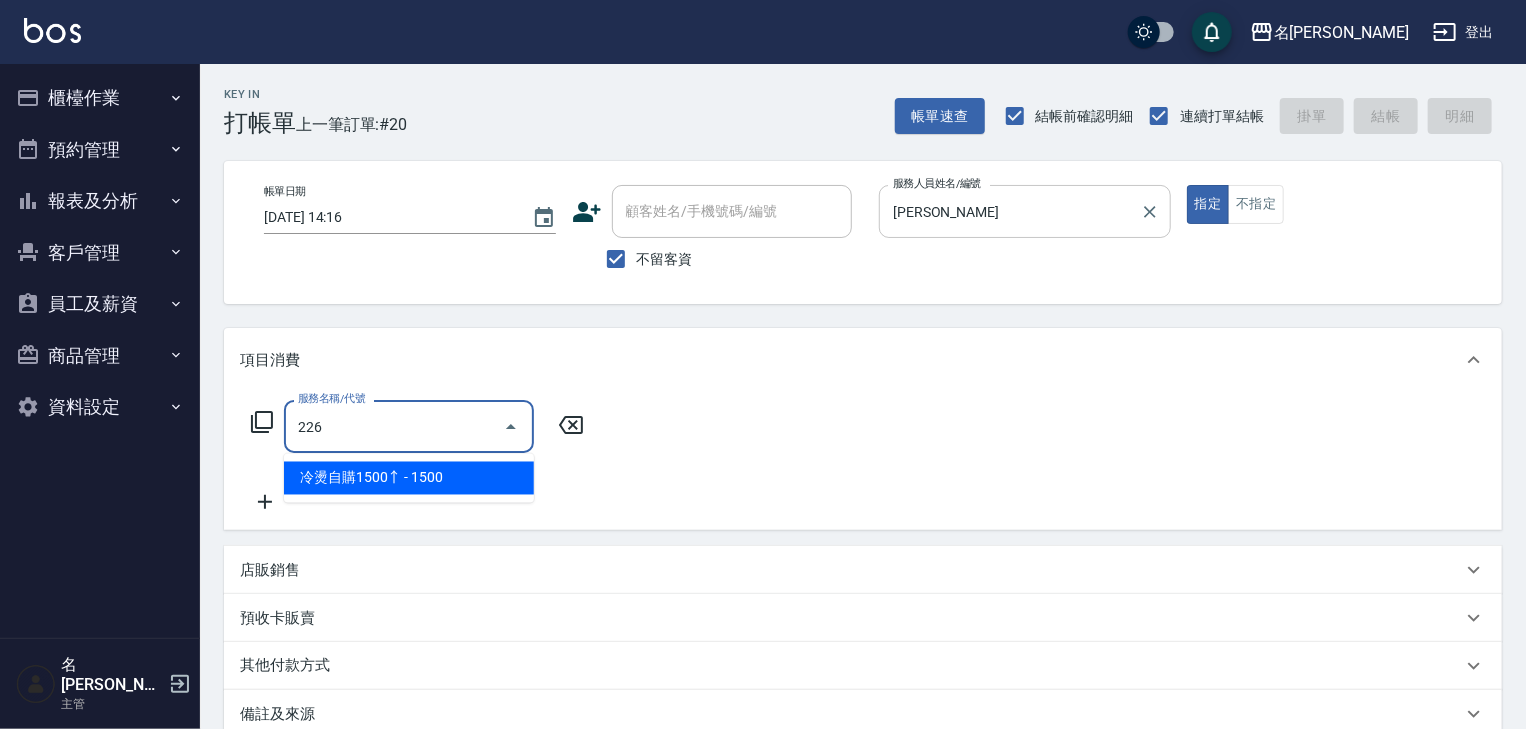 type on "冷燙自購1500↑(226)" 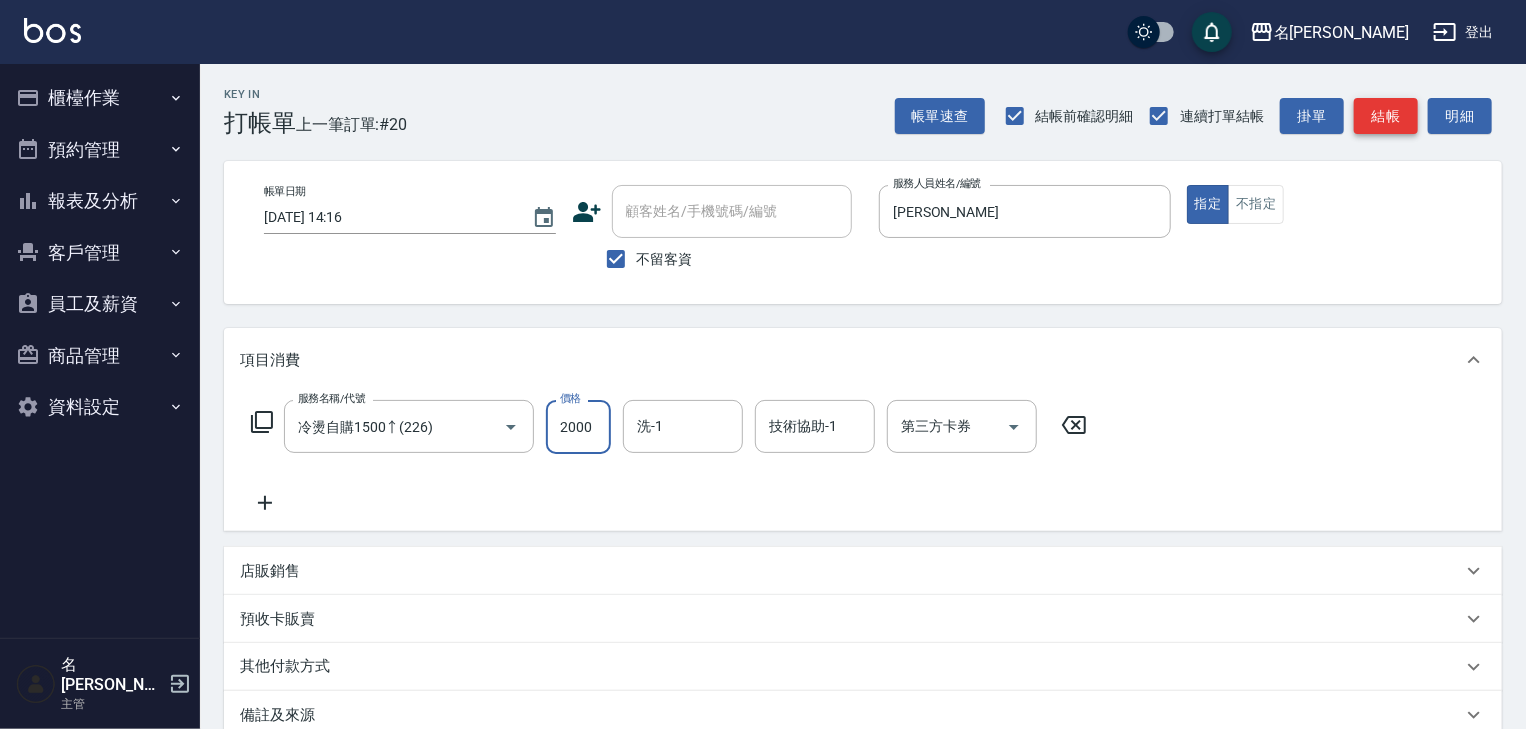 type on "2000" 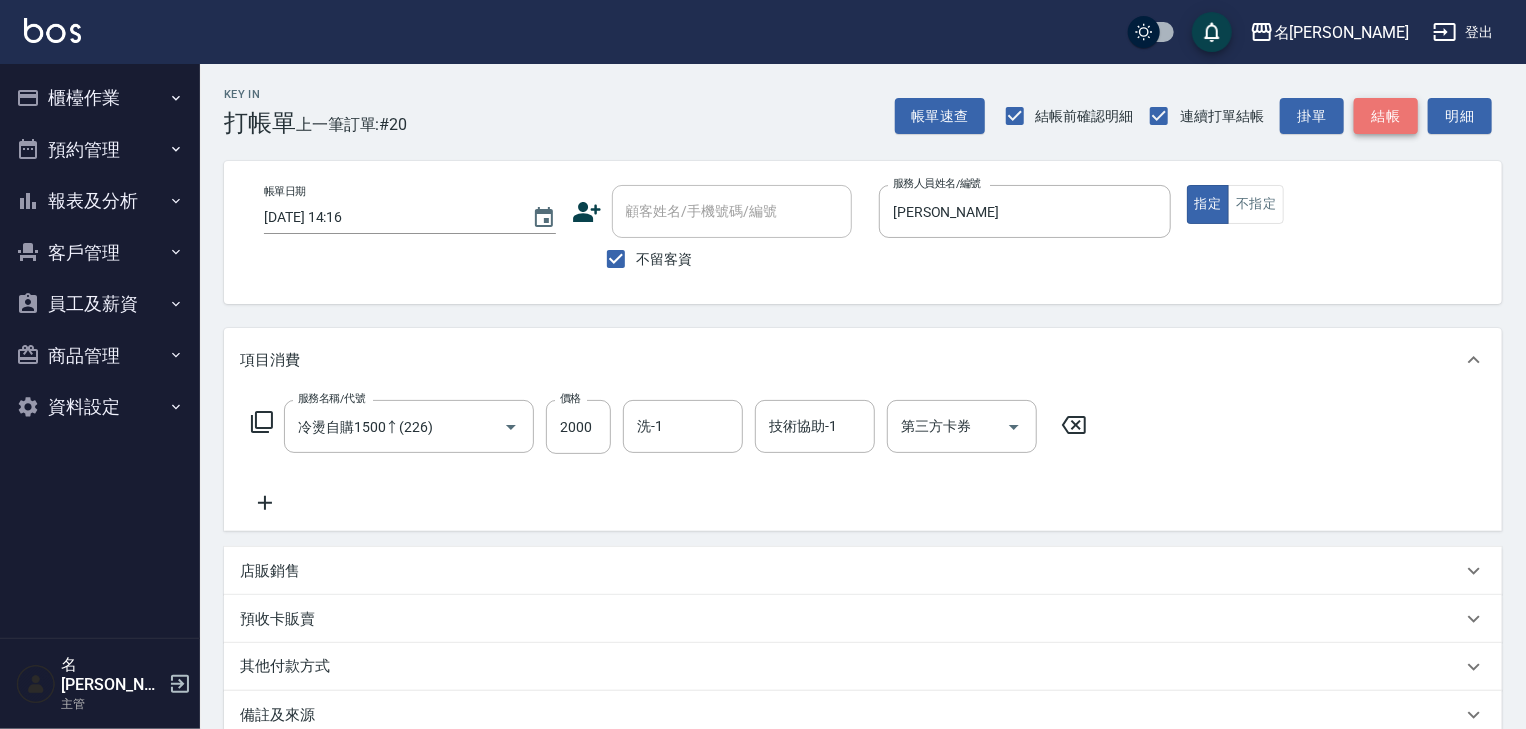 click on "結帳" at bounding box center [1386, 116] 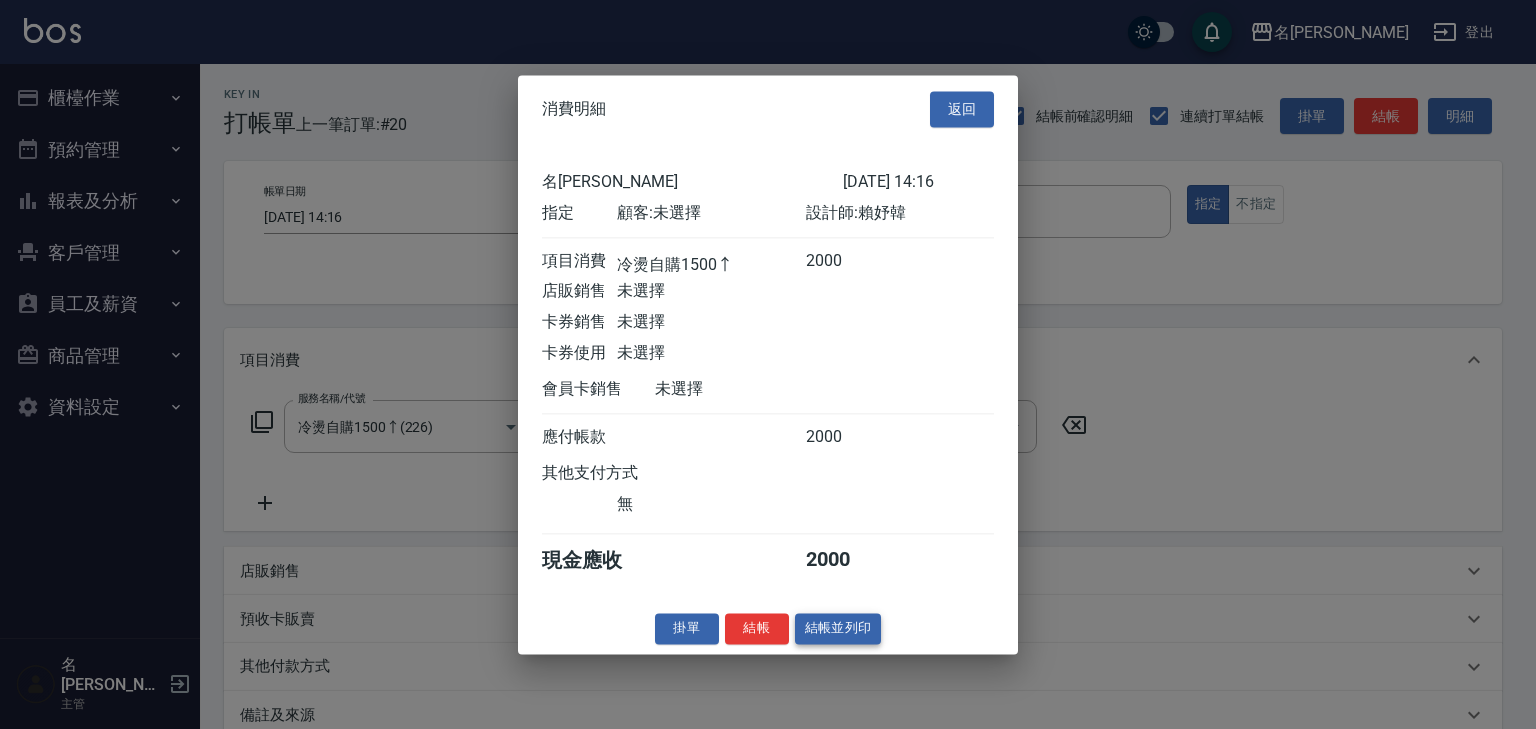 click on "結帳並列印" at bounding box center (838, 628) 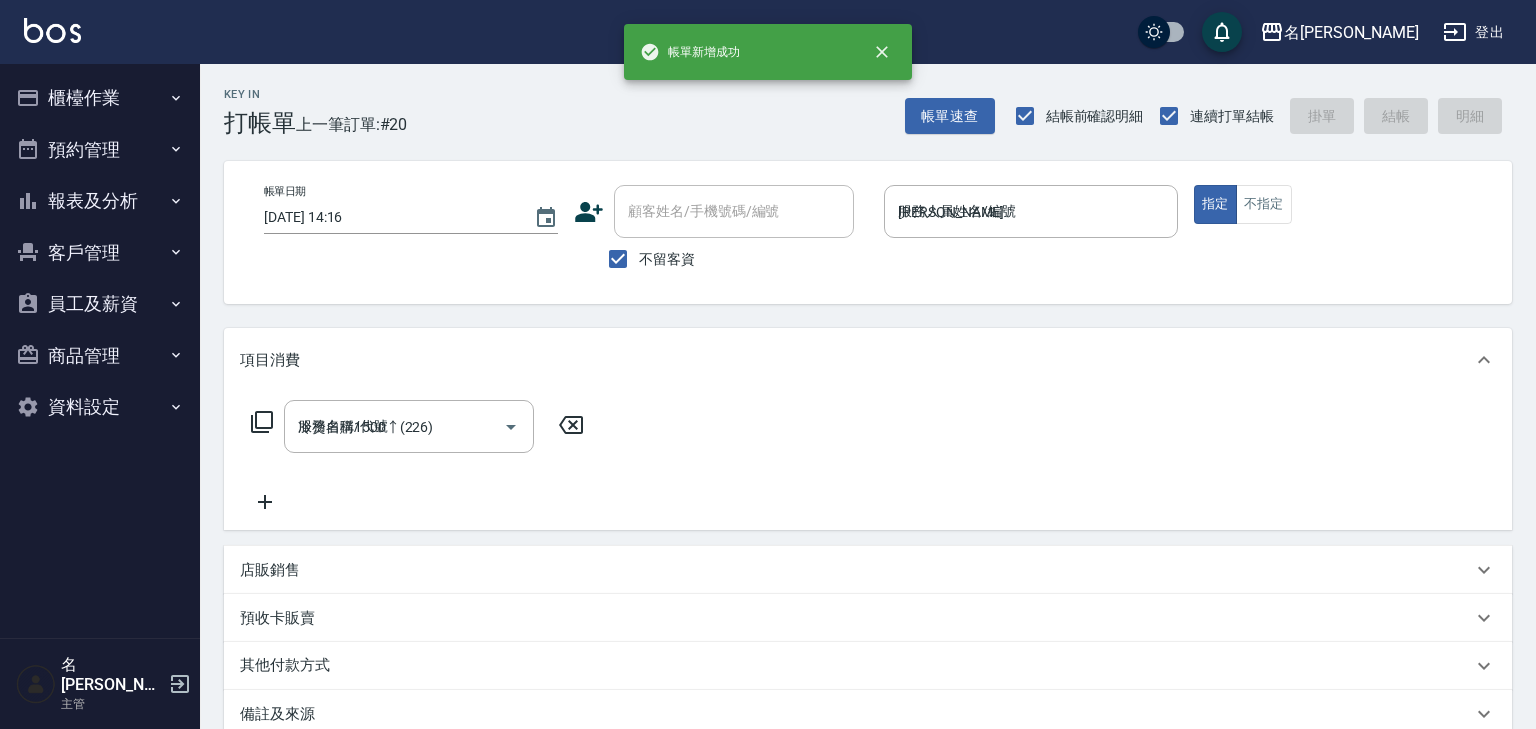 type on "[DATE] 14:23" 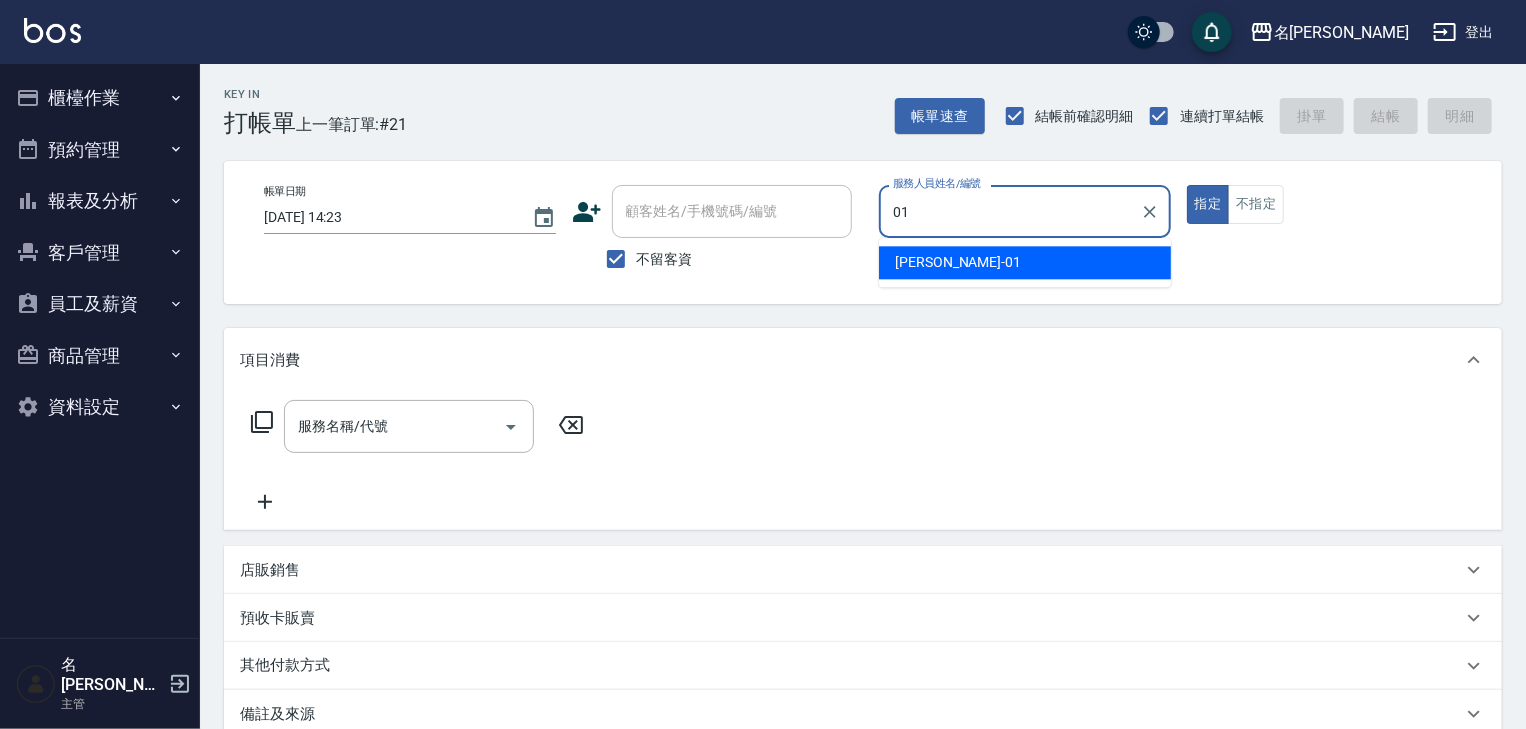type on "[PERSON_NAME]-01" 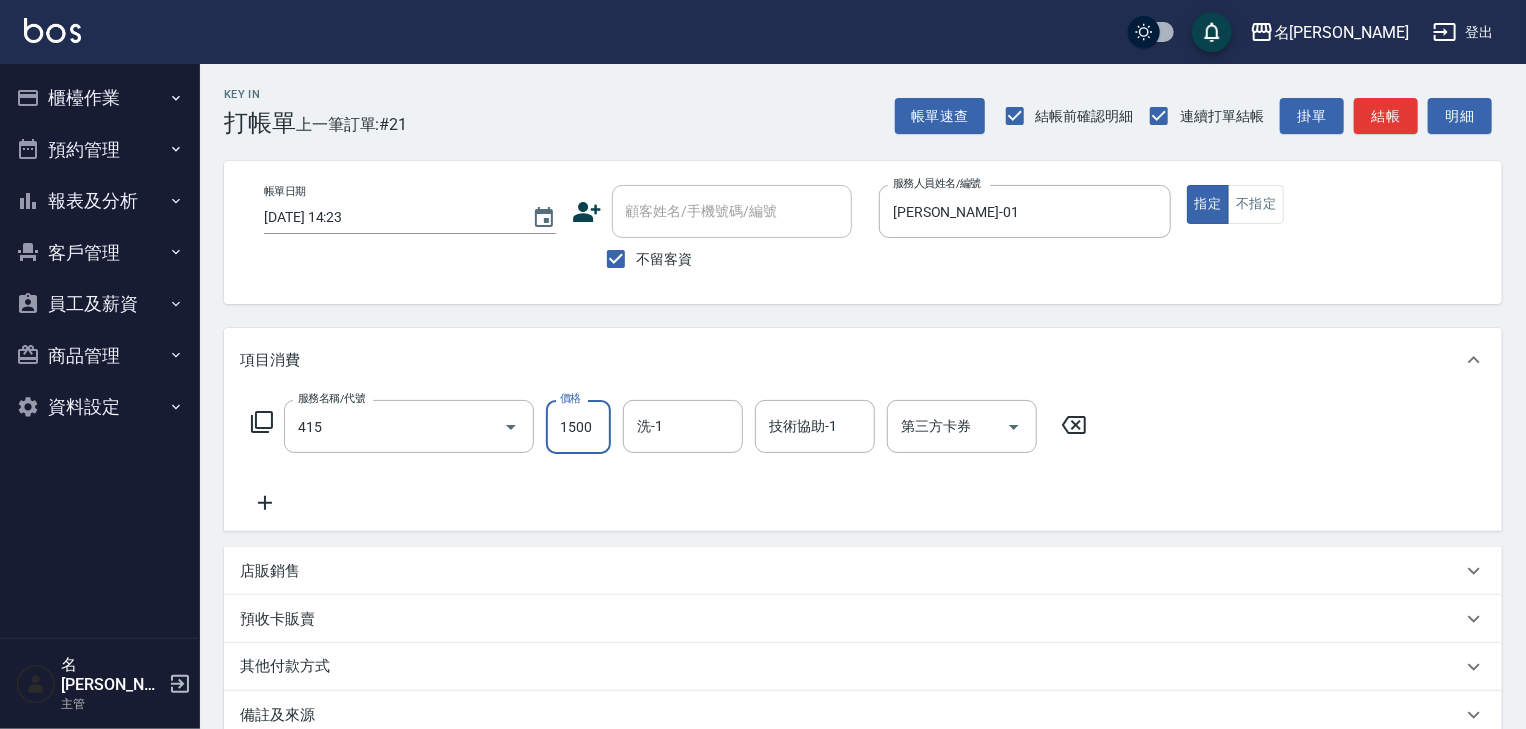 type on "染髮1500↑(415)" 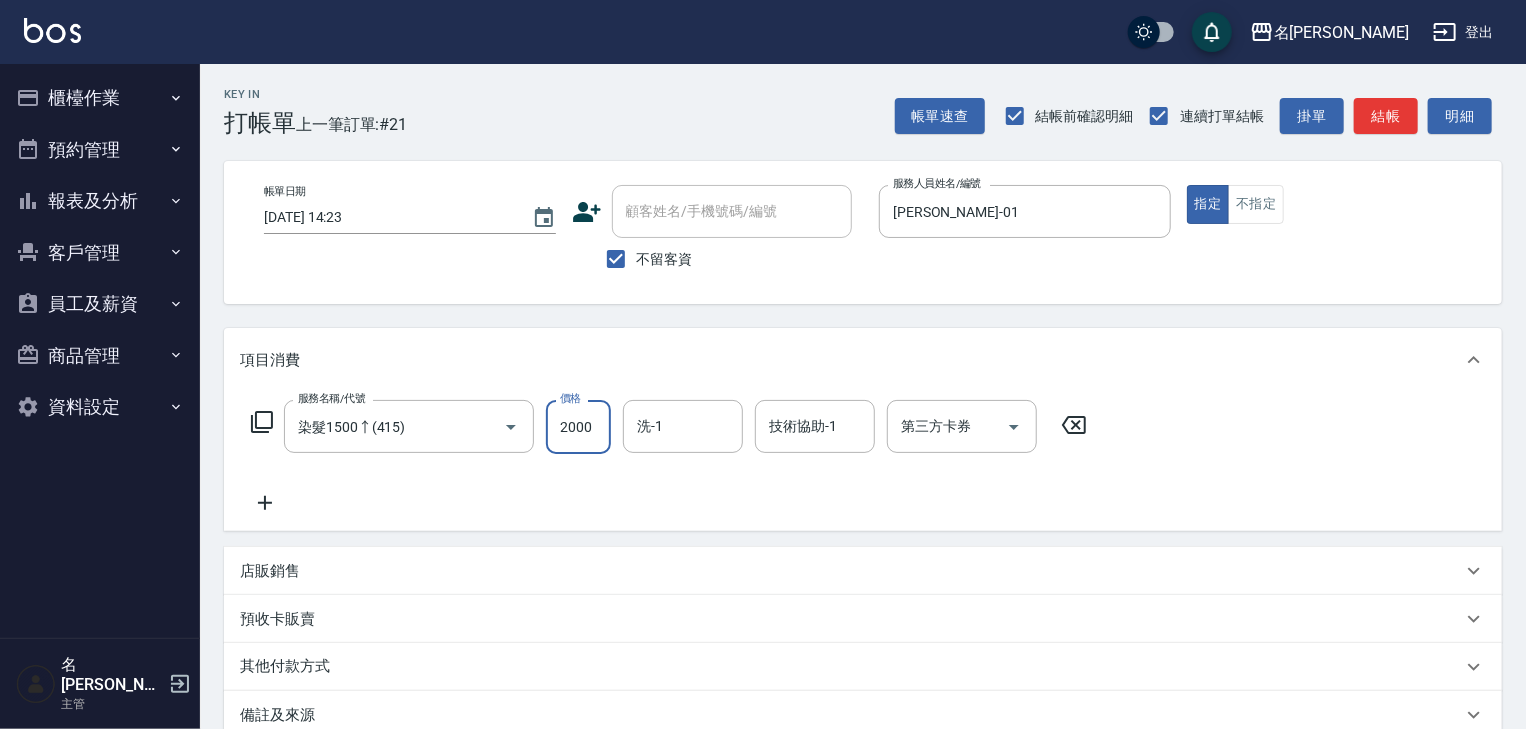 type on "2000" 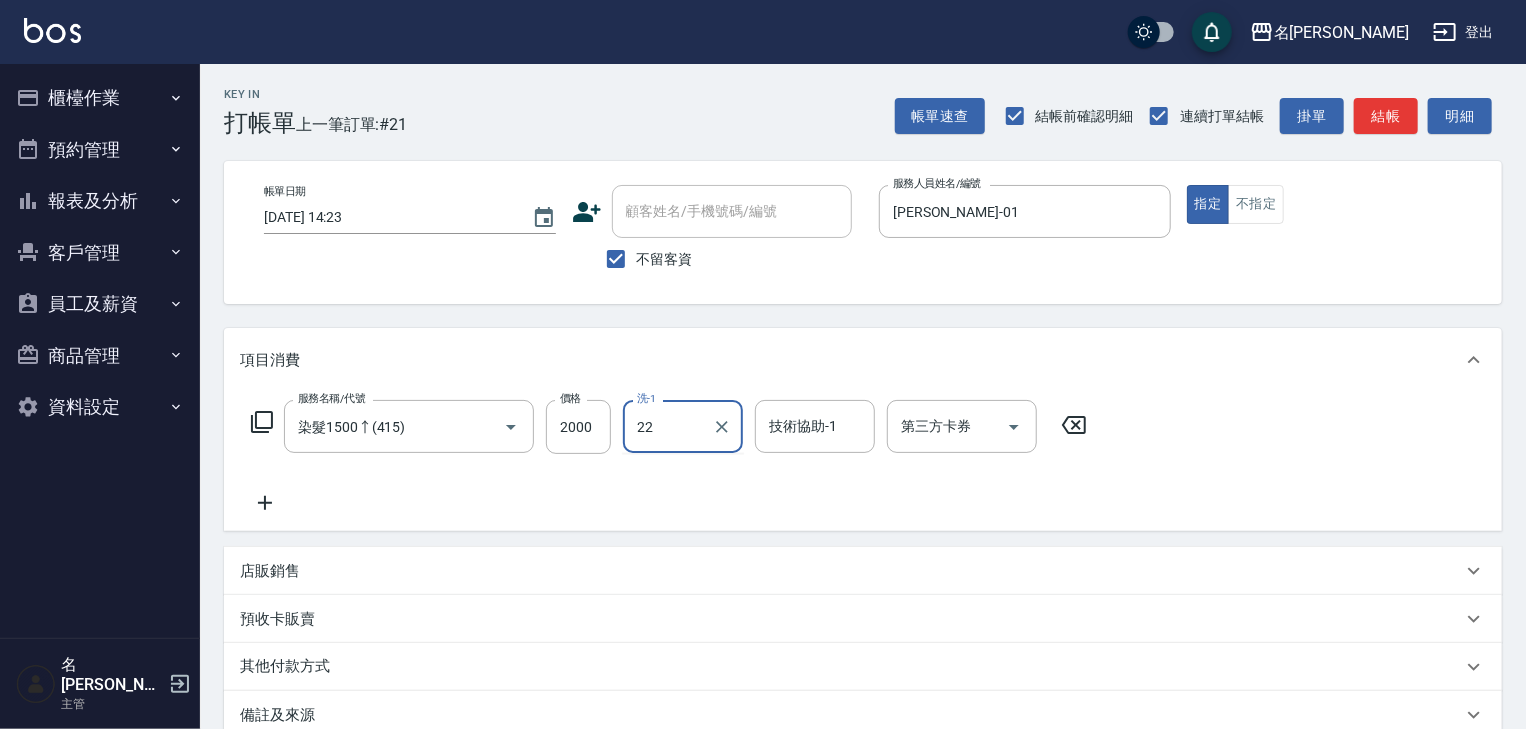type on "[PERSON_NAME]-22" 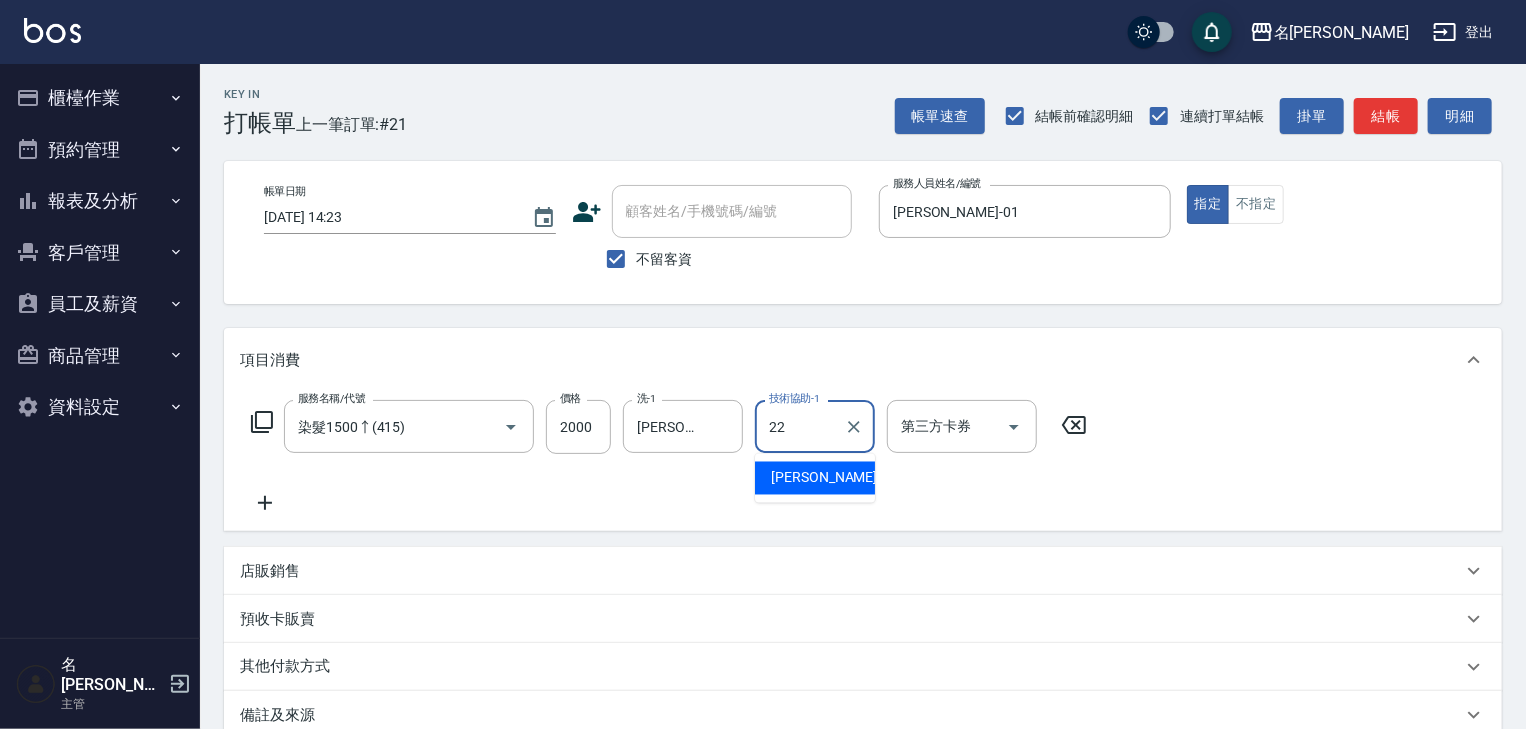 type on "[PERSON_NAME]-22" 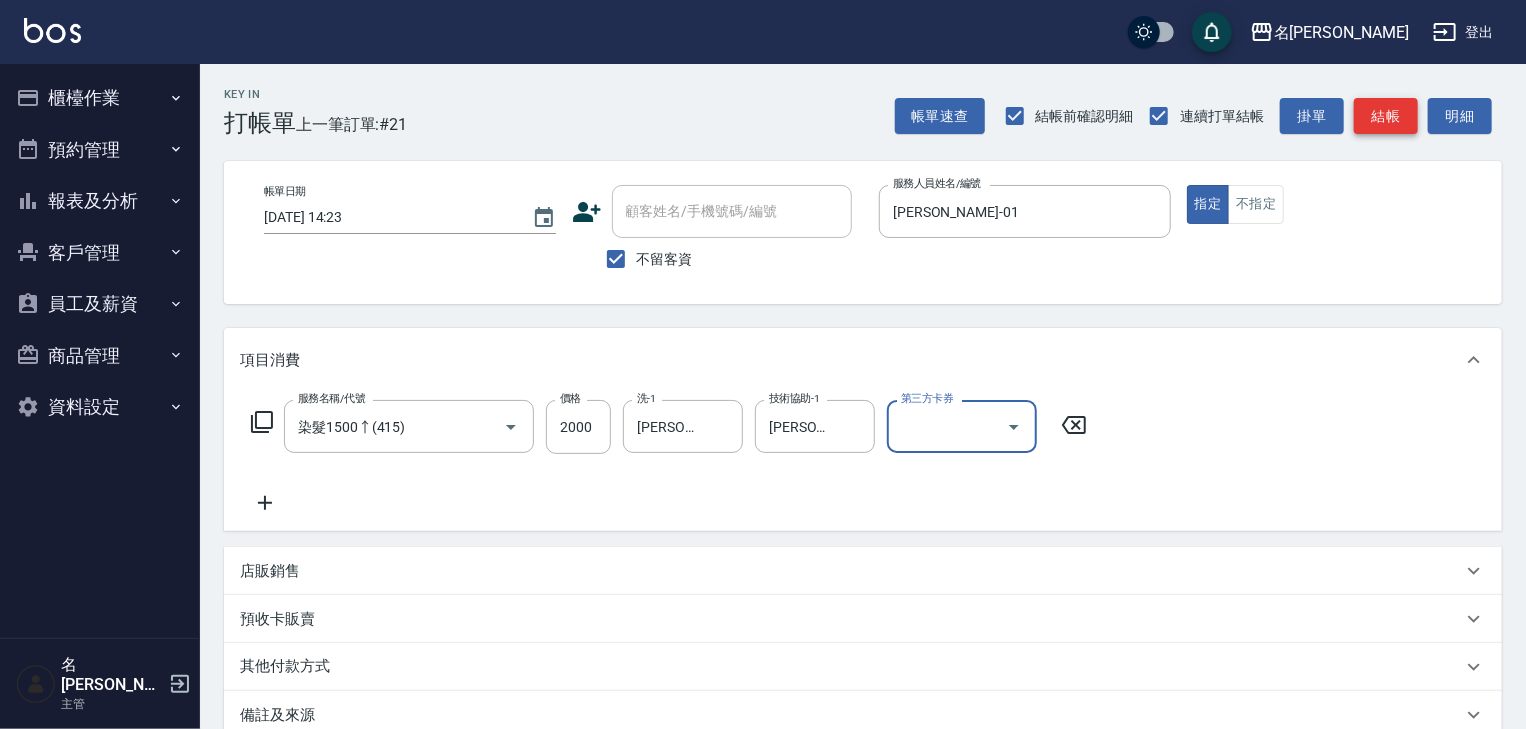 click on "結帳" at bounding box center (1386, 116) 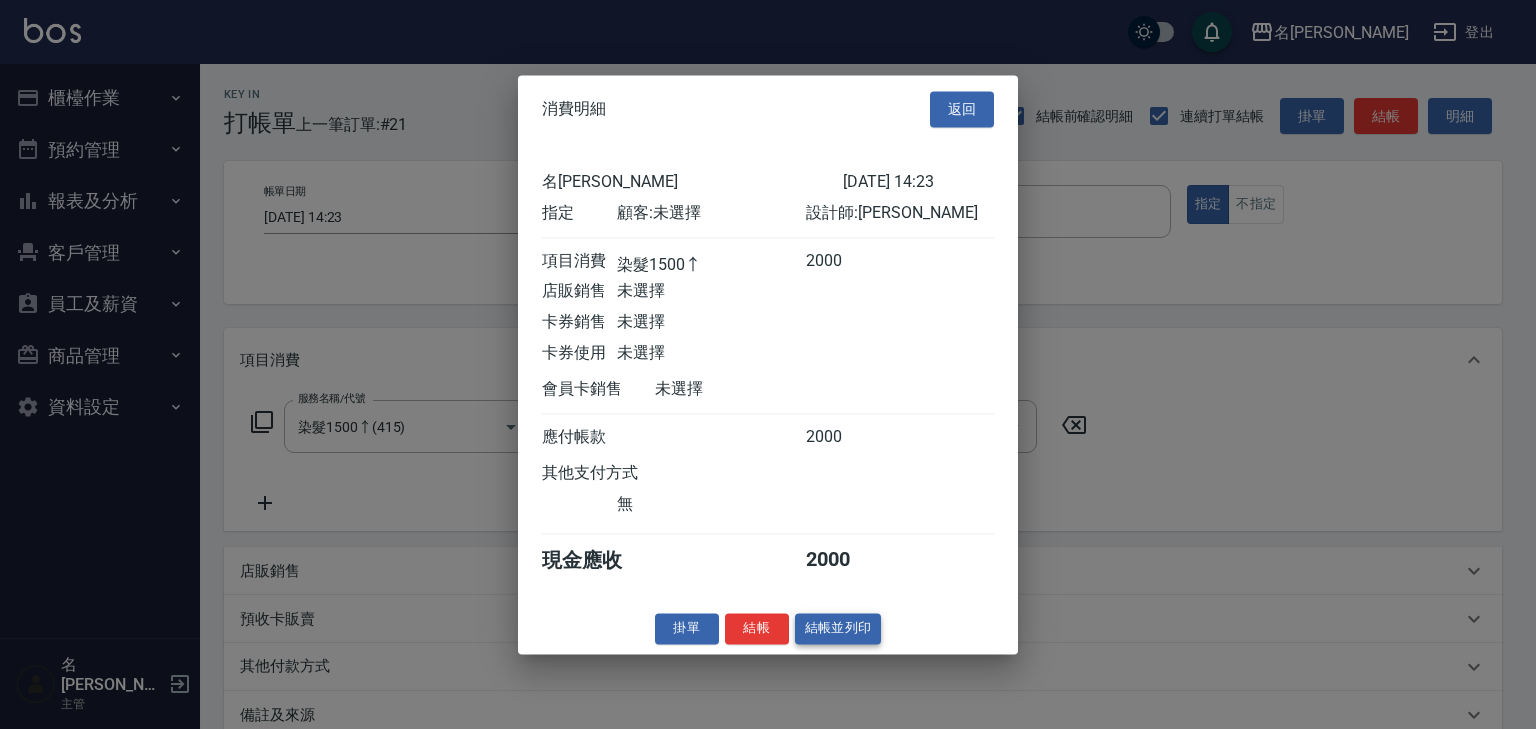 click on "結帳並列印" at bounding box center (838, 628) 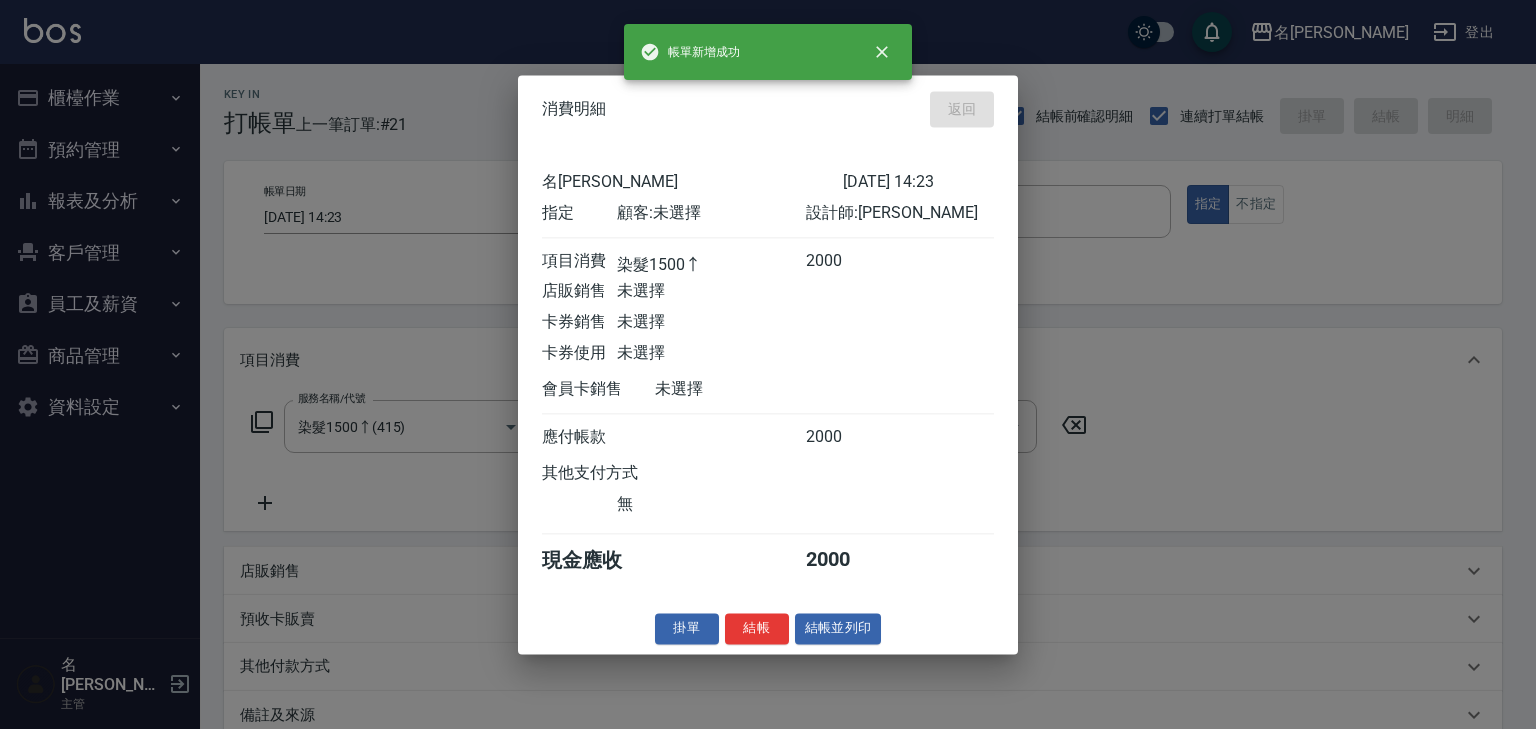type 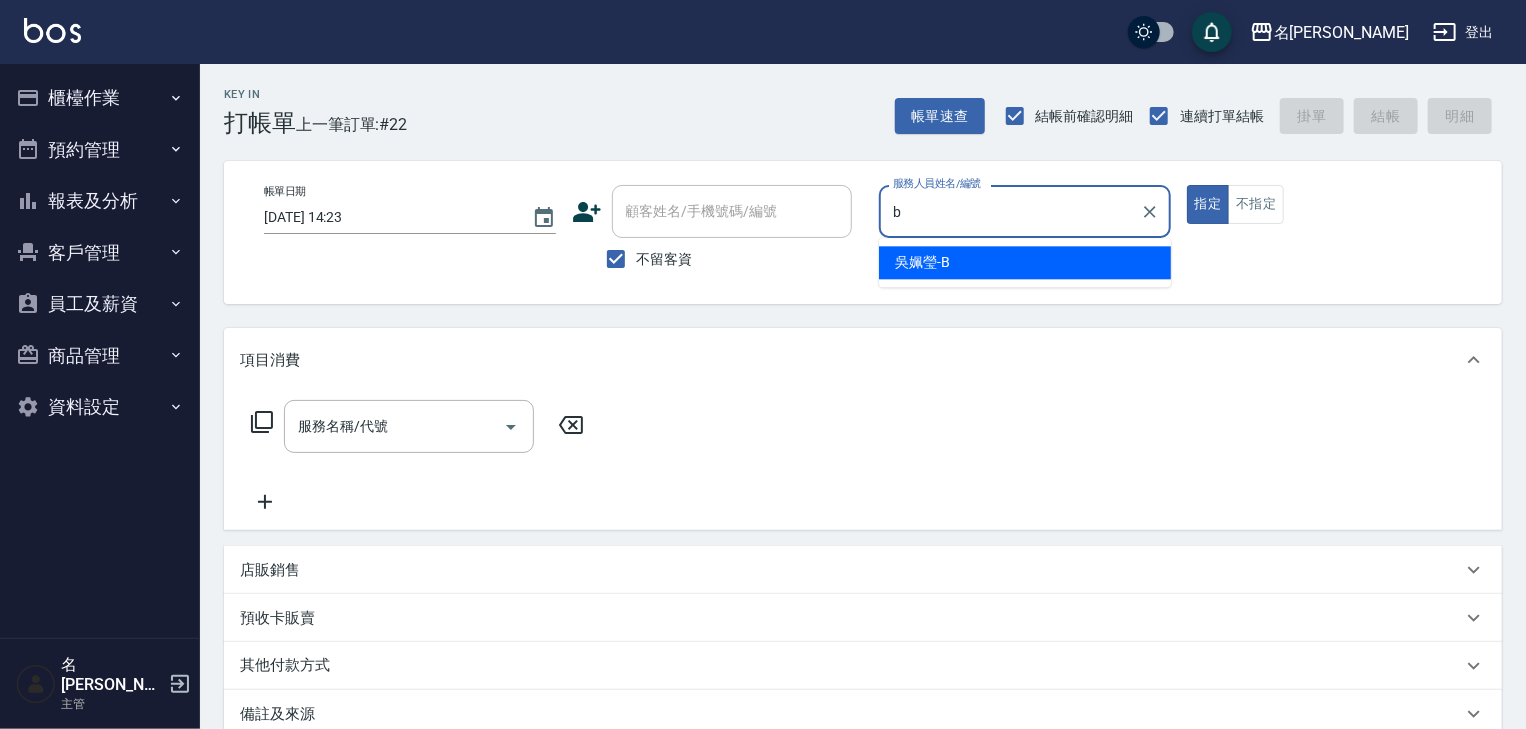 type on "[PERSON_NAME]" 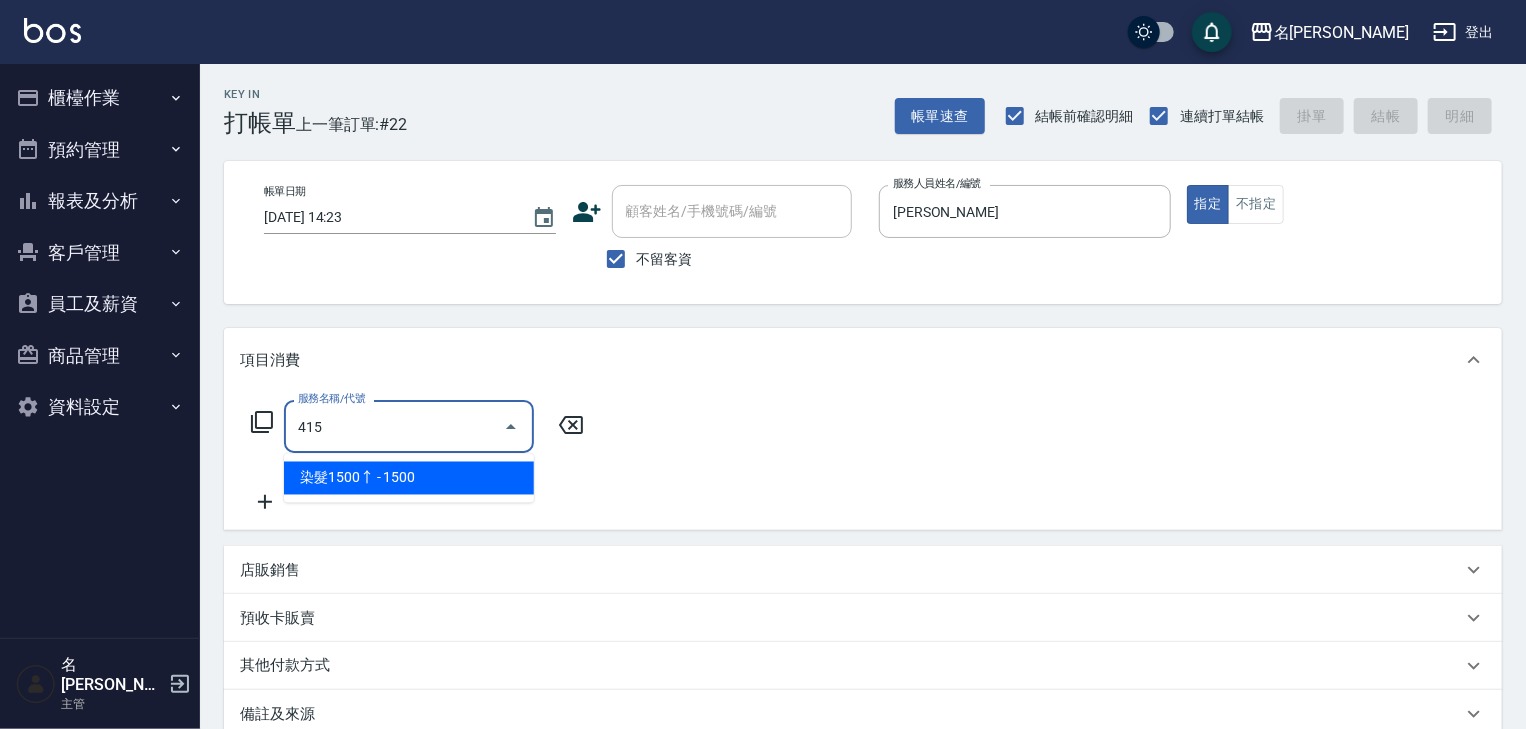 type on "染髮1500↑(415)" 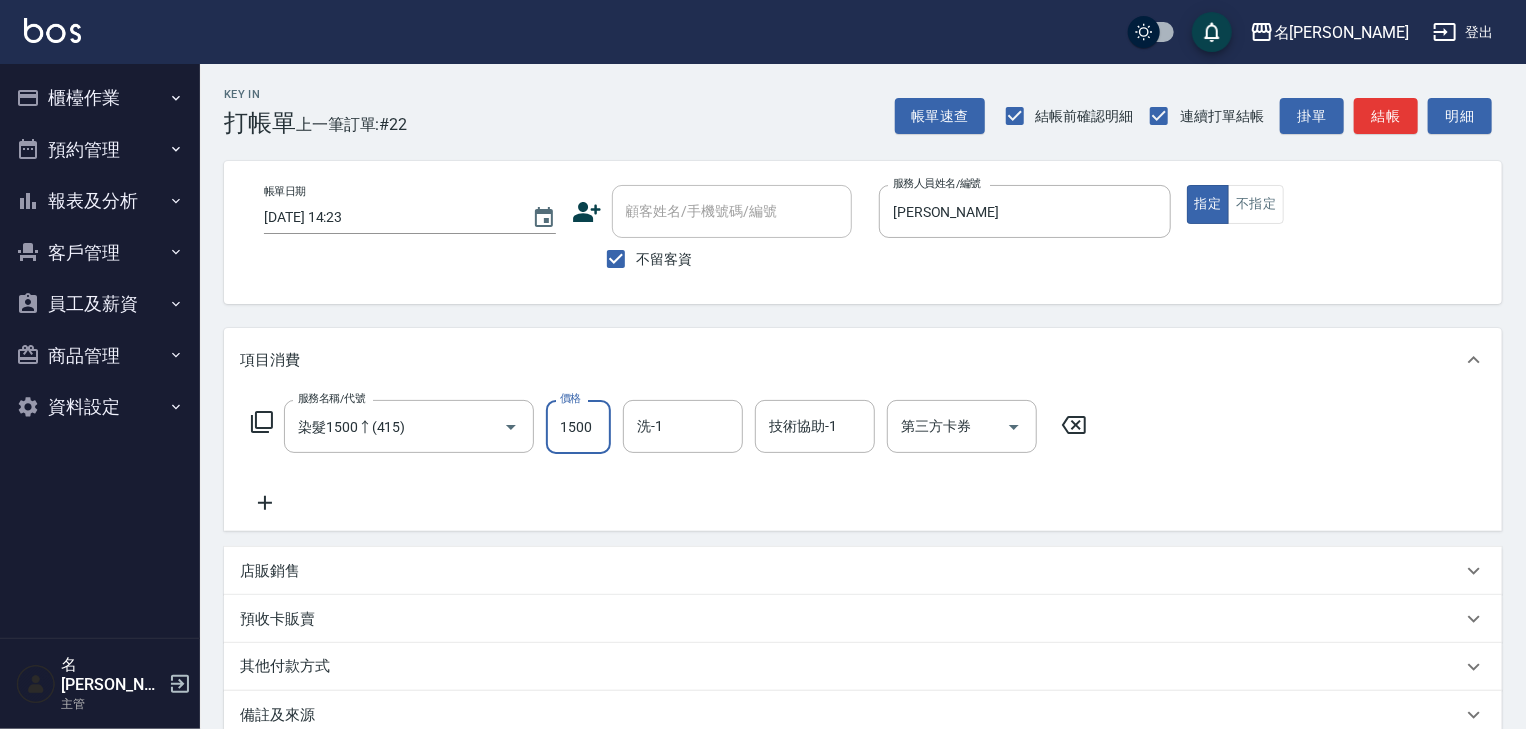 click 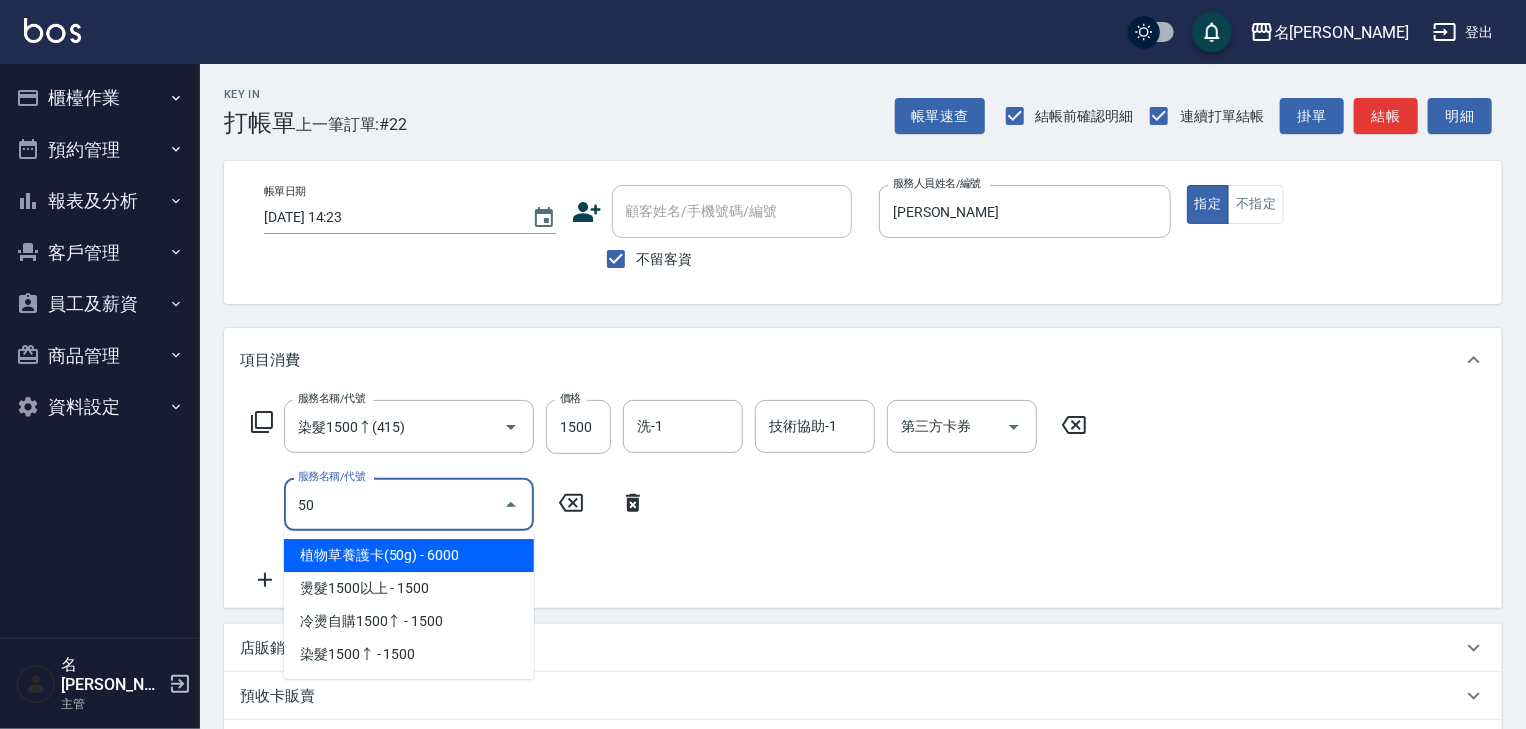 type on "5" 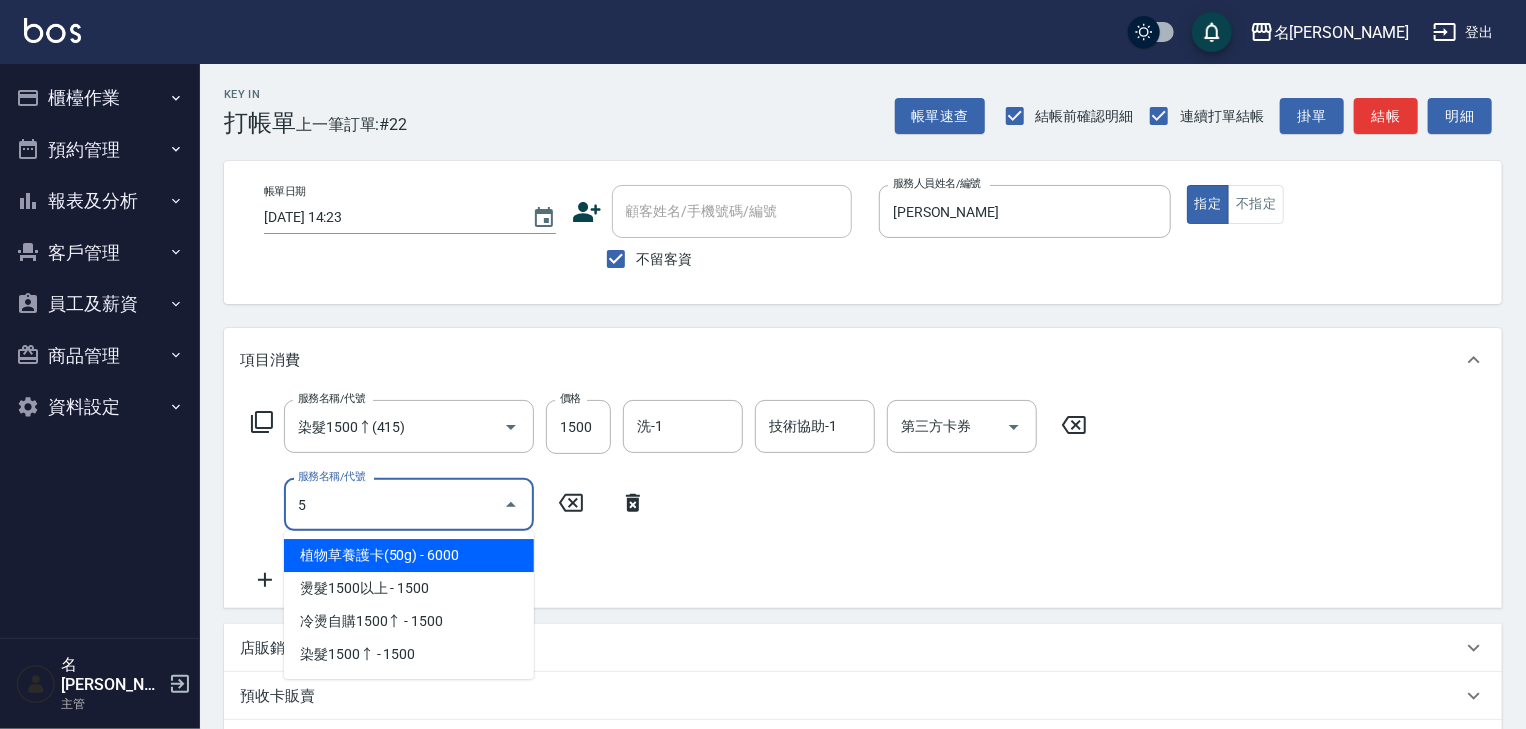 type 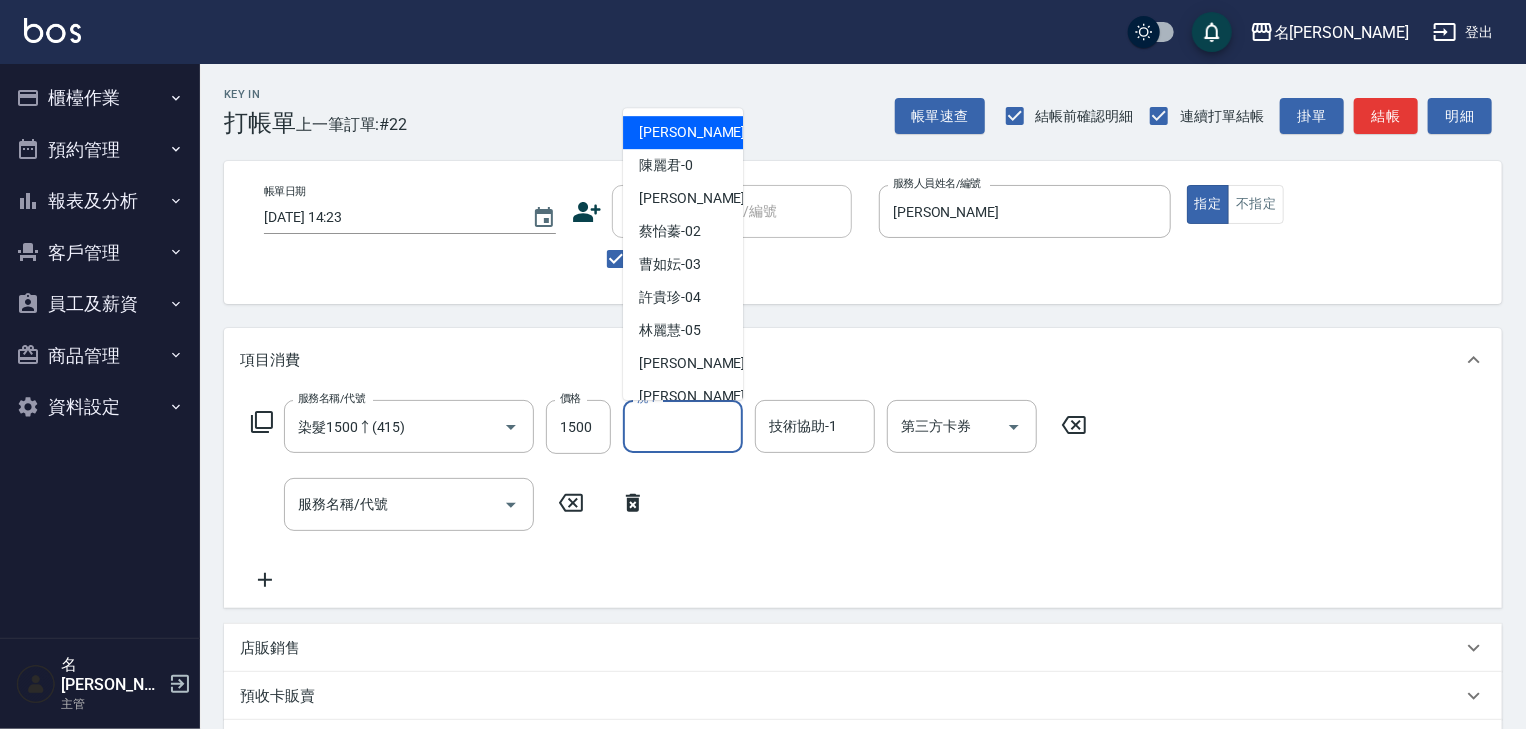 click on "洗-1 洗-1" at bounding box center (683, 426) 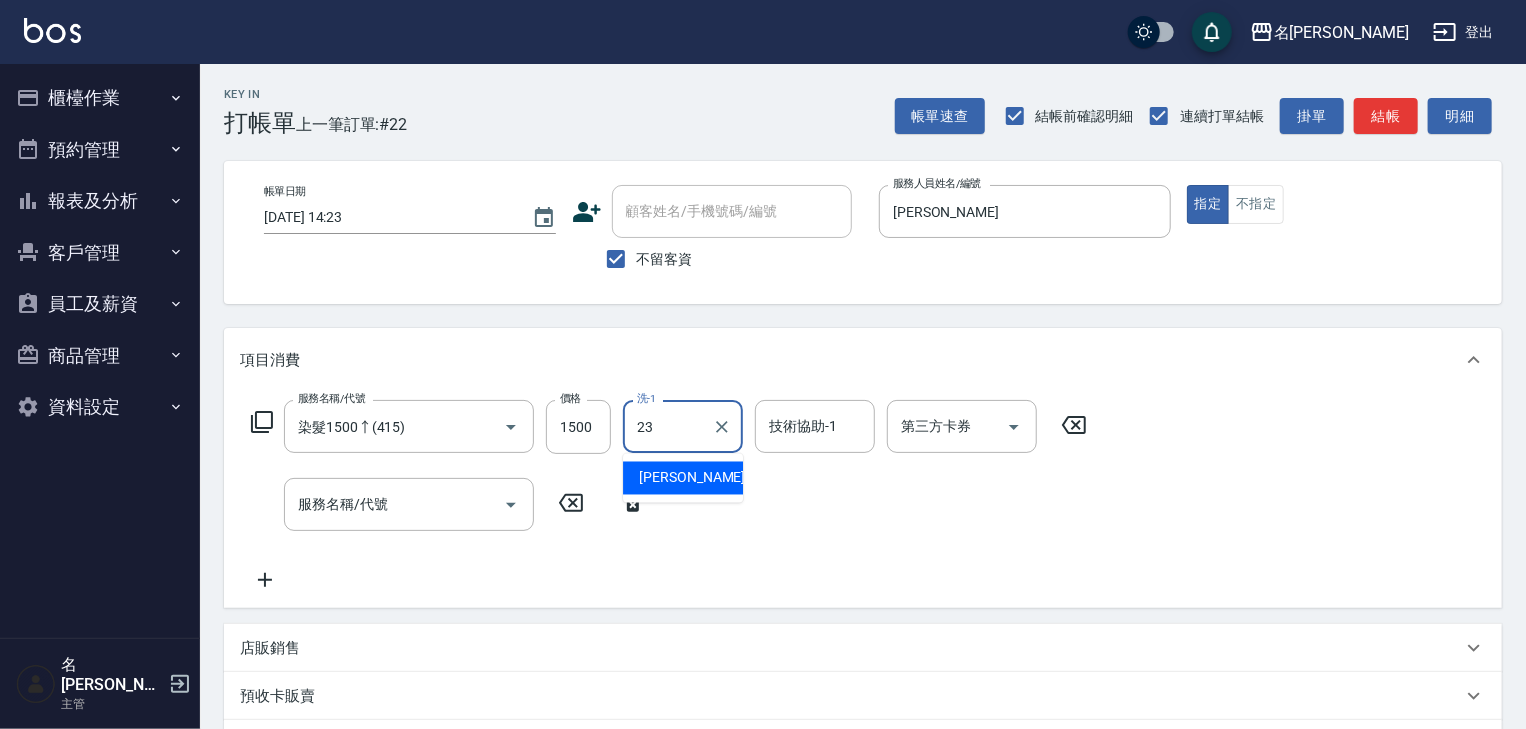 type on "[PERSON_NAME]-23" 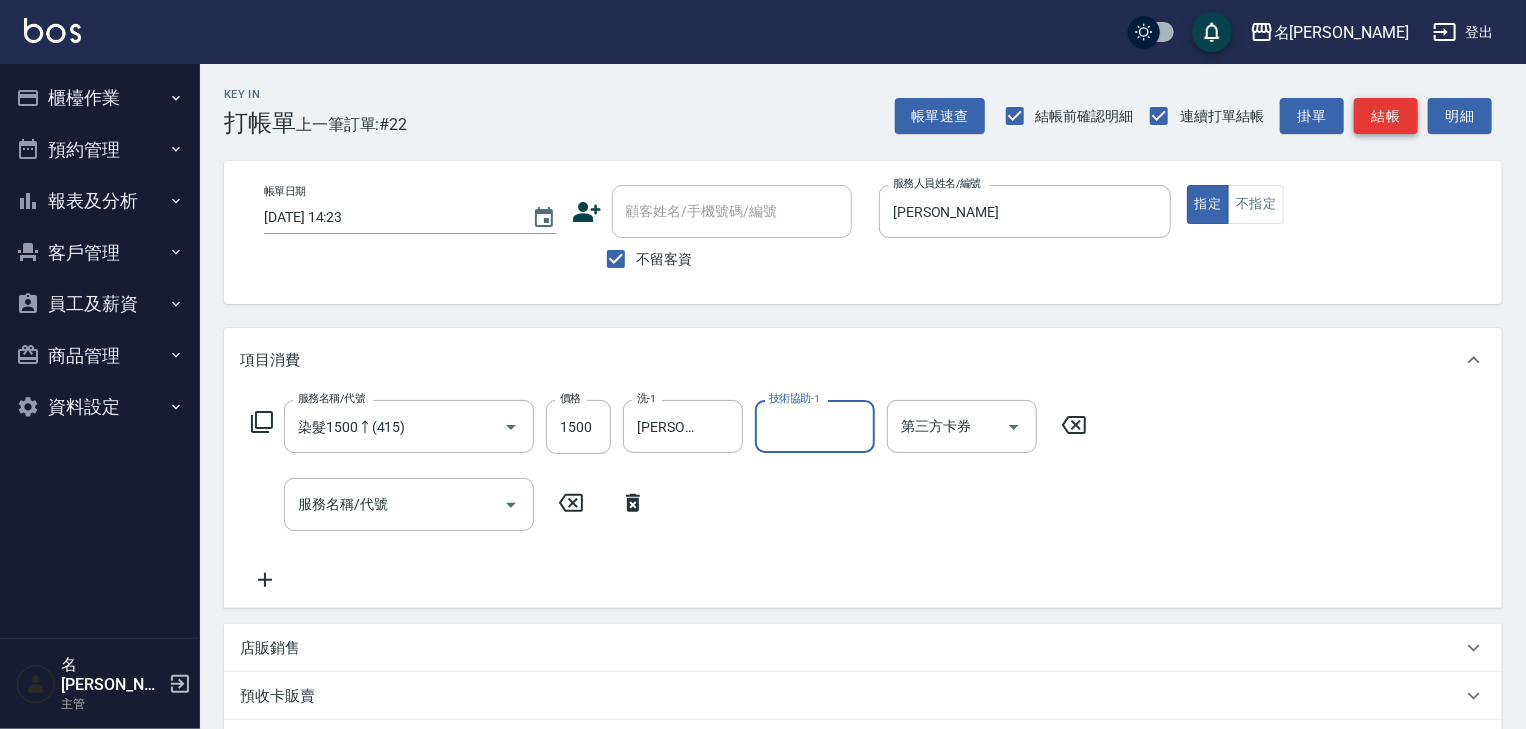 click on "結帳" at bounding box center (1386, 116) 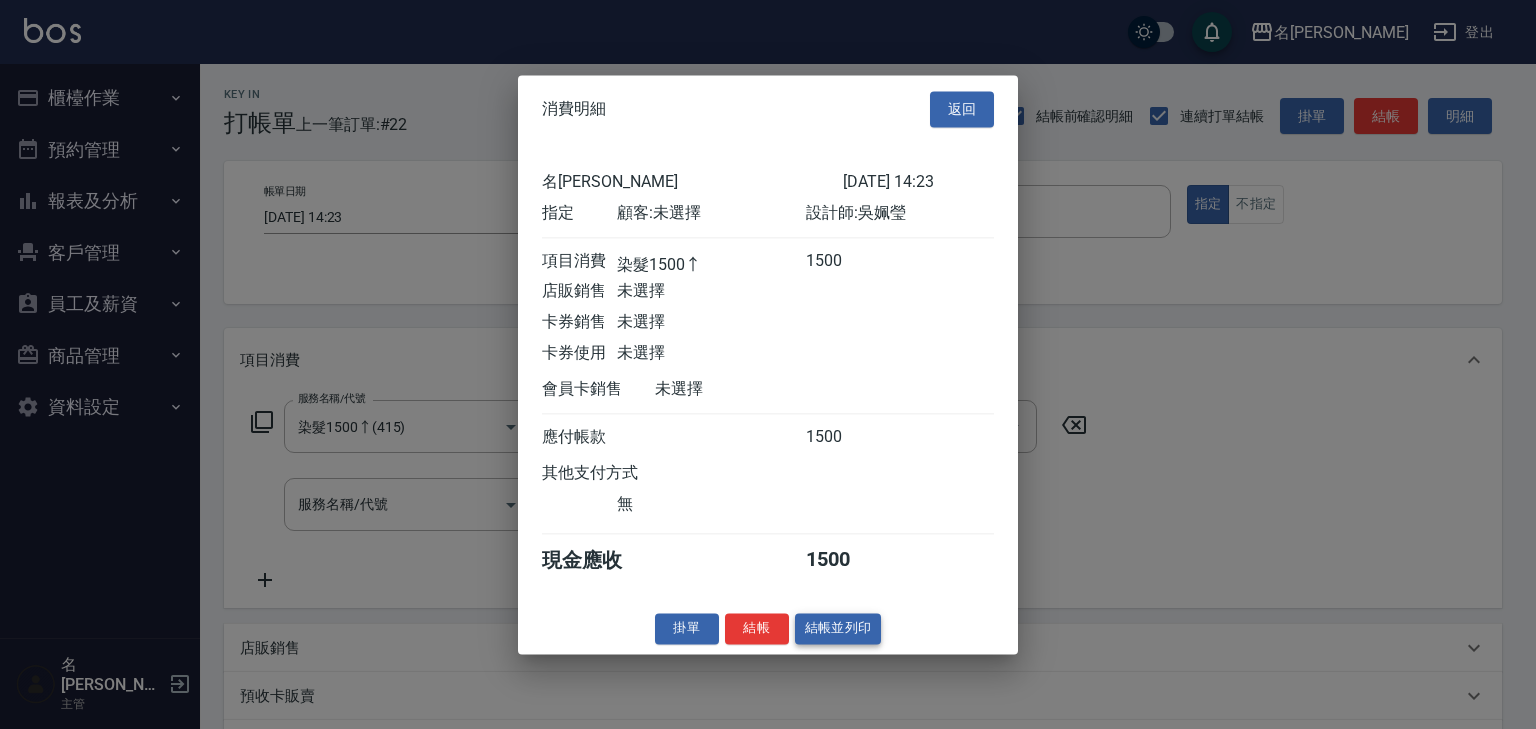 click on "結帳並列印" at bounding box center [838, 628] 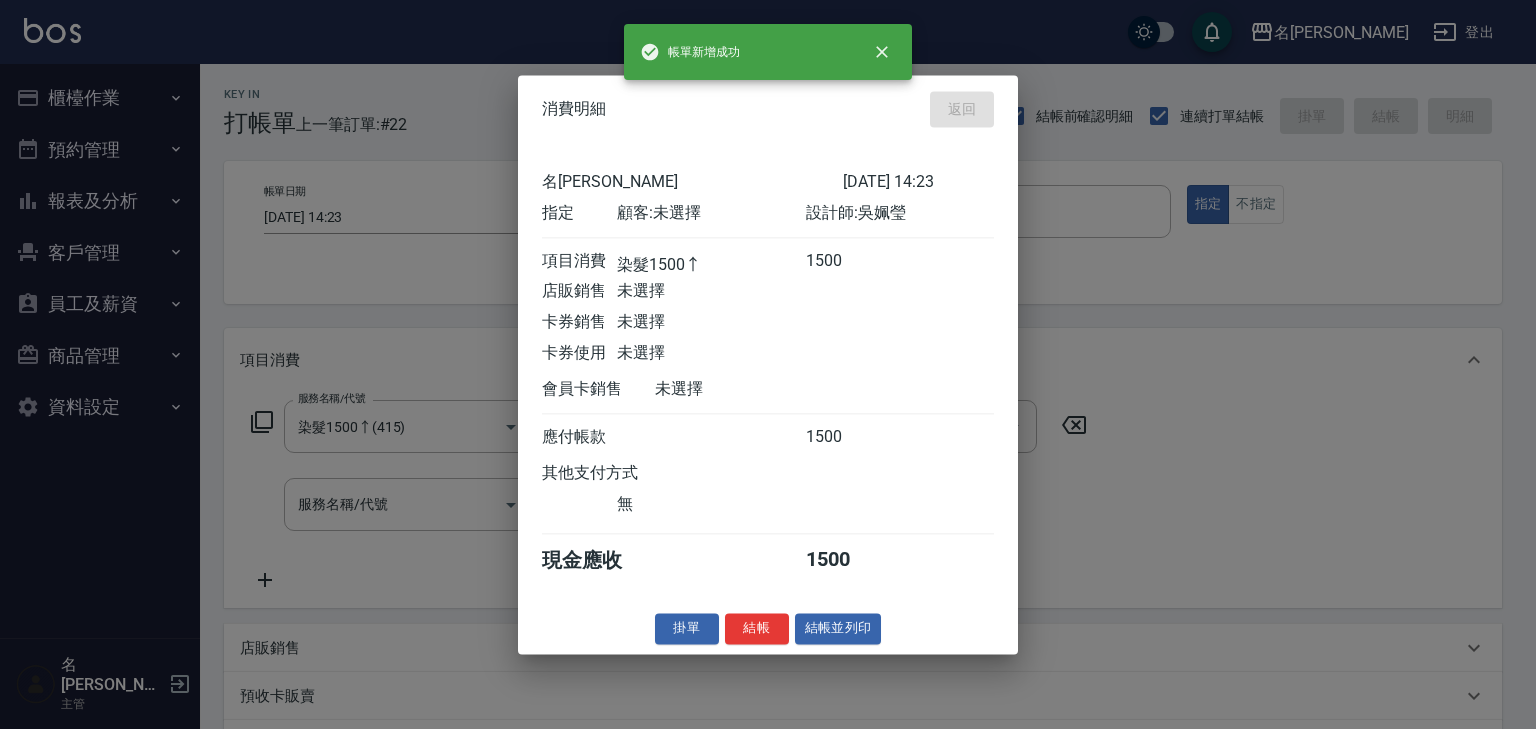 type on "[DATE] 14:27" 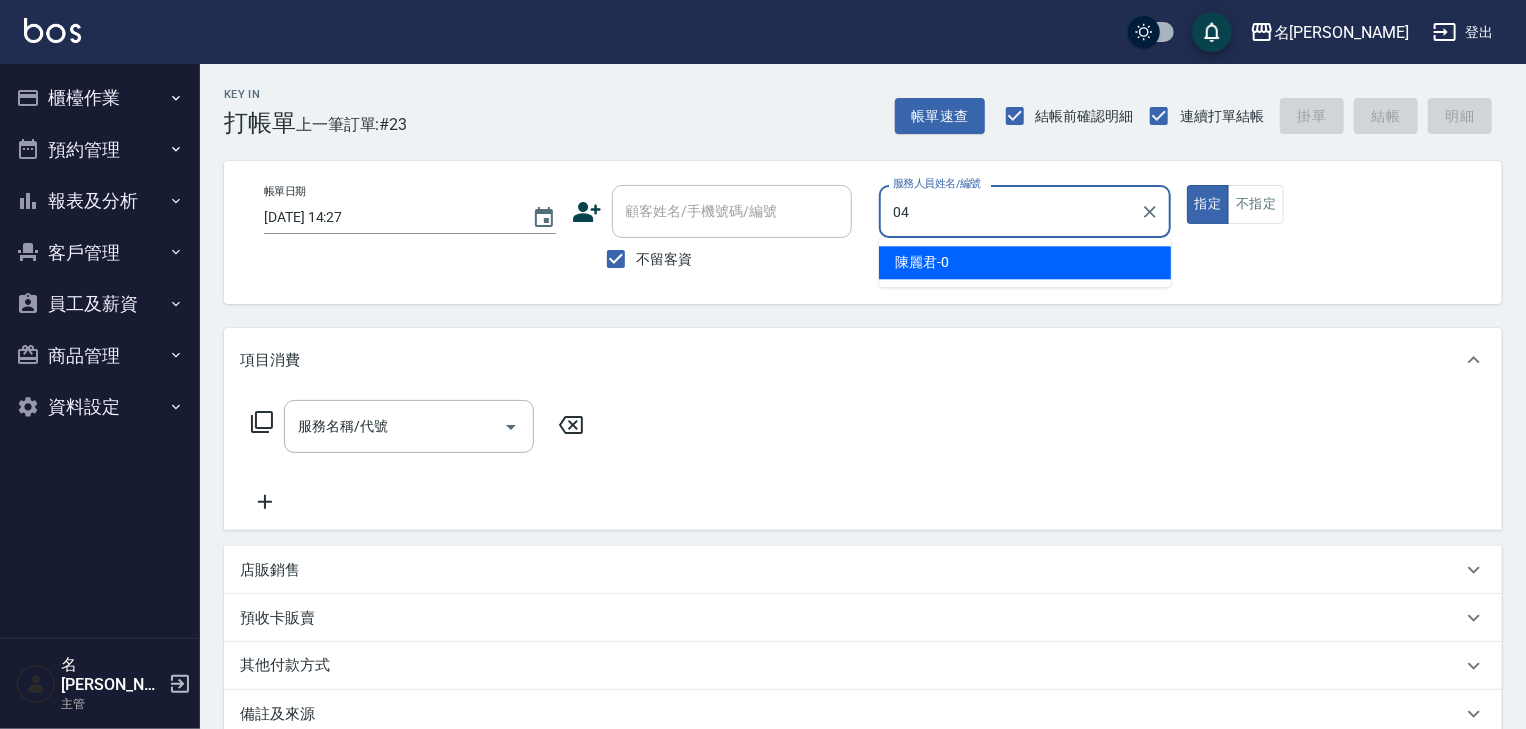 type on "[PERSON_NAME]-04" 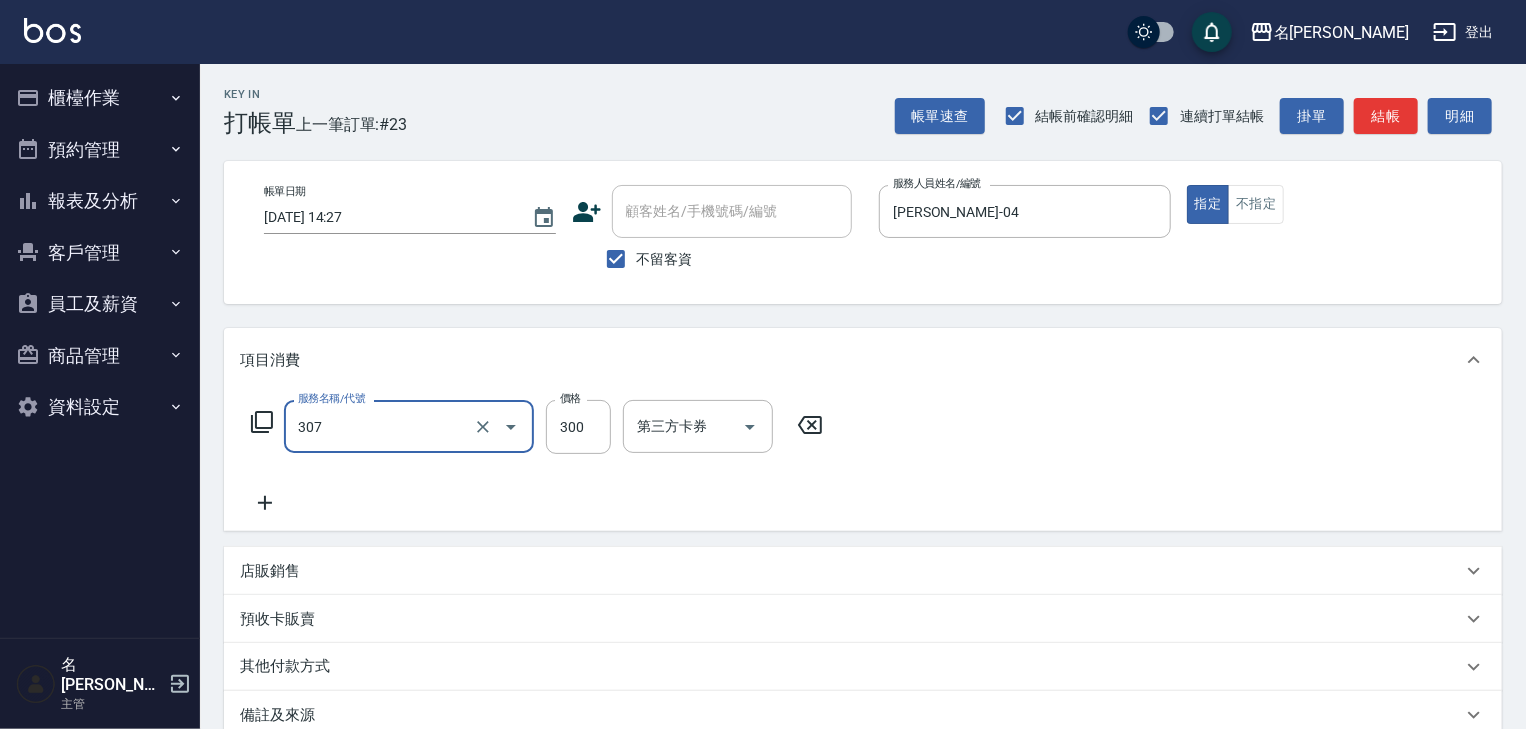 type on "剪髮(307)" 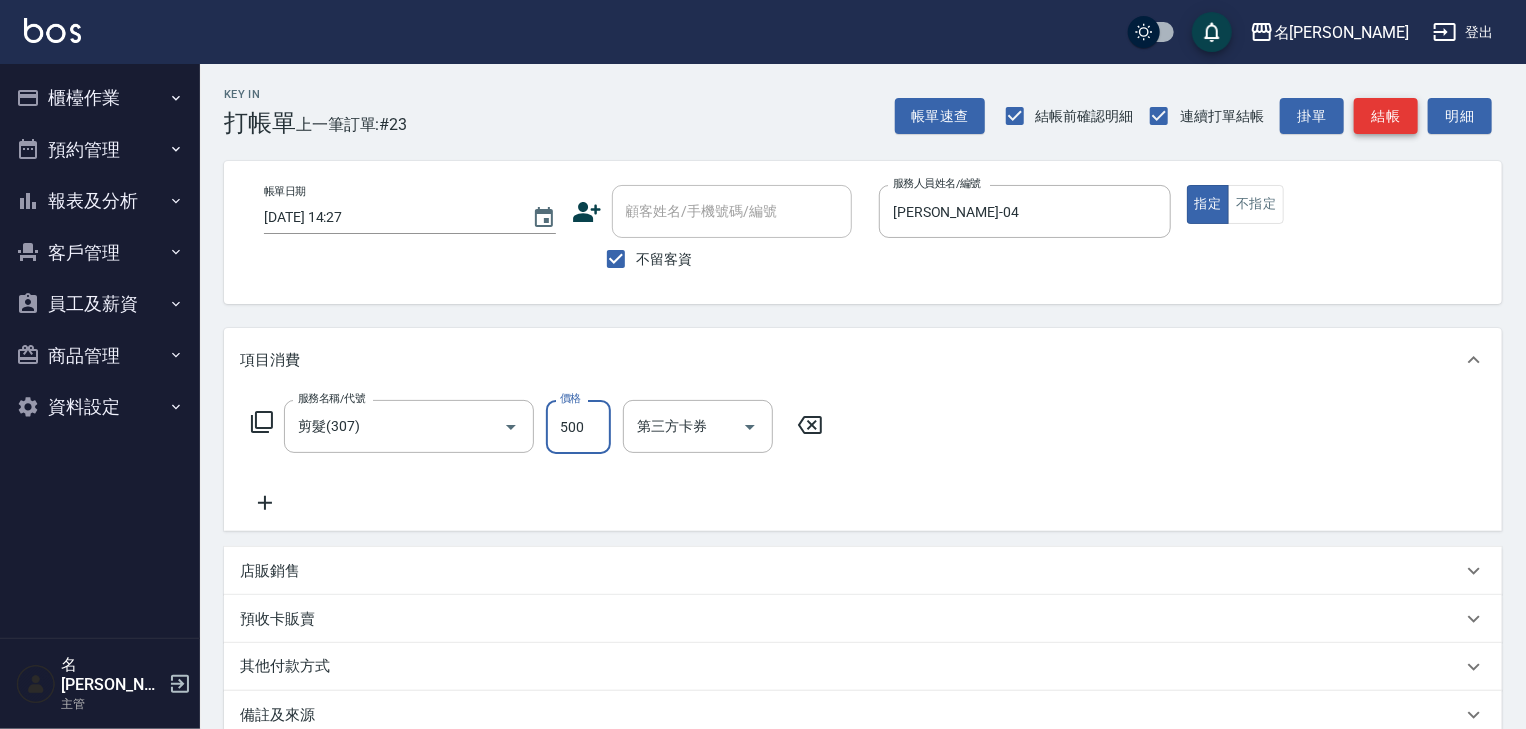 type on "500" 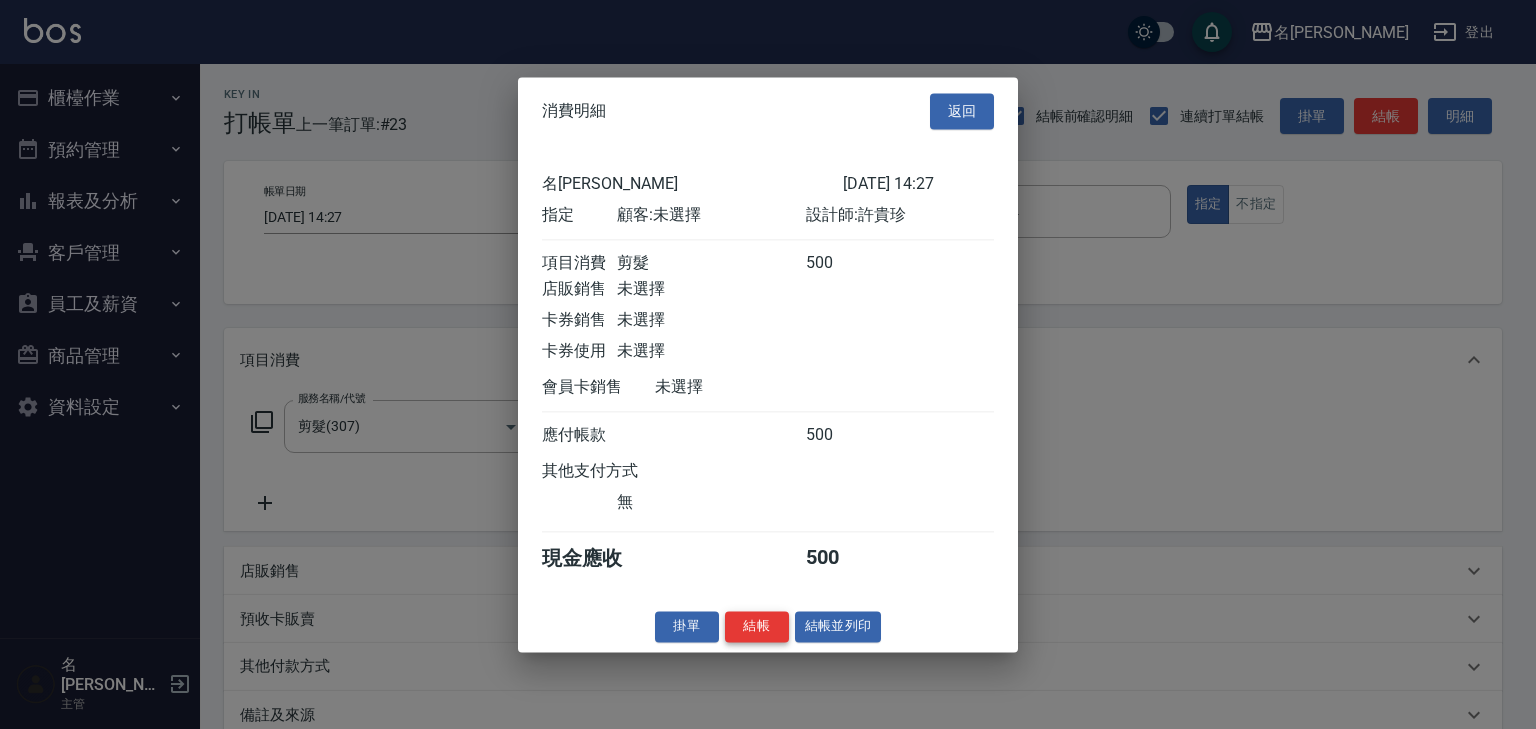 click on "結帳" at bounding box center [757, 626] 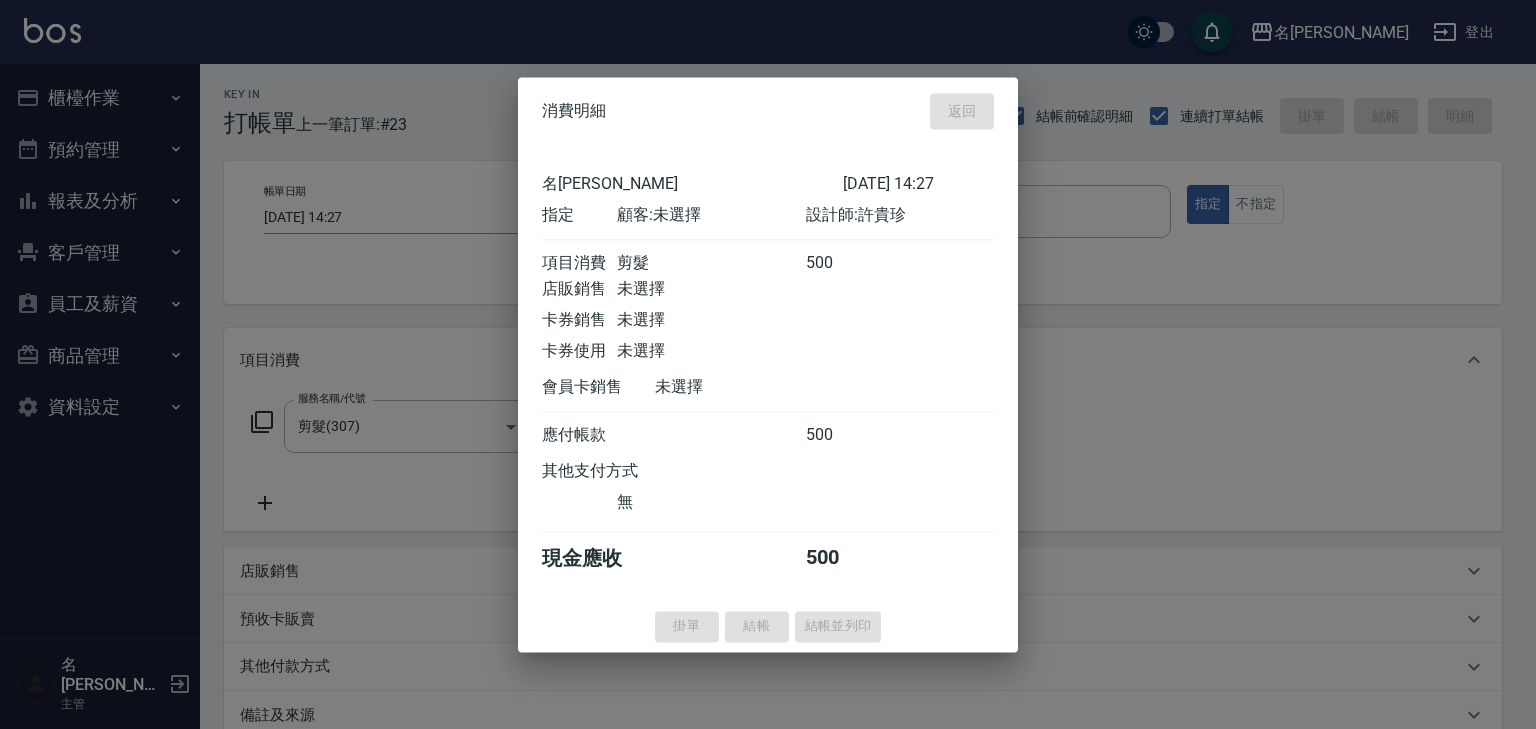 type on "[DATE] 14:30" 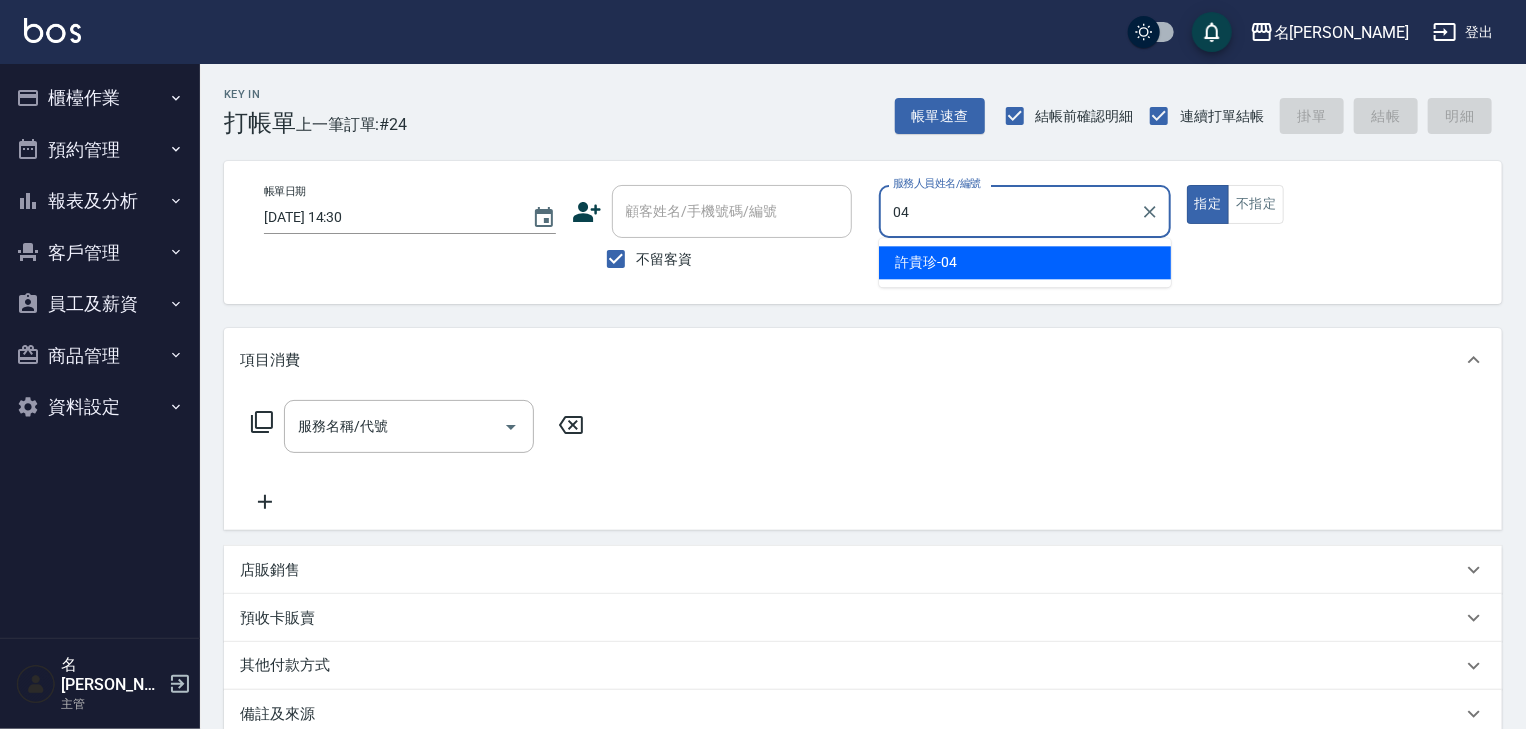 type on "[PERSON_NAME]-04" 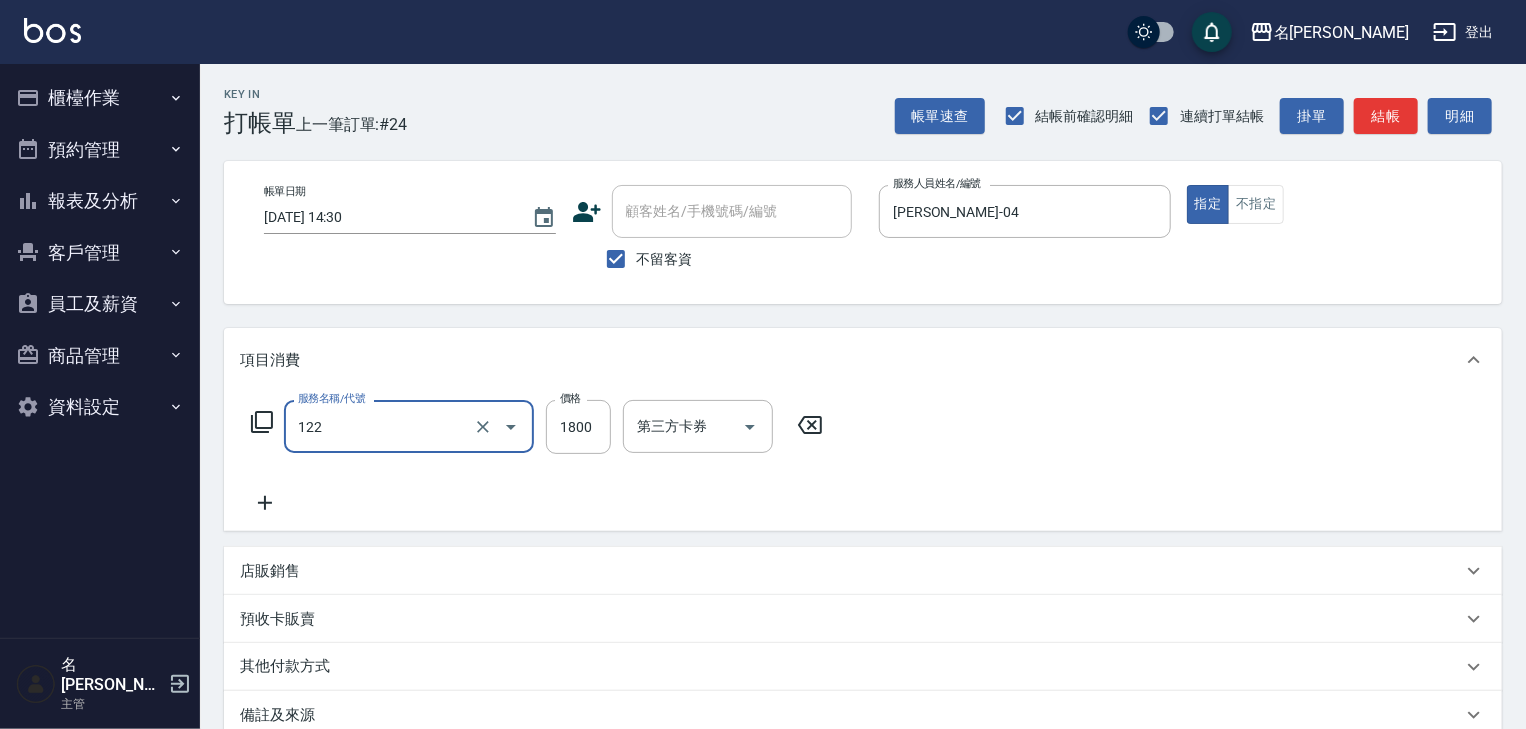 type on "草本髮泥(小)(122)" 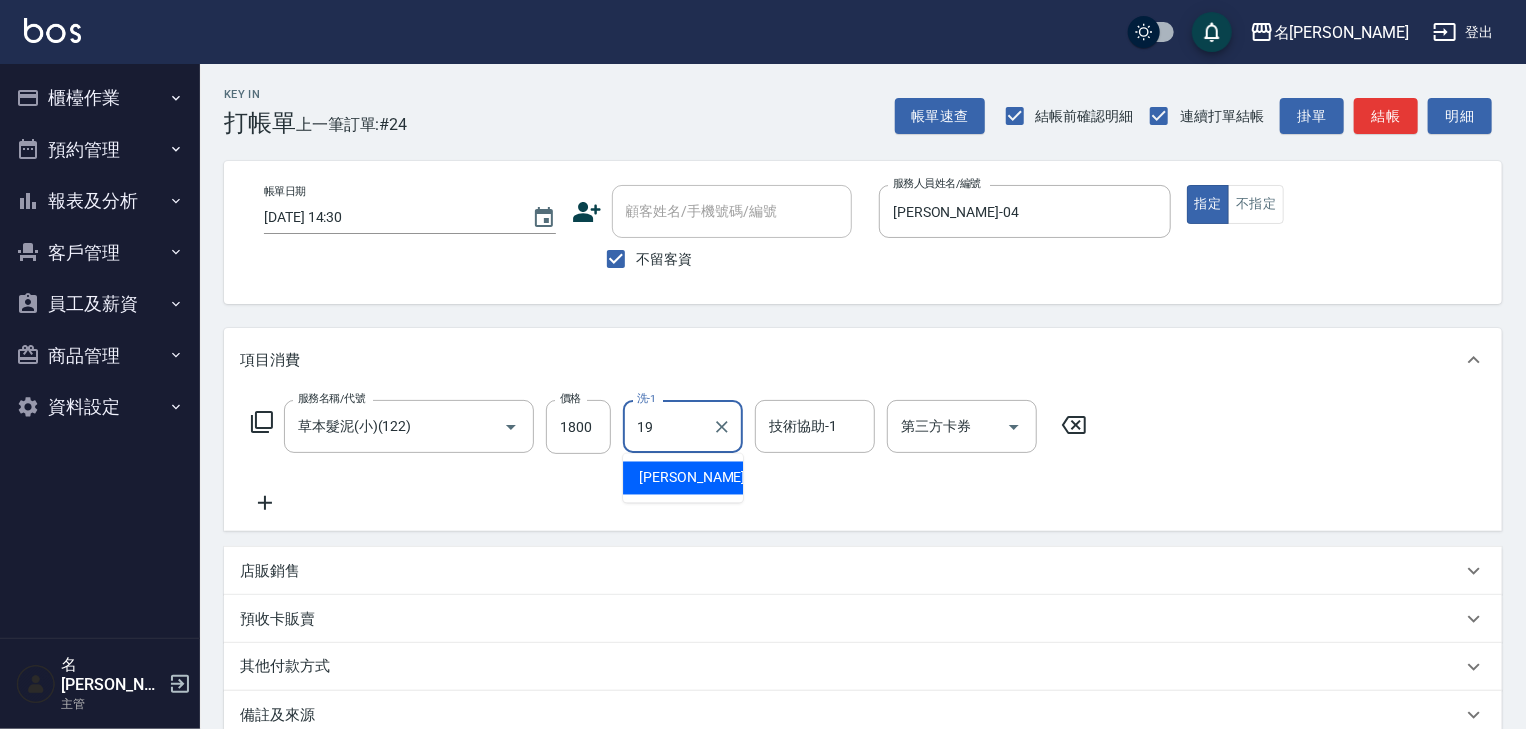 type on "[PERSON_NAME]-19" 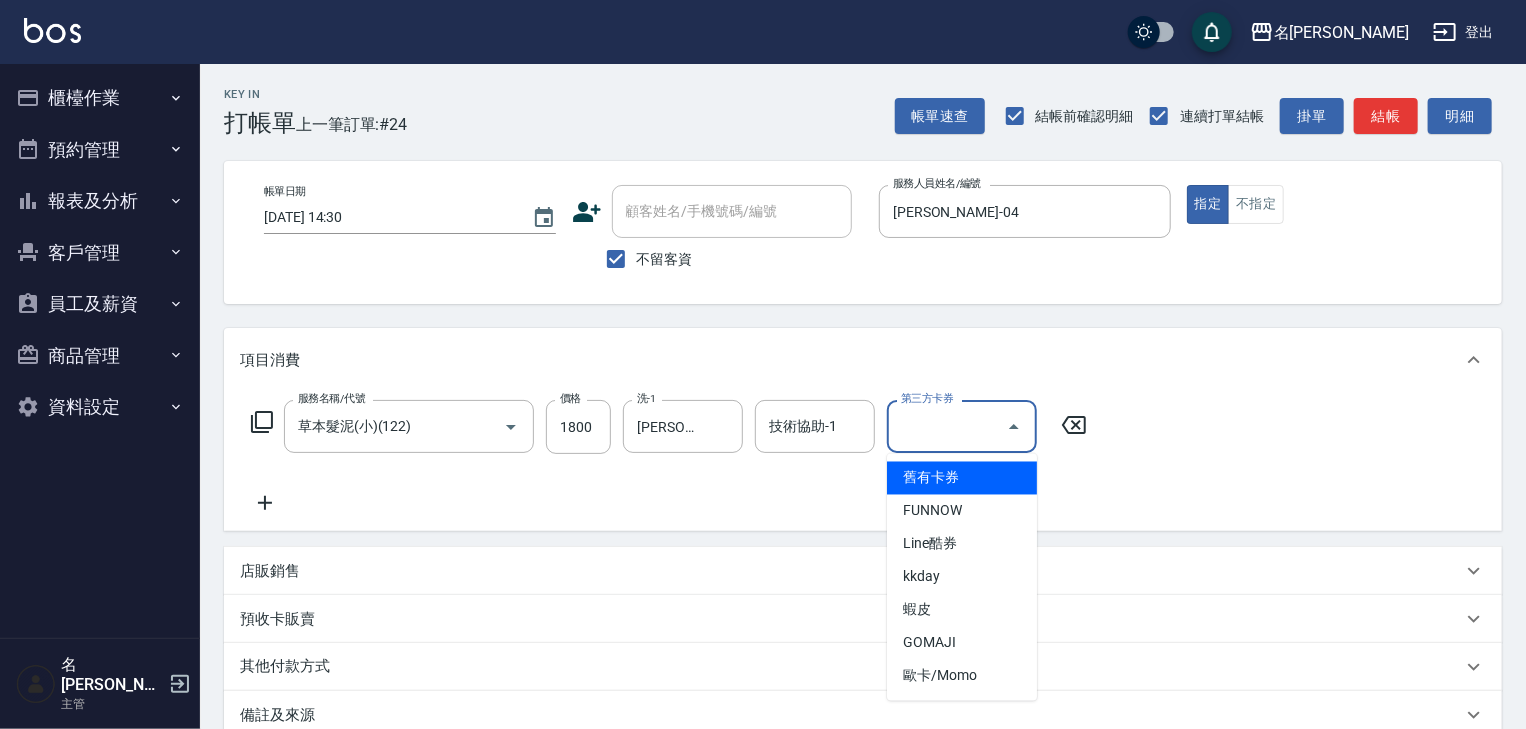 type 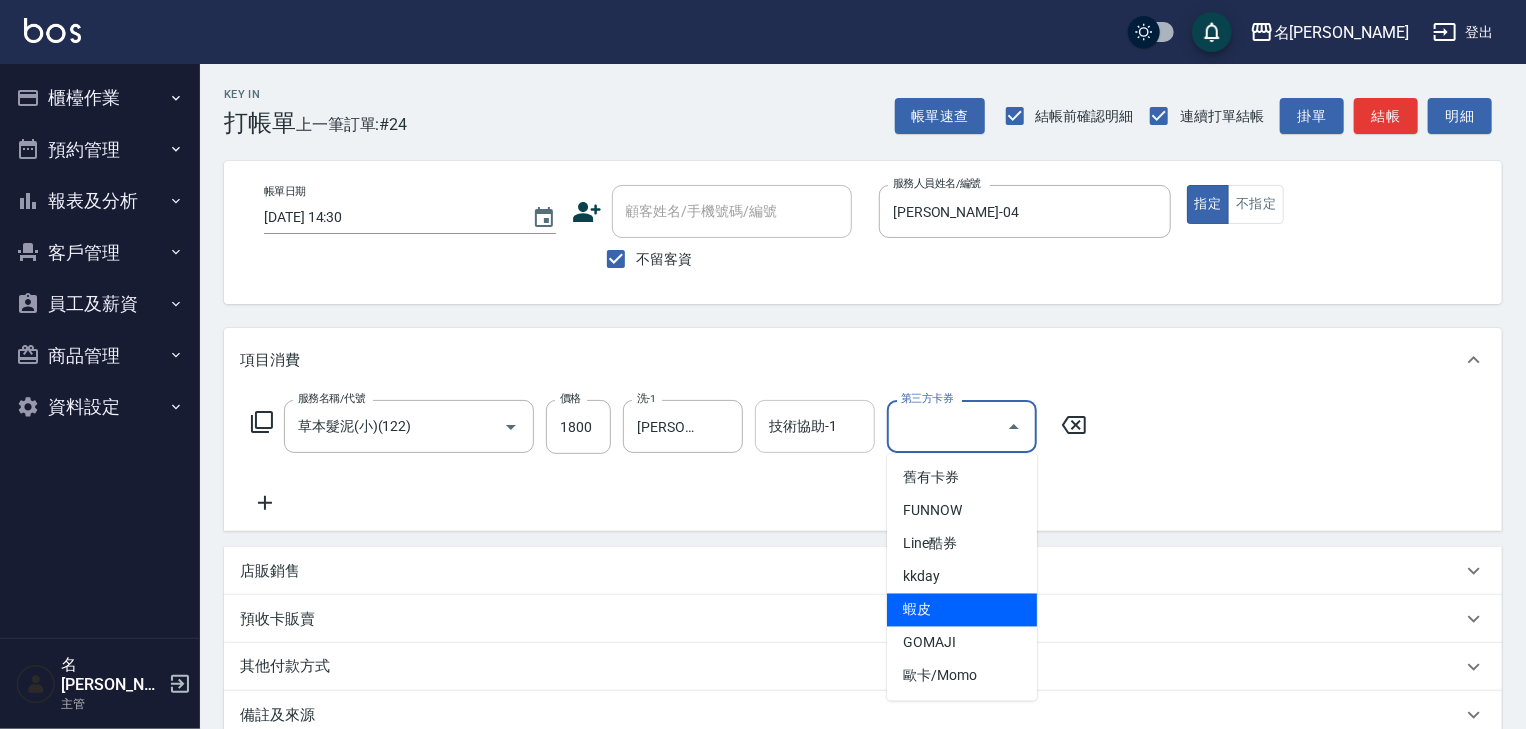 click on "技術協助-1" at bounding box center (815, 426) 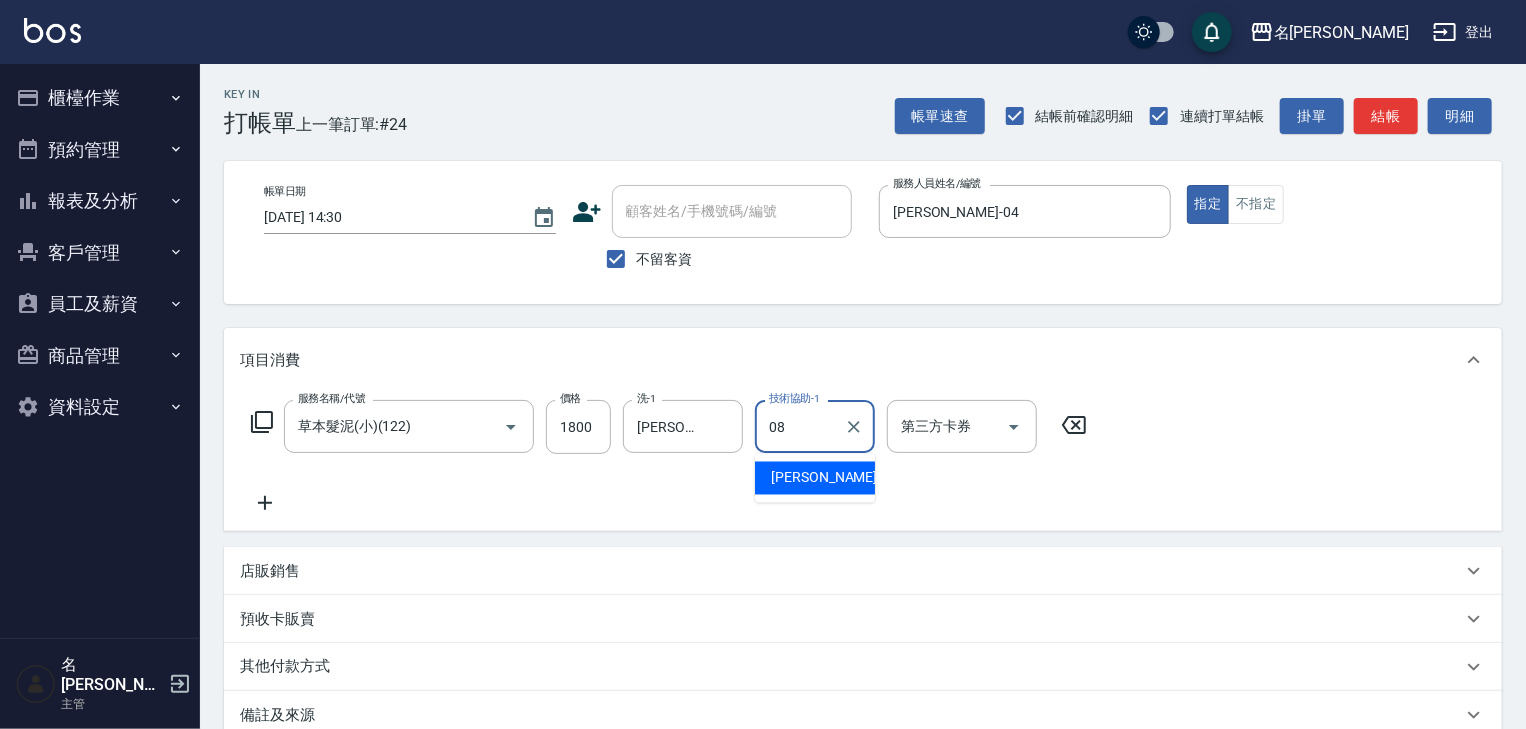 type on "[PERSON_NAME]-08" 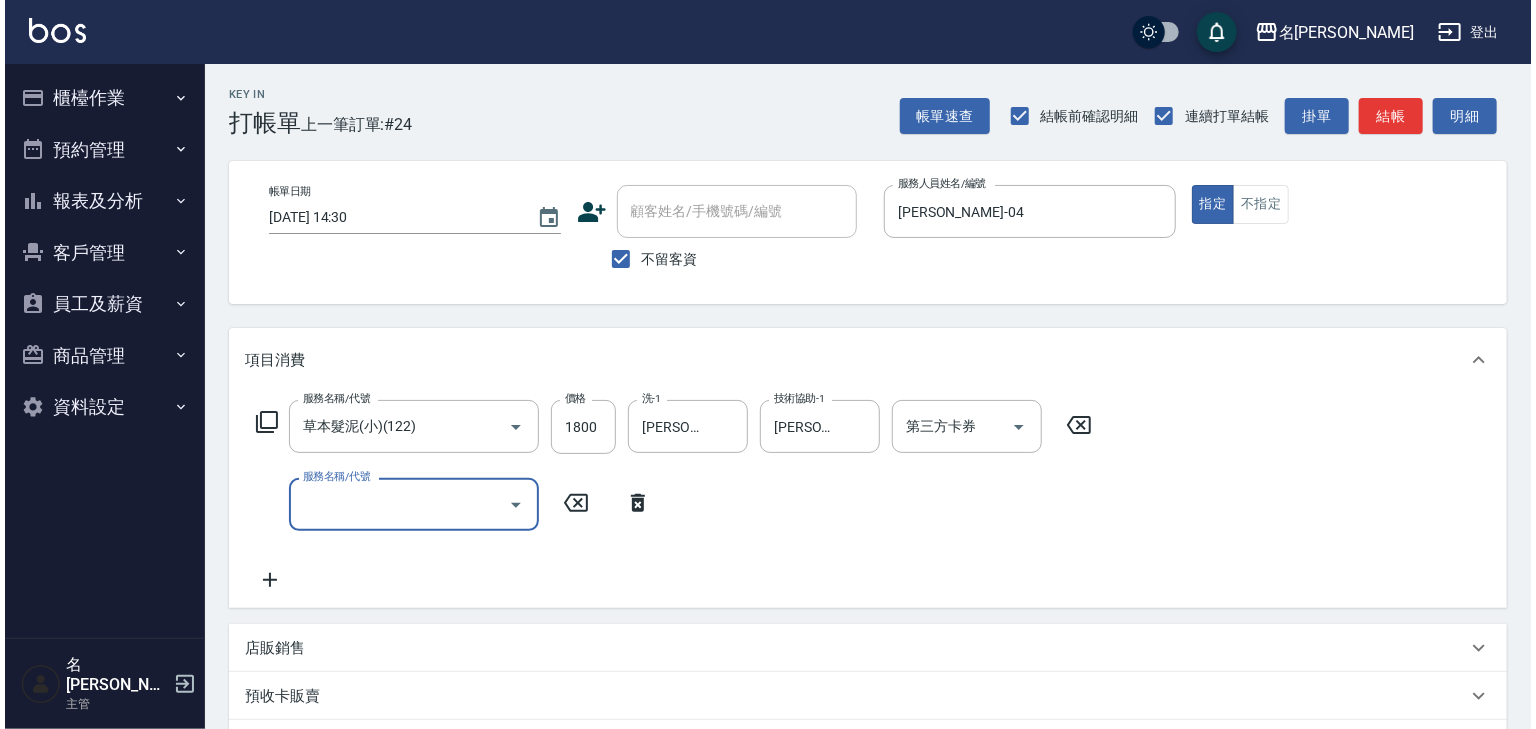 scroll, scrollTop: 311, scrollLeft: 0, axis: vertical 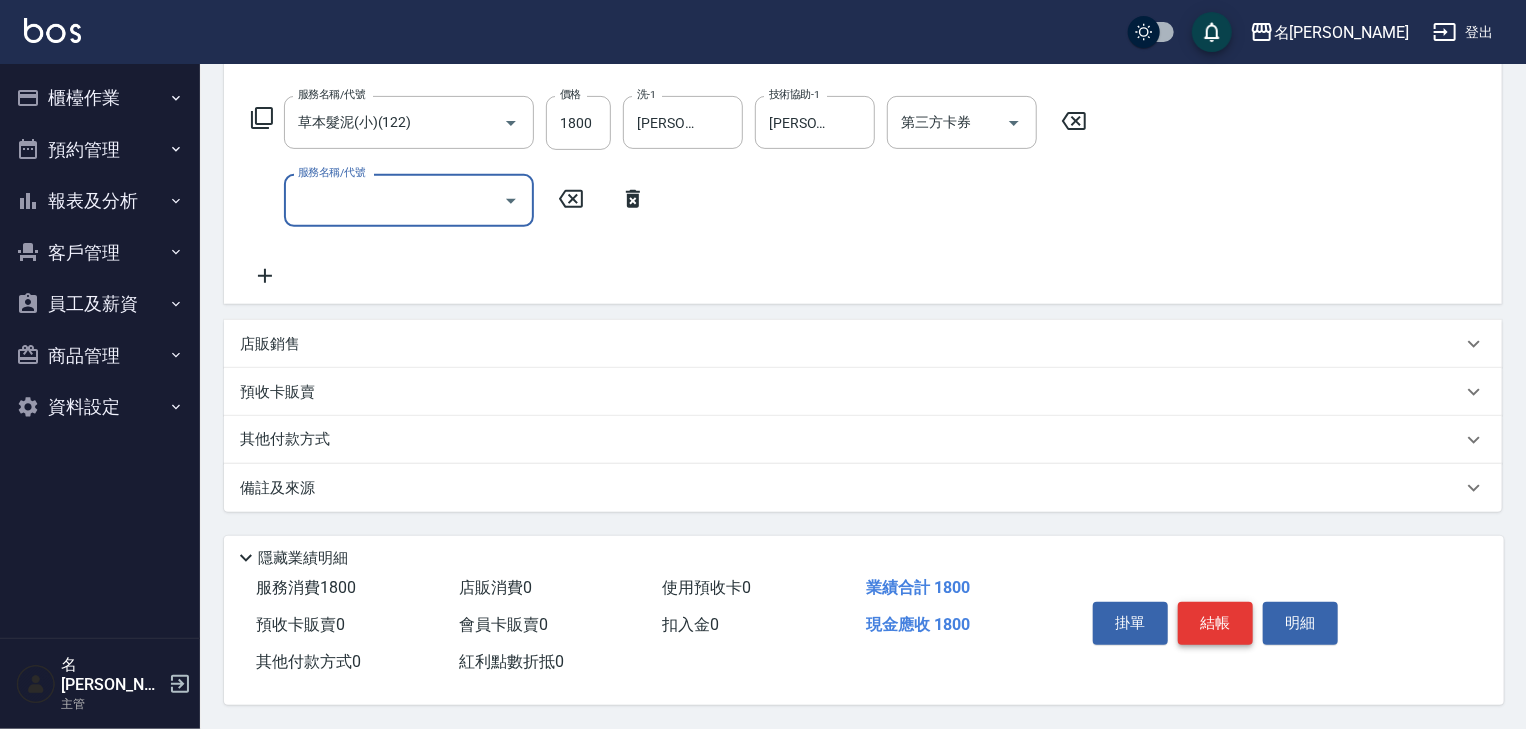 click on "結帳" at bounding box center (1215, 623) 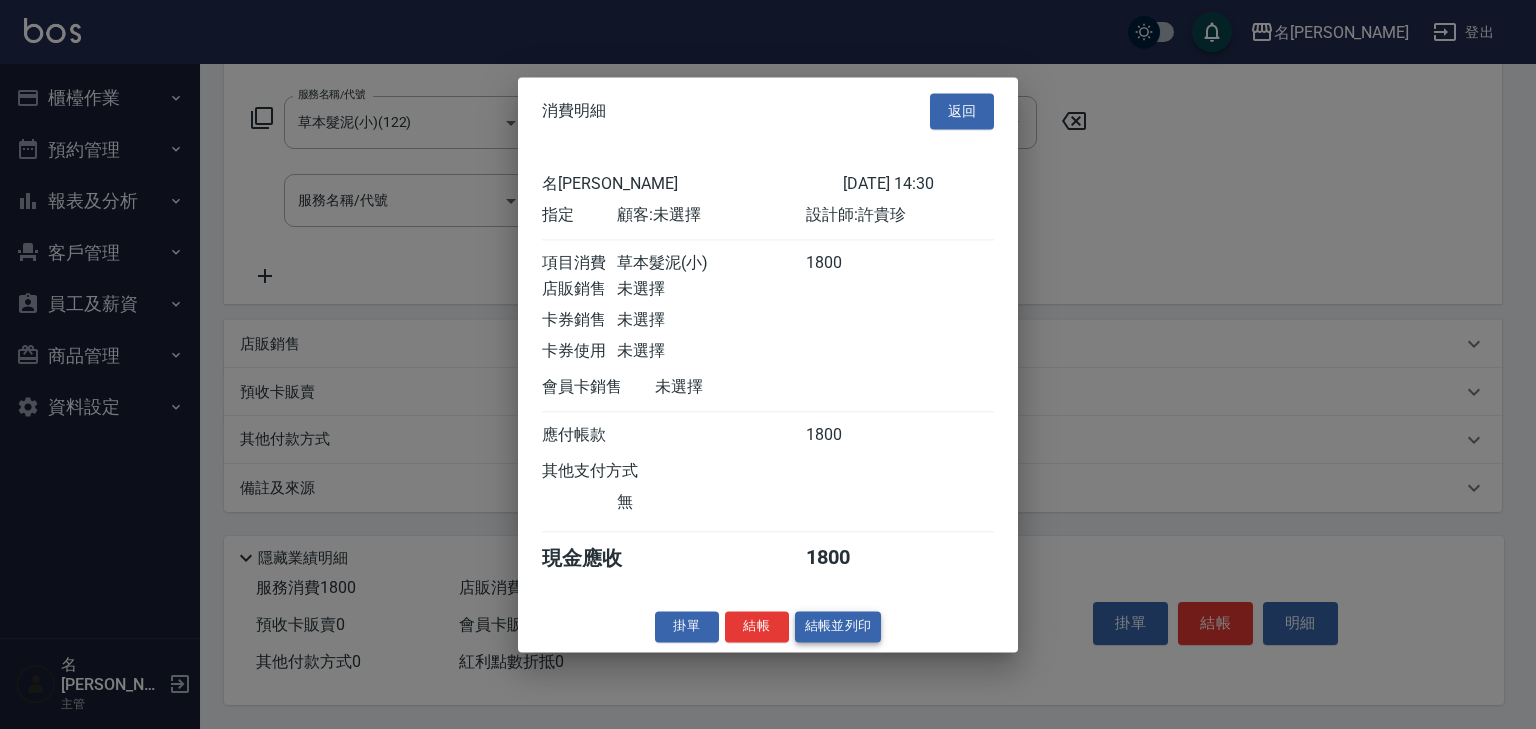 click on "結帳並列印" at bounding box center [838, 626] 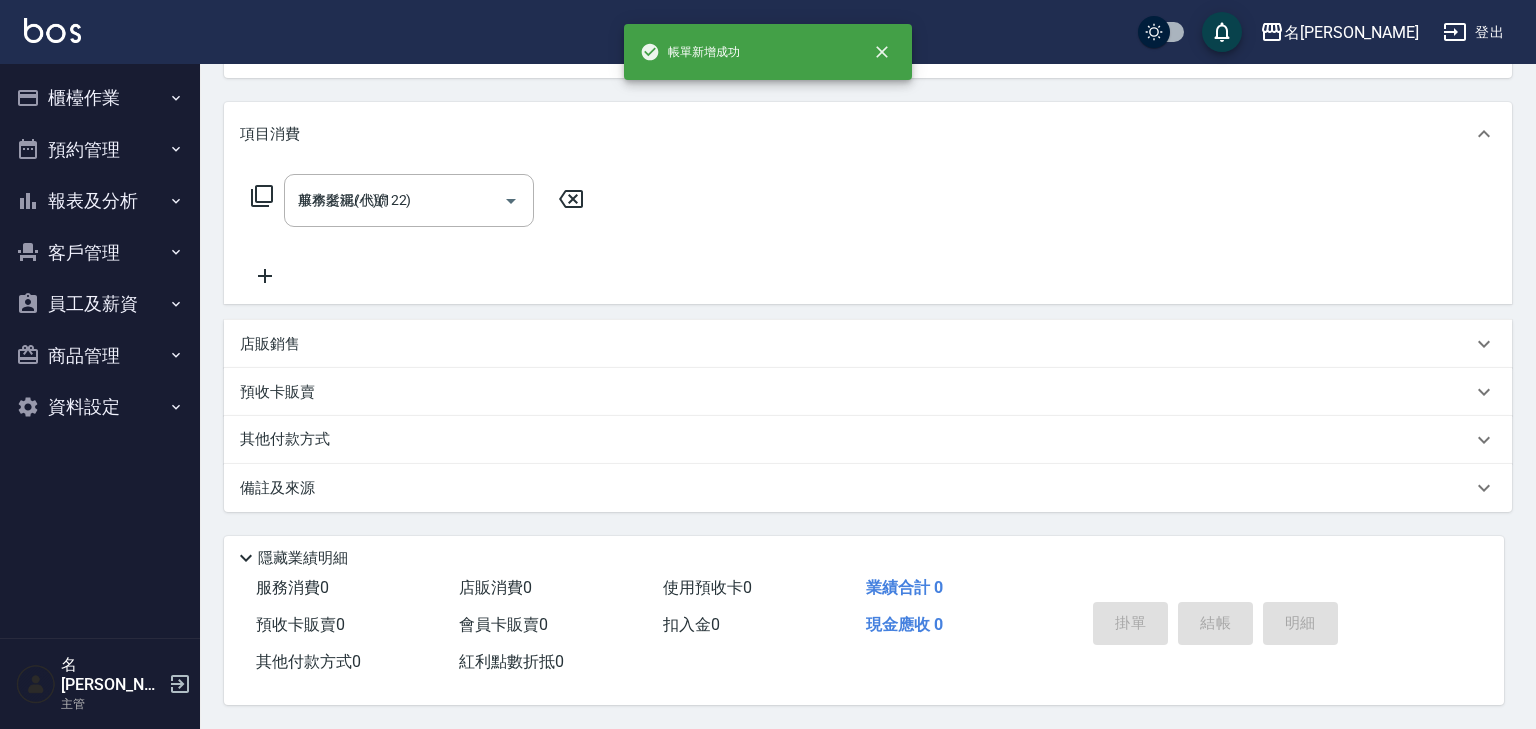 type on "[DATE] 14:36" 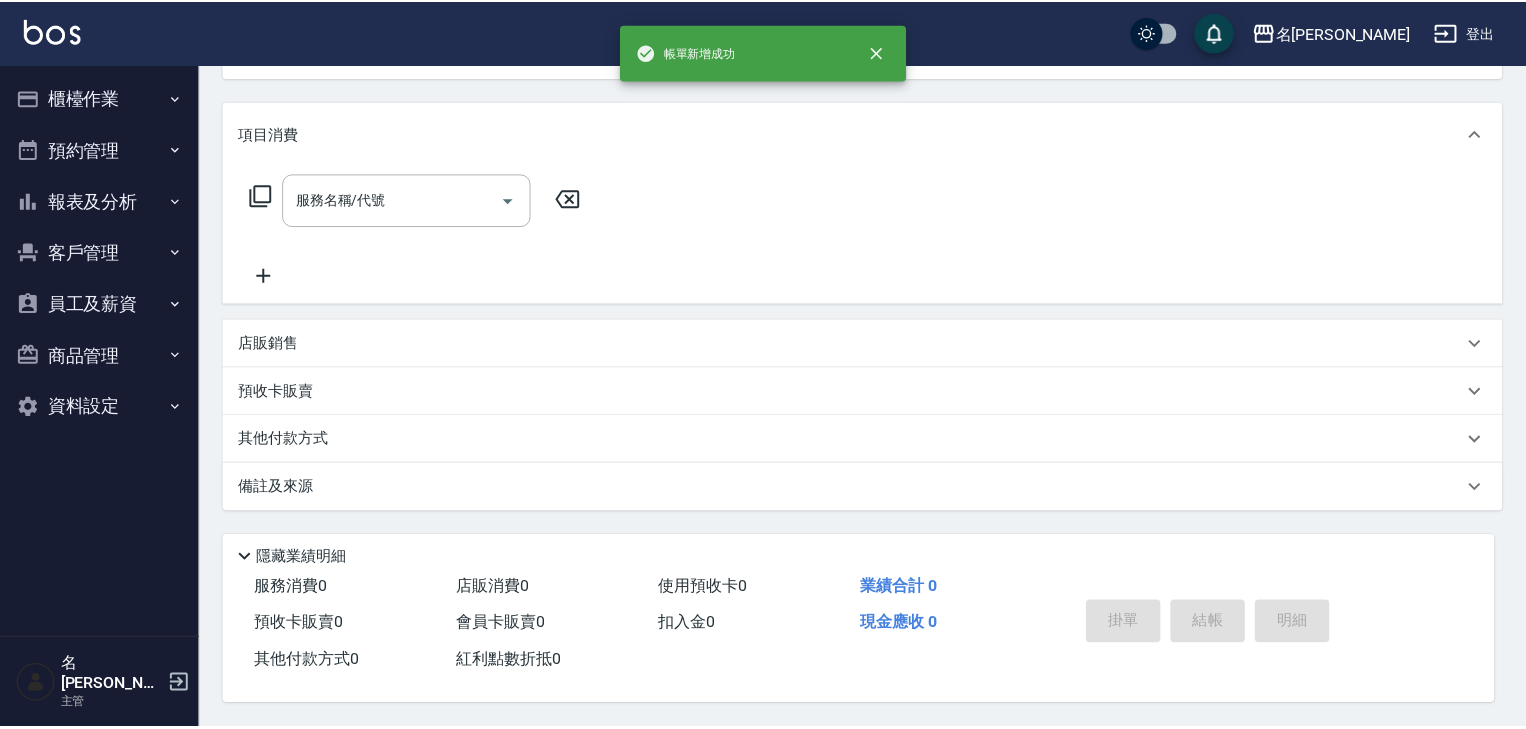 scroll, scrollTop: 0, scrollLeft: 0, axis: both 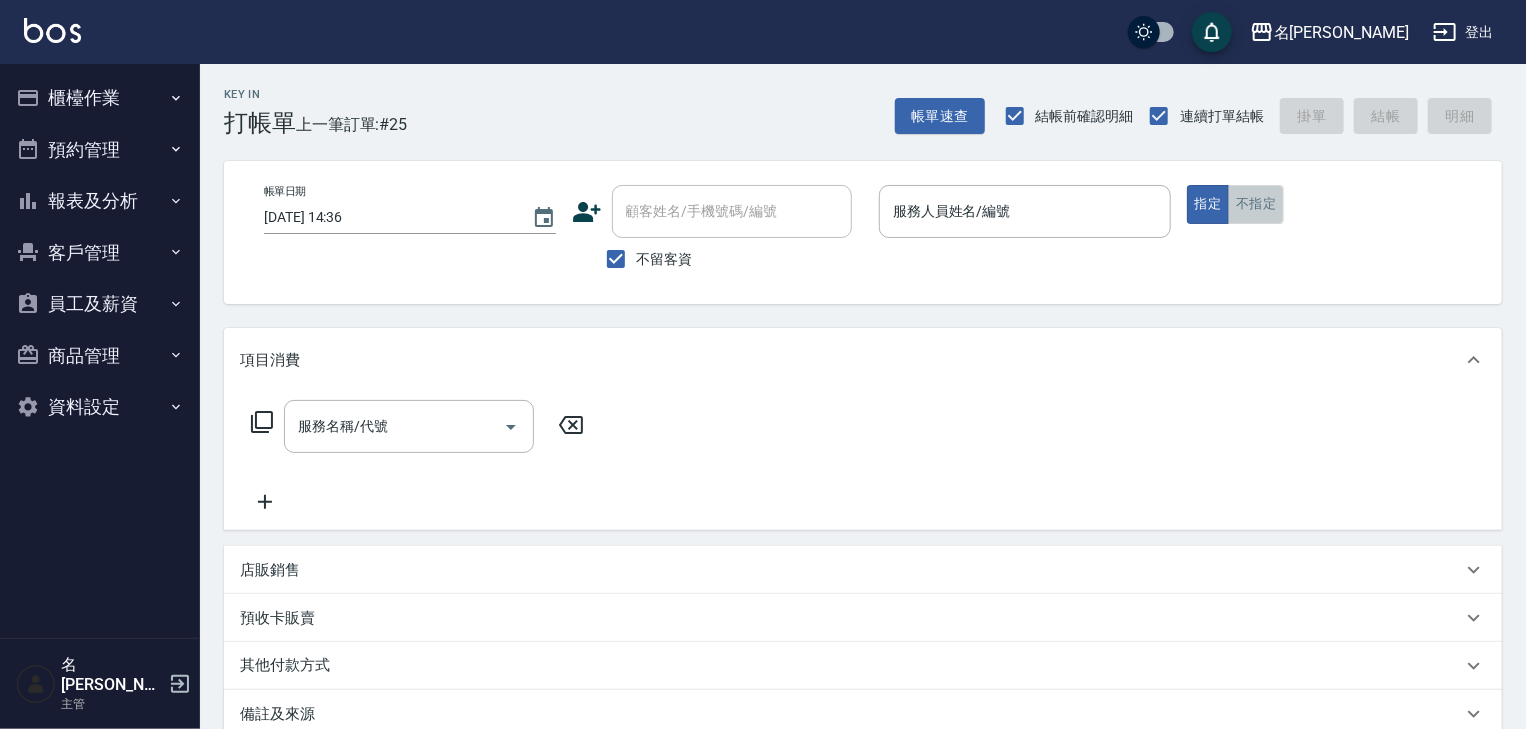 click on "不指定" at bounding box center (1256, 204) 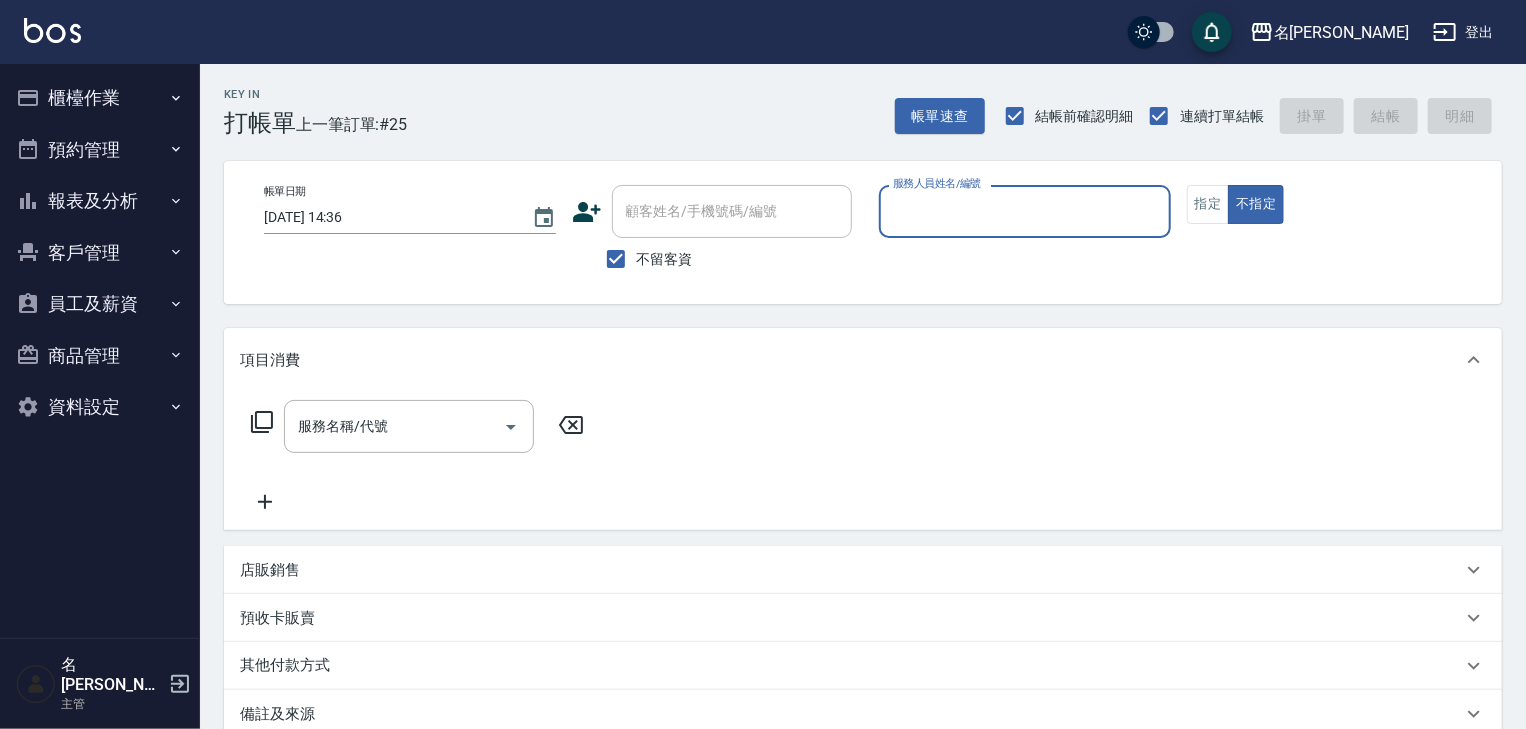 click on "服務人員姓名/編號" at bounding box center [1025, 211] 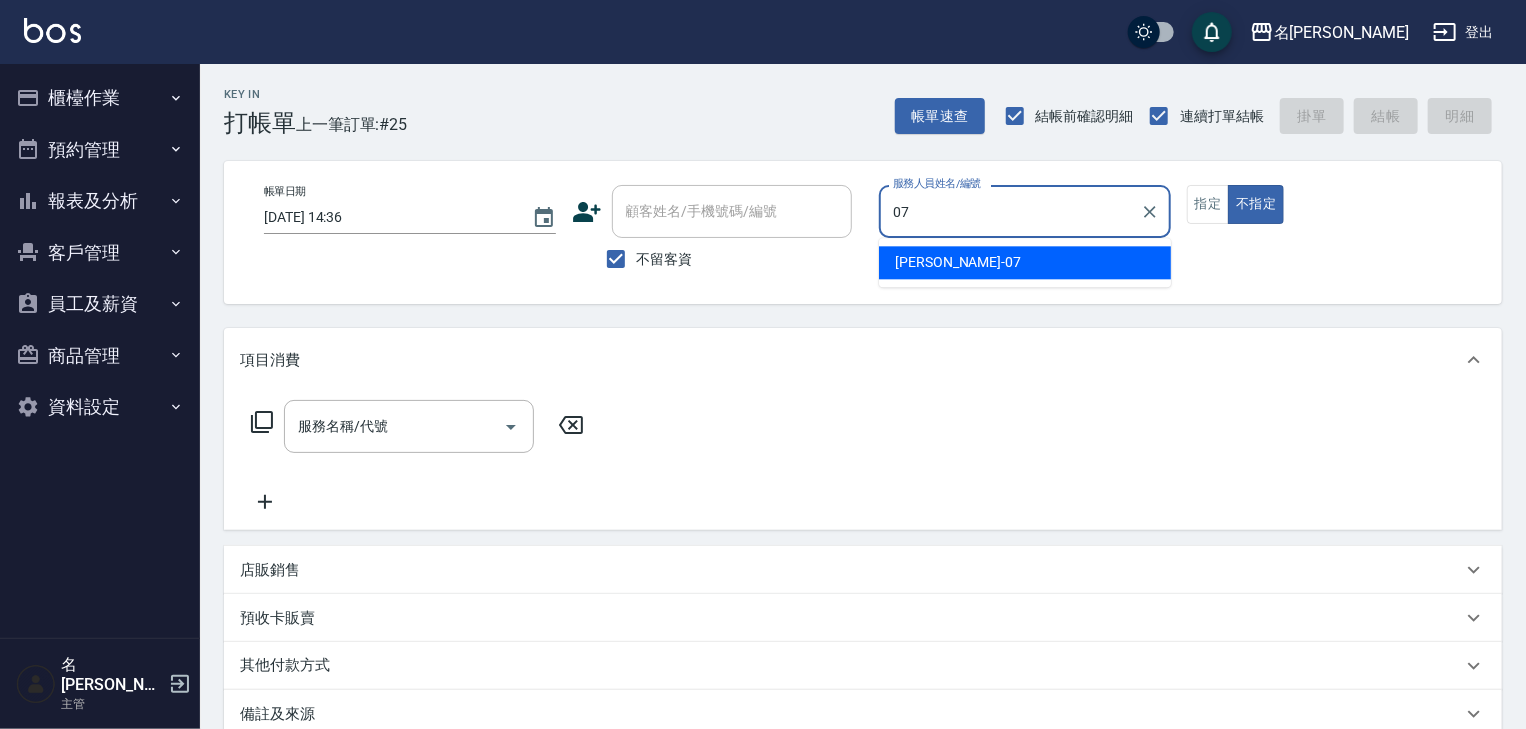 type on "[PERSON_NAME]-07" 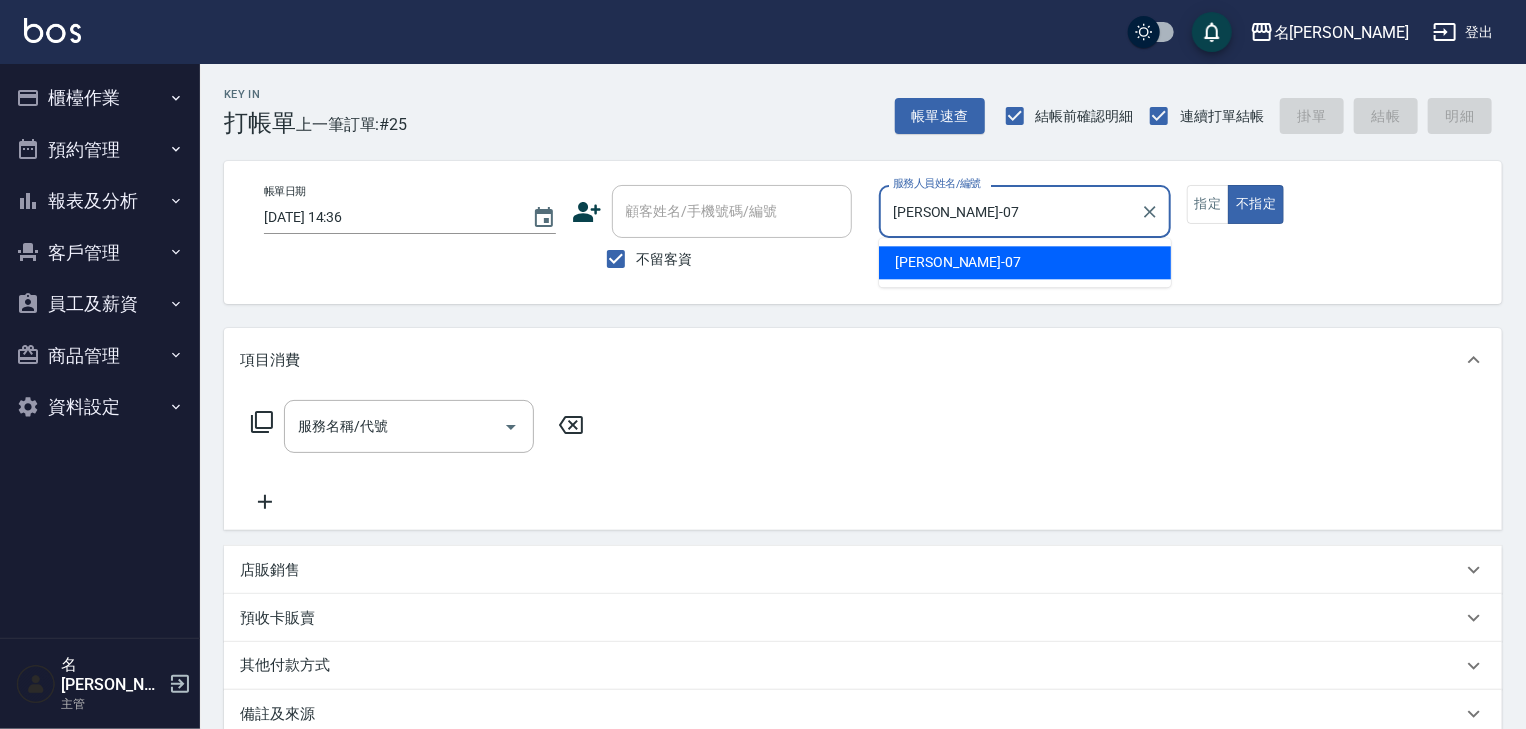 type on "false" 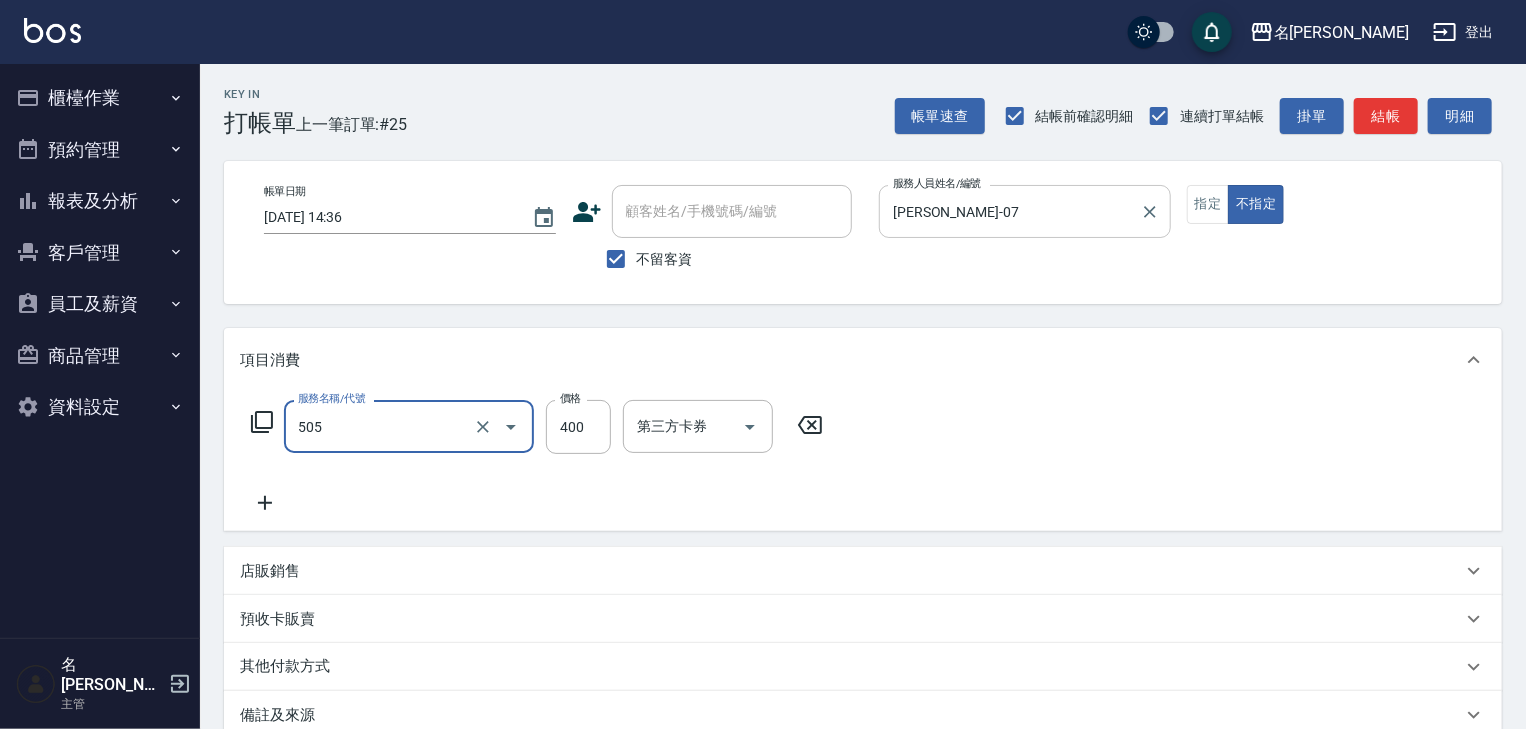 type on "洗髮(505)" 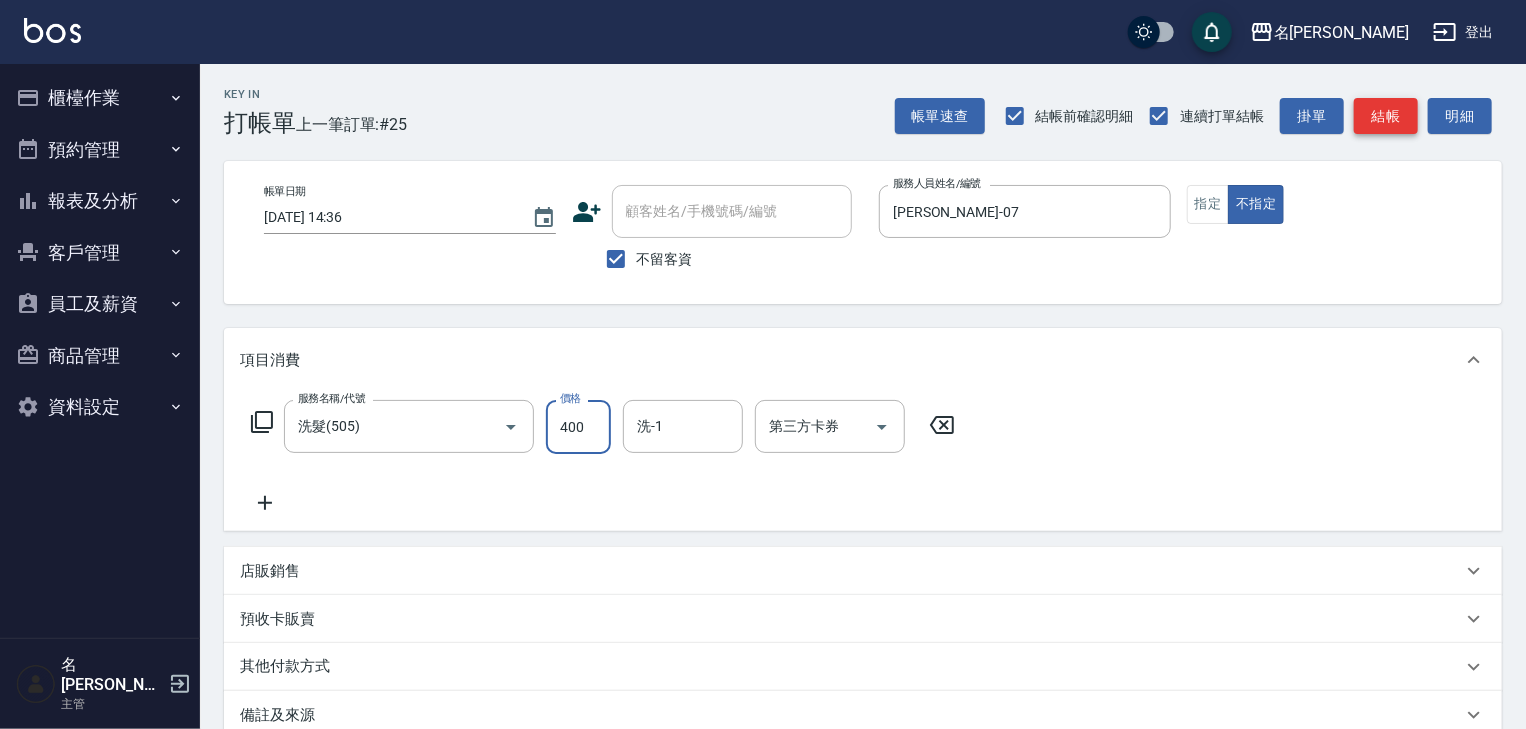 click on "結帳" at bounding box center (1386, 116) 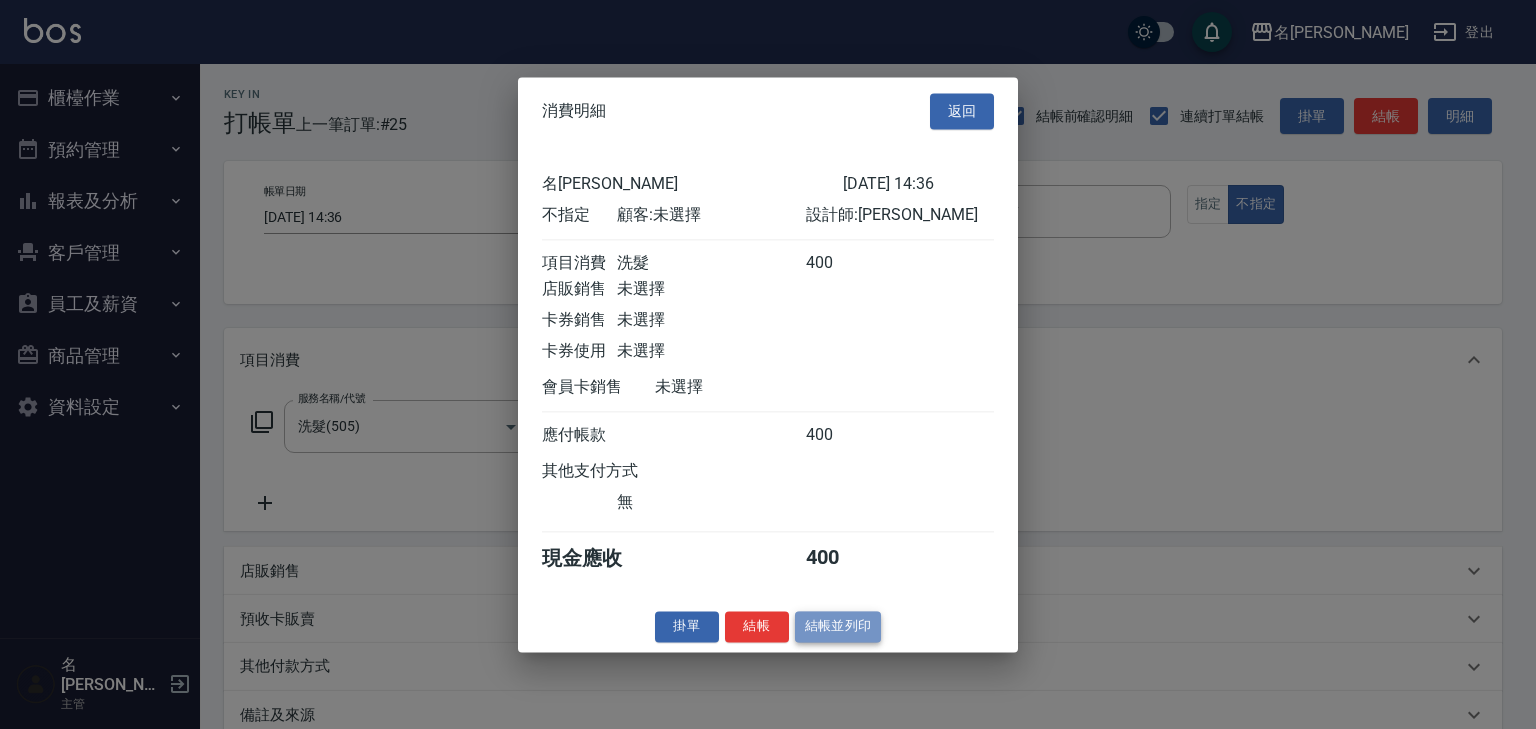 click on "結帳並列印" at bounding box center [838, 626] 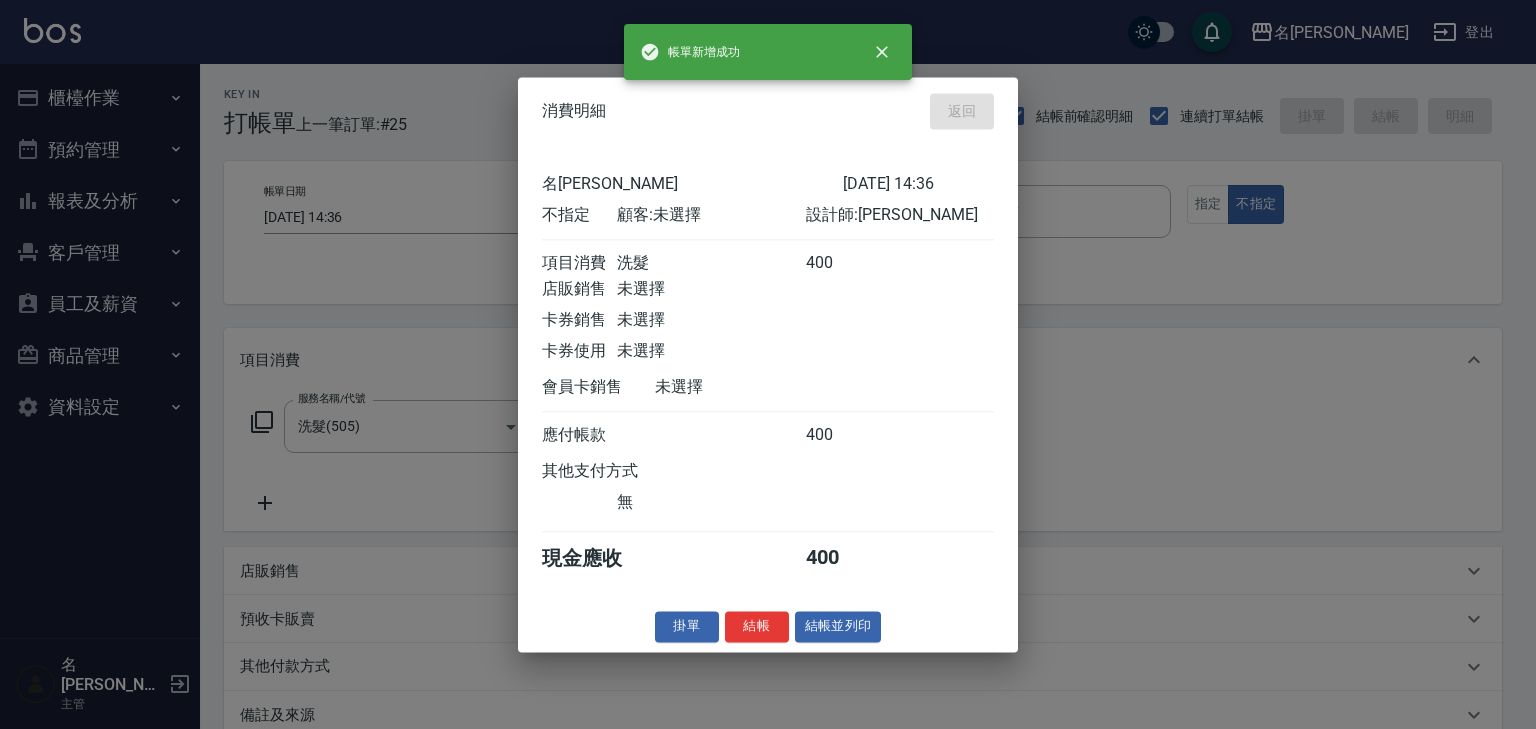 type on "[DATE] 14:43" 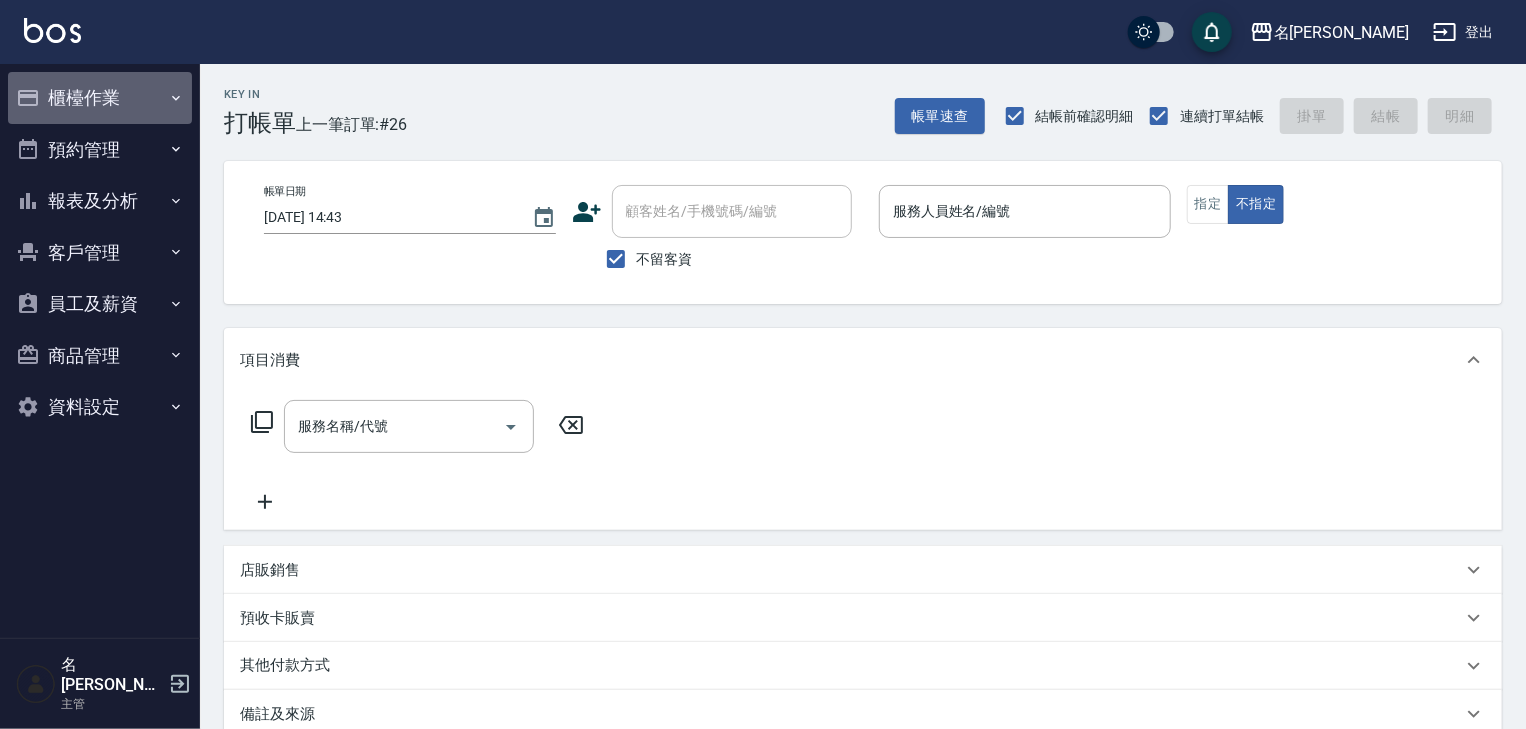 click on "櫃檯作業" at bounding box center (100, 98) 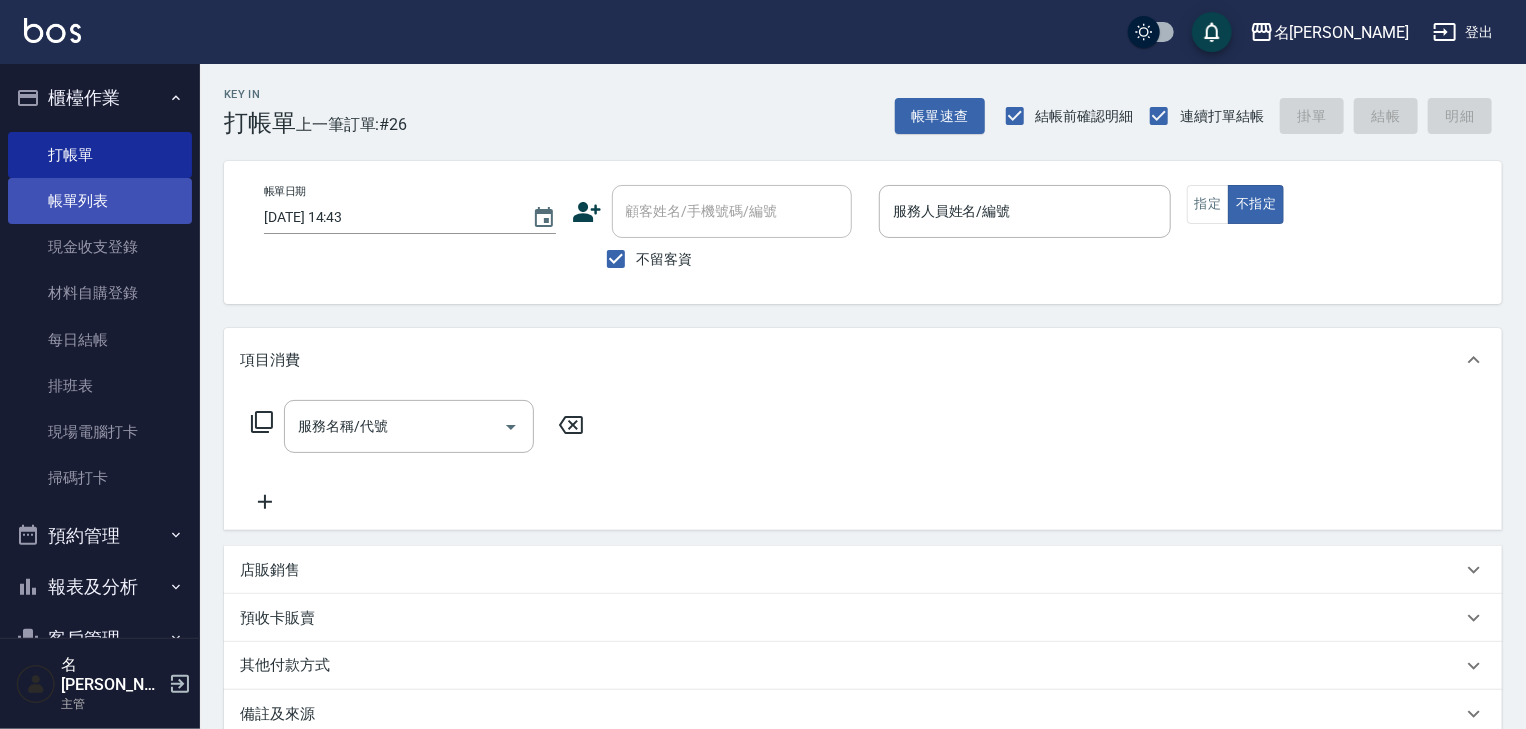 click on "帳單列表" at bounding box center (100, 201) 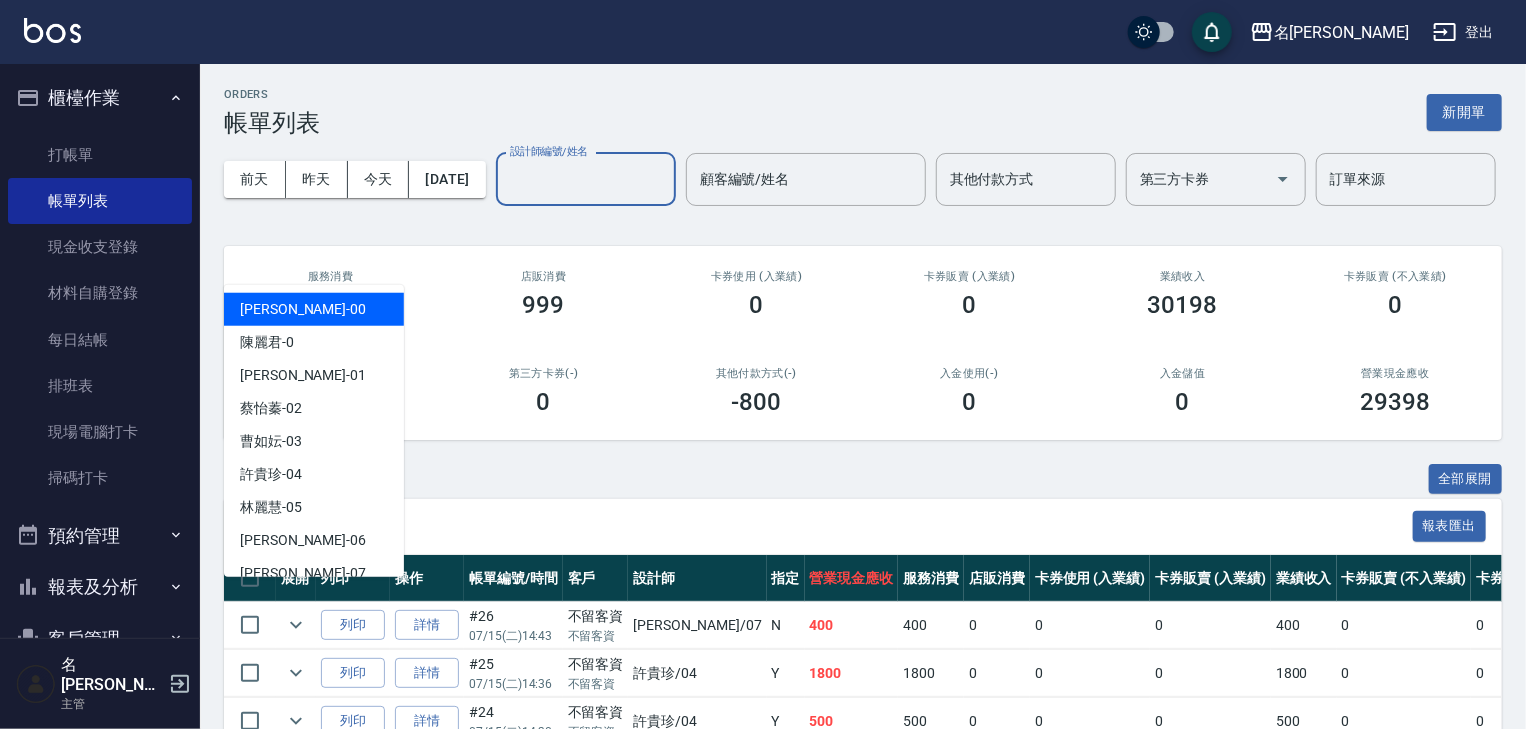 click on "設計師編號/姓名" at bounding box center (586, 179) 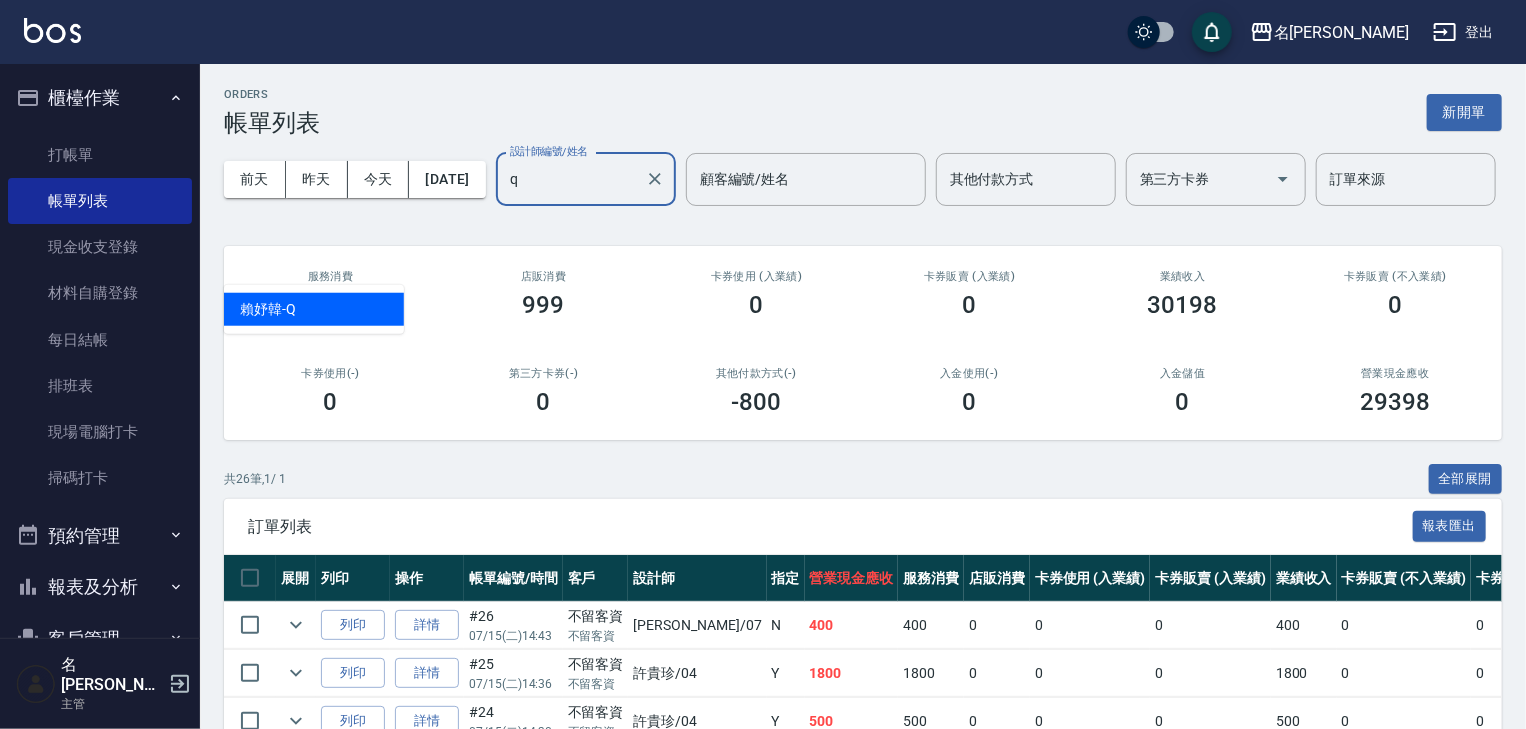 click on "[PERSON_NAME]" at bounding box center (314, 309) 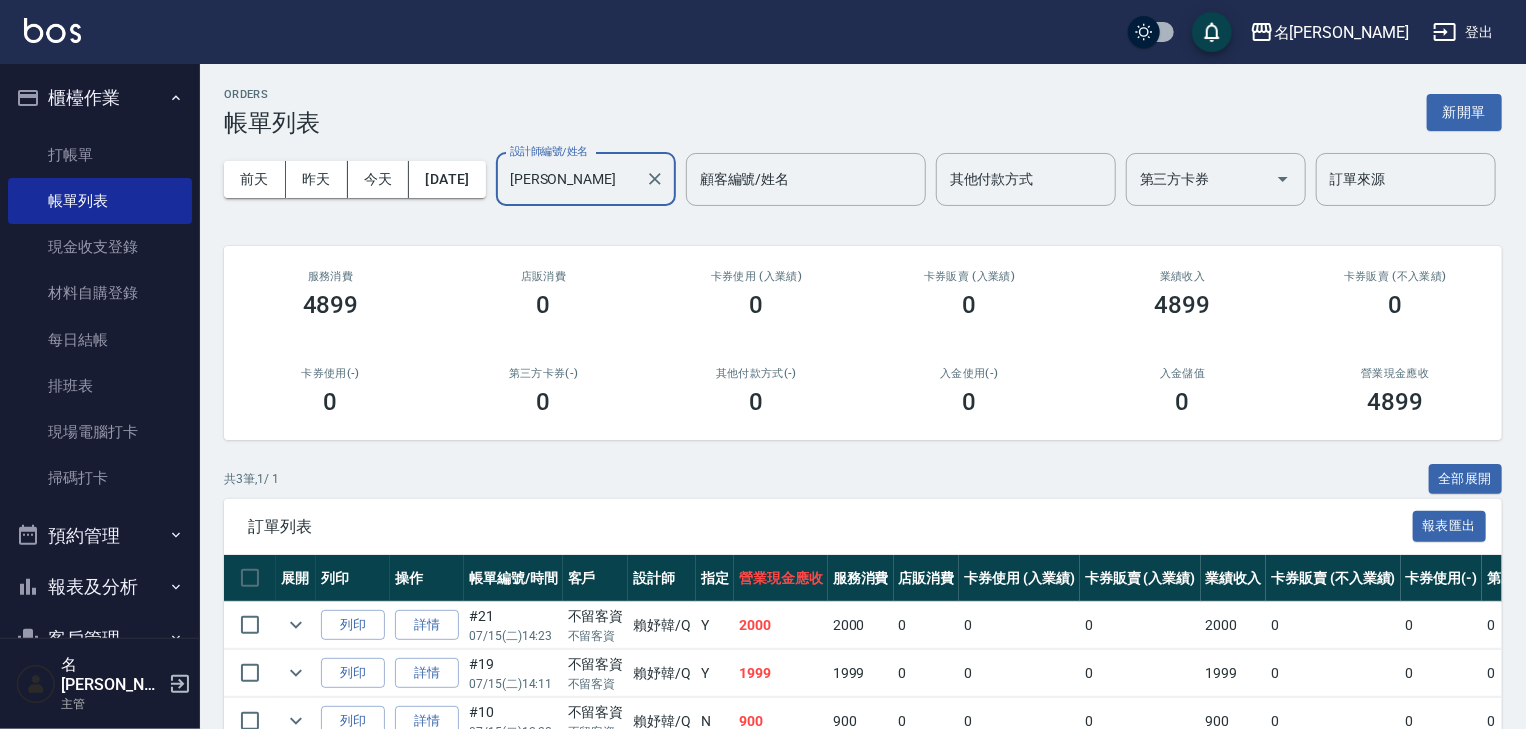 scroll, scrollTop: 168, scrollLeft: 0, axis: vertical 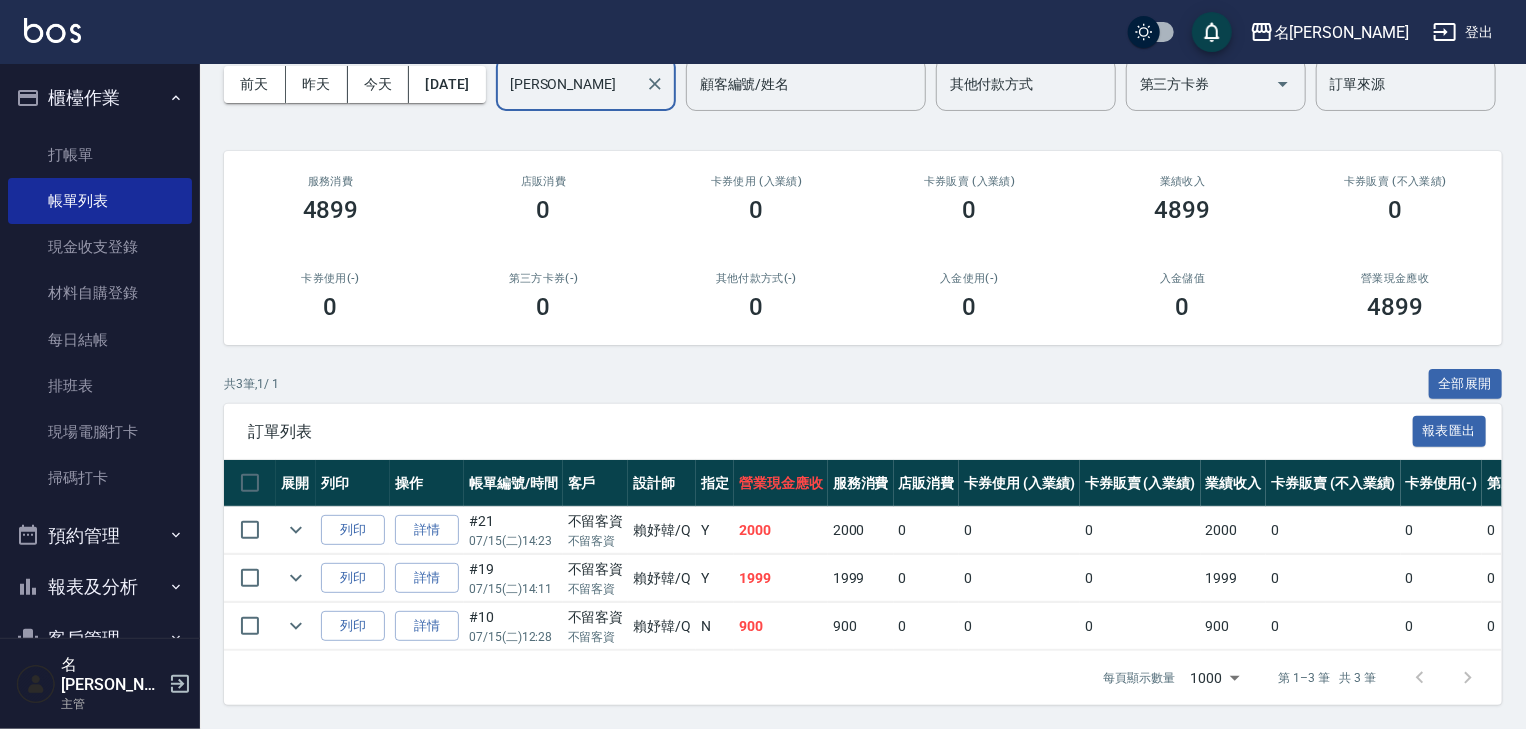 type on "[PERSON_NAME]" 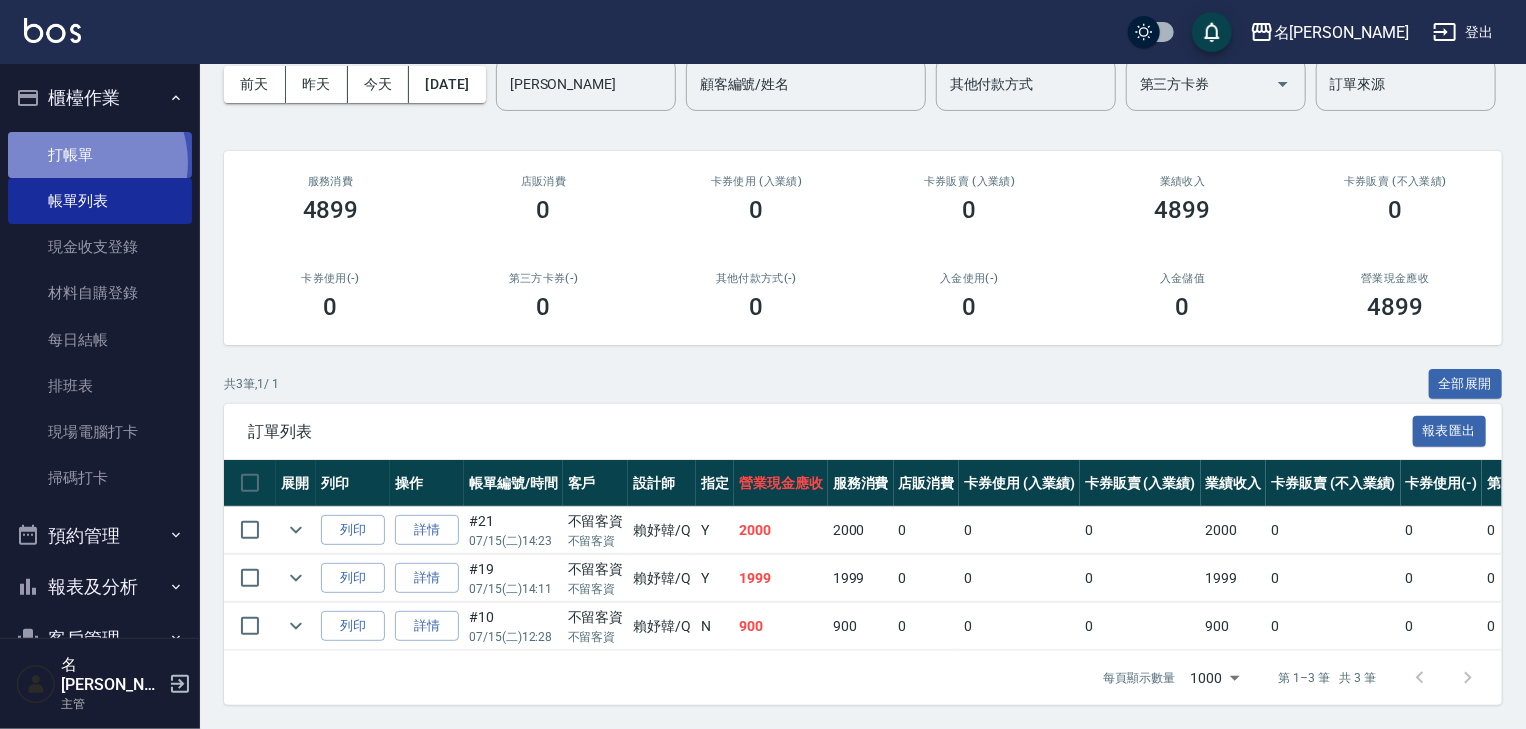 click on "打帳單" at bounding box center [100, 155] 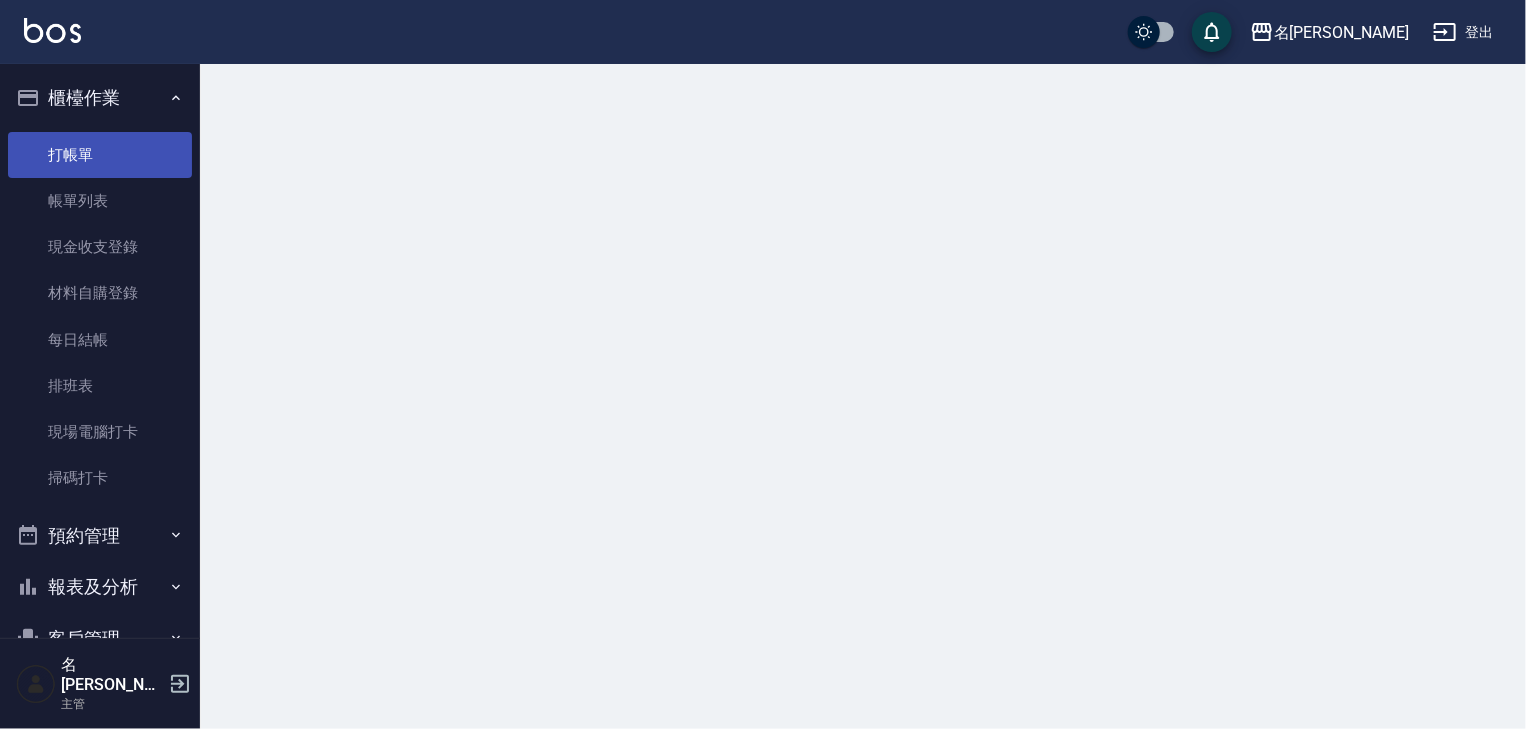 scroll, scrollTop: 0, scrollLeft: 0, axis: both 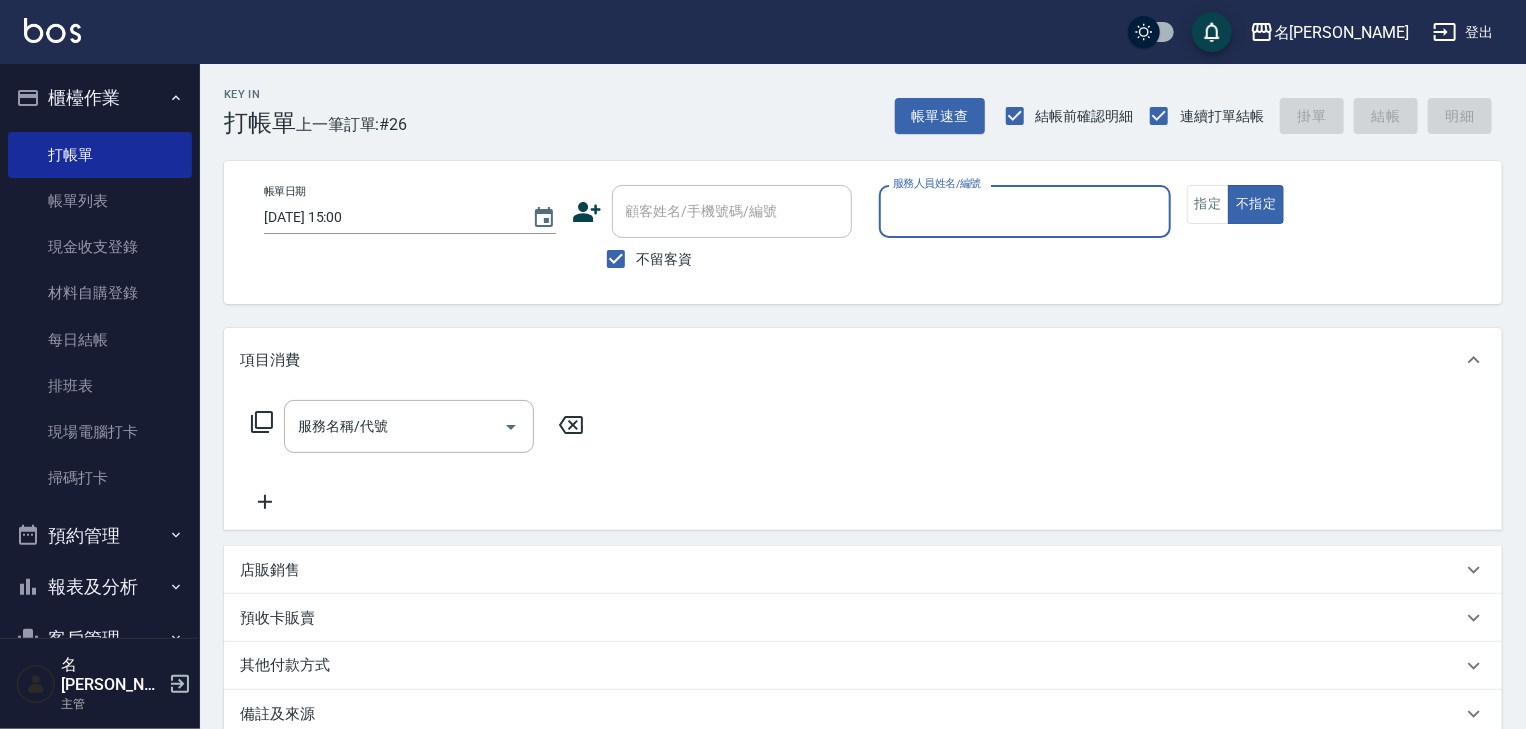 click on "服務人員姓名/編號" at bounding box center (1025, 211) 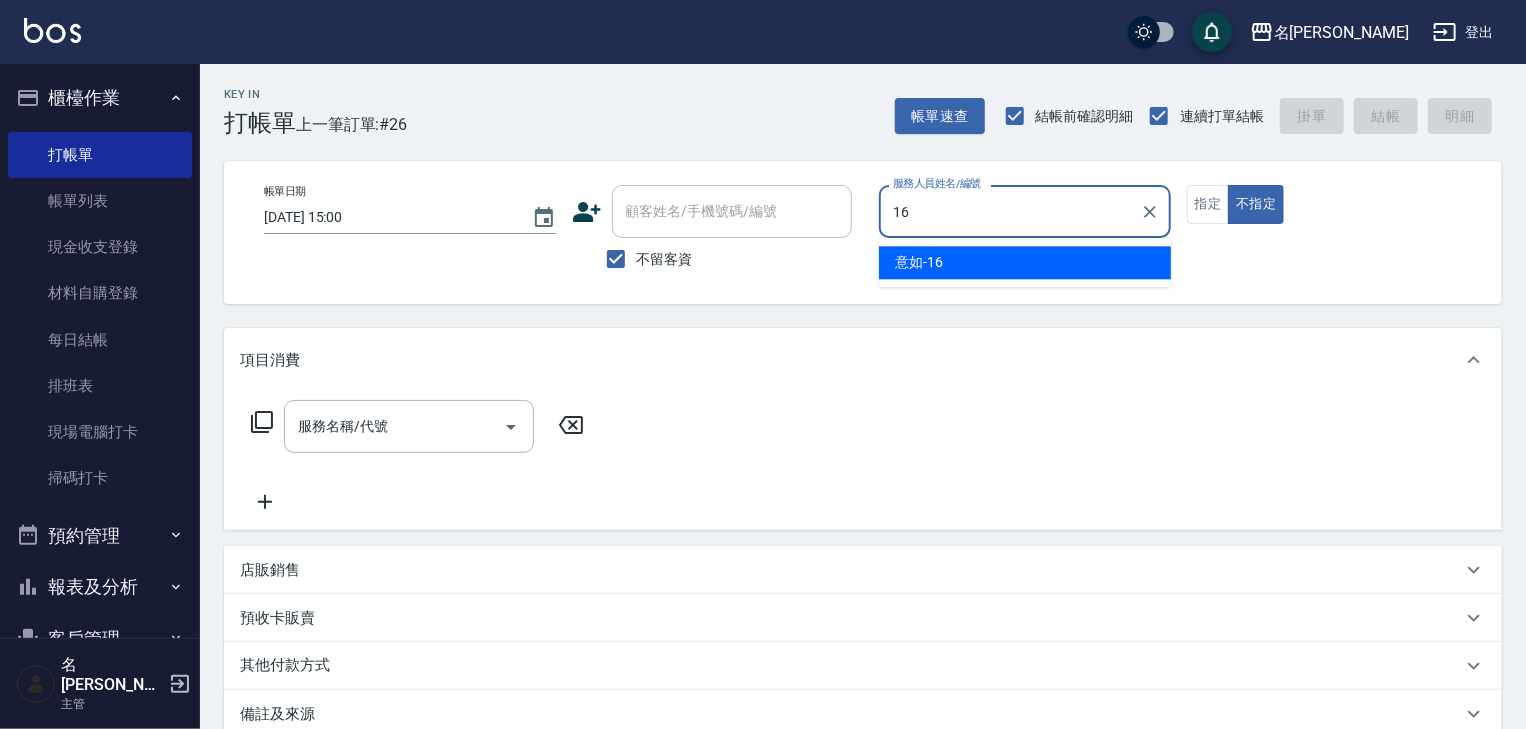 type on "意如-16" 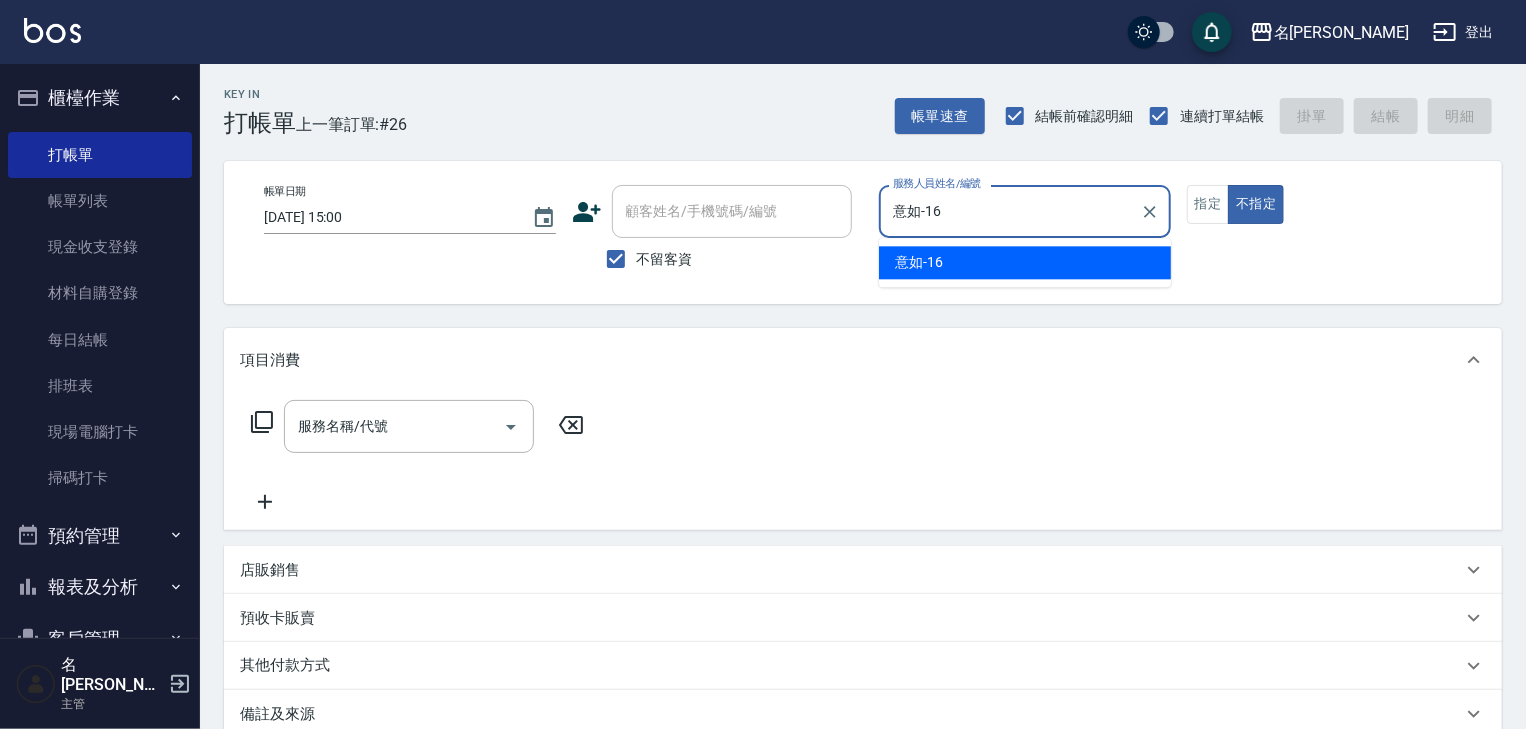 type on "false" 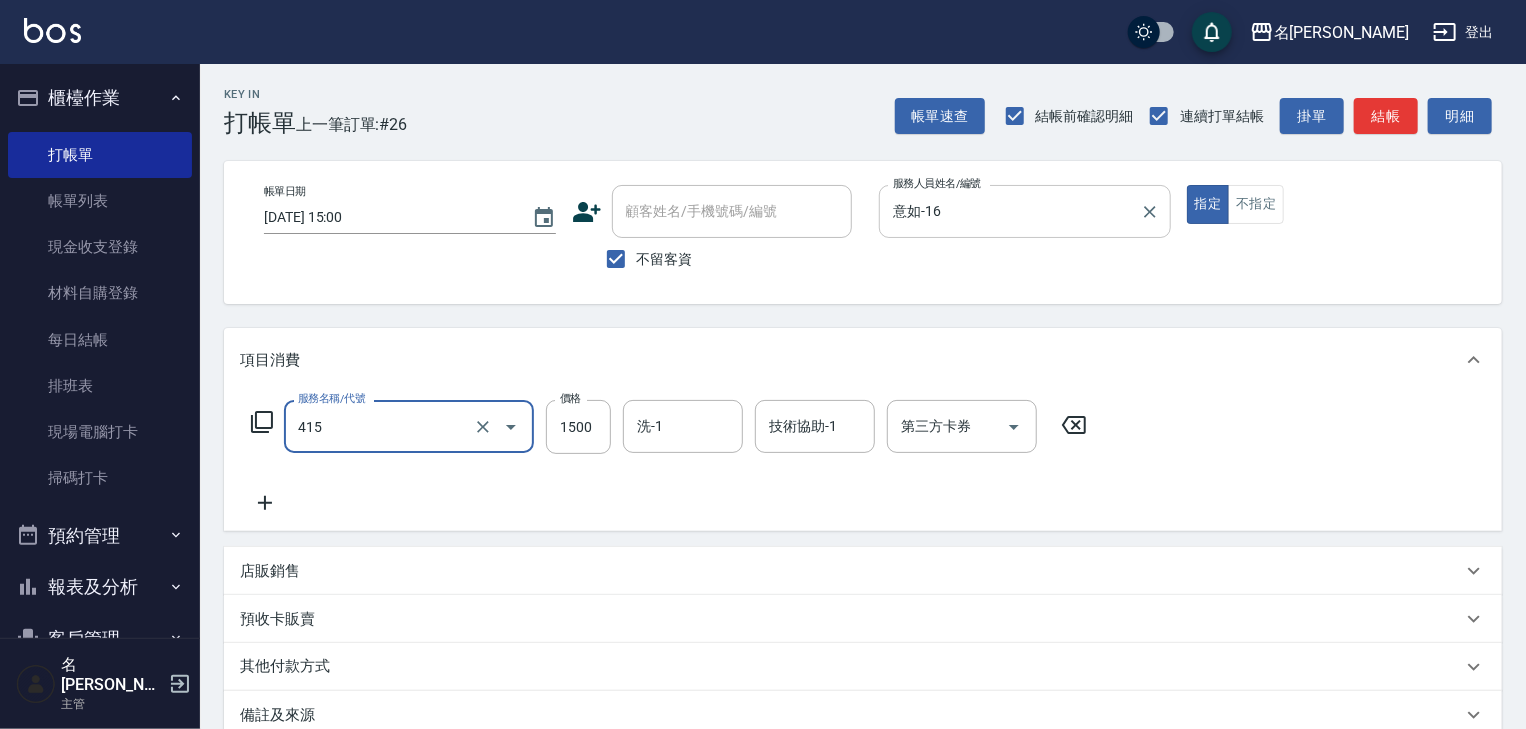 type on "染髮1500↑(415)" 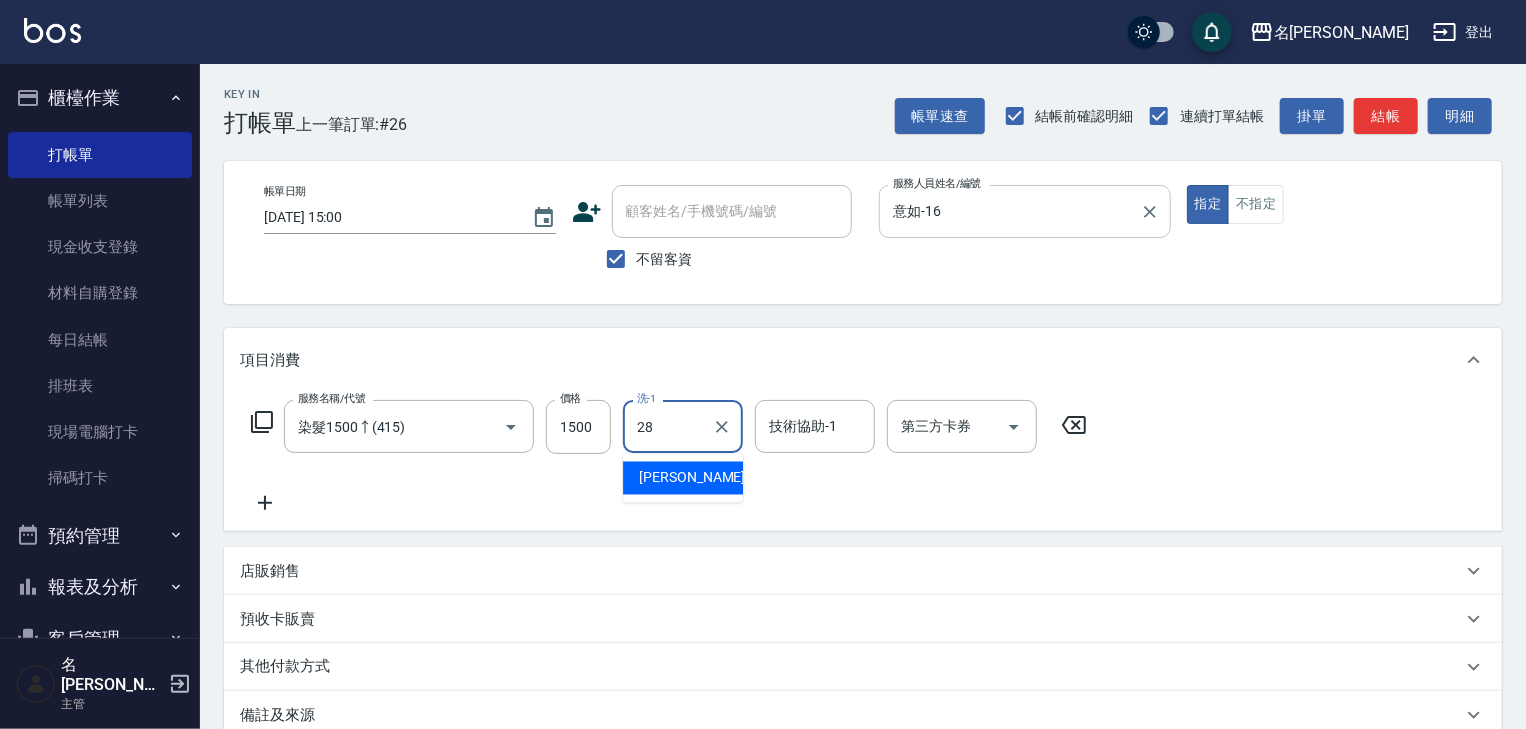 type on "[PERSON_NAME]-28" 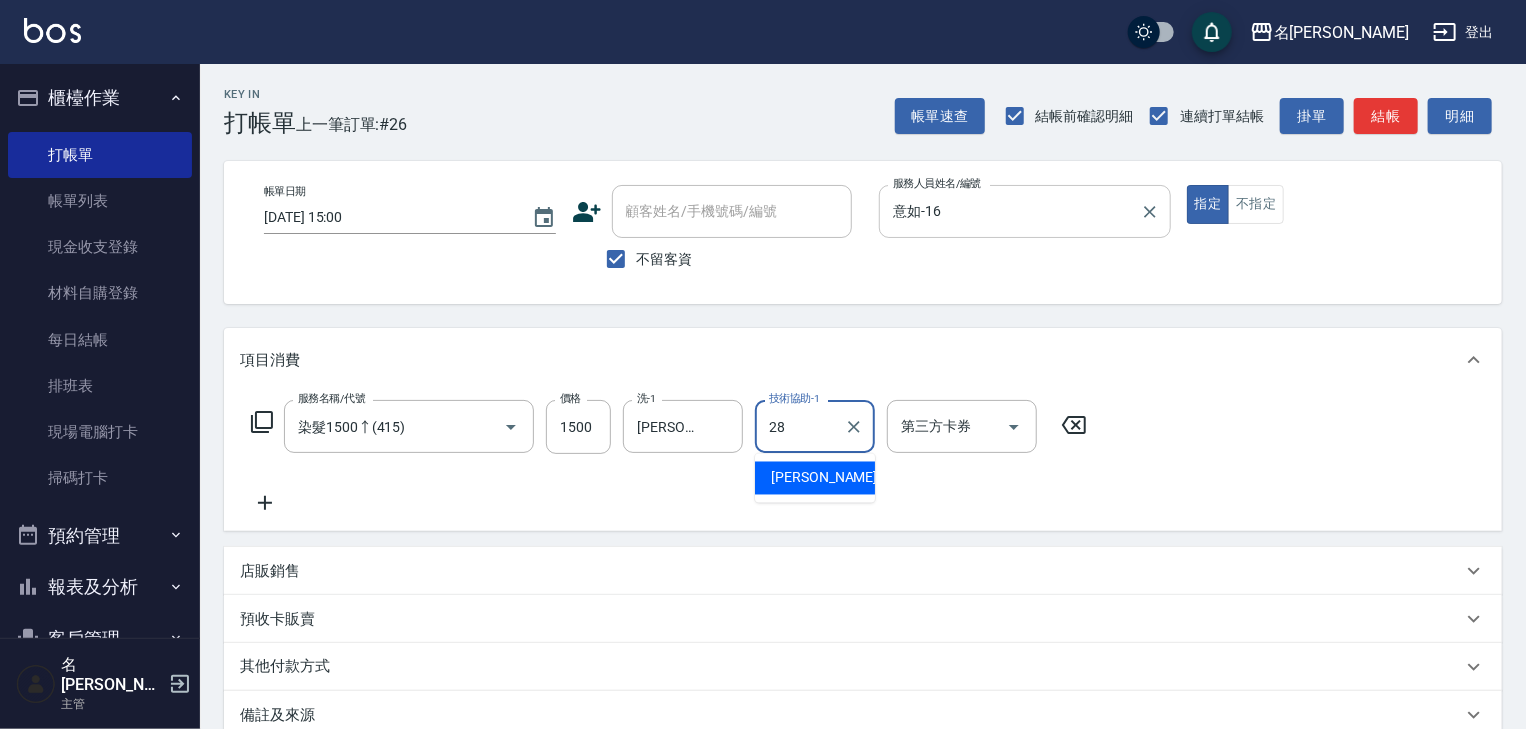 type on "[PERSON_NAME]-28" 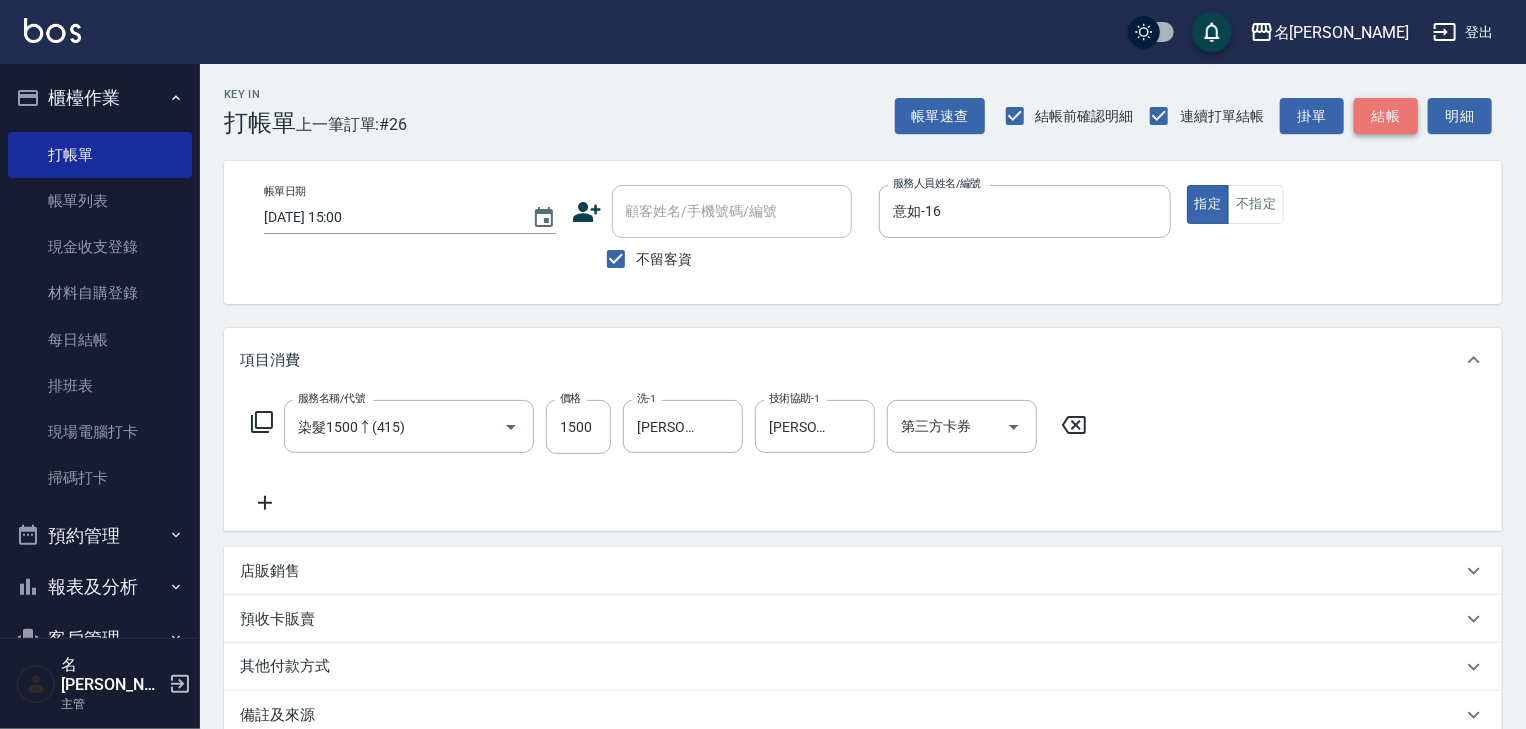 click on "結帳" at bounding box center [1386, 116] 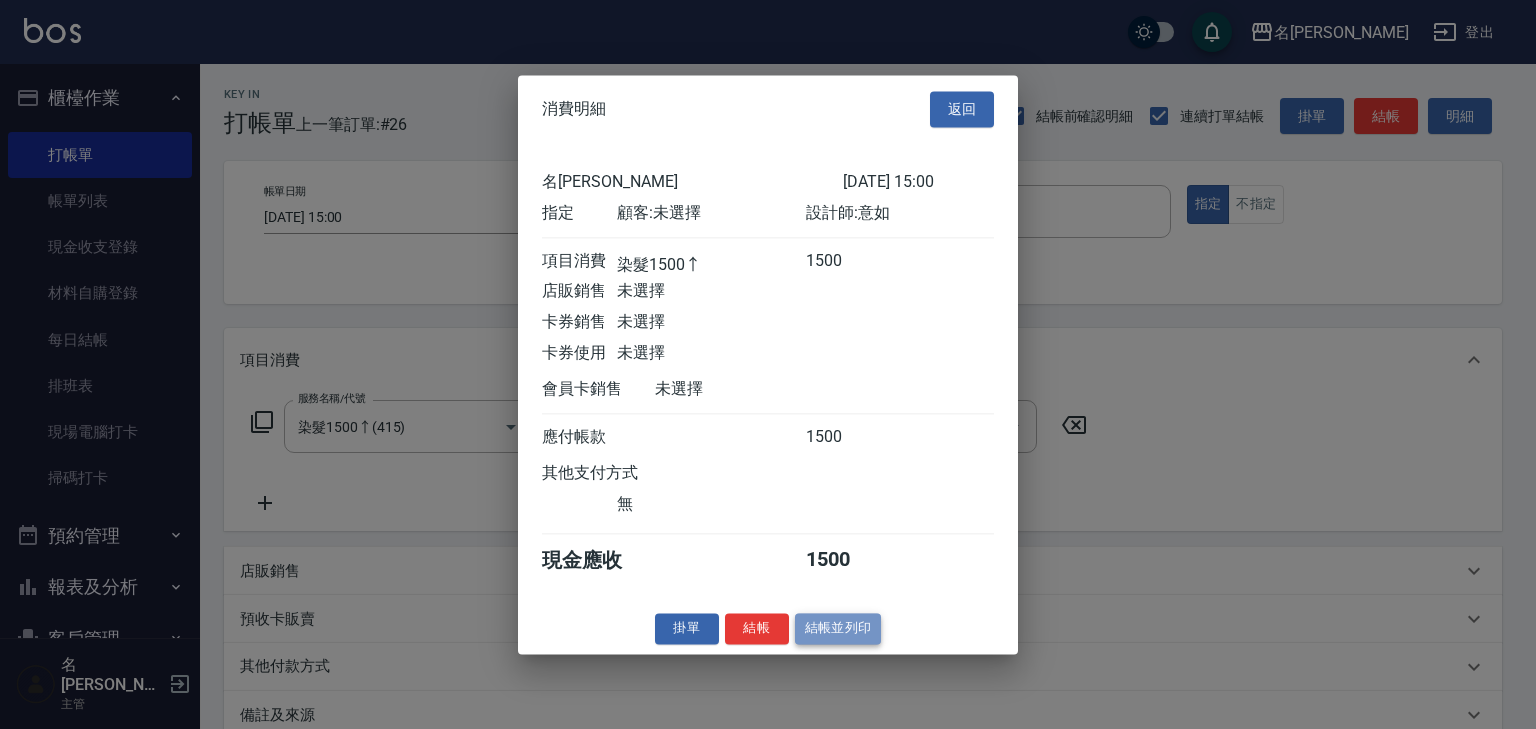 click on "結帳並列印" at bounding box center (838, 628) 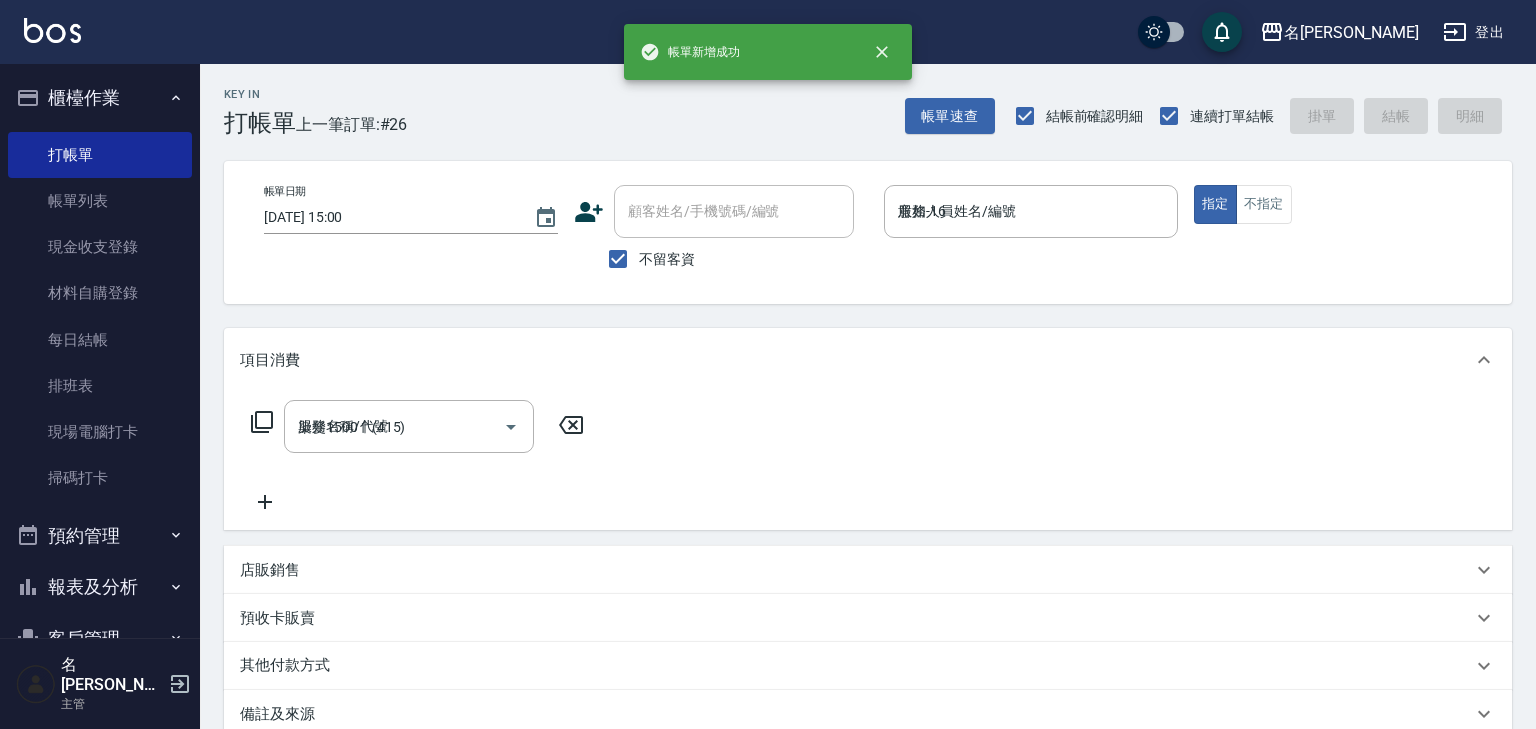 type 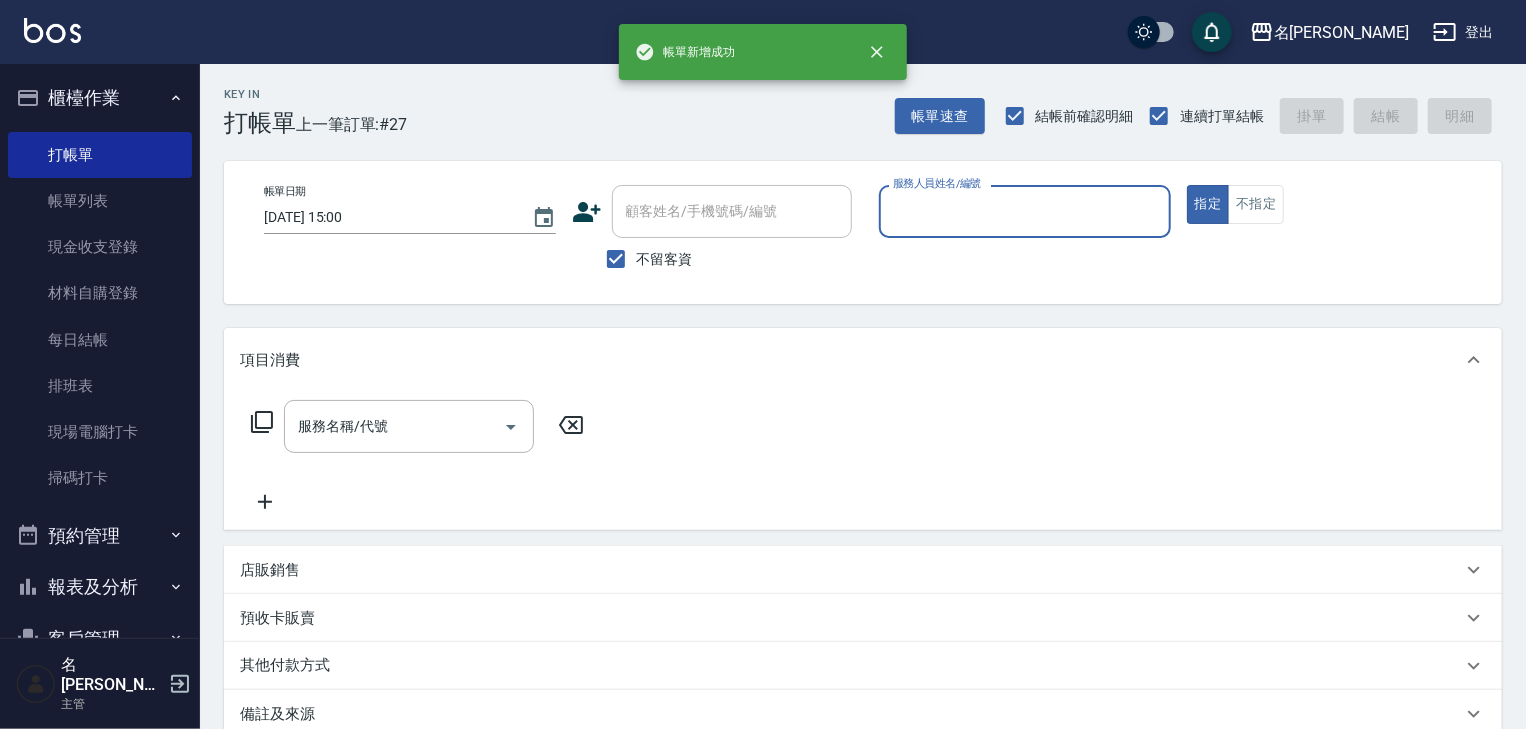 click on "服務人員姓名/編號" at bounding box center (1025, 211) 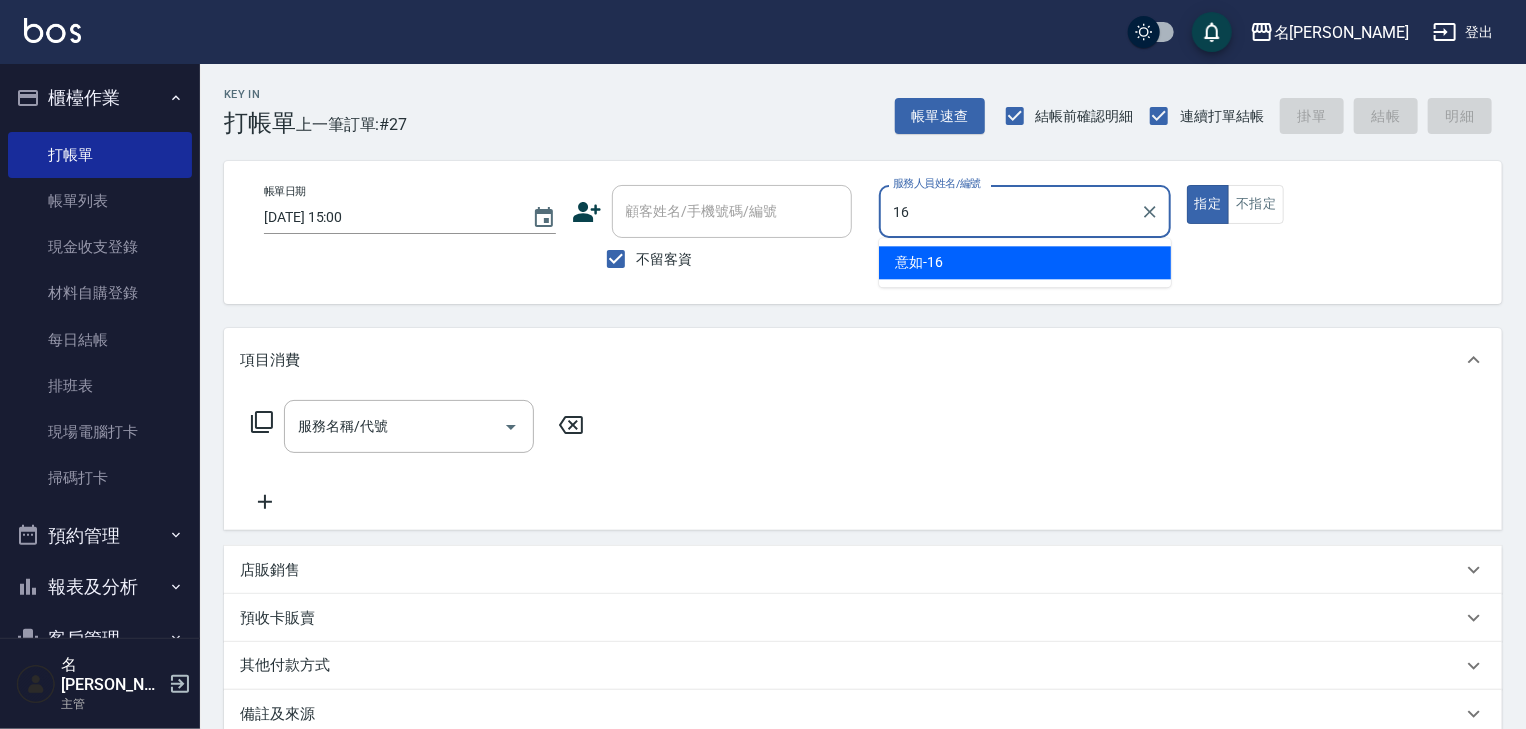type on "意如-16" 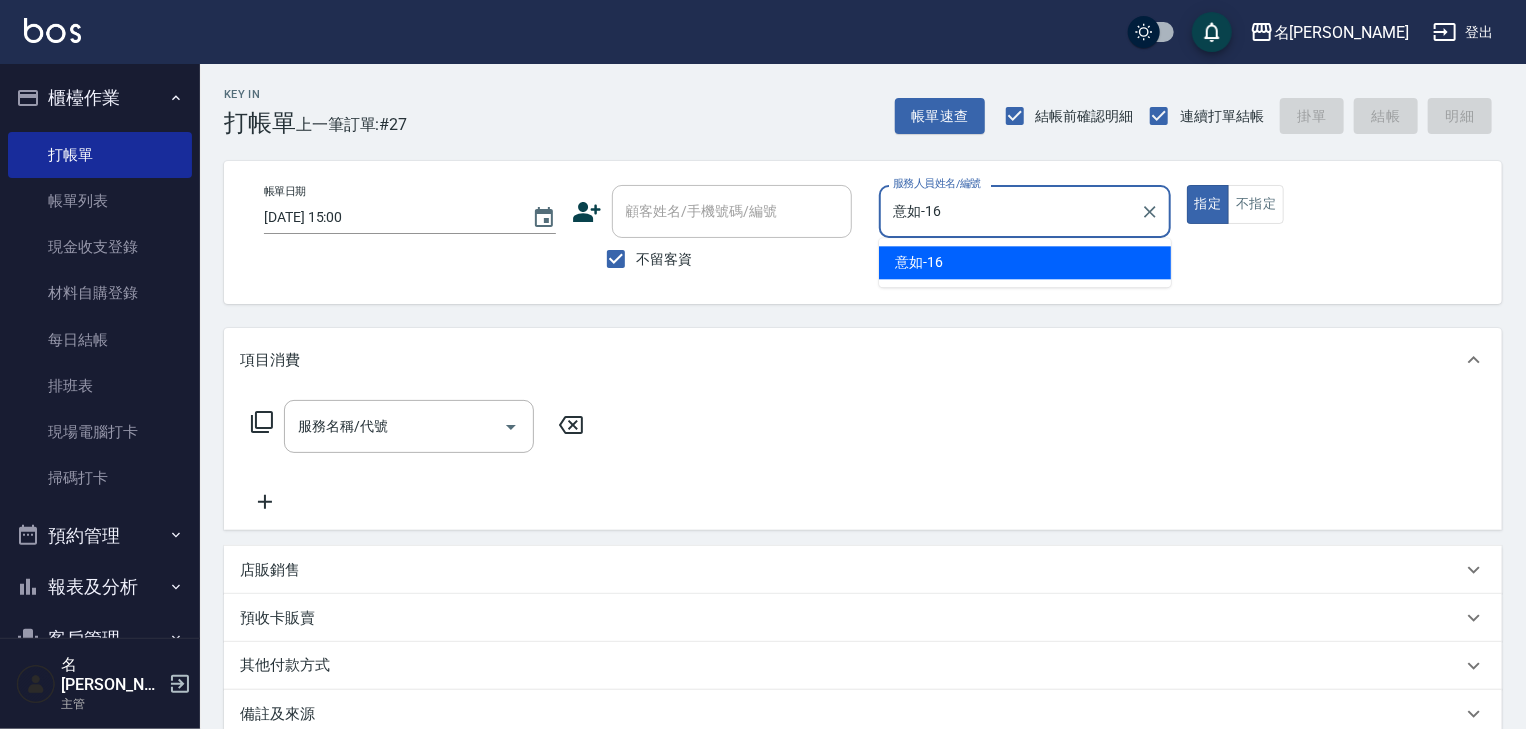 type on "true" 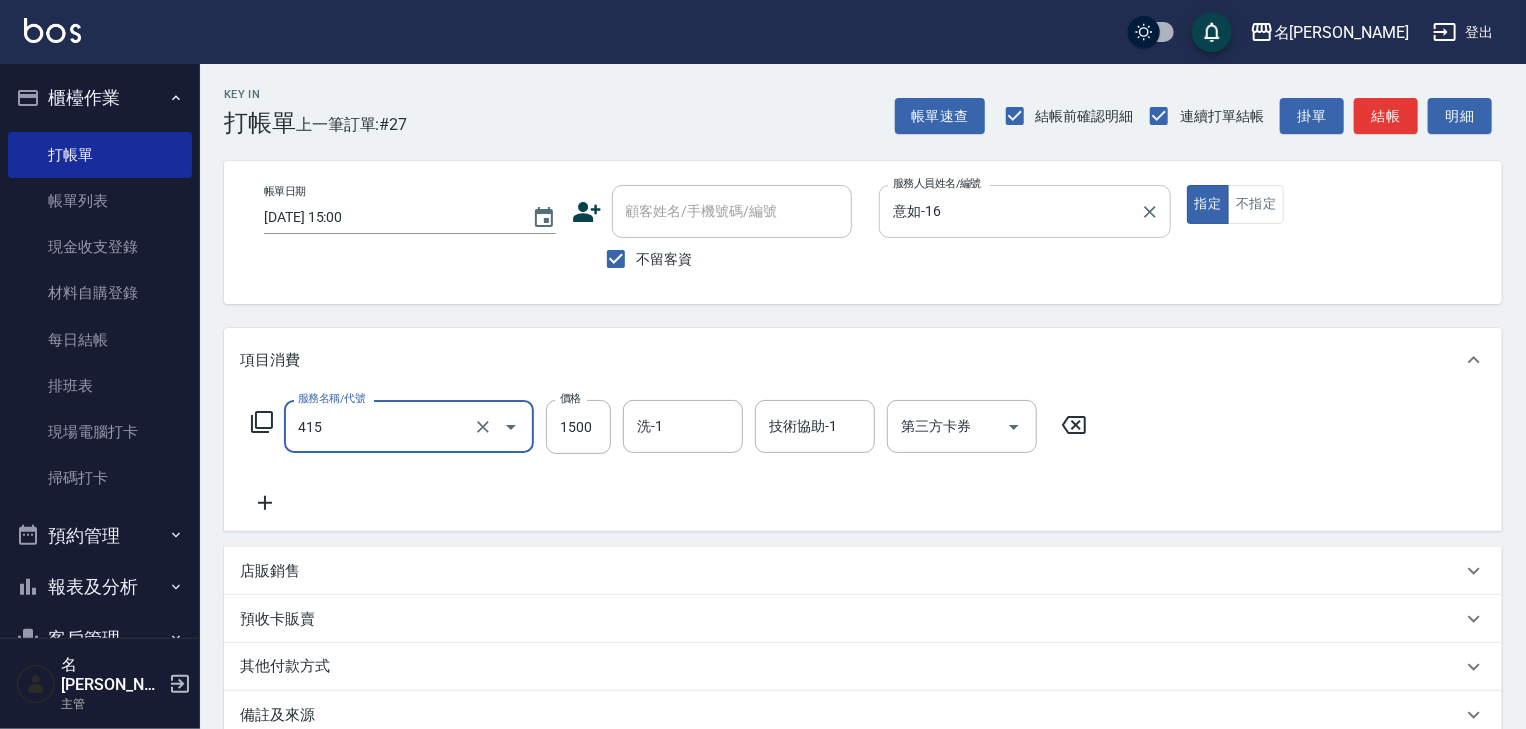 type on "染髮1500↑(415)" 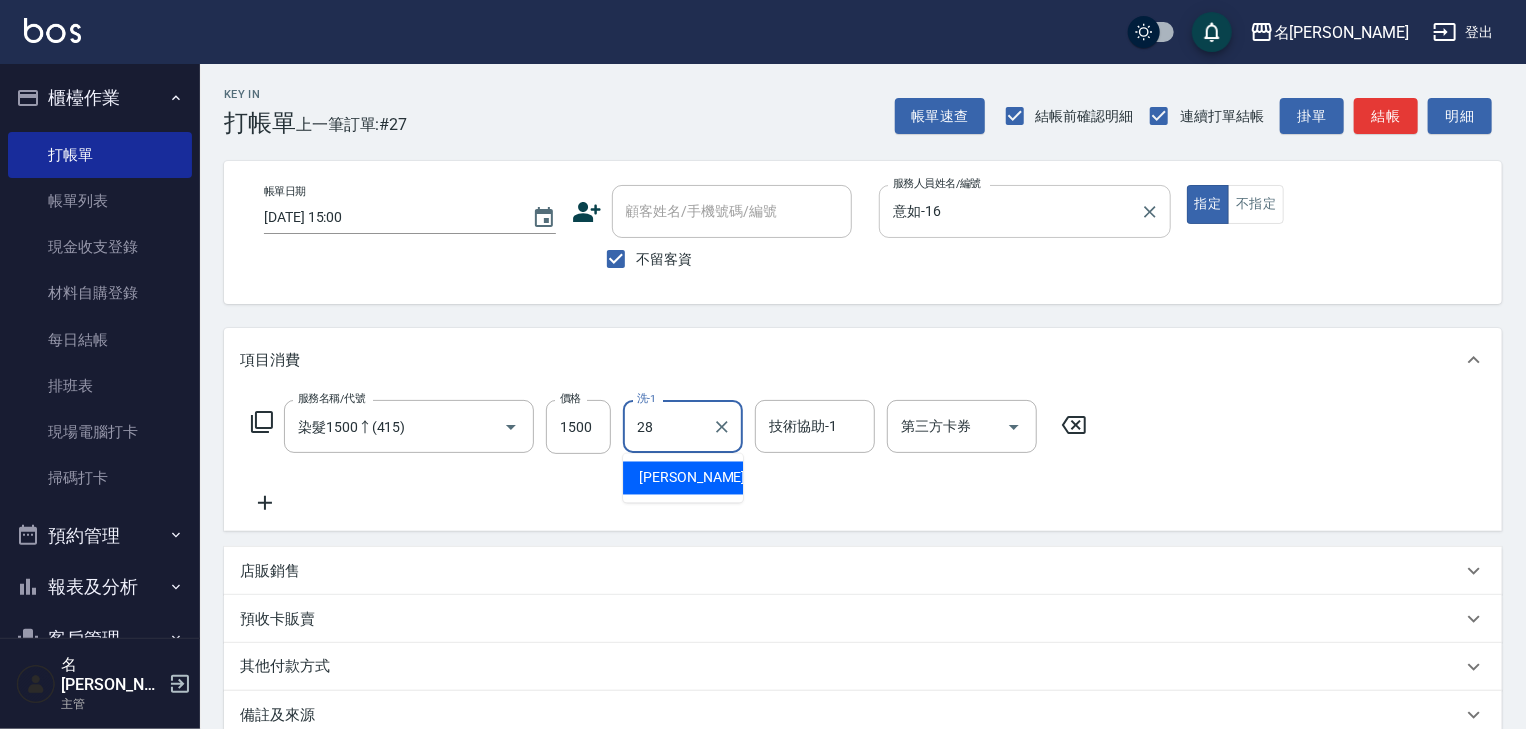 type on "[PERSON_NAME]-28" 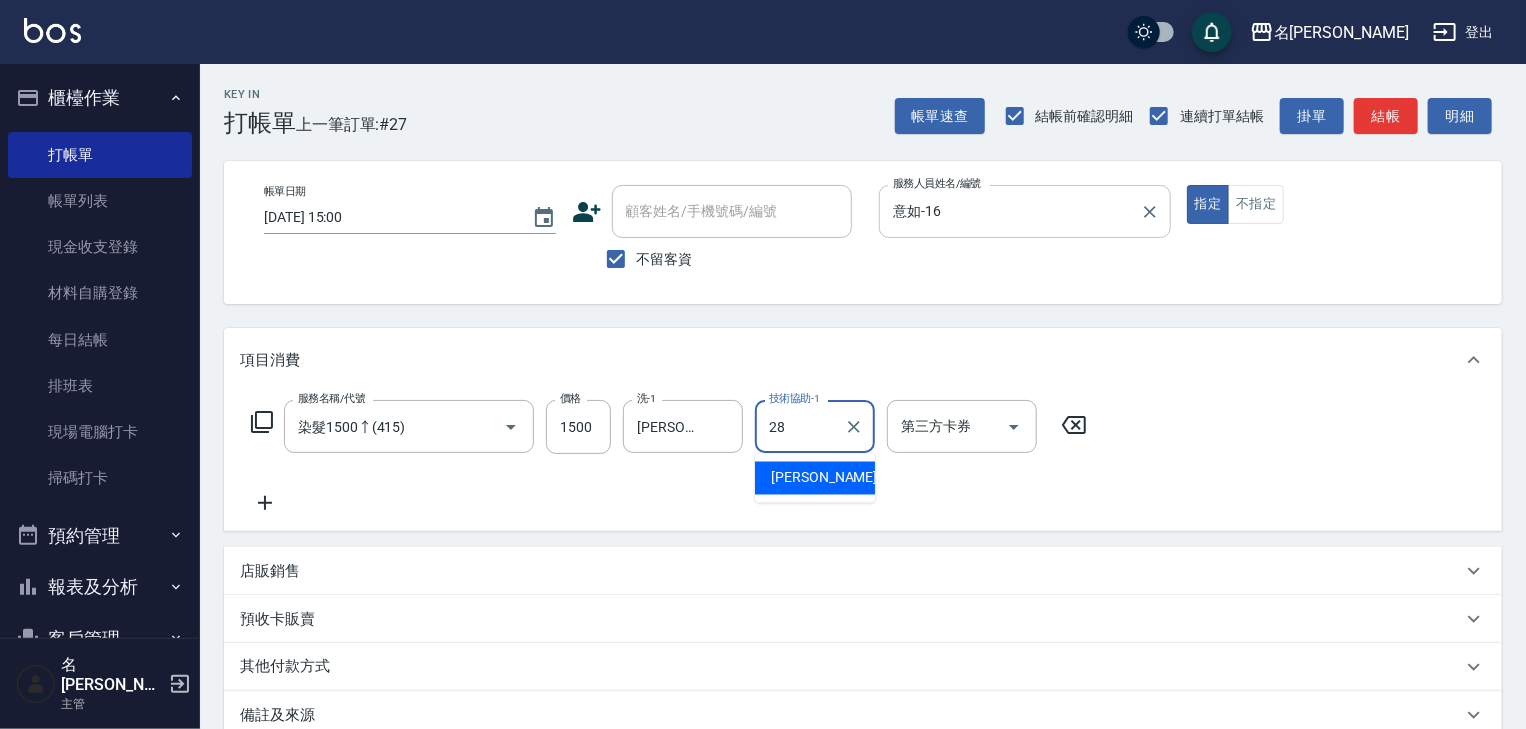 type on "[PERSON_NAME]-28" 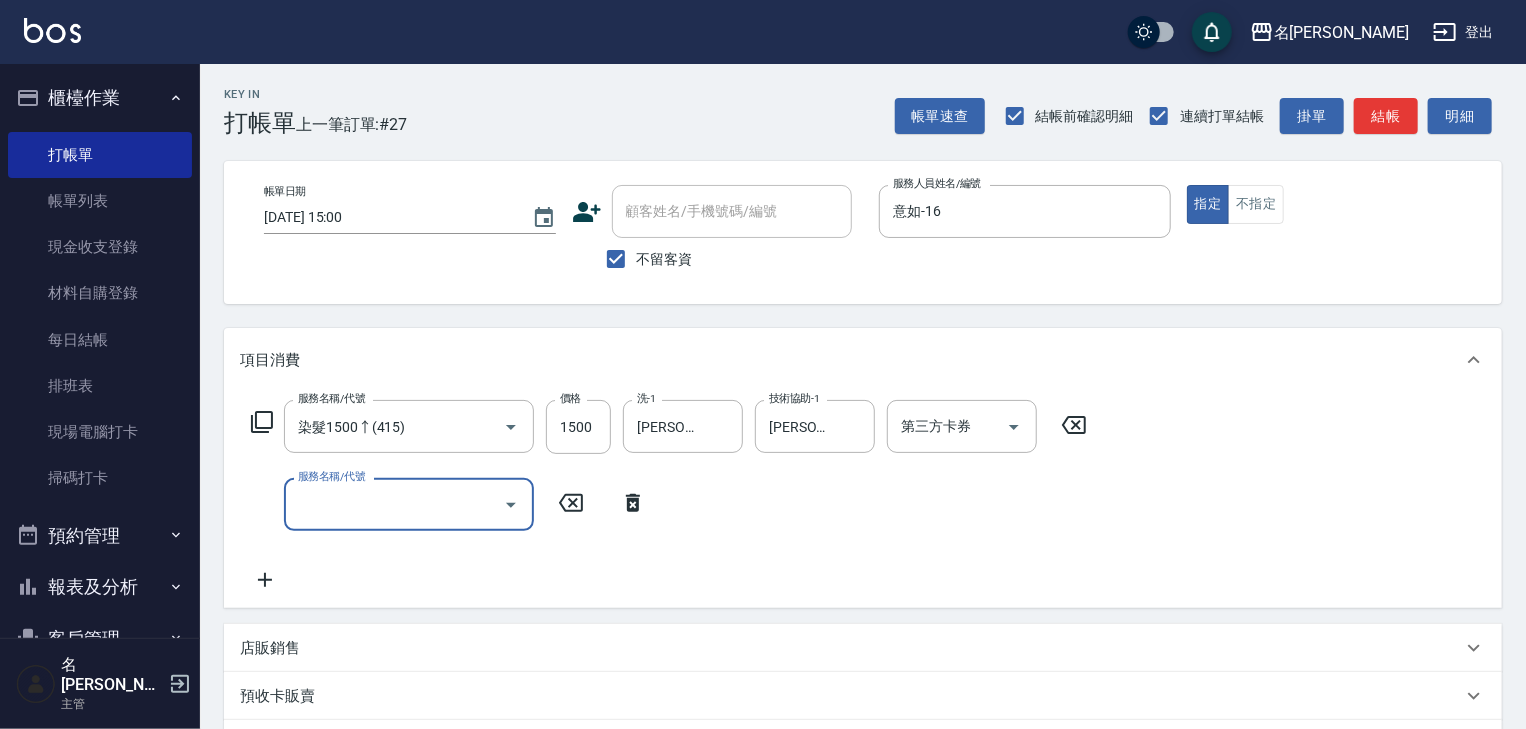 click on "店販銷售" at bounding box center (270, 648) 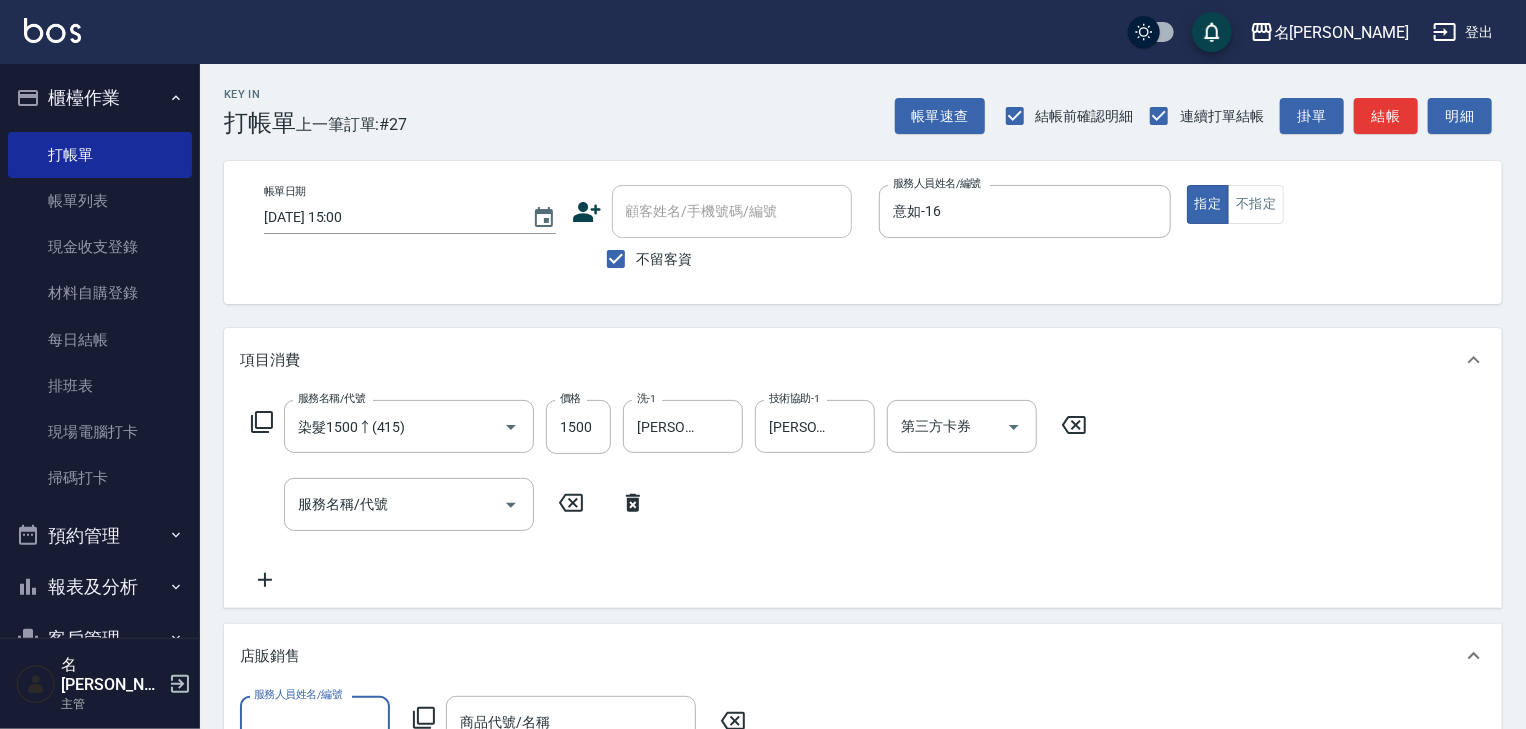 scroll, scrollTop: 0, scrollLeft: 0, axis: both 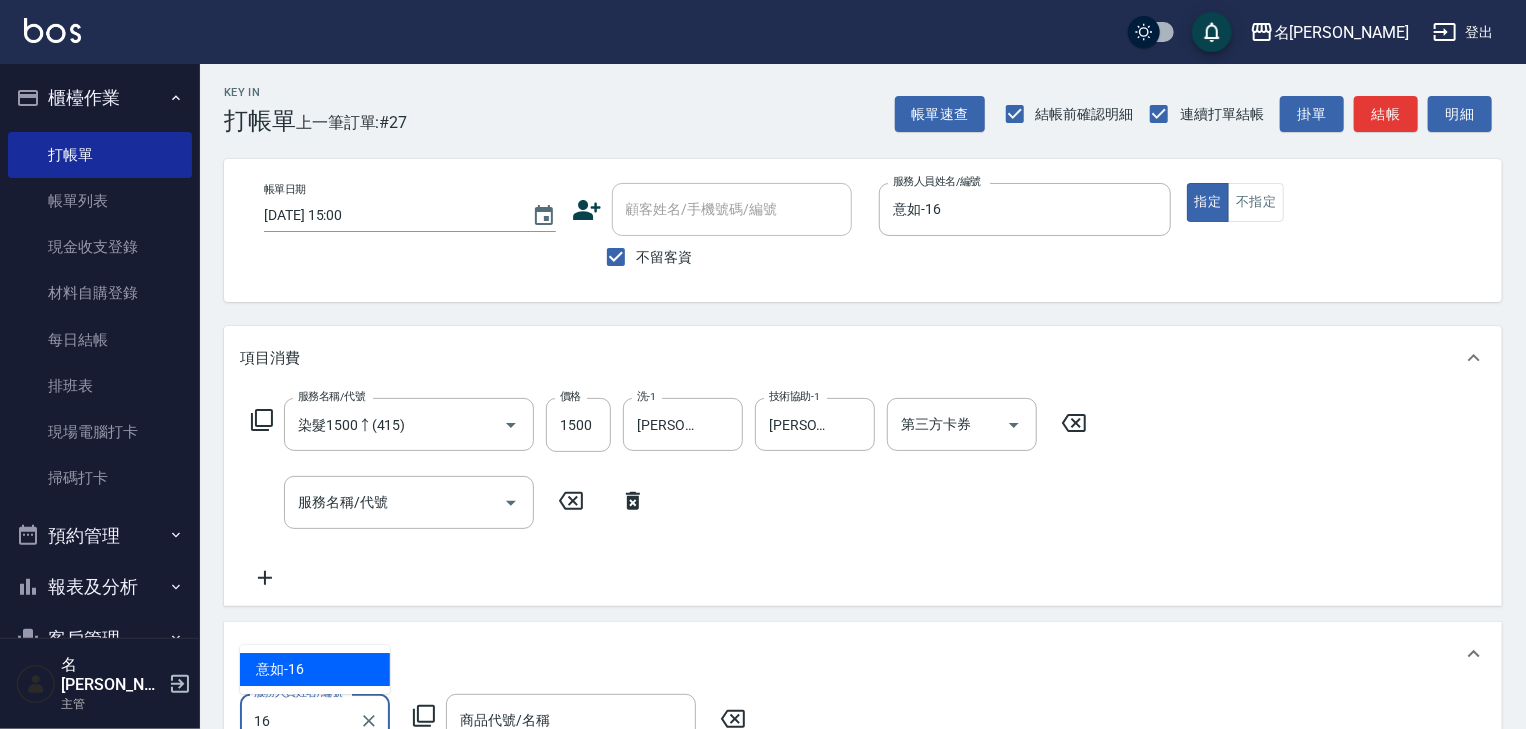 type on "意如-16" 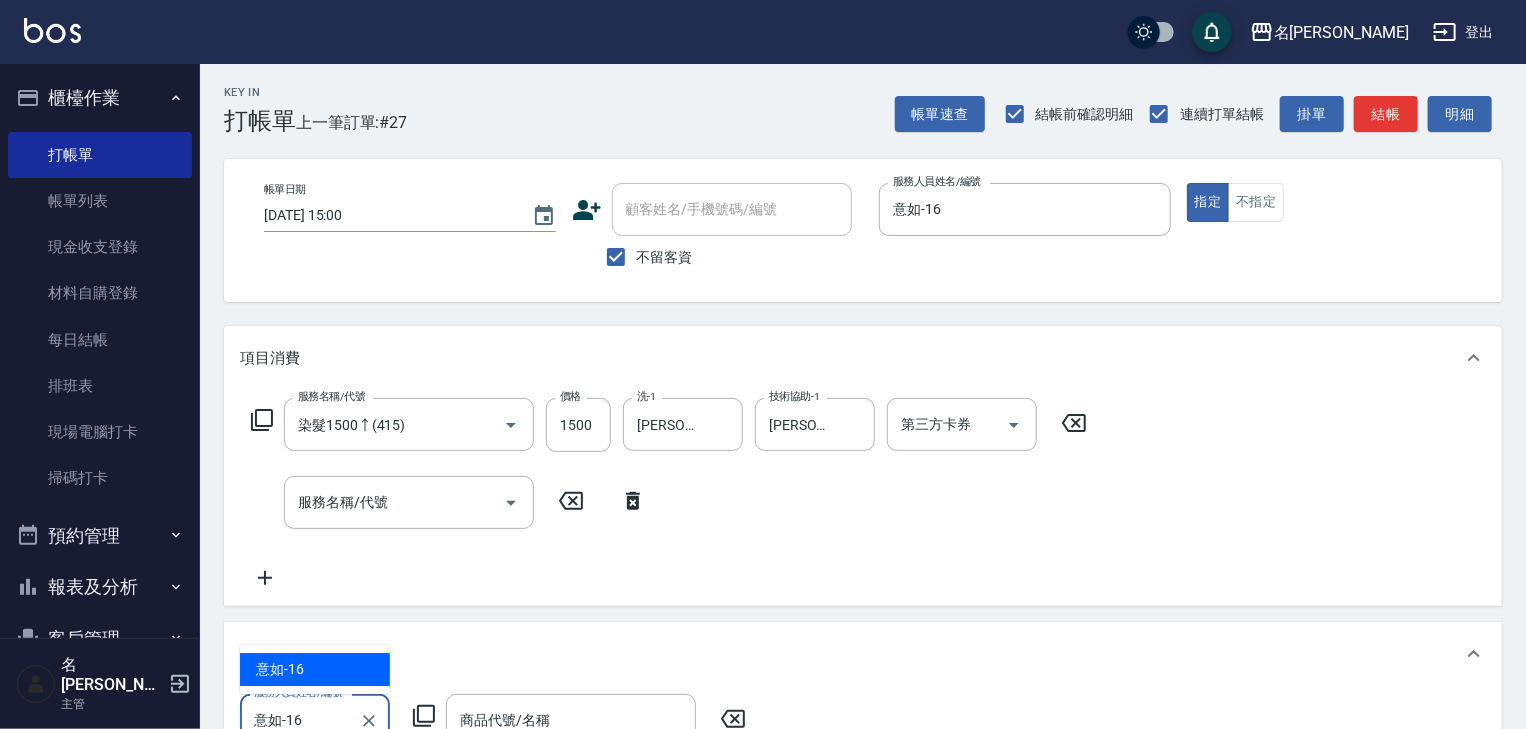 scroll, scrollTop: 12, scrollLeft: 0, axis: vertical 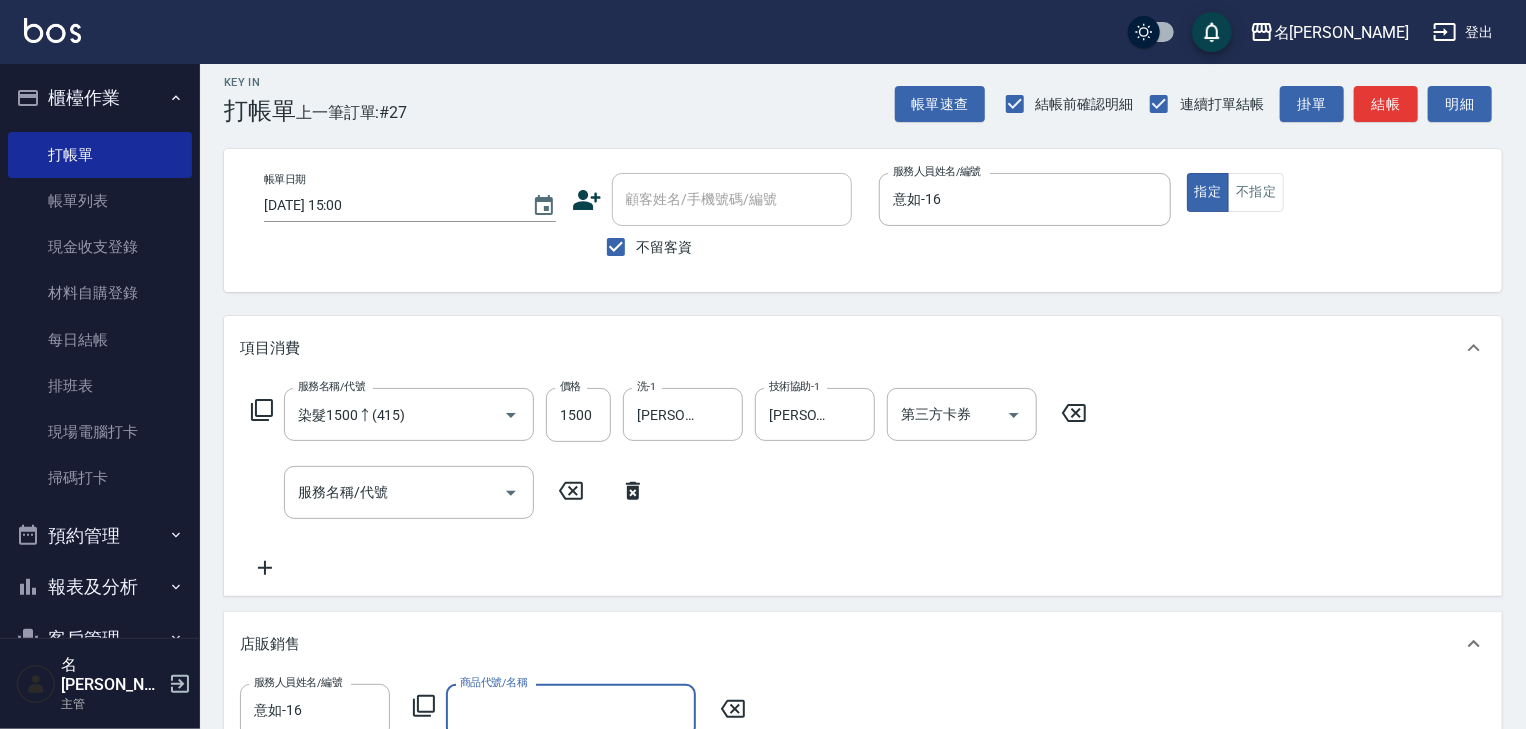 click 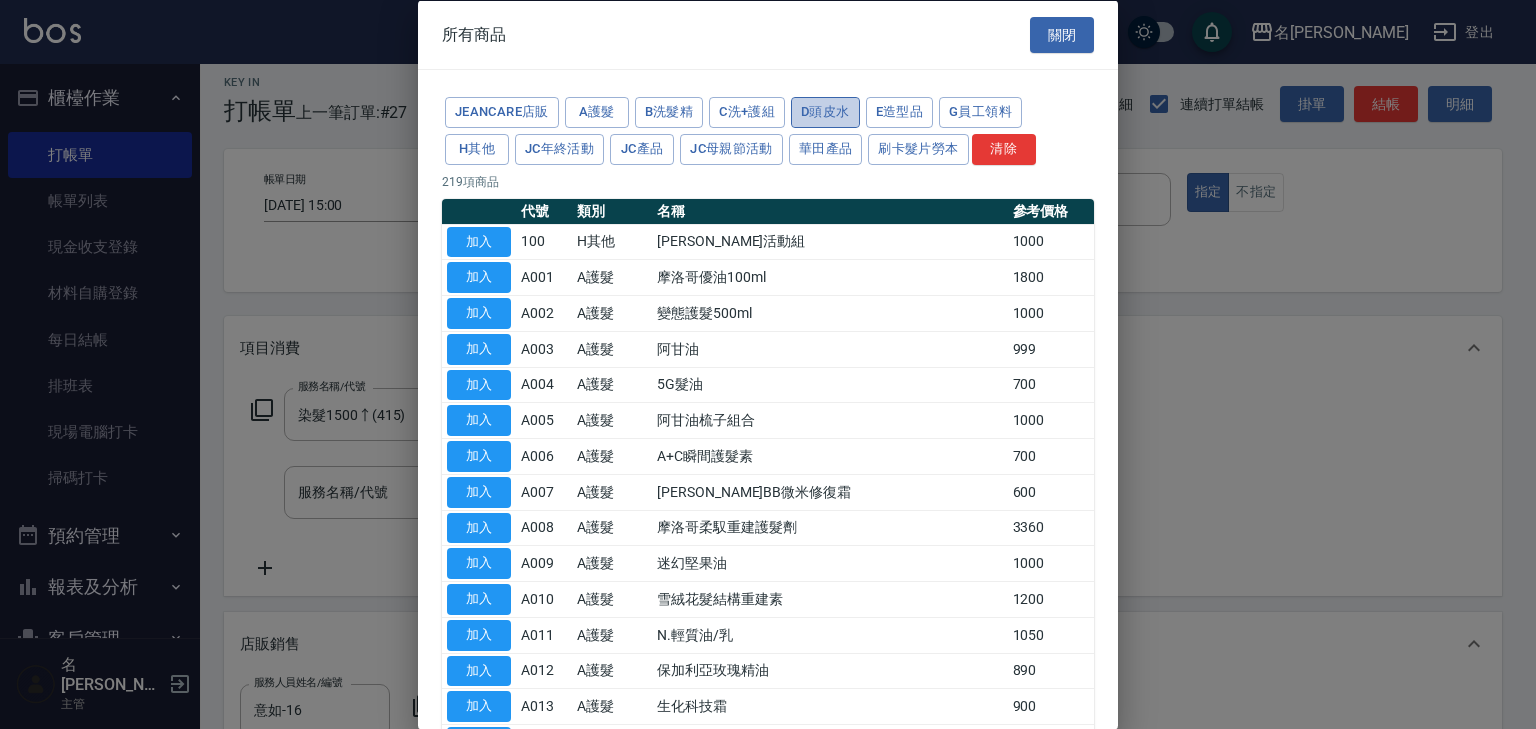 click on "D頭皮水" at bounding box center [825, 112] 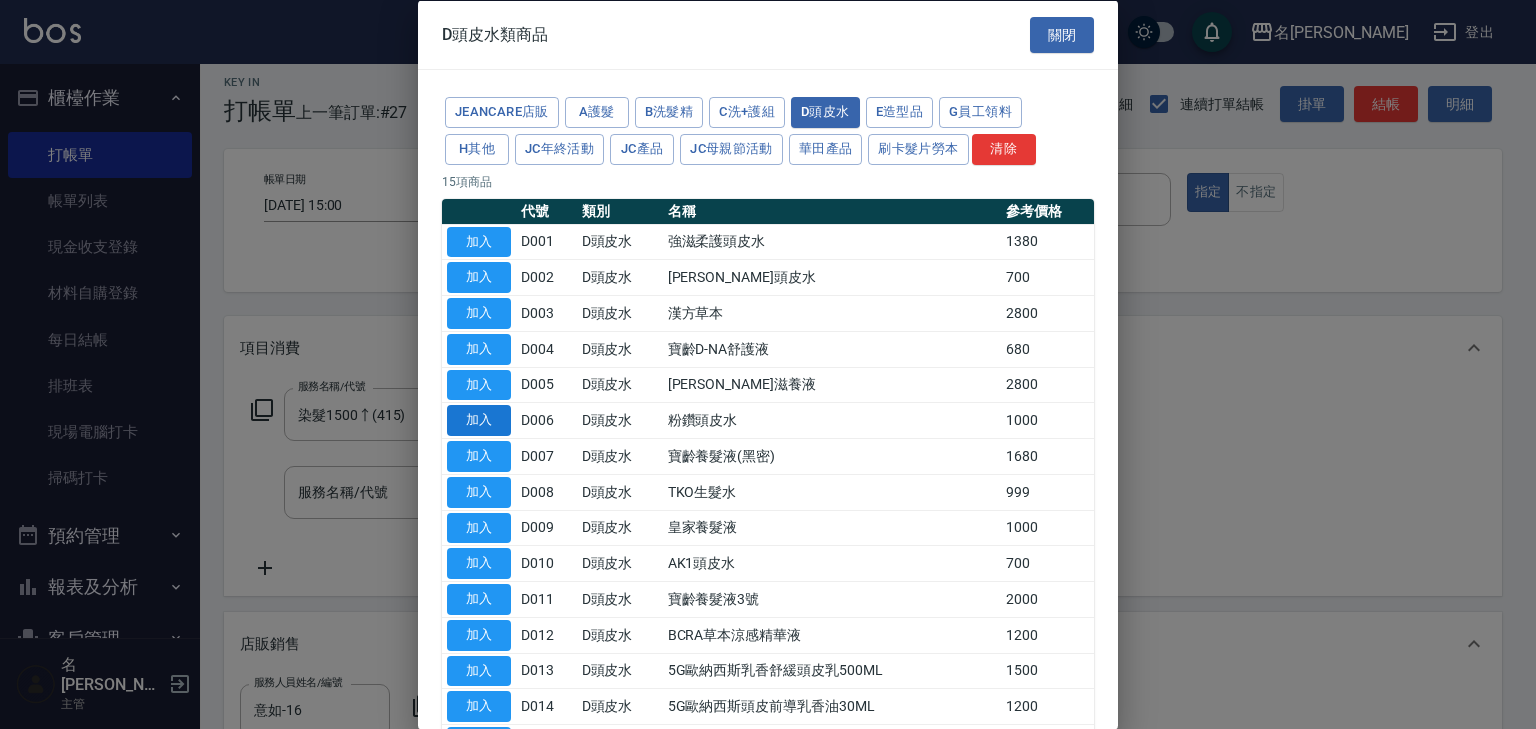 click on "加入" at bounding box center [479, 420] 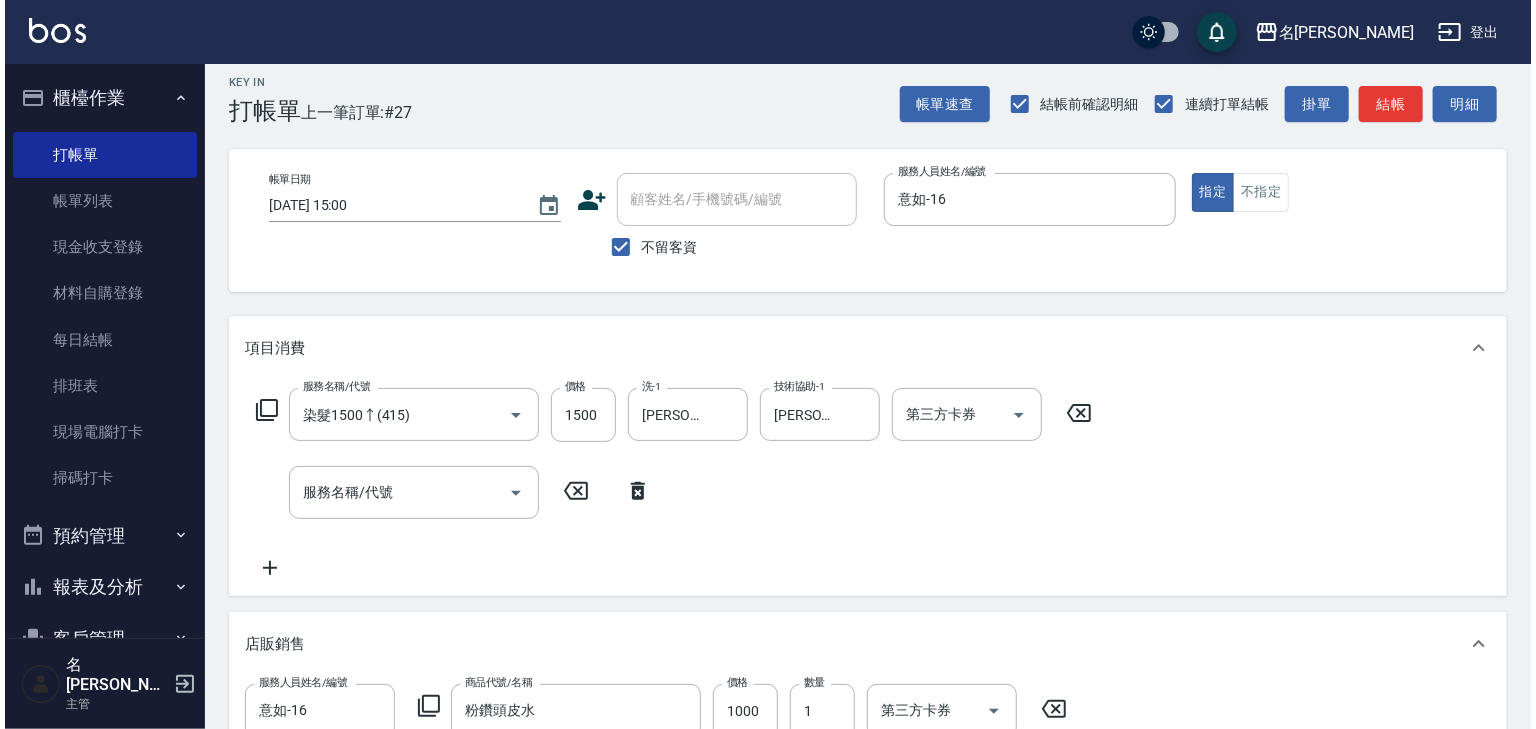 scroll, scrollTop: 438, scrollLeft: 0, axis: vertical 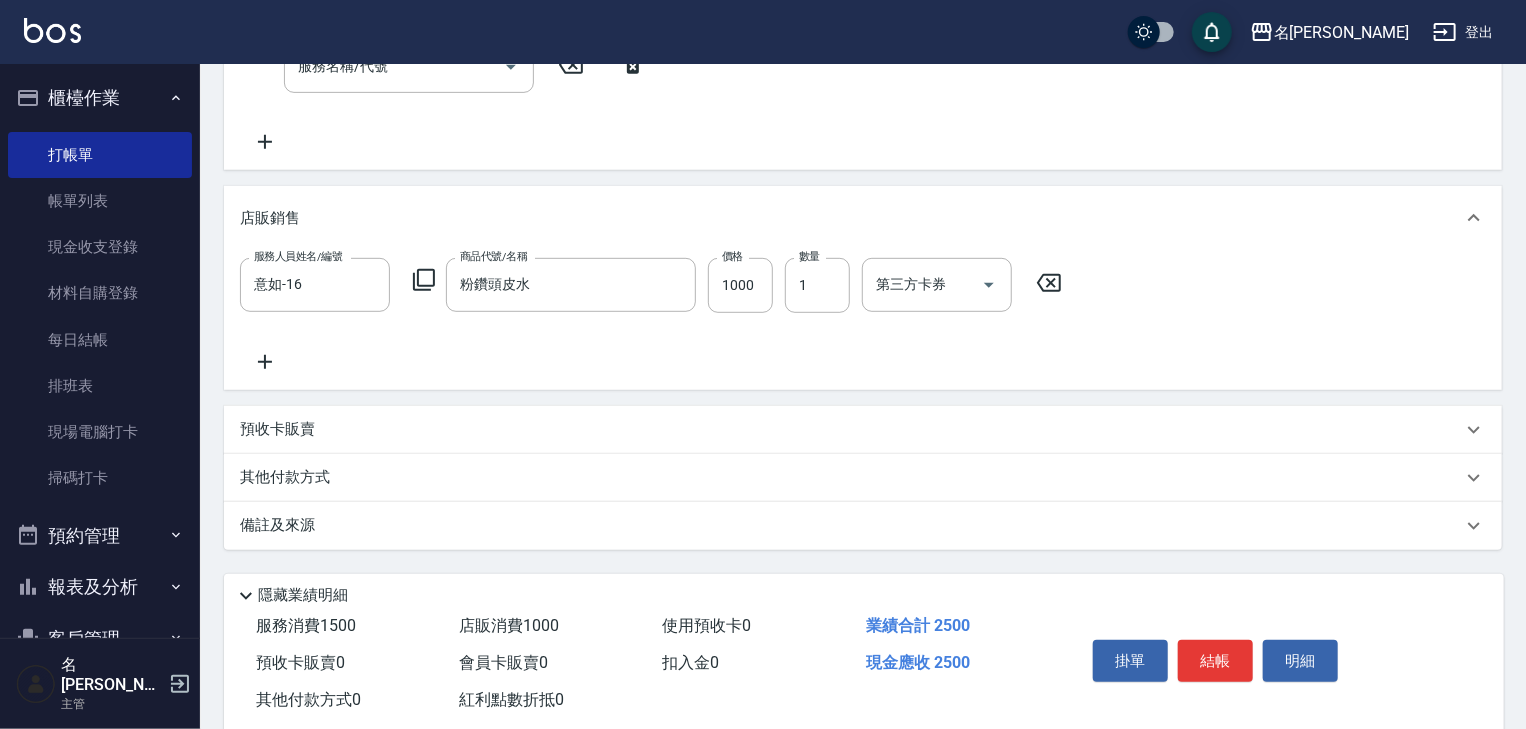 click 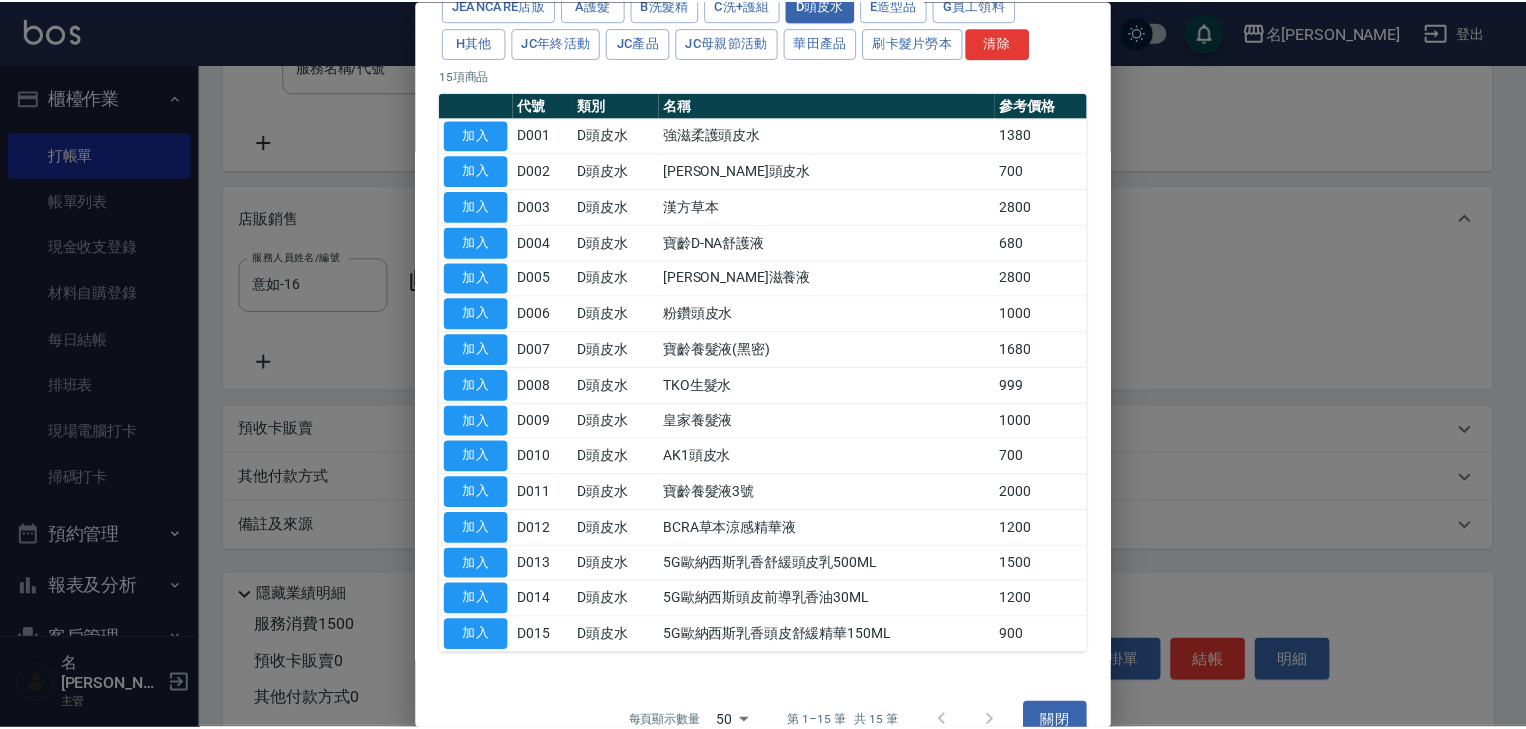 scroll, scrollTop: 137, scrollLeft: 0, axis: vertical 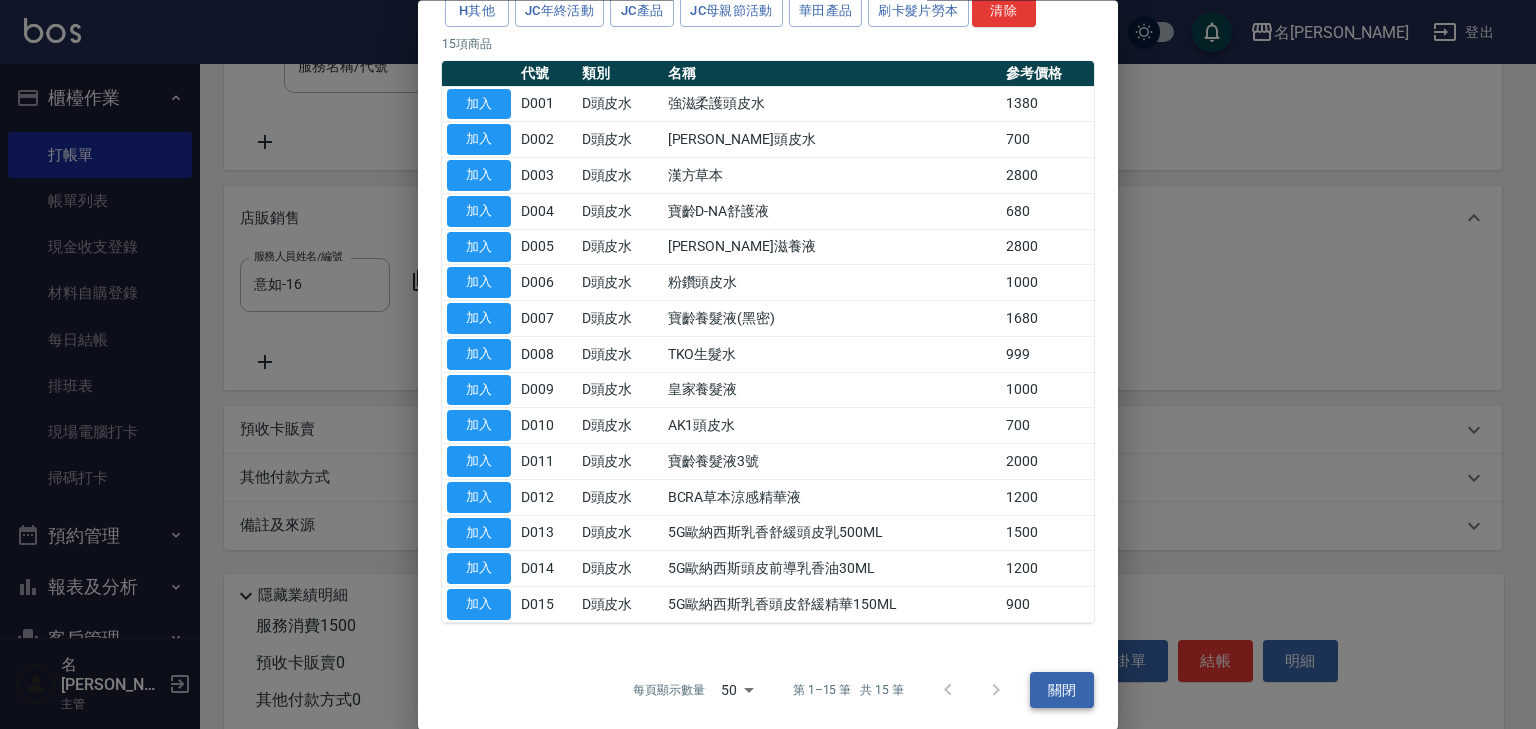 click on "關閉" at bounding box center (1062, 690) 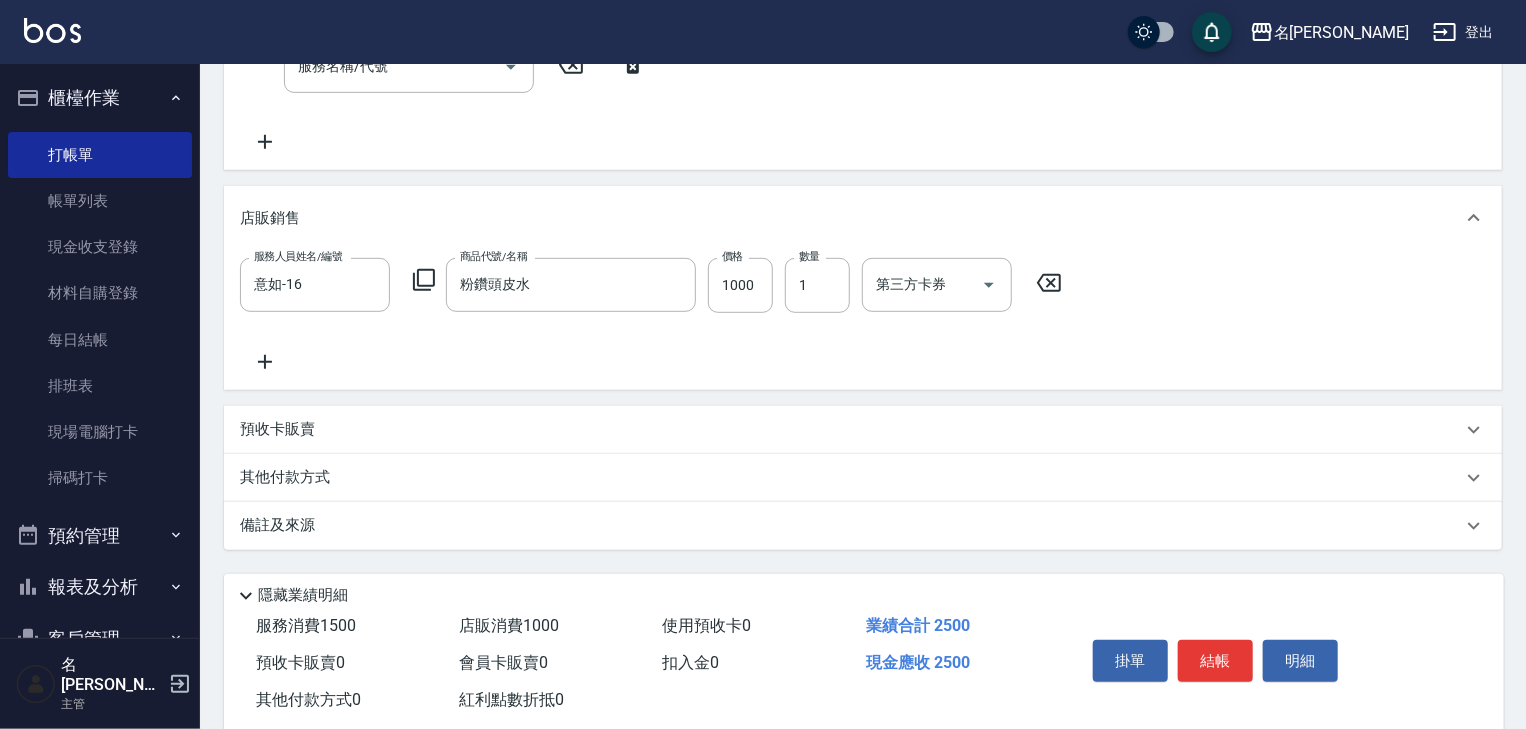 scroll, scrollTop: 482, scrollLeft: 0, axis: vertical 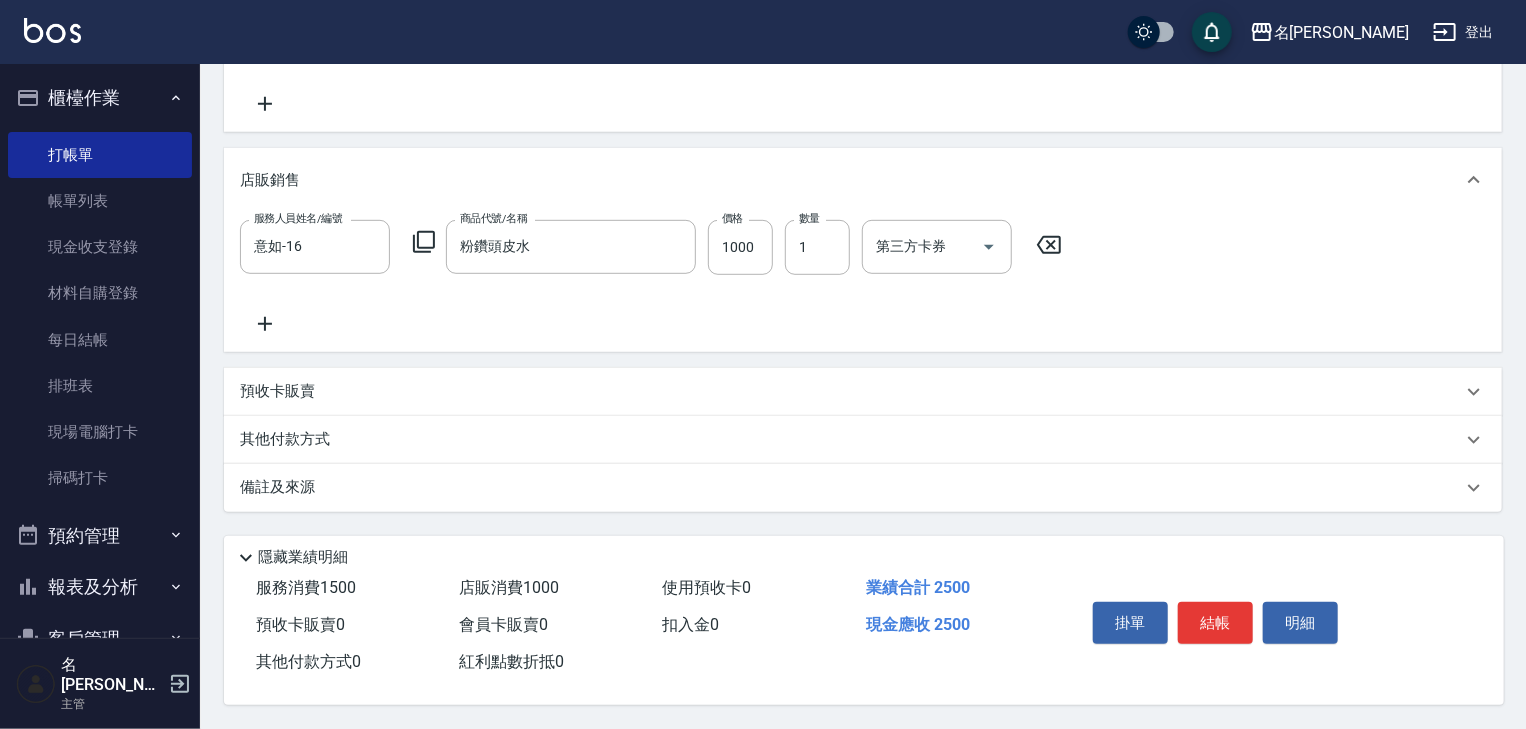 click 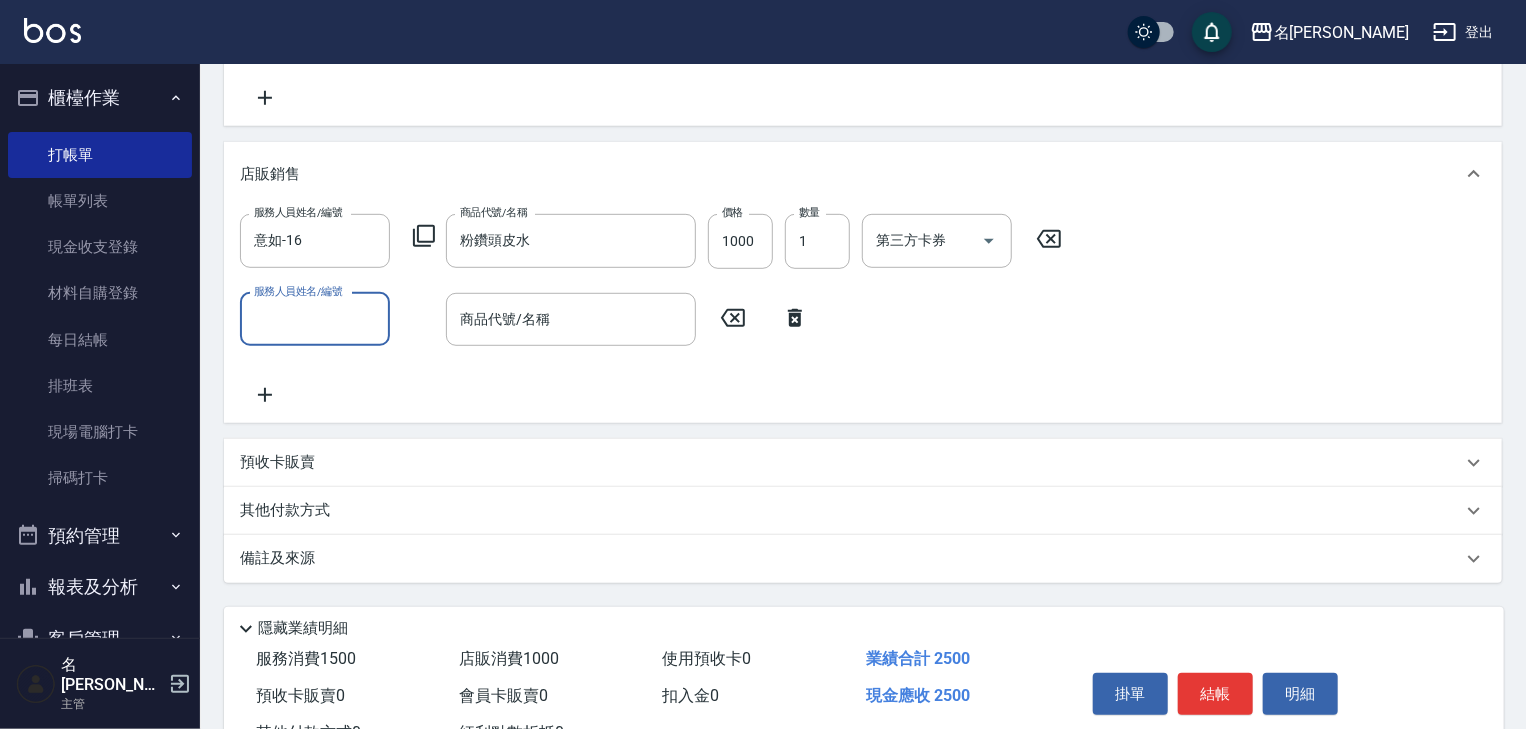 click 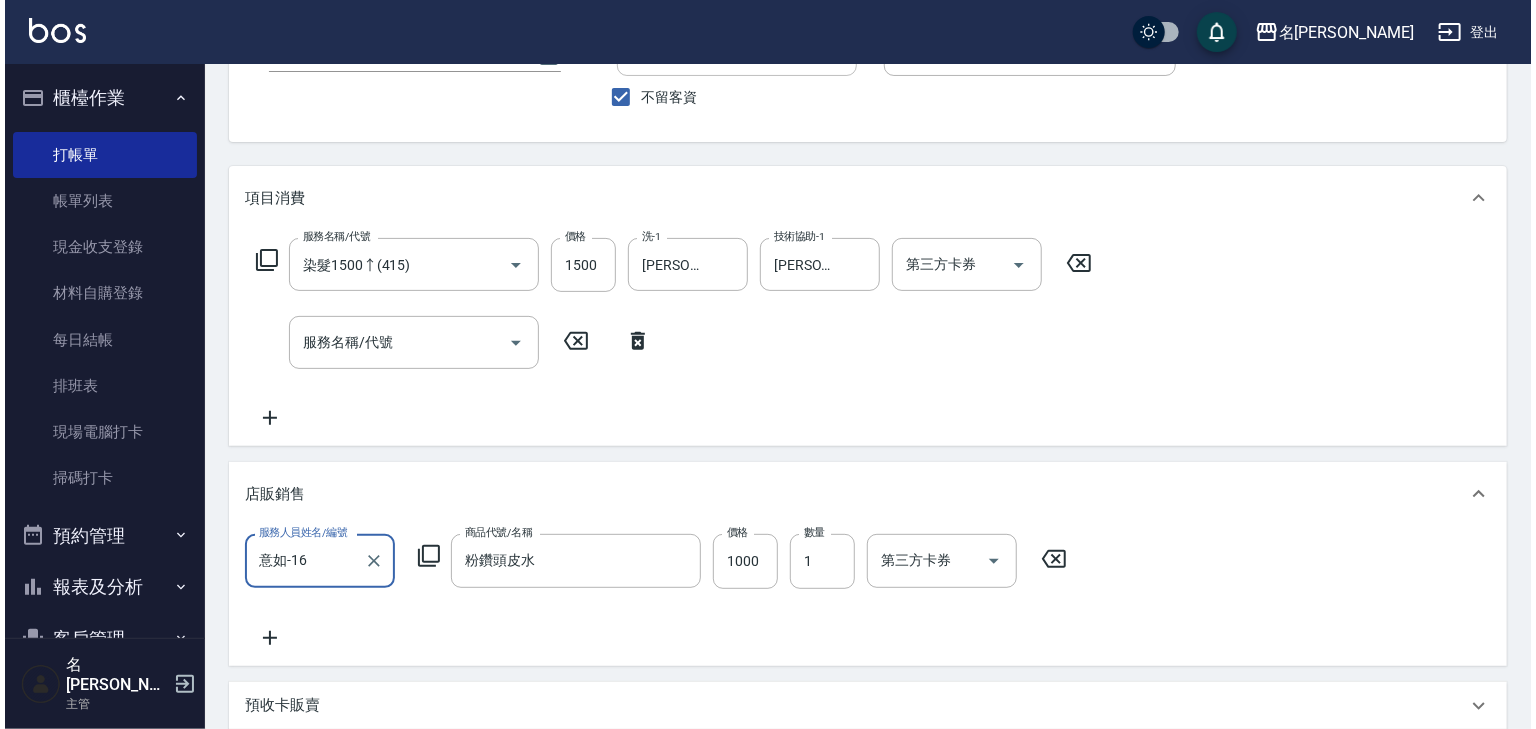 scroll, scrollTop: 482, scrollLeft: 0, axis: vertical 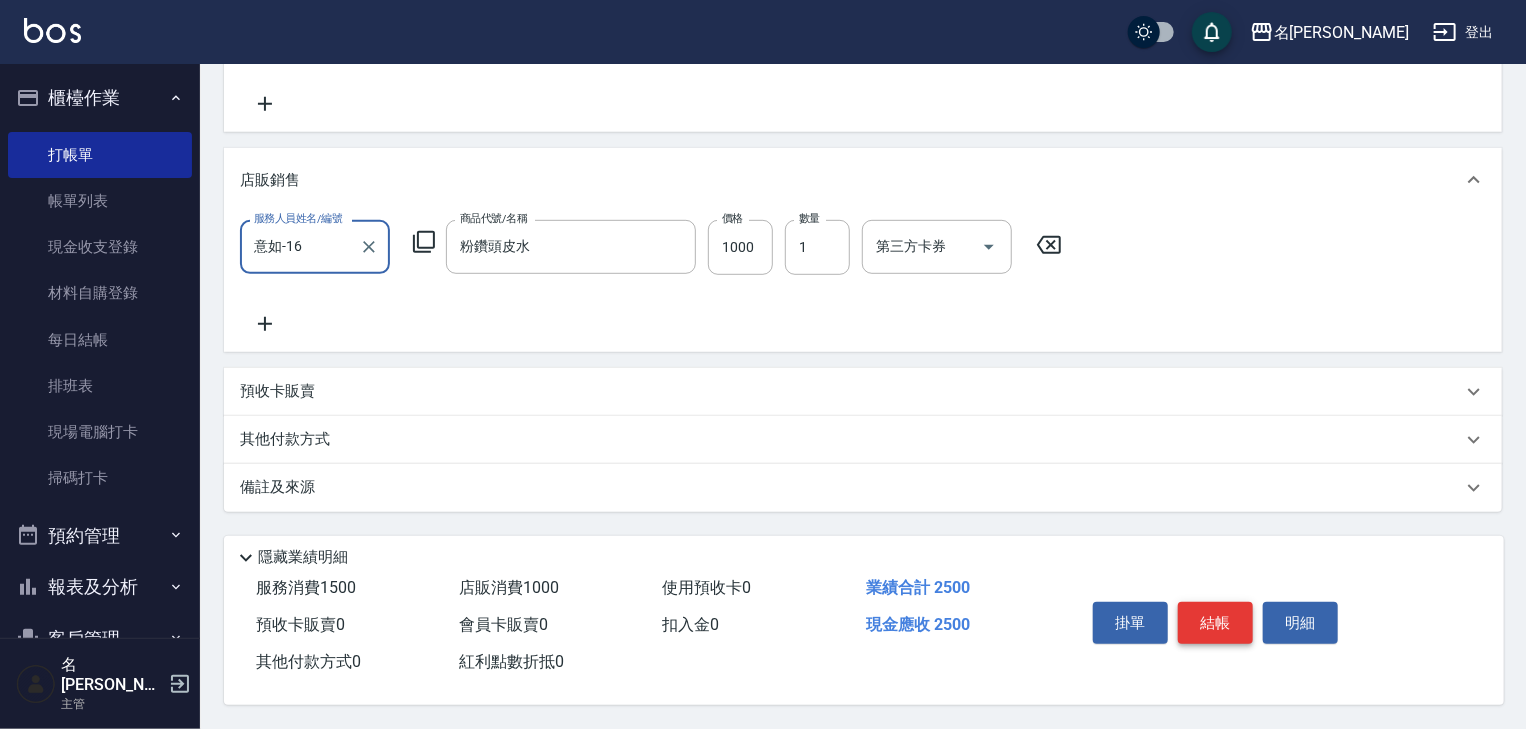 click on "結帳" at bounding box center [1215, 623] 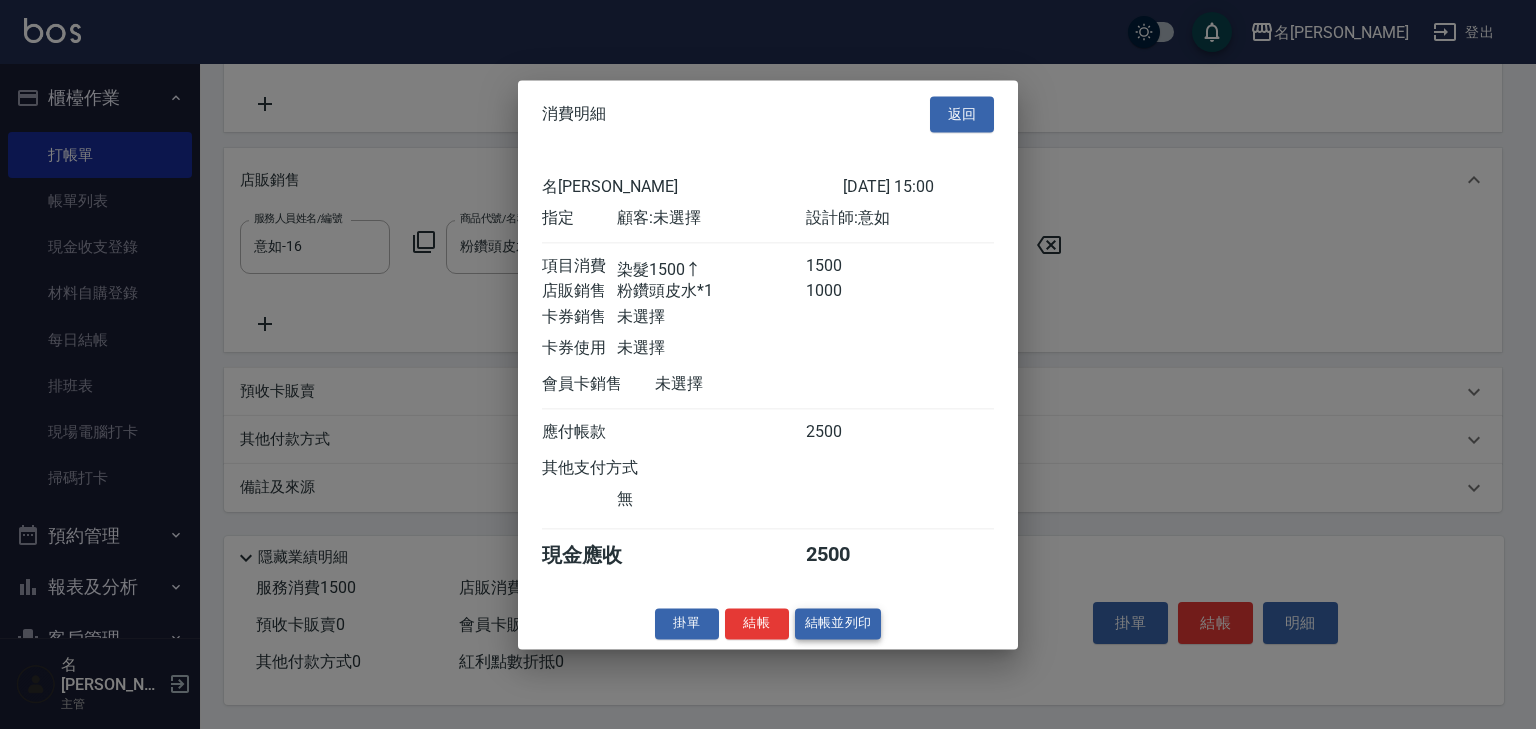 click on "結帳並列印" at bounding box center [838, 623] 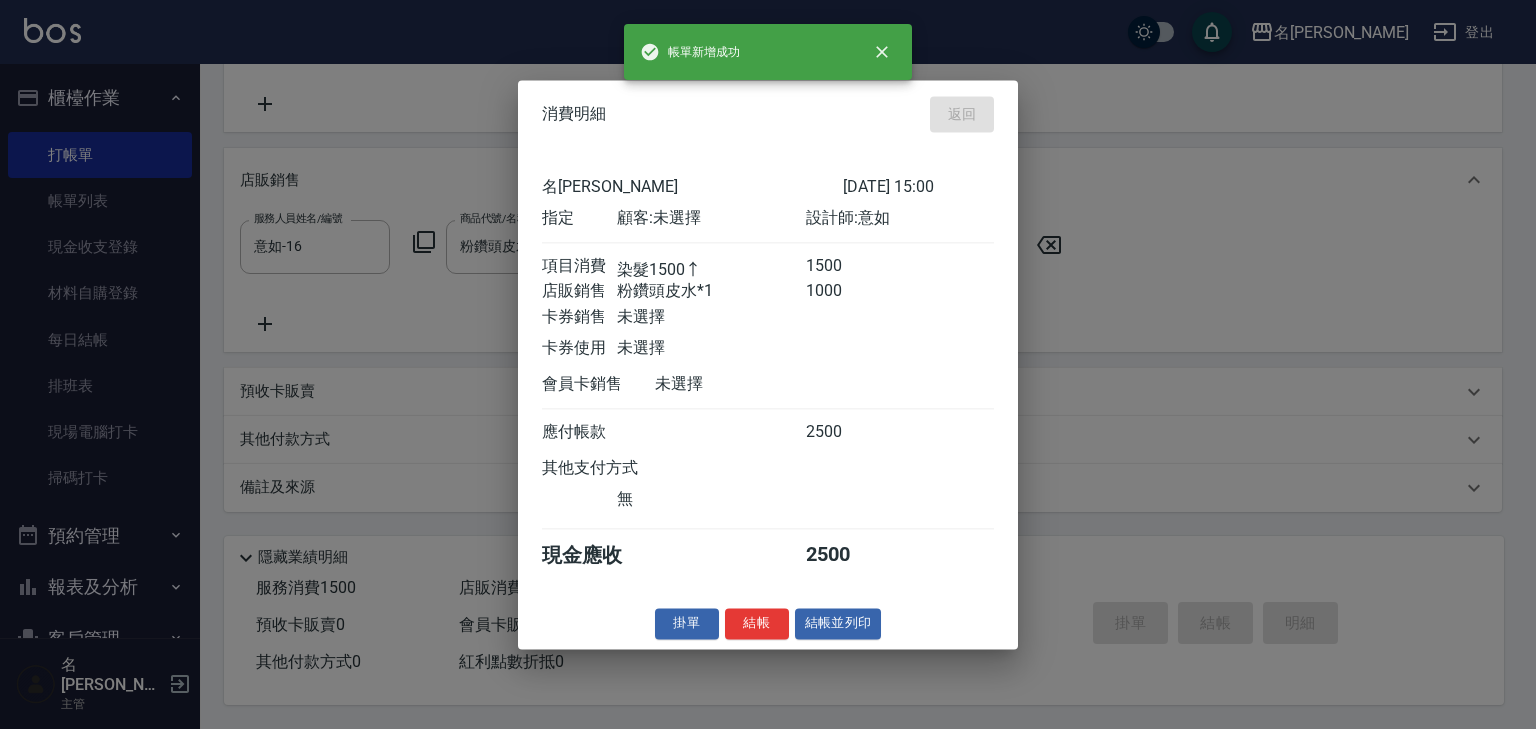 type on "[DATE] 15:01" 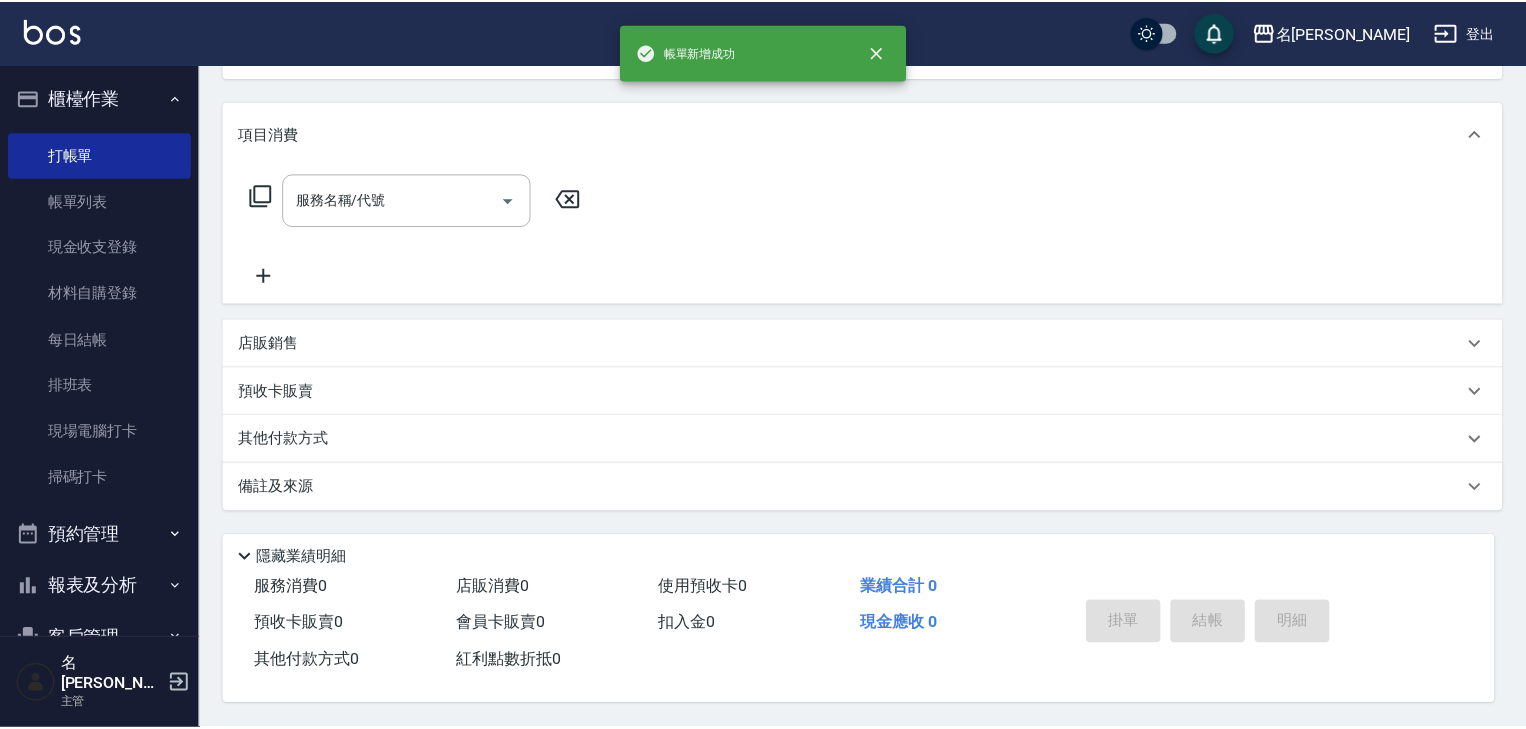 scroll, scrollTop: 0, scrollLeft: 0, axis: both 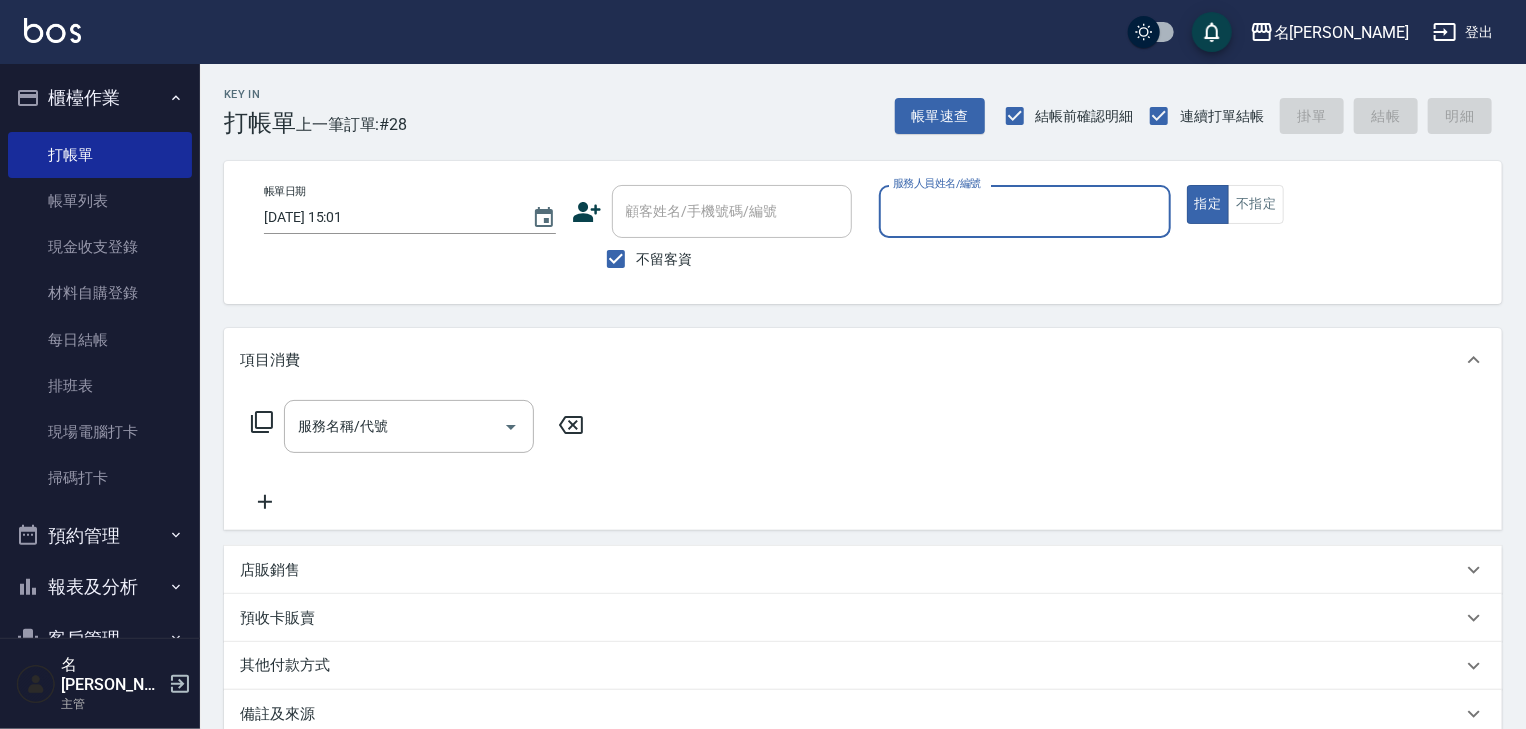 click on "服務人員姓名/編號" at bounding box center (1025, 211) 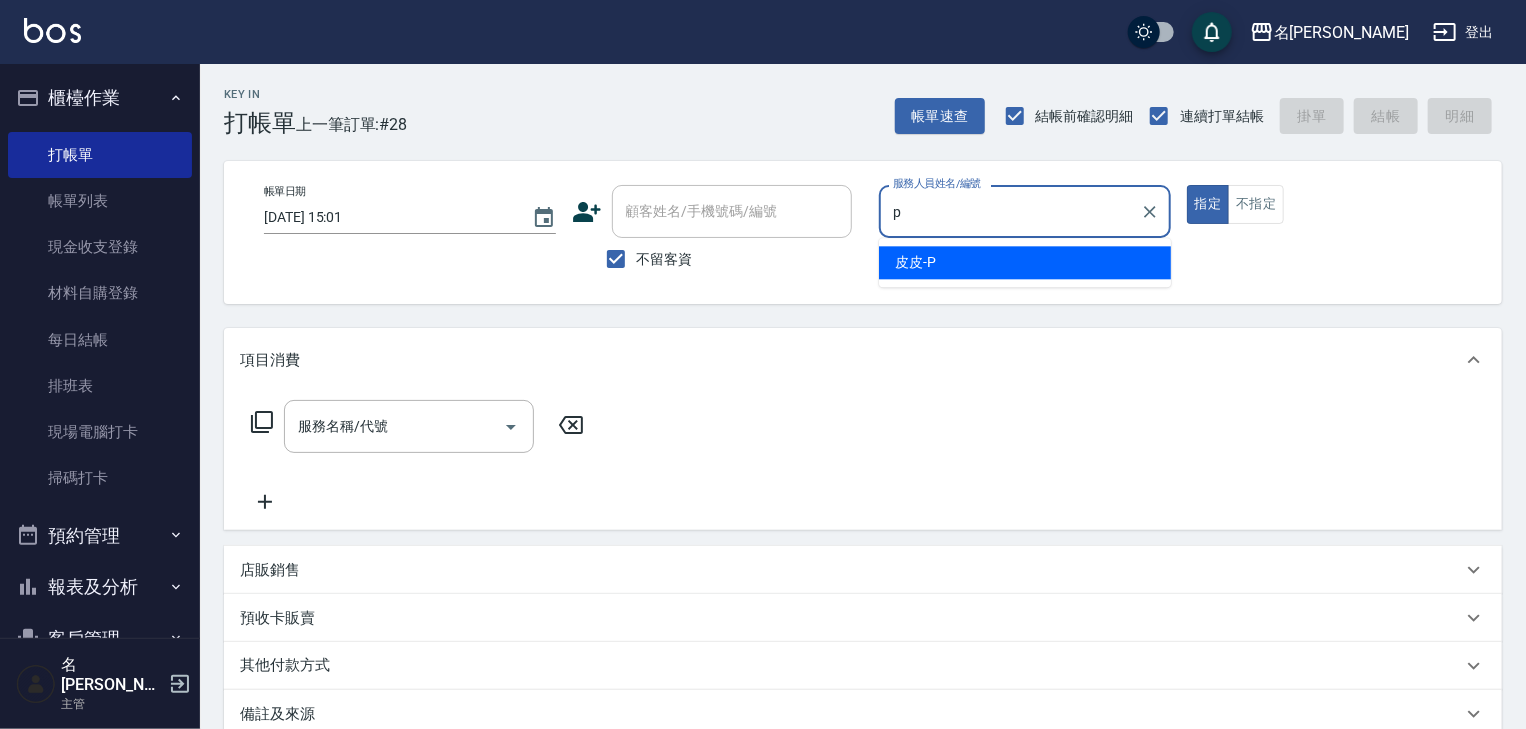 click on "皮皮 -P" at bounding box center [1025, 262] 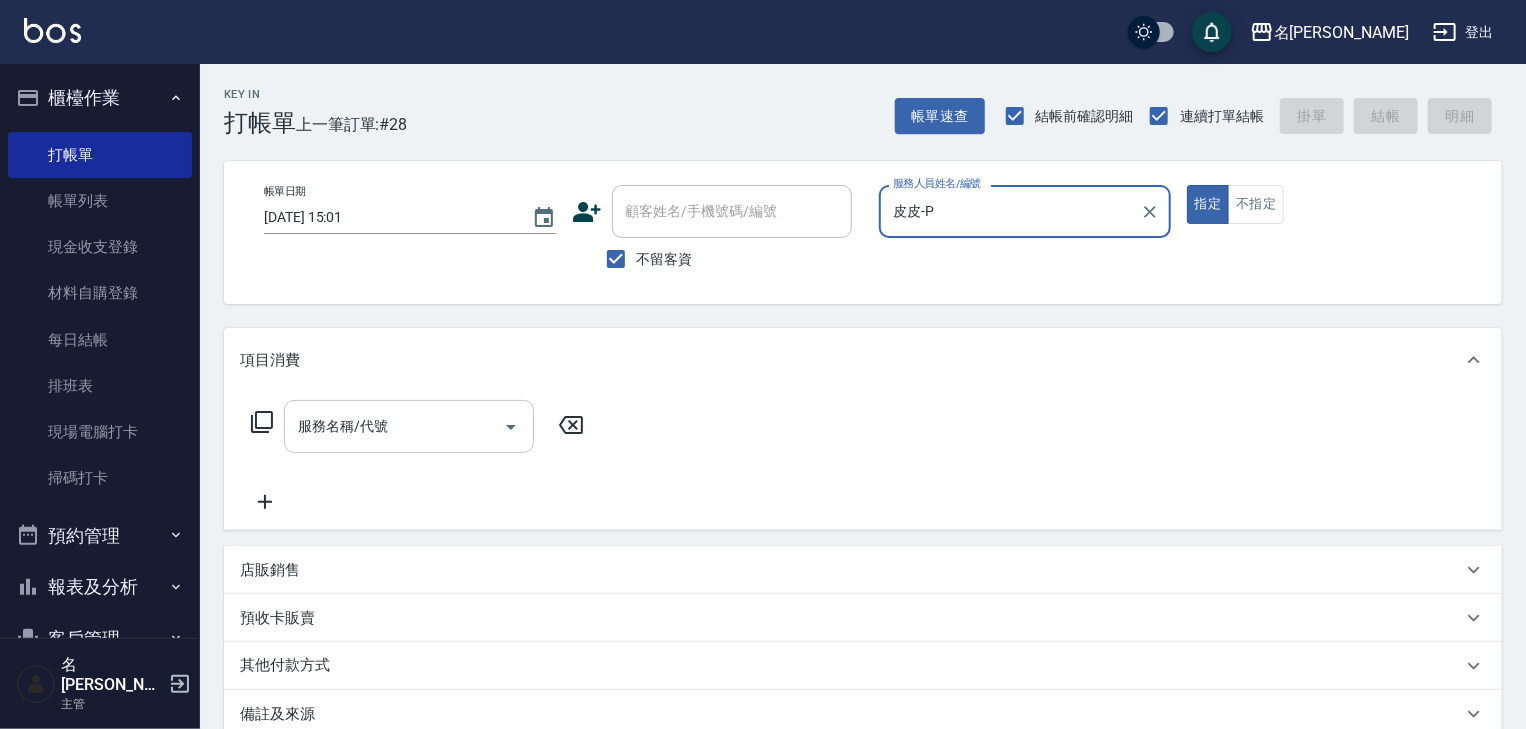 type on "皮皮-P" 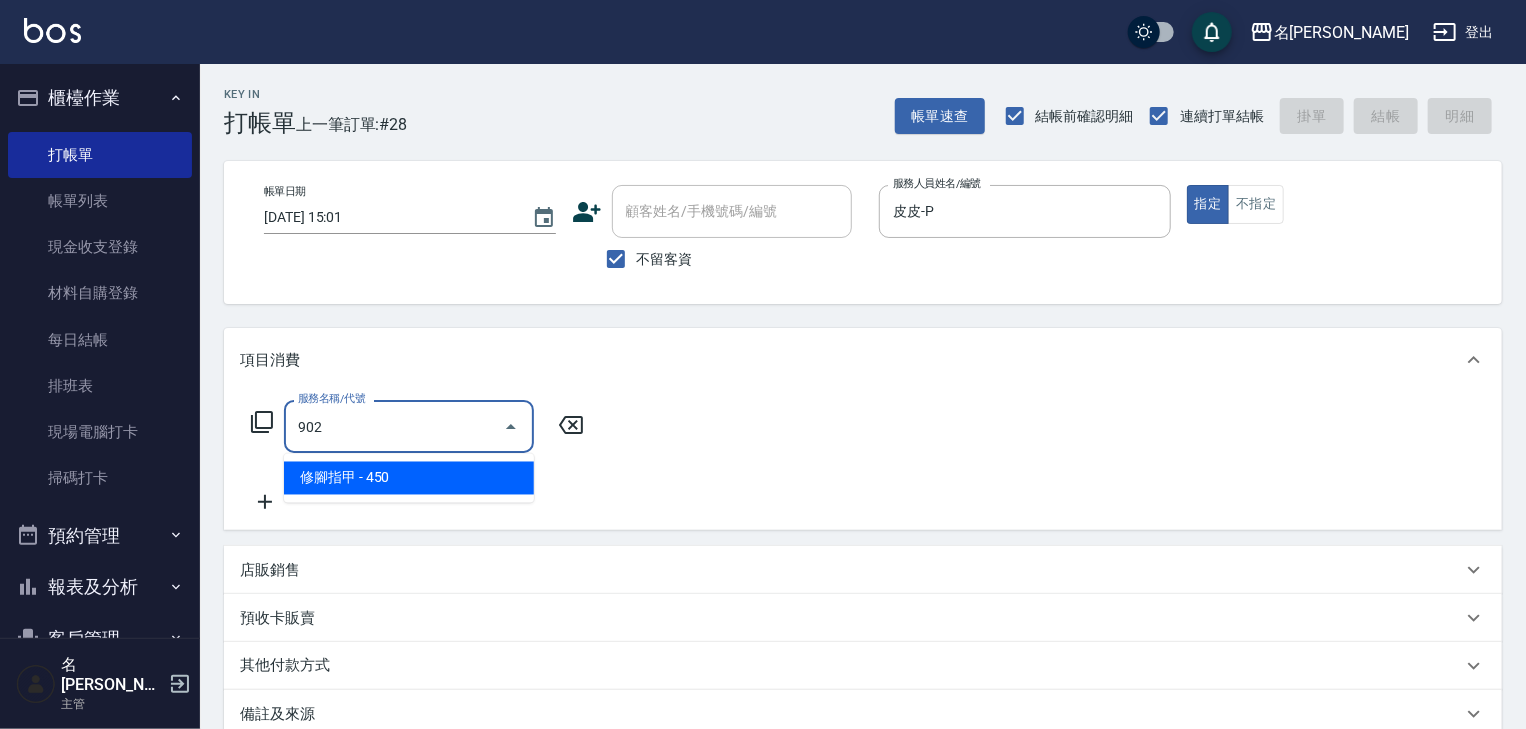click on "修腳指甲 - 450" at bounding box center (409, 478) 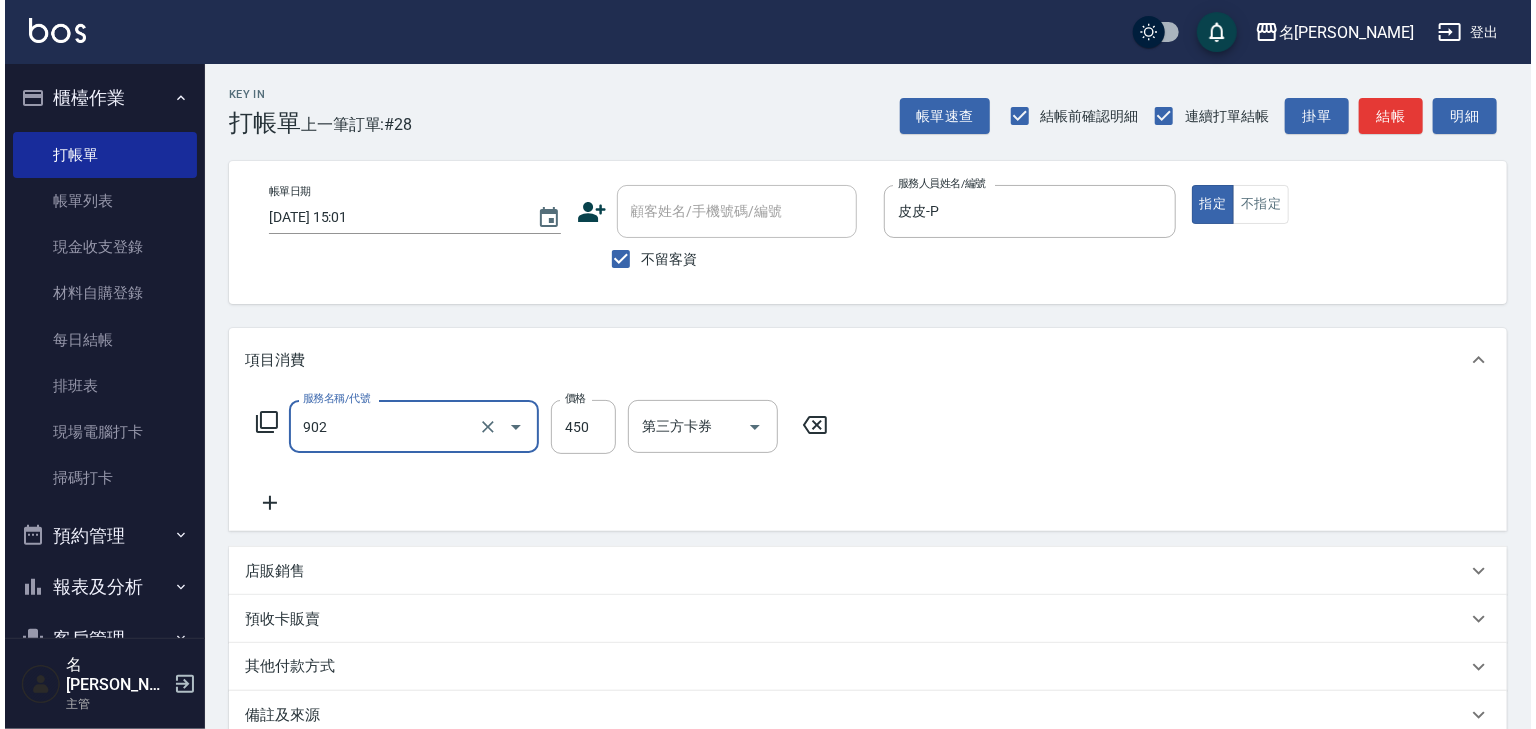scroll, scrollTop: 234, scrollLeft: 0, axis: vertical 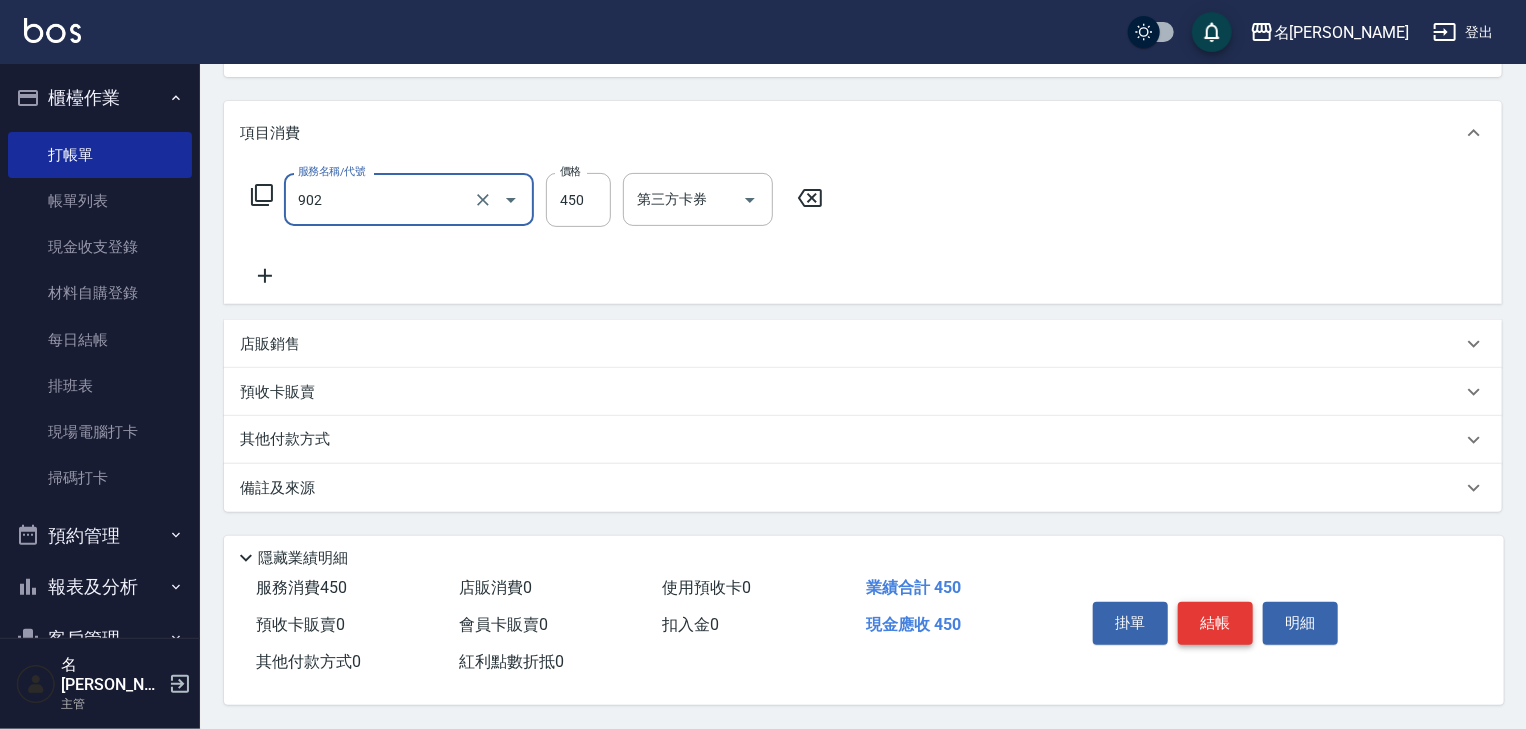 type on "修腳指甲(902)" 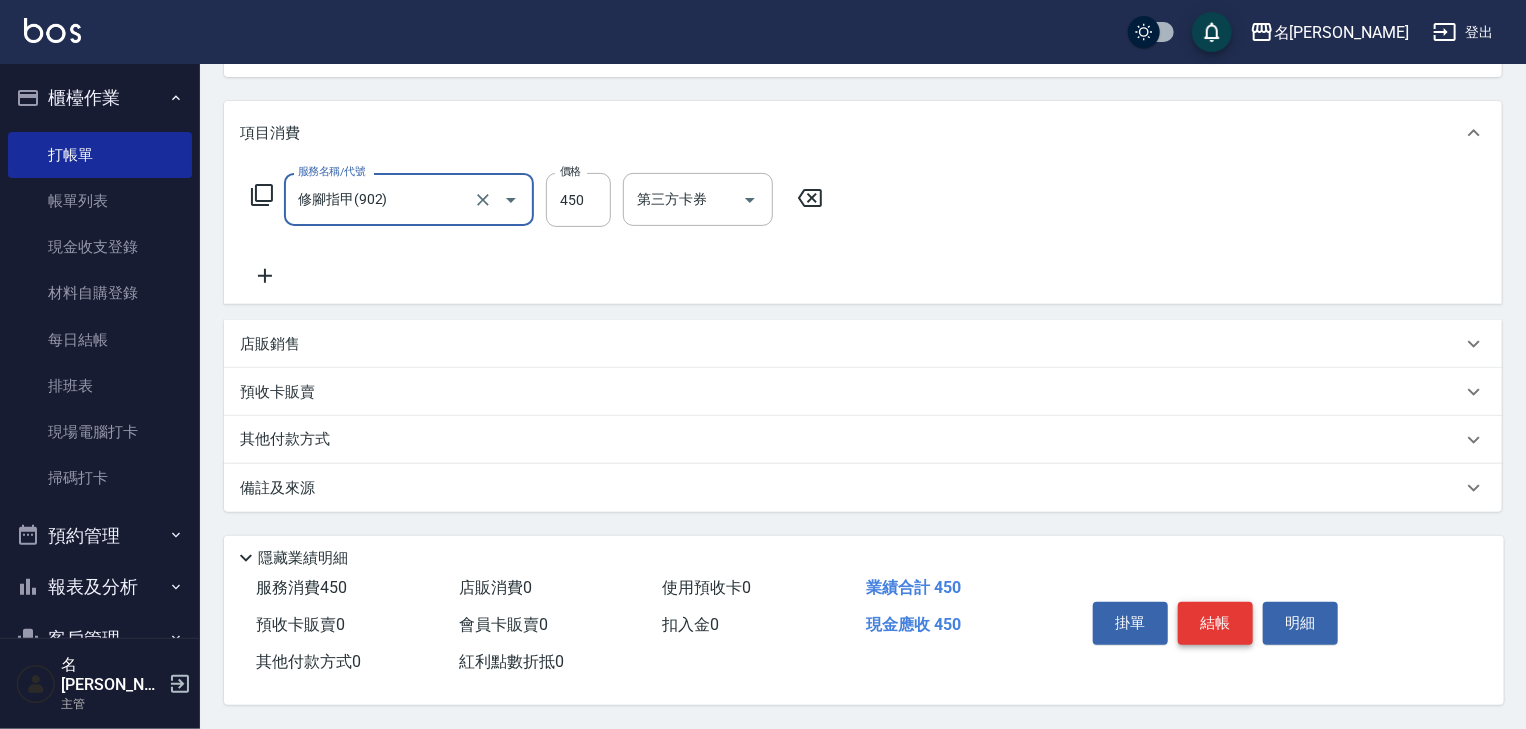 click on "結帳" at bounding box center (1215, 623) 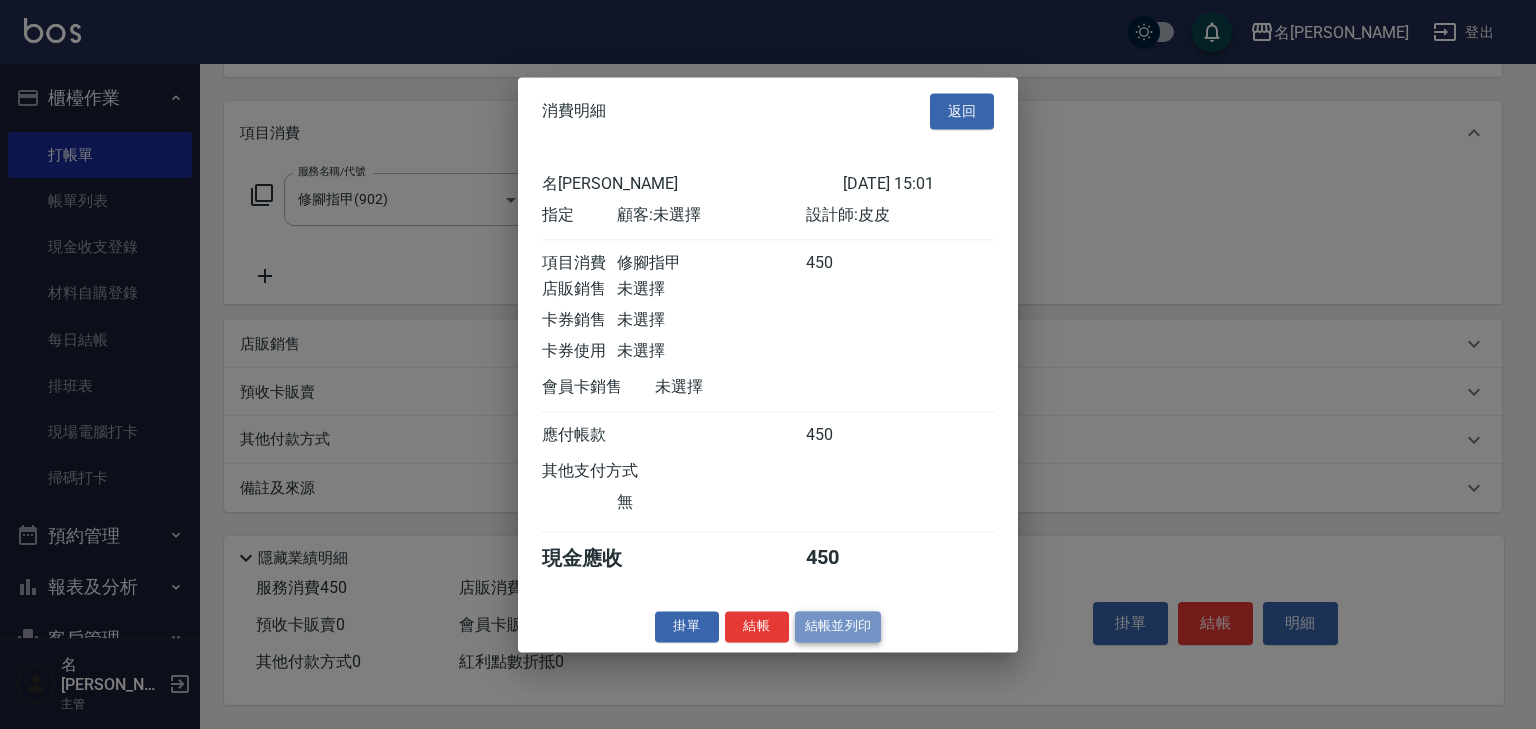 click on "結帳並列印" at bounding box center (838, 626) 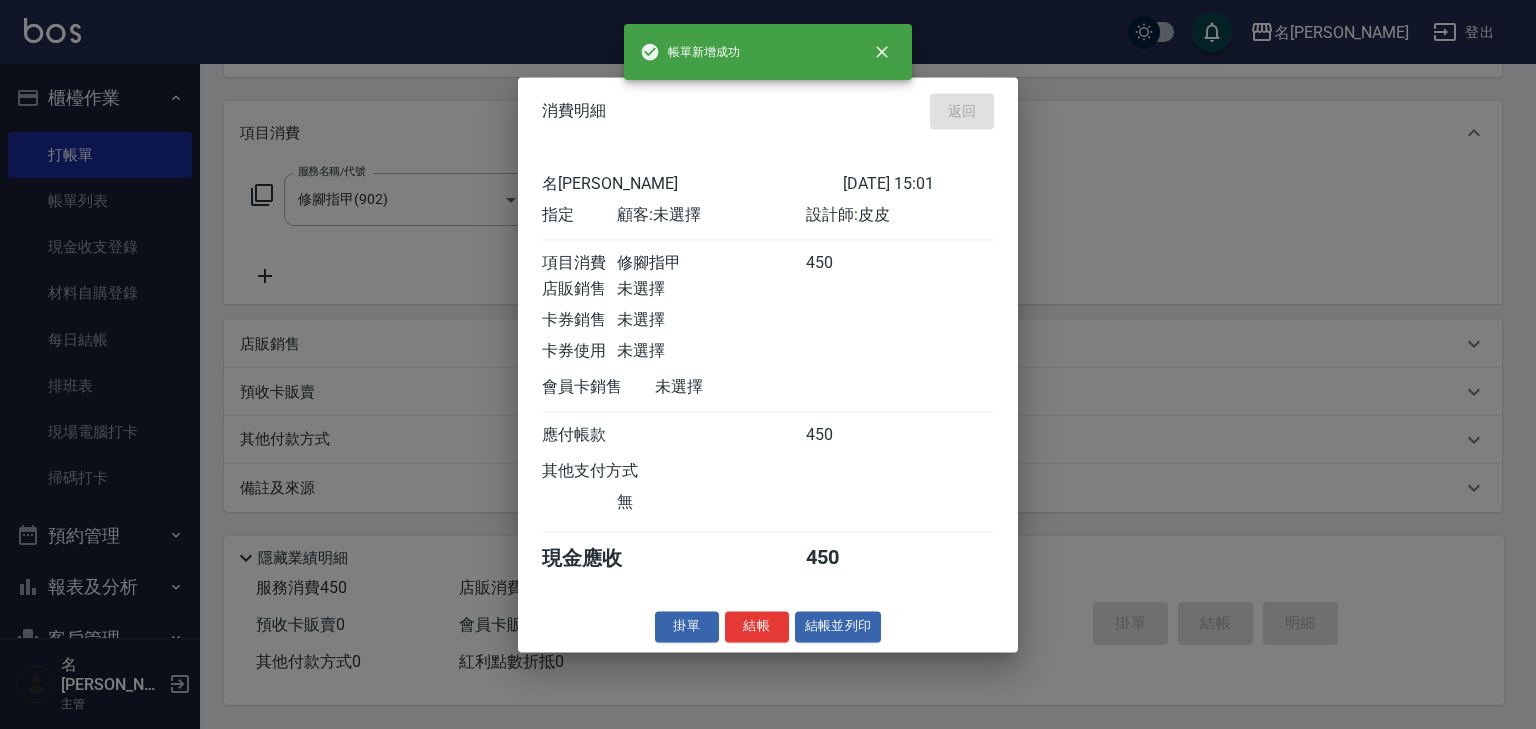 type on "[DATE] 15:13" 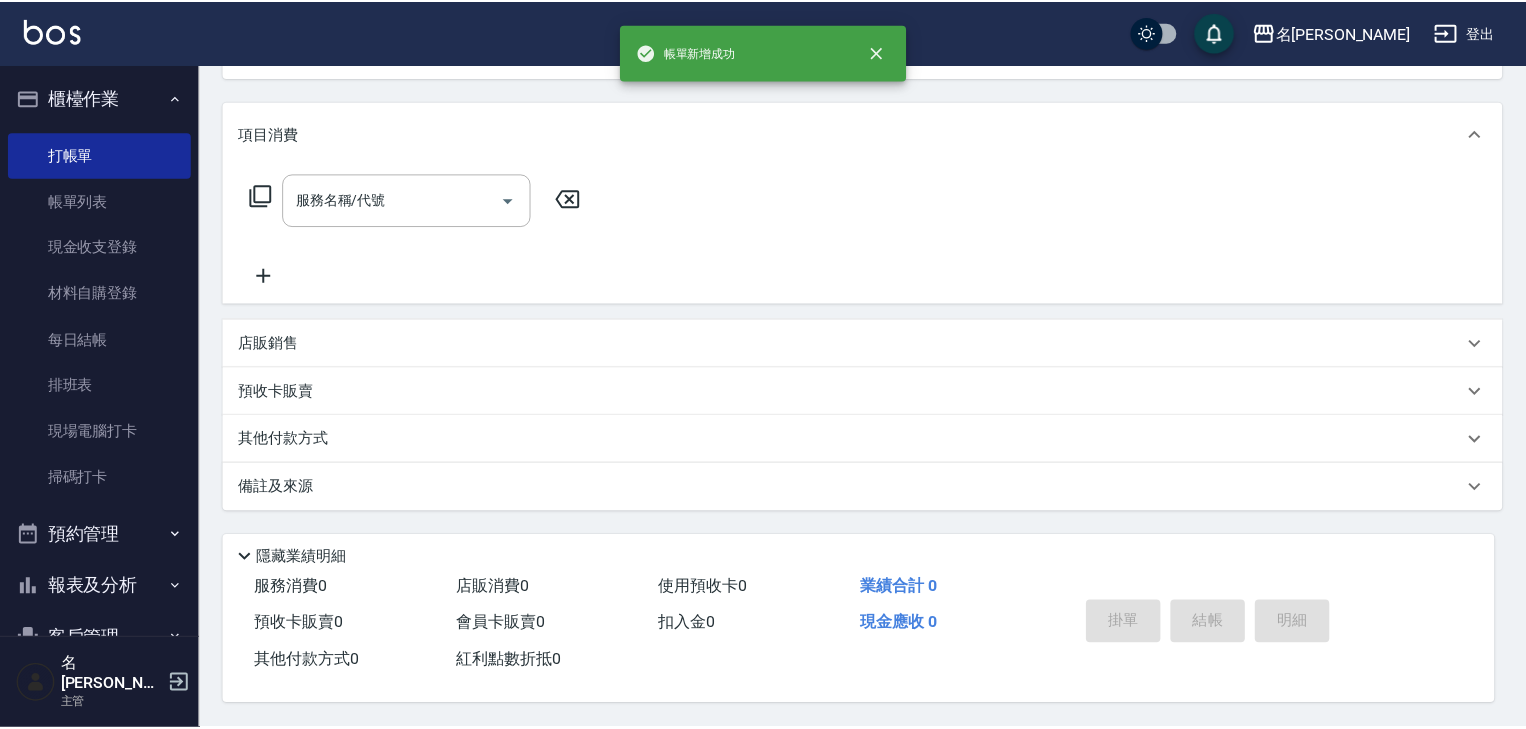 scroll, scrollTop: 0, scrollLeft: 0, axis: both 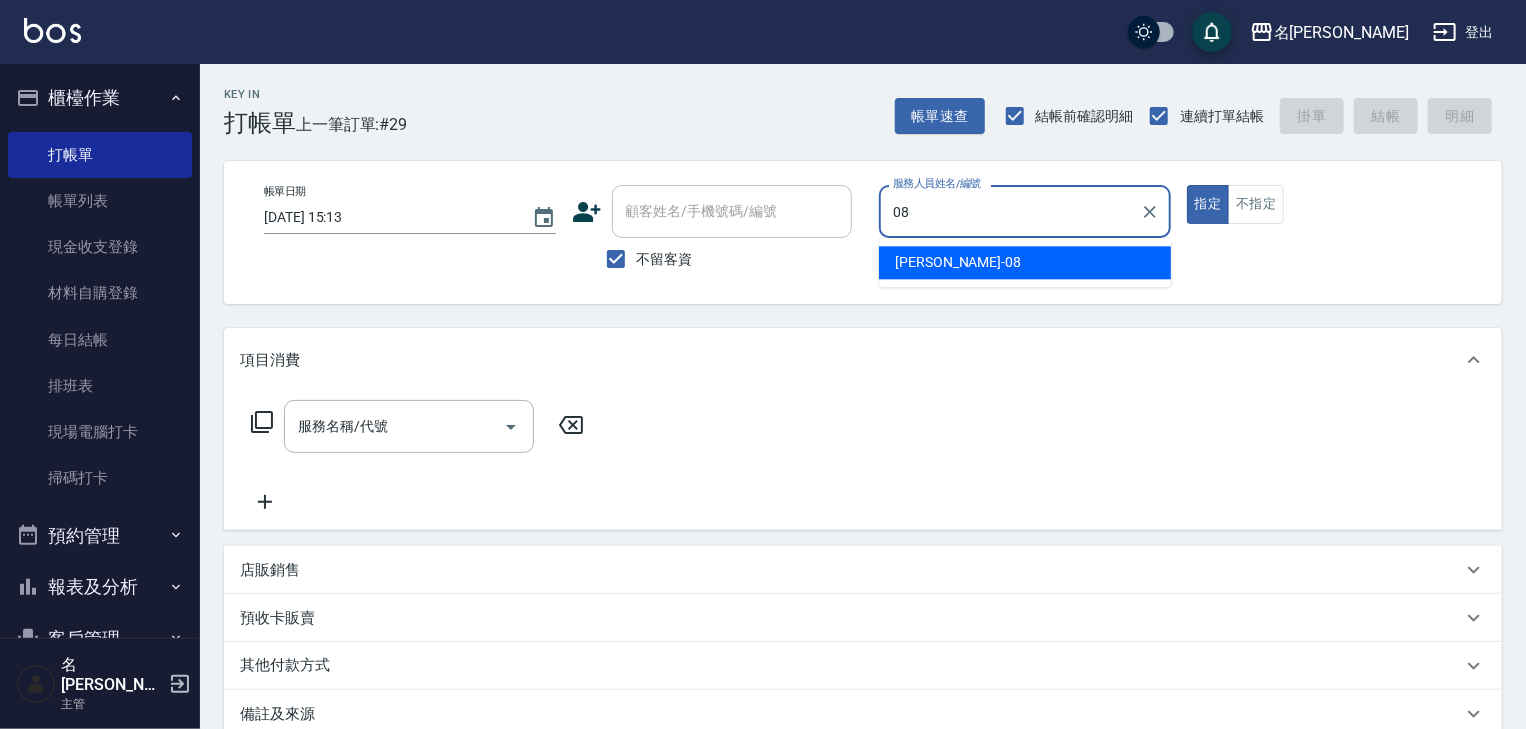 type on "[PERSON_NAME]-08" 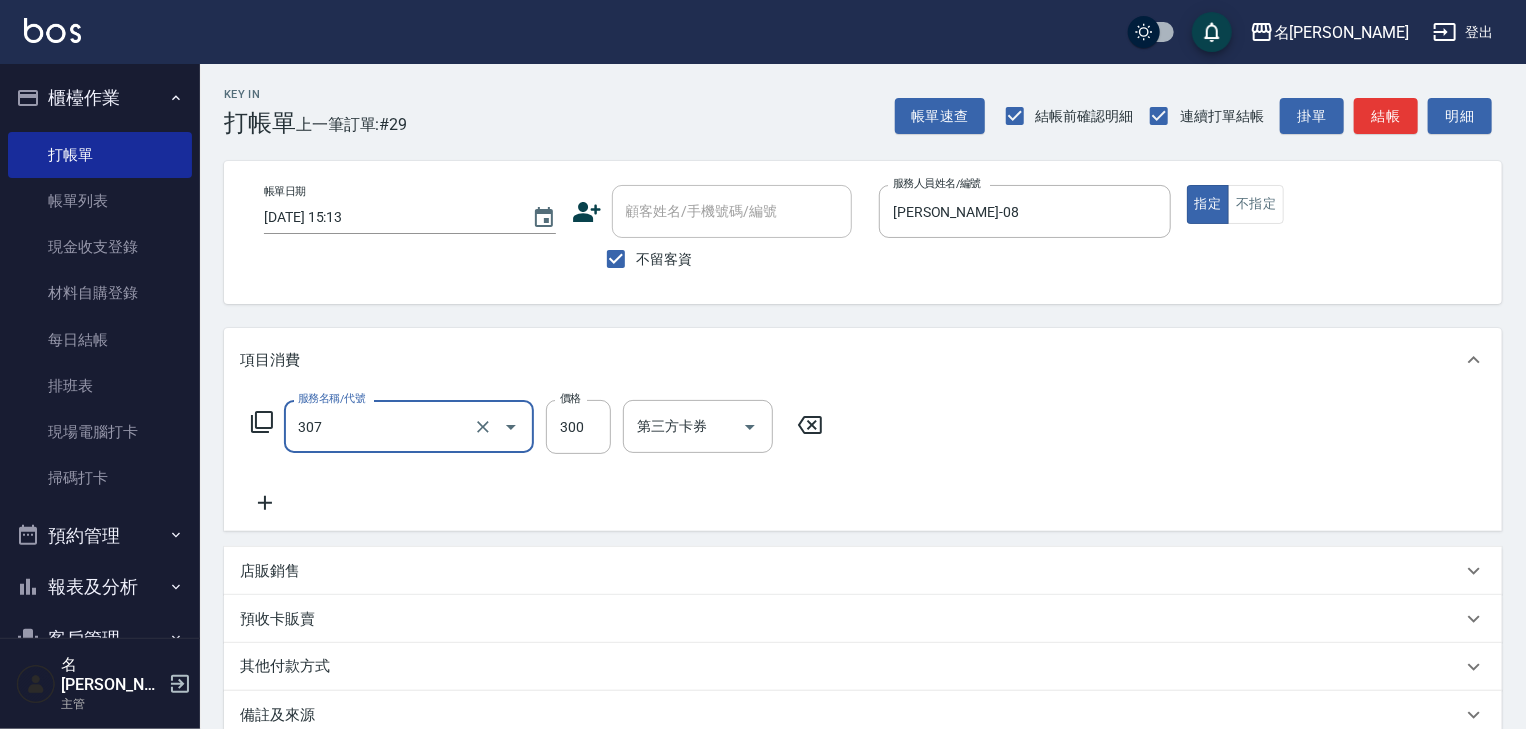type on "剪髮(307)" 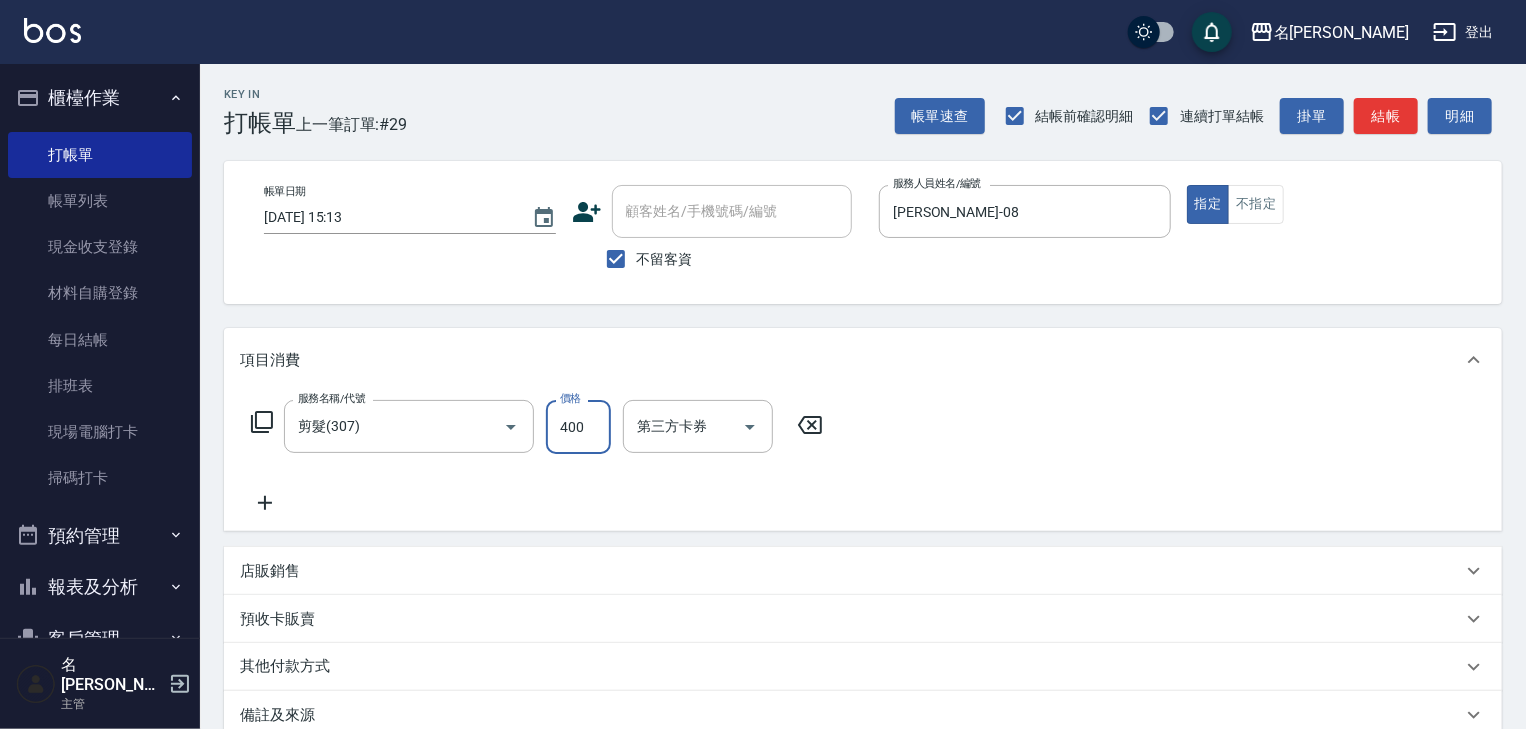 type on "400" 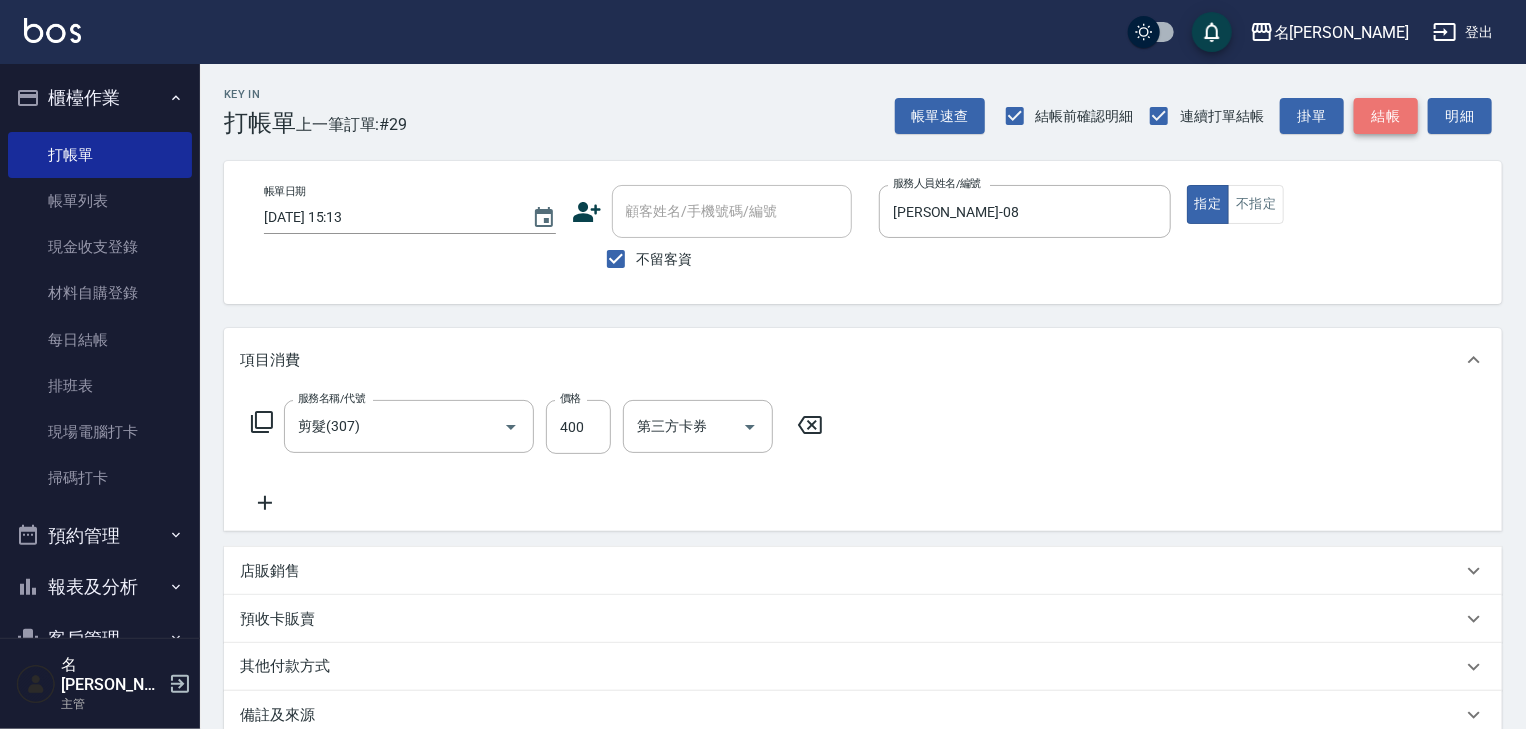 click on "結帳" at bounding box center (1386, 116) 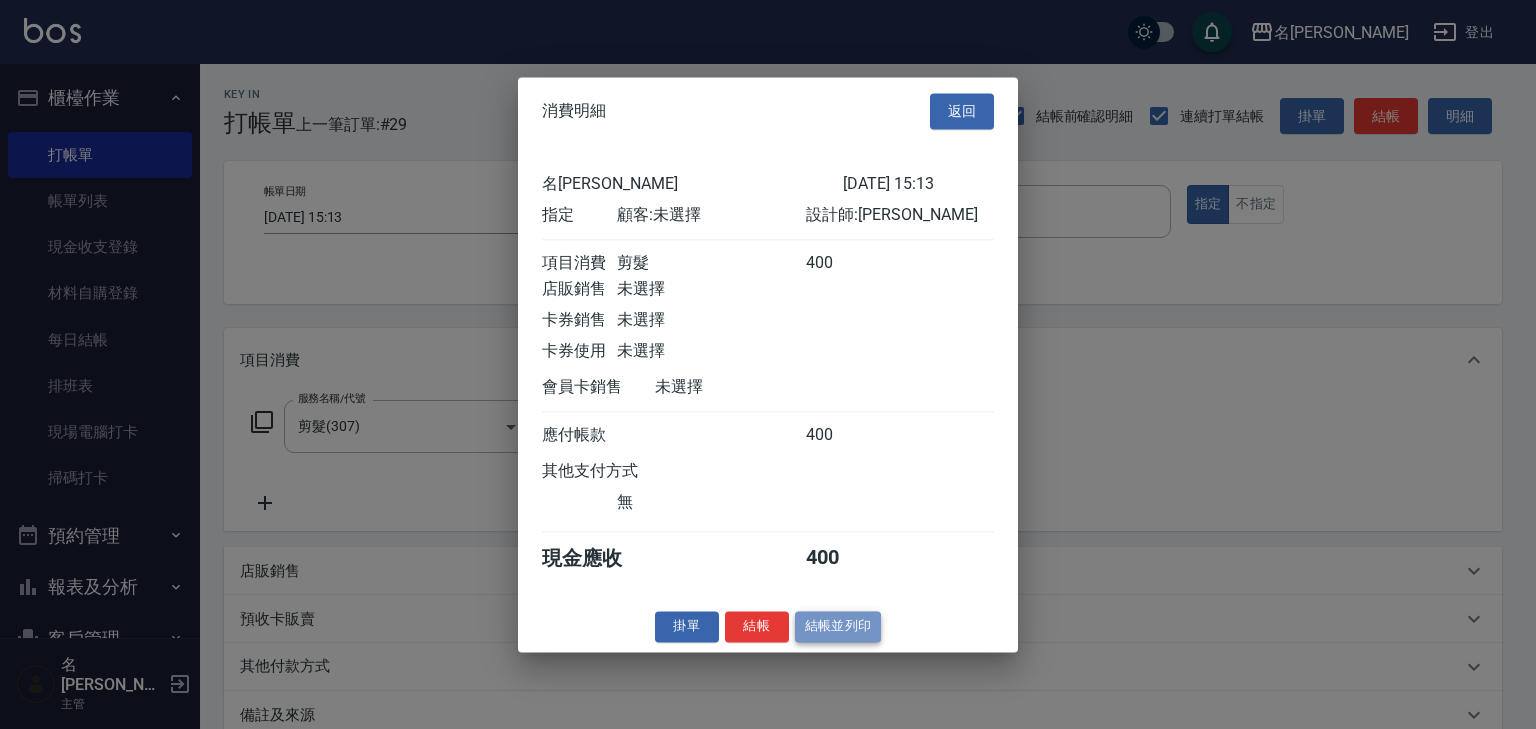 click on "結帳並列印" at bounding box center [838, 626] 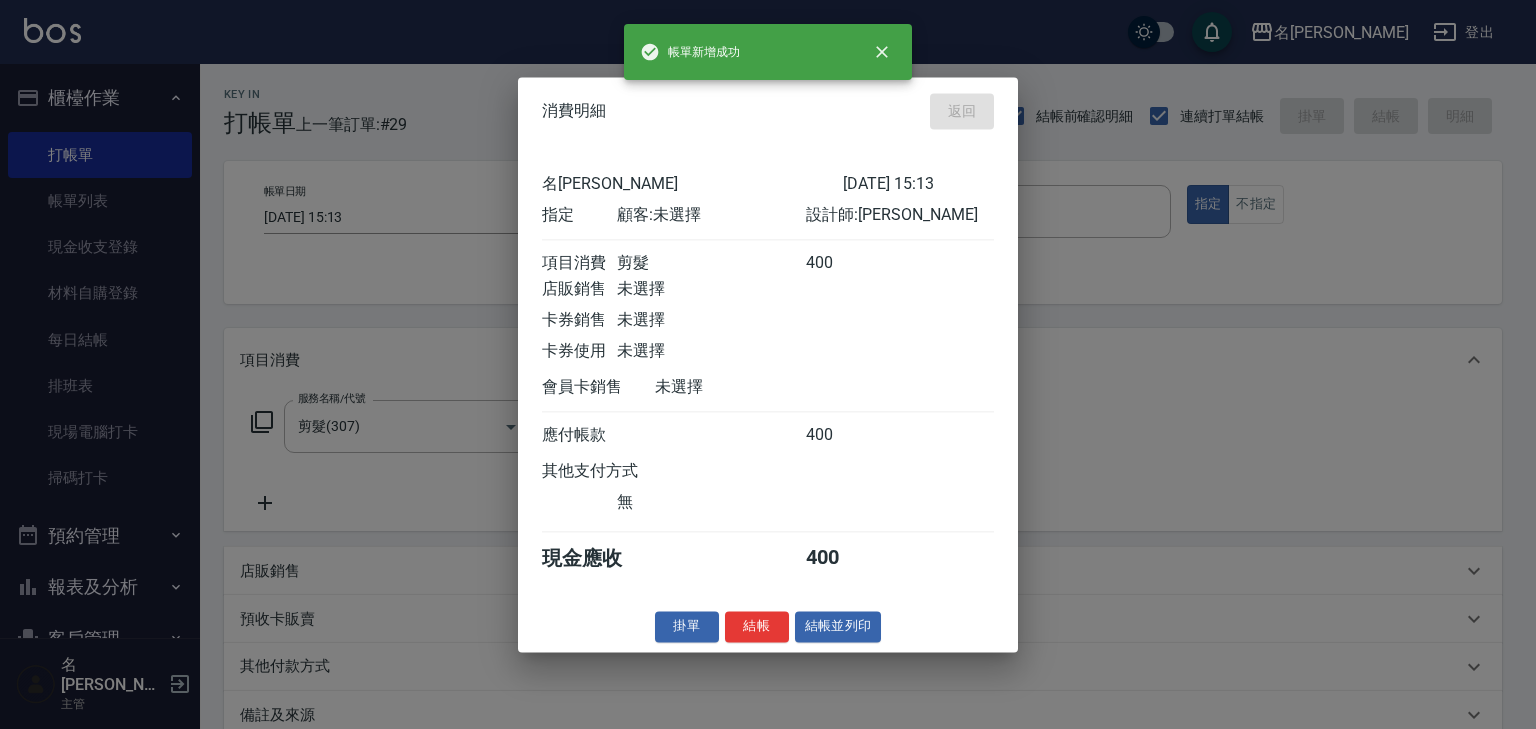 type on "[DATE] 15:22" 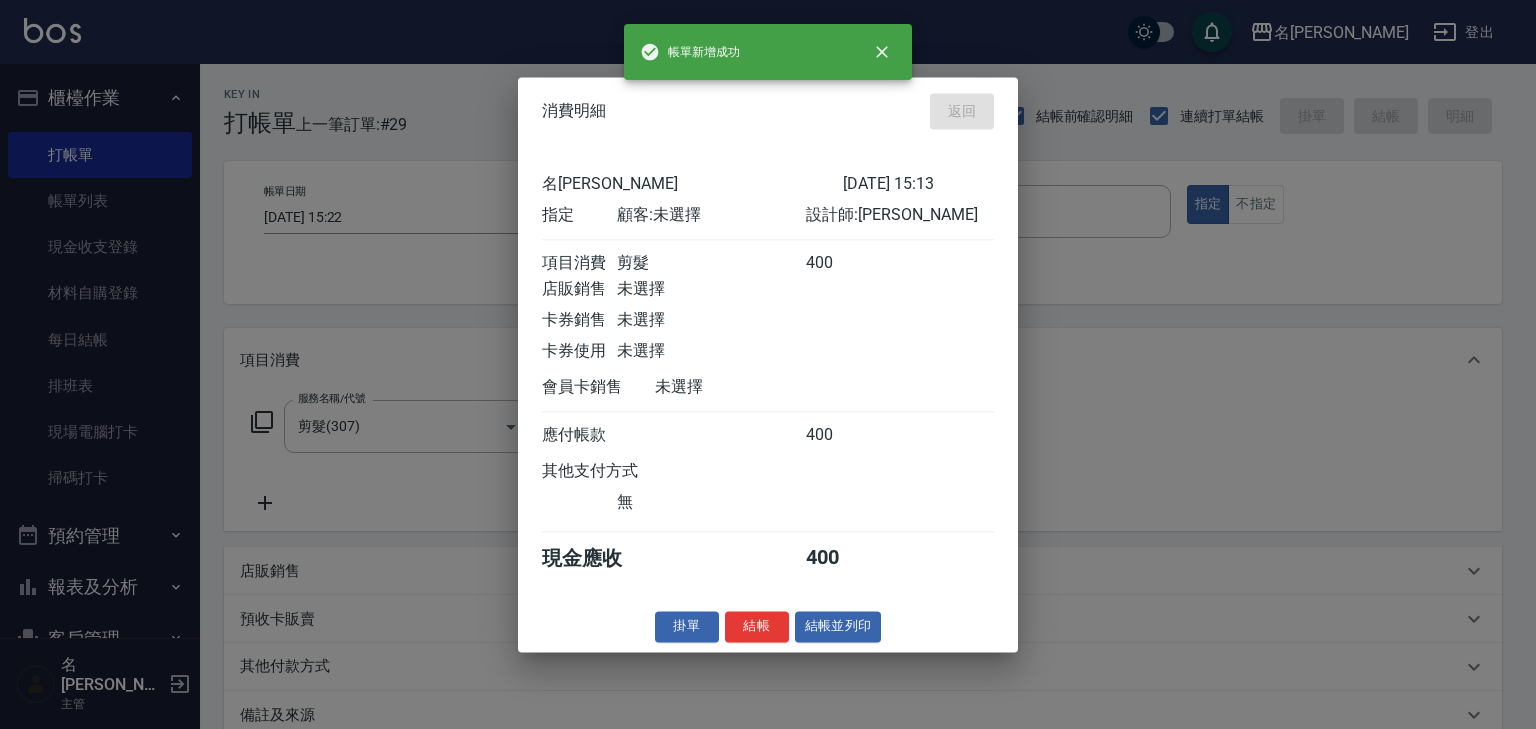 type 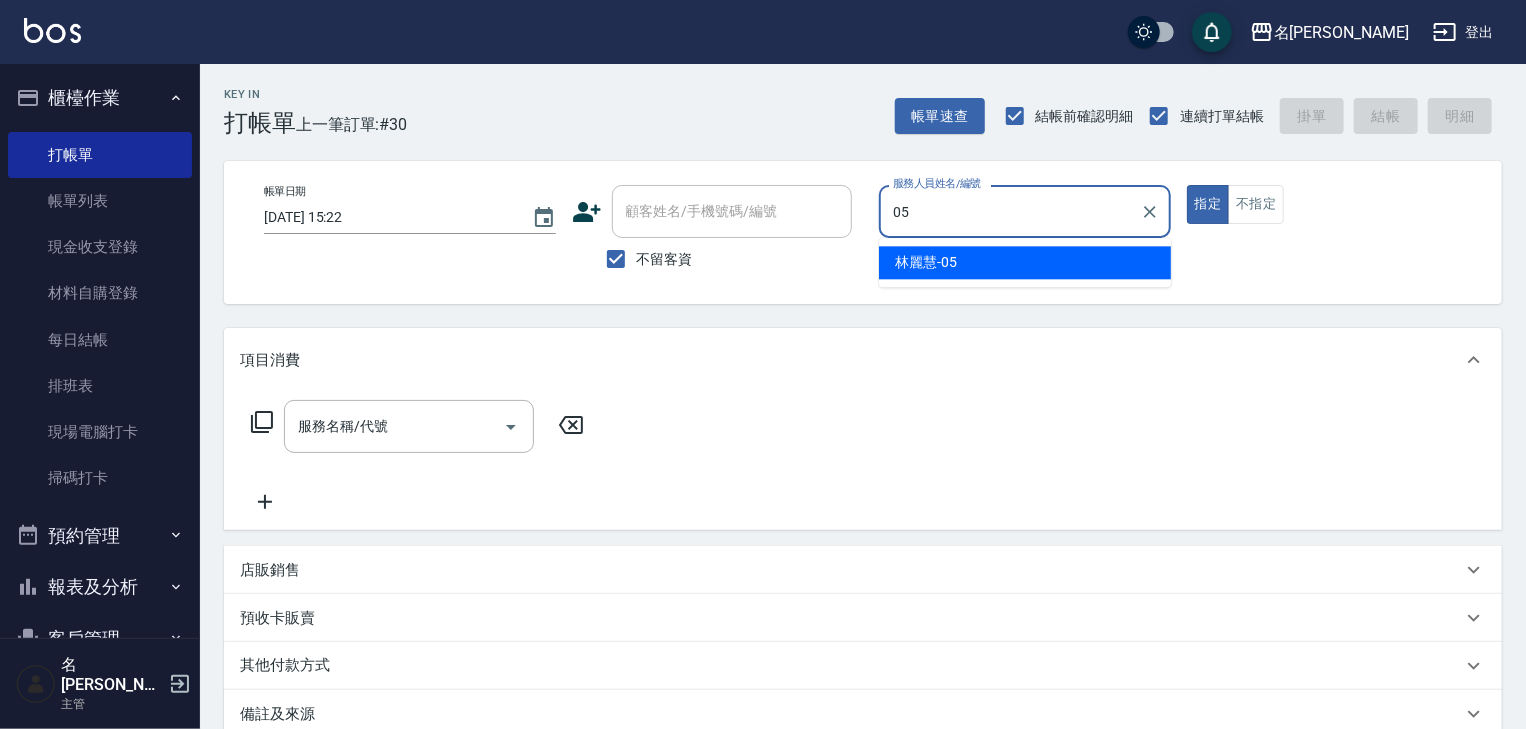 type on "[PERSON_NAME]-05" 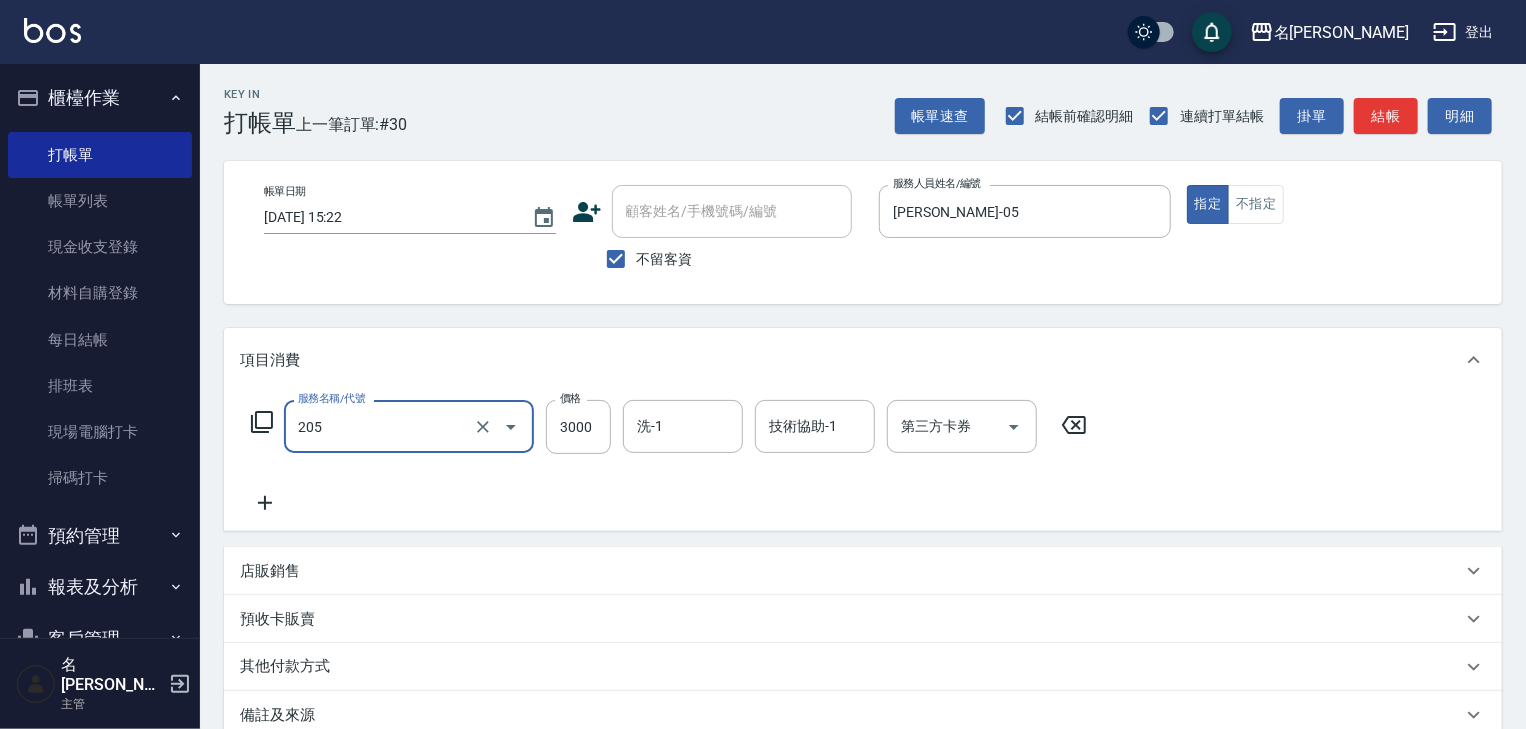 type on "生化燙髮(205)" 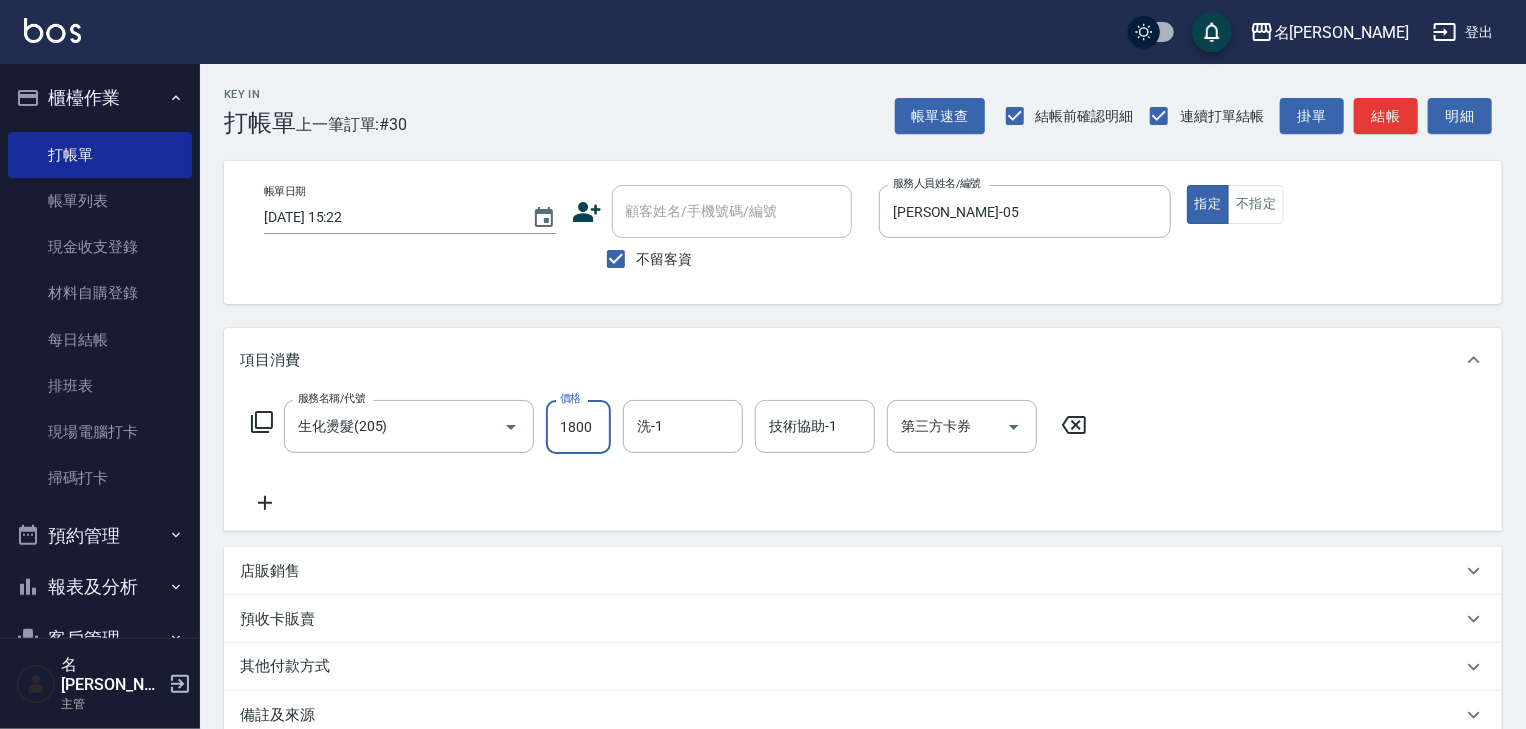 type on "1800" 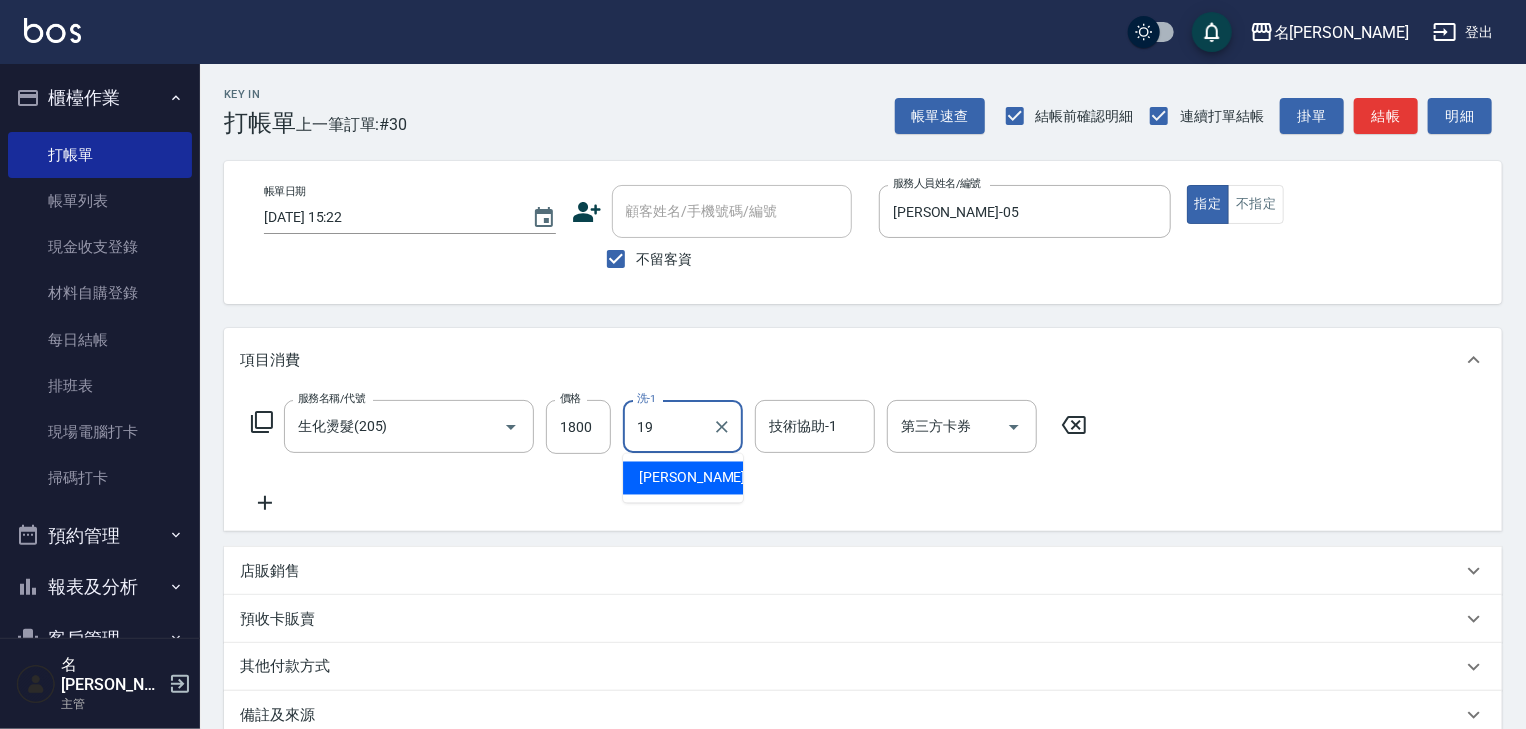 type on "[PERSON_NAME]-19" 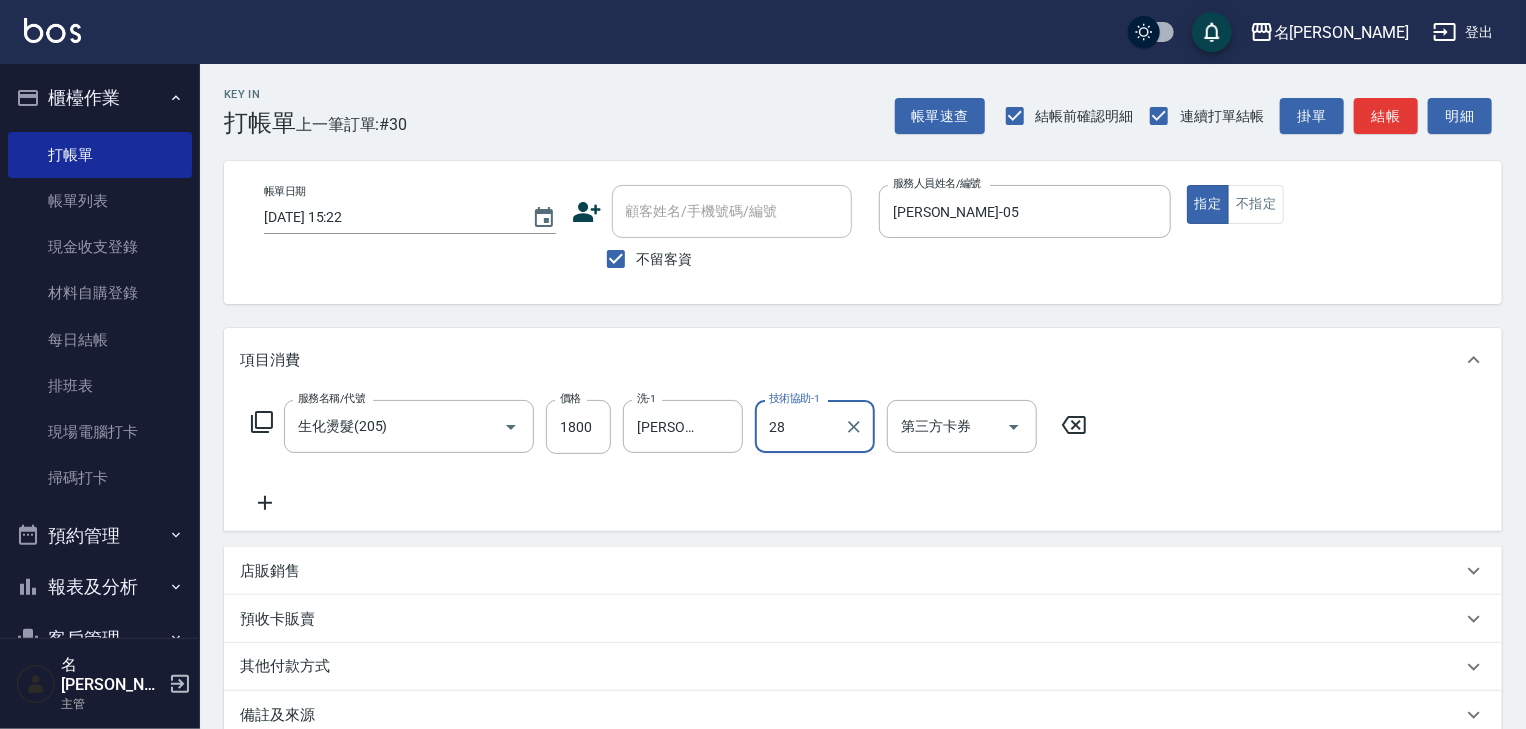 type on "[PERSON_NAME]-28" 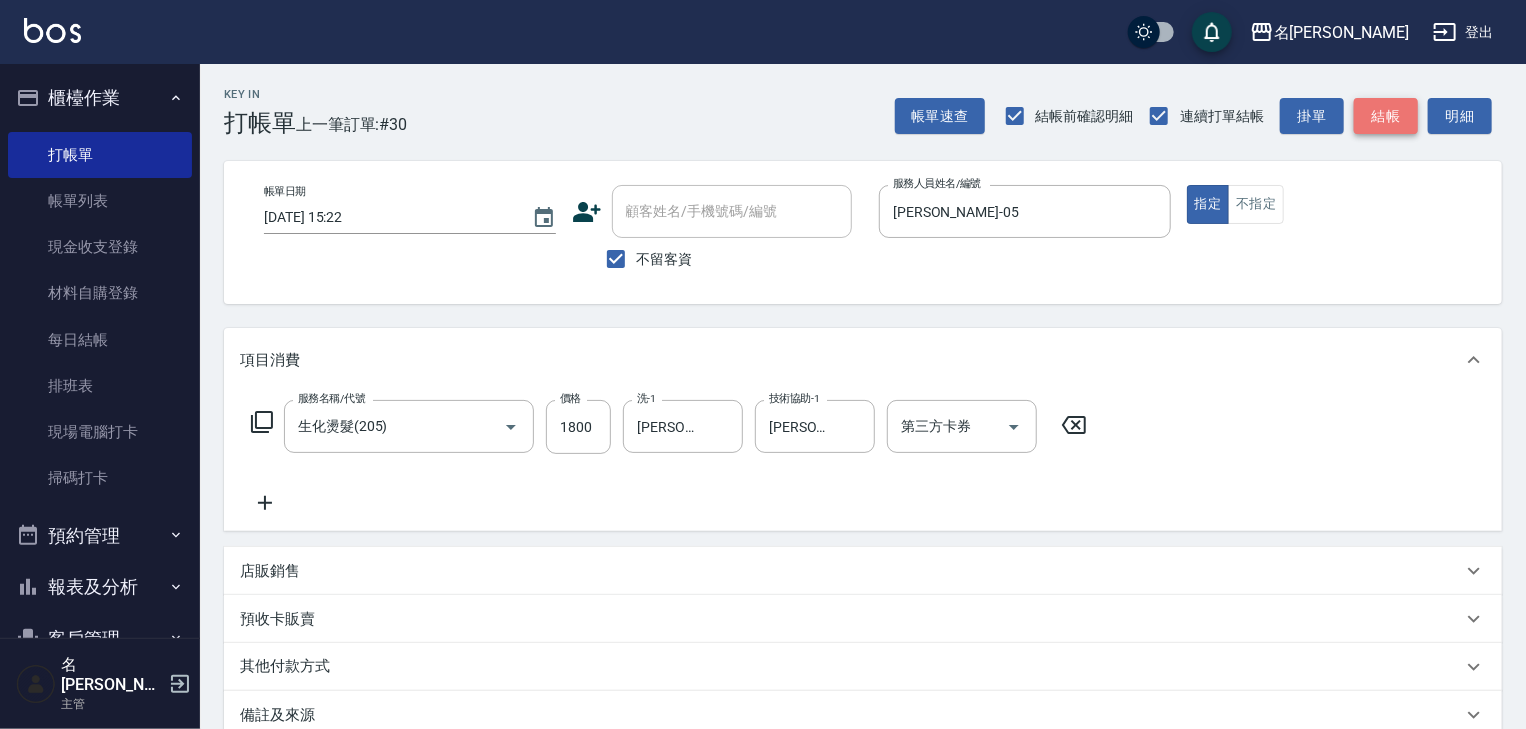 click on "結帳" at bounding box center (1386, 116) 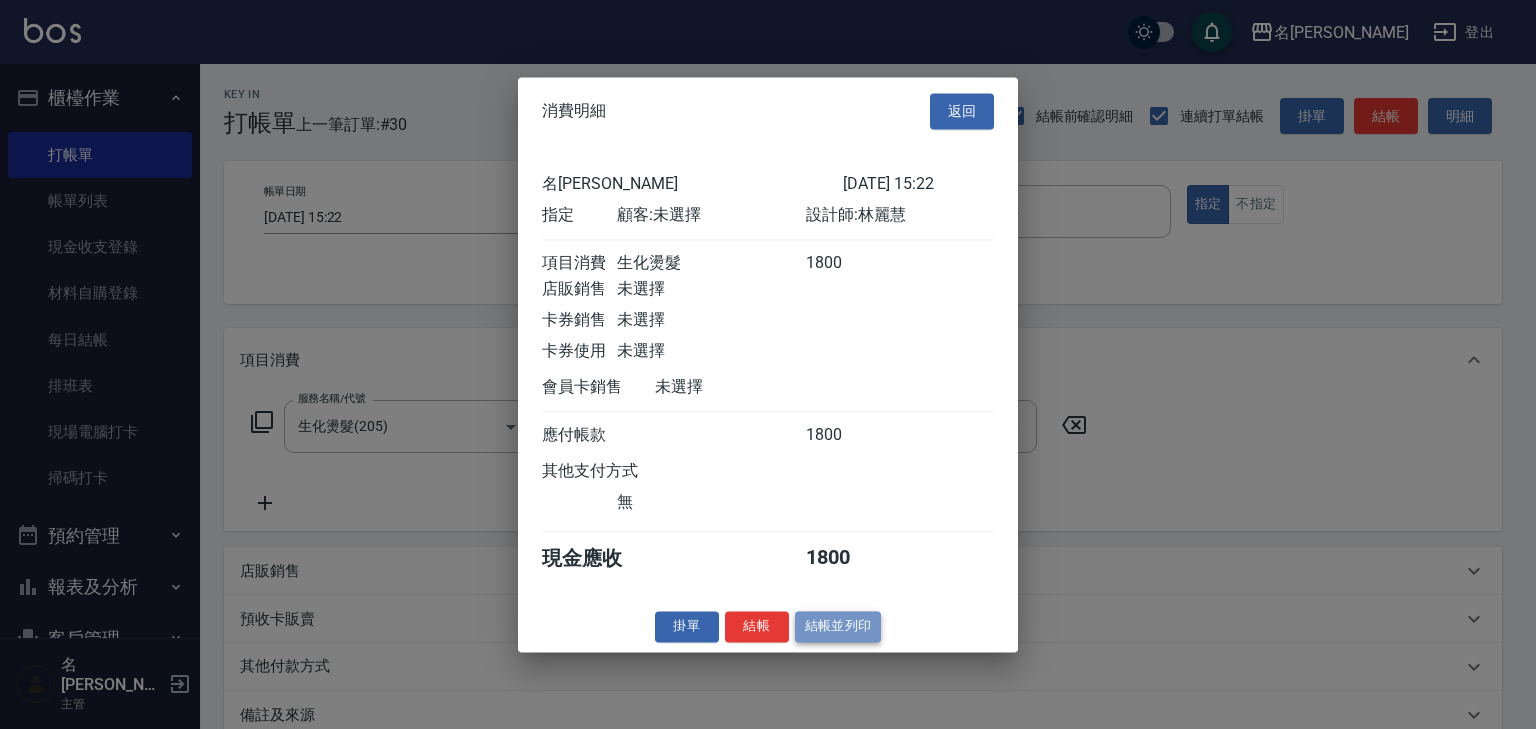 click on "結帳並列印" at bounding box center (838, 626) 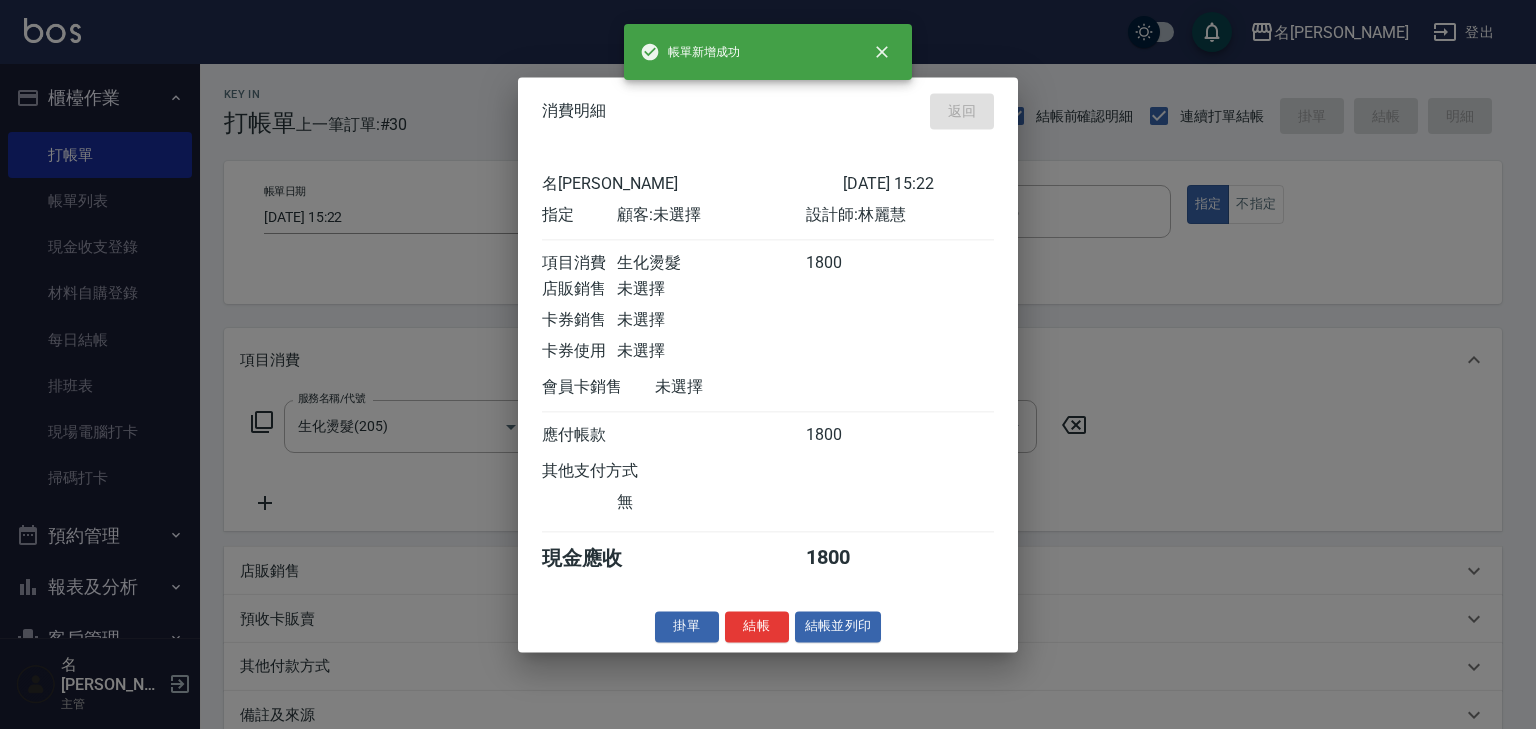 type on "[DATE] 15:31" 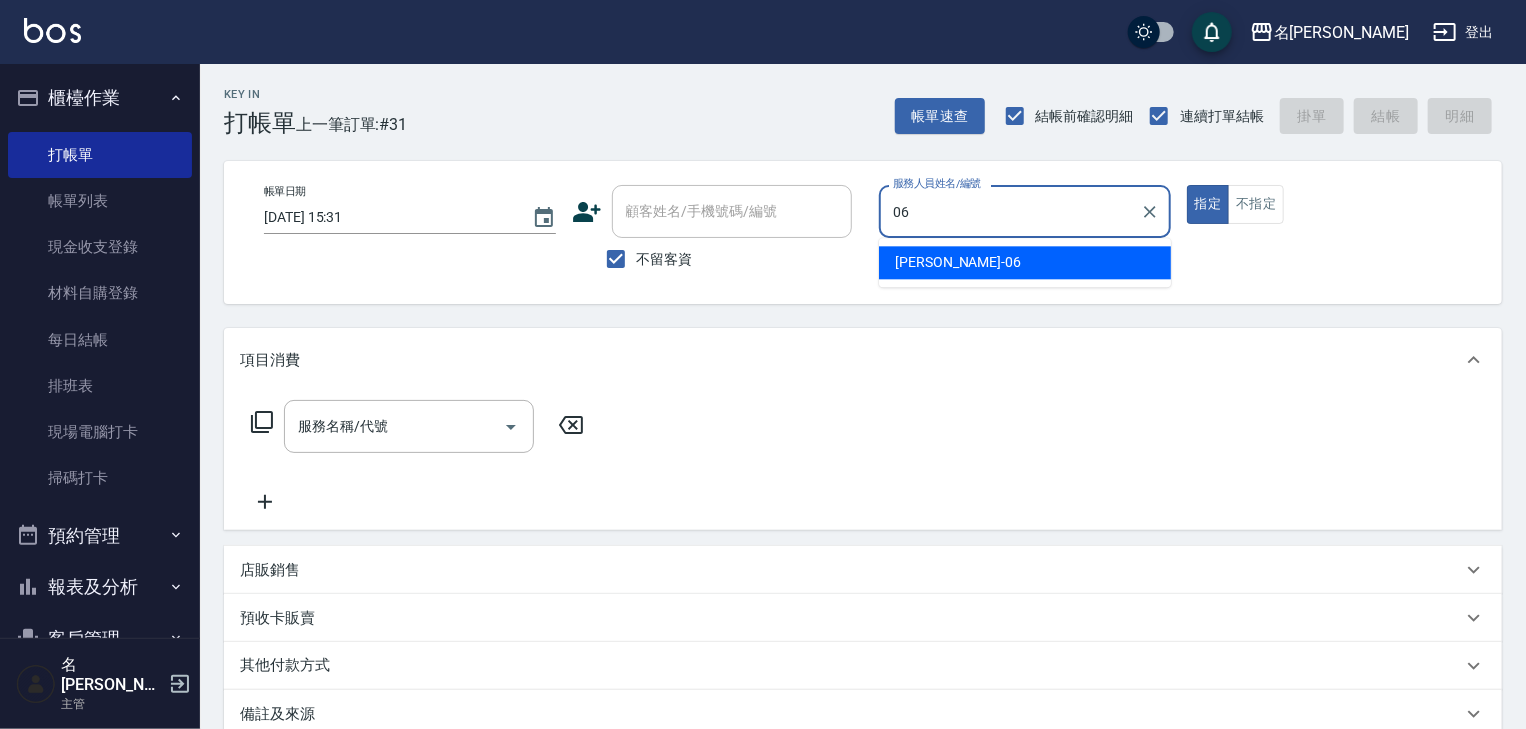 type on "[PERSON_NAME]-06" 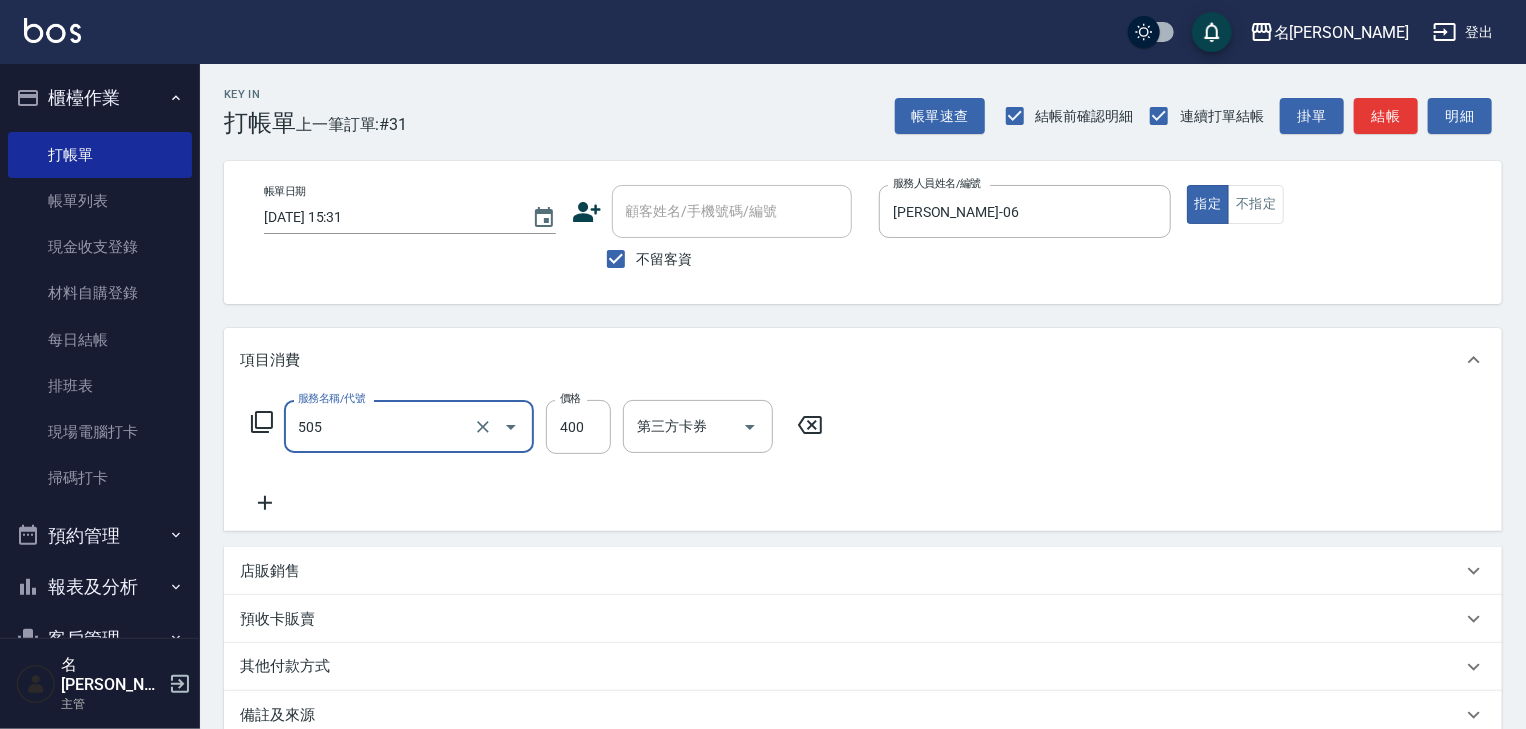 type on "洗髮(505)" 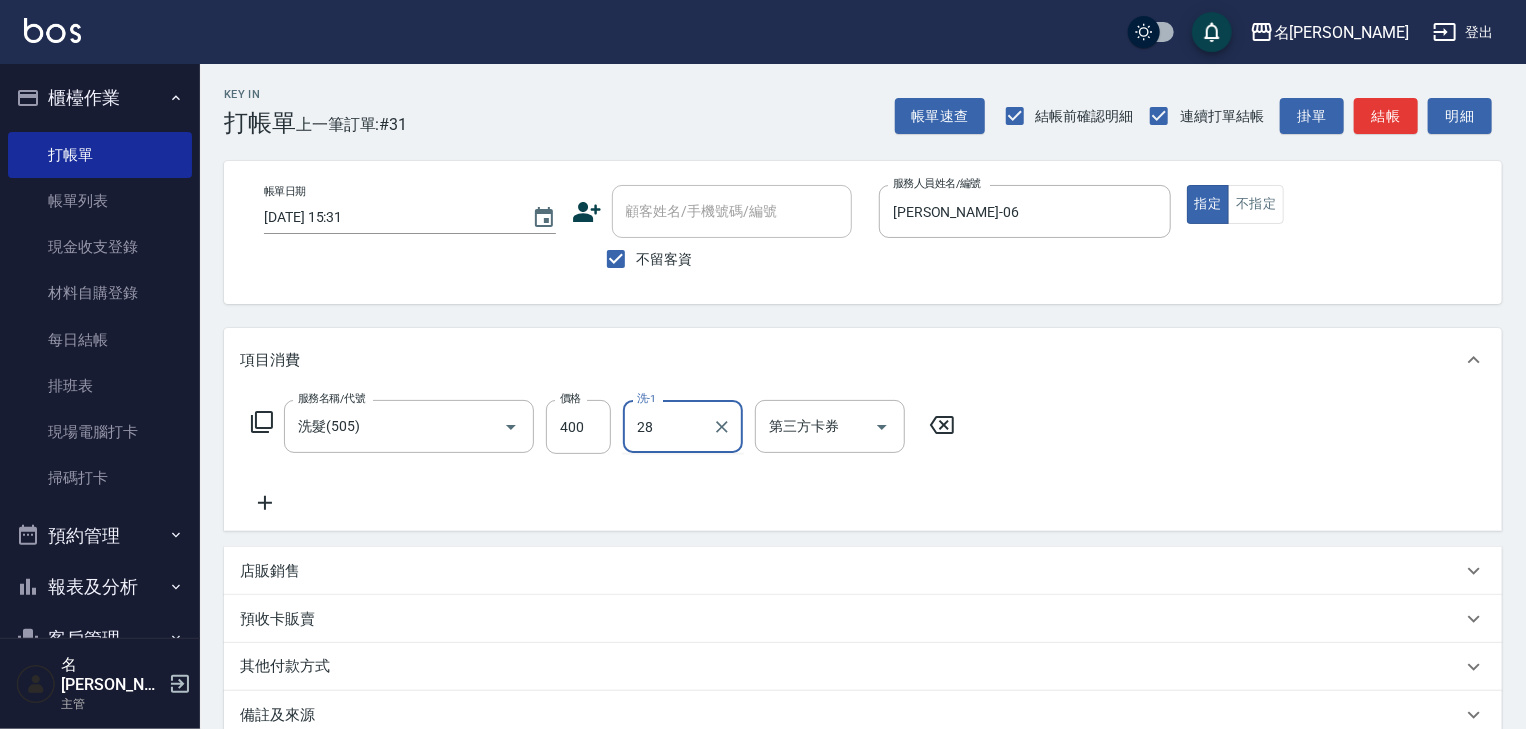 type on "[PERSON_NAME]-28" 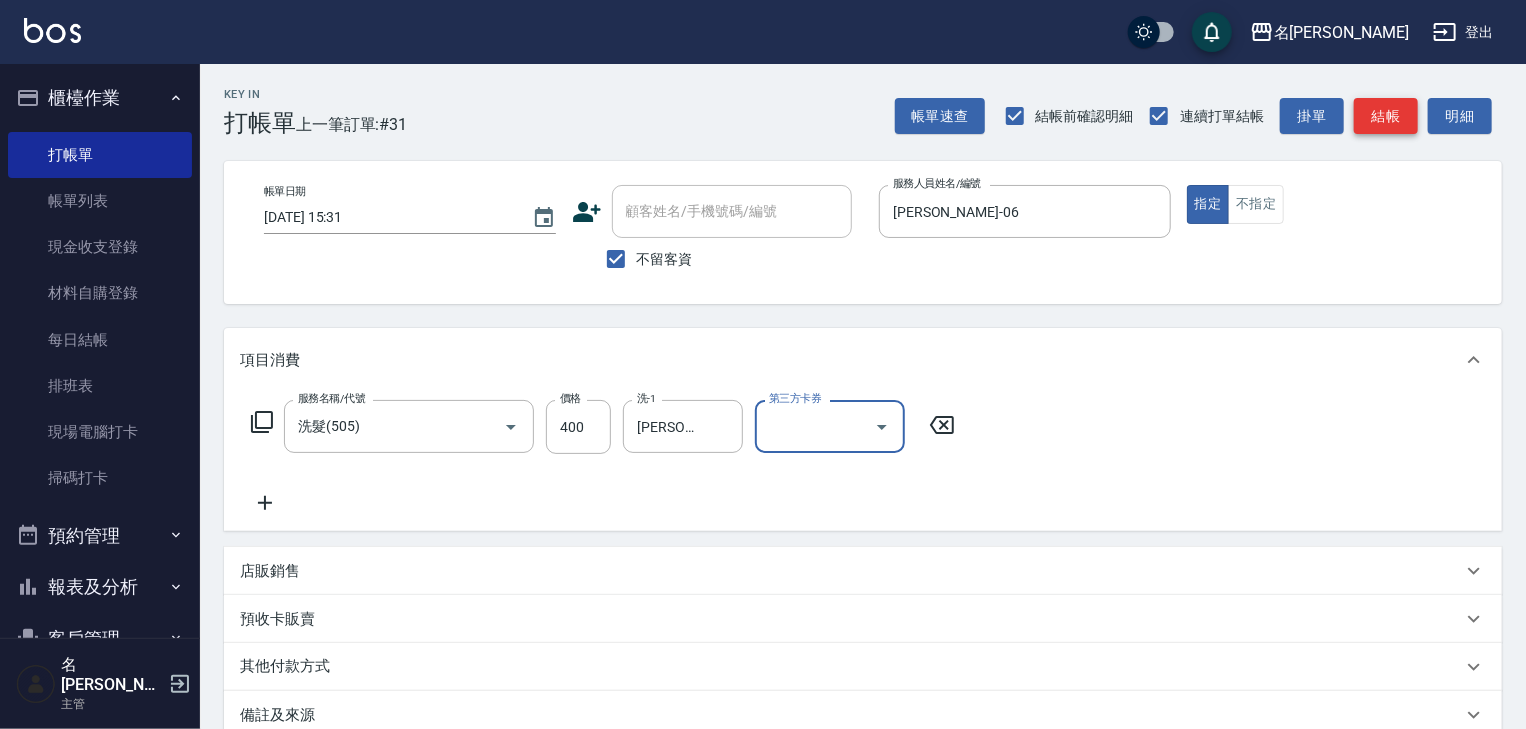 click on "結帳" at bounding box center (1386, 116) 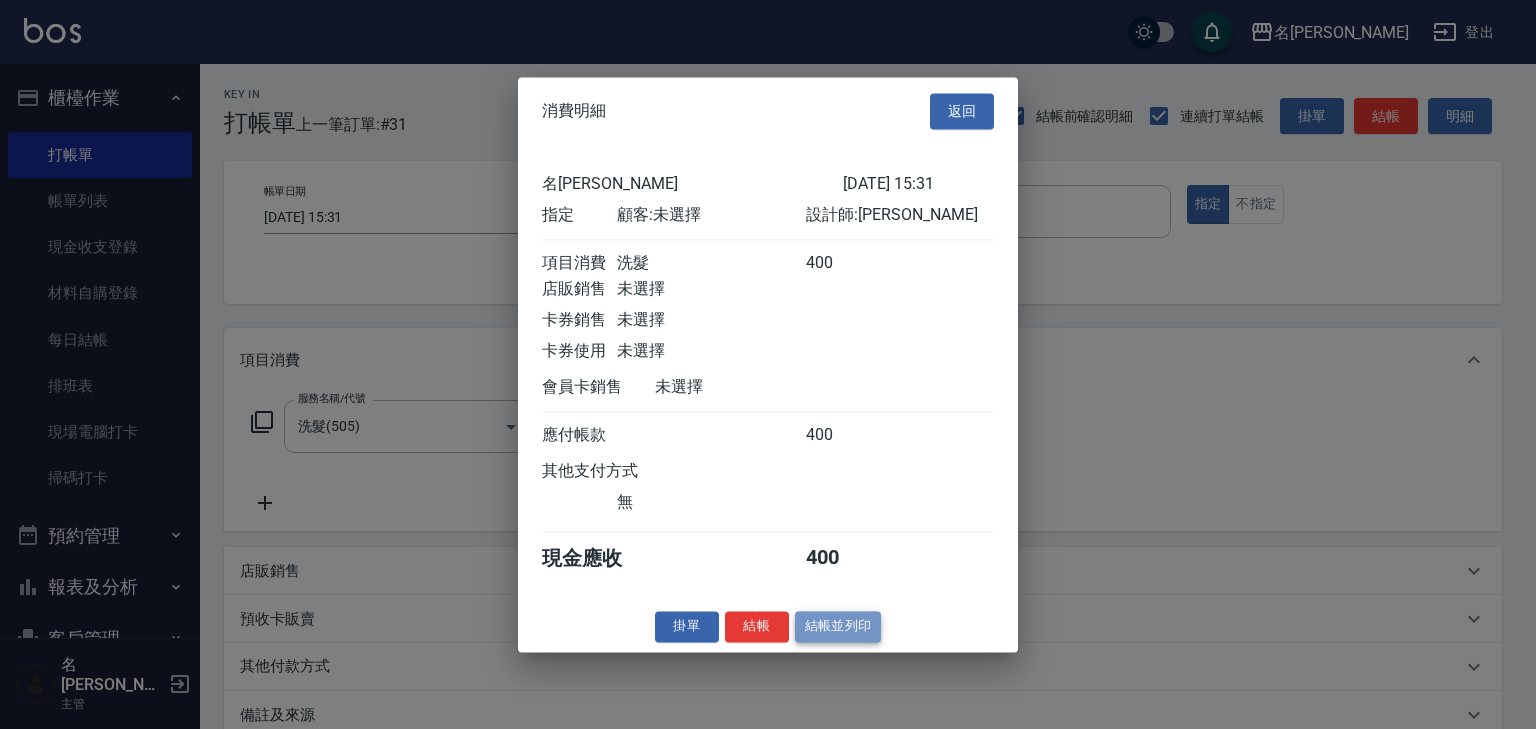click on "結帳並列印" at bounding box center (838, 626) 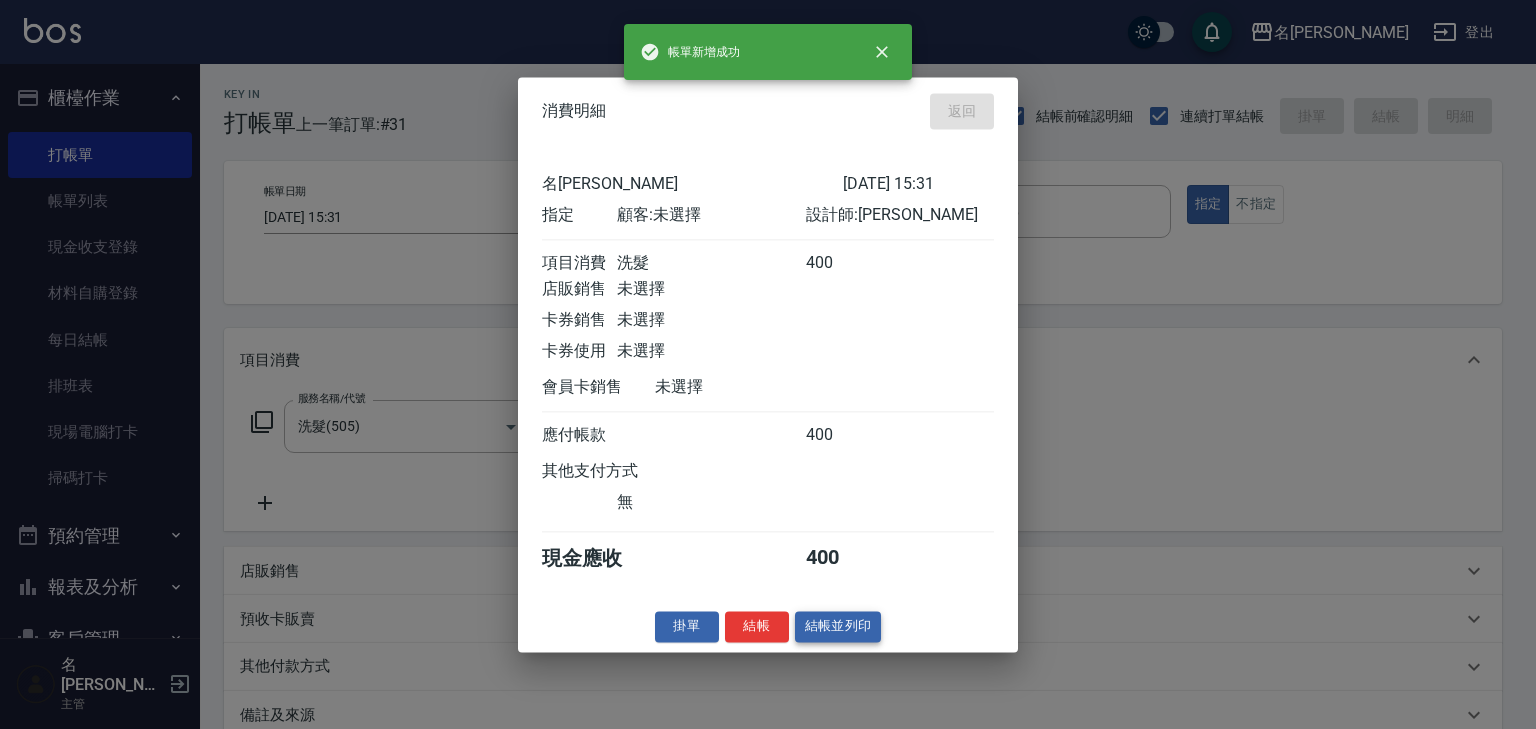 type on "[DATE] 15:32" 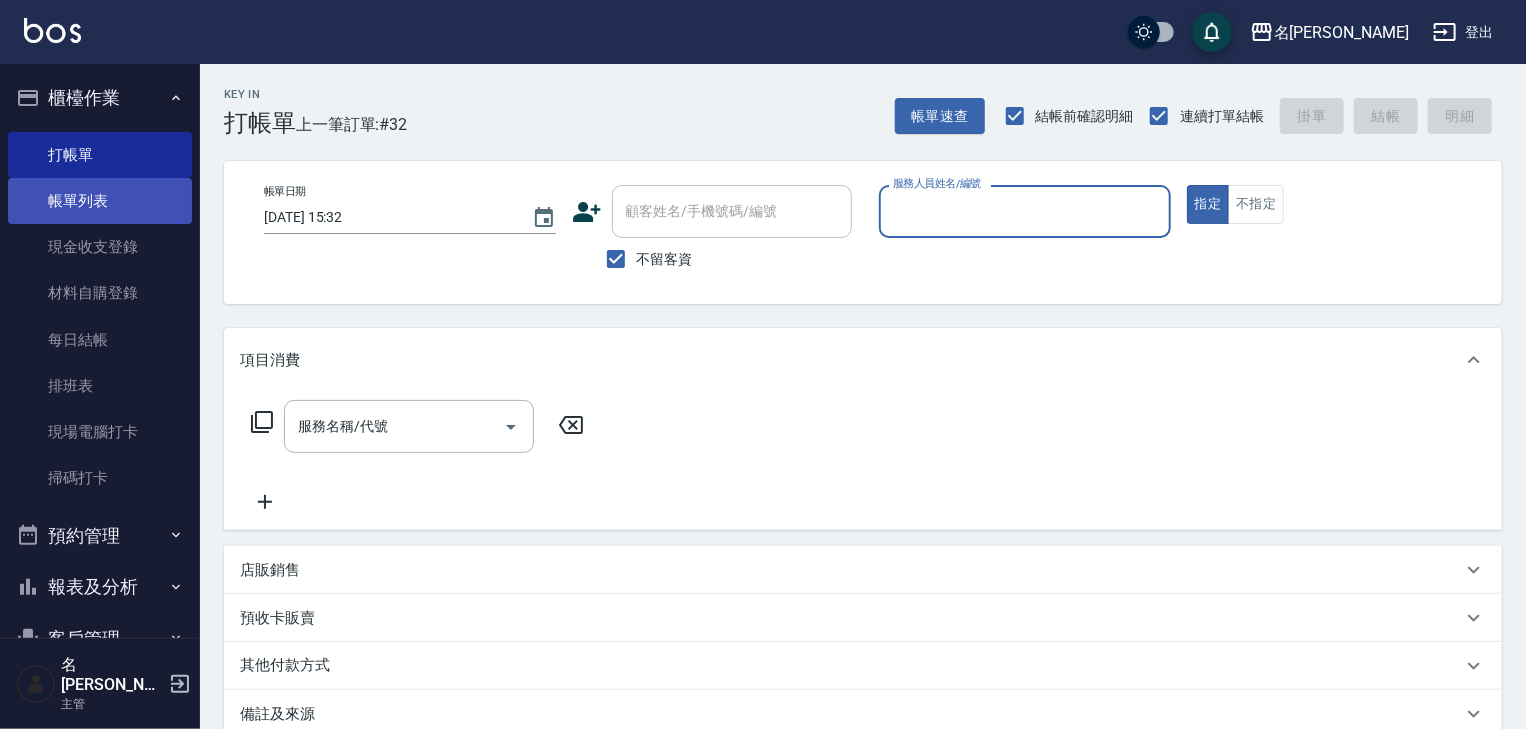 click on "帳單列表" at bounding box center [100, 201] 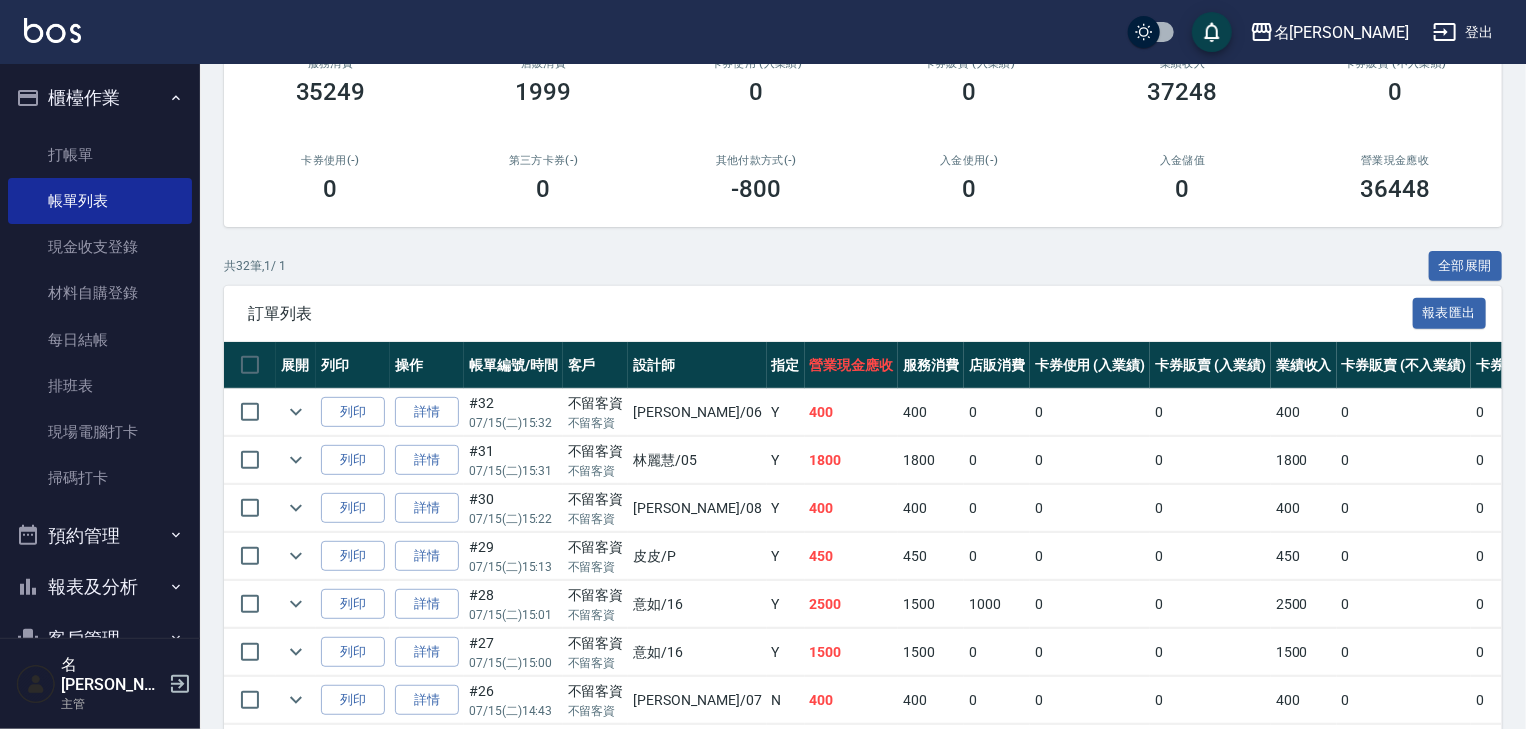 scroll, scrollTop: 320, scrollLeft: 0, axis: vertical 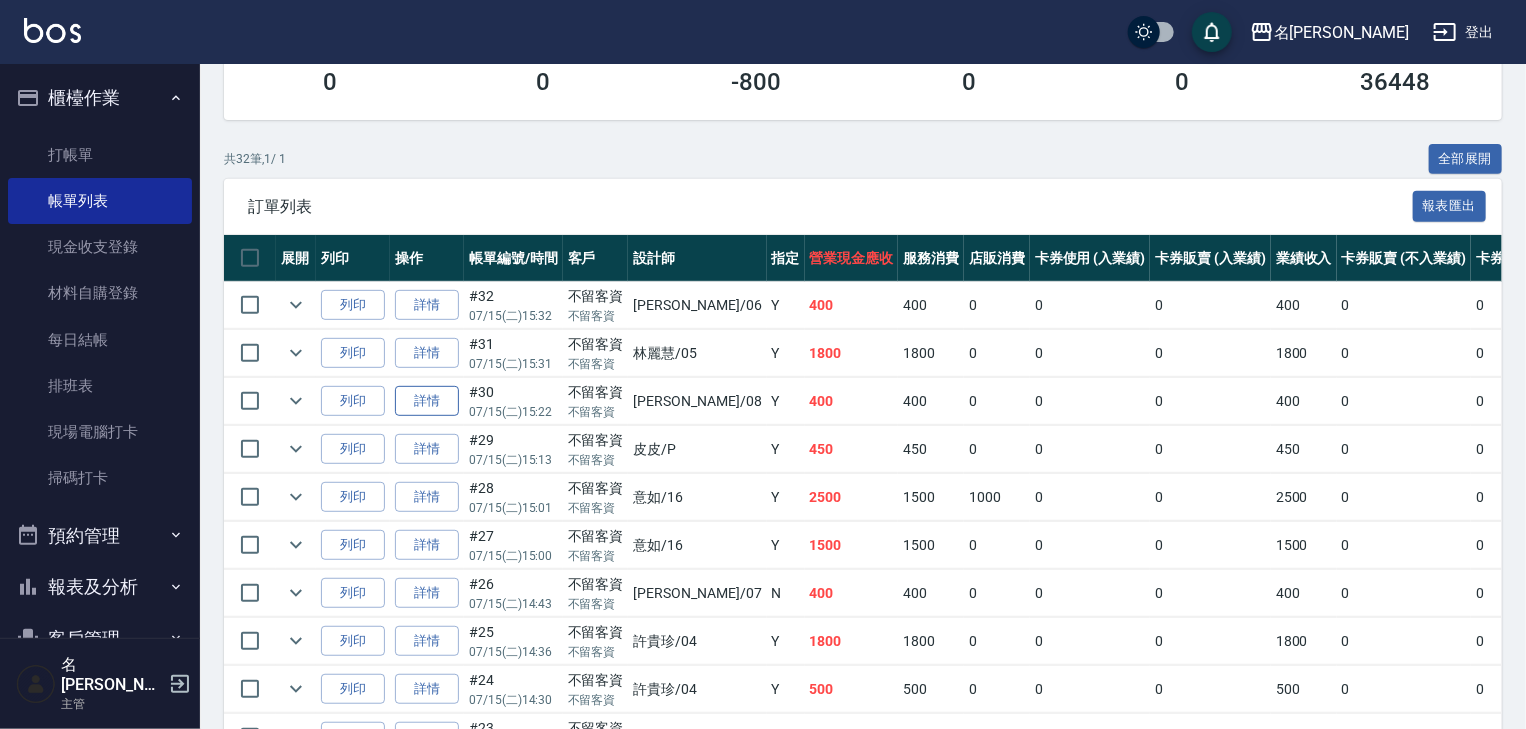 click on "詳情" at bounding box center (427, 401) 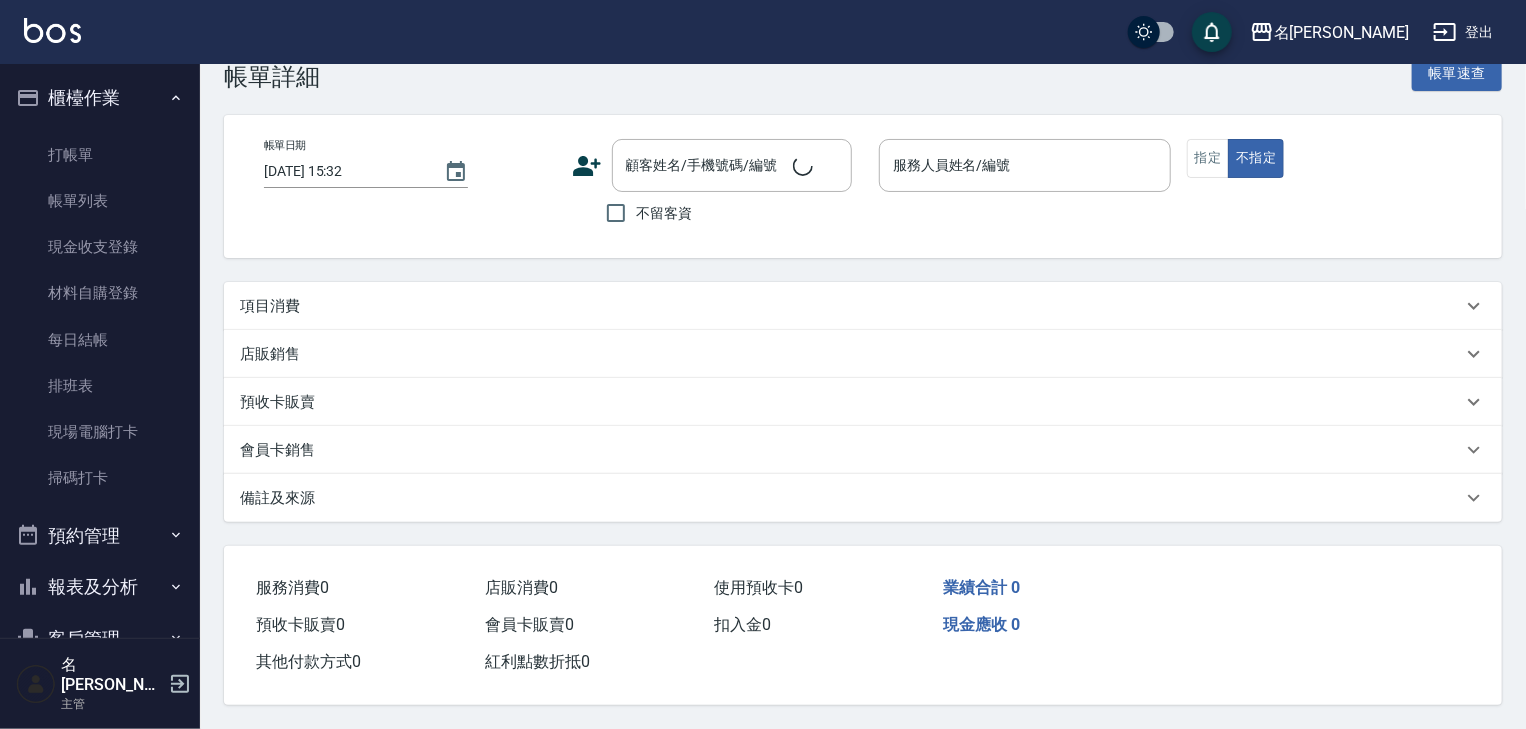 scroll, scrollTop: 0, scrollLeft: 0, axis: both 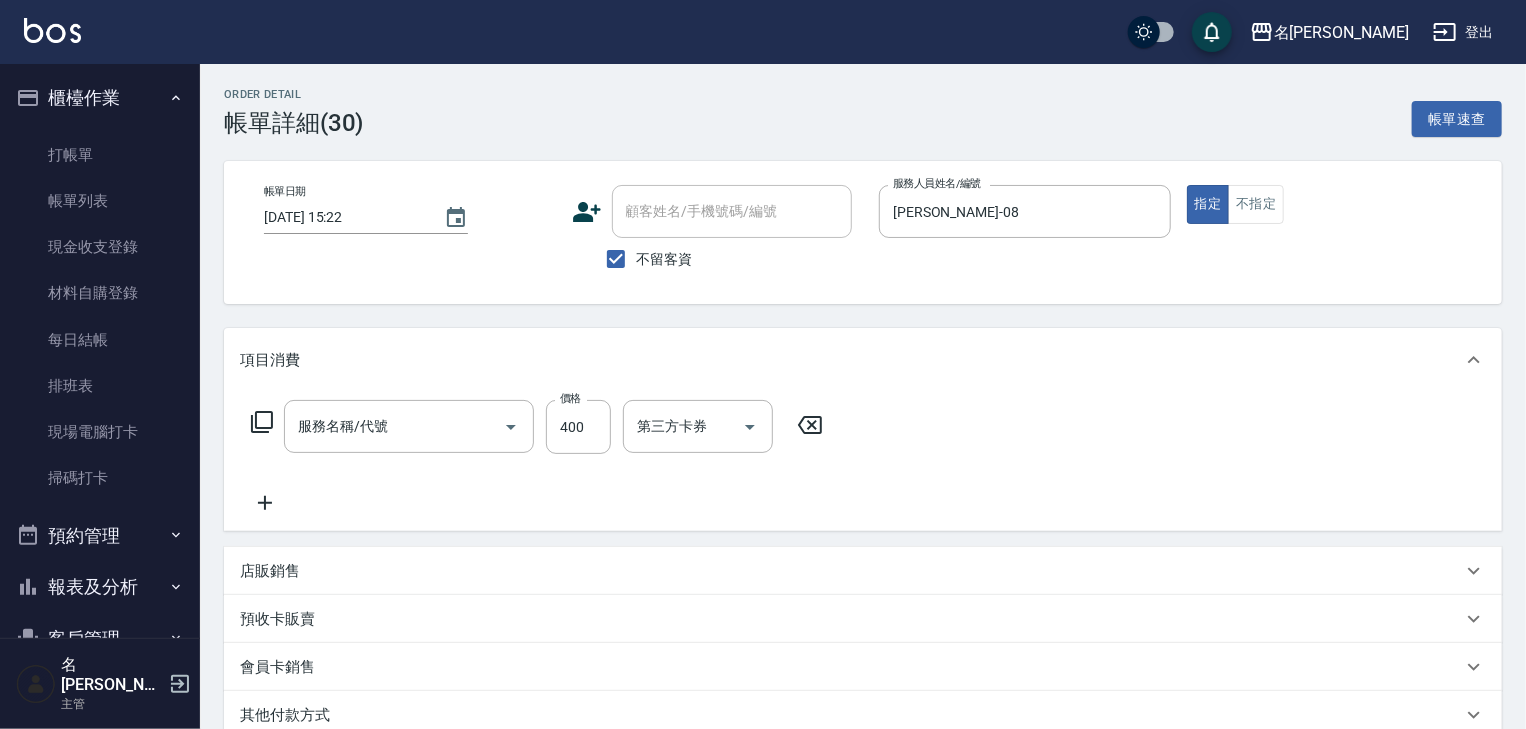 type on "[DATE] 15:22" 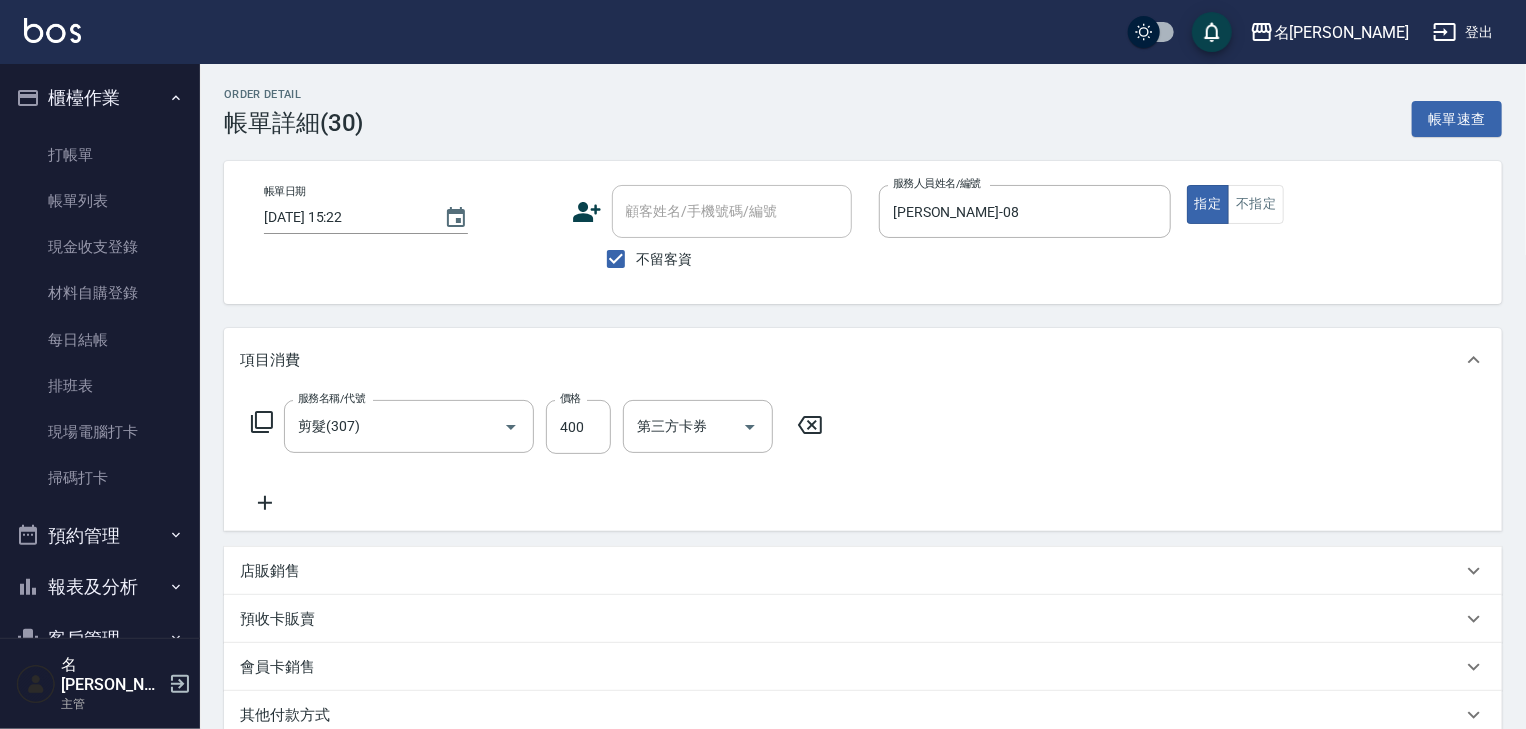 click 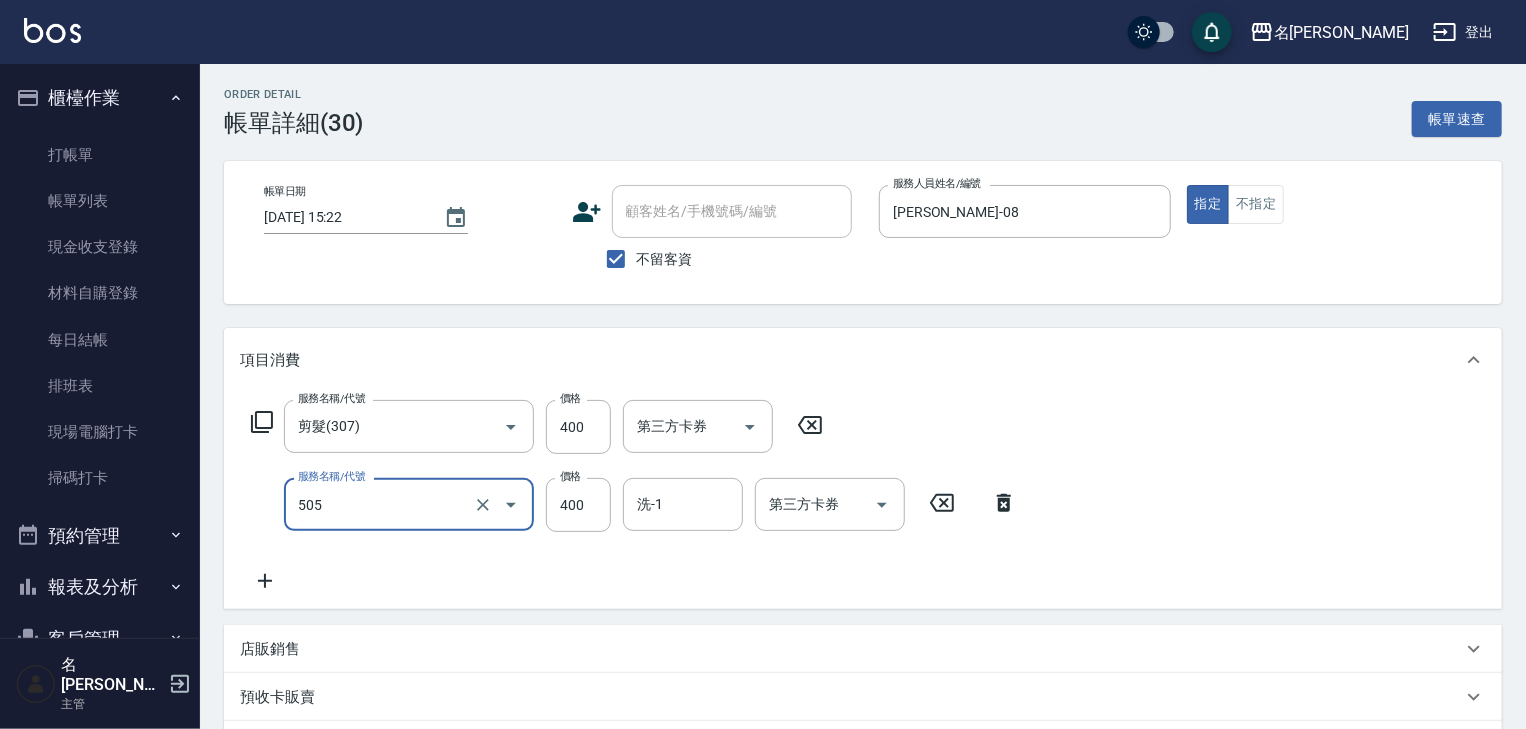 type on "洗髮(505)" 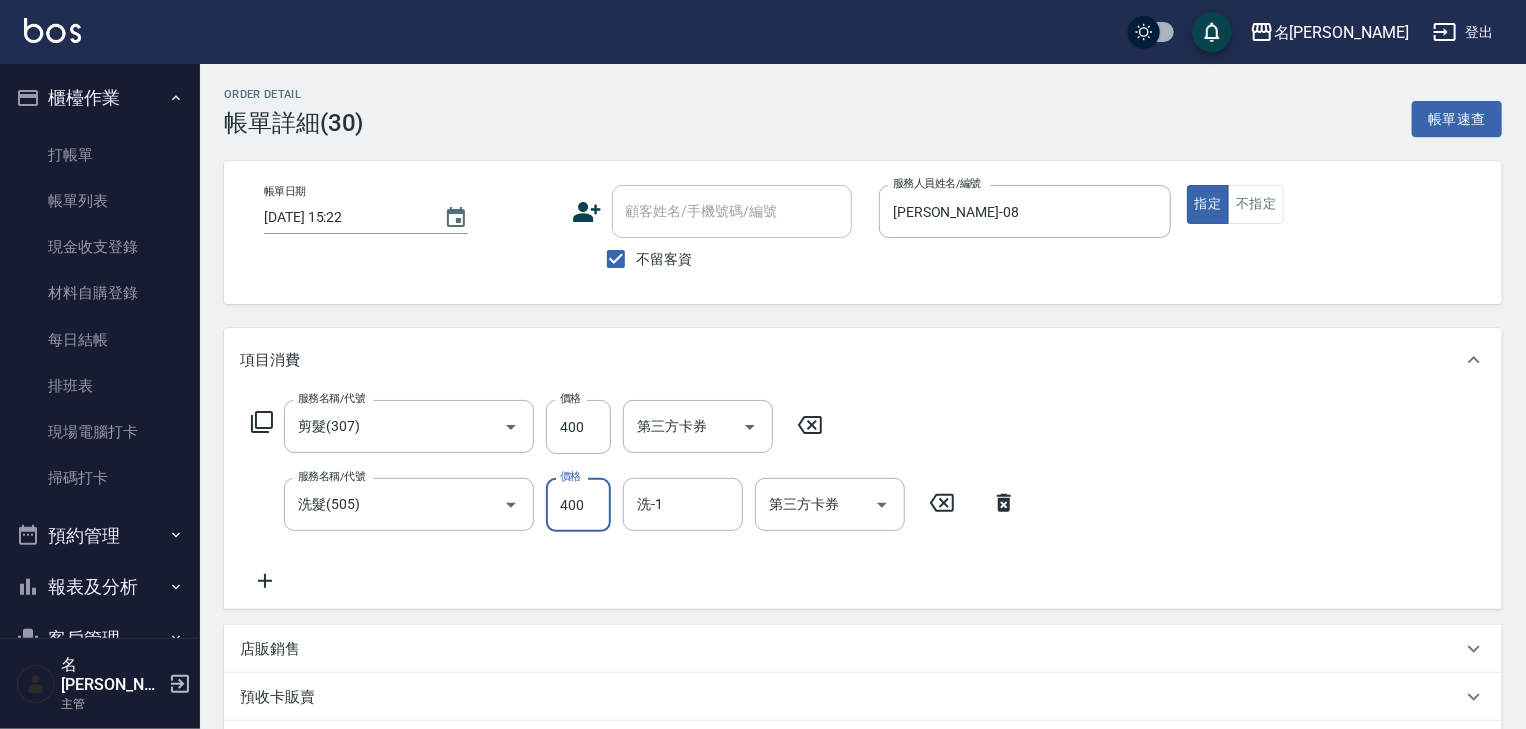 scroll, scrollTop: 320, scrollLeft: 0, axis: vertical 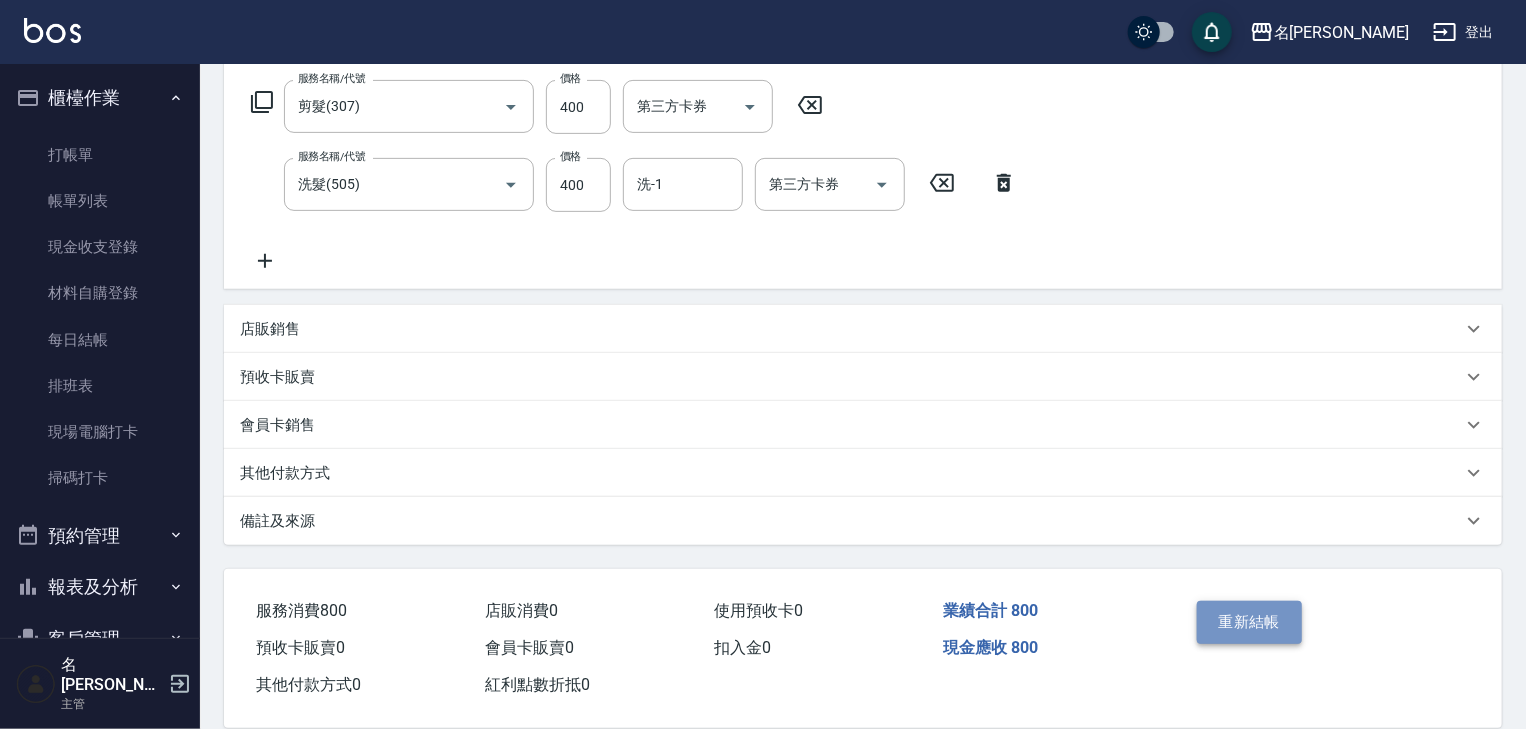 click on "重新結帳" at bounding box center [1250, 622] 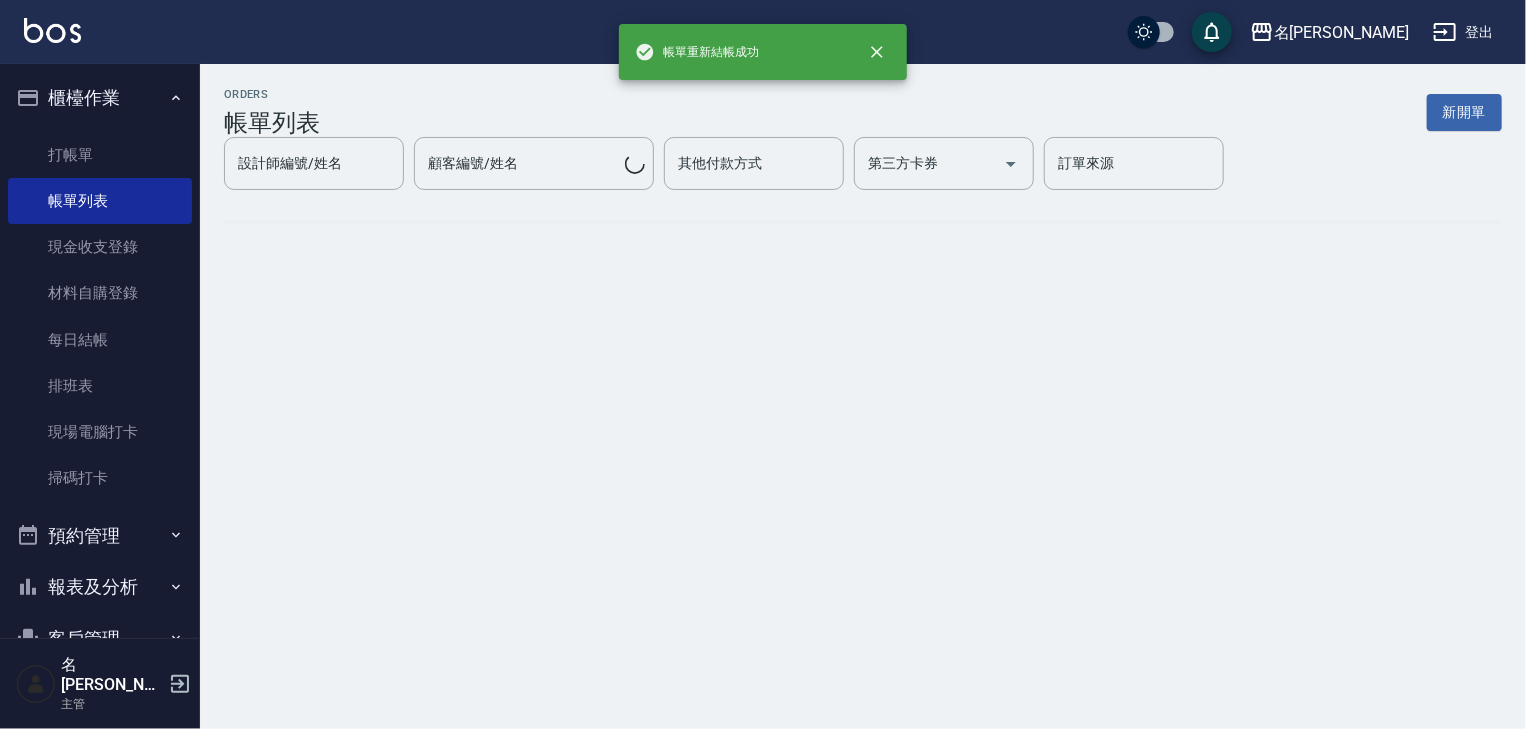 scroll, scrollTop: 0, scrollLeft: 0, axis: both 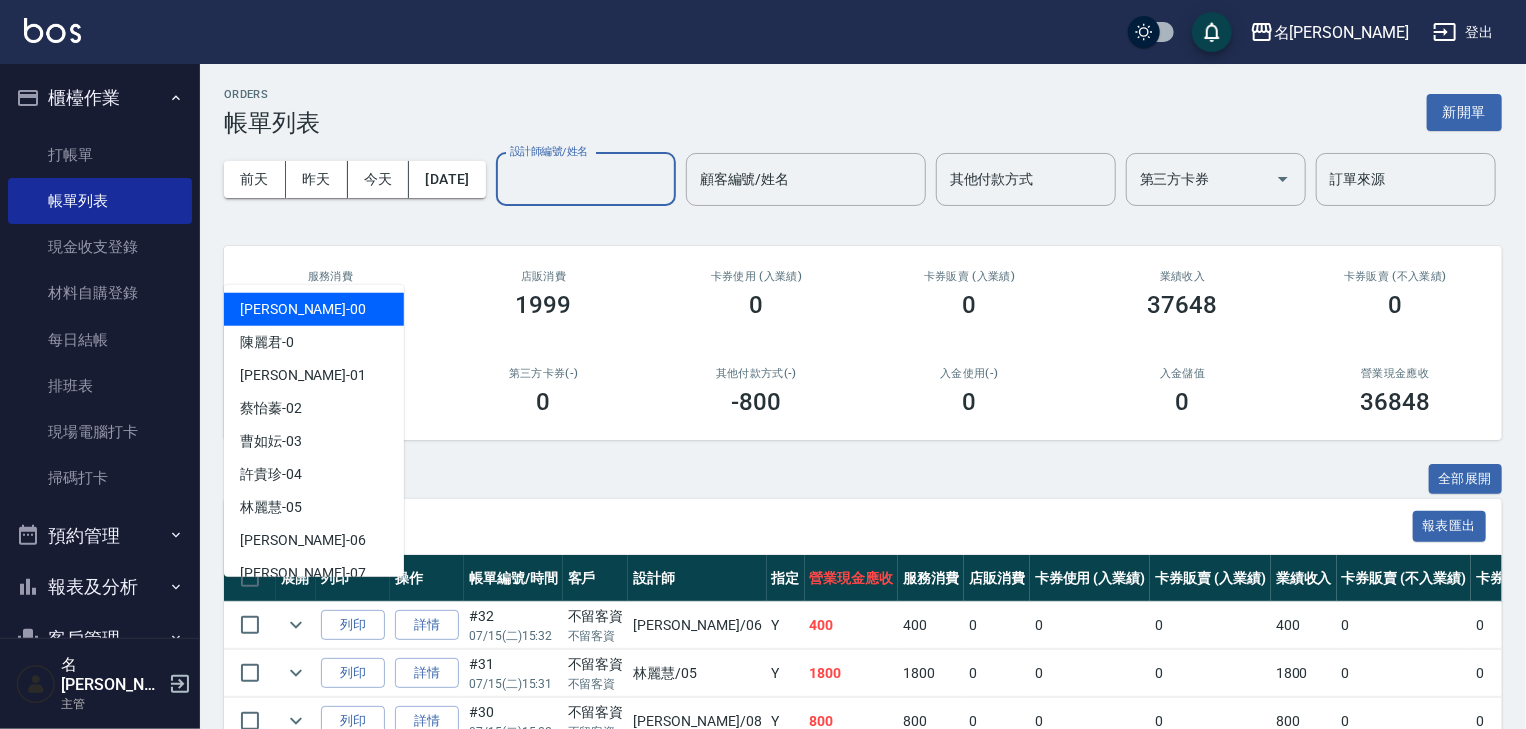 click on "設計師編號/姓名" at bounding box center [586, 179] 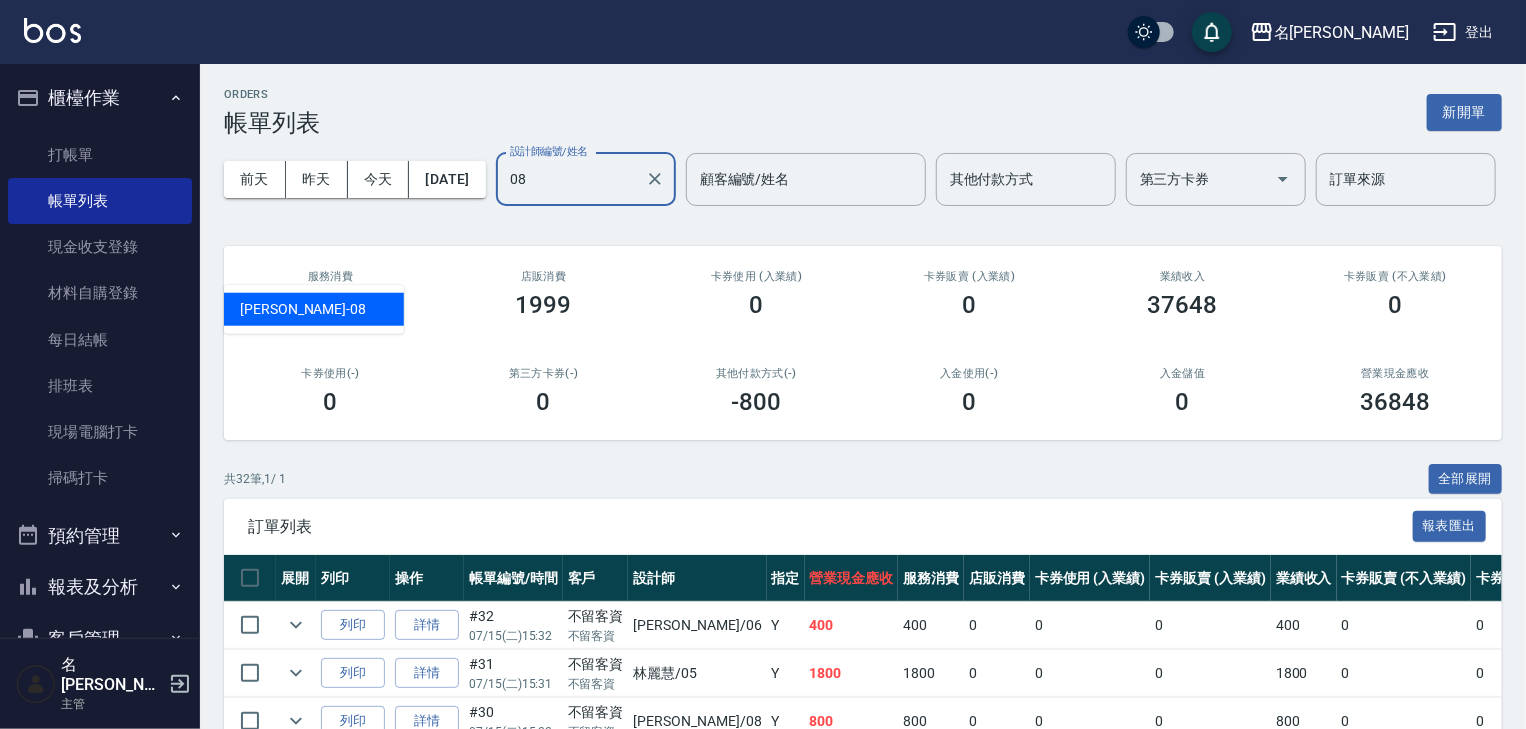 click on "[PERSON_NAME] -08" at bounding box center [303, 309] 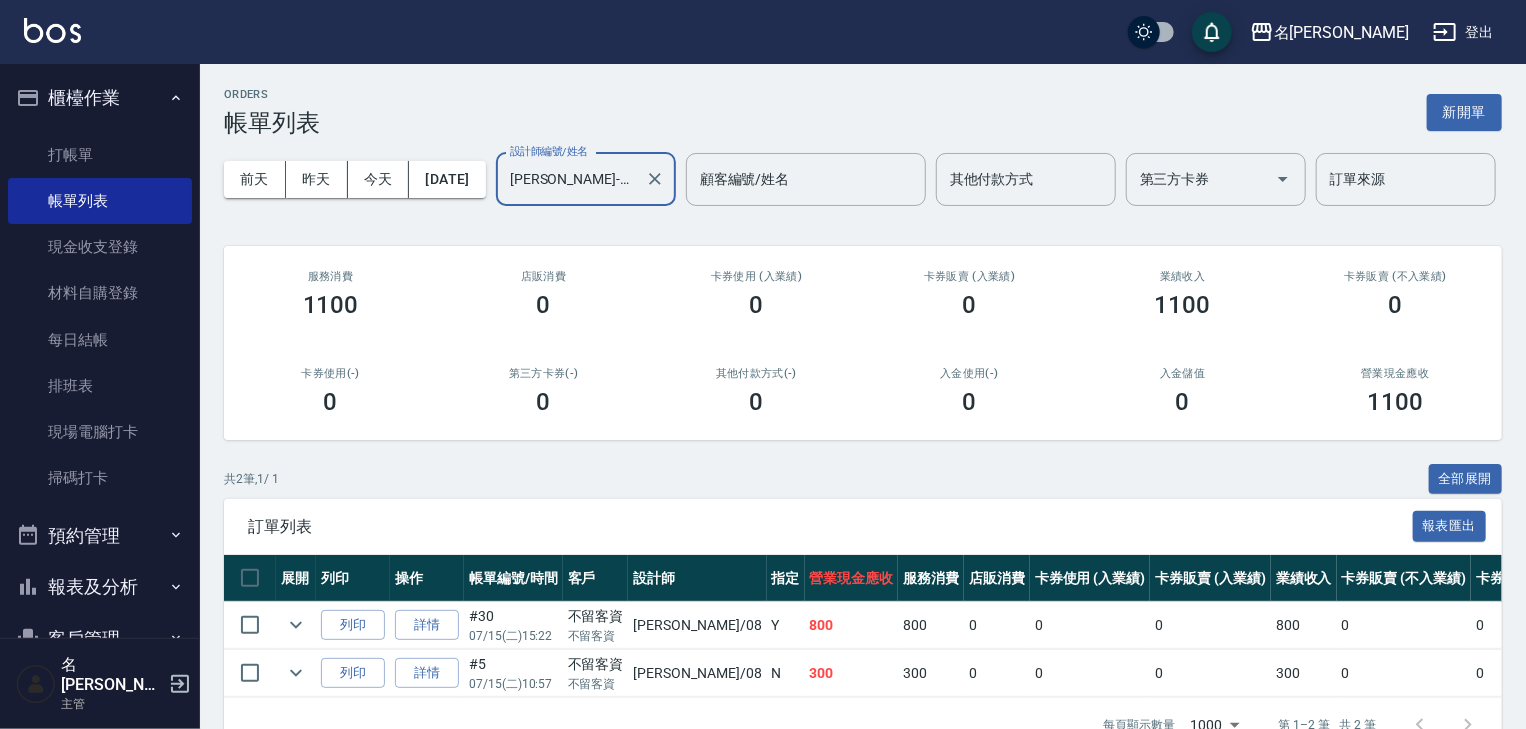 scroll, scrollTop: 121, scrollLeft: 0, axis: vertical 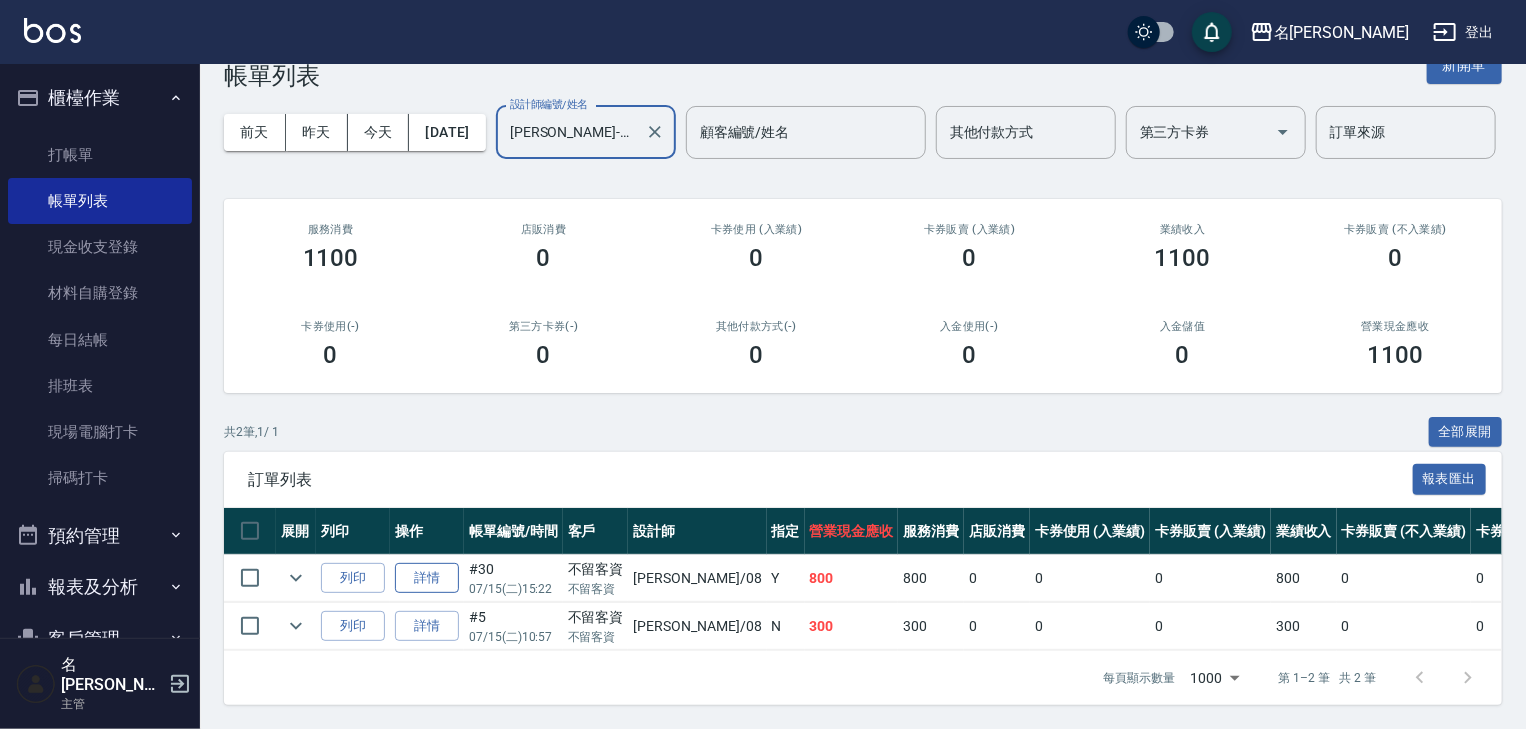 type on "[PERSON_NAME]-08" 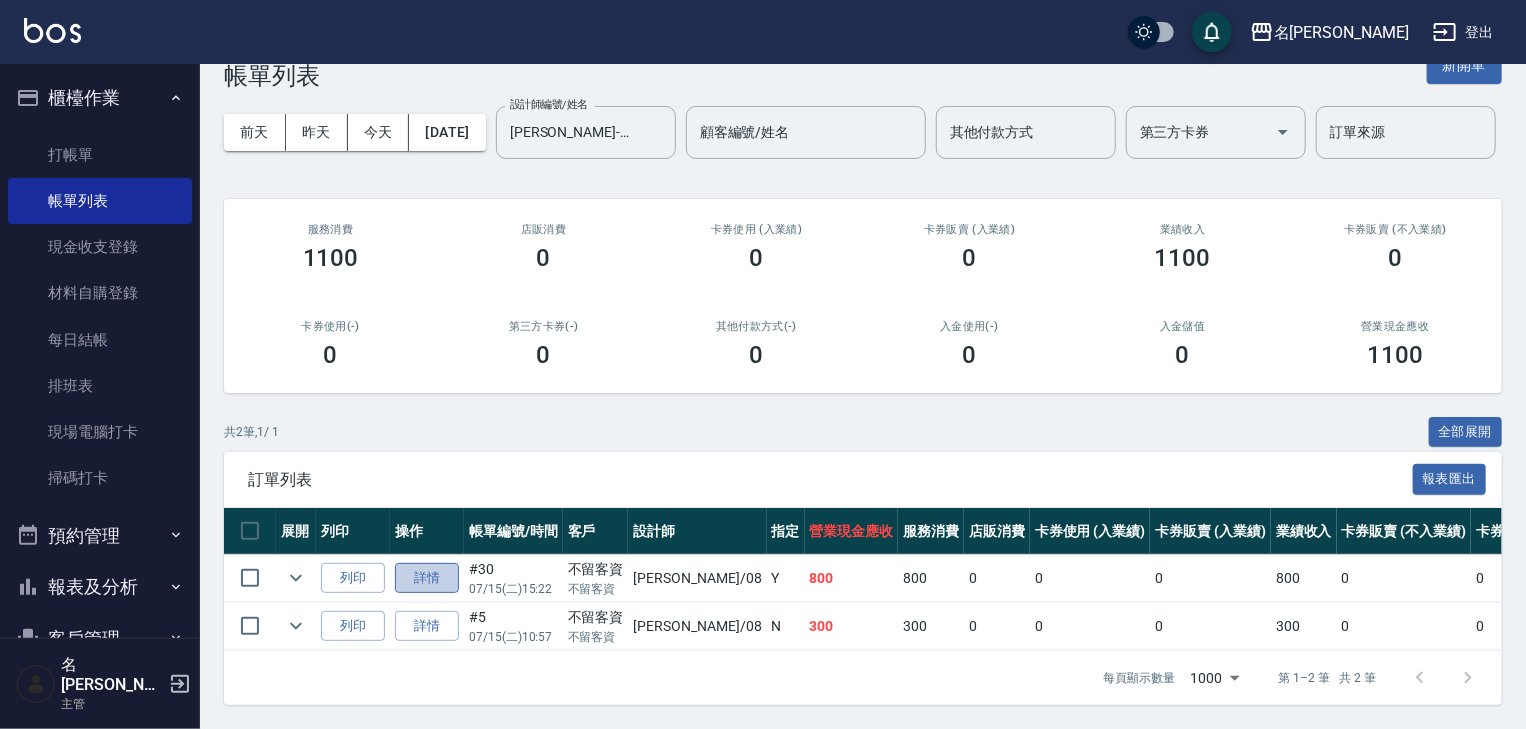 click on "詳情" at bounding box center (427, 578) 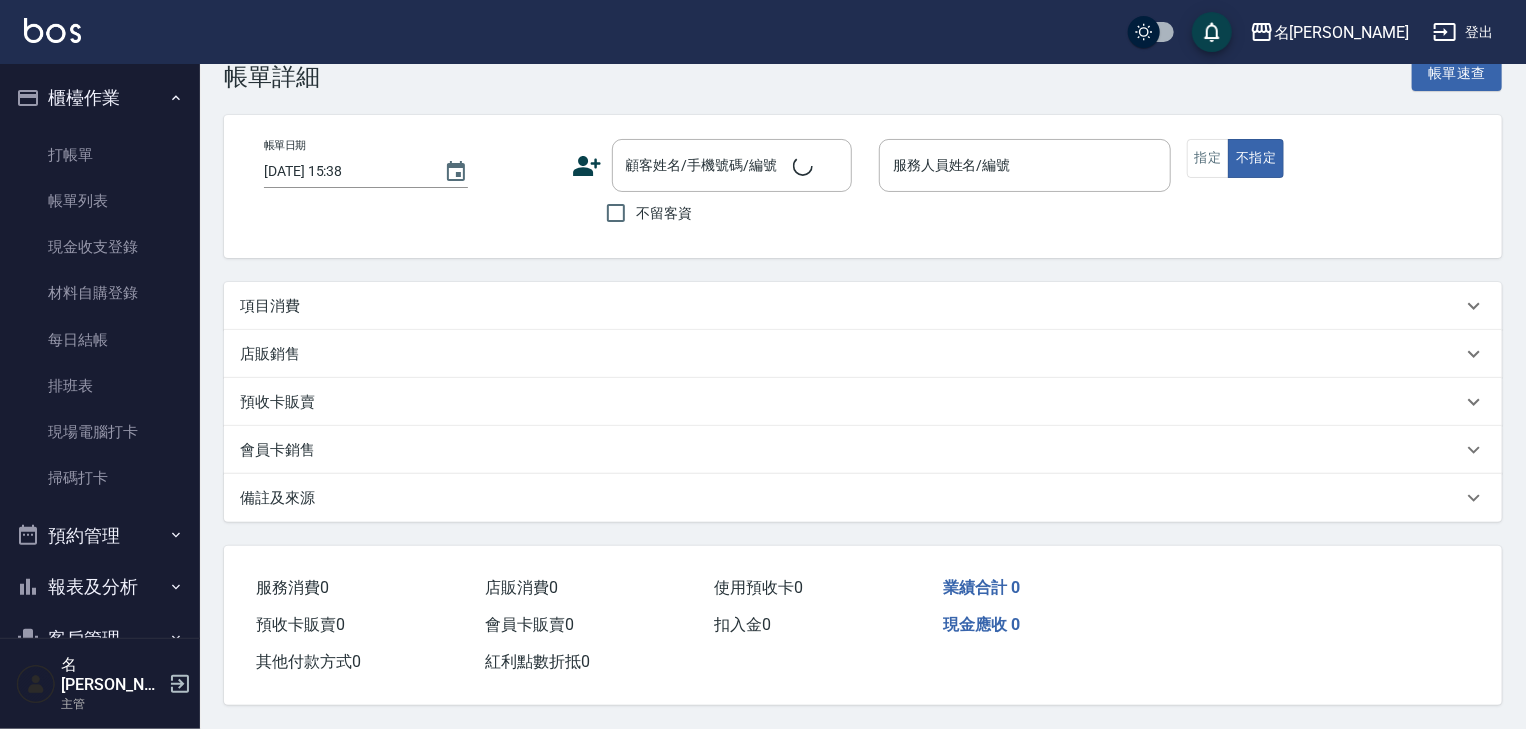 scroll, scrollTop: 0, scrollLeft: 0, axis: both 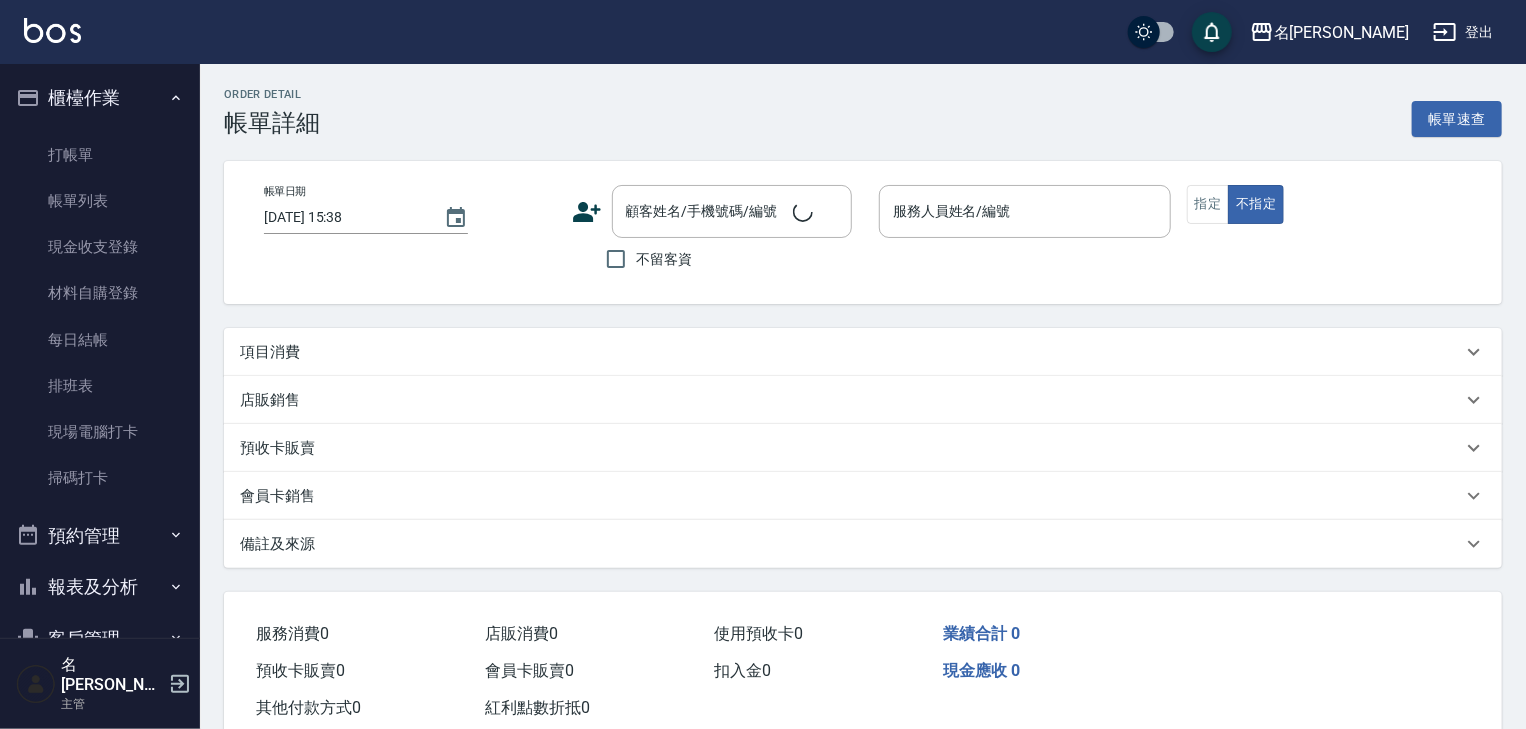type 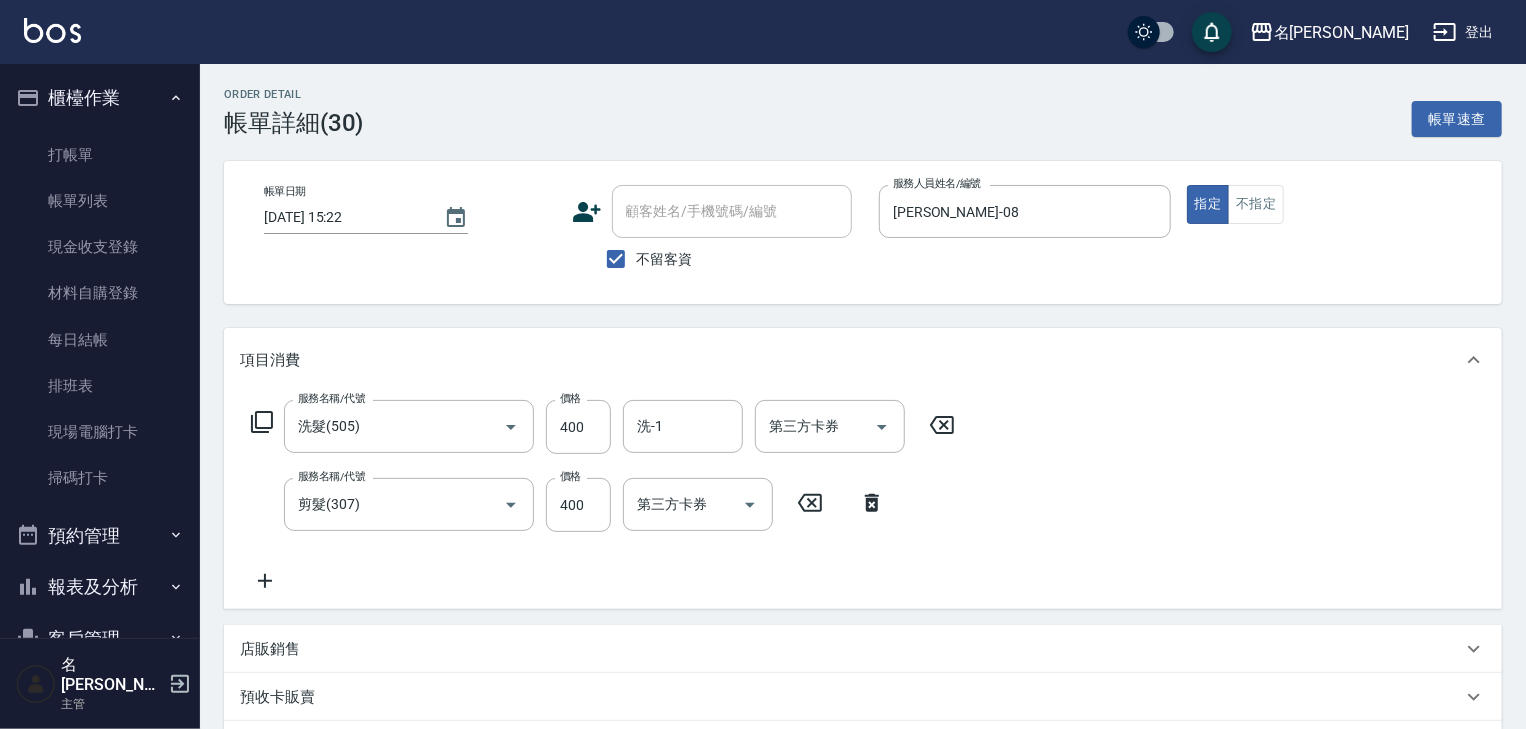 scroll, scrollTop: 320, scrollLeft: 0, axis: vertical 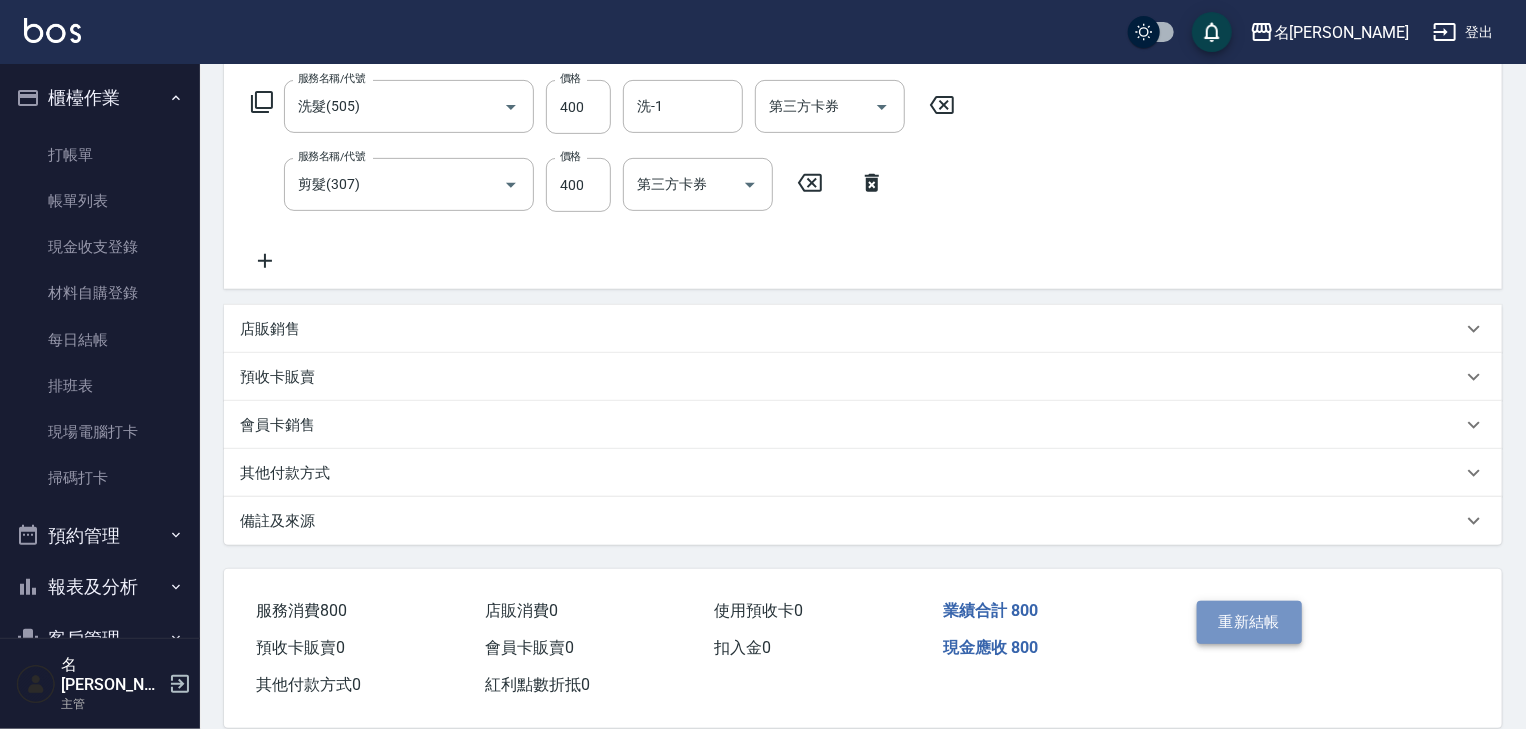 click on "重新結帳" at bounding box center [1250, 622] 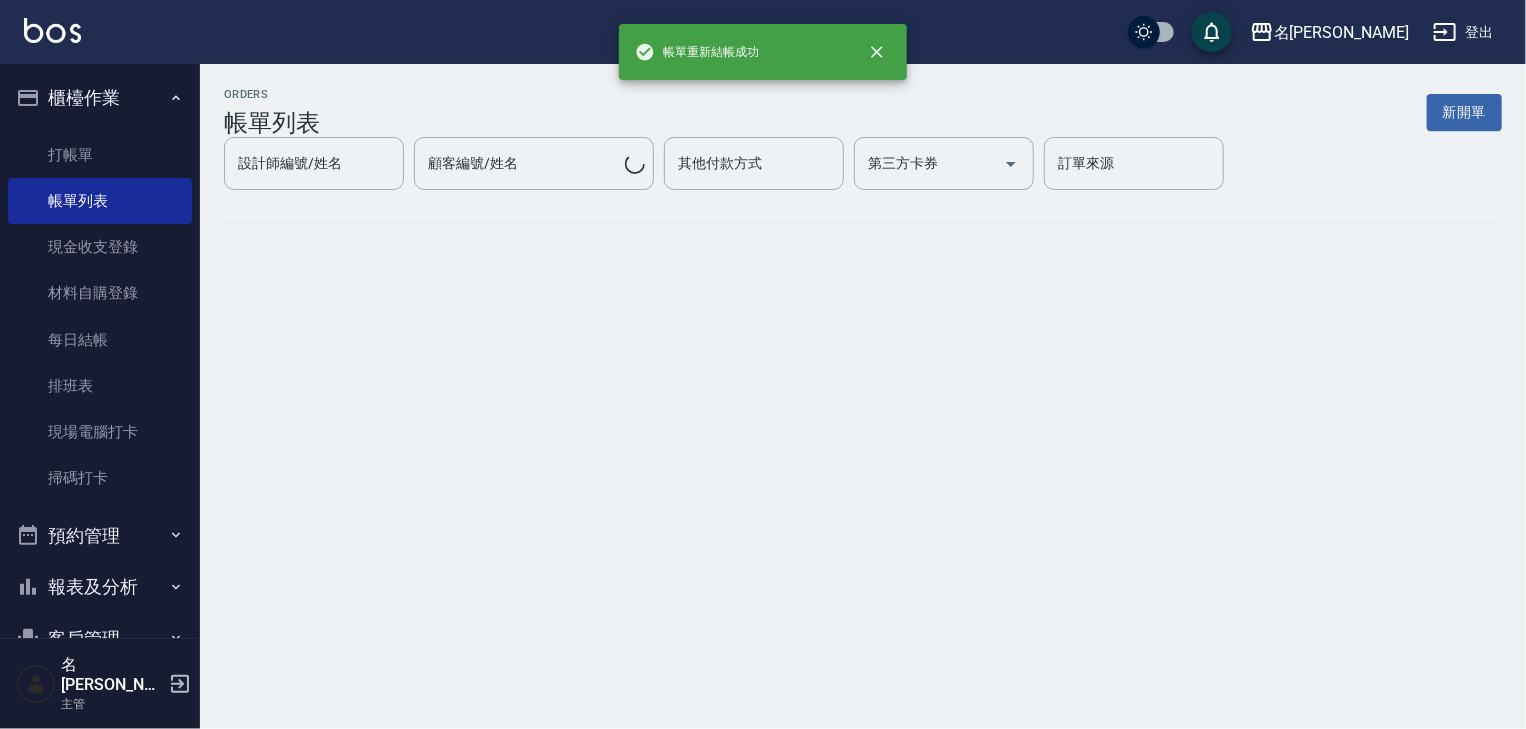 scroll, scrollTop: 0, scrollLeft: 0, axis: both 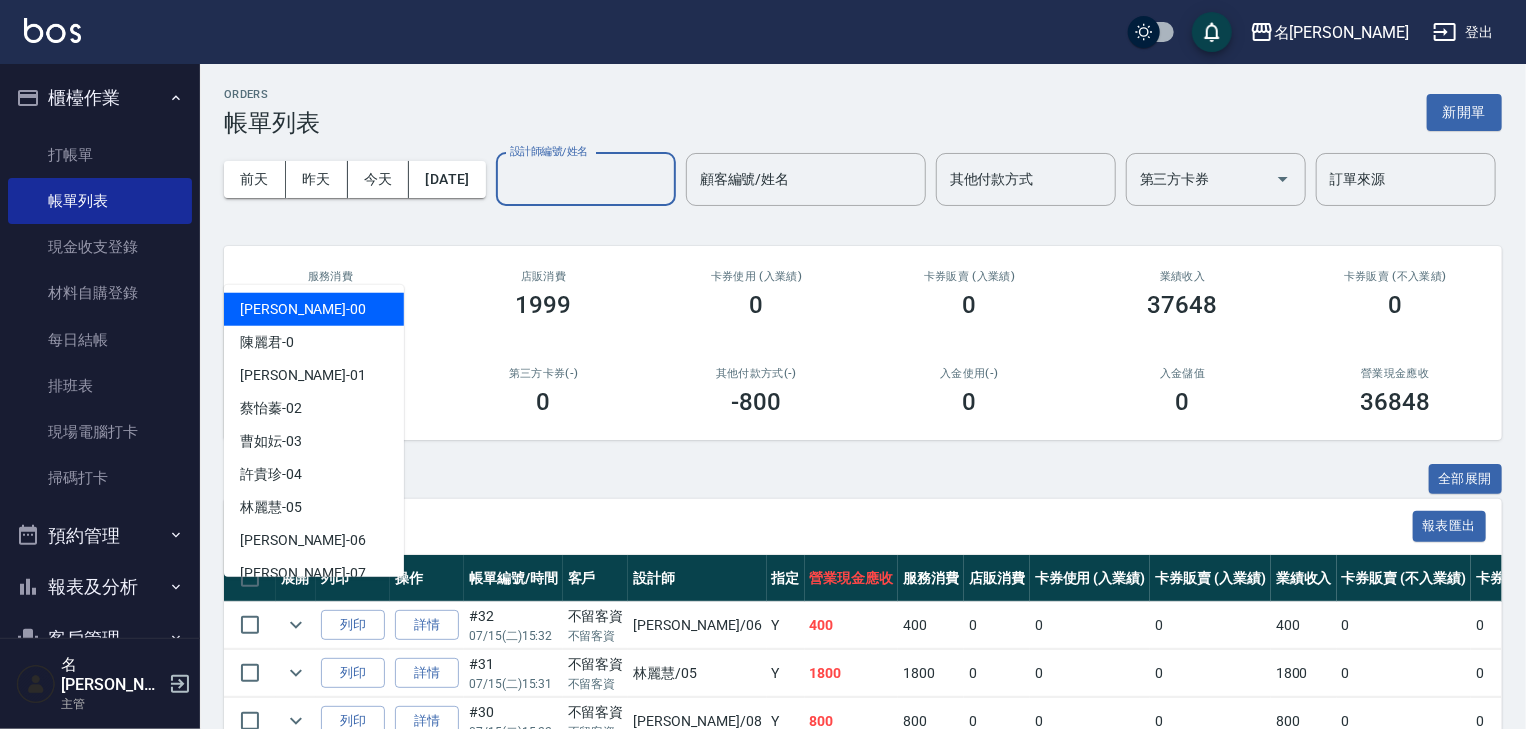 click on "設計師編號/姓名" at bounding box center [586, 179] 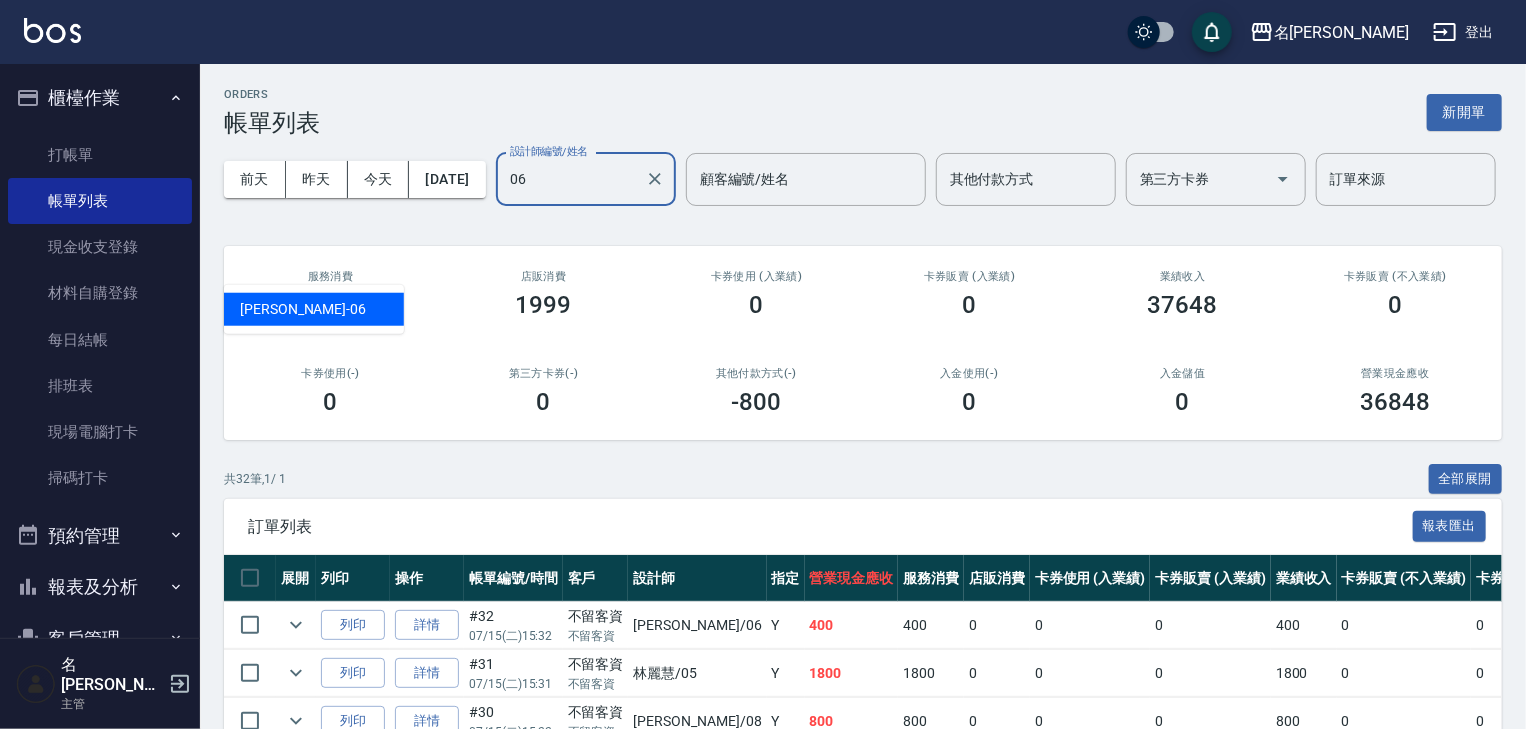 click on "[PERSON_NAME] -06" at bounding box center [314, 309] 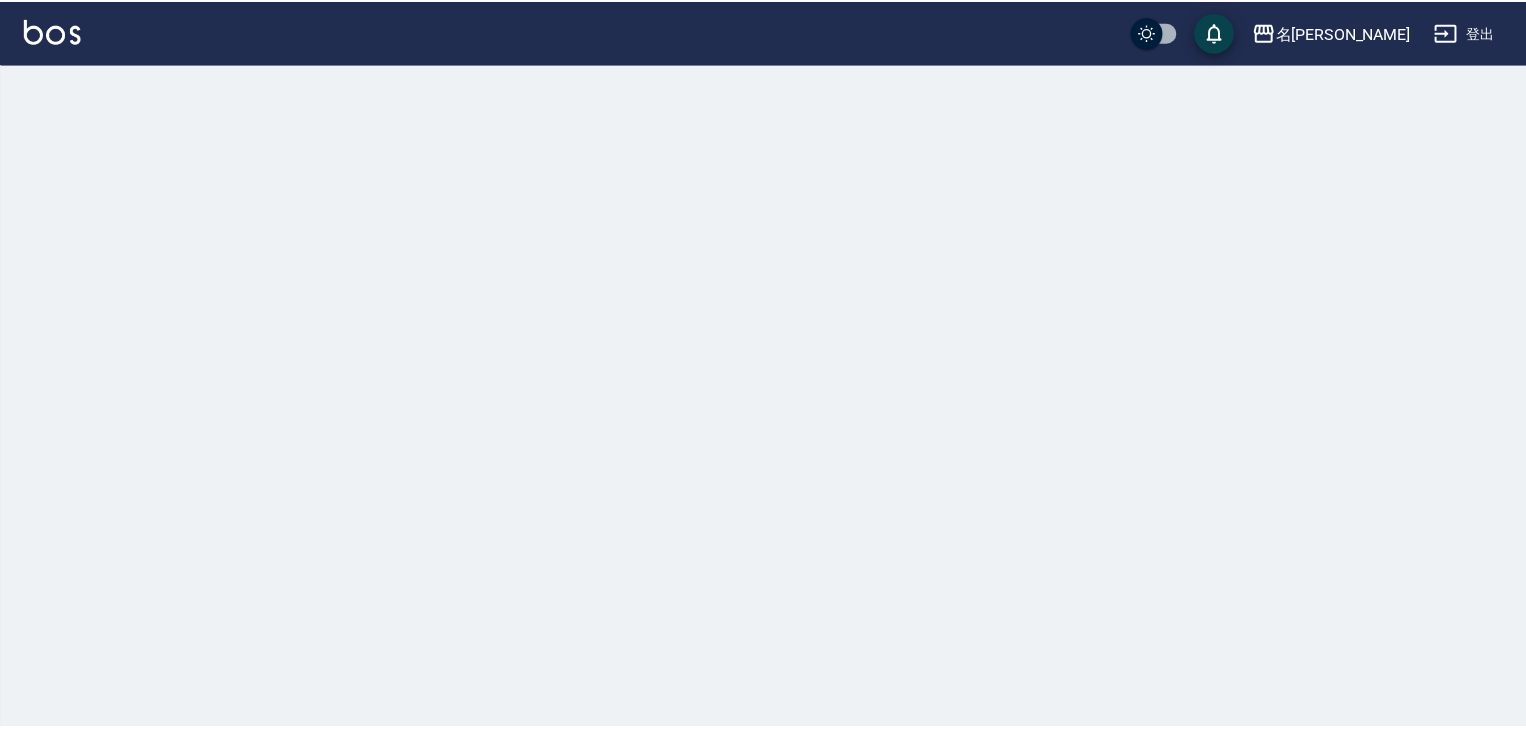 scroll, scrollTop: 0, scrollLeft: 0, axis: both 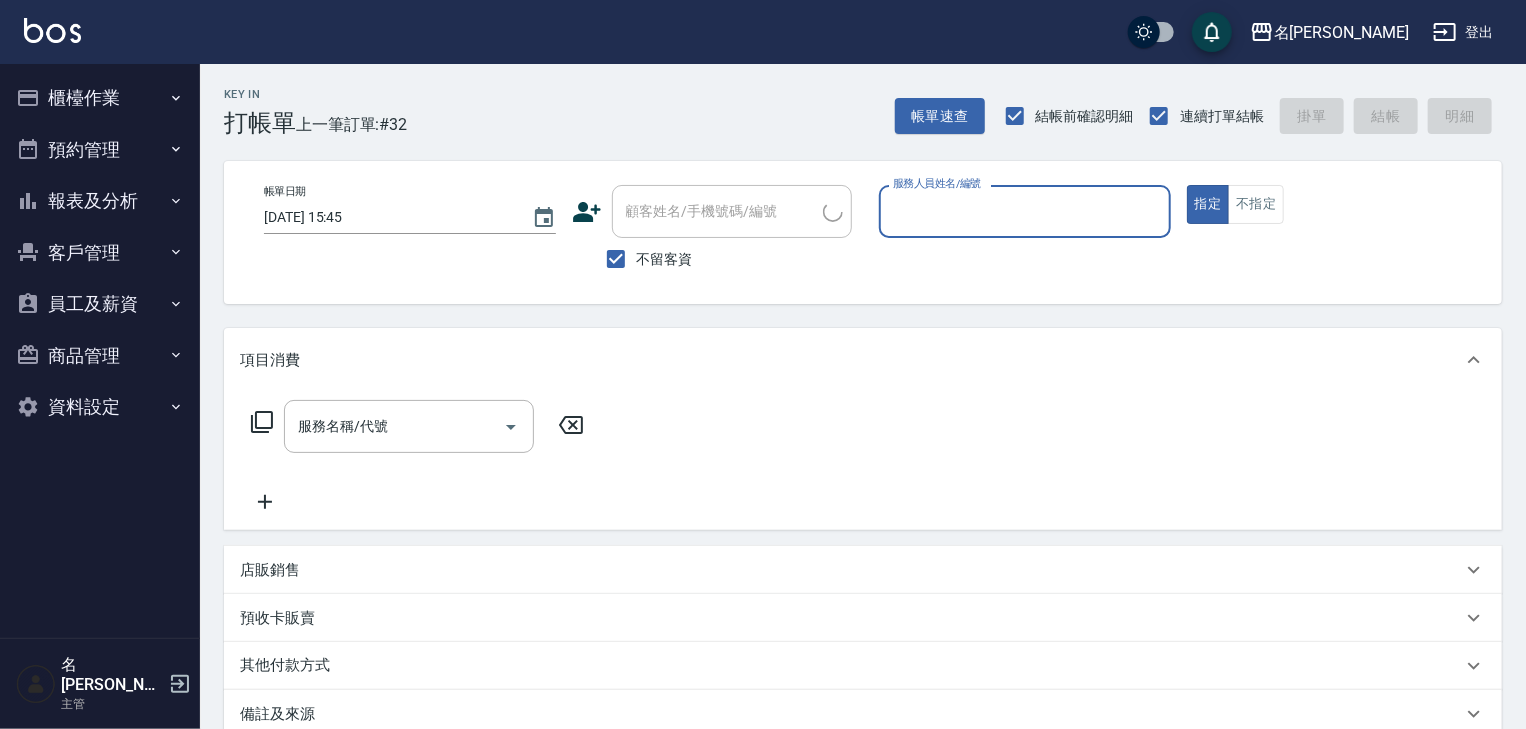 click on "櫃檯作業" at bounding box center [100, 98] 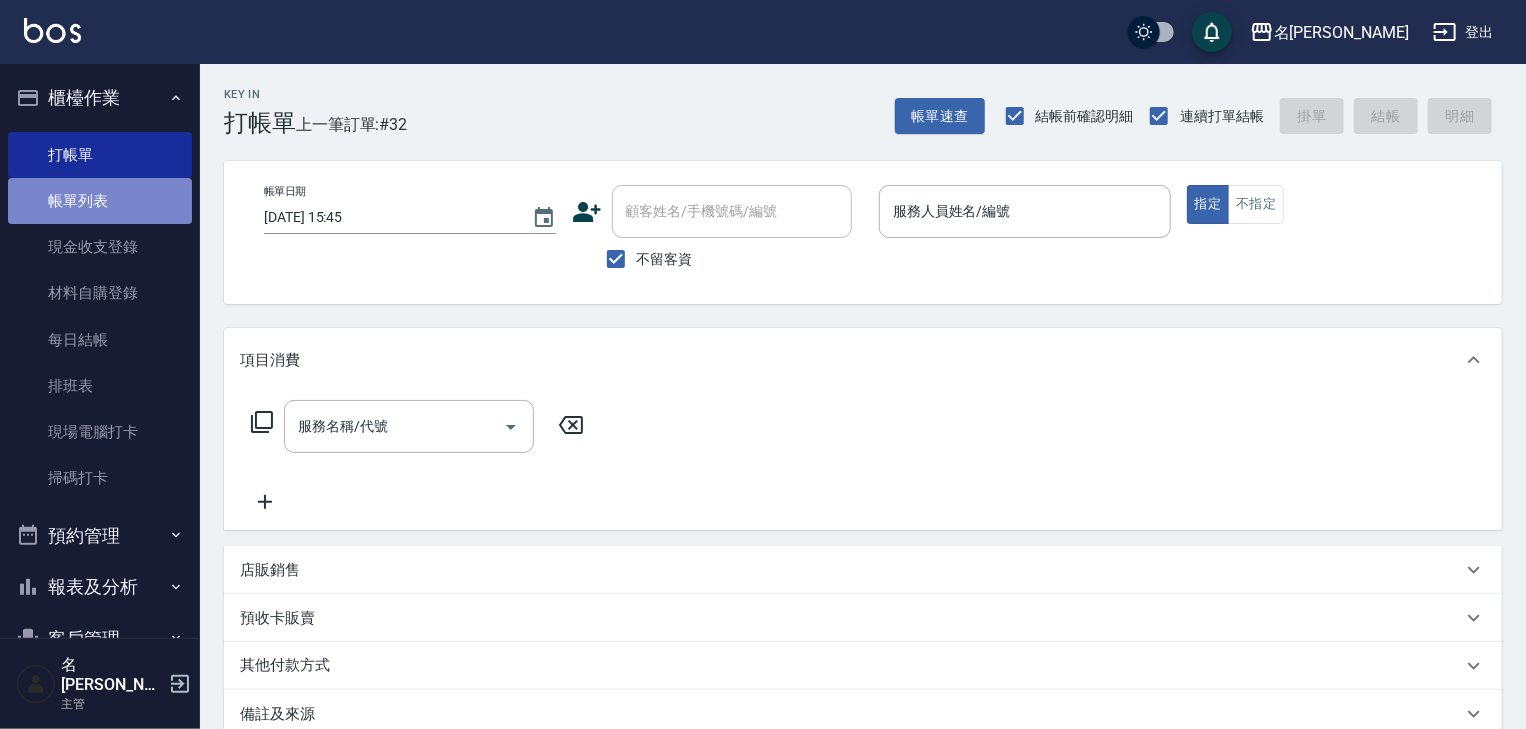 click on "帳單列表" at bounding box center [100, 201] 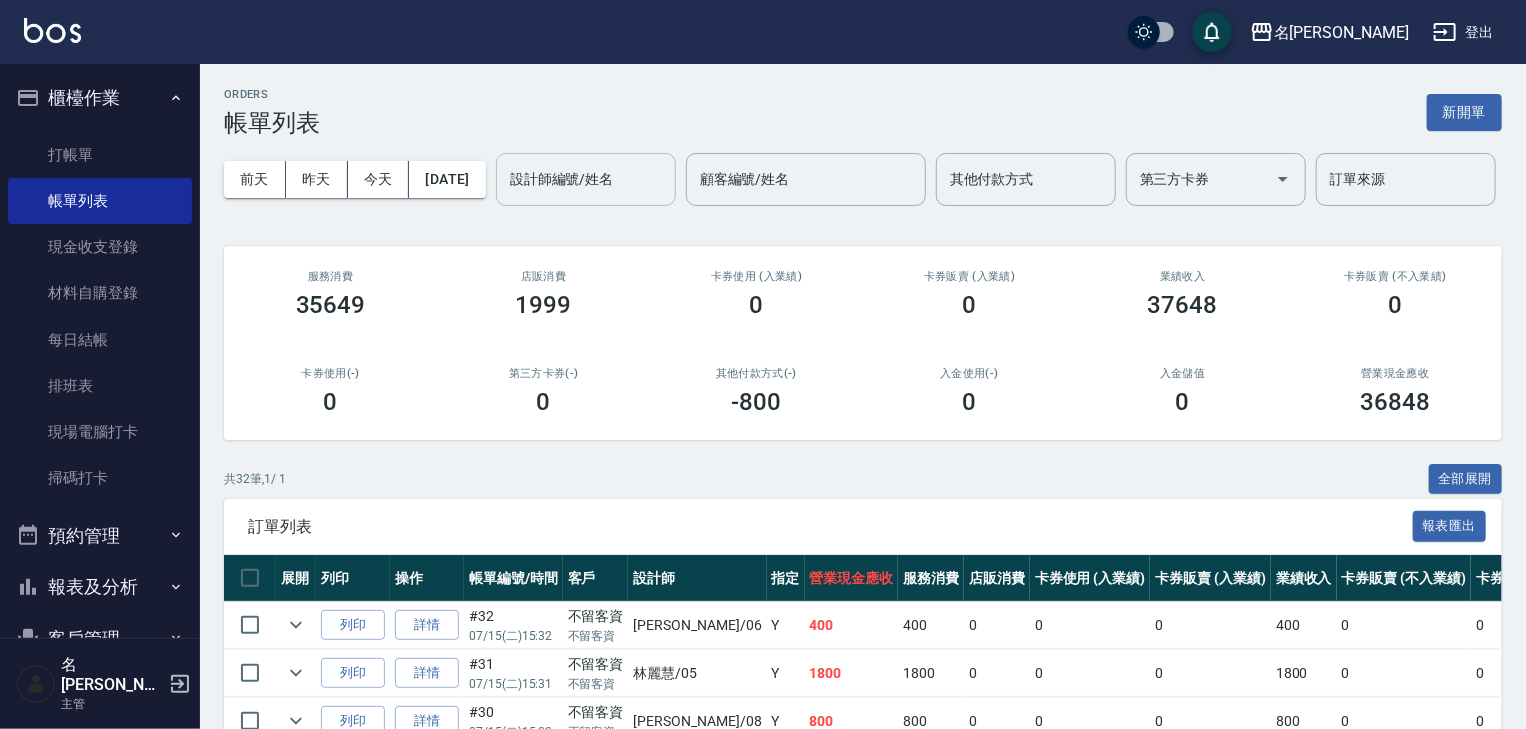 click on "設計師編號/姓名" at bounding box center (586, 179) 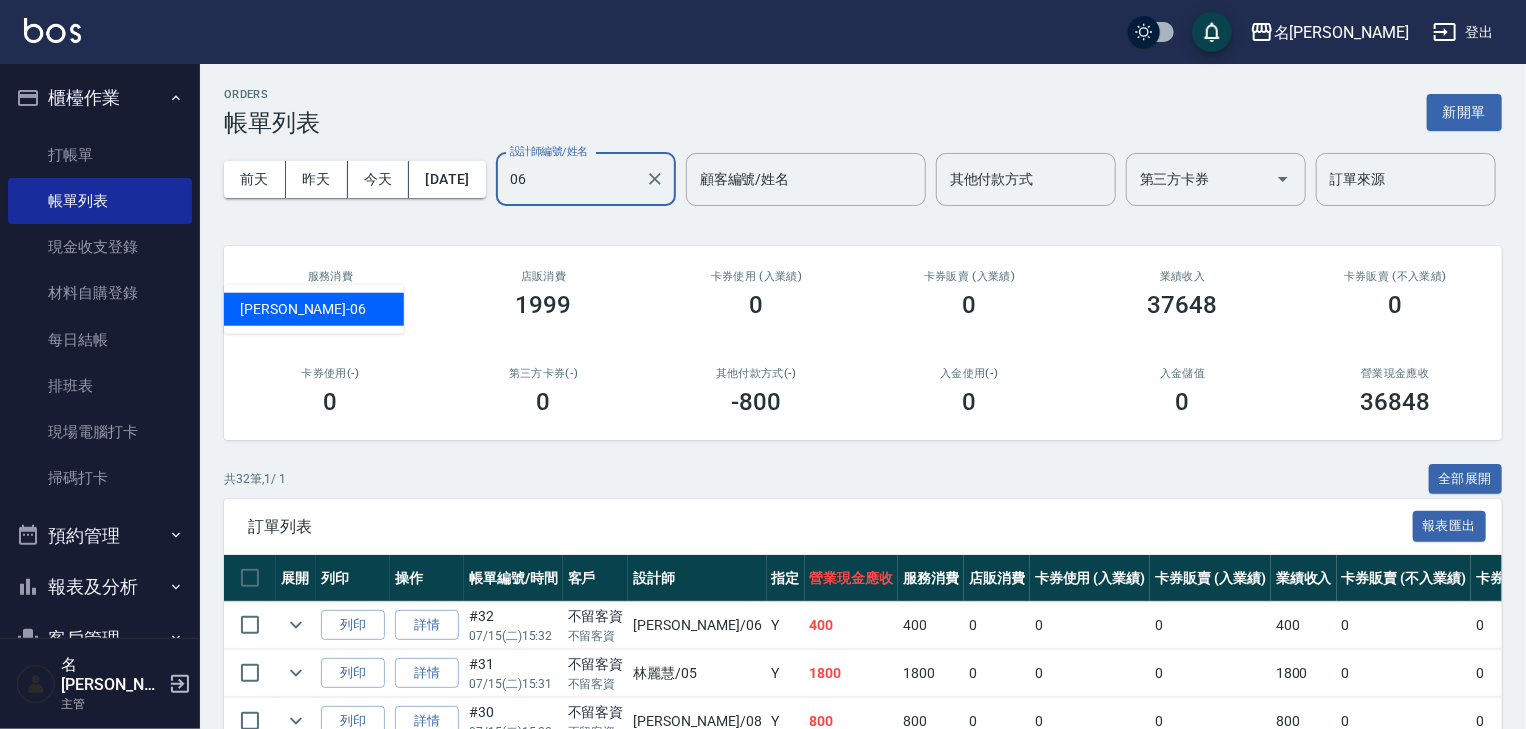 click on "[PERSON_NAME] -06" at bounding box center (314, 309) 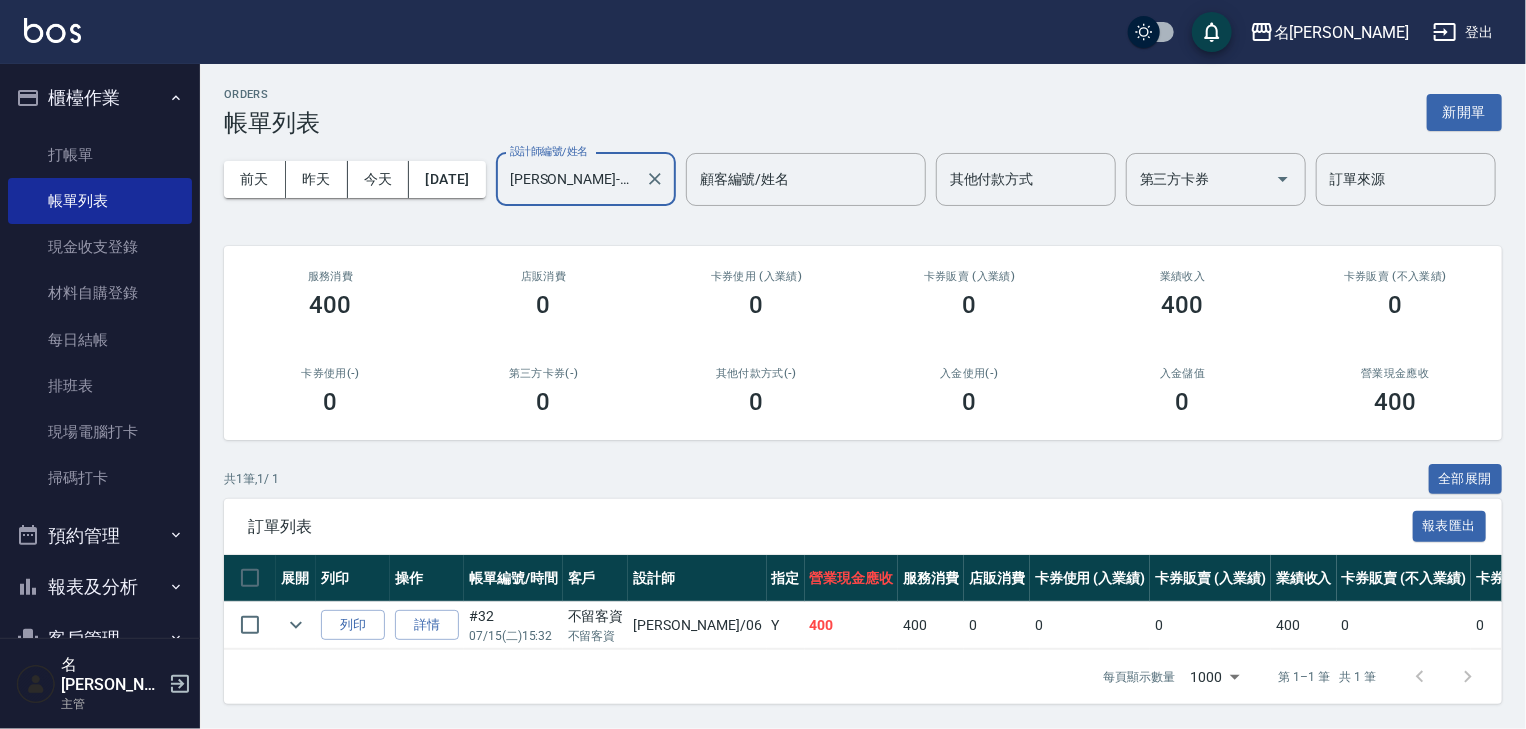 scroll, scrollTop: 73, scrollLeft: 0, axis: vertical 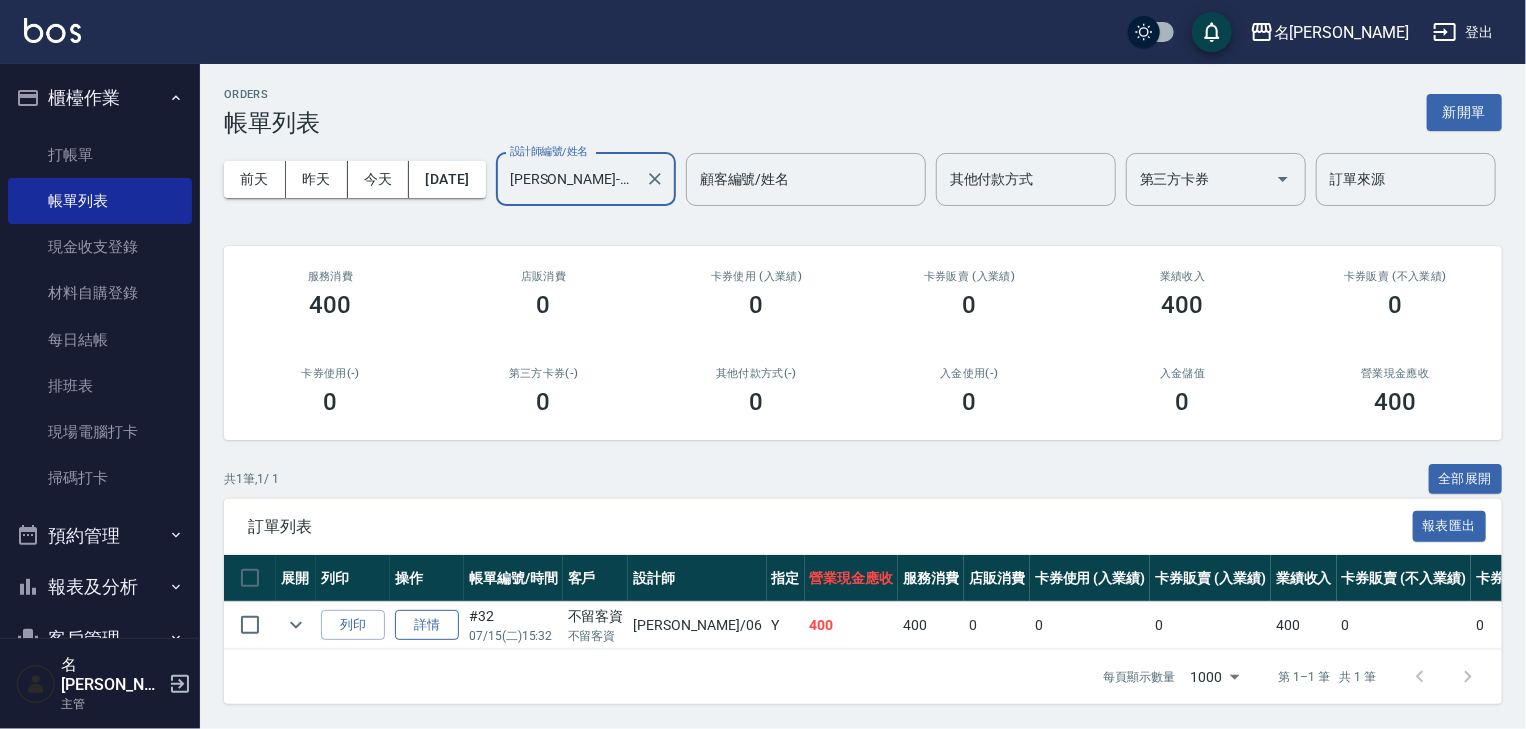 type on "[PERSON_NAME]-06" 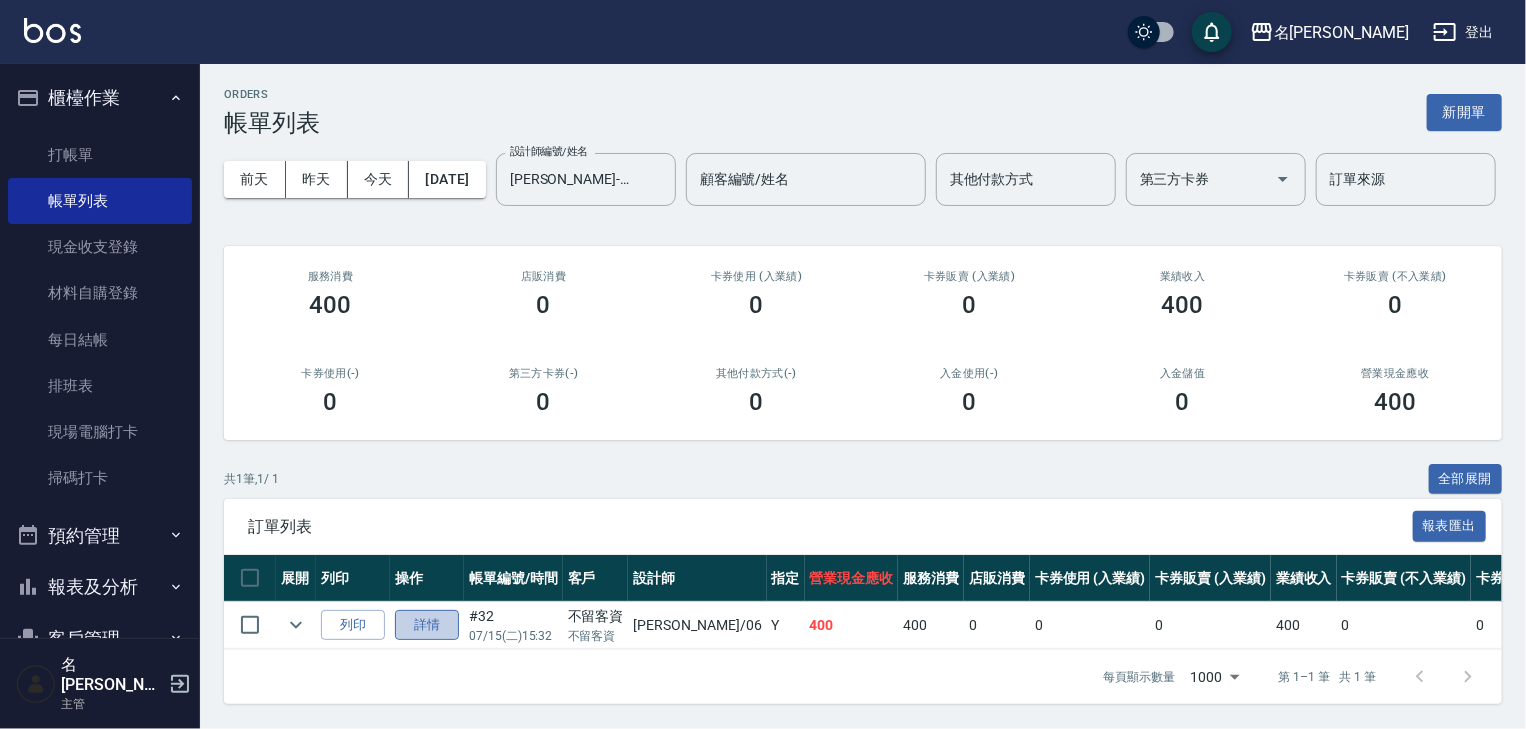 click on "詳情" at bounding box center [427, 625] 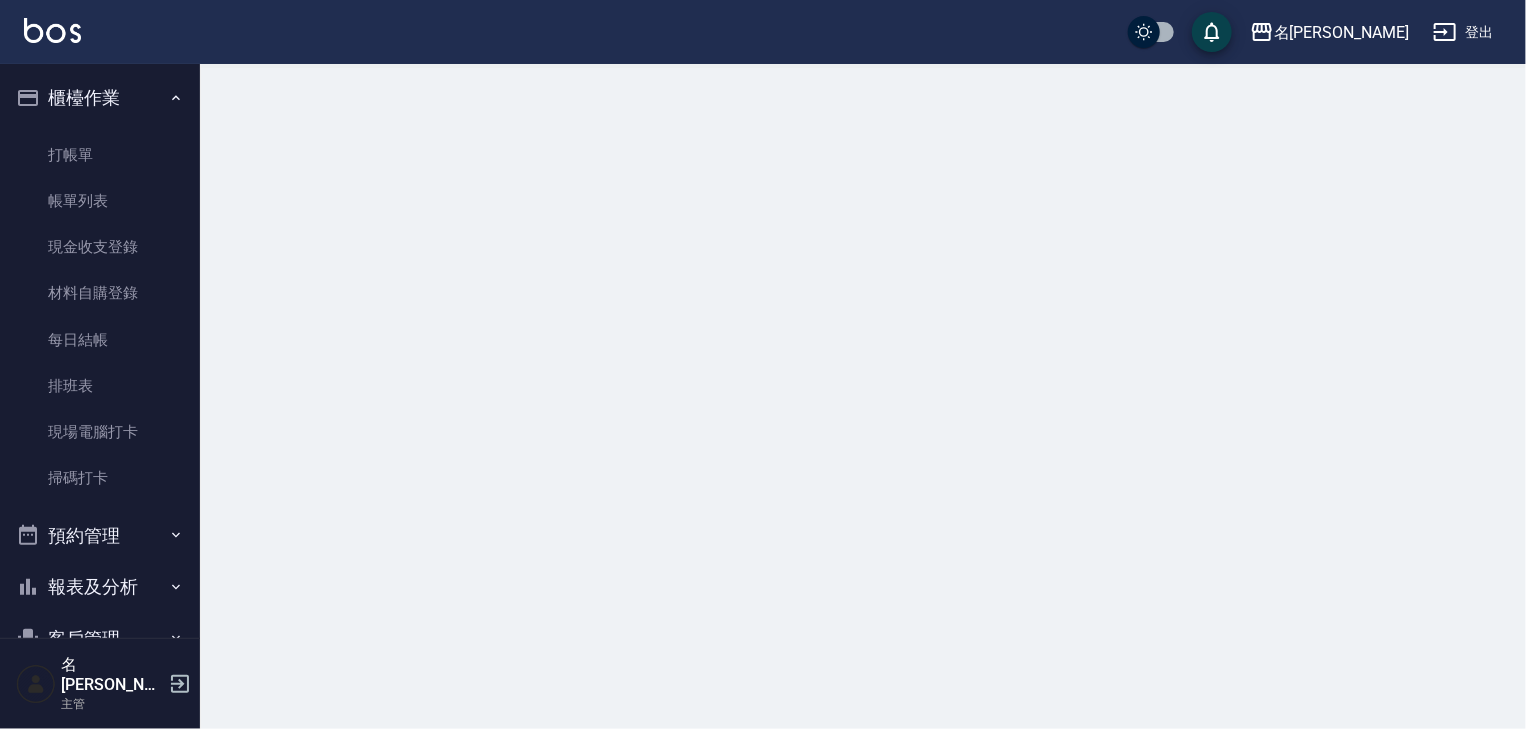 scroll, scrollTop: 0, scrollLeft: 0, axis: both 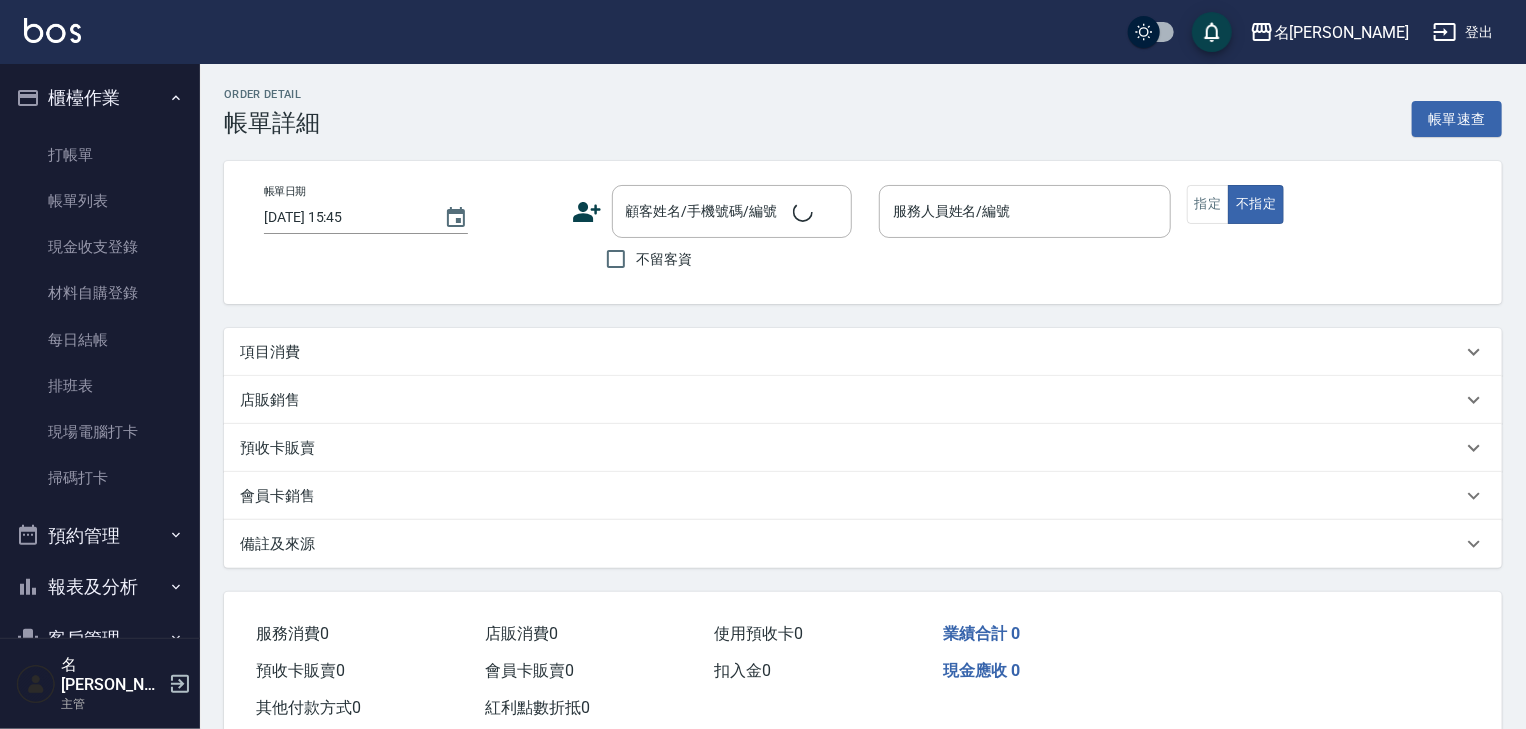 type on "[DATE] 15:32" 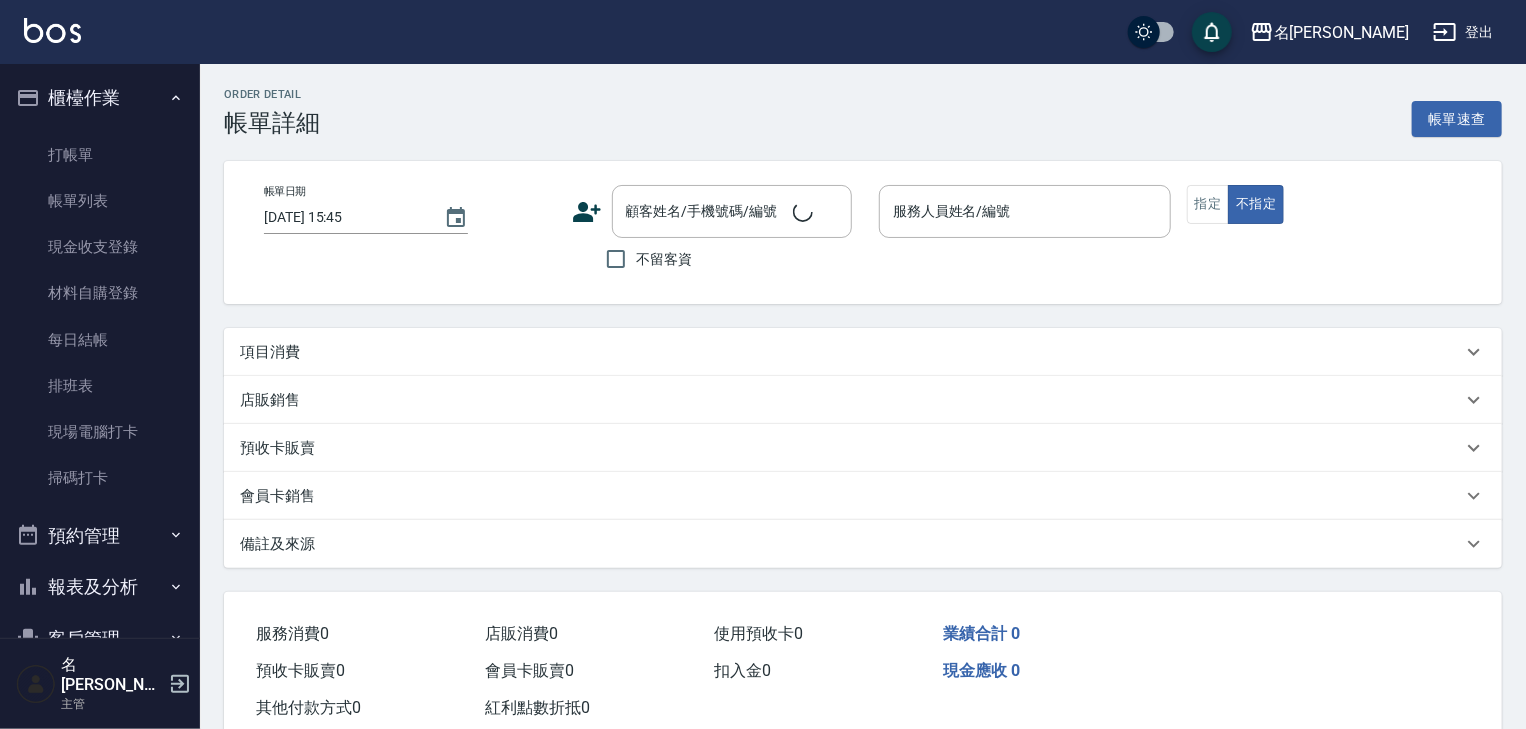 checkbox on "true" 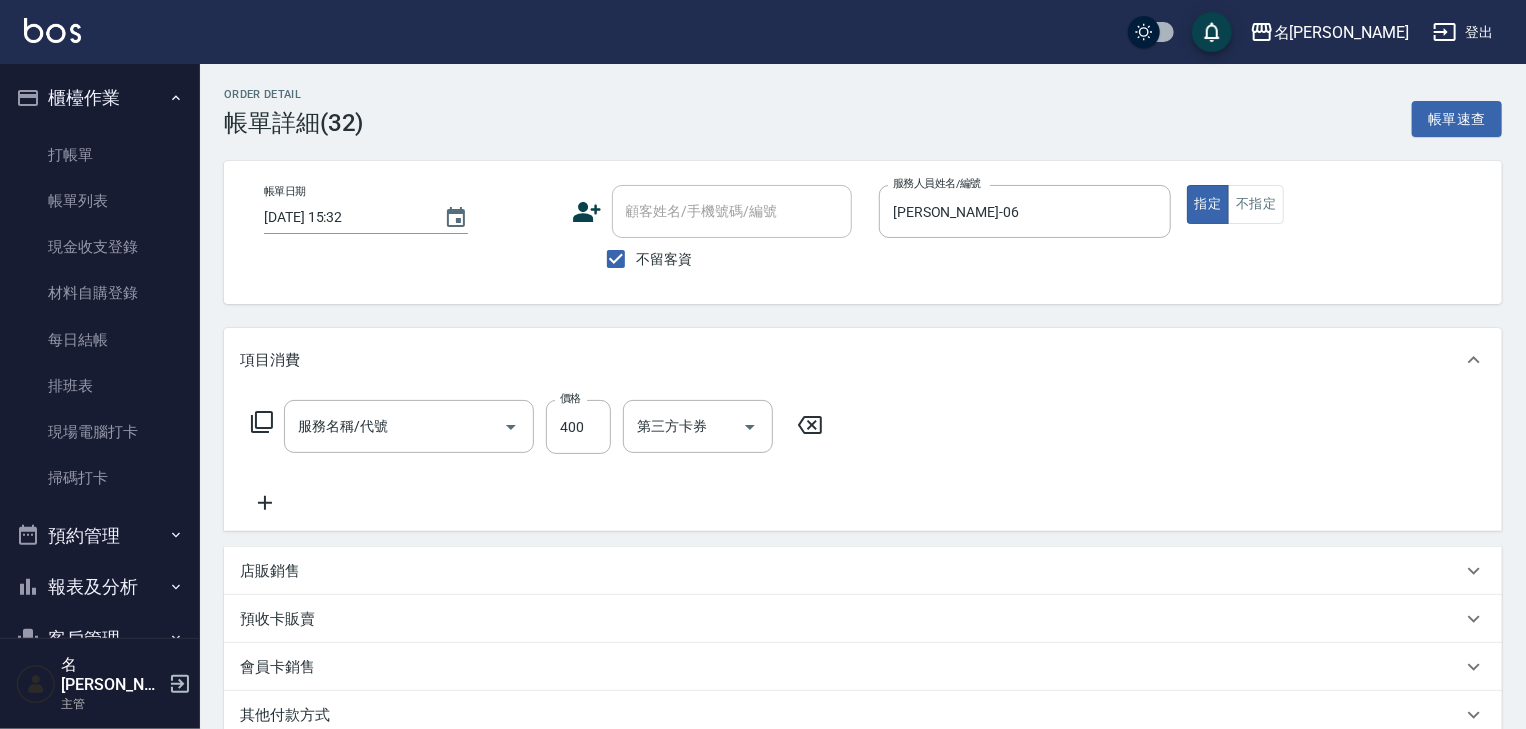 type on "洗髮(505)" 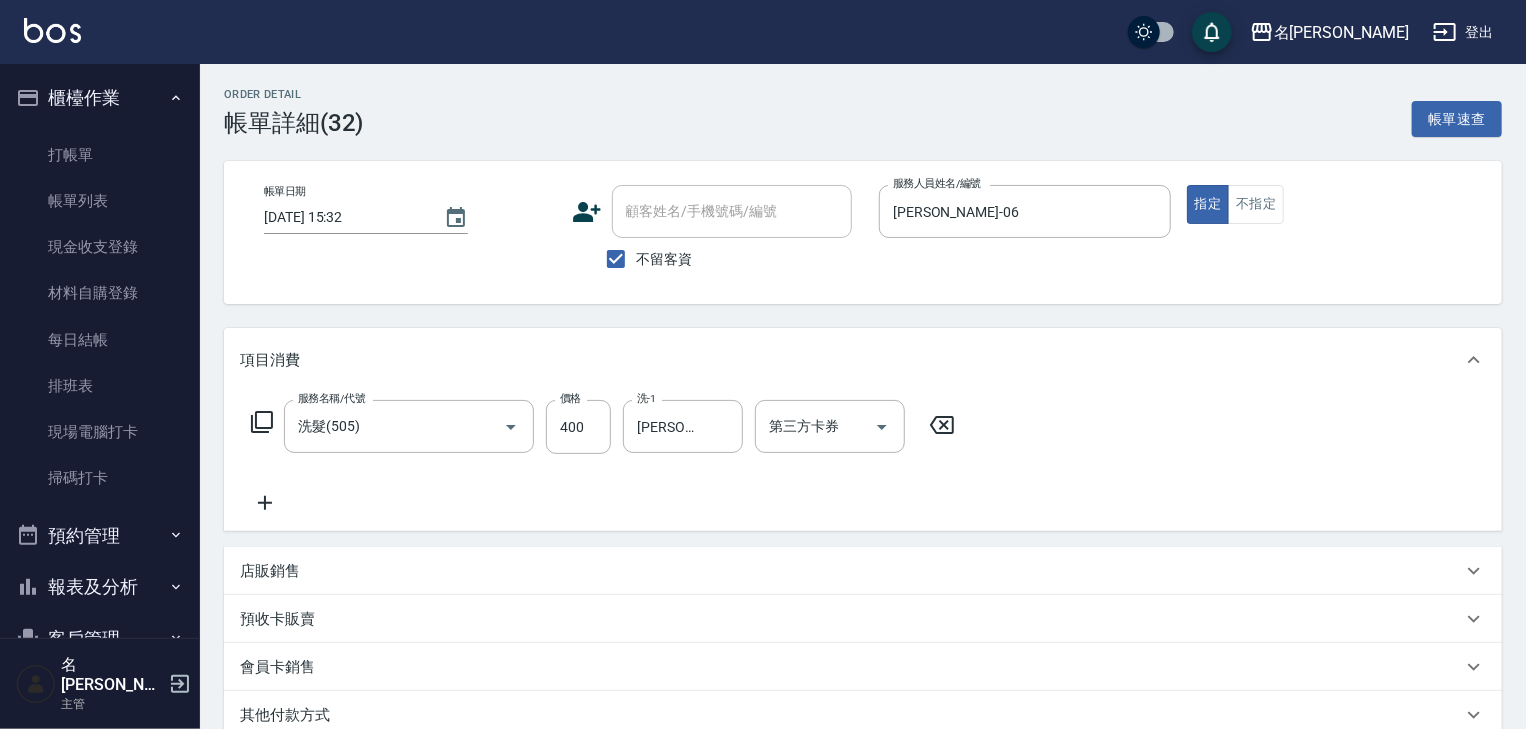 scroll, scrollTop: 272, scrollLeft: 0, axis: vertical 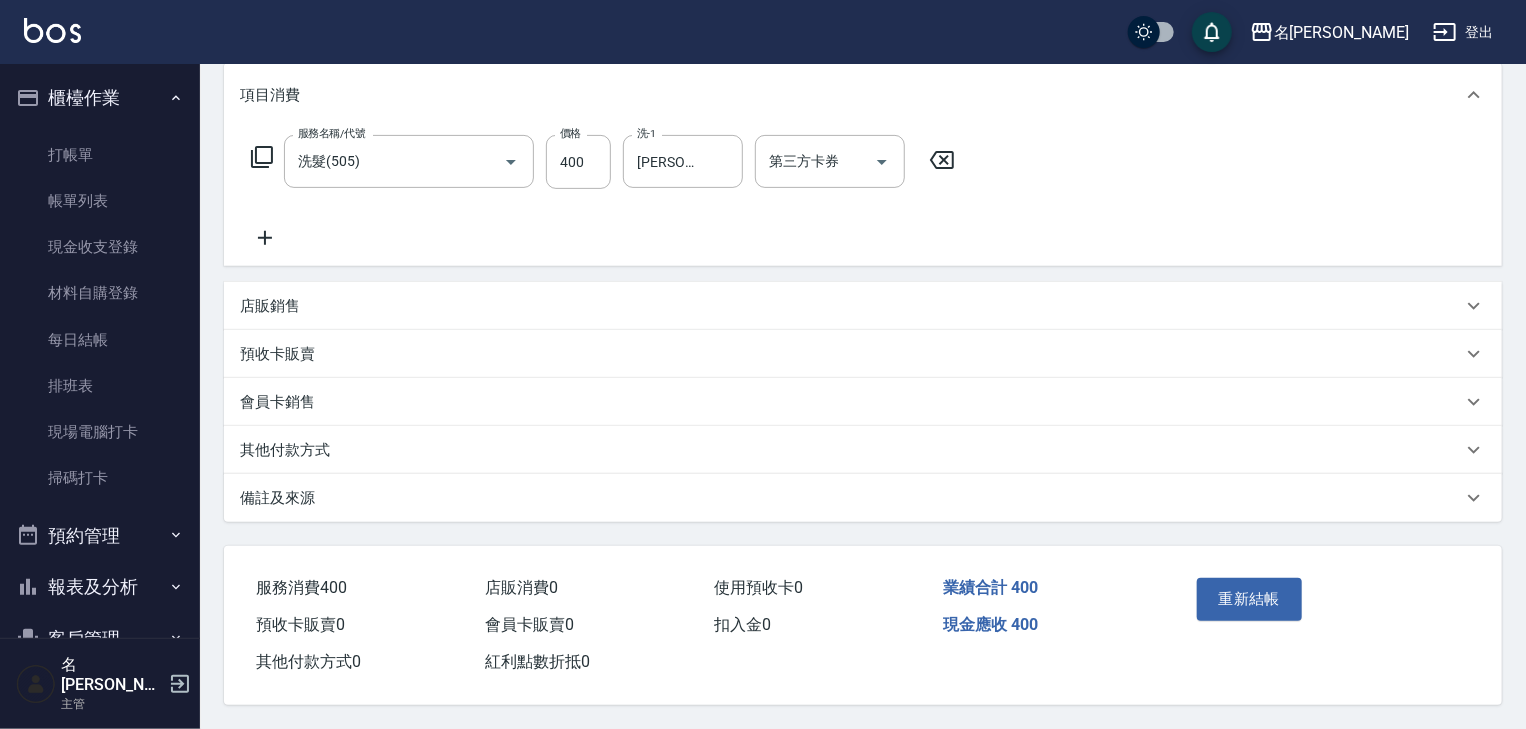 click on "其他付款方式" at bounding box center (851, 450) 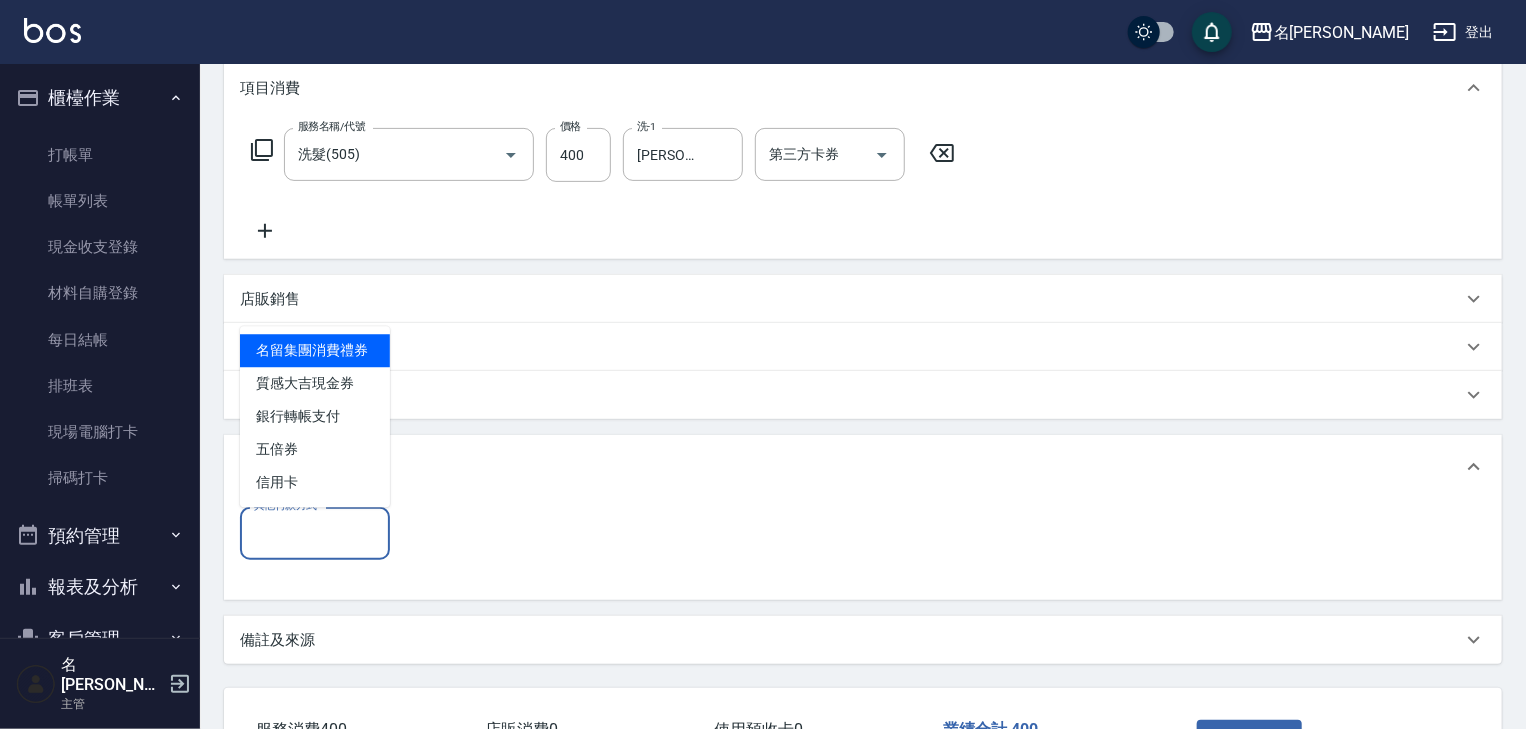 click on "其他付款方式" at bounding box center [315, 533] 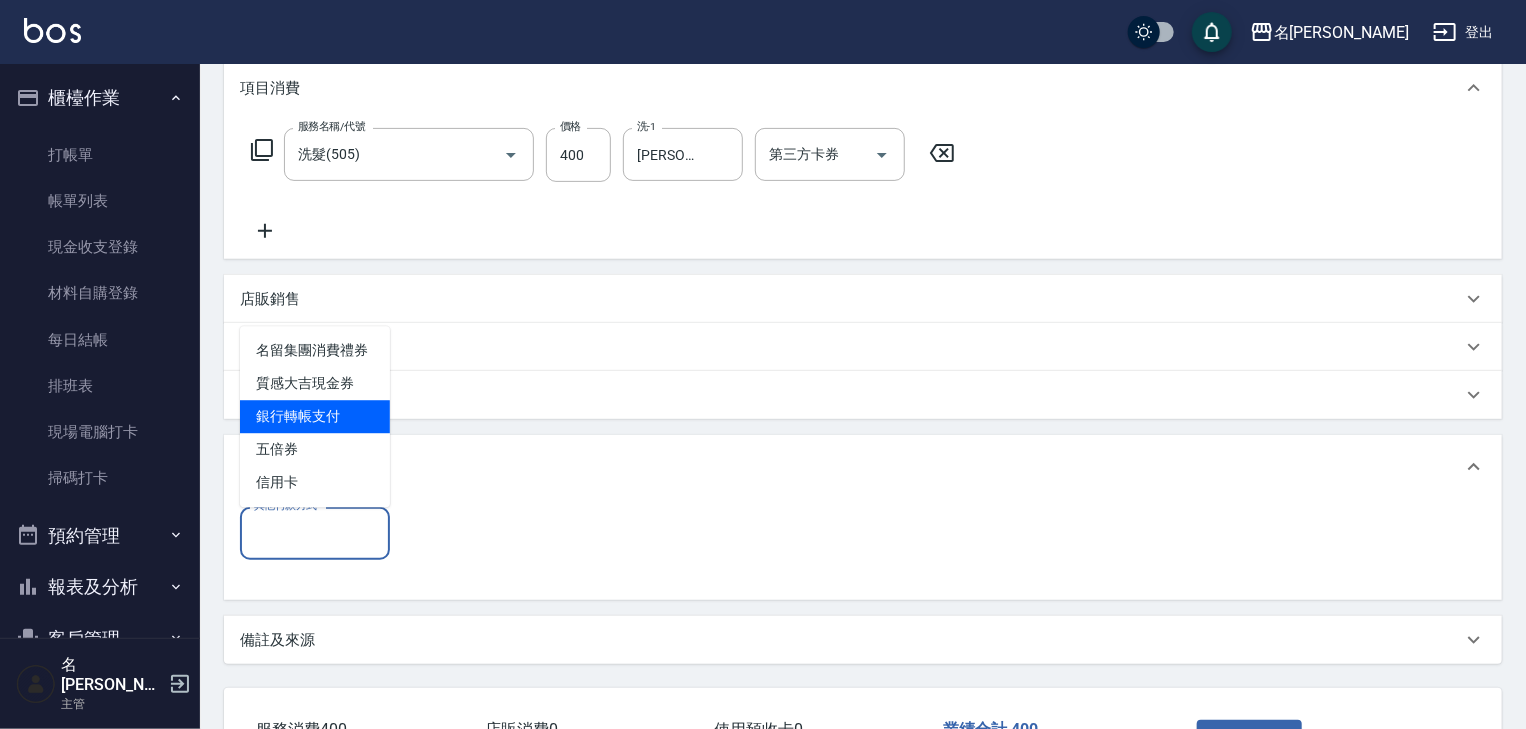 click on "銀行轉帳支付" at bounding box center [315, 416] 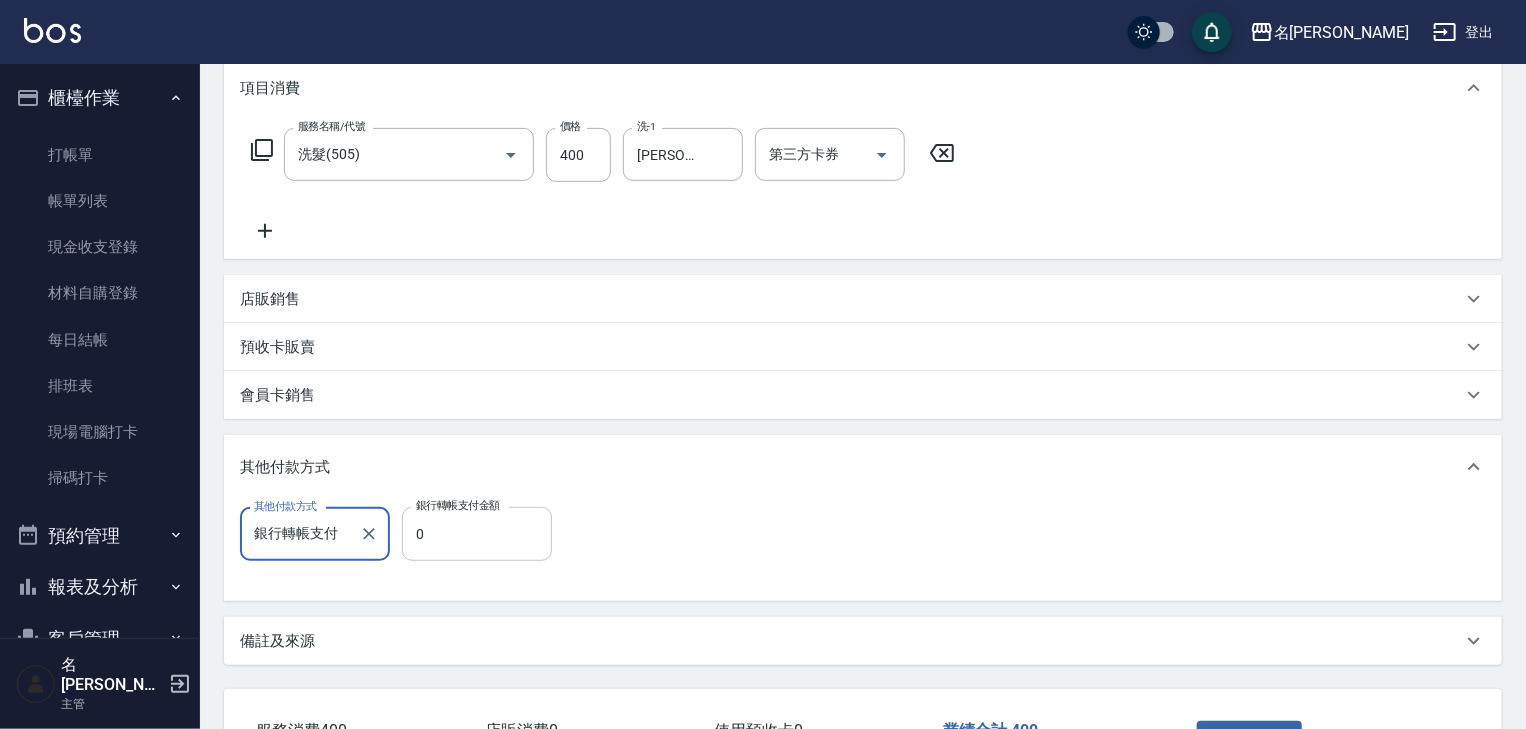 click on "0" at bounding box center (477, 534) 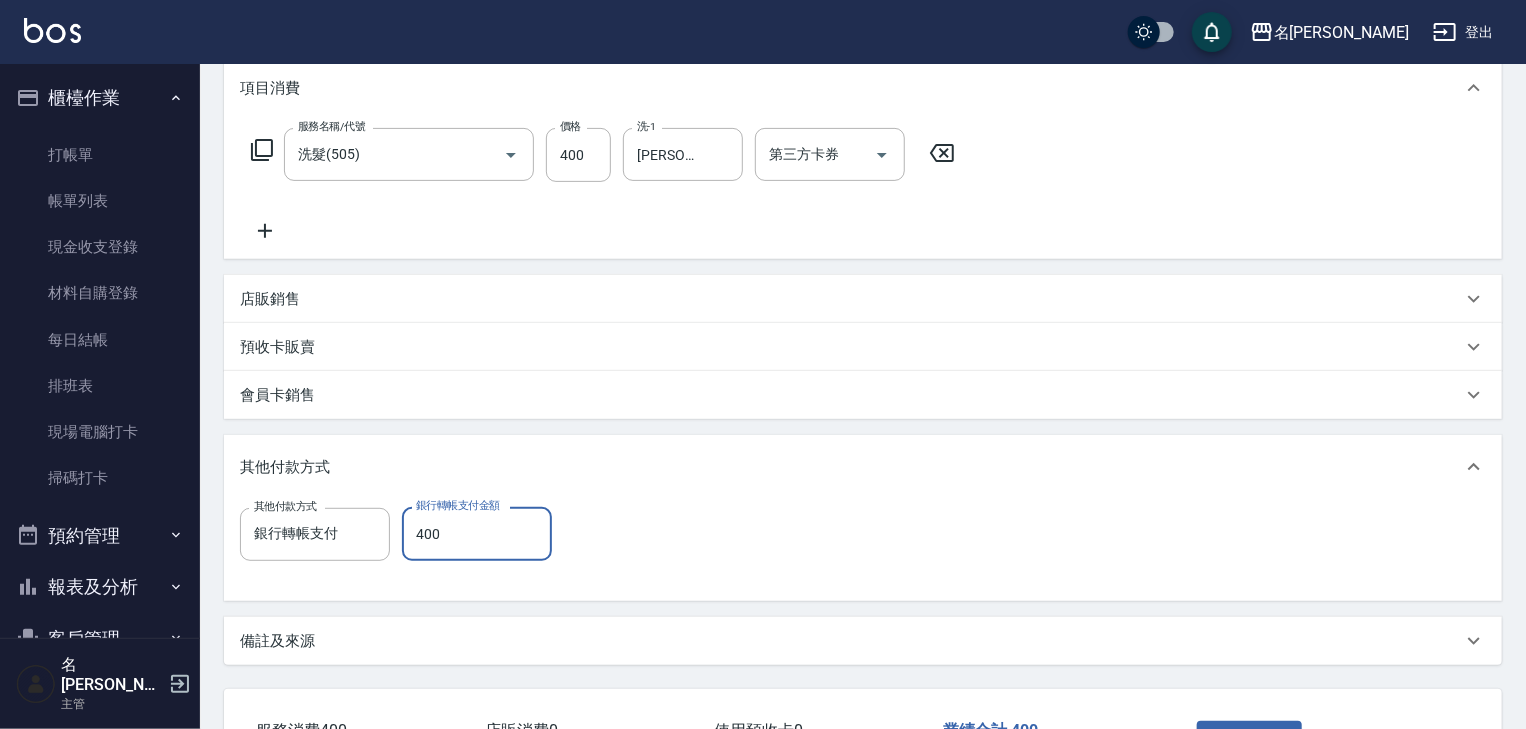 scroll, scrollTop: 422, scrollLeft: 0, axis: vertical 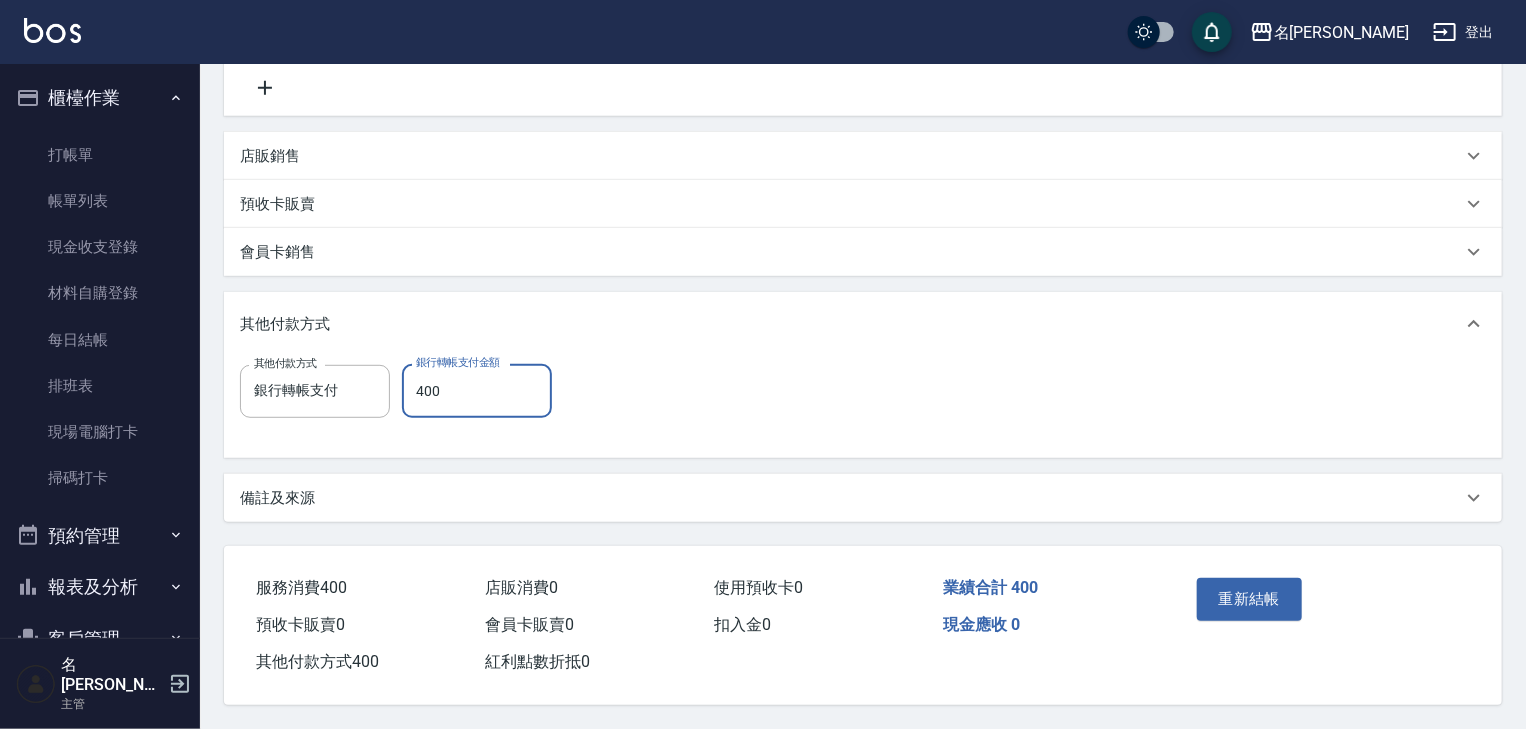 type on "400" 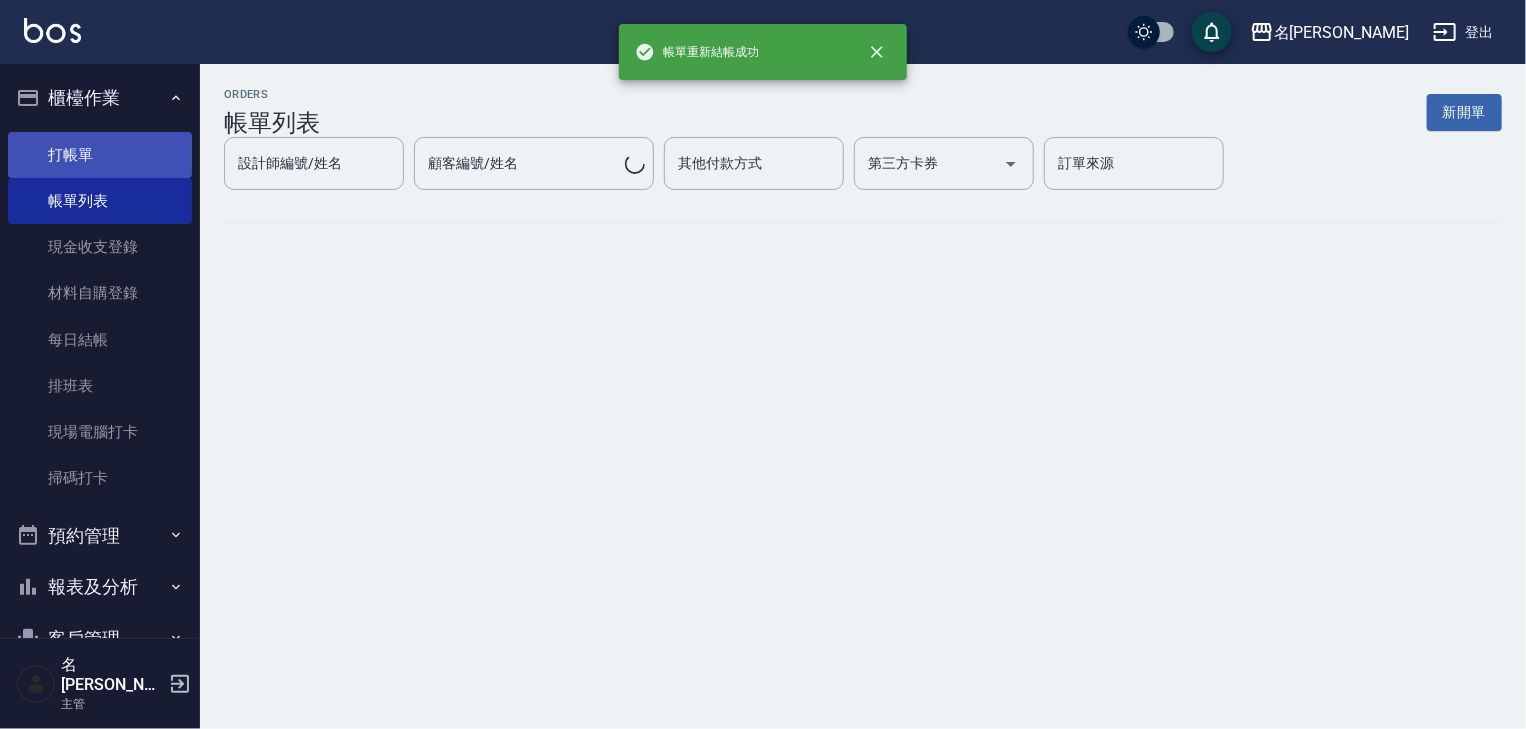 scroll, scrollTop: 0, scrollLeft: 0, axis: both 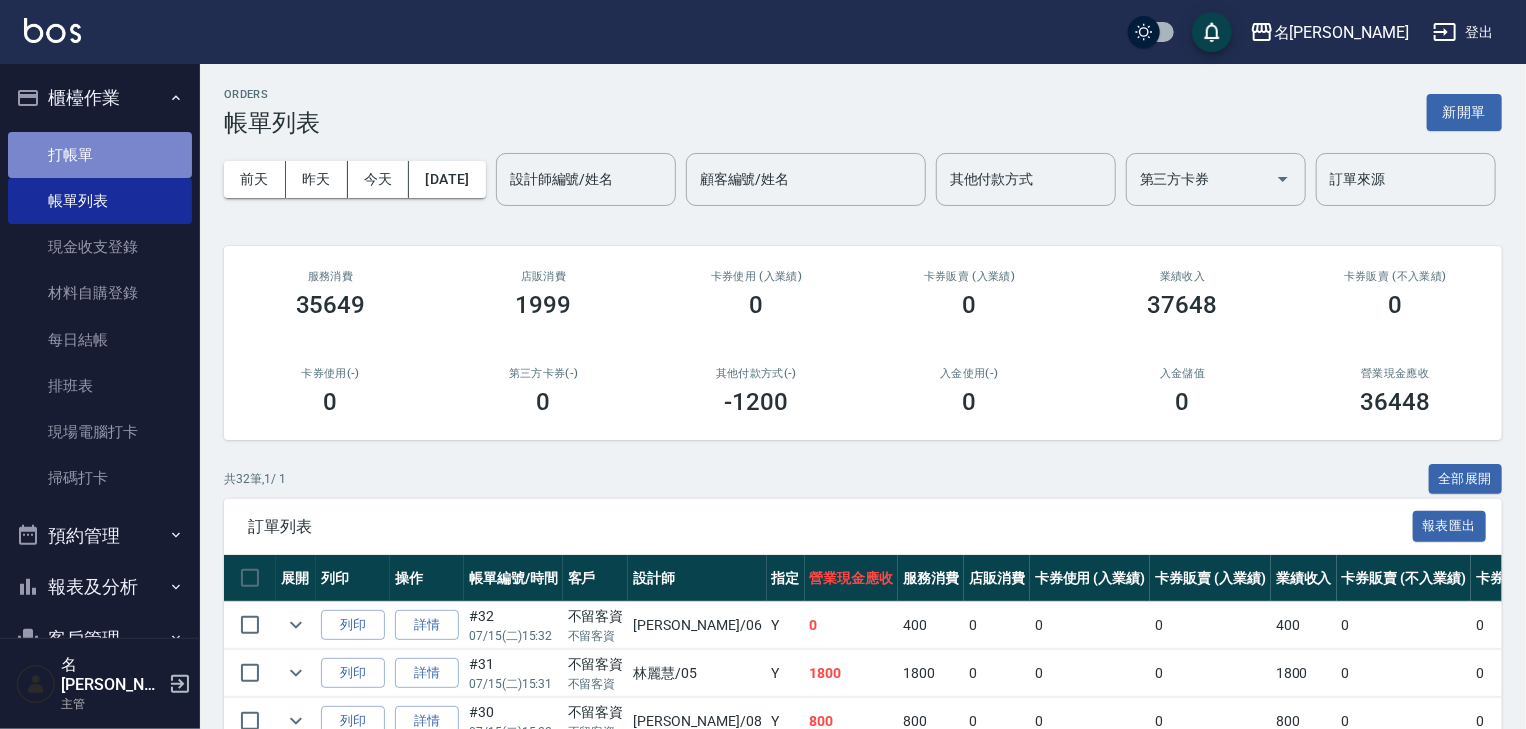 click on "打帳單" at bounding box center (100, 155) 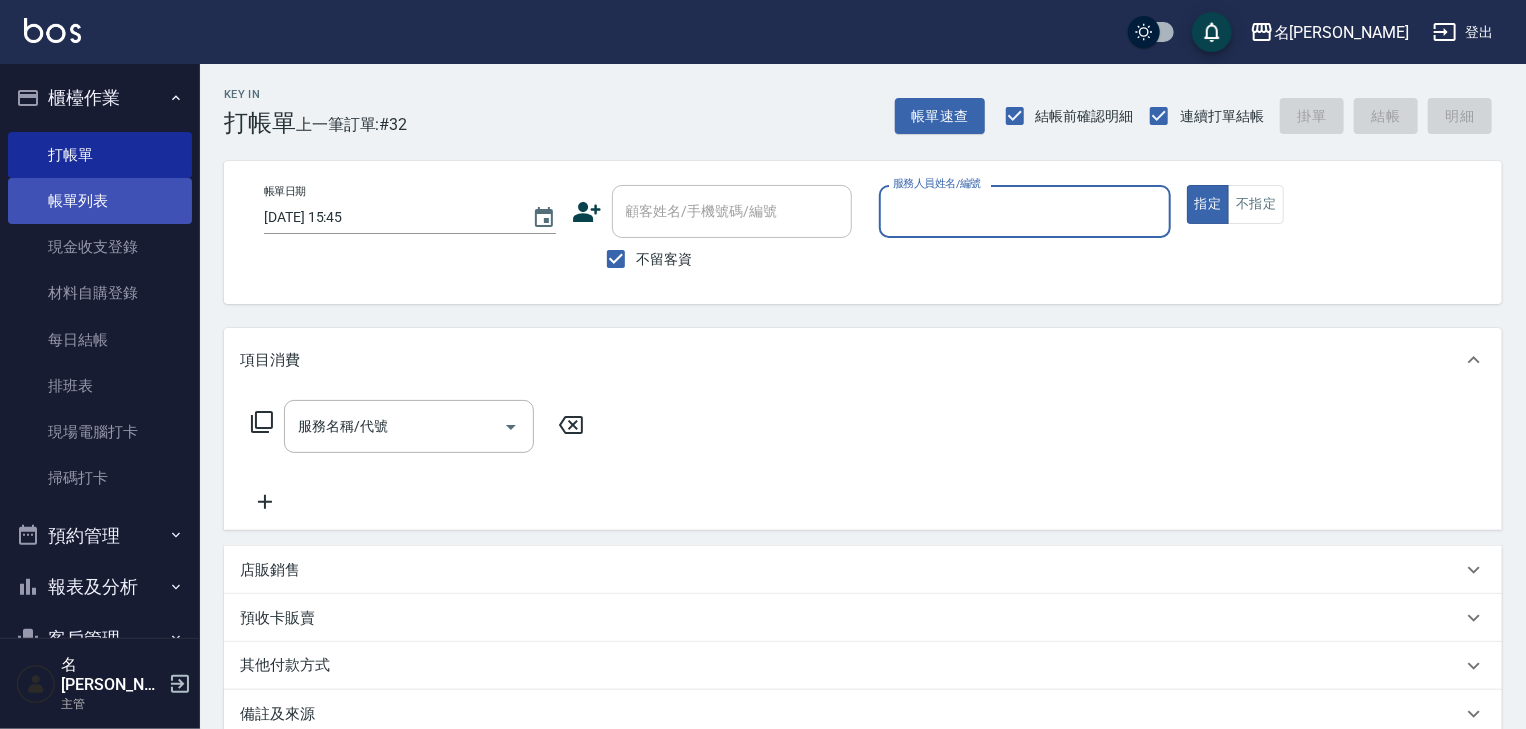 click on "帳單列表" at bounding box center (100, 201) 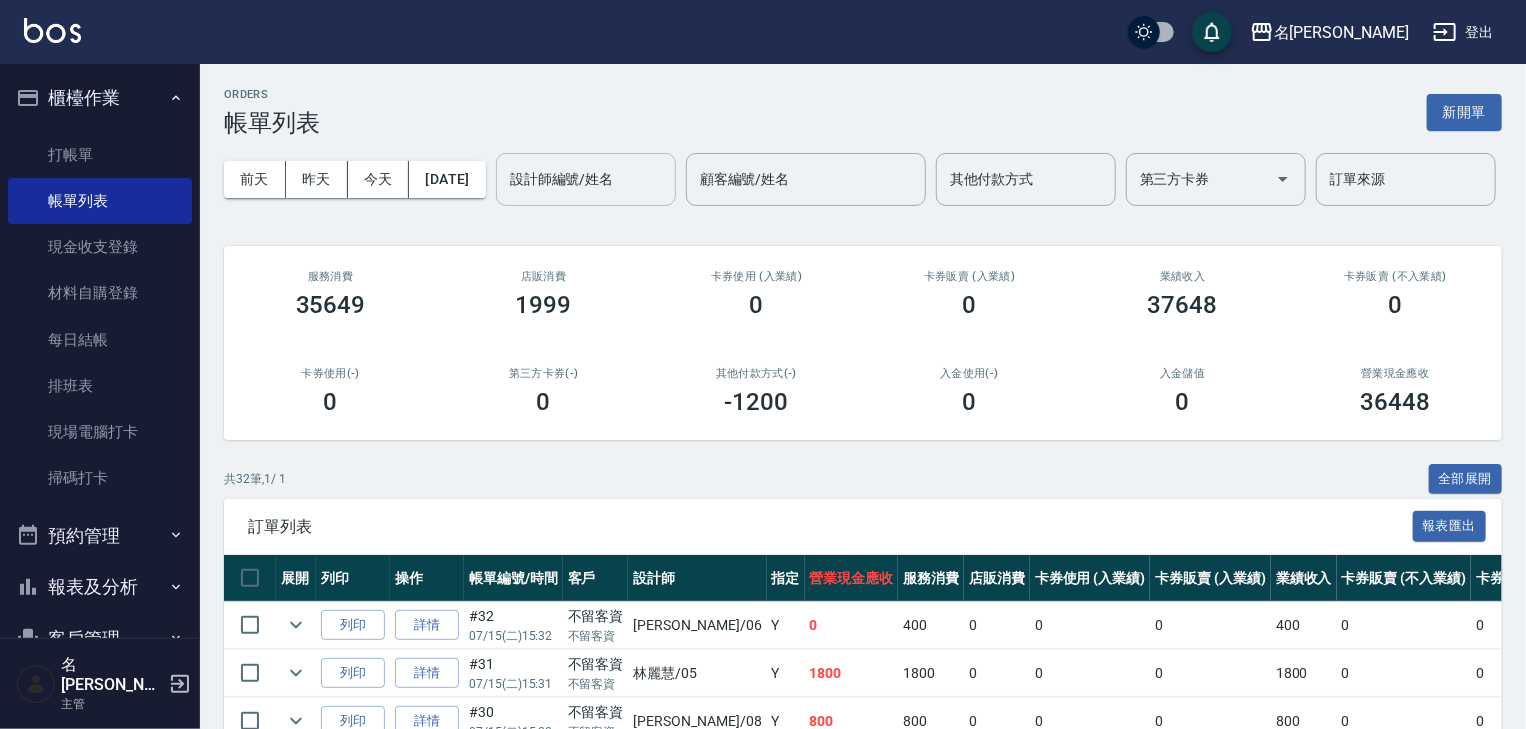 click on "設計師編號/姓名" at bounding box center [586, 179] 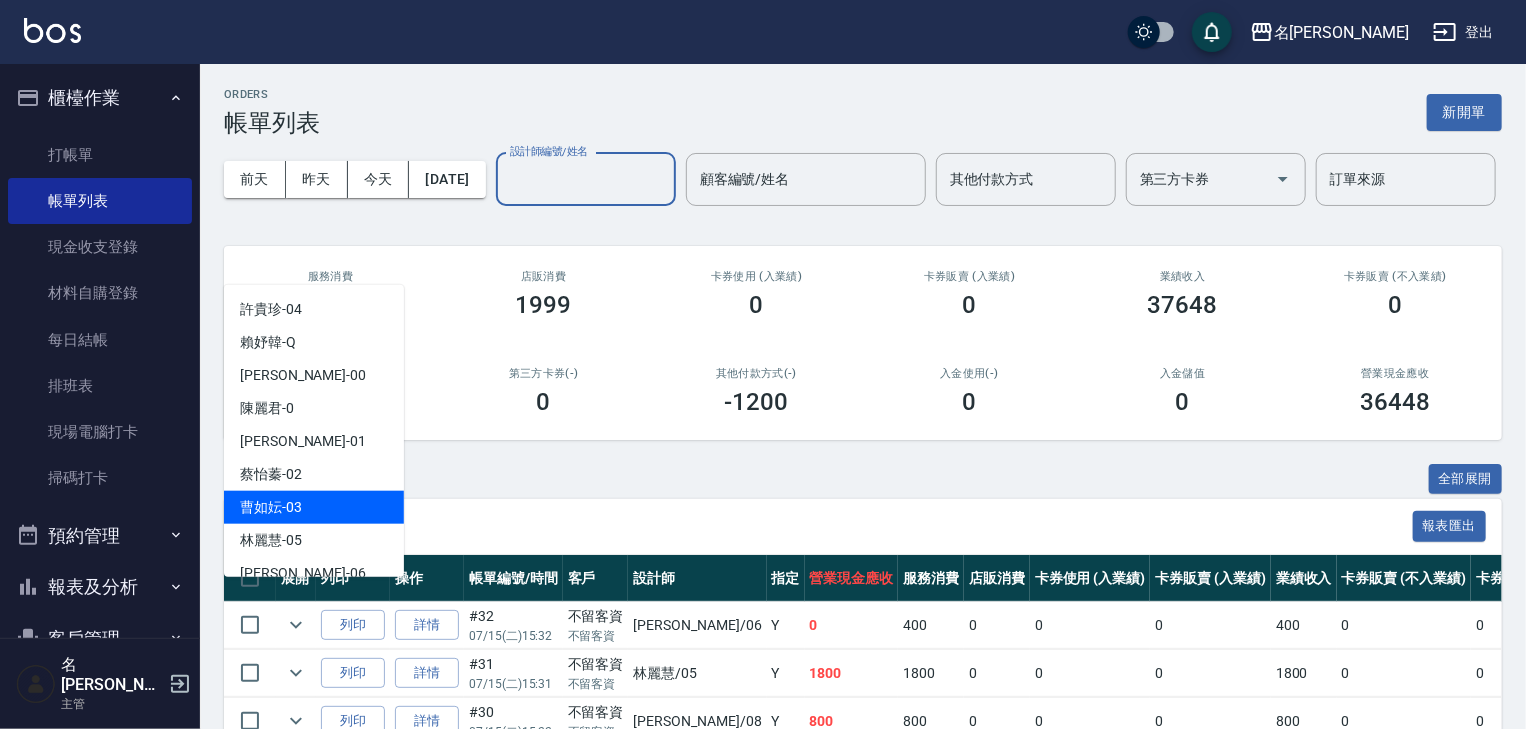 scroll, scrollTop: 213, scrollLeft: 0, axis: vertical 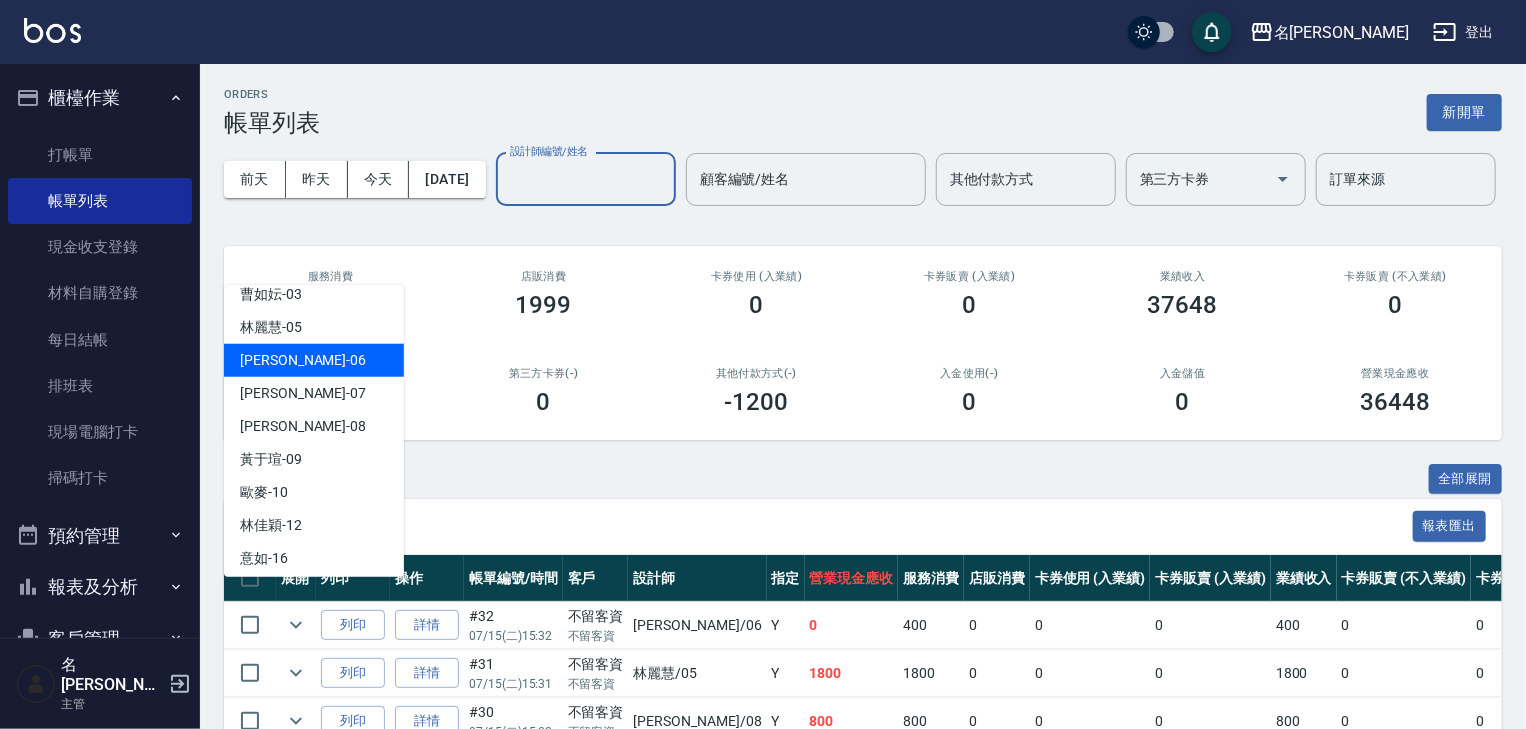 click on "[PERSON_NAME] -06" at bounding box center (314, 360) 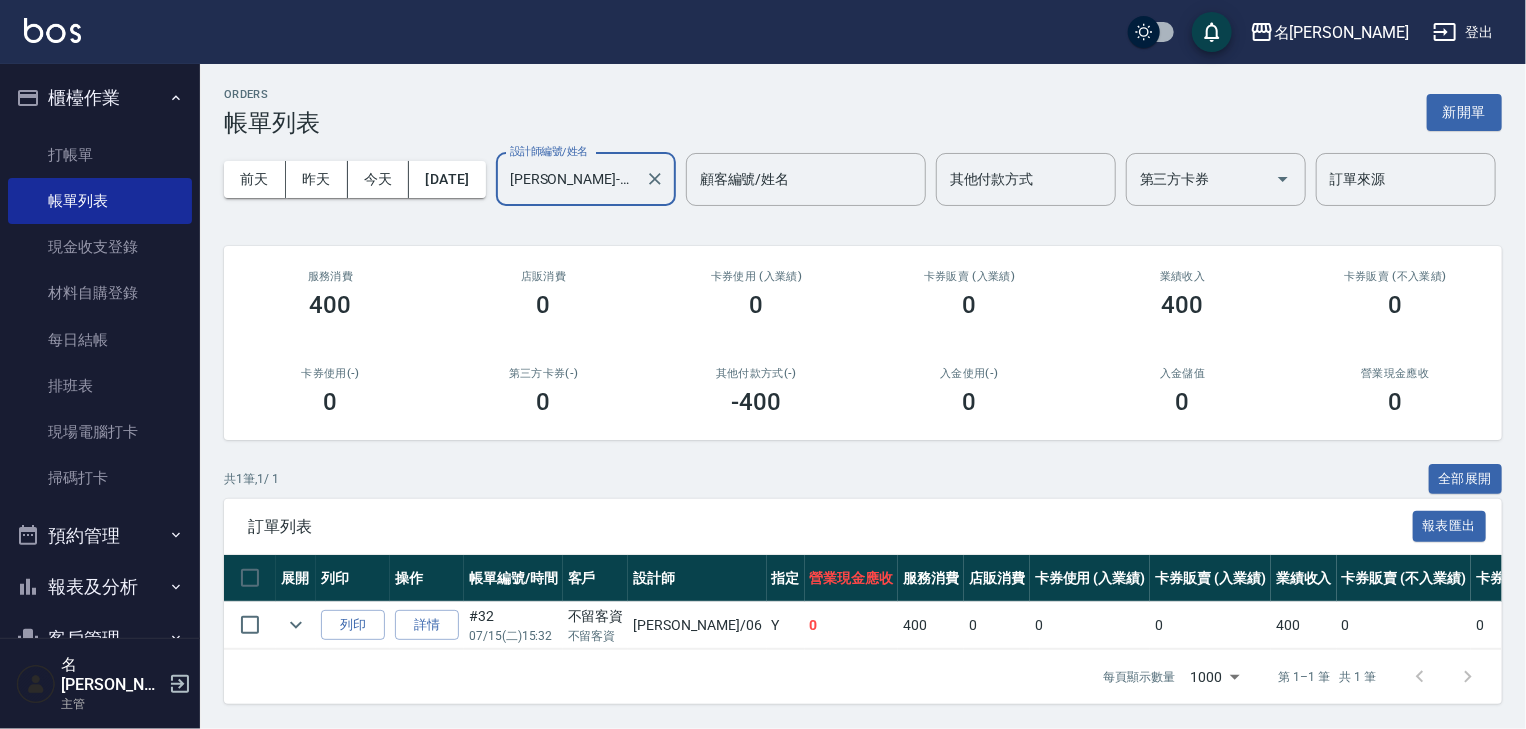 scroll, scrollTop: 73, scrollLeft: 0, axis: vertical 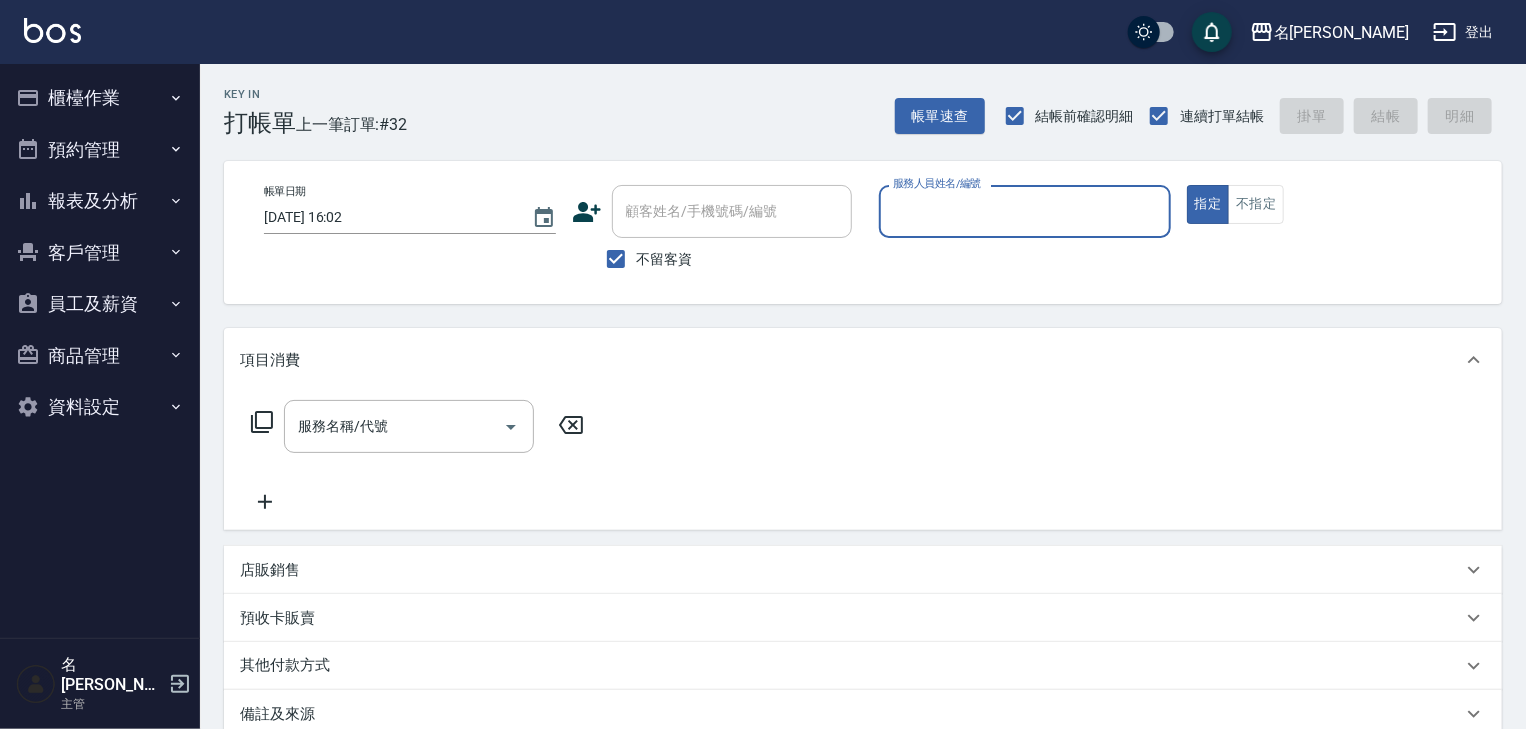 click on "服務人員姓名/編號" at bounding box center [1025, 211] 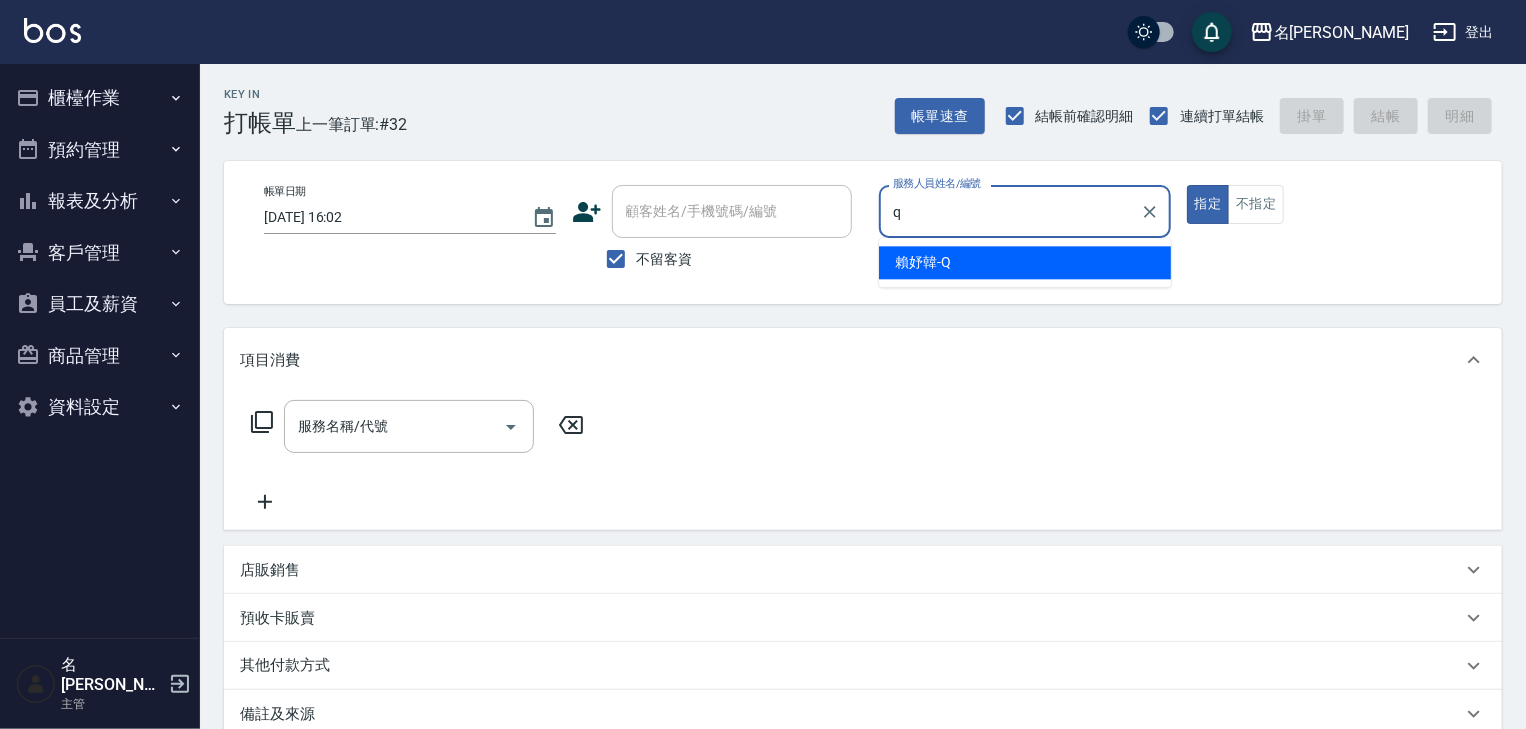 type on "[PERSON_NAME]" 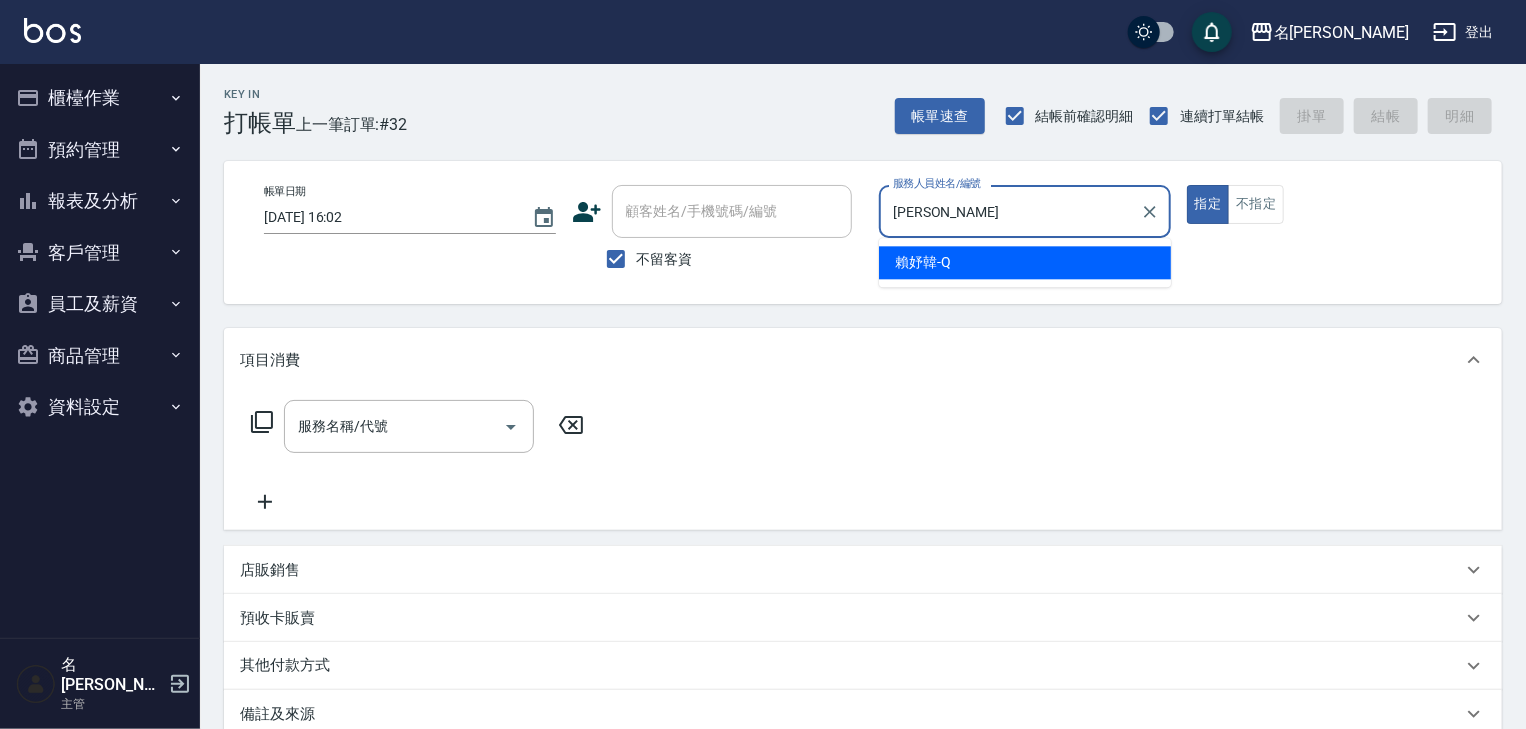 type on "true" 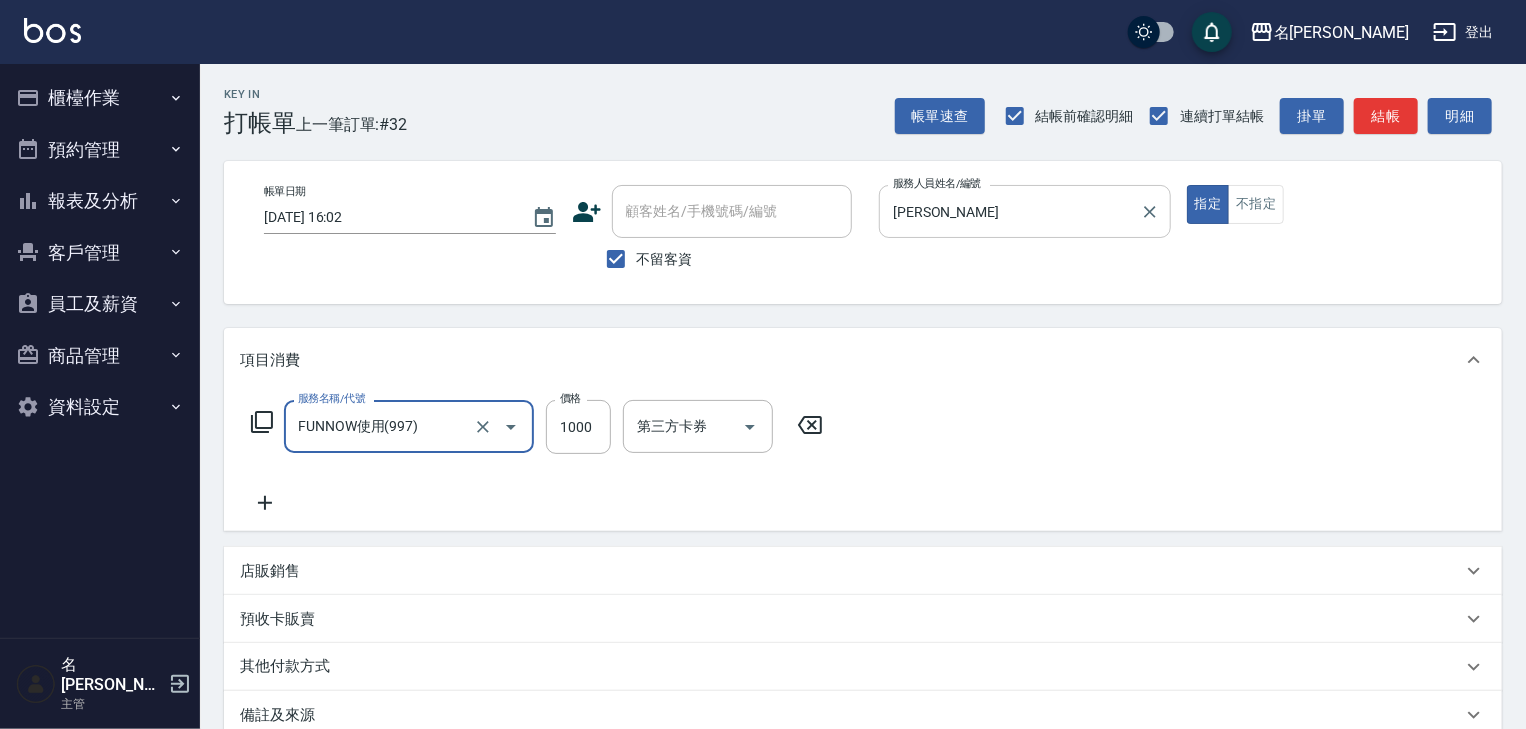 type on "FUNNOW使用(997)" 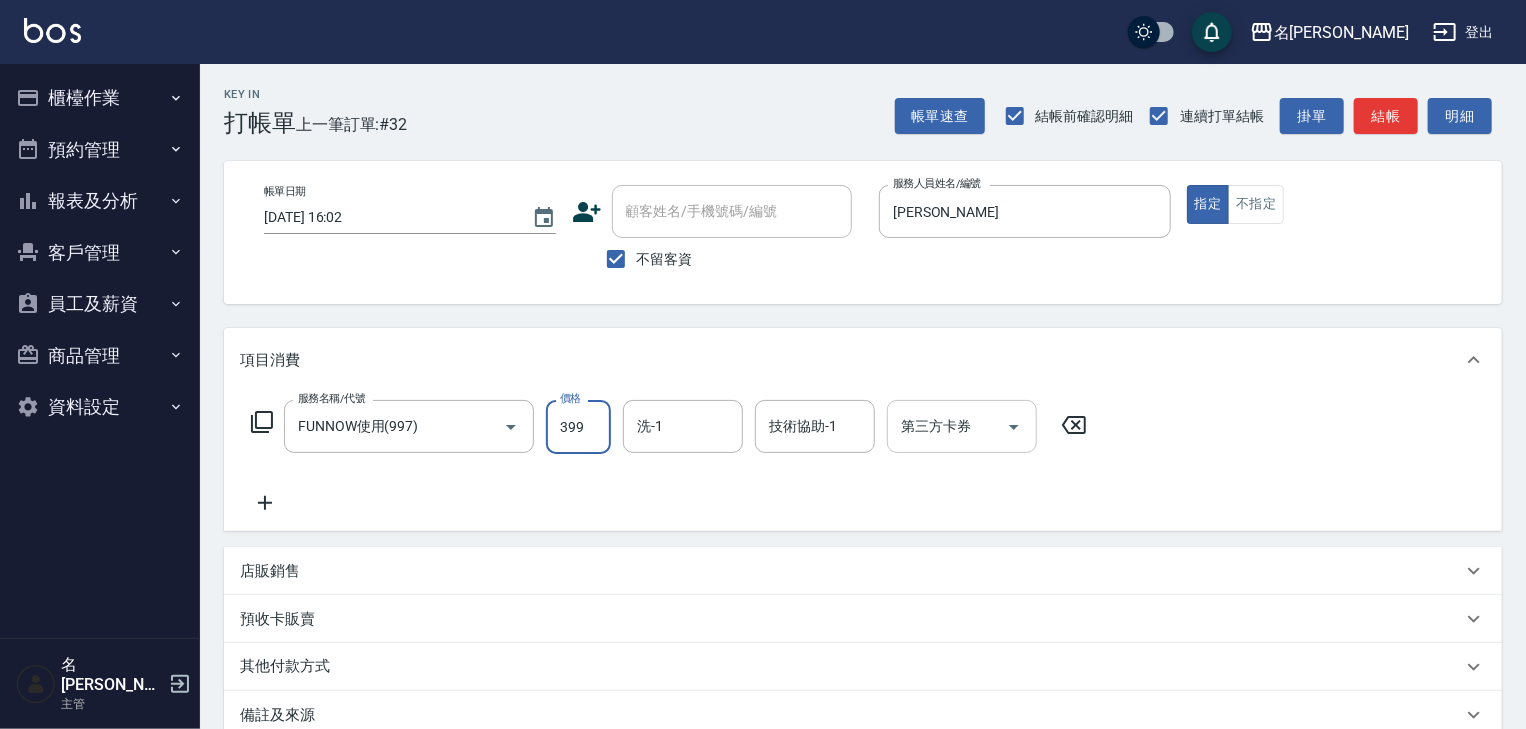 type on "399" 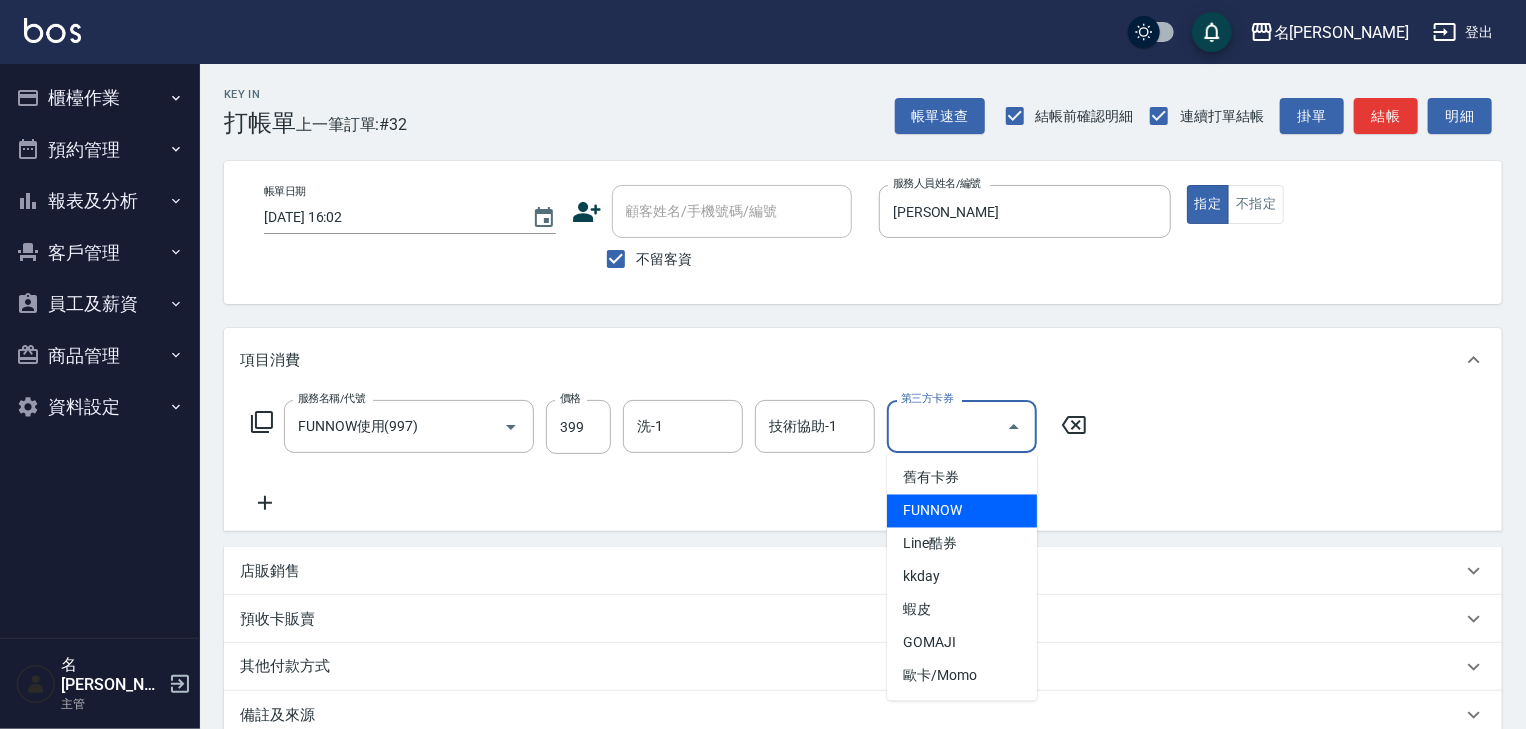 click on "FUNNOW" at bounding box center (962, 511) 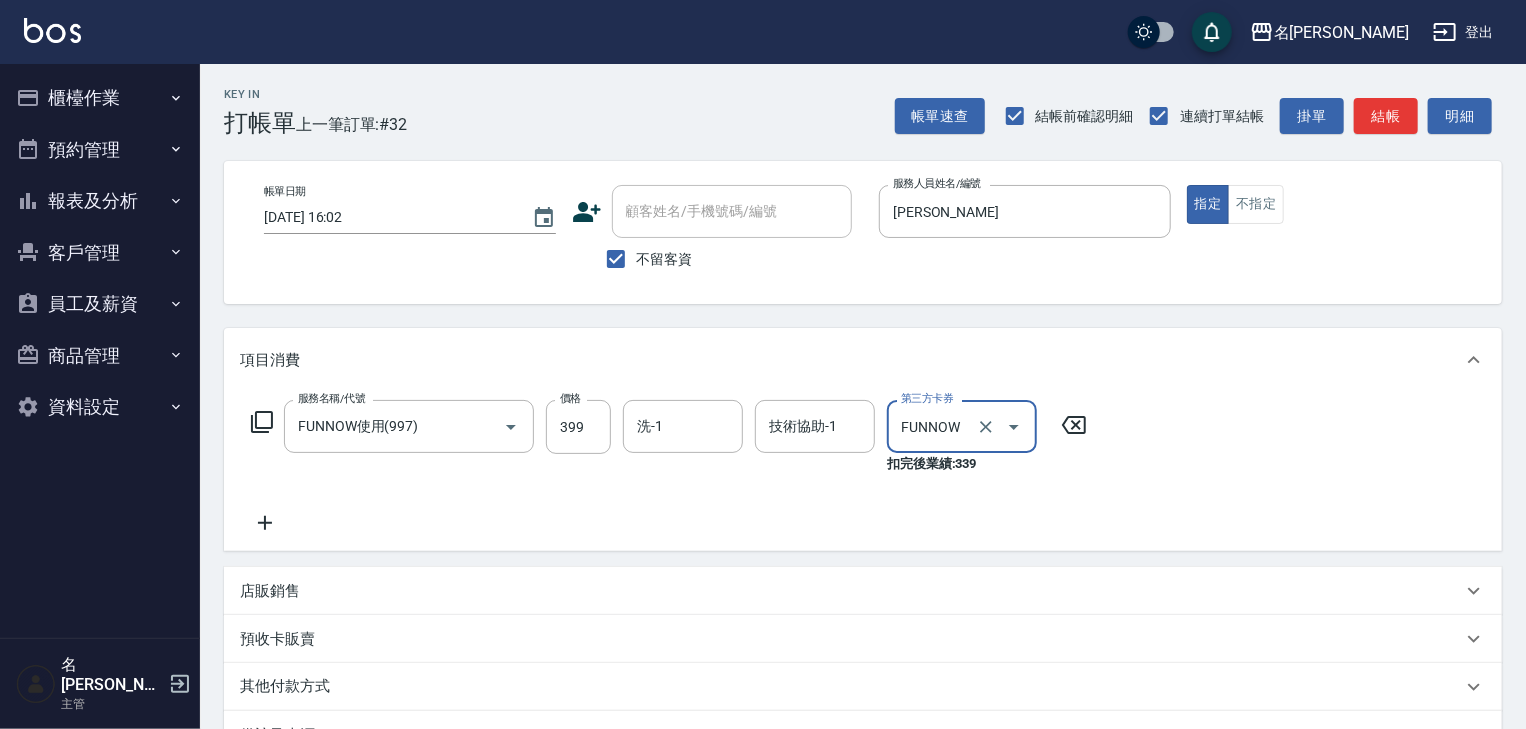 type on "FUNNOW" 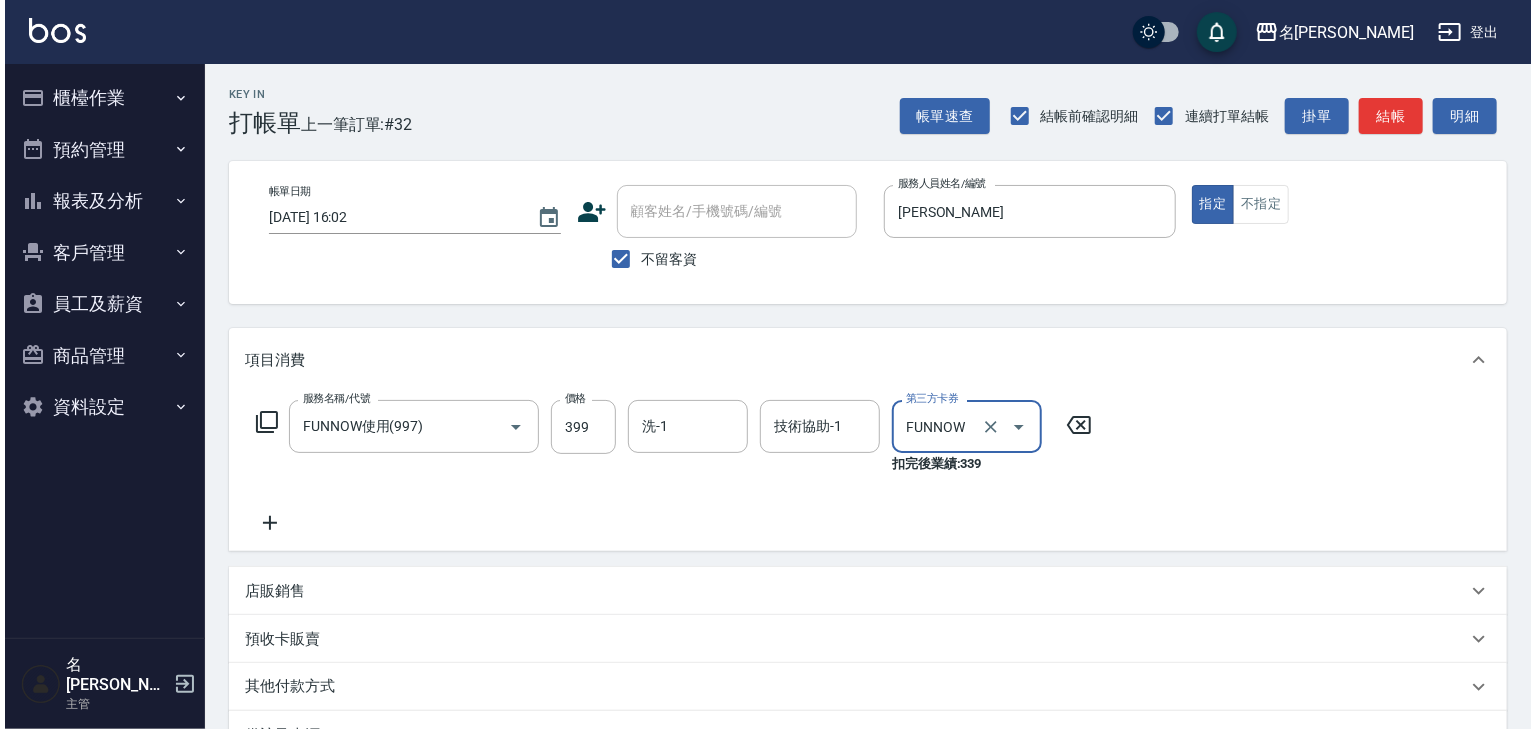 scroll, scrollTop: 254, scrollLeft: 0, axis: vertical 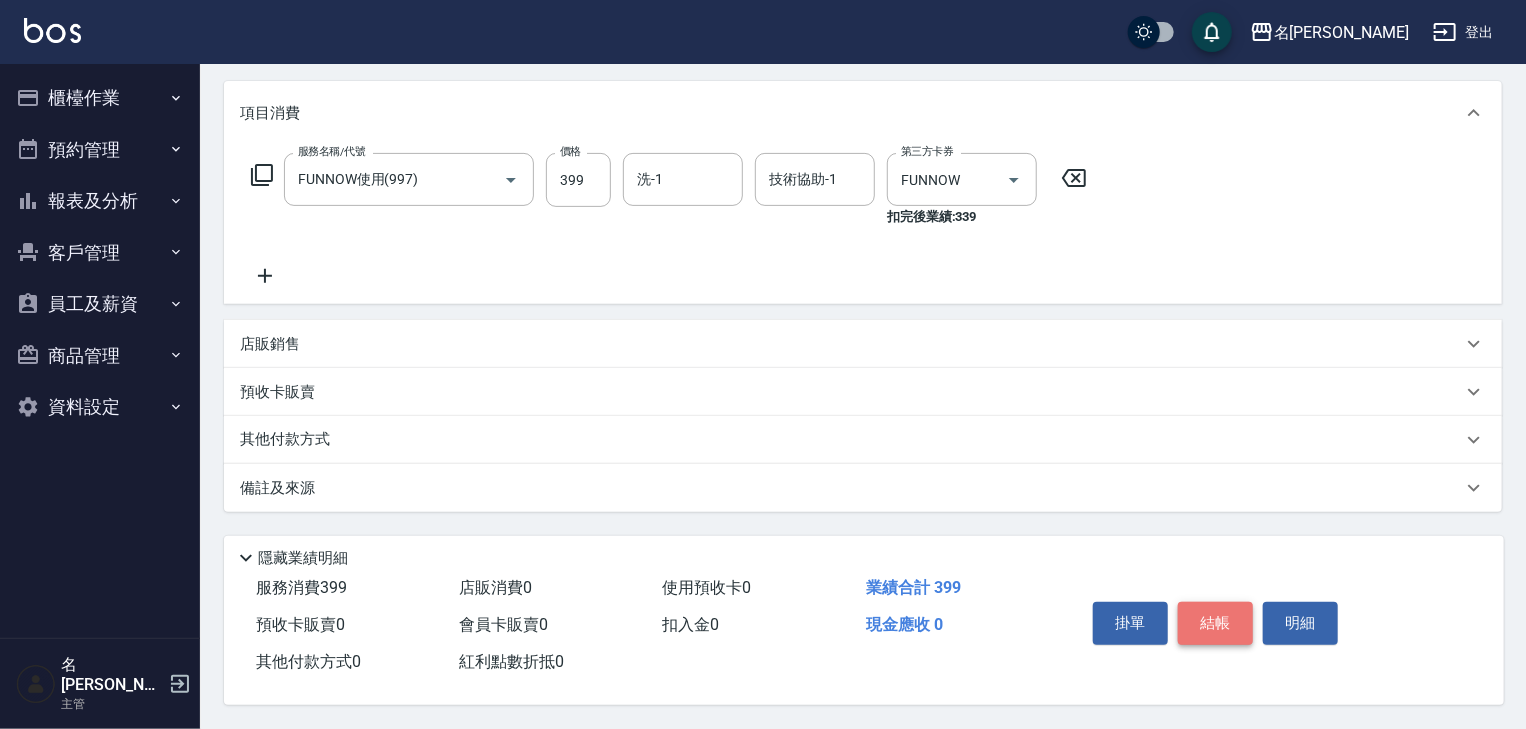 click on "結帳" at bounding box center (1215, 623) 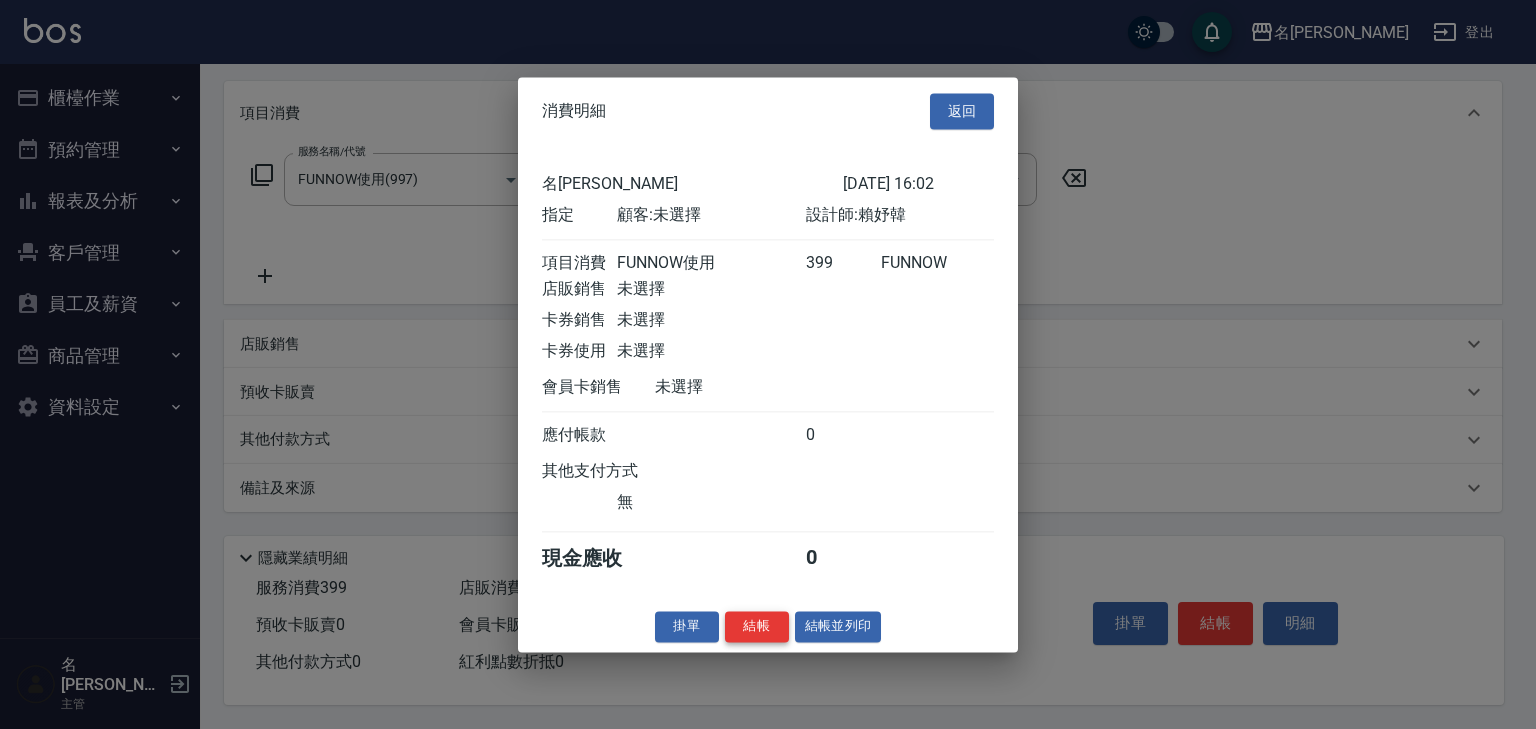 click on "結帳" at bounding box center [757, 626] 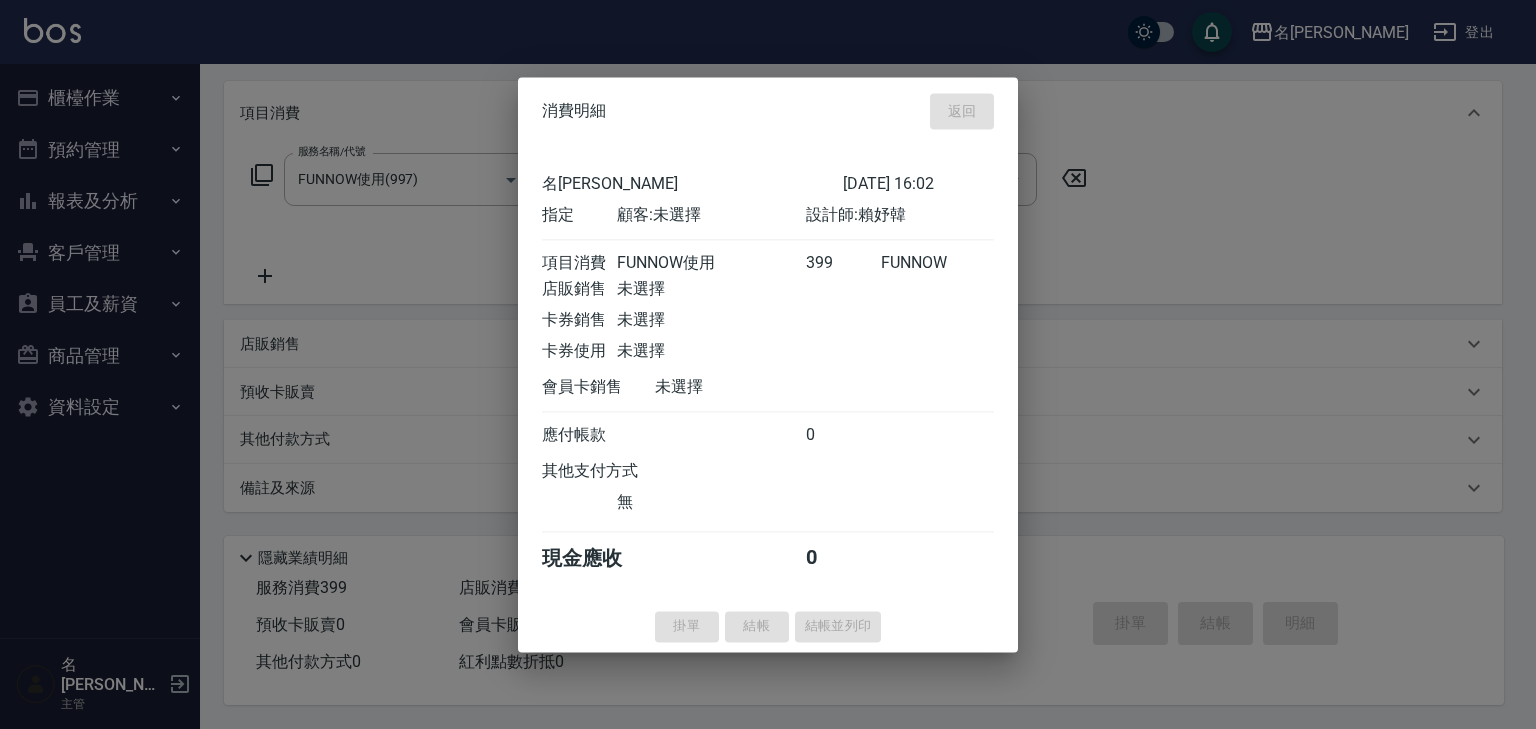 type 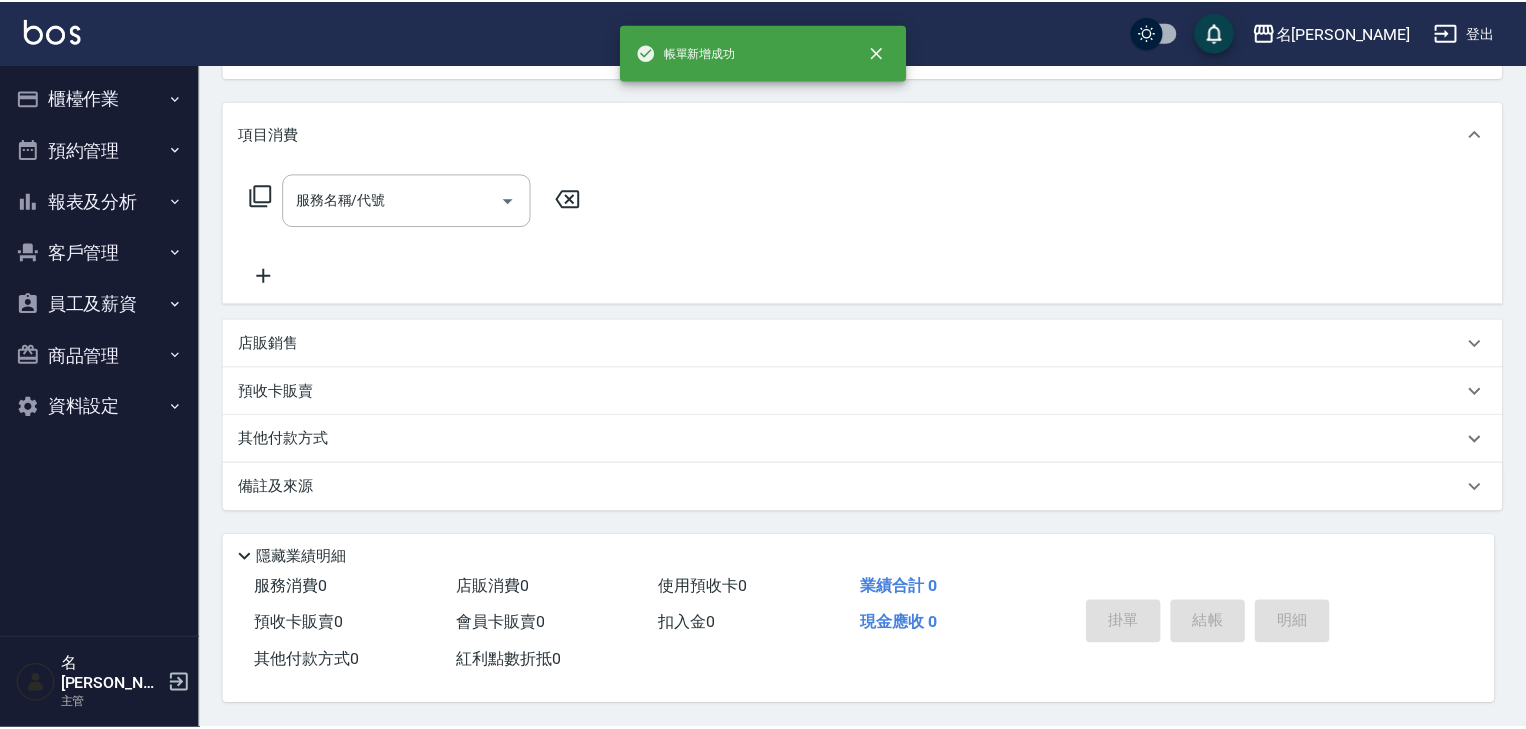 scroll, scrollTop: 0, scrollLeft: 0, axis: both 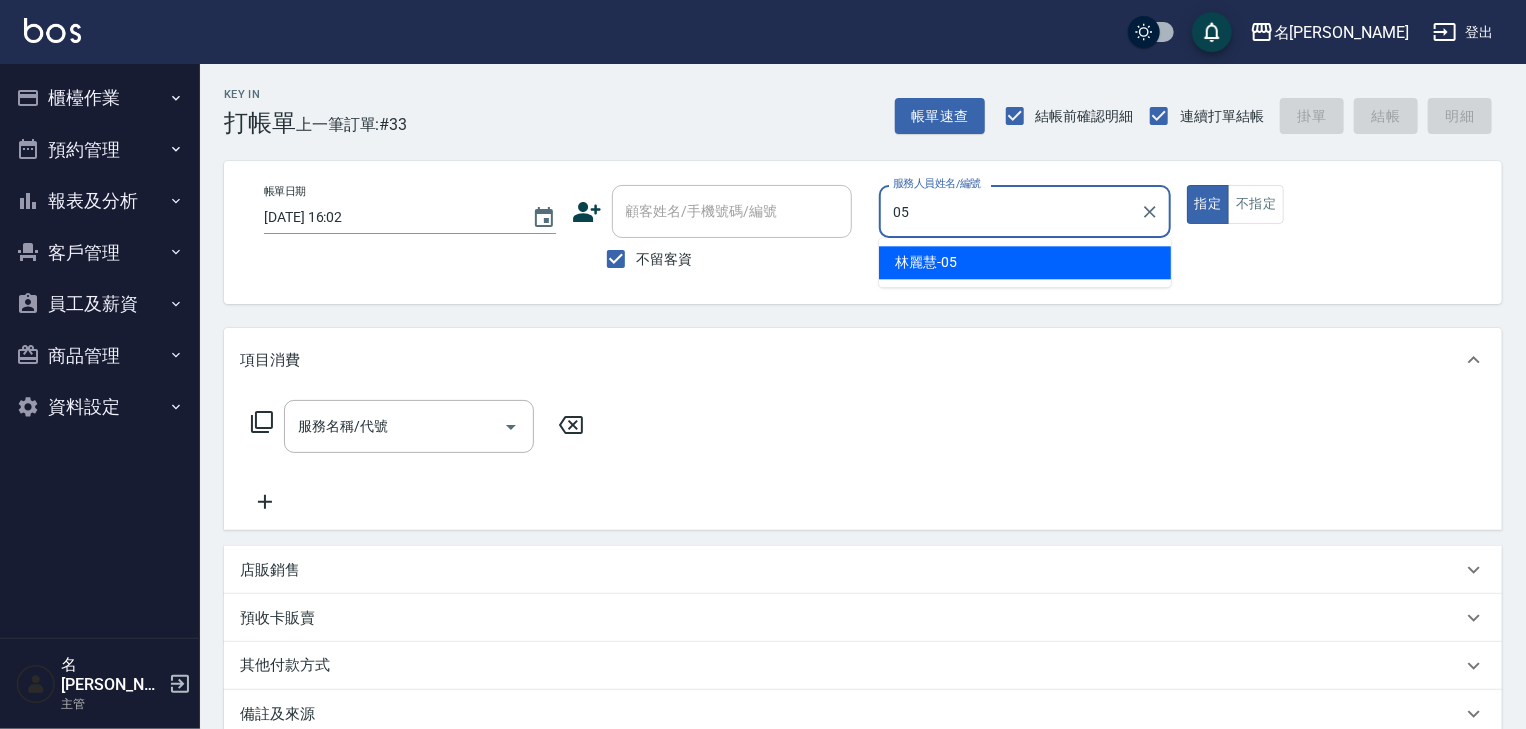 type on "[PERSON_NAME]-05" 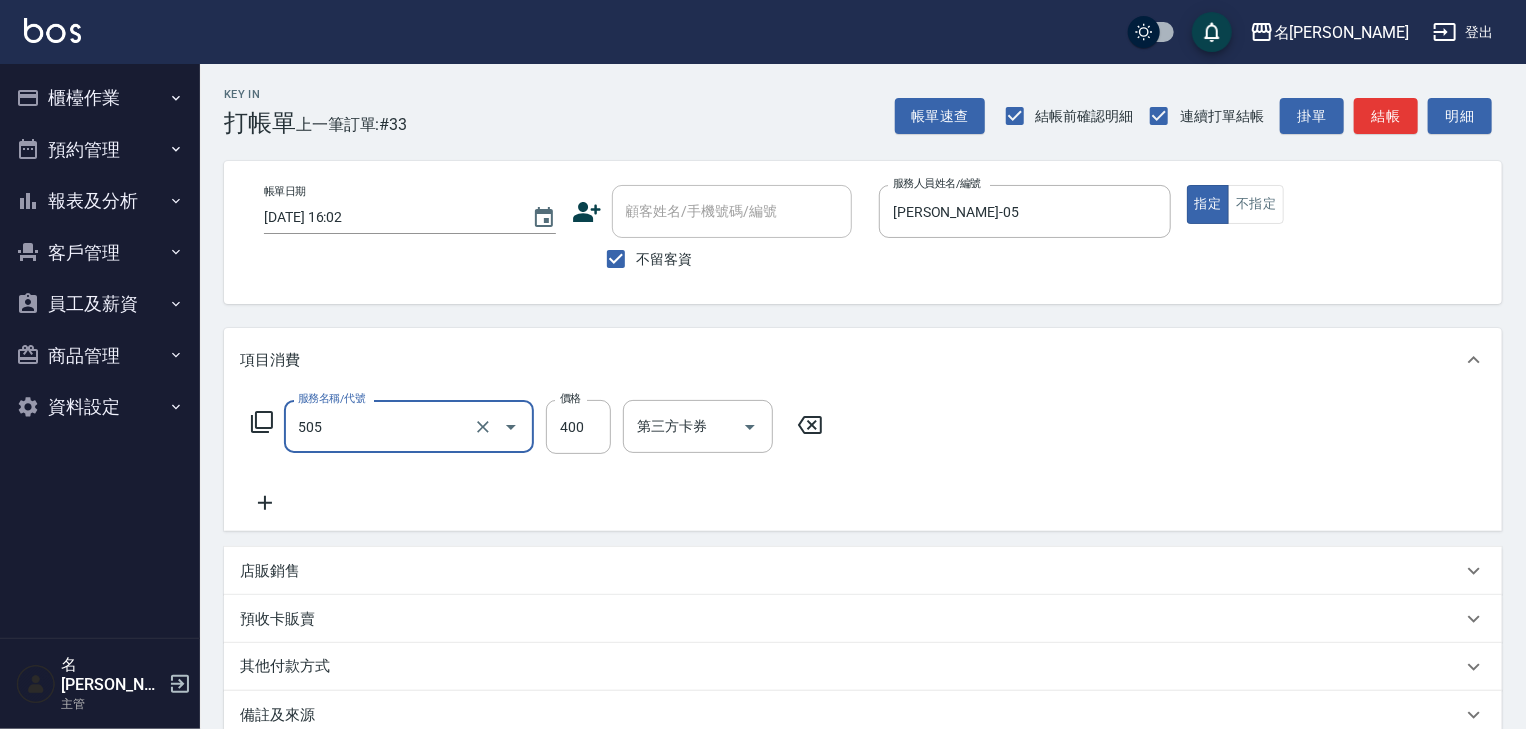 type on "洗髮(505)" 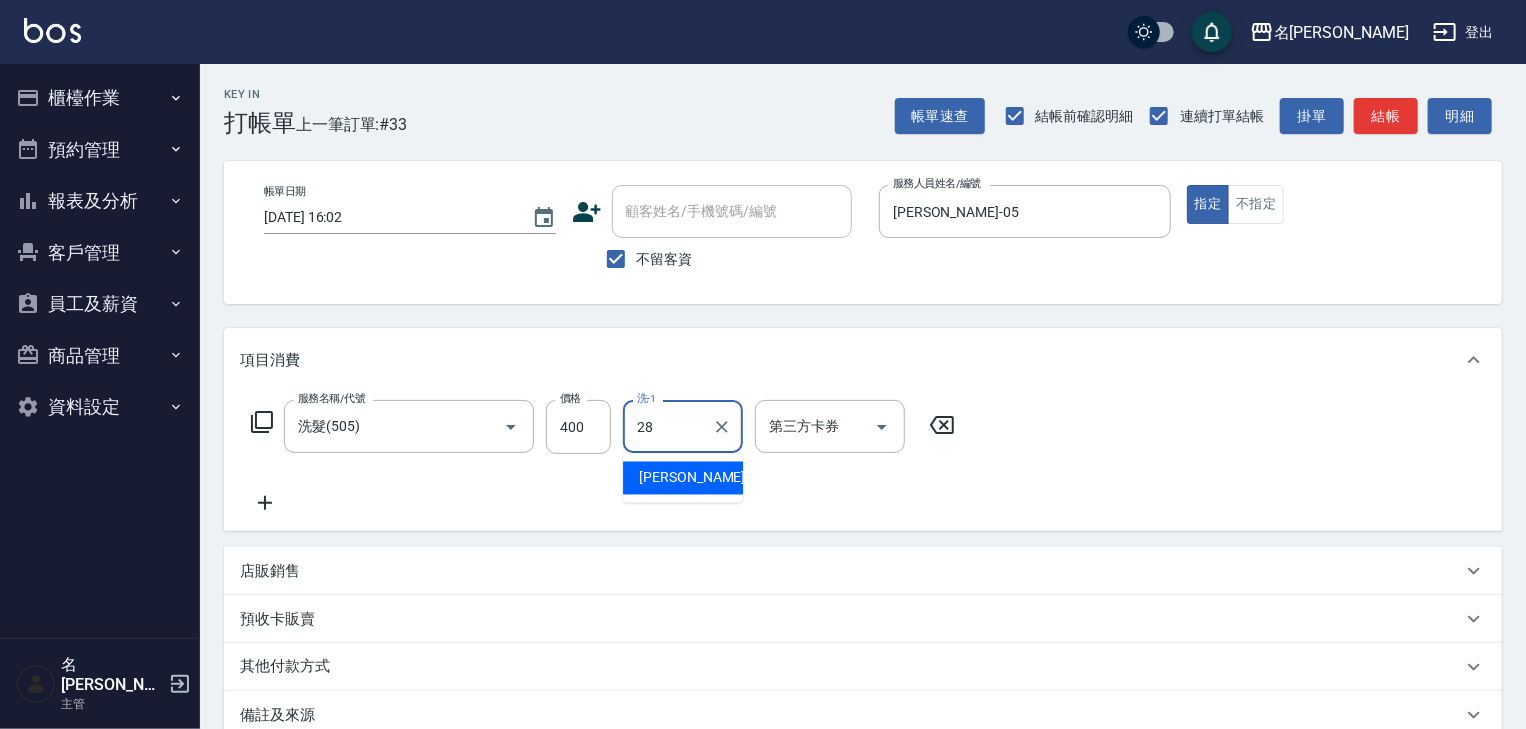 type on "[PERSON_NAME]-28" 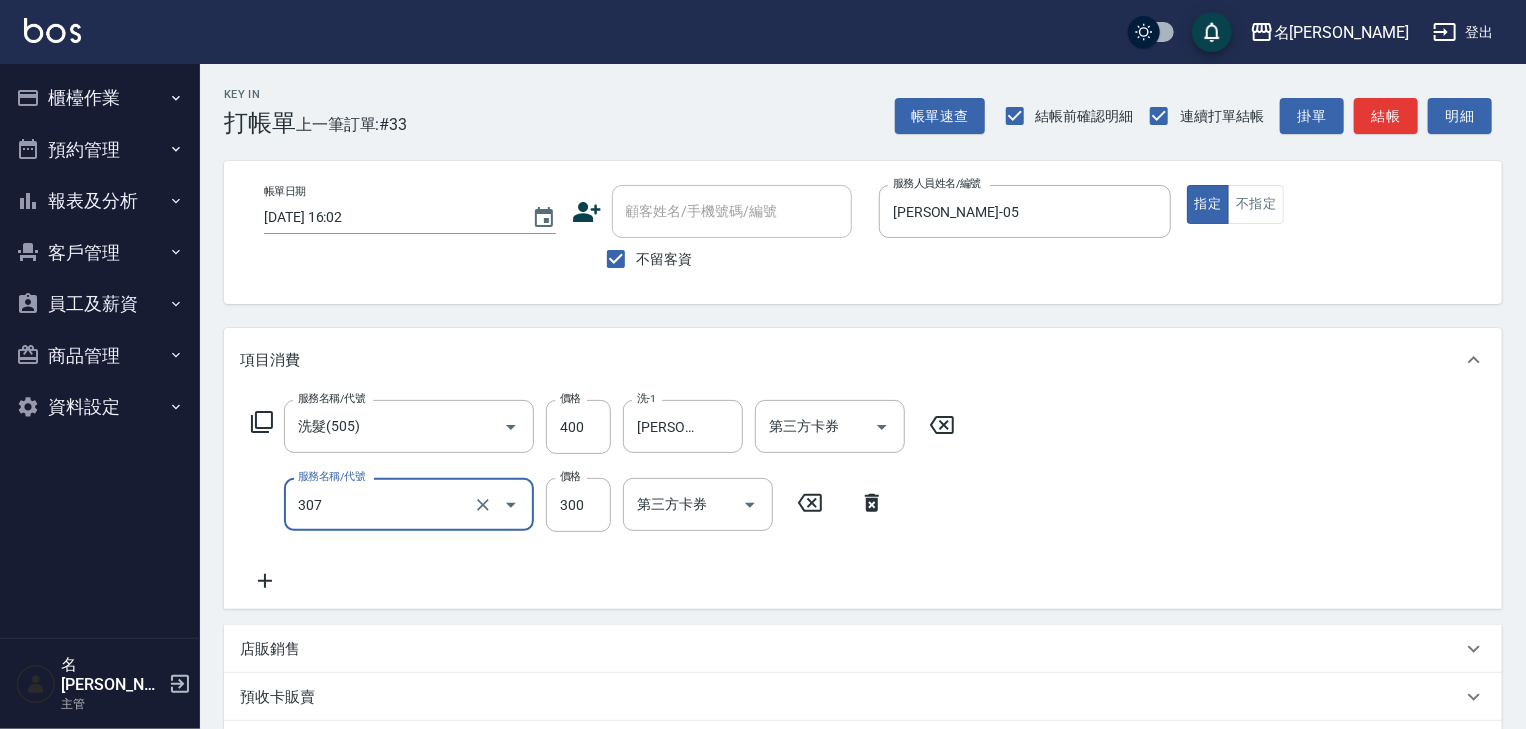 type on "剪髮(307)" 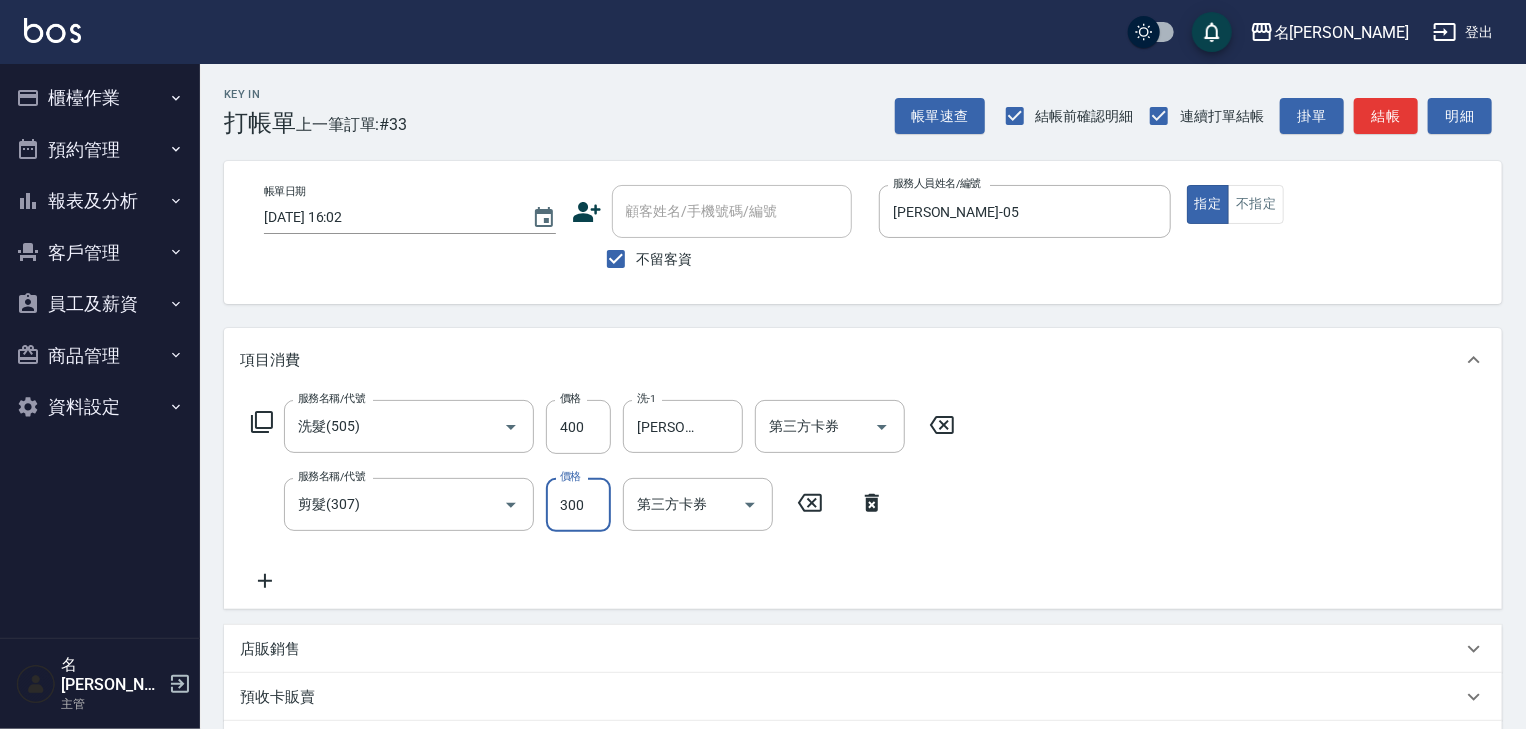 click 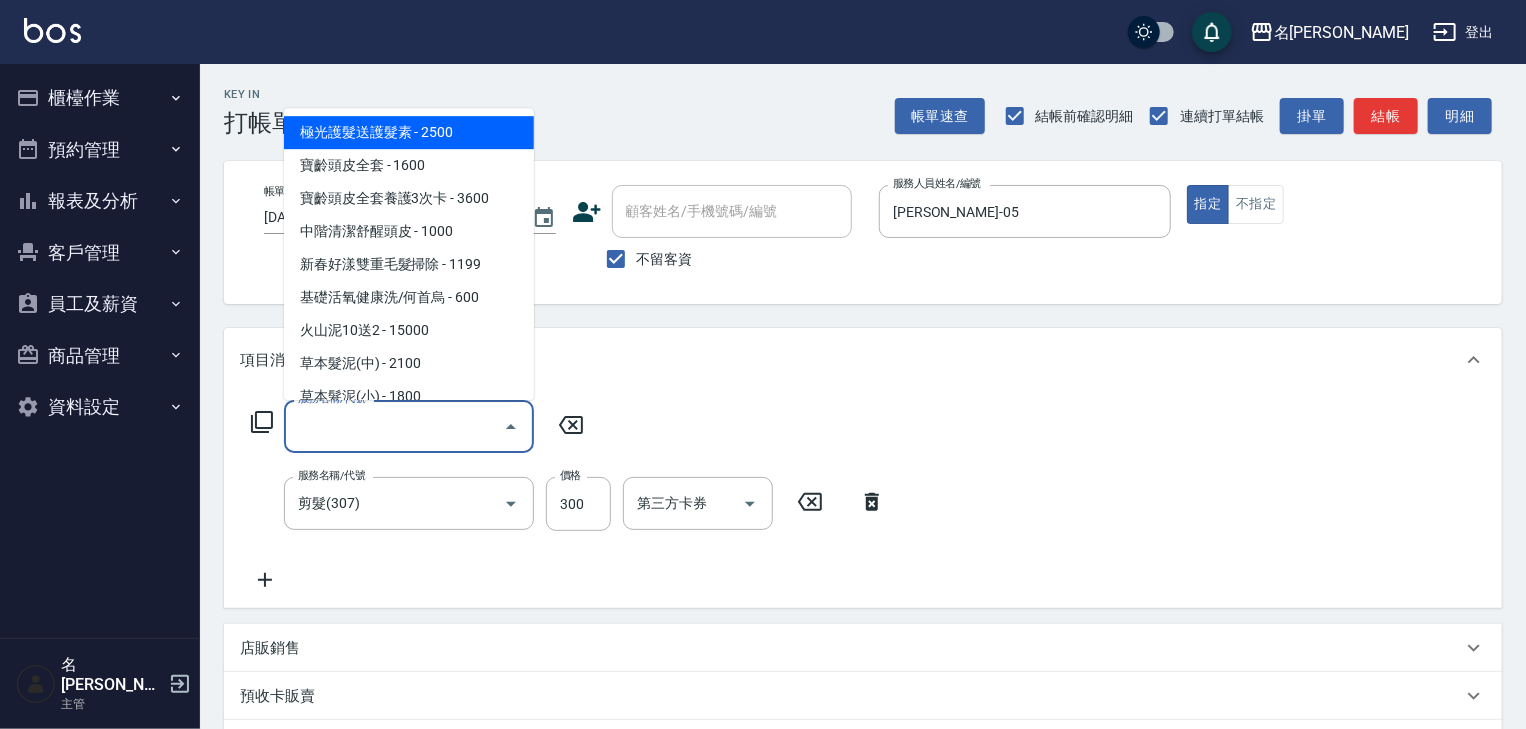 click on "服務名稱/代號 服務名稱/代號" at bounding box center [409, 426] 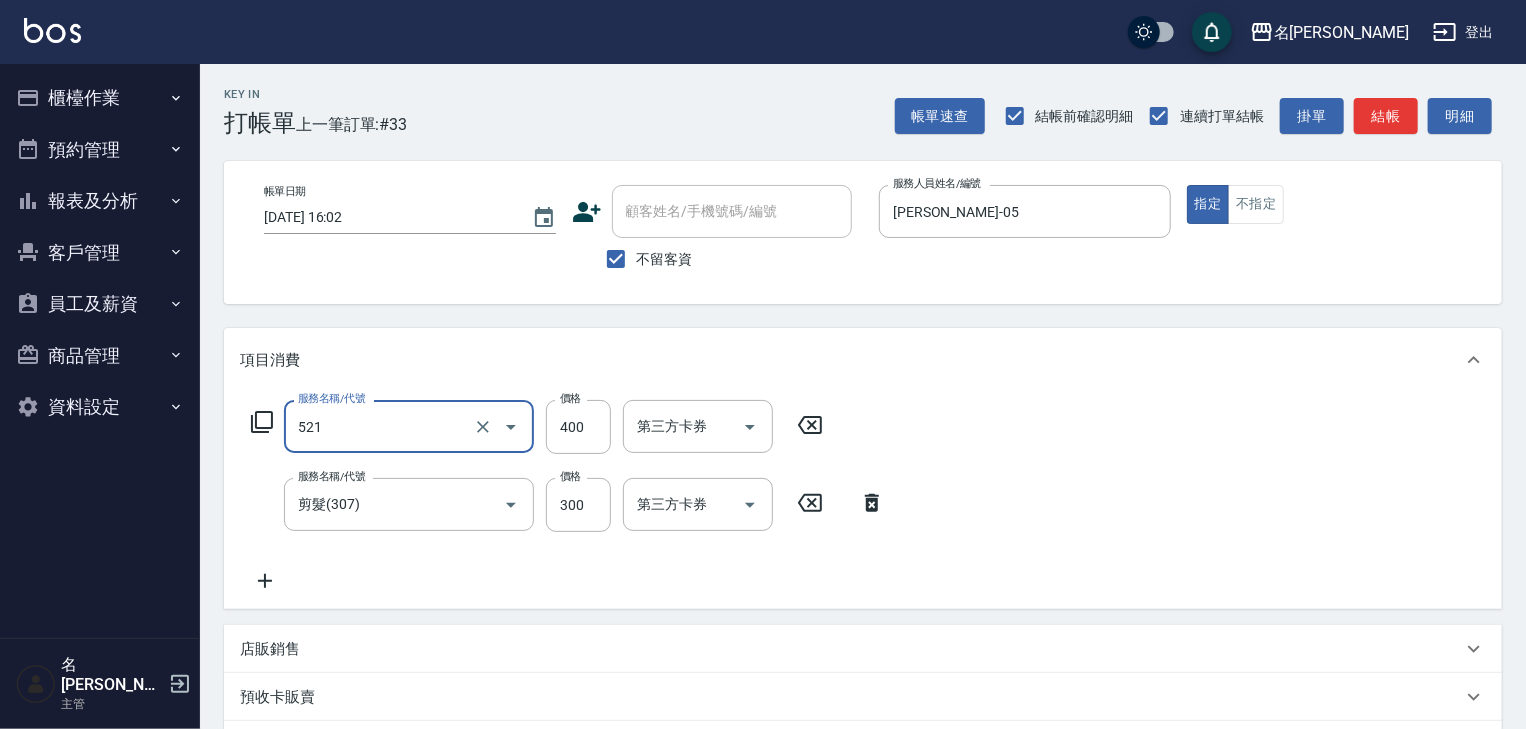 type on "健康洗髮(寶齡洗髮精)(521)" 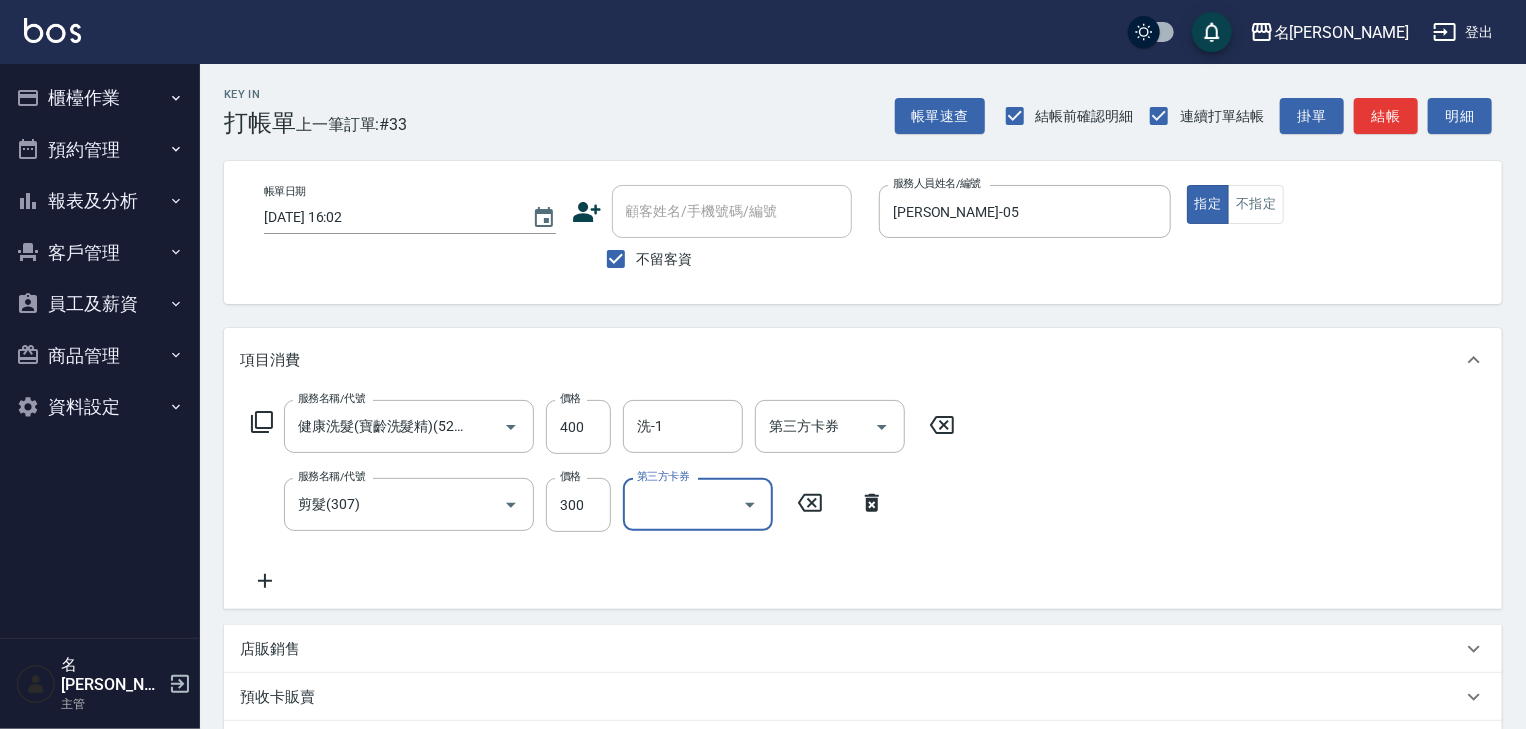 click on "服務名稱/代號 健康洗髮(寶齡洗髮精)(521) 服務名稱/代號 價格 400 價格 洗-1 洗-1 第三方卡券 第三方卡券 服務名稱/代號 剪髮(307) 服務名稱/代號 價格 300 價格 第三方卡券 第三方卡券" at bounding box center (603, 496) 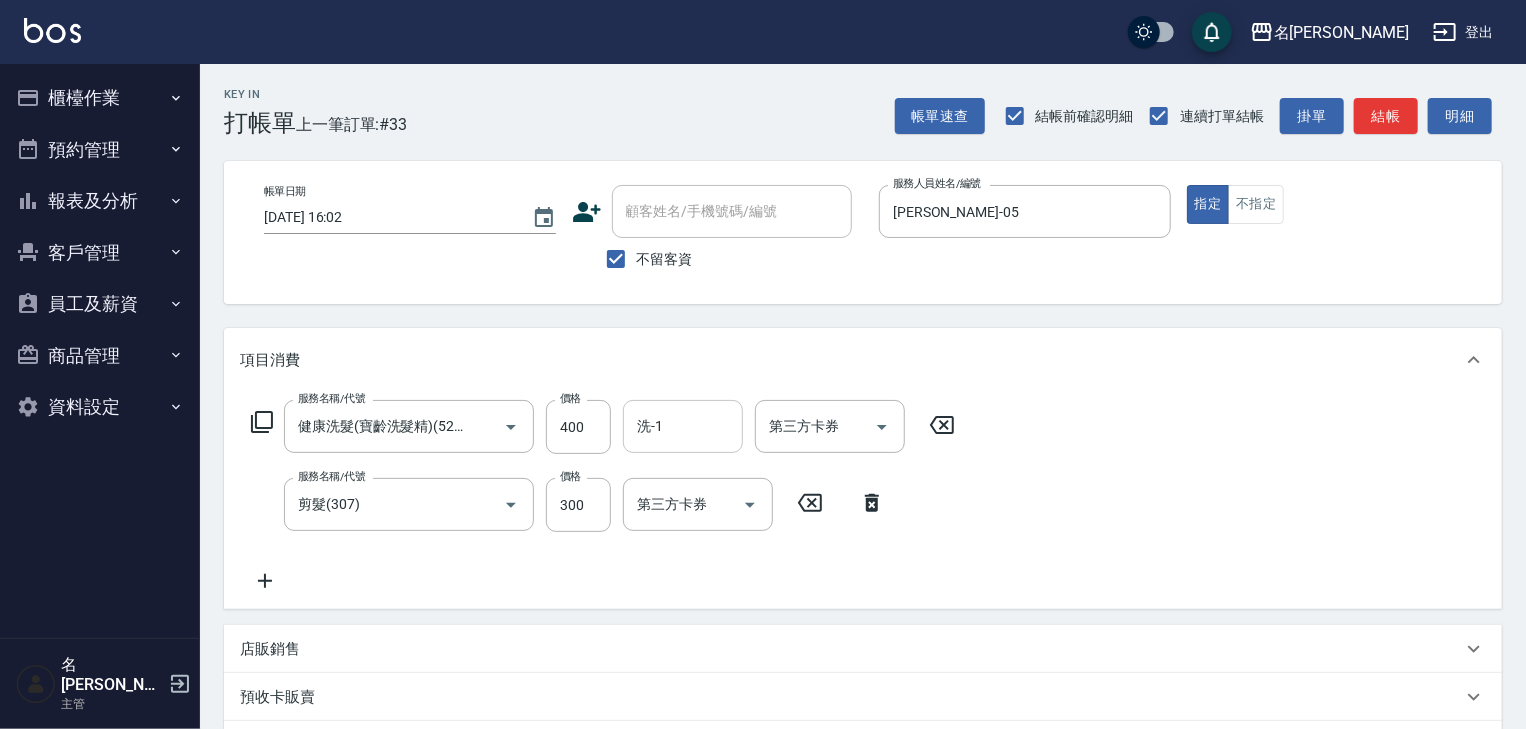 click on "洗-1" at bounding box center (683, 426) 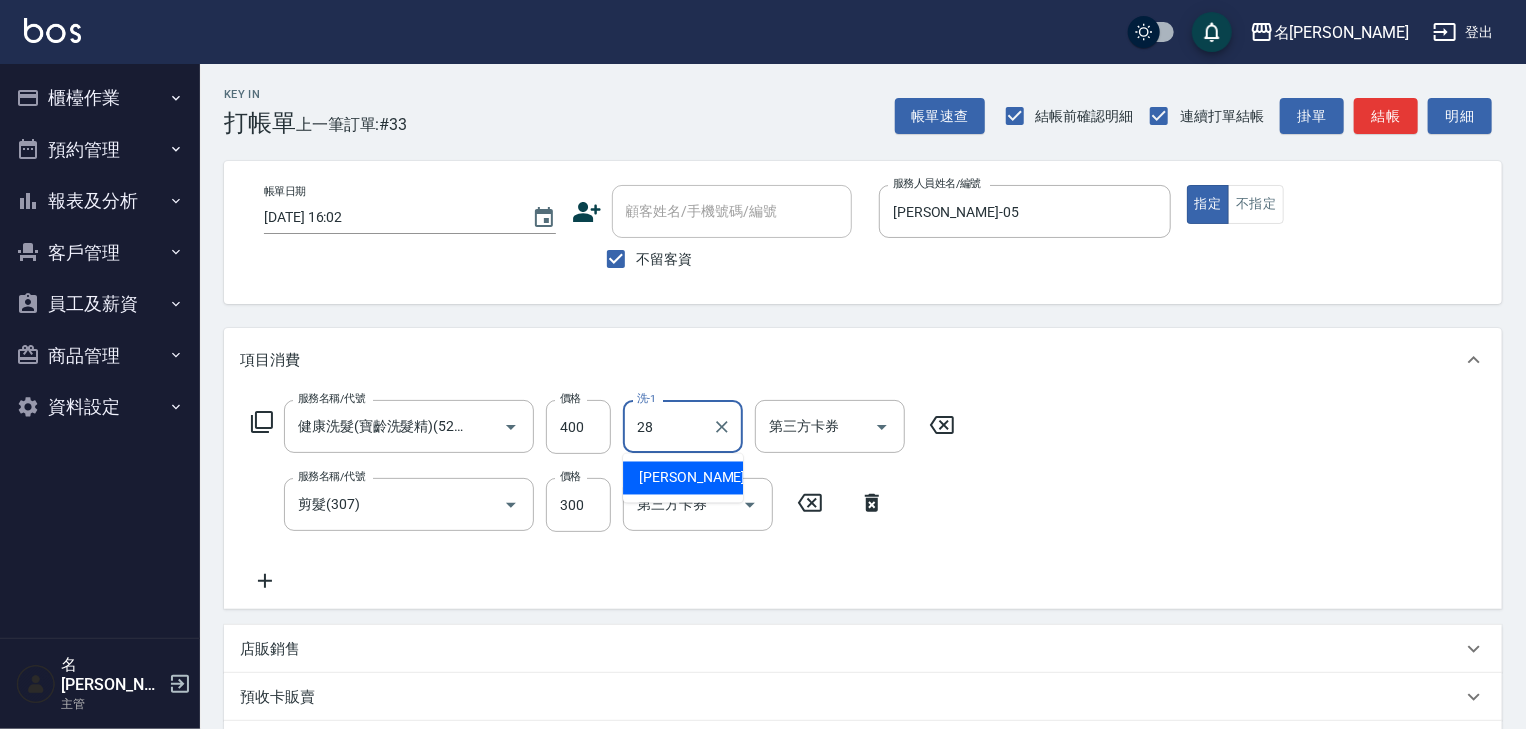 type on "[PERSON_NAME]-28" 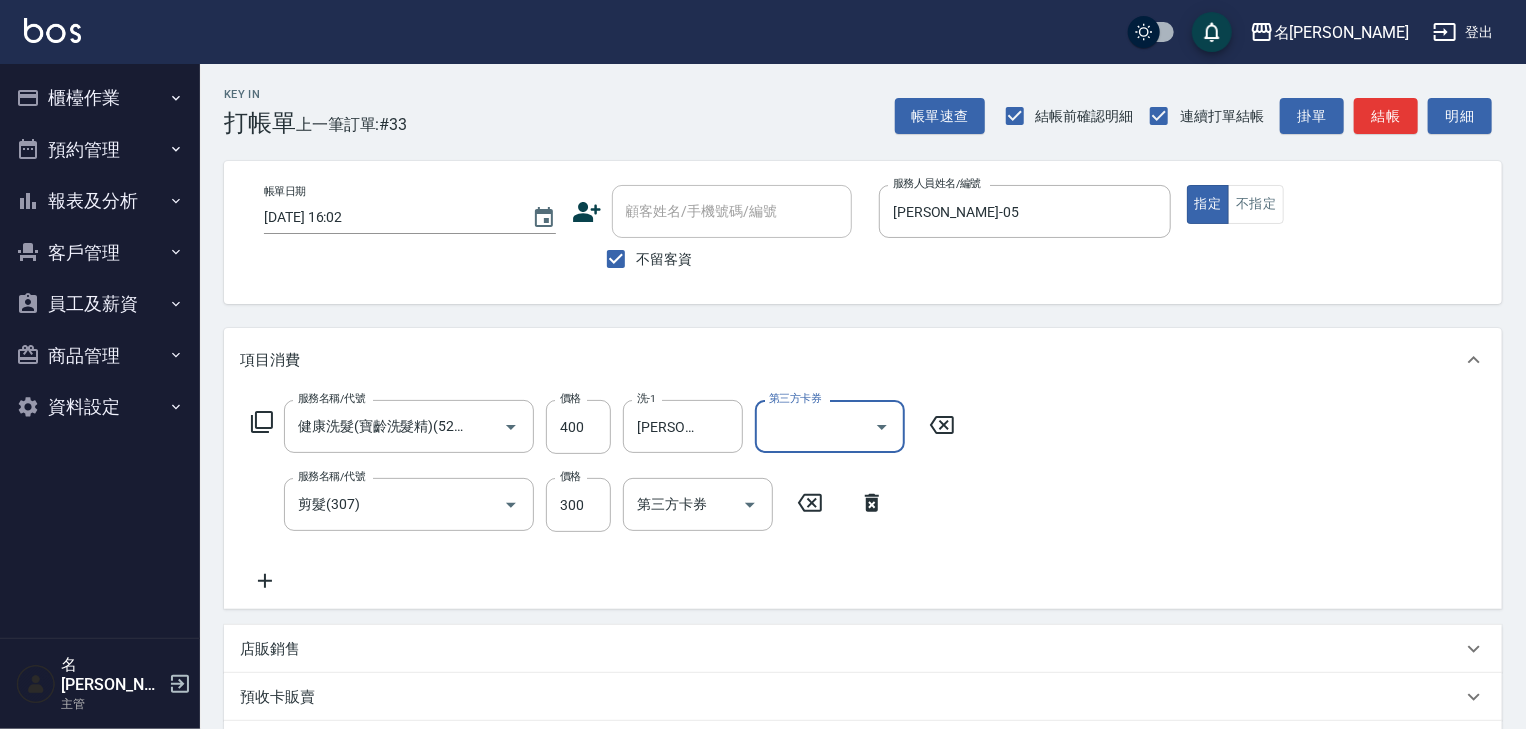 click 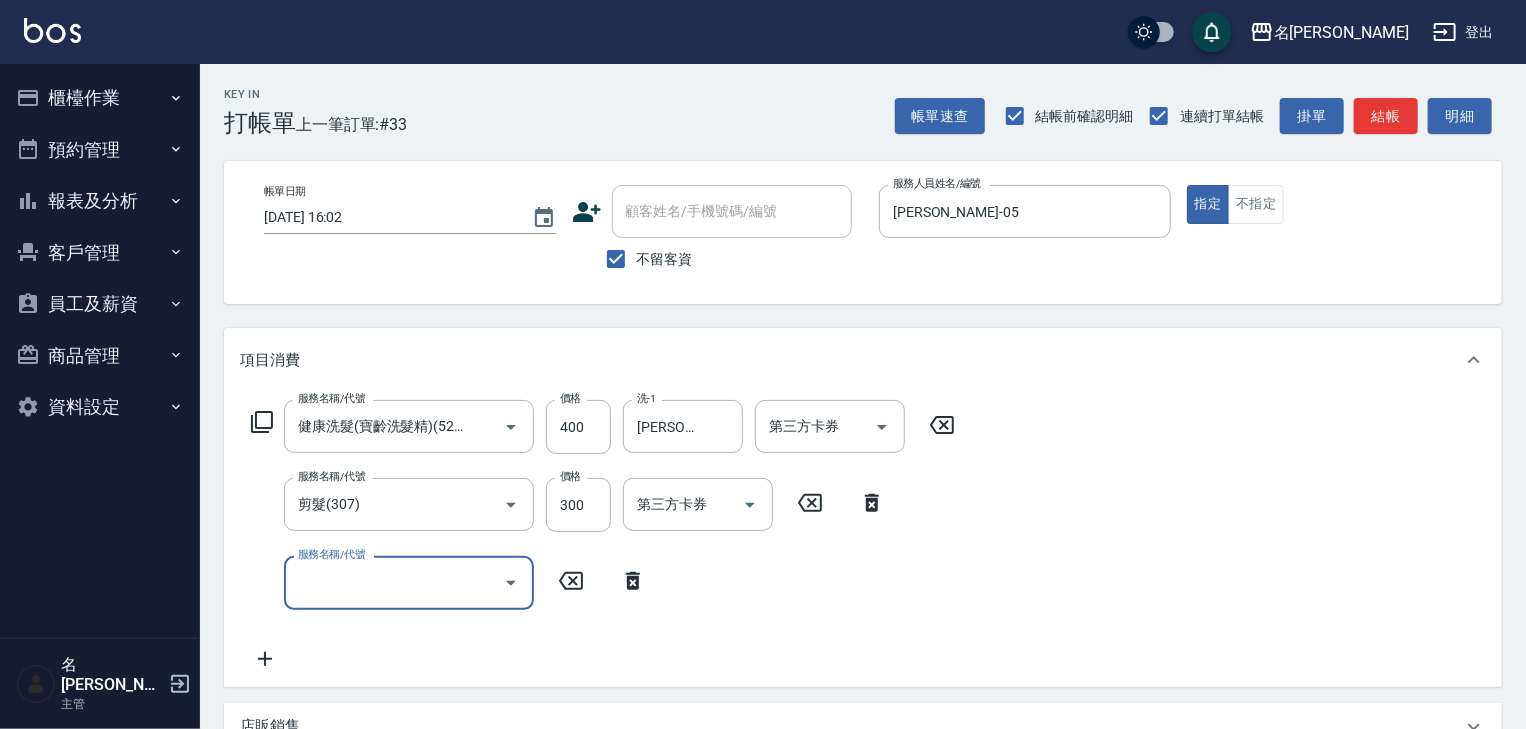 scroll, scrollTop: 0, scrollLeft: 0, axis: both 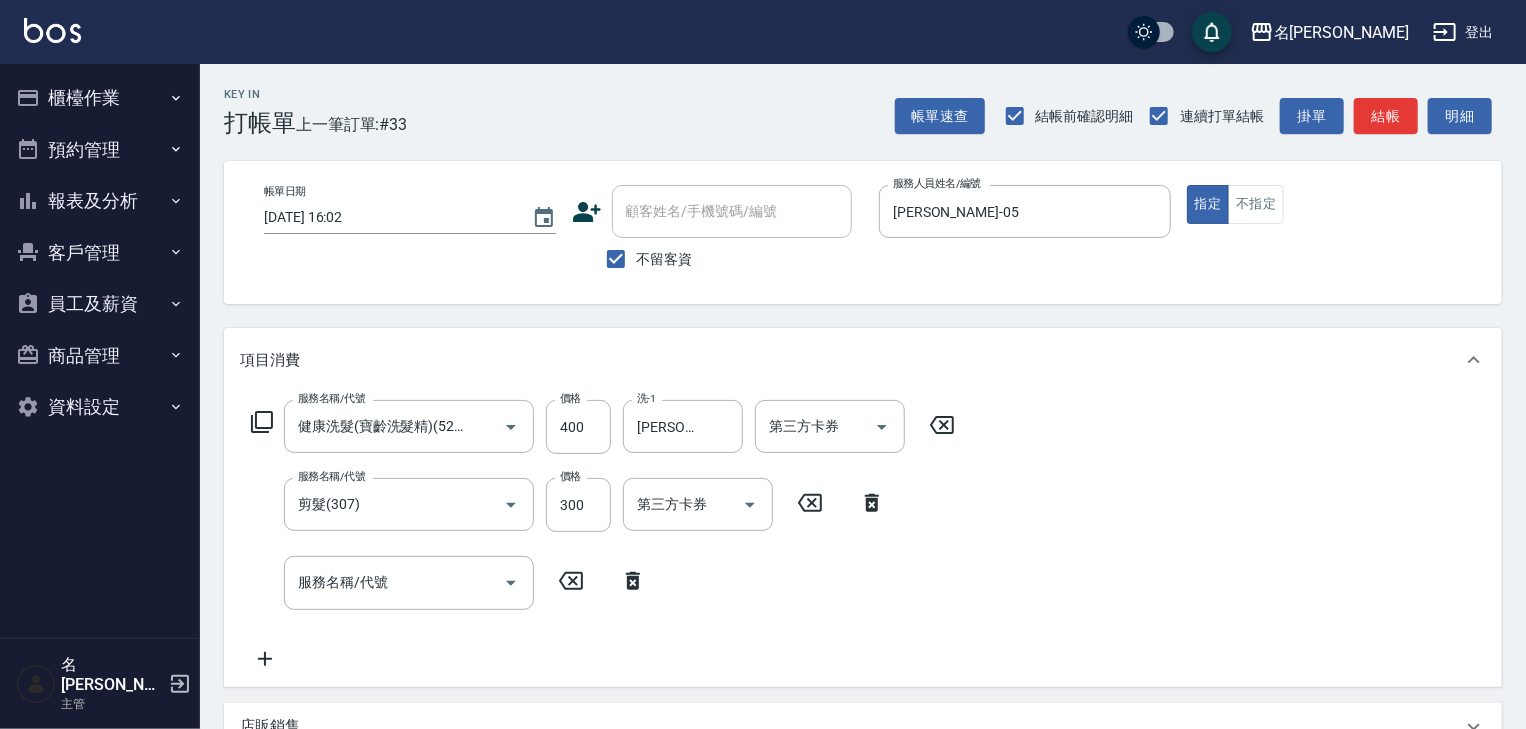 click on "服務名稱/代號 健康洗髮(寶齡洗髮精)(521) 服務名稱/代號 價格 400 價格 洗-1 冼宜芳-28 洗-1 第三方卡券 第三方卡券 服務名稱/代號 剪髮(307) 服務名稱/代號 價格 300 價格 第三方卡券 第三方卡券 服務名稱/代號 服務名稱/代號" at bounding box center [603, 535] 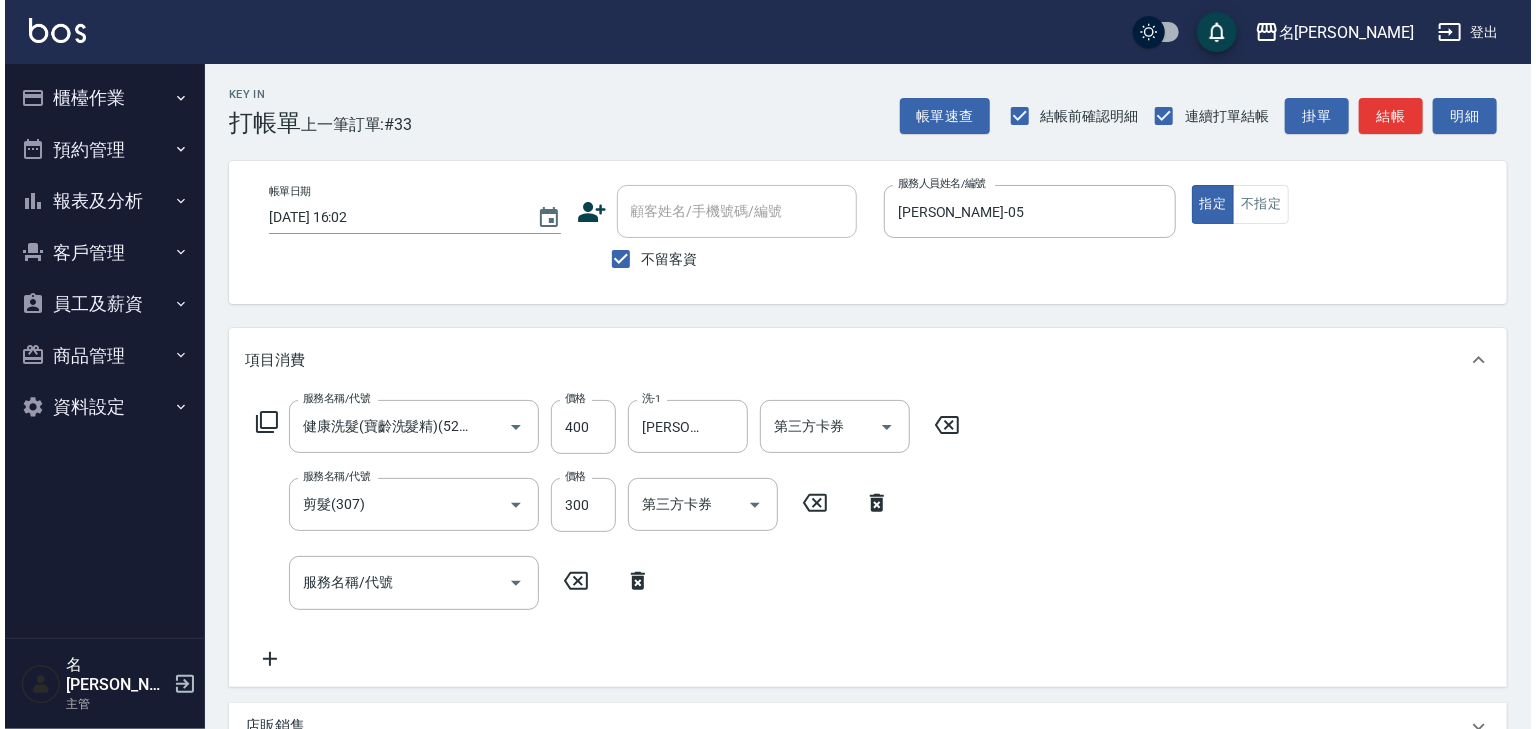 scroll, scrollTop: 389, scrollLeft: 0, axis: vertical 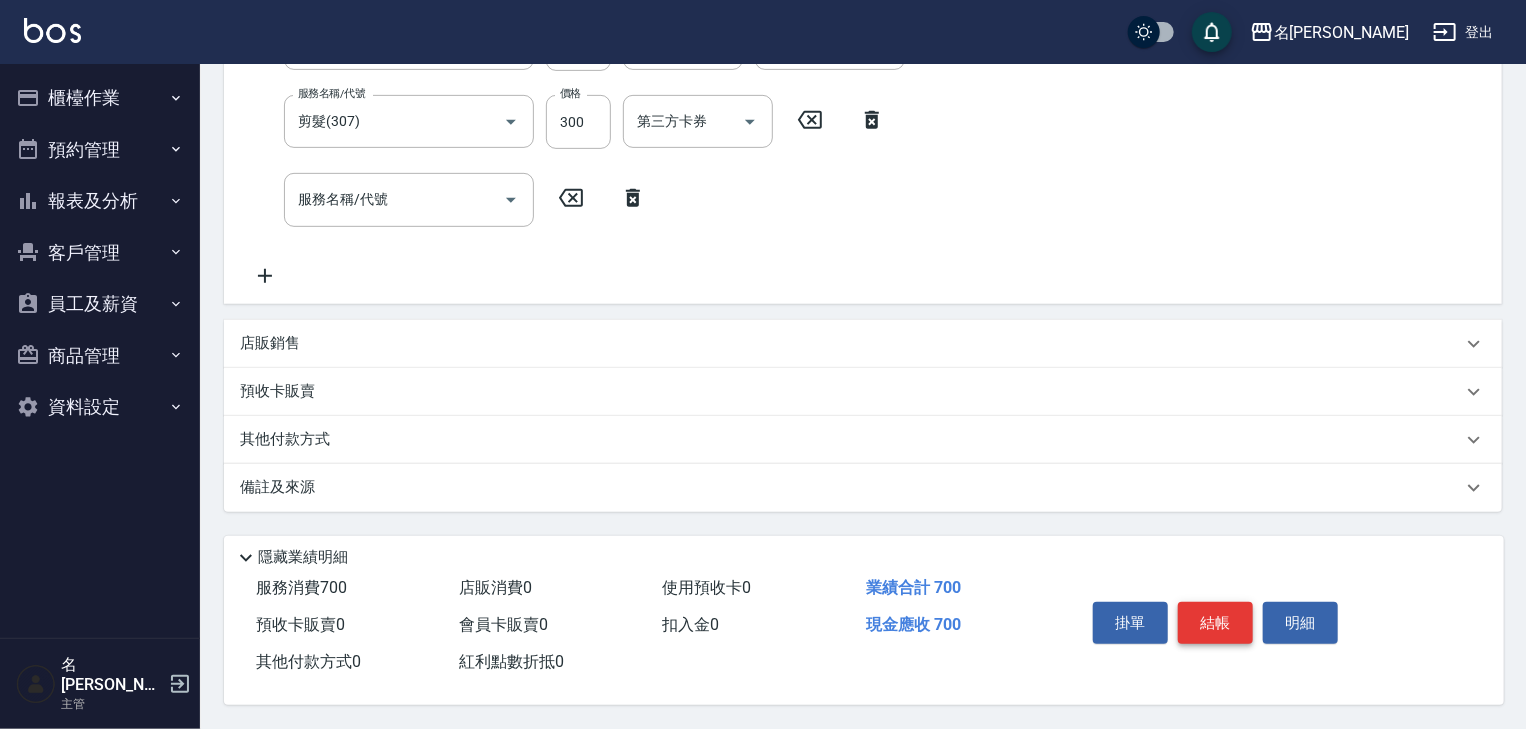 click on "結帳" at bounding box center [1215, 623] 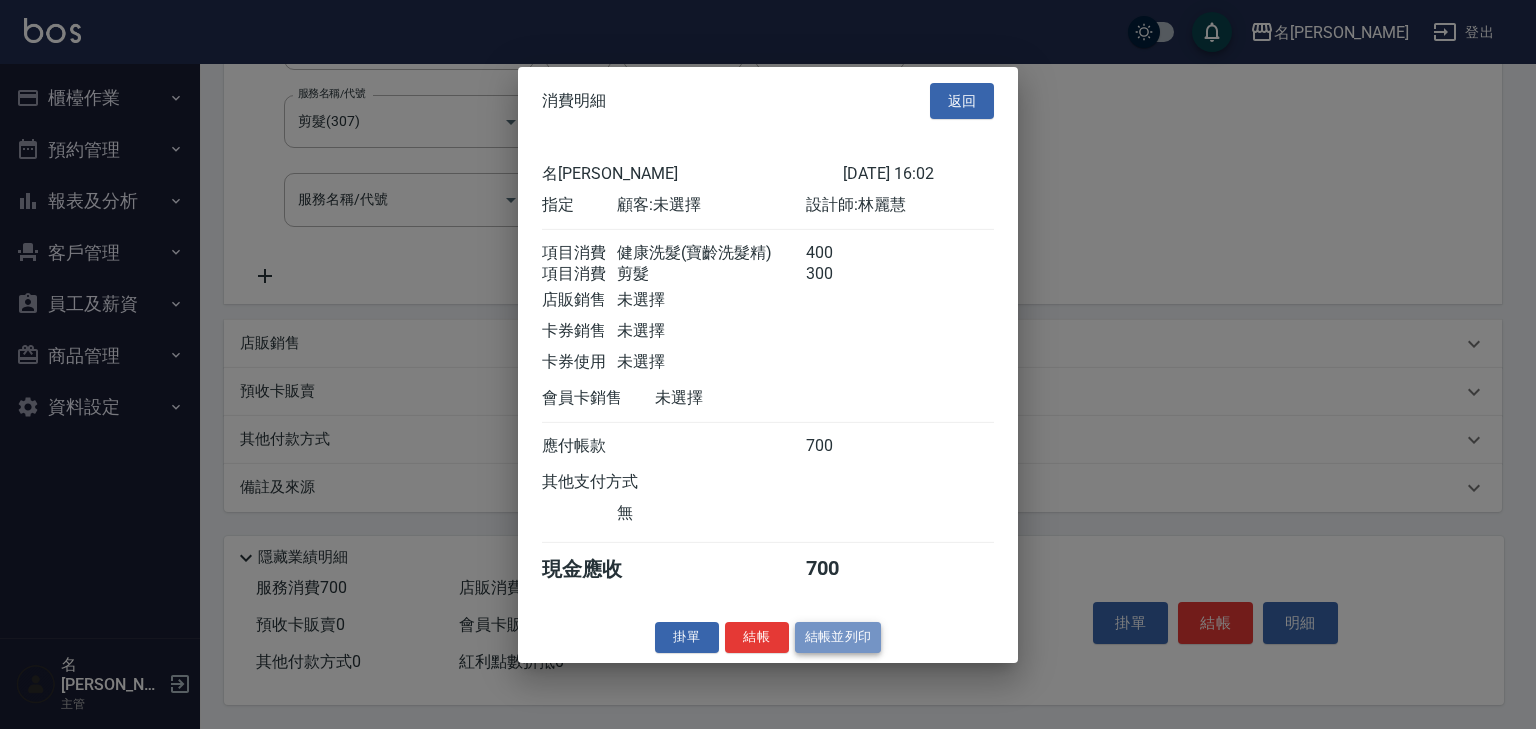 click on "結帳並列印" at bounding box center (838, 637) 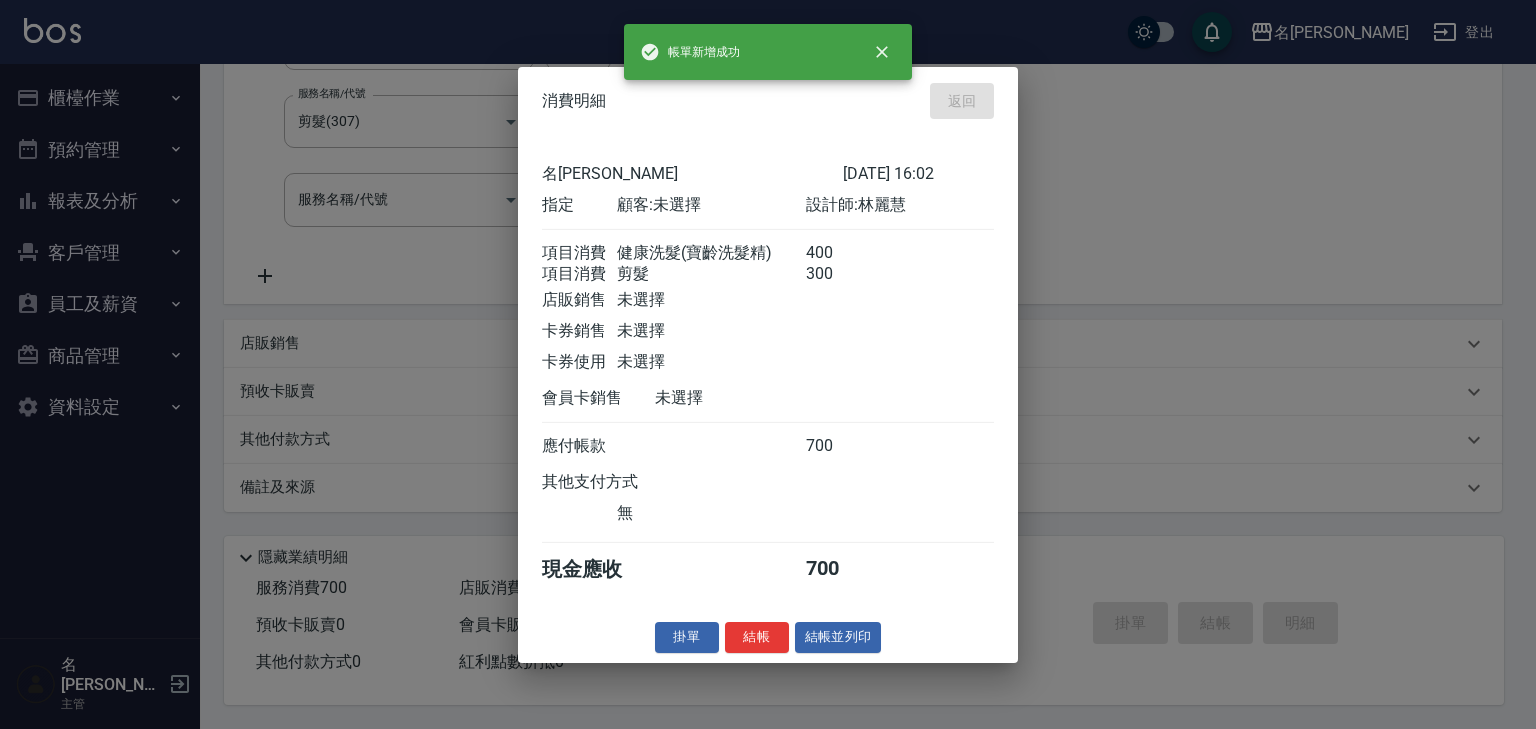 type on "2025/07/15 16:04" 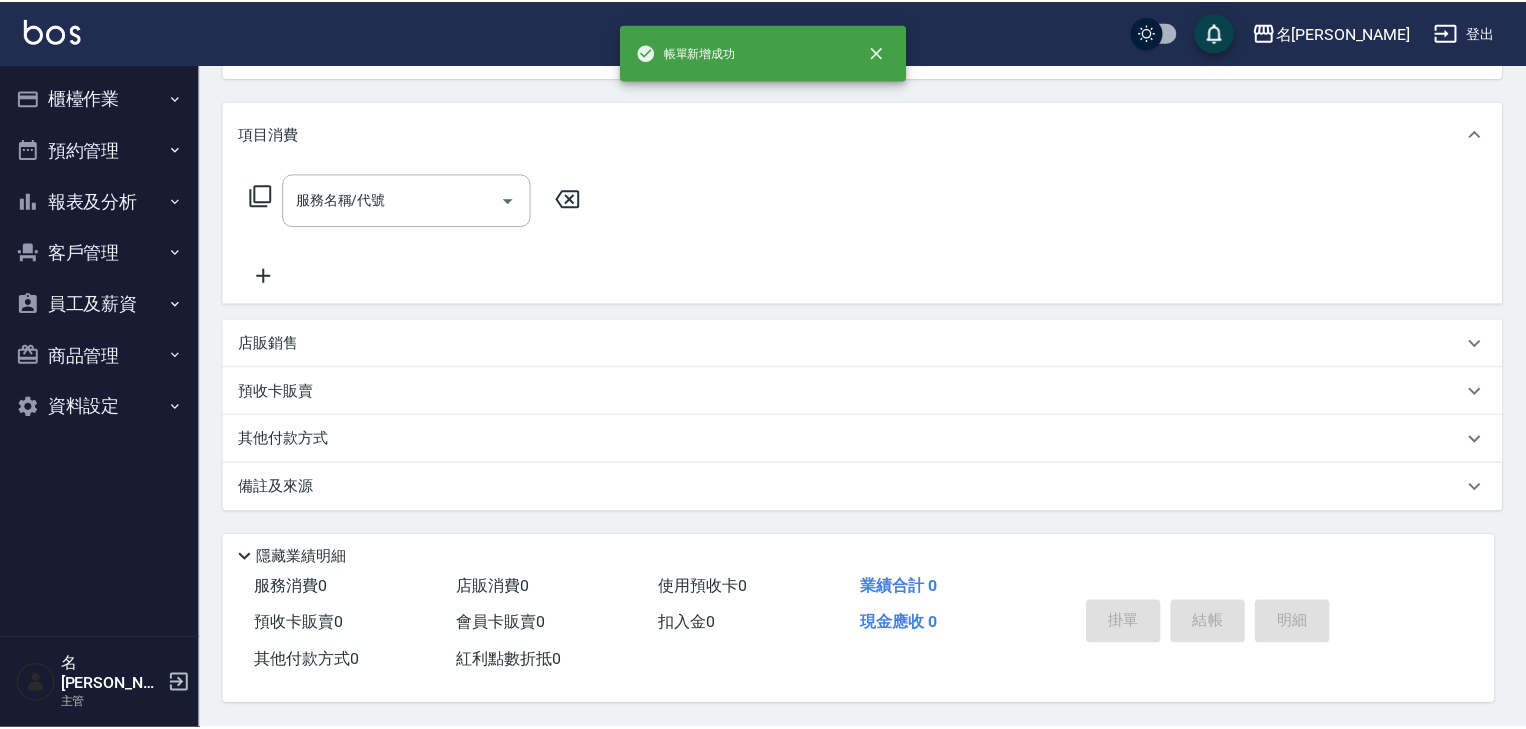 scroll, scrollTop: 0, scrollLeft: 0, axis: both 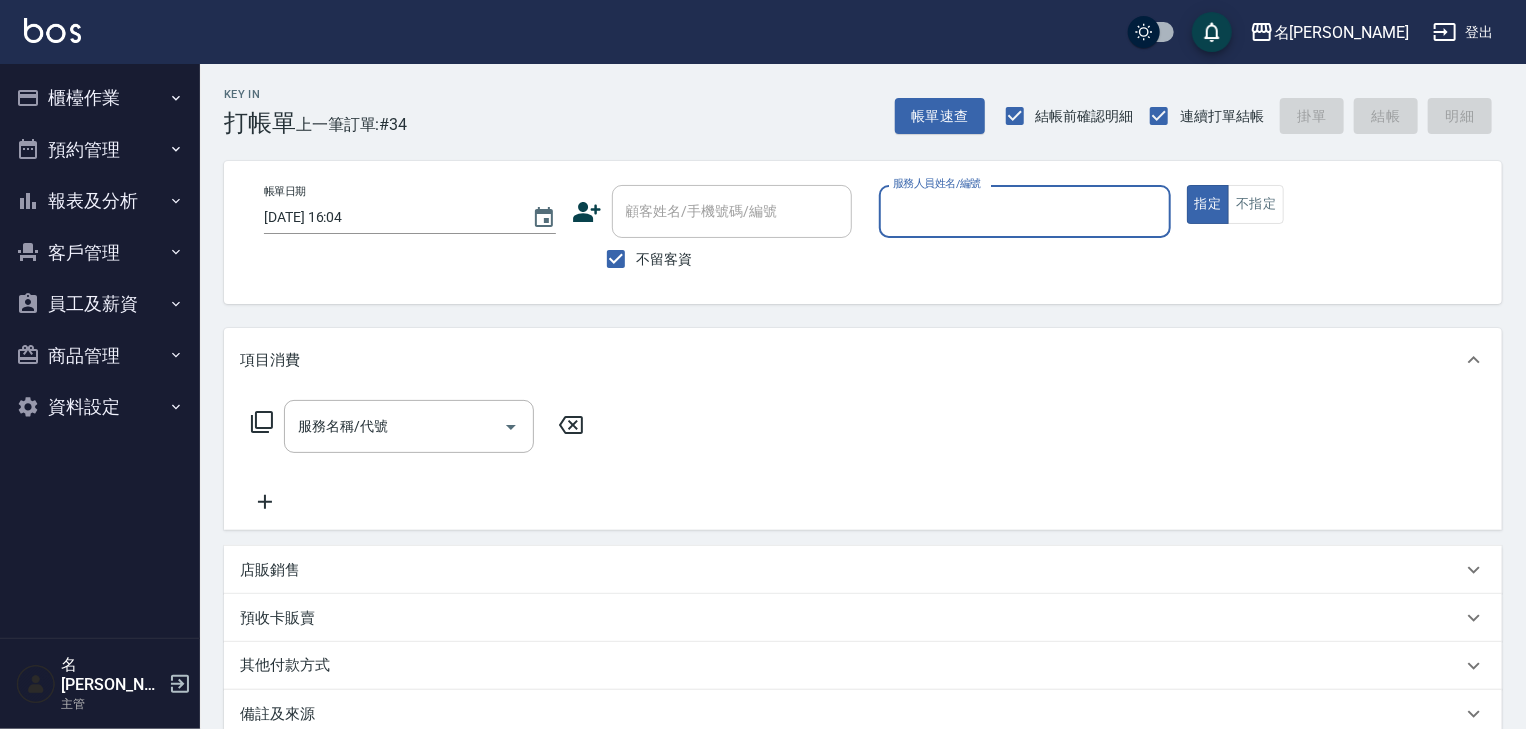 click on "服務人員姓名/編號" at bounding box center (1025, 211) 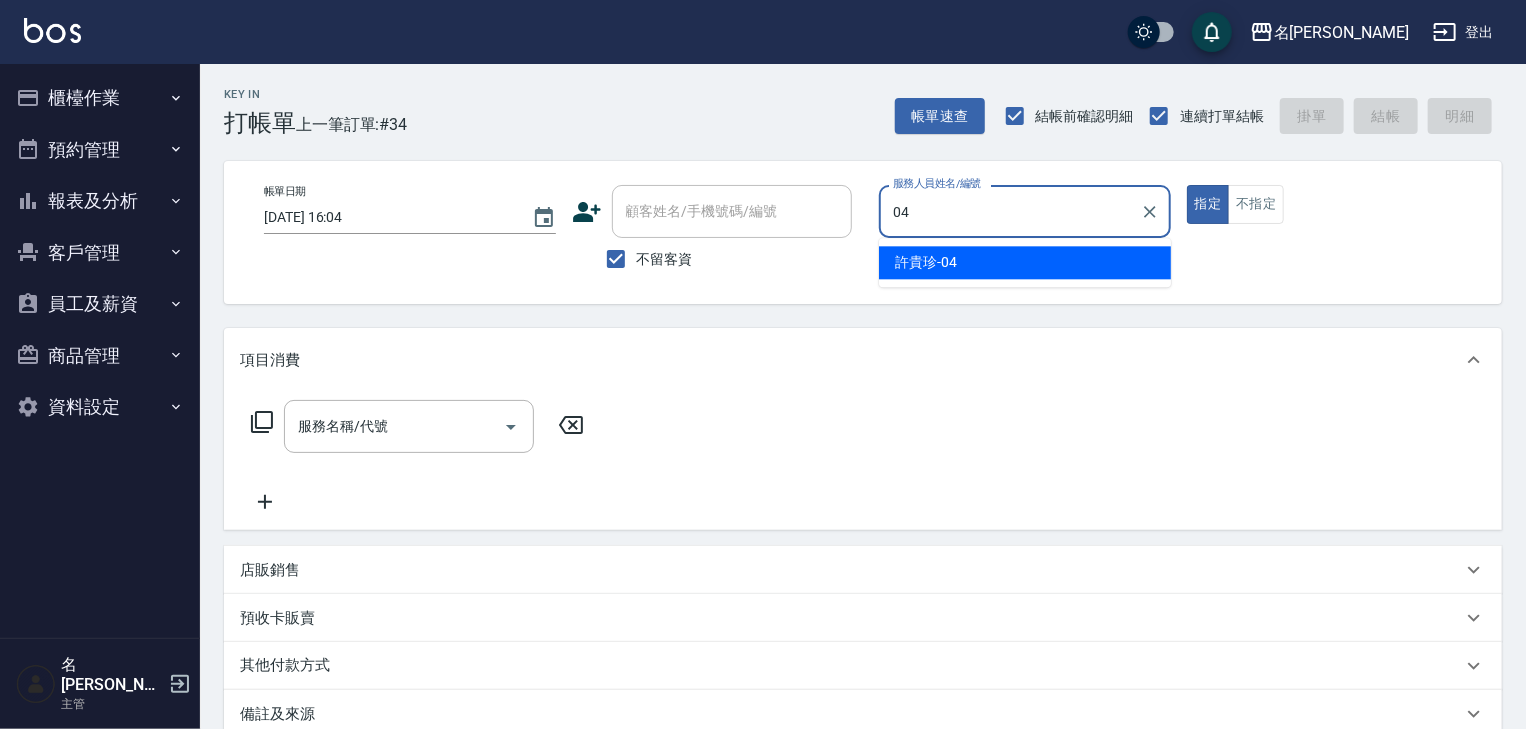 type on "[PERSON_NAME]-04" 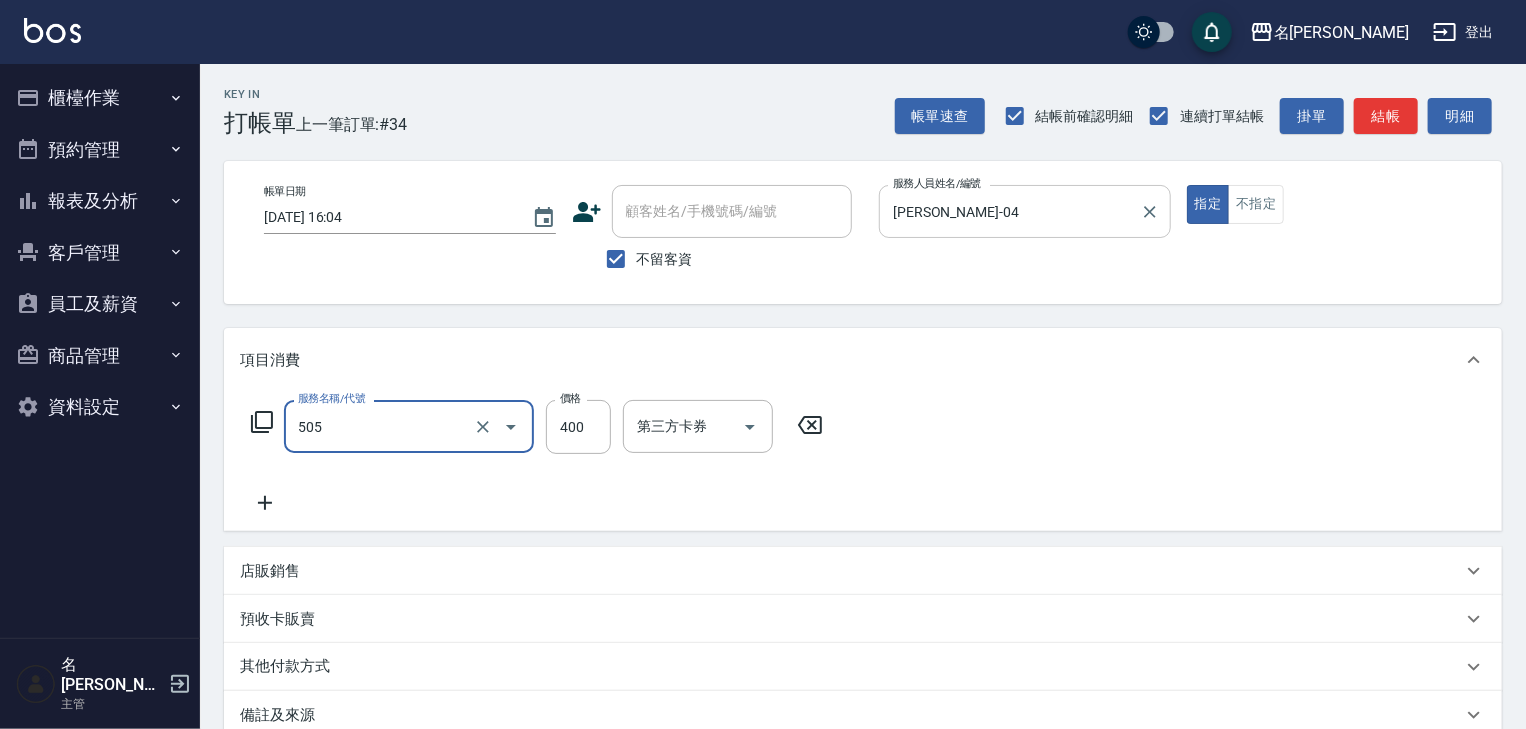 type on "洗髮(505)" 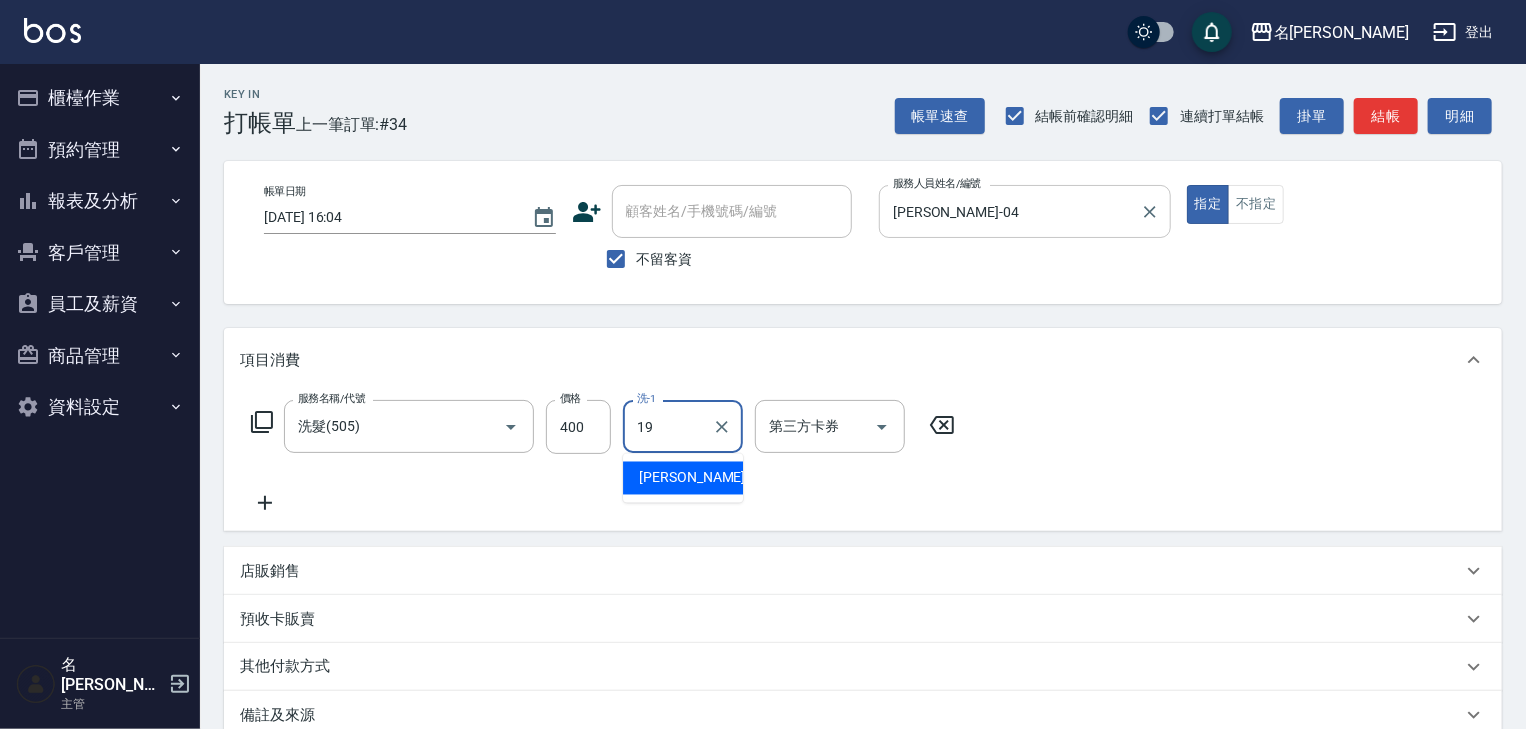 type on "[PERSON_NAME]-19" 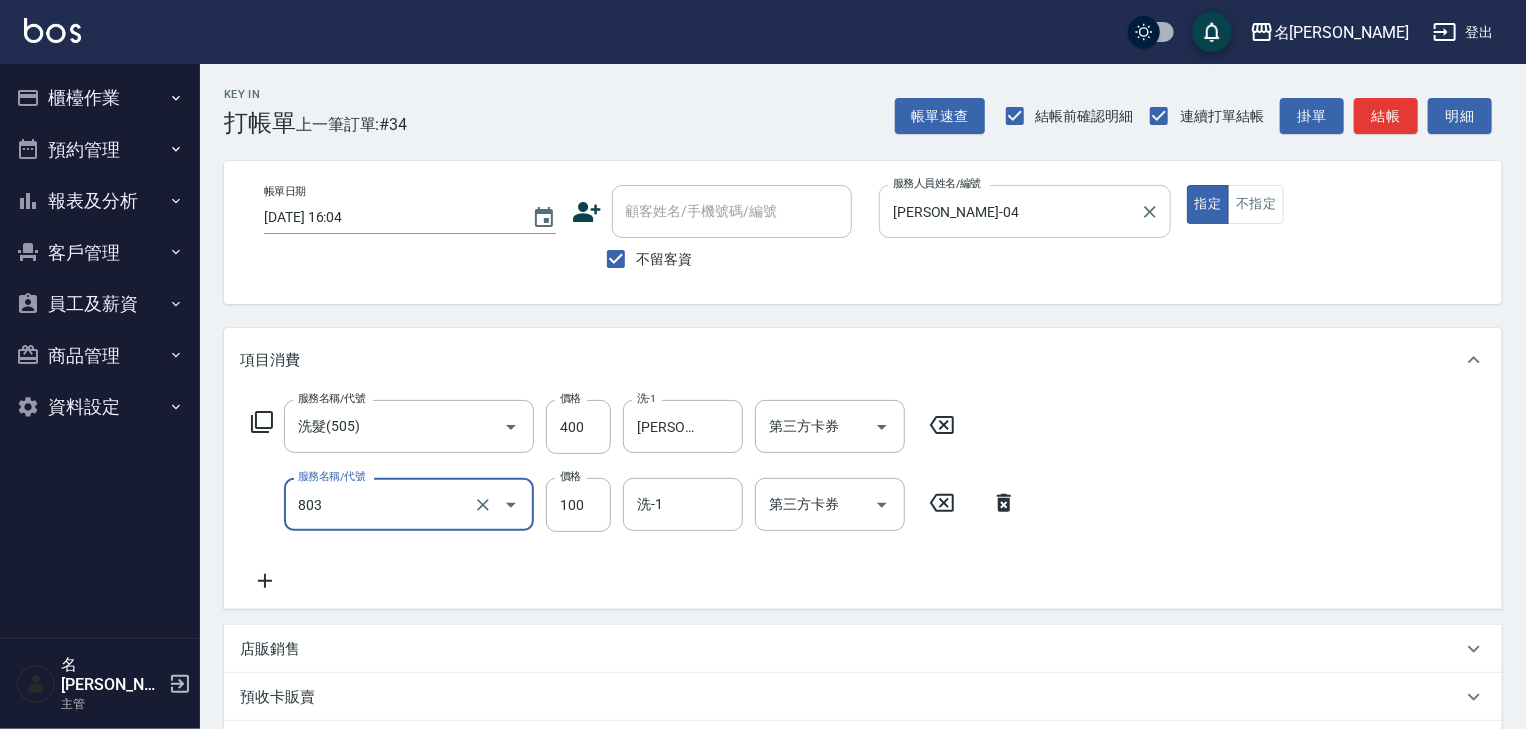type on "瞬護(803)" 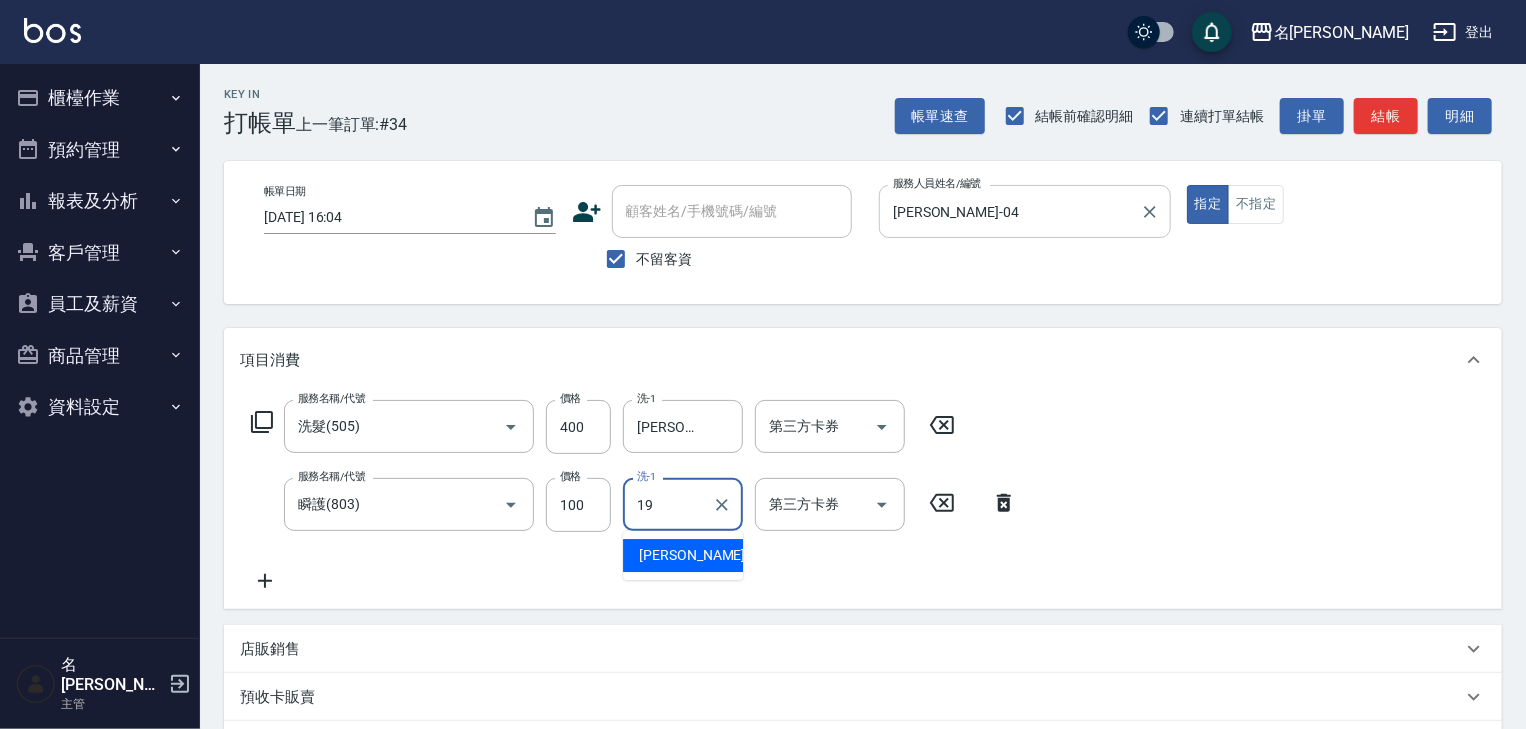 type on "[PERSON_NAME]-19" 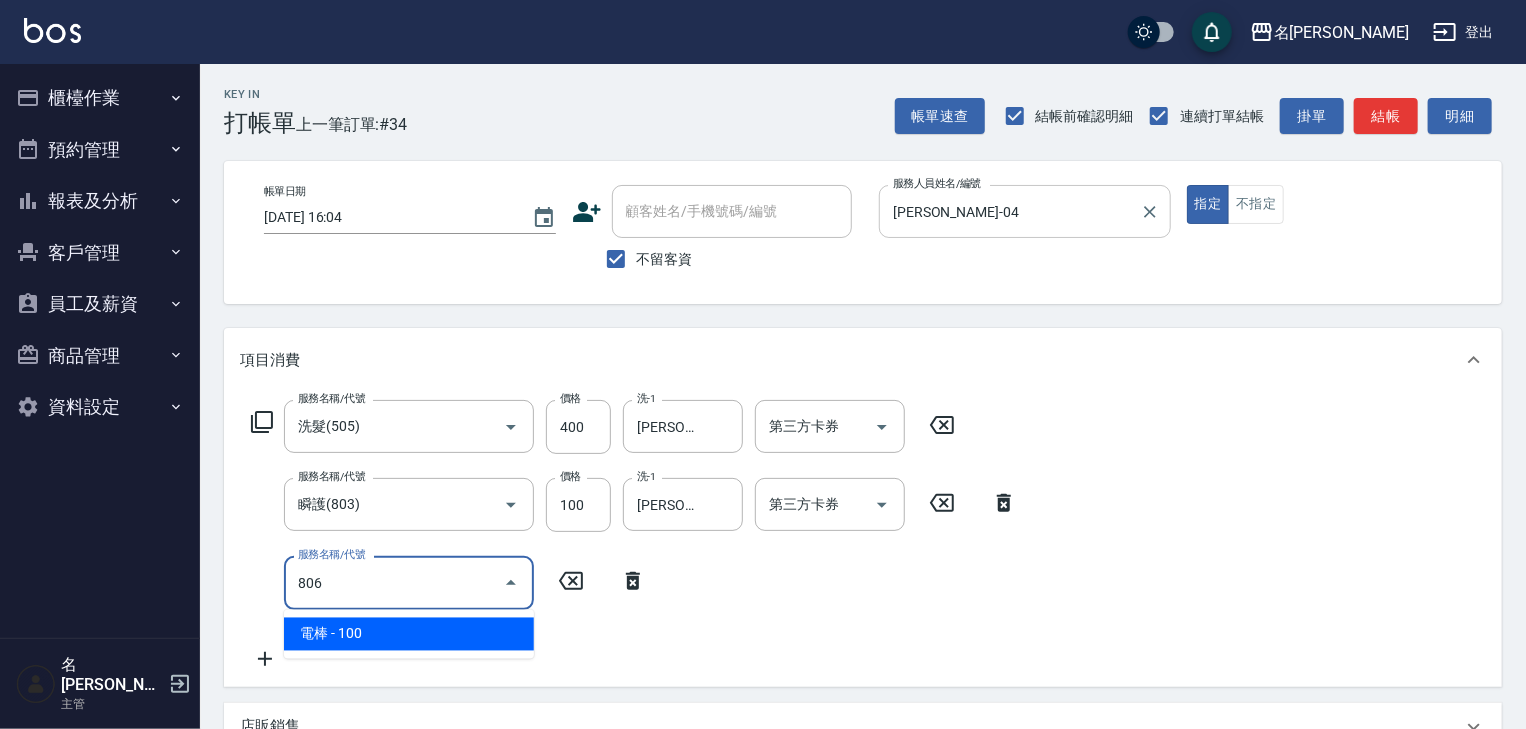type on "電棒(806)" 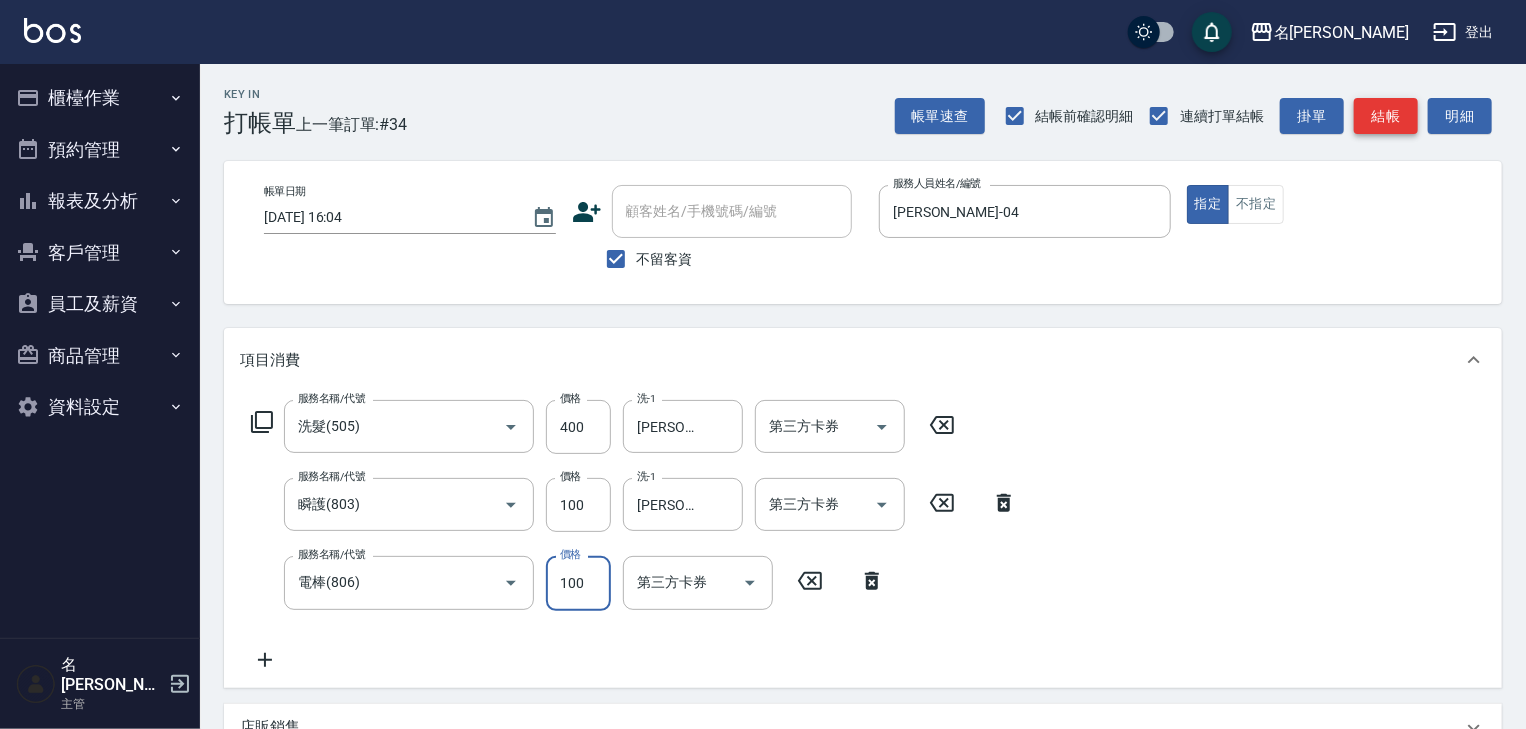 click on "結帳" at bounding box center [1386, 116] 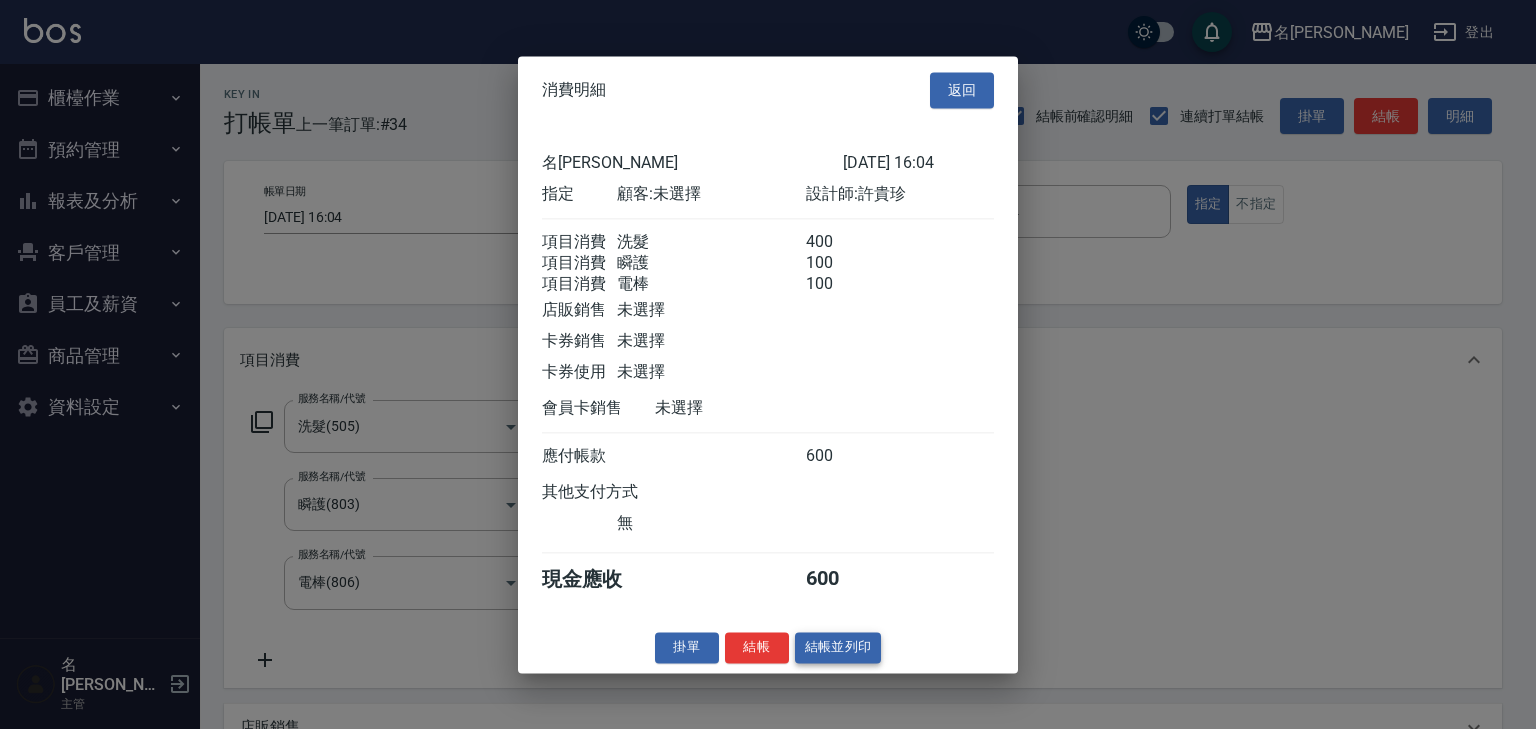 click on "結帳並列印" at bounding box center [838, 647] 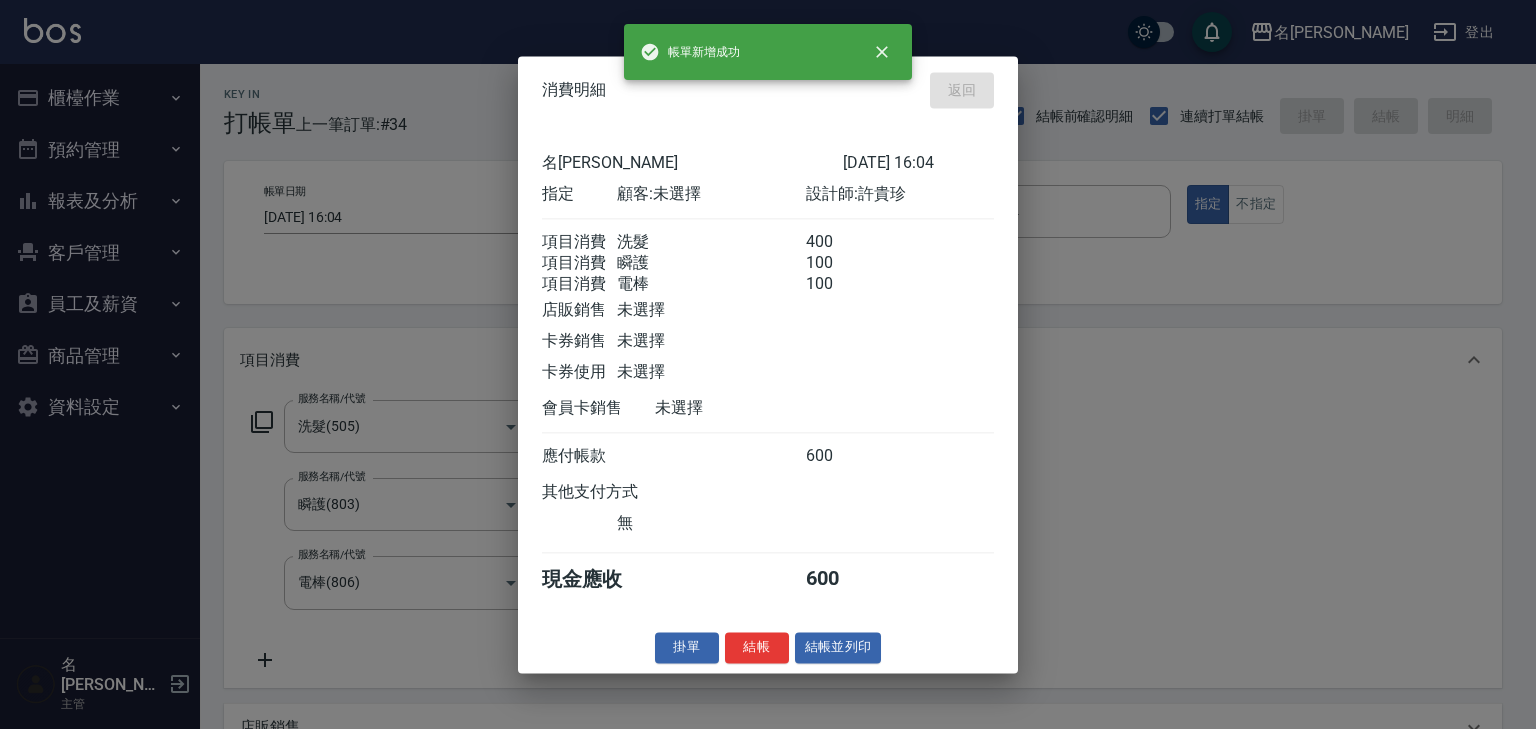 type on "2025/07/15 16:17" 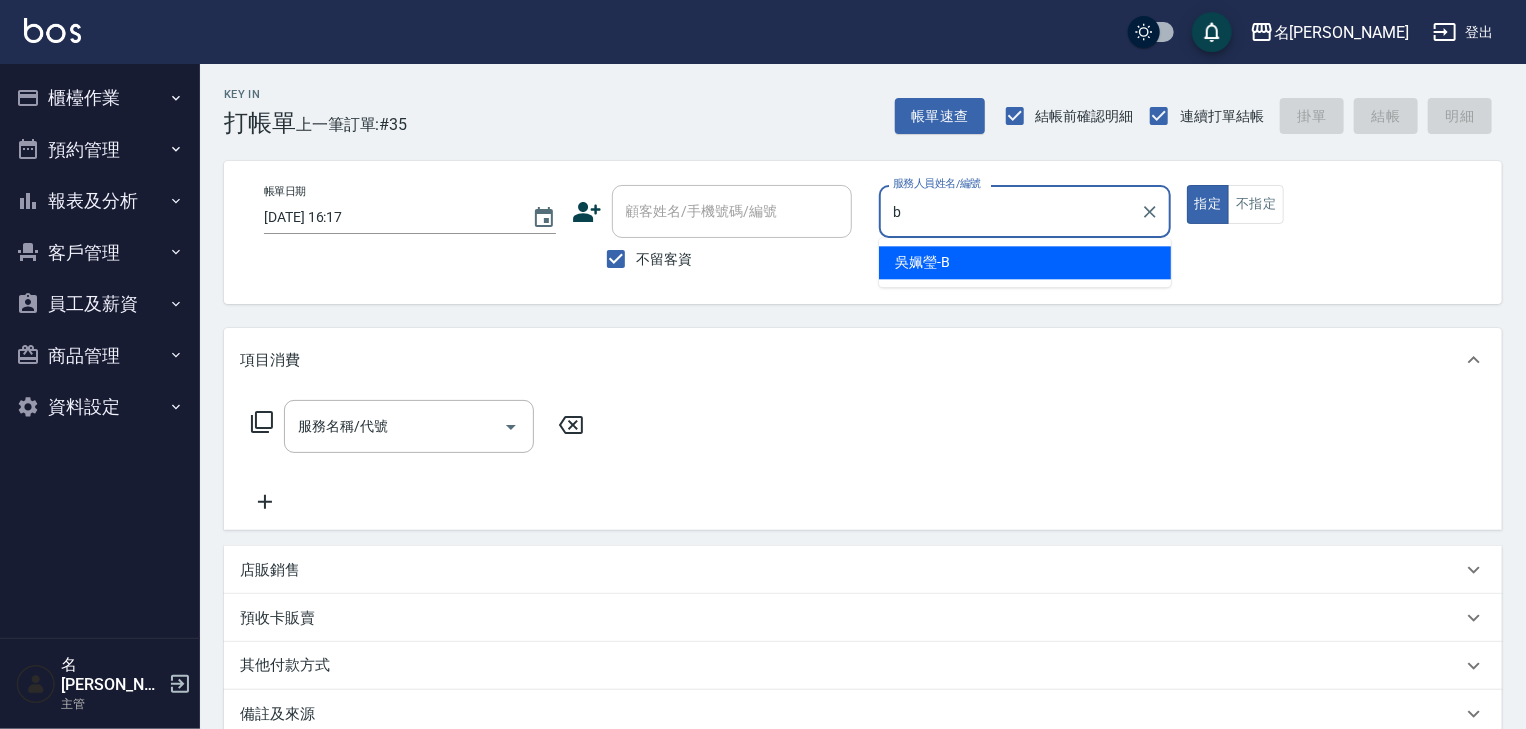 type on "[PERSON_NAME]" 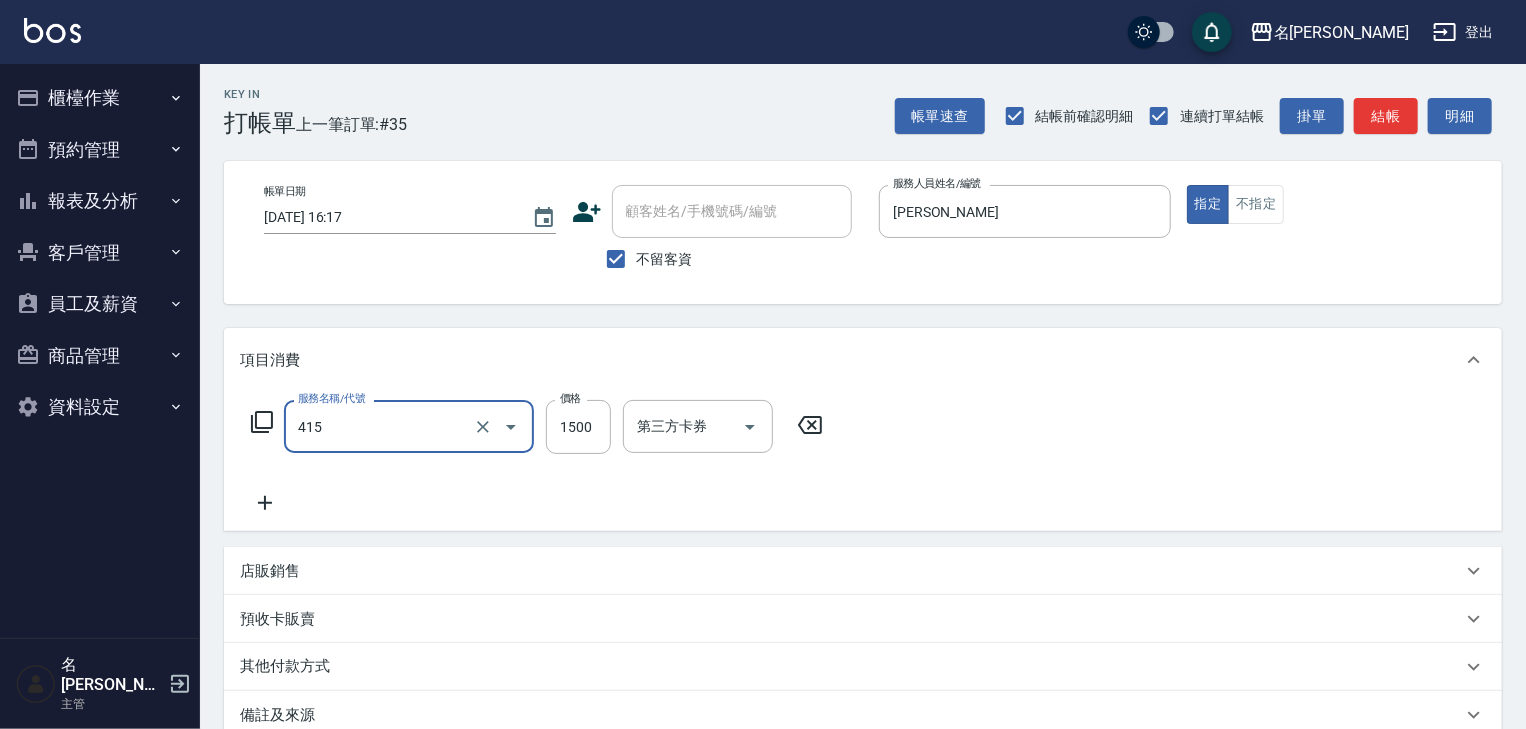 type on "染髮1500↑(415)" 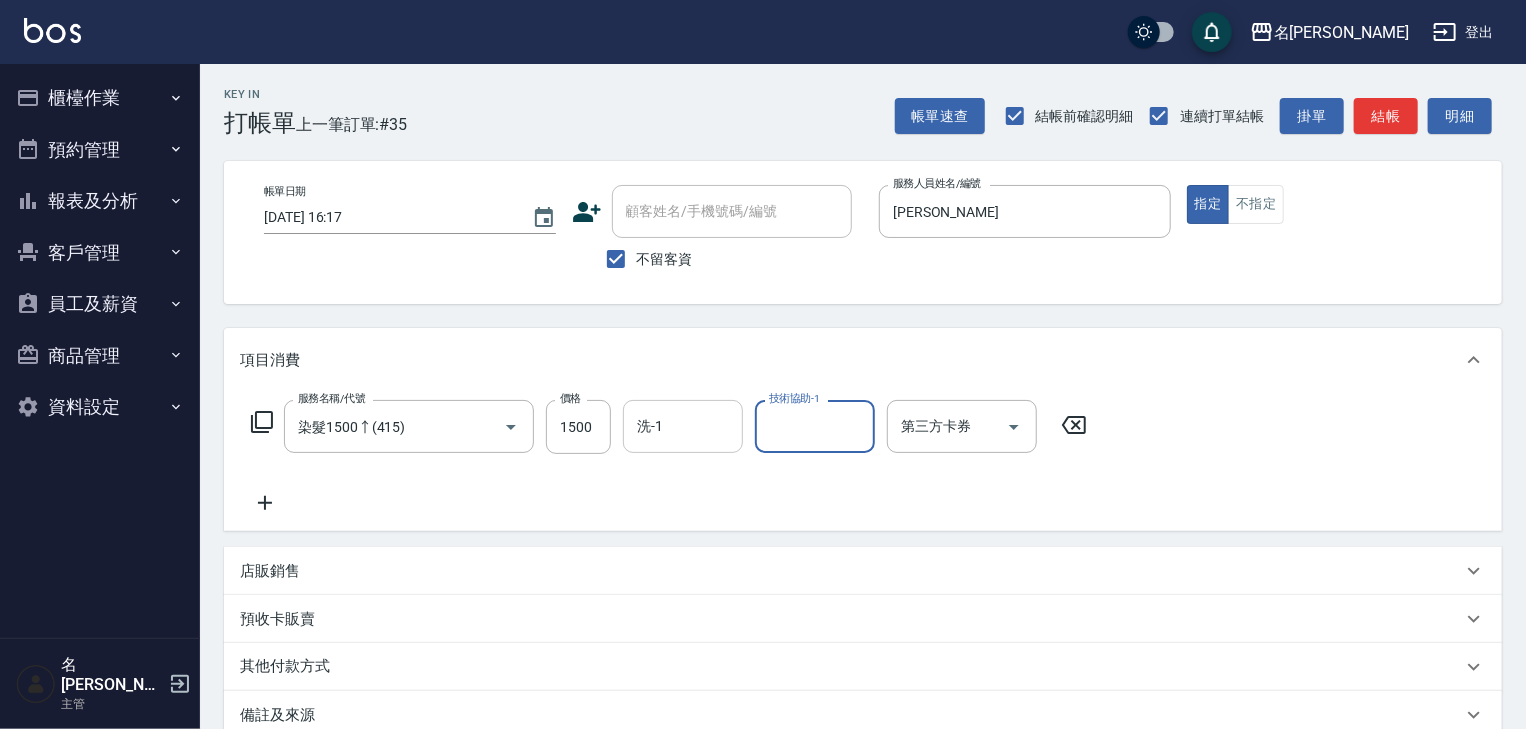 click on "洗-1 洗-1" at bounding box center [683, 426] 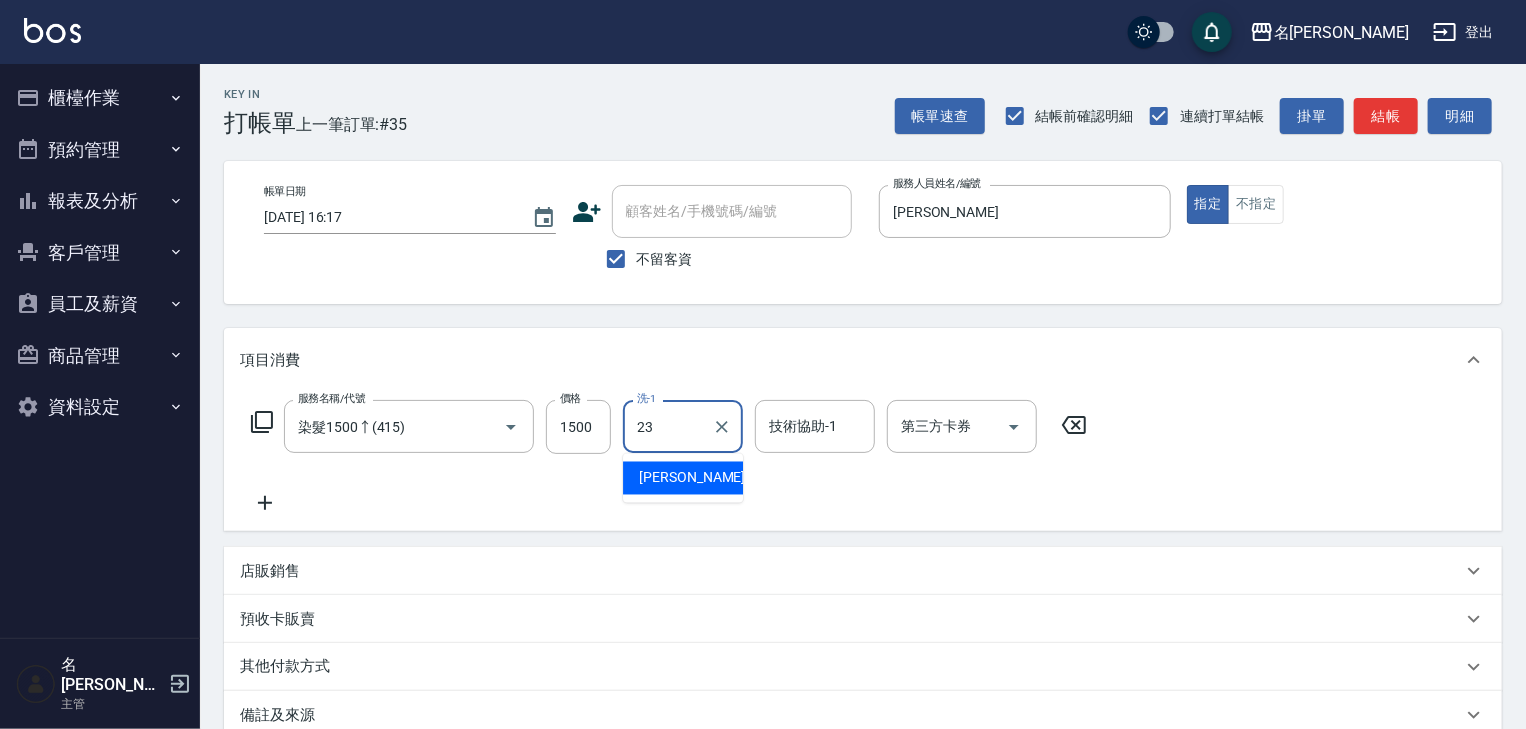 type on "[PERSON_NAME]-23" 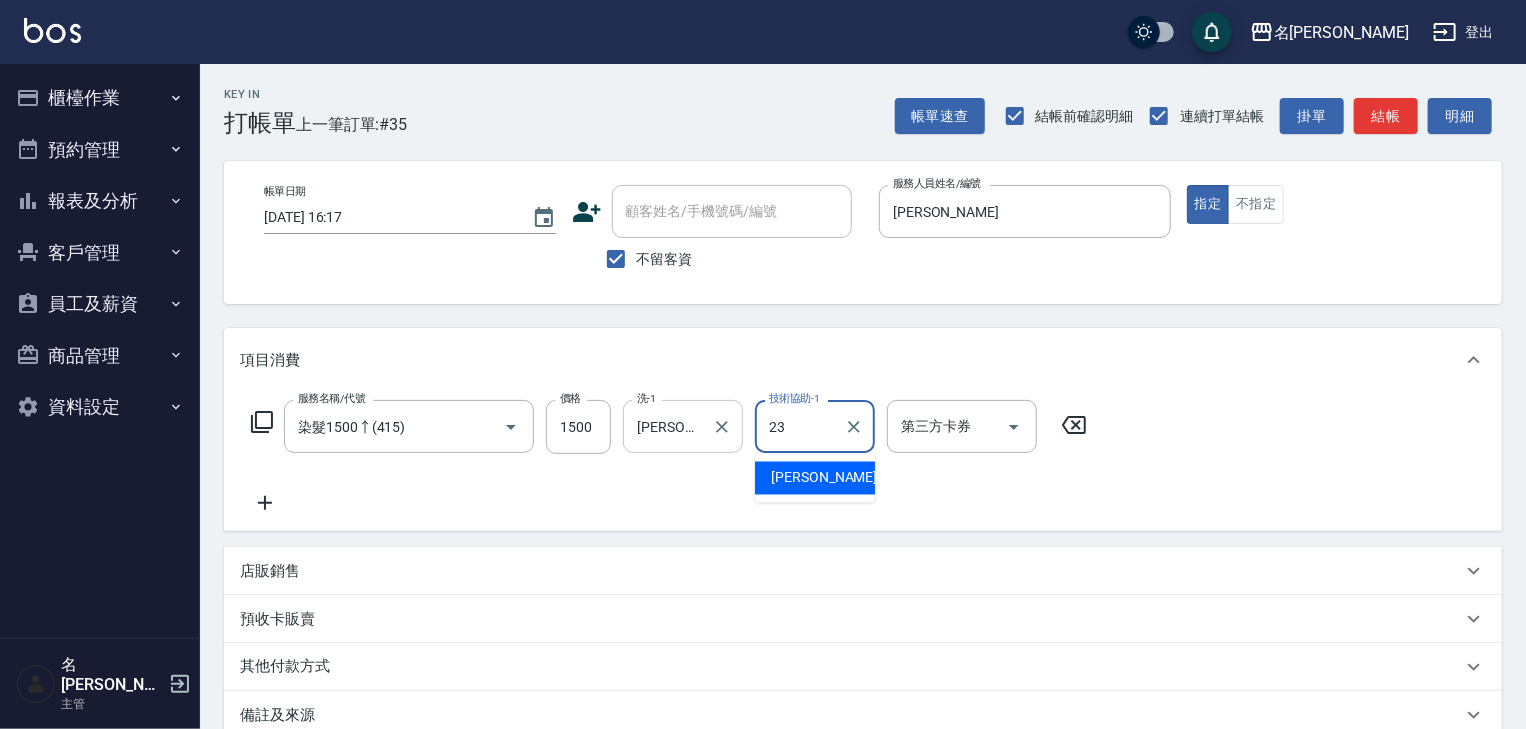 type on "[PERSON_NAME]-23" 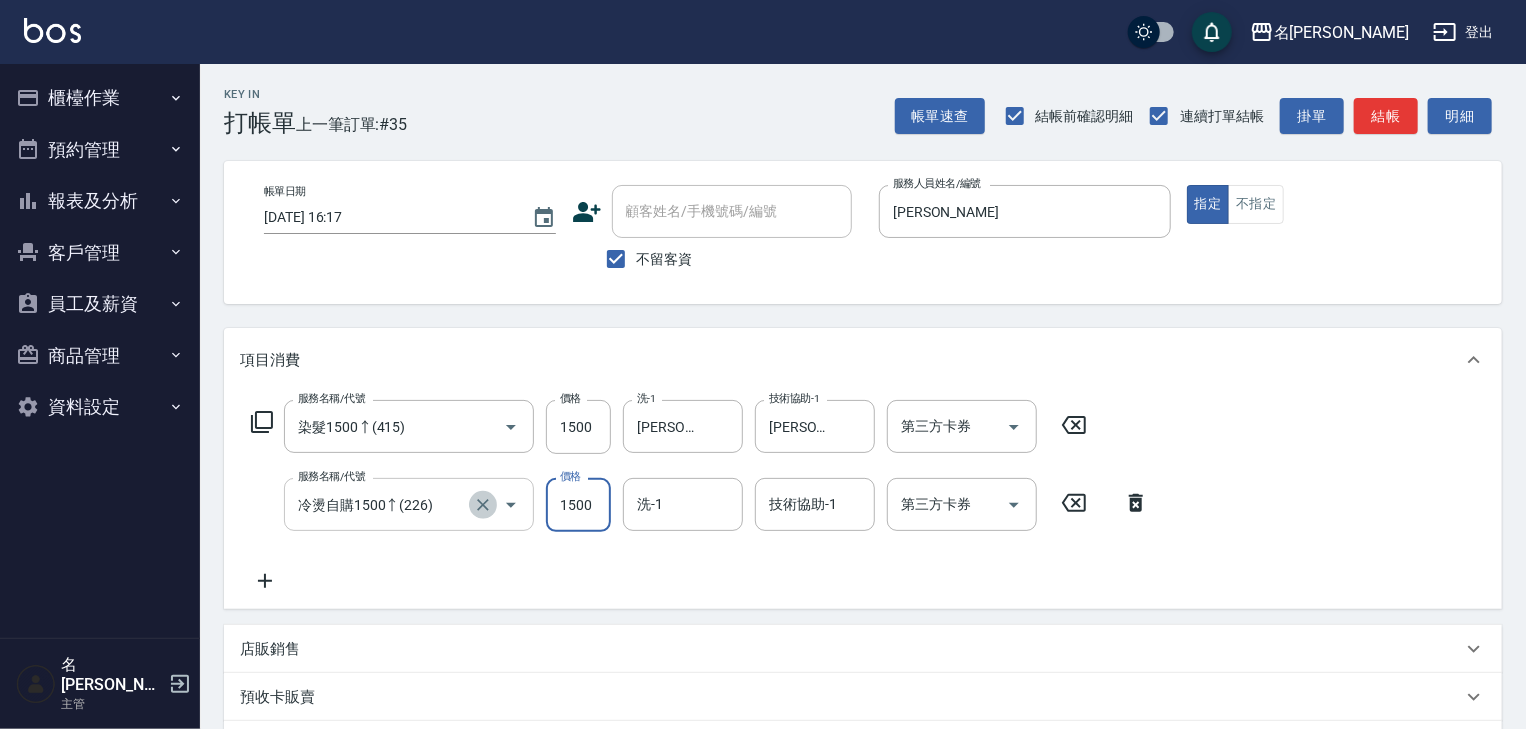 click 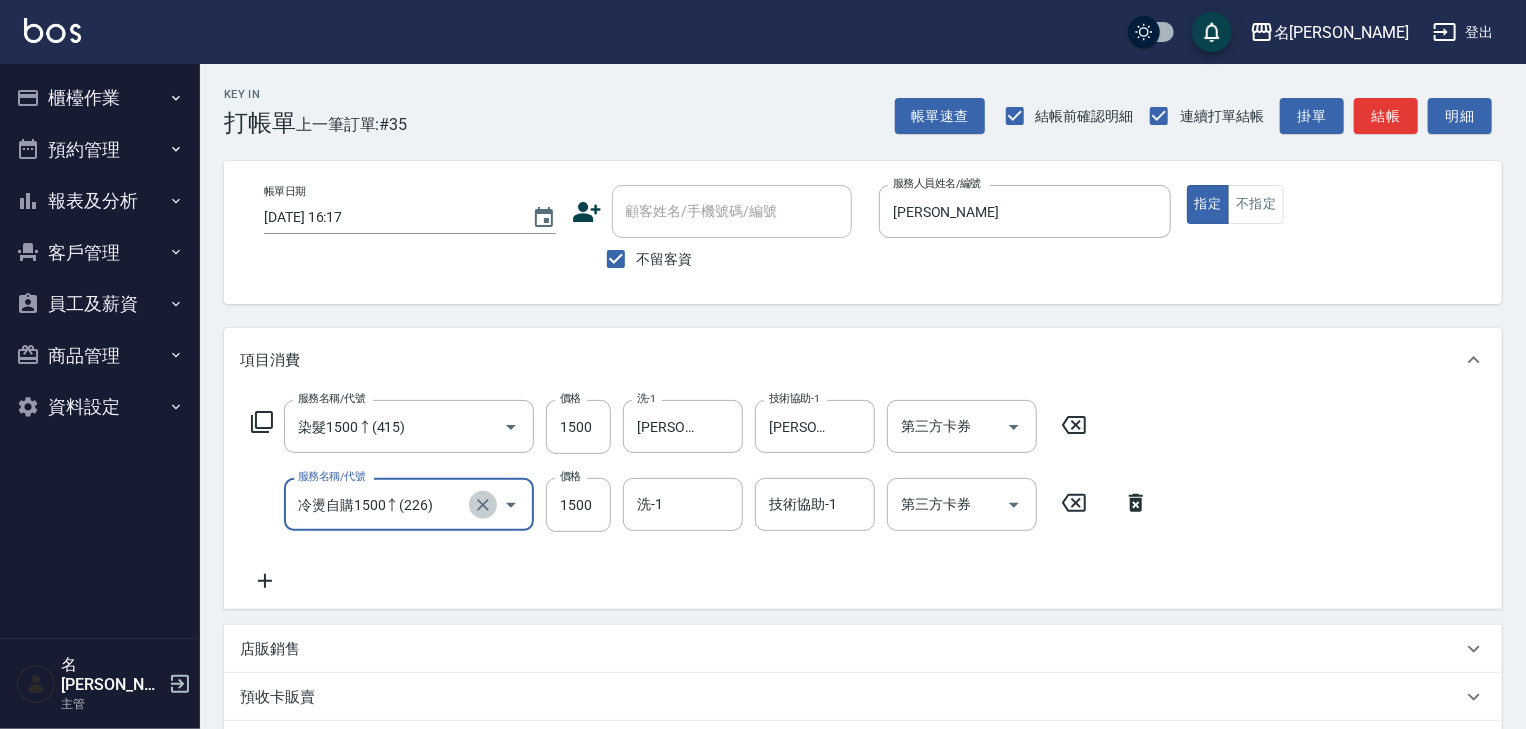 click 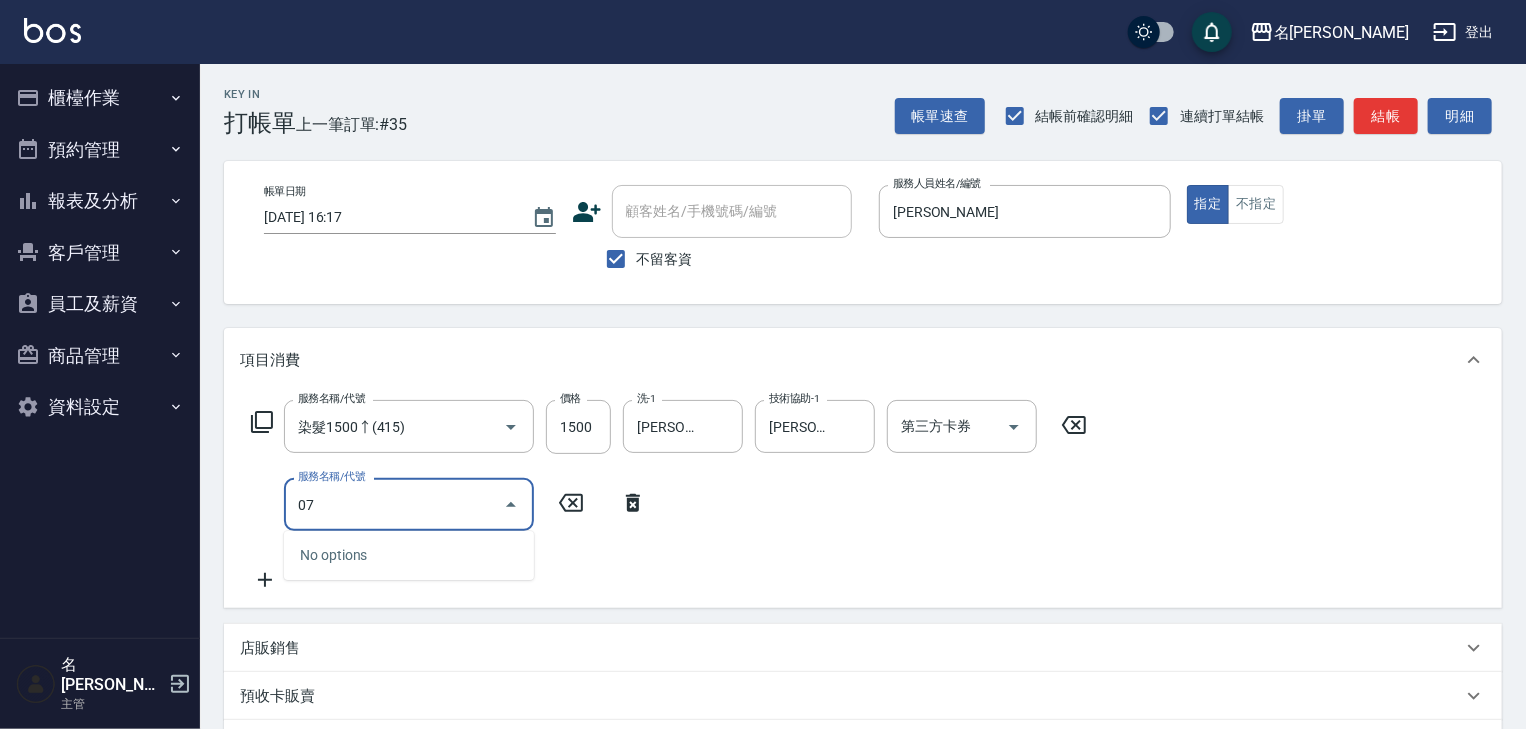 type on "0" 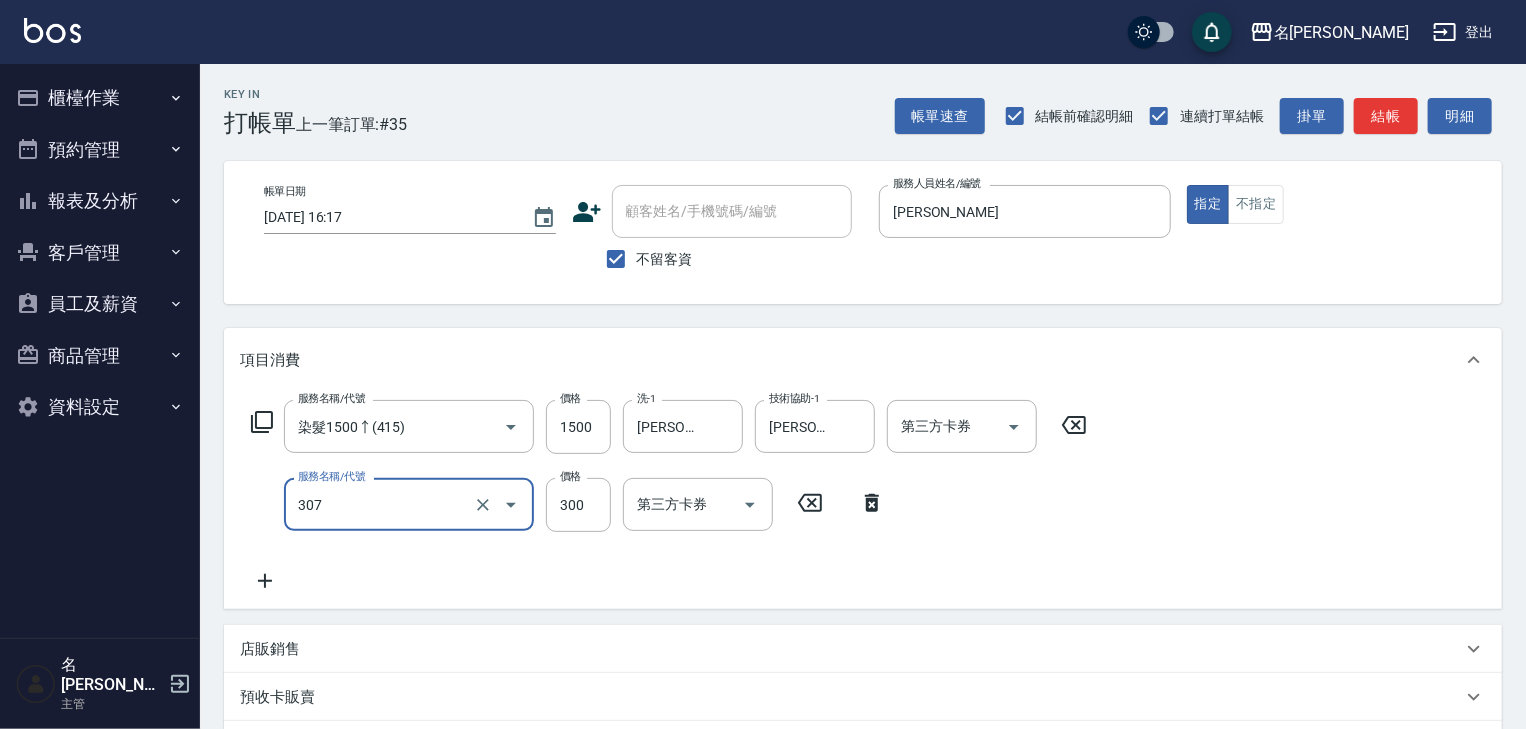 type on "剪髮(307)" 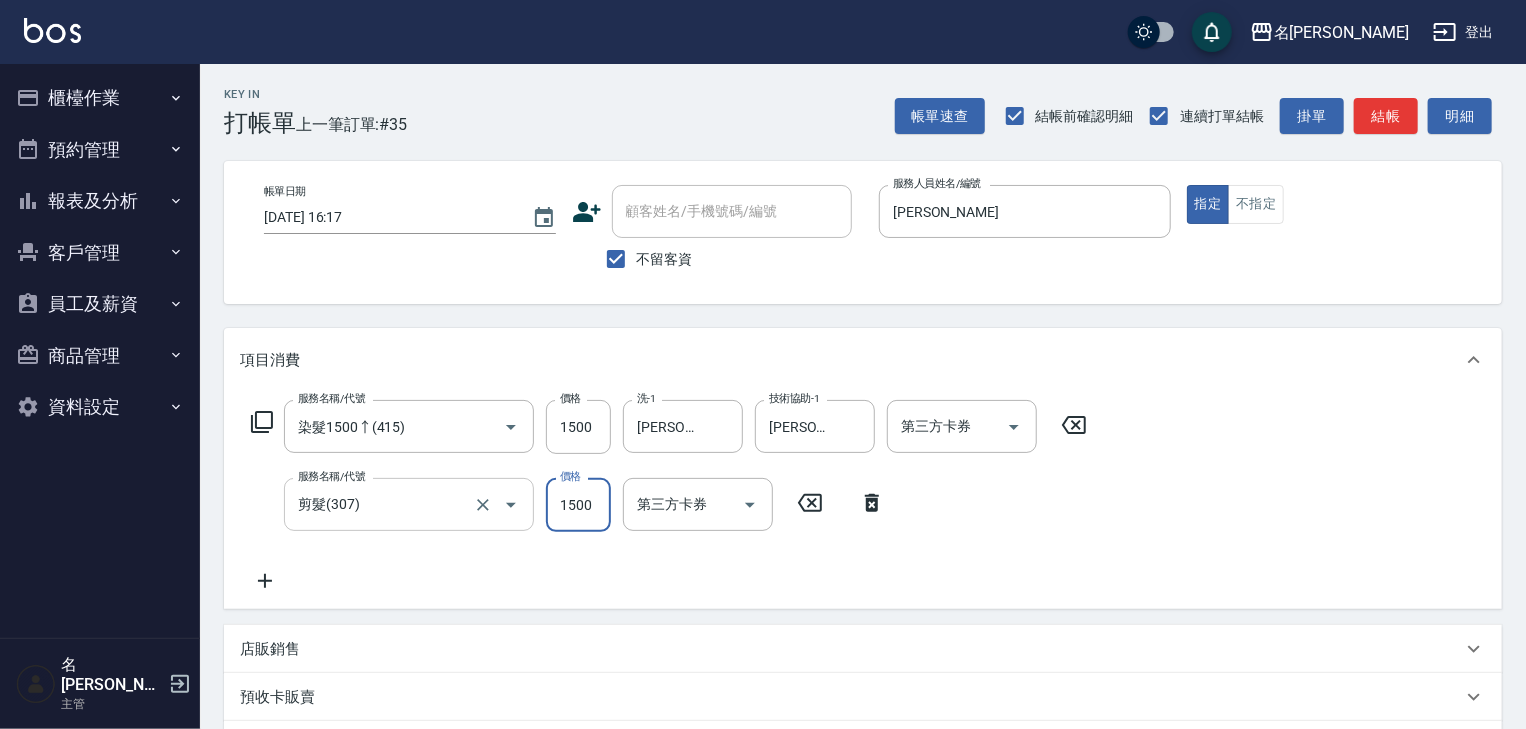 type on "1500" 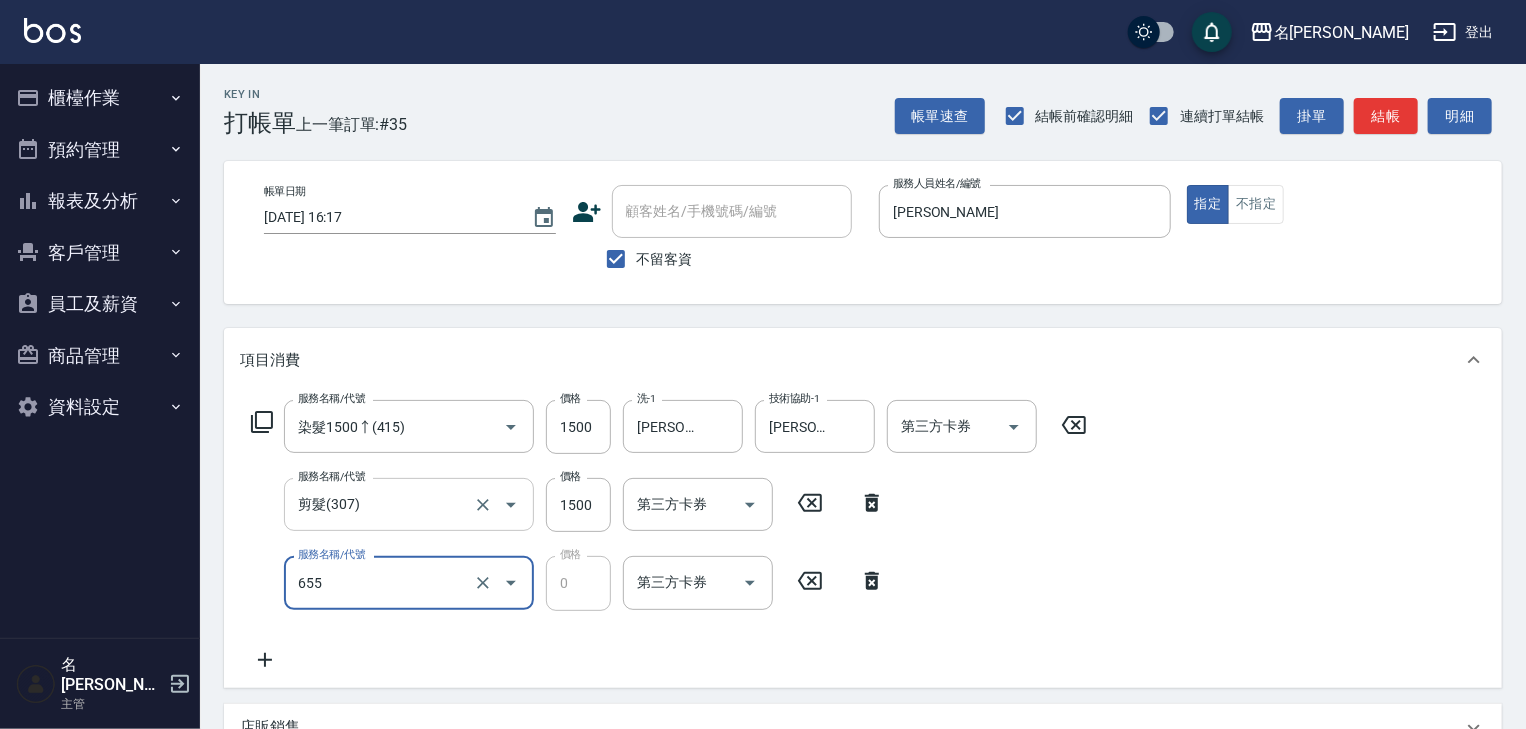 type on "頭皮、護髮免費卡(新)(655)" 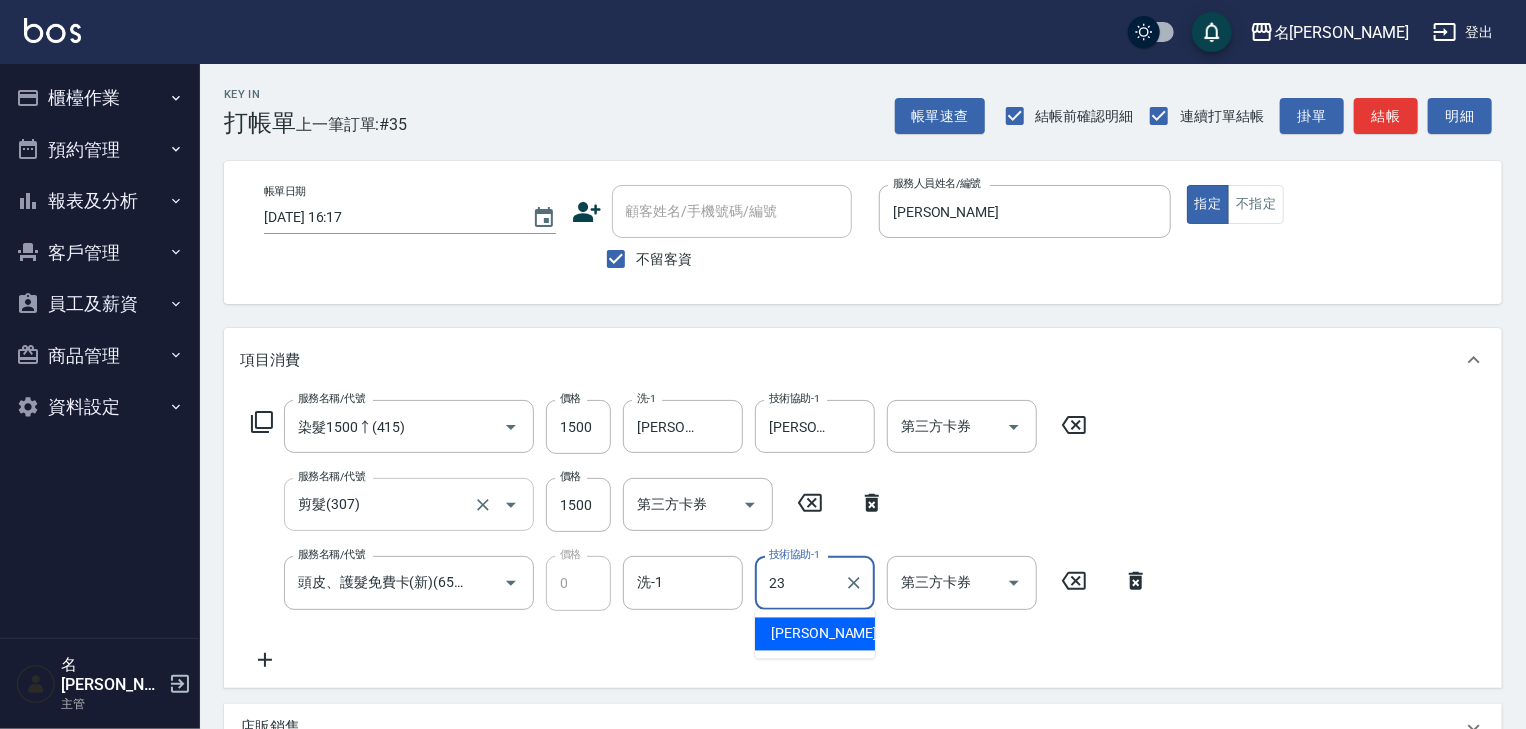 type on "[PERSON_NAME]-23" 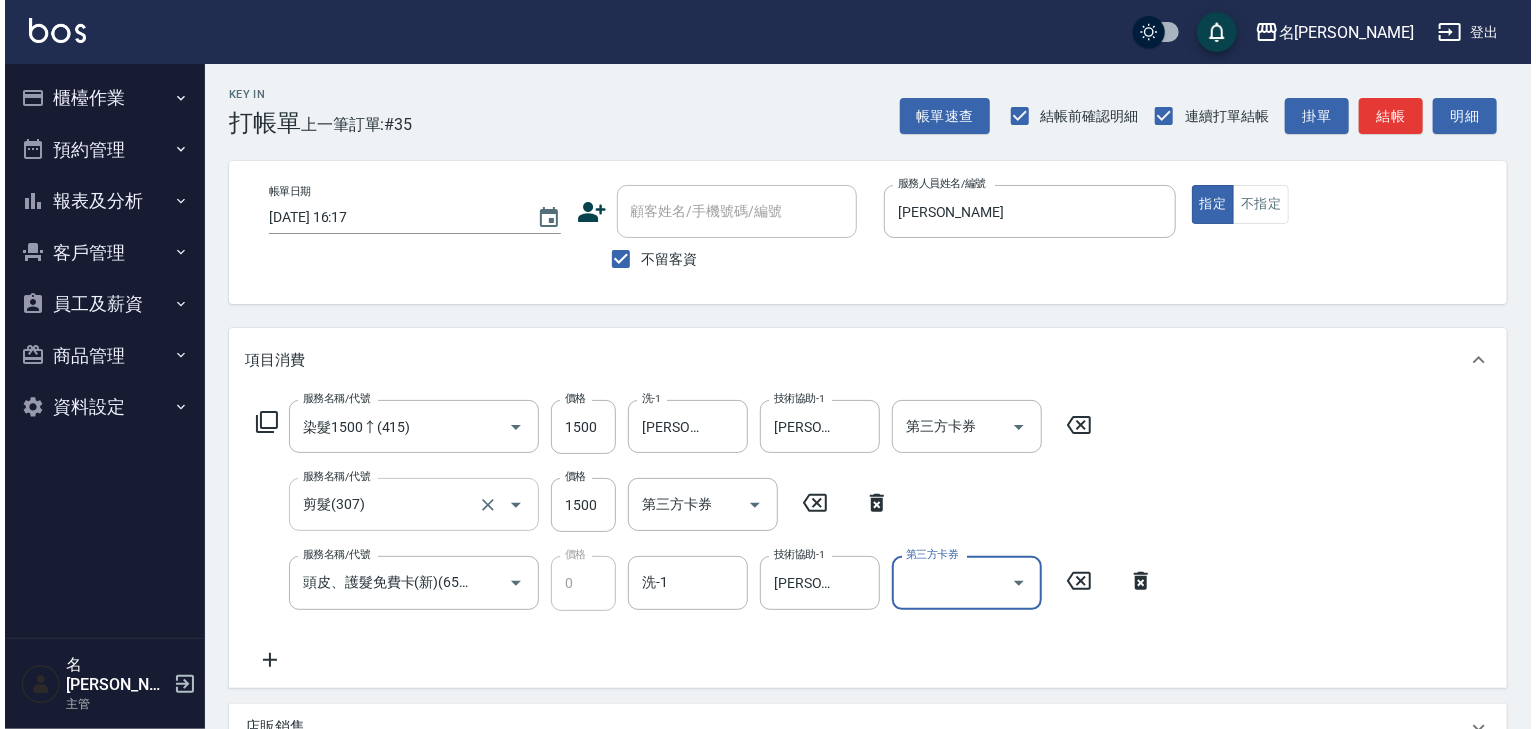 scroll, scrollTop: 390, scrollLeft: 0, axis: vertical 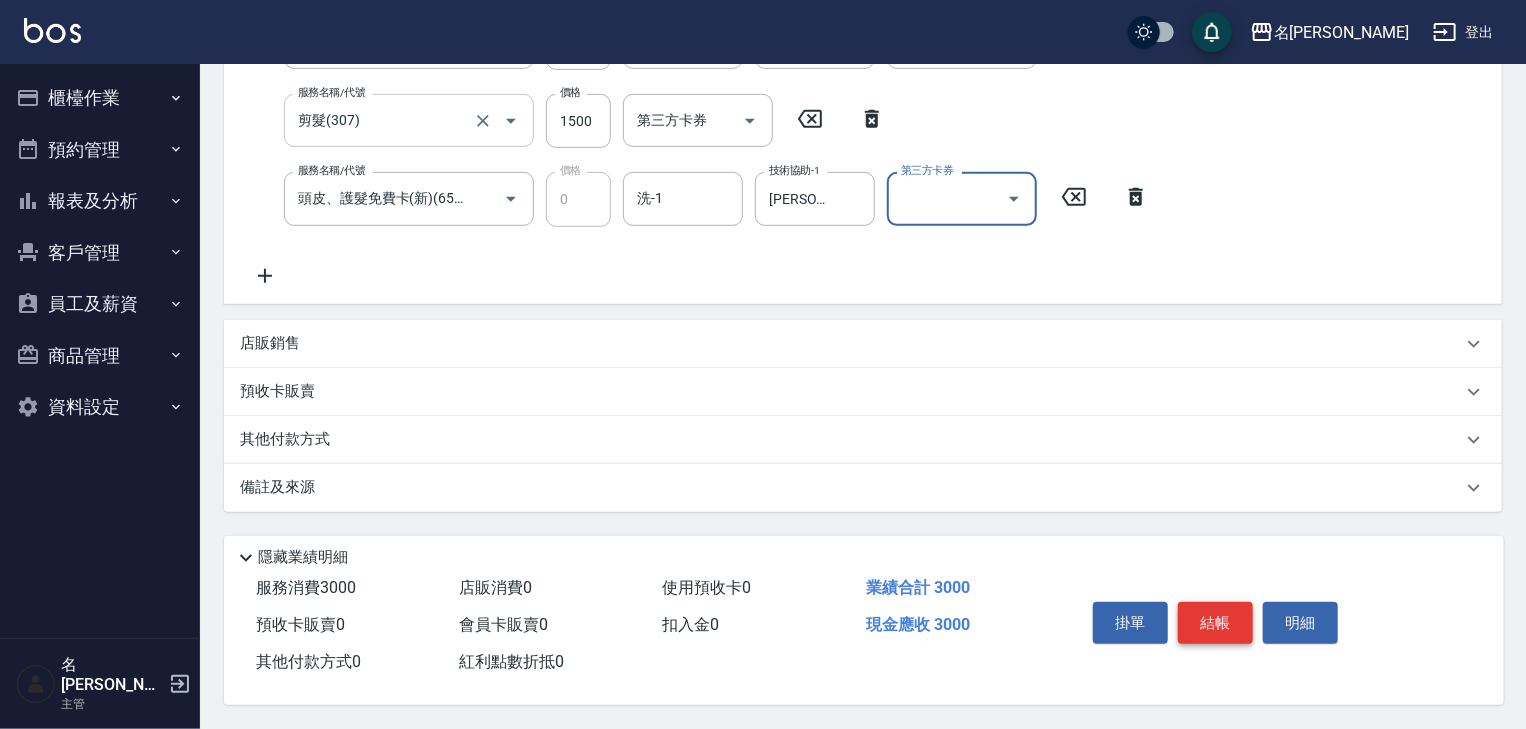 click on "結帳" at bounding box center [1215, 623] 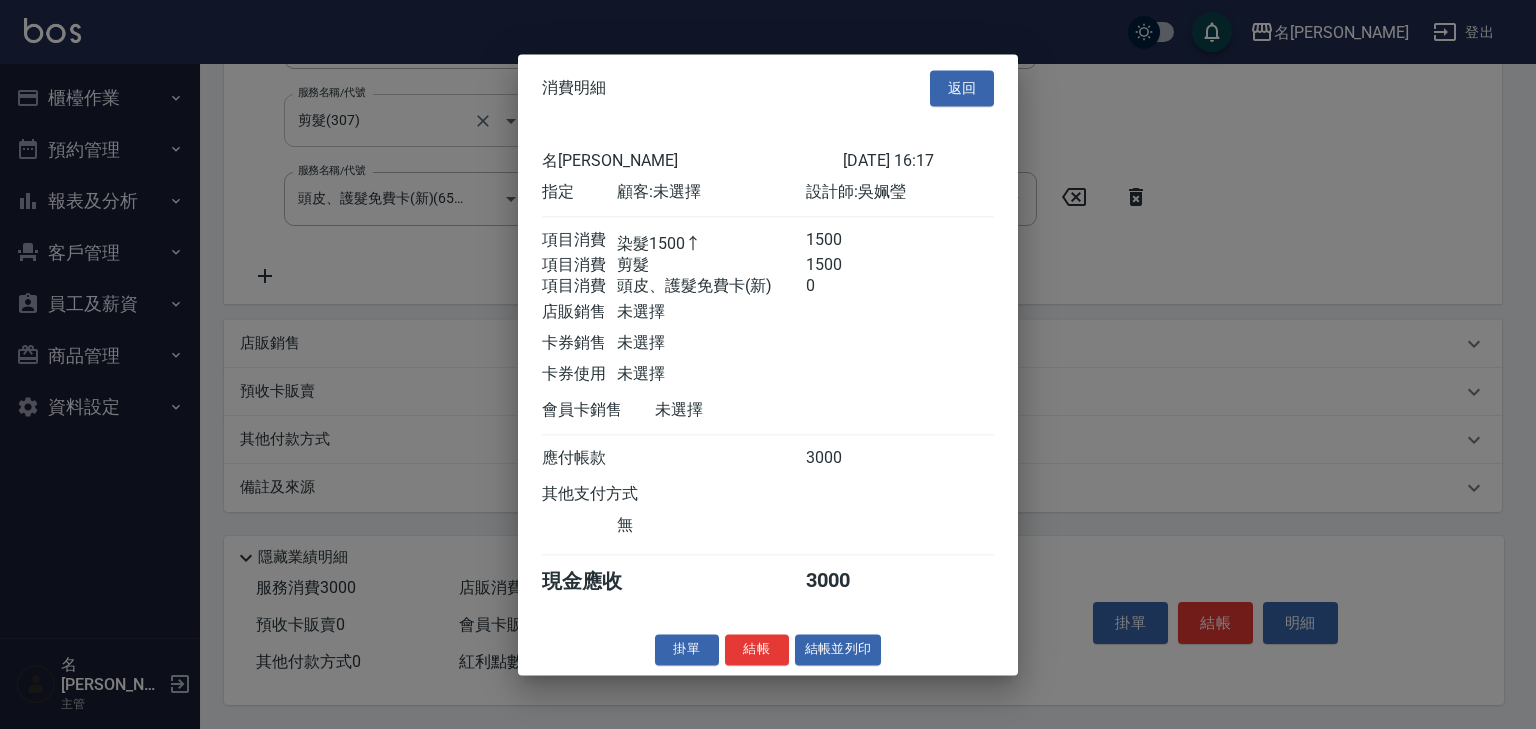 click on "消費明細 返回 名留林森 2025/07/15 16:17 指定 顧客: 未選擇 設計師: 吳姵瑩 項目消費 染髮1500↑ 1500 項目消費 剪髮 1500 項目消費 頭皮、護髮免費卡(新) 0 店販銷售 未選擇 卡券銷售 未選擇 卡券使用 未選擇 會員卡銷售 未選擇 應付帳款 3000 其他支付方式 無 現金應收 3000 掛單 結帳 結帳並列印 名留林森 結帳單 日期： 2025/07/15 16:17 帳單編號： 0 設計師: 吳姵瑩 顧客： 未選擇 染髮1500↑ 助理: 23 助理: 23 1500 x1 剪髮 1500 x1 頭皮、護髮免費卡(新) 助理: 23 0 x1 合計： 3000 結帳： 扣入金： 0 入金餘額： 0 卡券金額： 0 付現金額： 3000 名留林森 結帳單 日期： 2025/07/15 16:17 帳單編號： 設計師: 吳姵瑩 顧客： 未選擇 名稱 單價 數量 小計 染髮1500↑ 1500 1 1500 助理: 23 助理: 23 剪髮 1500 1 1500 頭皮、護髮免費卡(新) 0 1 0 助理: 23 合計： 3000 扣入金： 0 入金餘額： 0 卡券金額： 0 付現金額：" at bounding box center [768, 364] 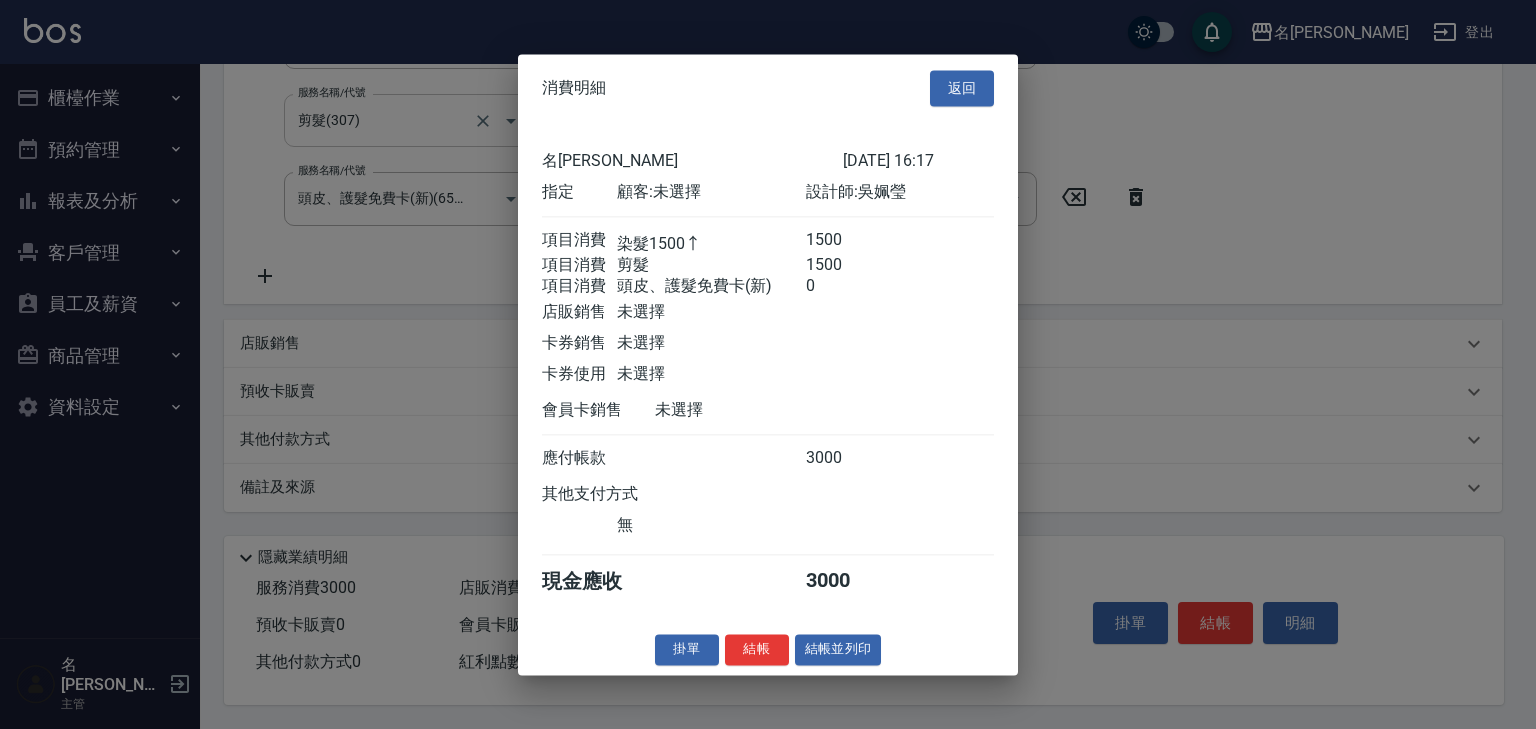 click on "消費明細 返回 名留林森 2025/07/15 16:17 指定 顧客: 未選擇 設計師: 吳姵瑩 項目消費 染髮1500↑ 1500 項目消費 剪髮 1500 項目消費 頭皮、護髮免費卡(新) 0 店販銷售 未選擇 卡券銷售 未選擇 卡券使用 未選擇 會員卡銷售 未選擇 應付帳款 3000 其他支付方式 無 現金應收 3000 掛單 結帳 結帳並列印 名留林森 結帳單 日期： 2025/07/15 16:17 帳單編號： 0 設計師: 吳姵瑩 顧客： 未選擇 染髮1500↑ 助理: 23 助理: 23 1500 x1 剪髮 1500 x1 頭皮、護髮免費卡(新) 助理: 23 0 x1 合計： 3000 結帳： 扣入金： 0 入金餘額： 0 卡券金額： 0 付現金額： 3000 名留林森 結帳單 日期： 2025/07/15 16:17 帳單編號： 設計師: 吳姵瑩 顧客： 未選擇 名稱 單價 數量 小計 染髮1500↑ 1500 1 1500 助理: 23 助理: 23 剪髮 1500 1 1500 頭皮、護髮免費卡(新) 0 1 0 助理: 23 合計： 3000 扣入金： 0 入金餘額： 0 卡券金額： 0 付現金額：" at bounding box center (768, 364) 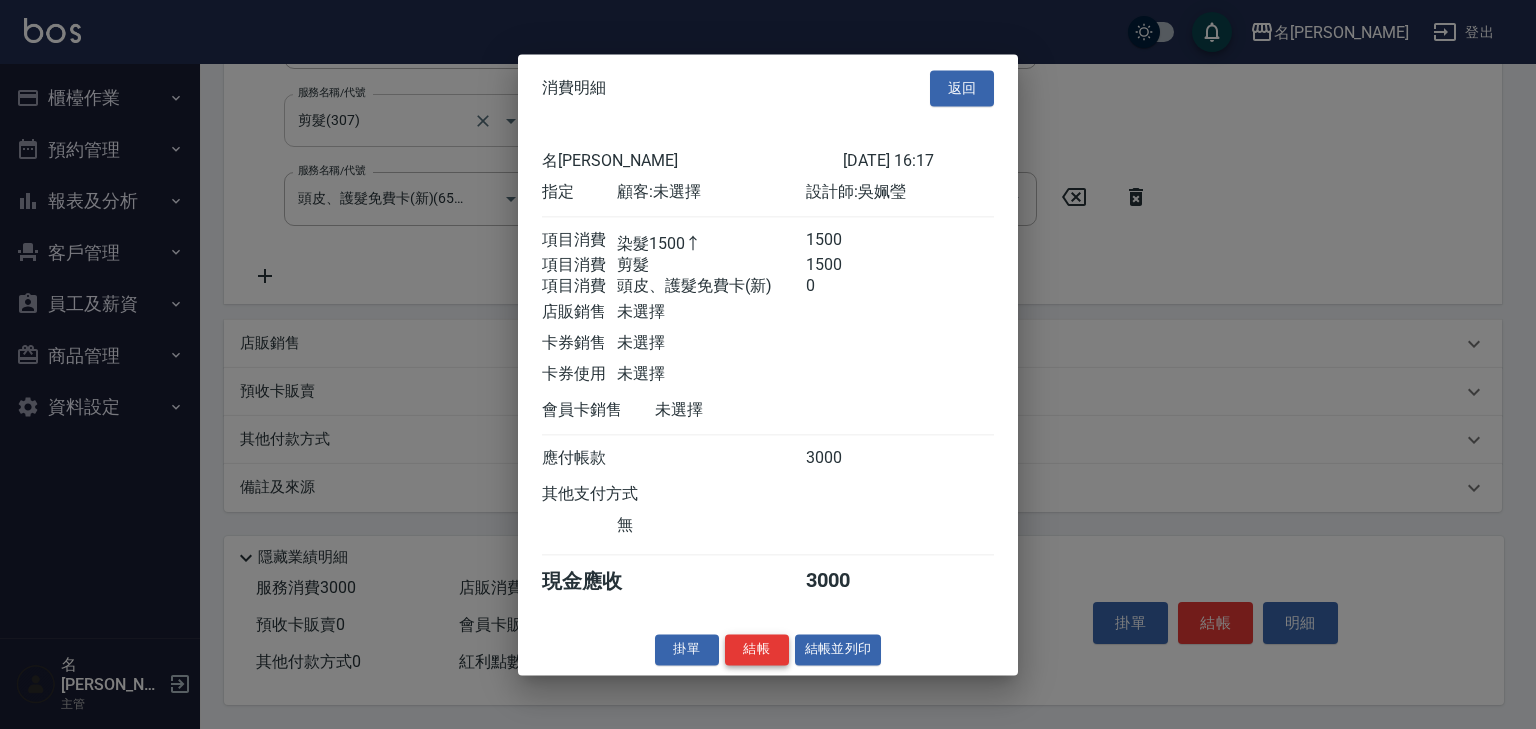click on "結帳" at bounding box center (757, 649) 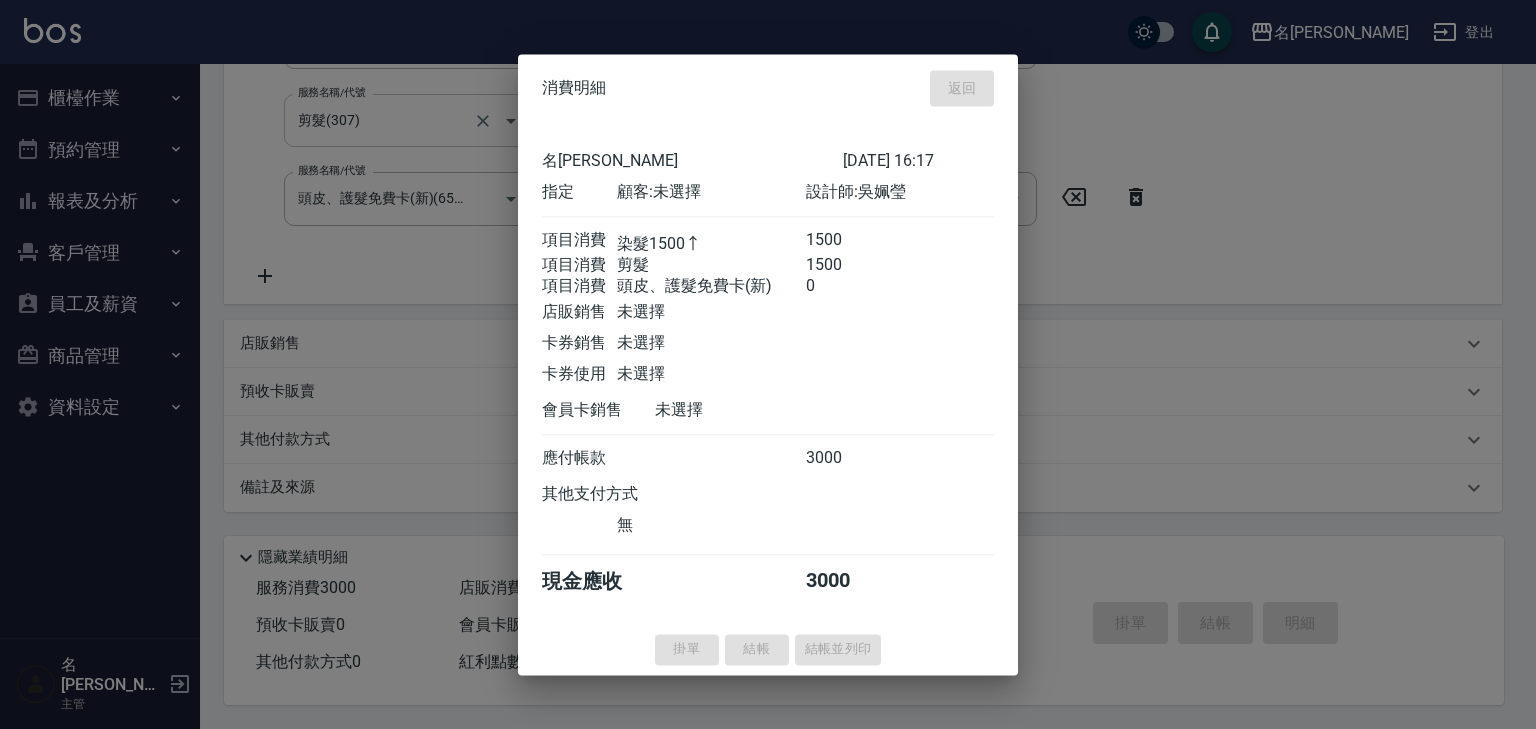 type on "2025/07/15 16:19" 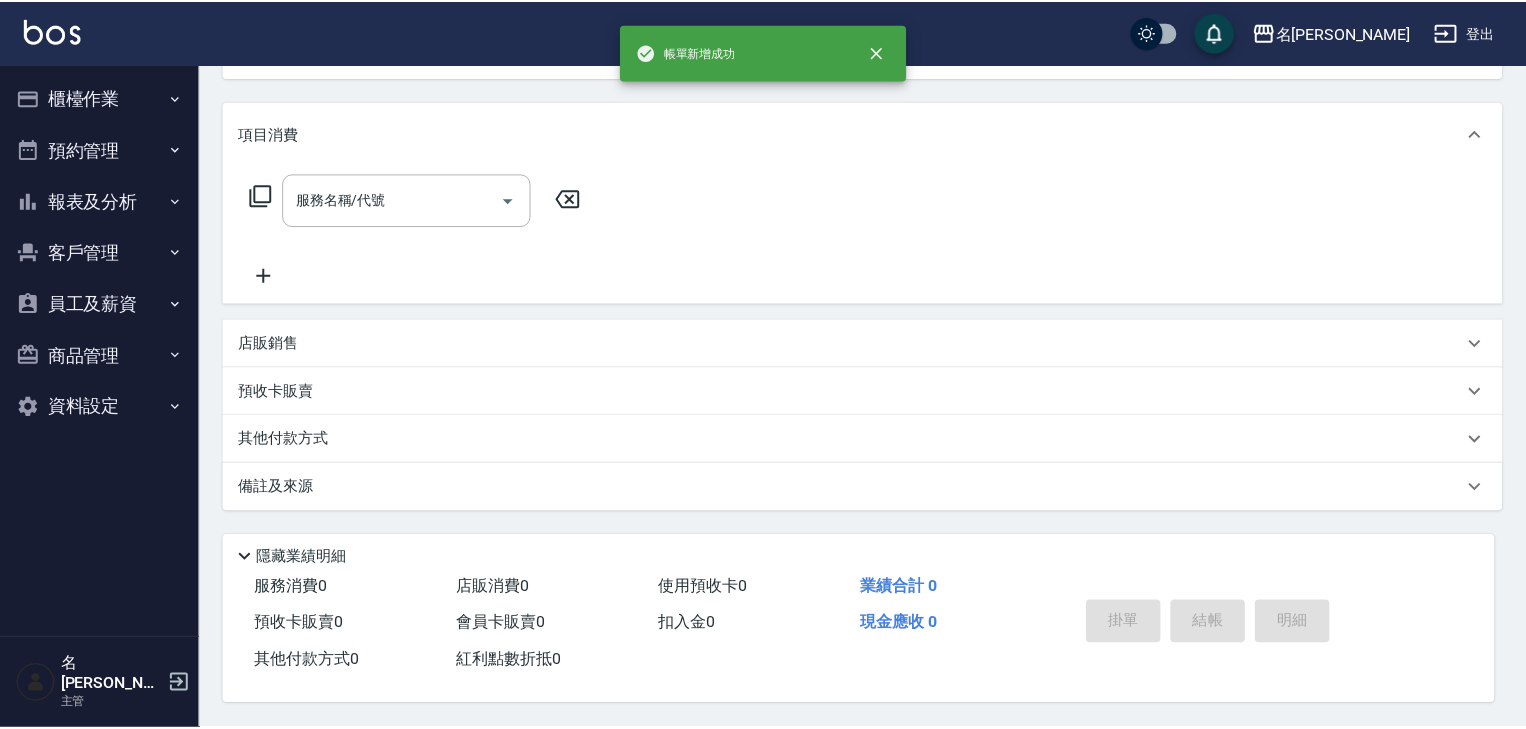scroll, scrollTop: 0, scrollLeft: 0, axis: both 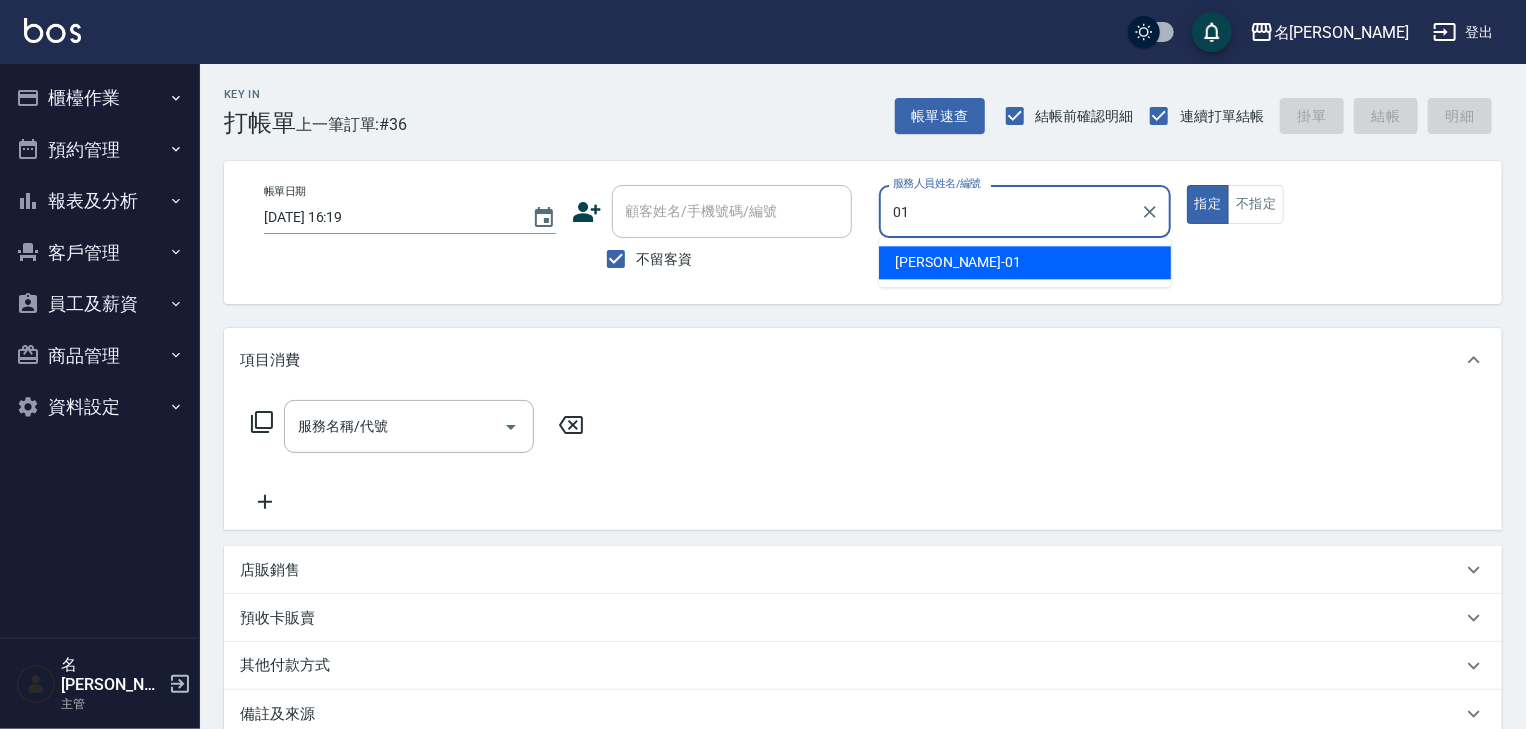 type on "[PERSON_NAME]-01" 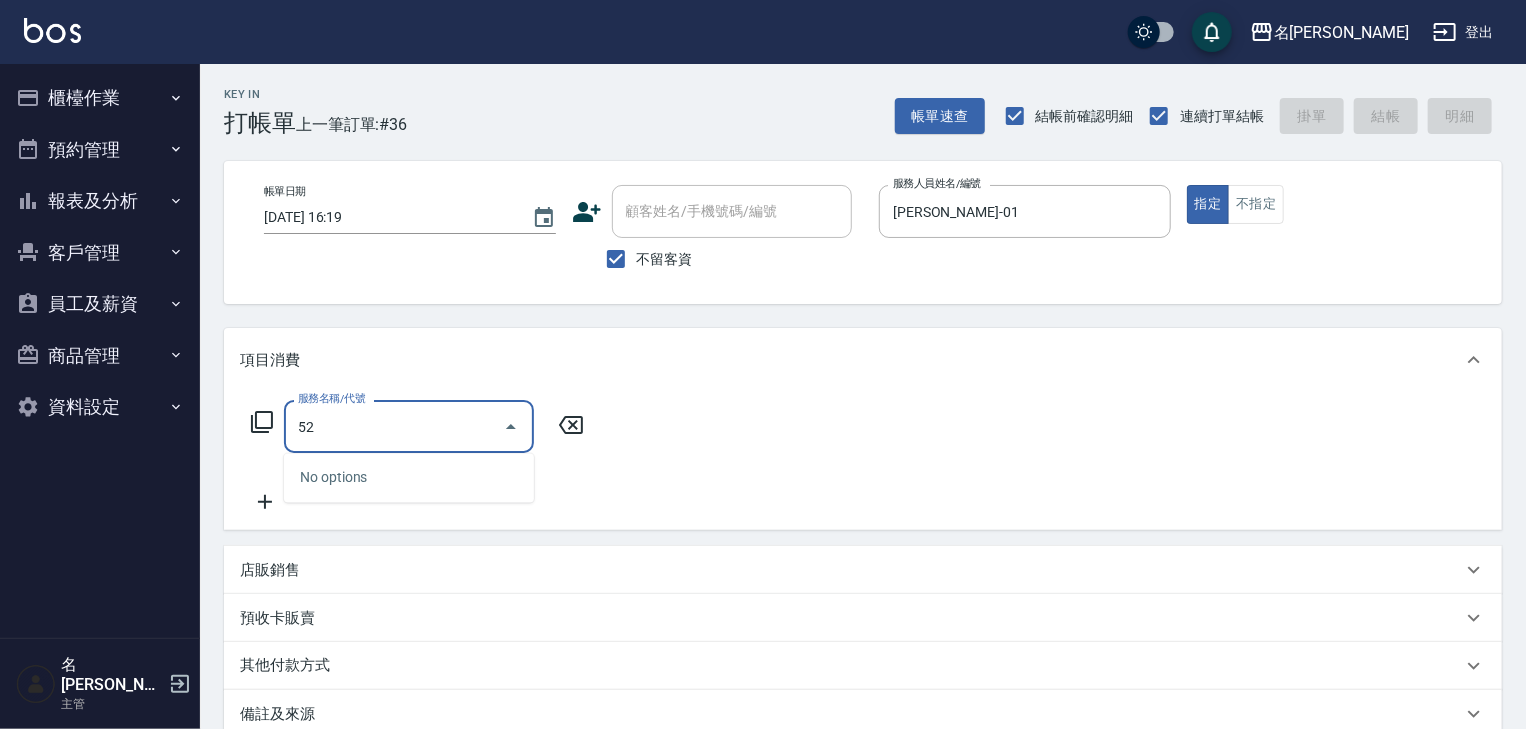 type on "5" 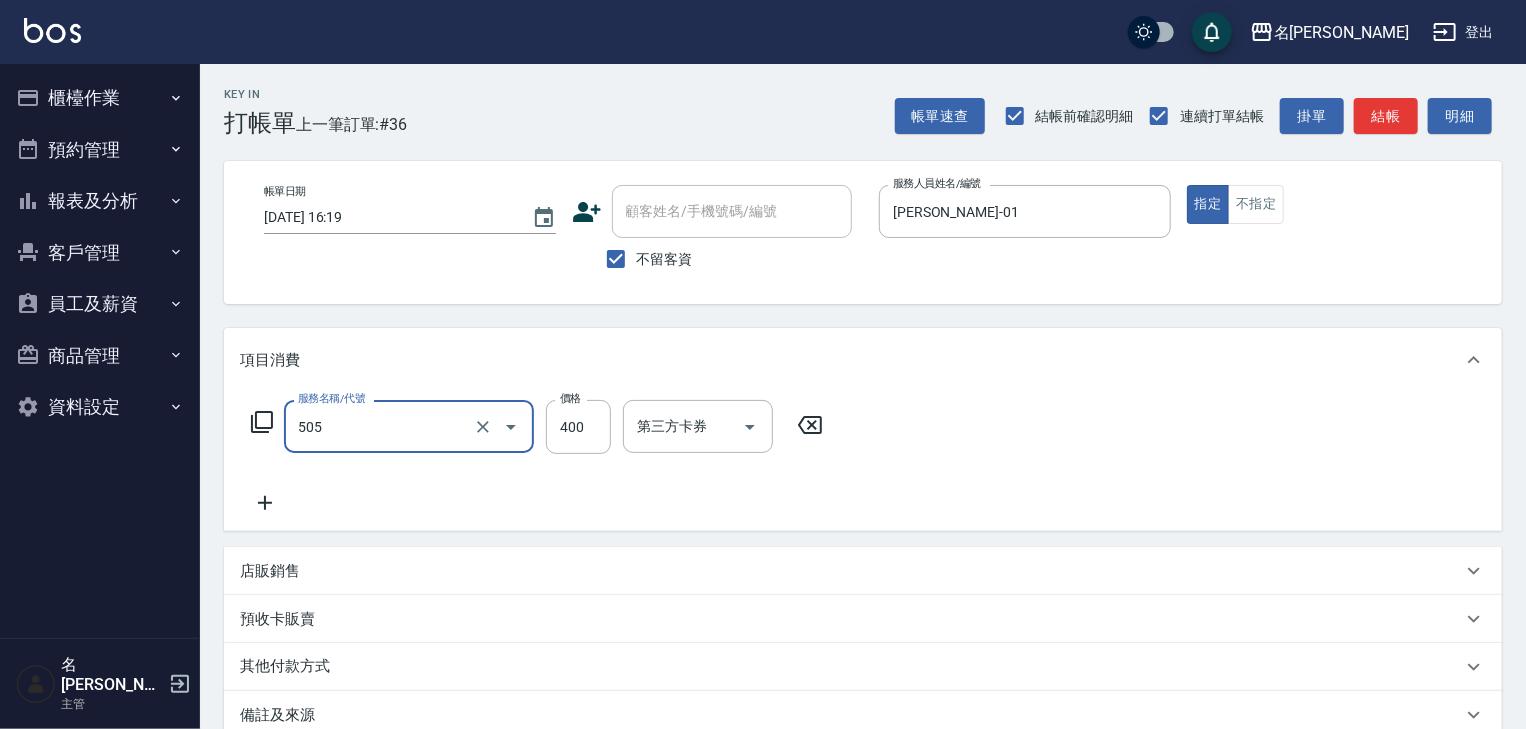 type on "洗髮(505)" 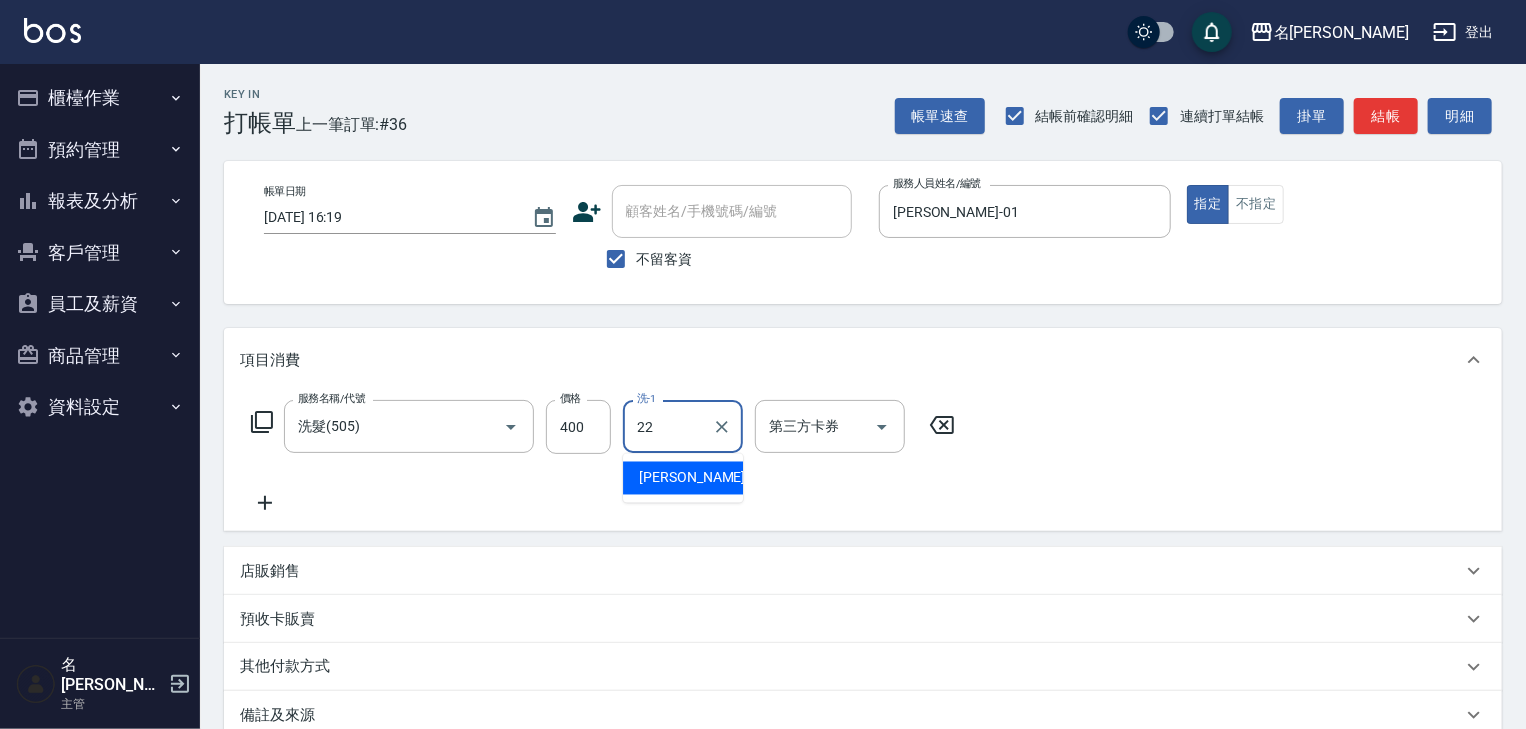 type on "[PERSON_NAME]-22" 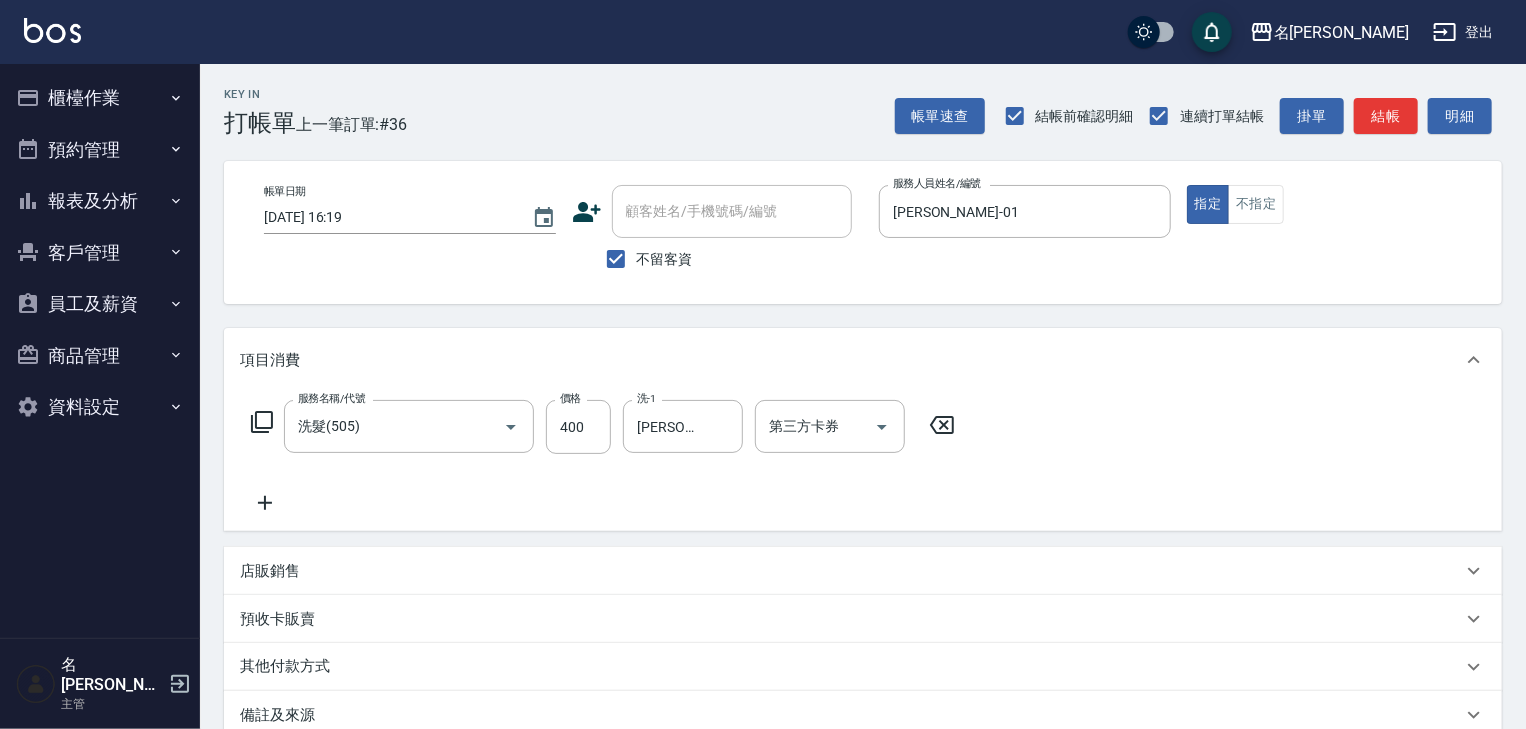 click 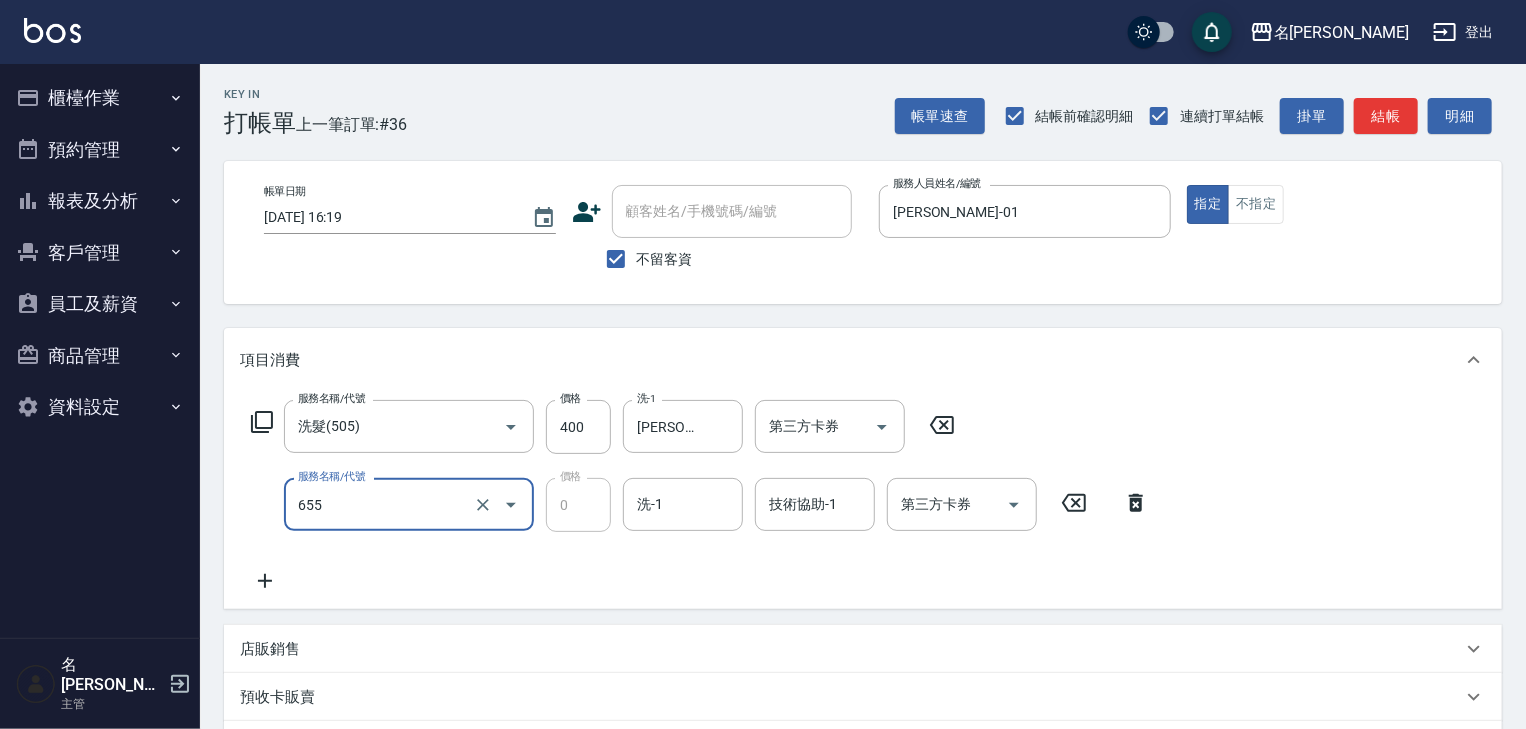 type on "頭皮、護髮免費卡(新)(655)" 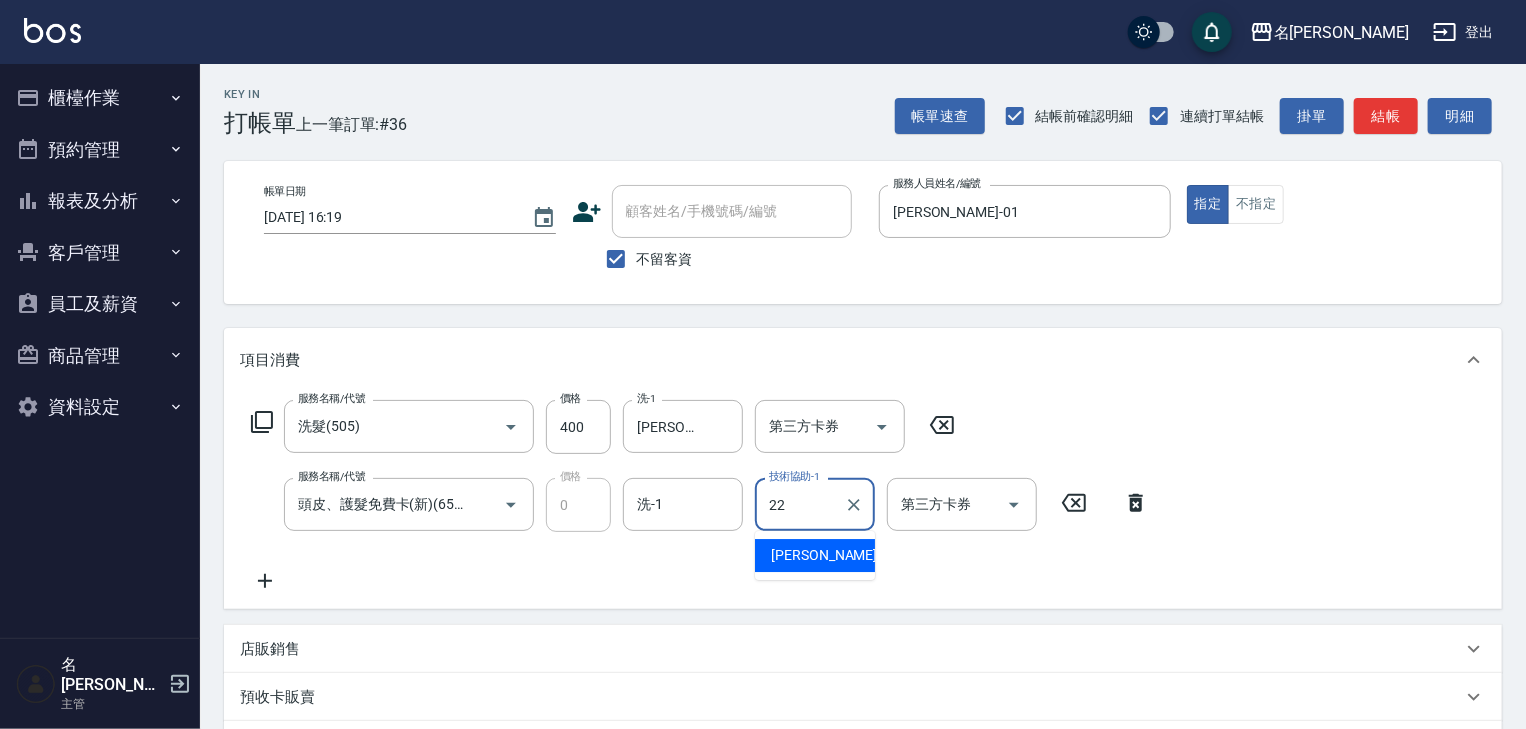 type on "[PERSON_NAME]-22" 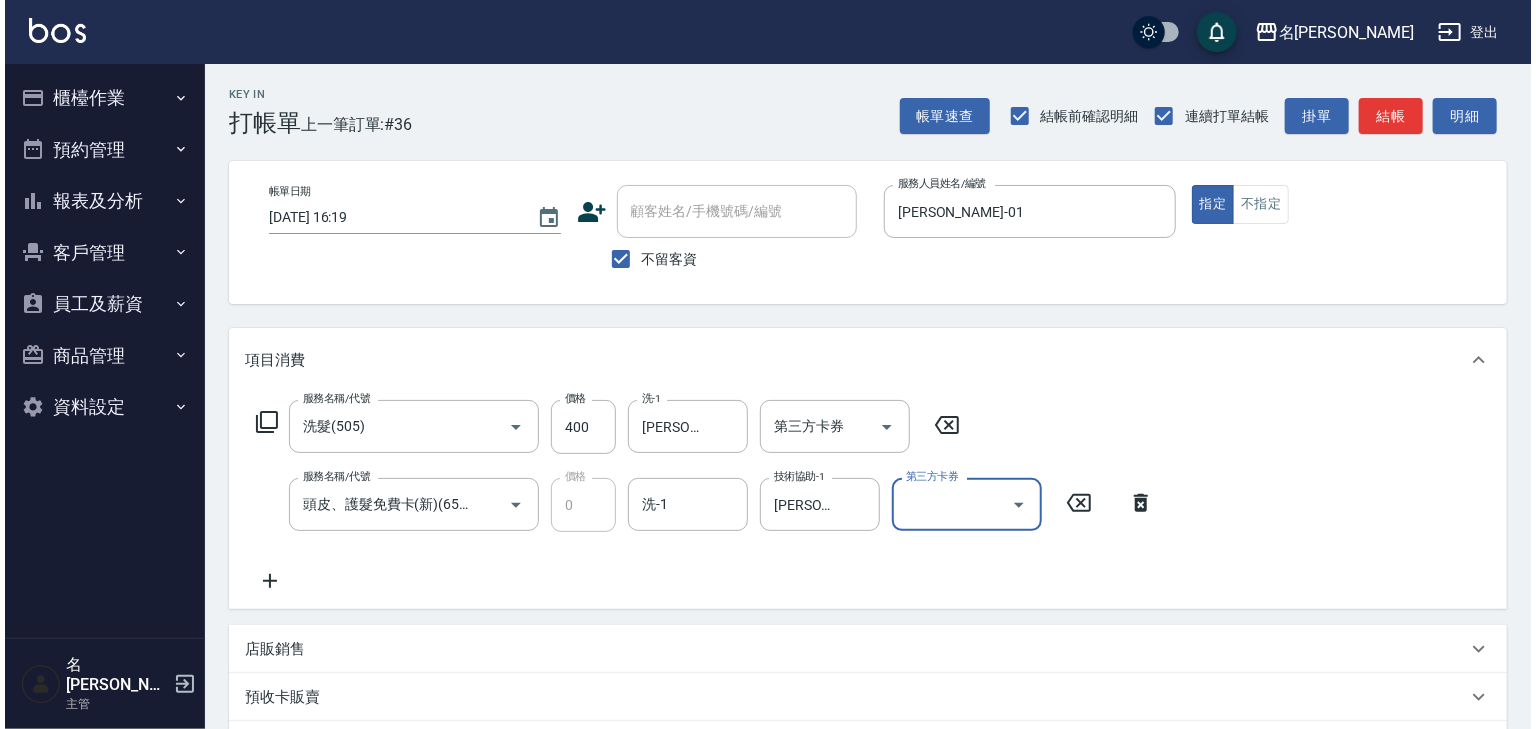 scroll, scrollTop: 312, scrollLeft: 0, axis: vertical 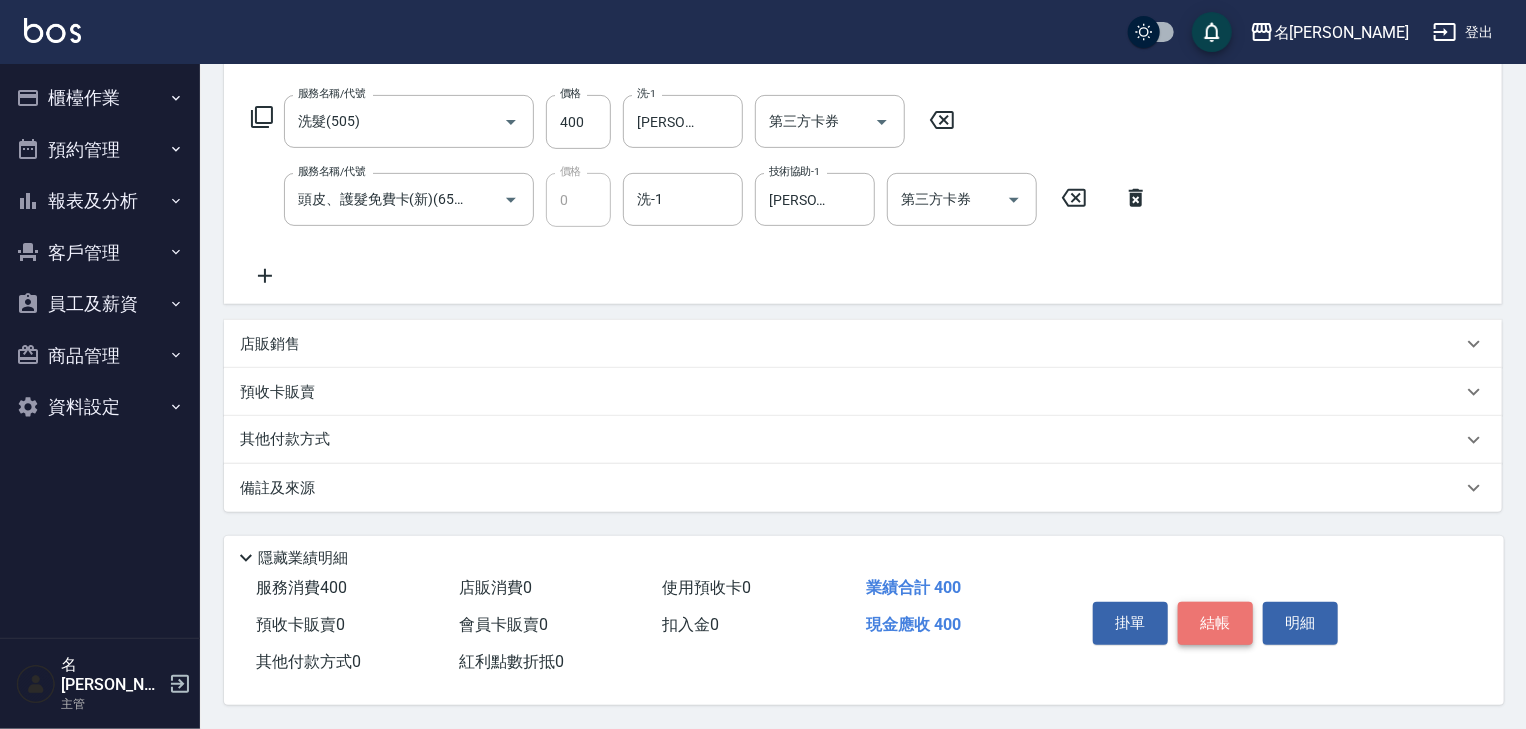 click on "結帳" at bounding box center (1215, 623) 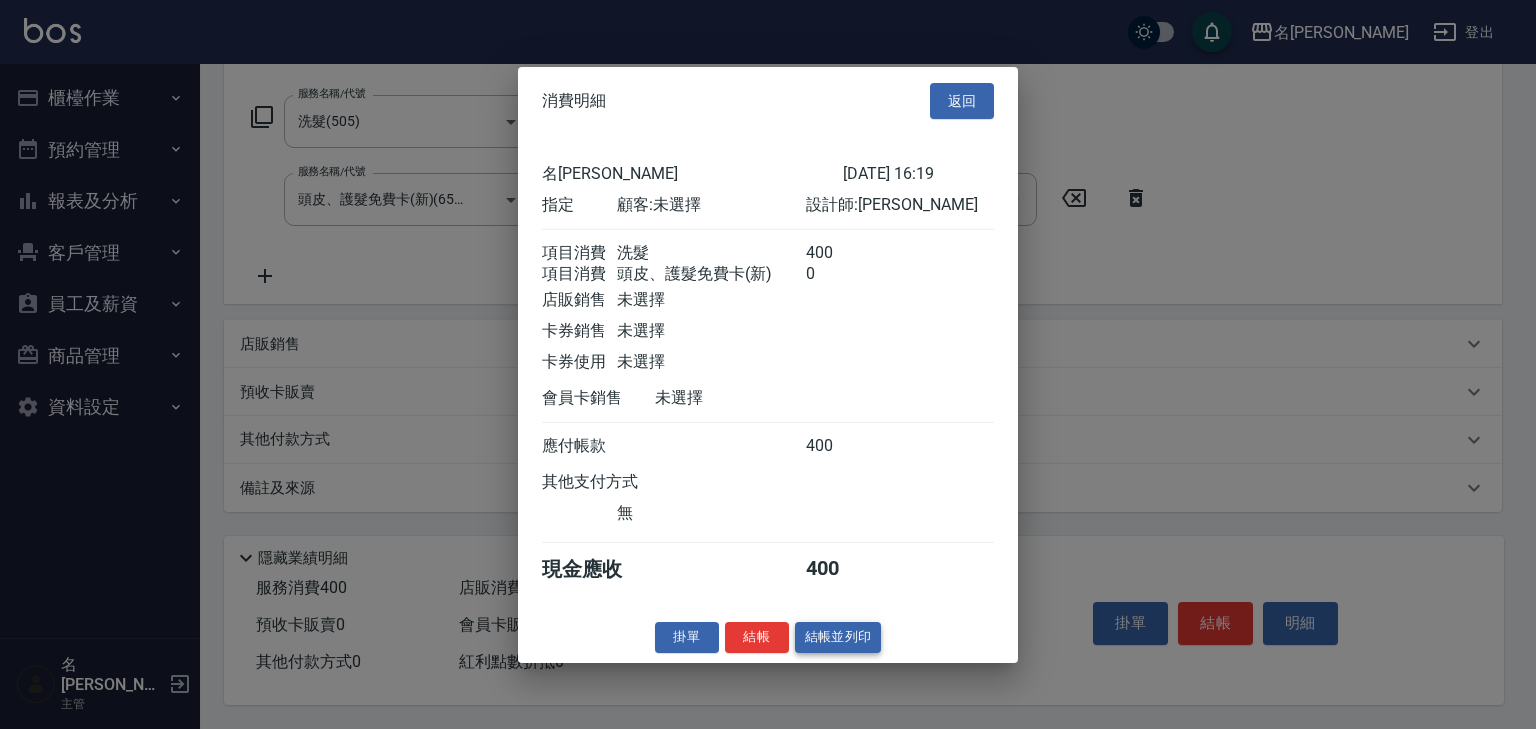 click on "結帳並列印" at bounding box center (838, 637) 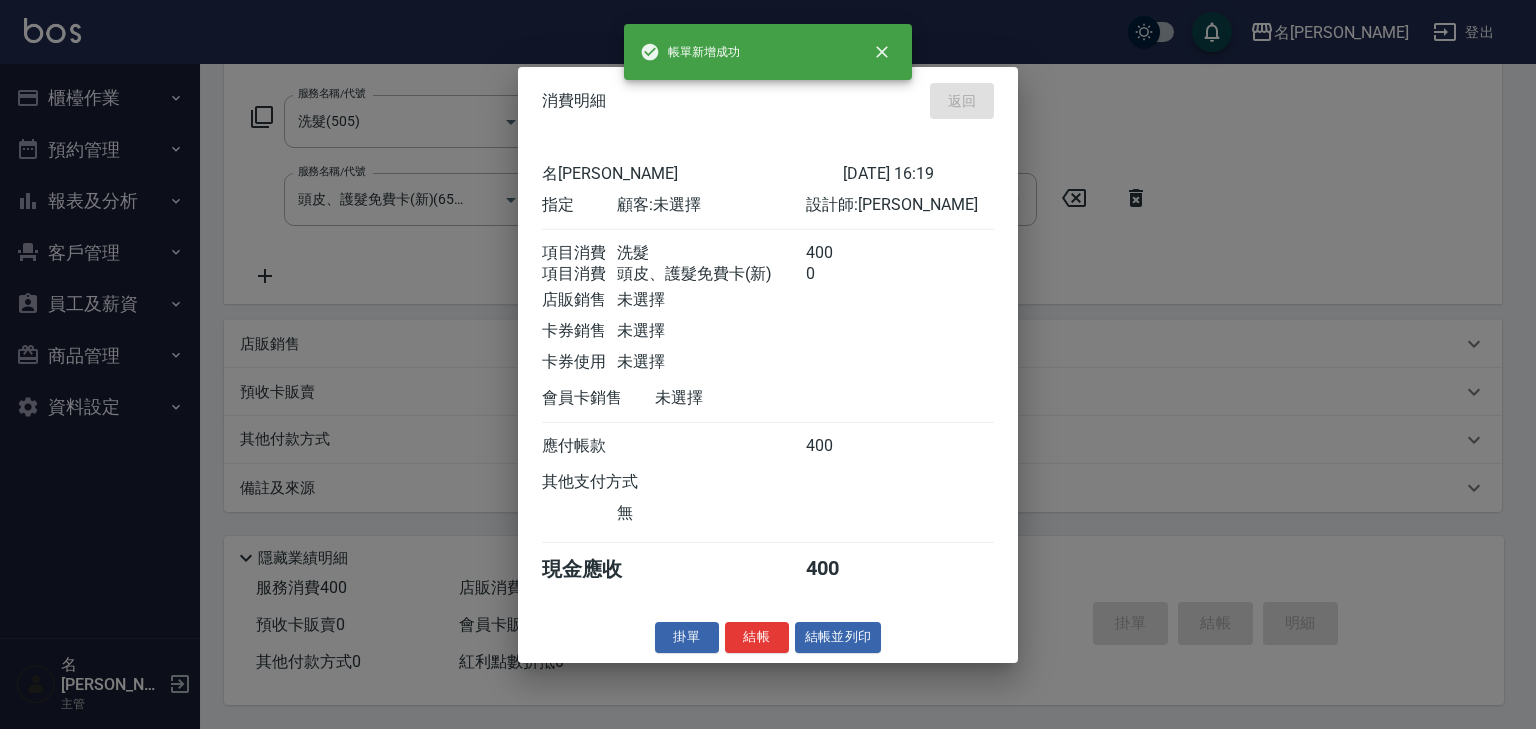 type on "2025/07/15 16:28" 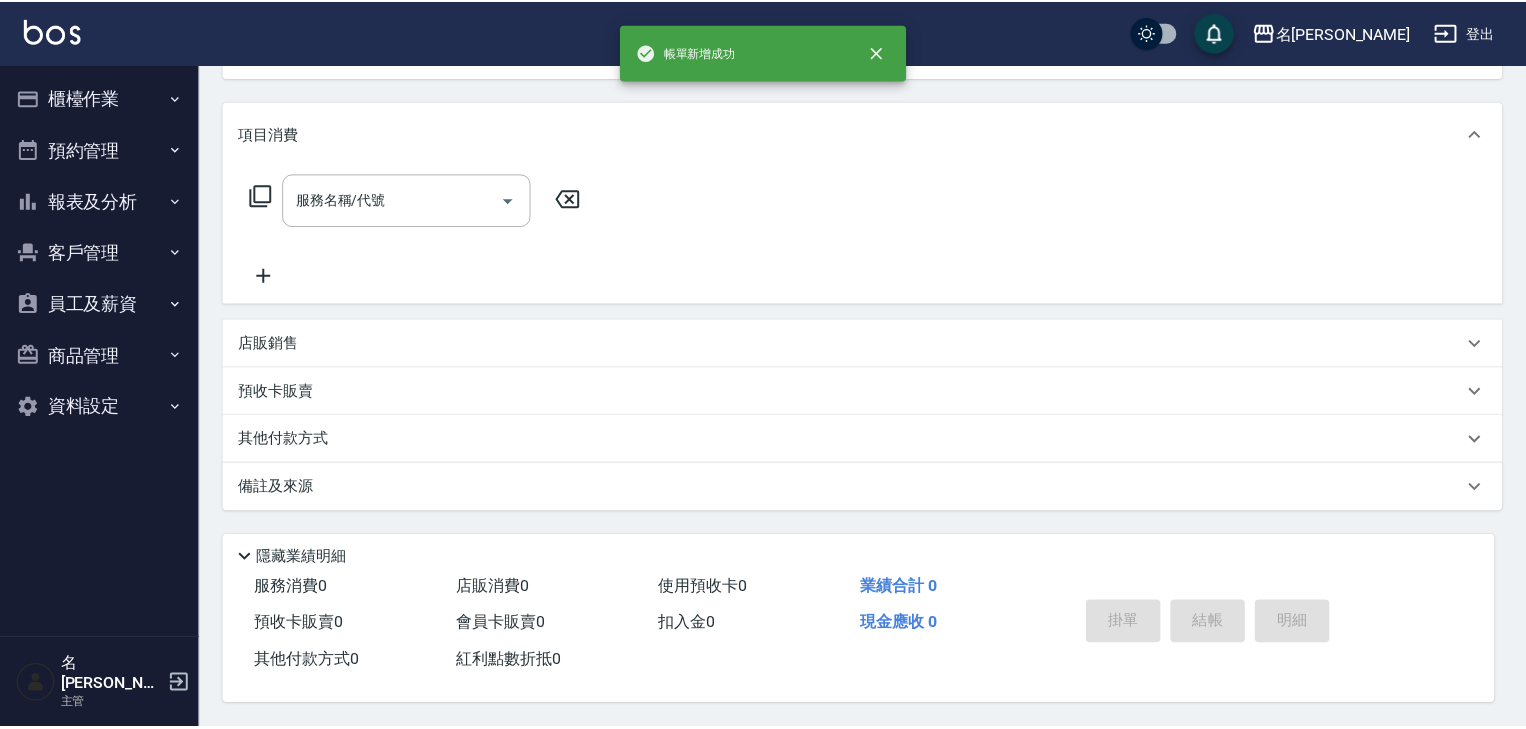 scroll, scrollTop: 0, scrollLeft: 0, axis: both 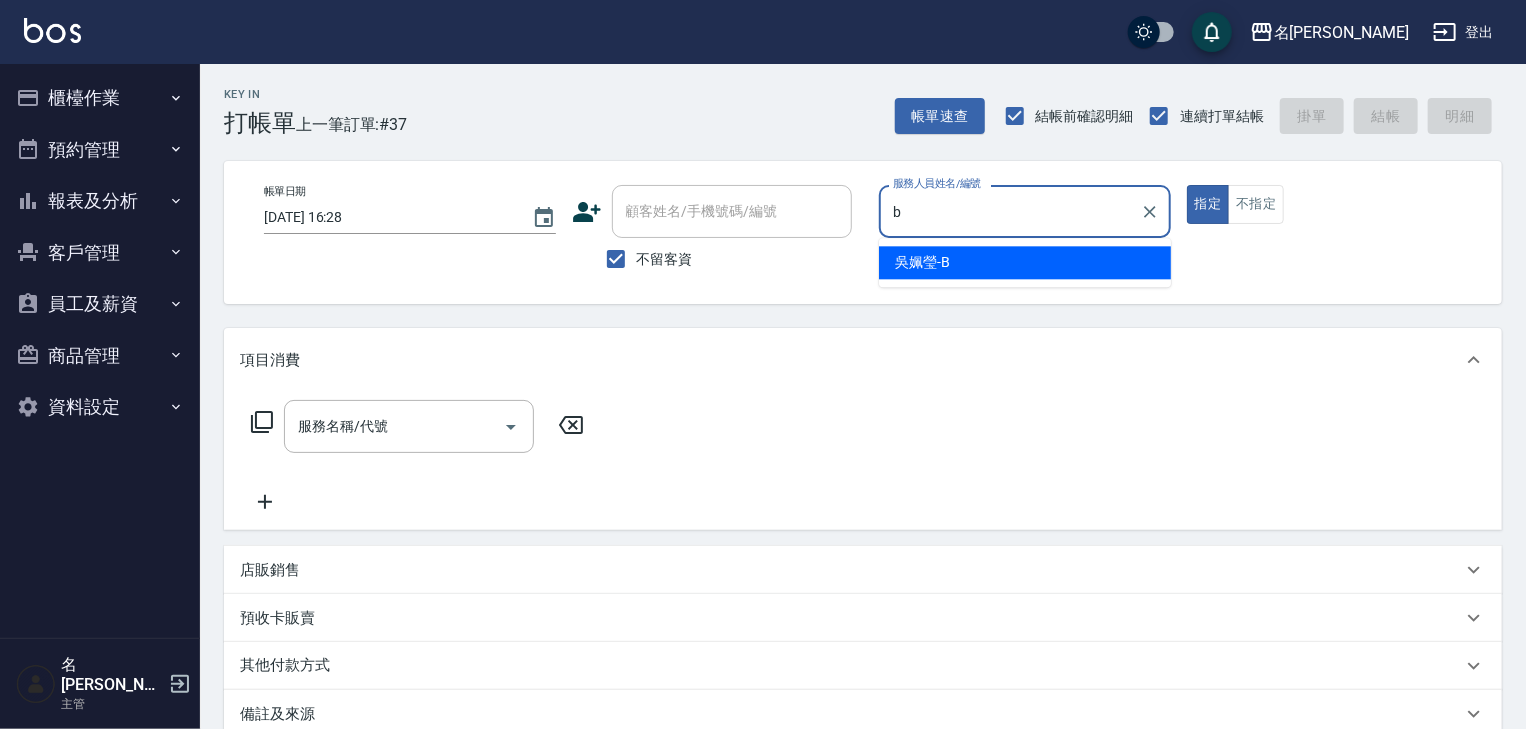 type on "[PERSON_NAME]" 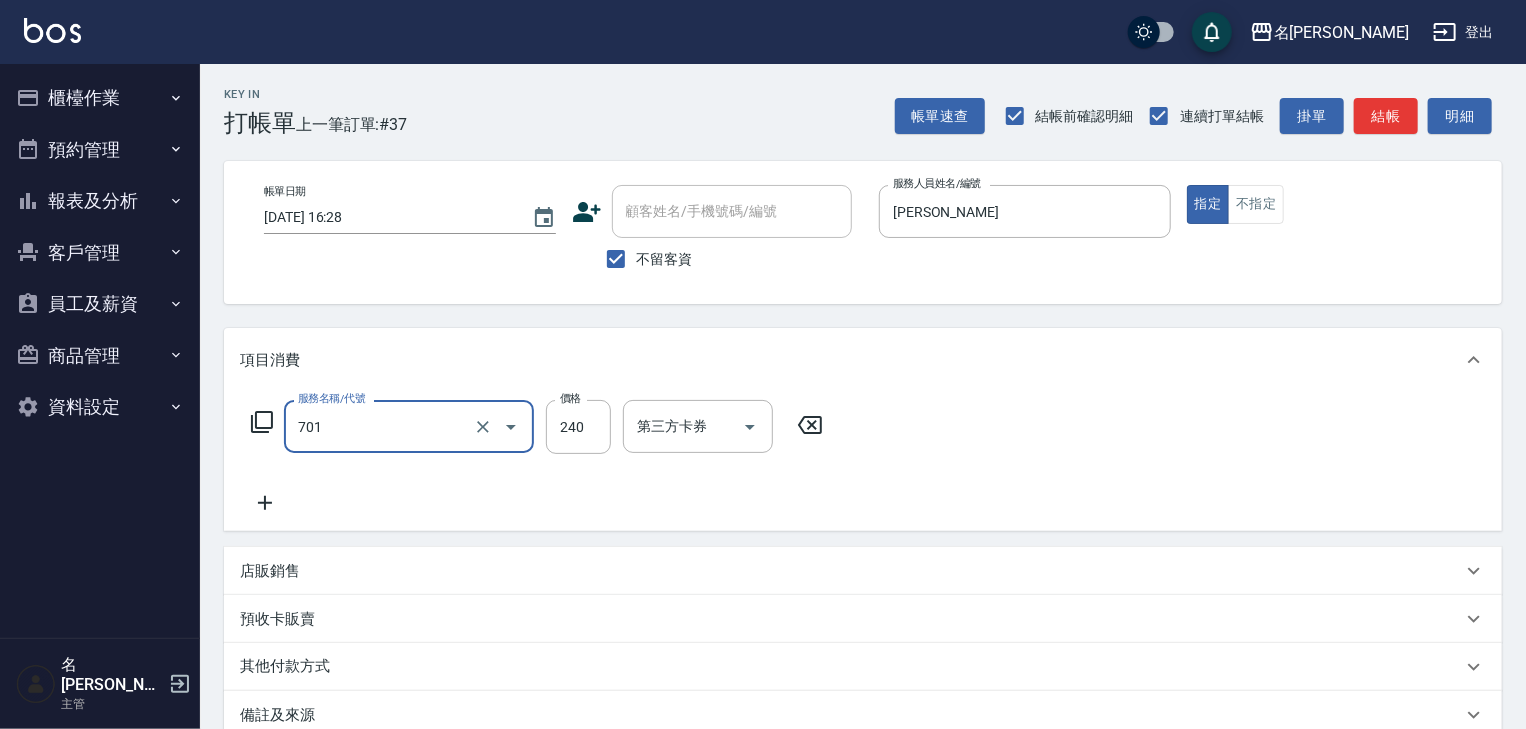 type on "梳髮(701)" 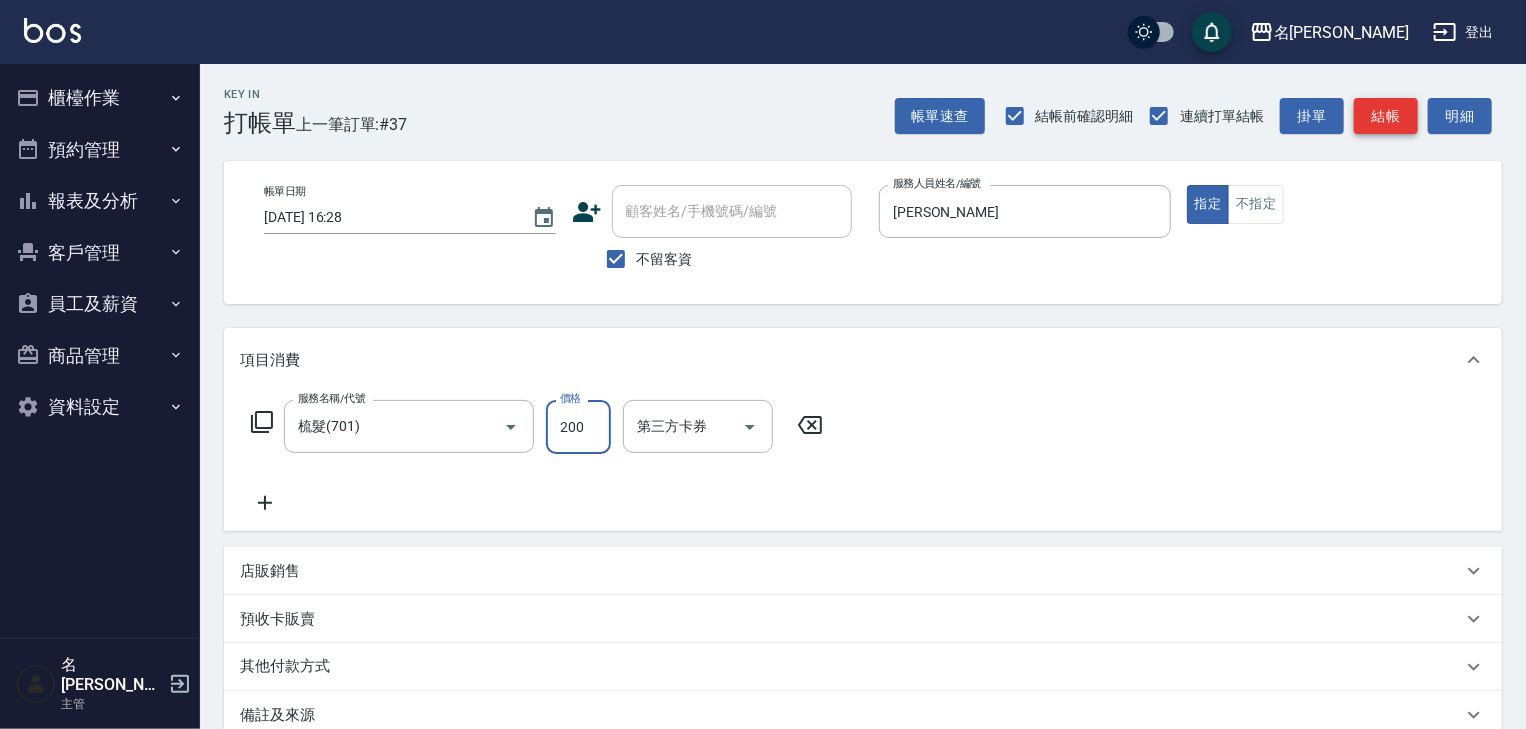 type on "200" 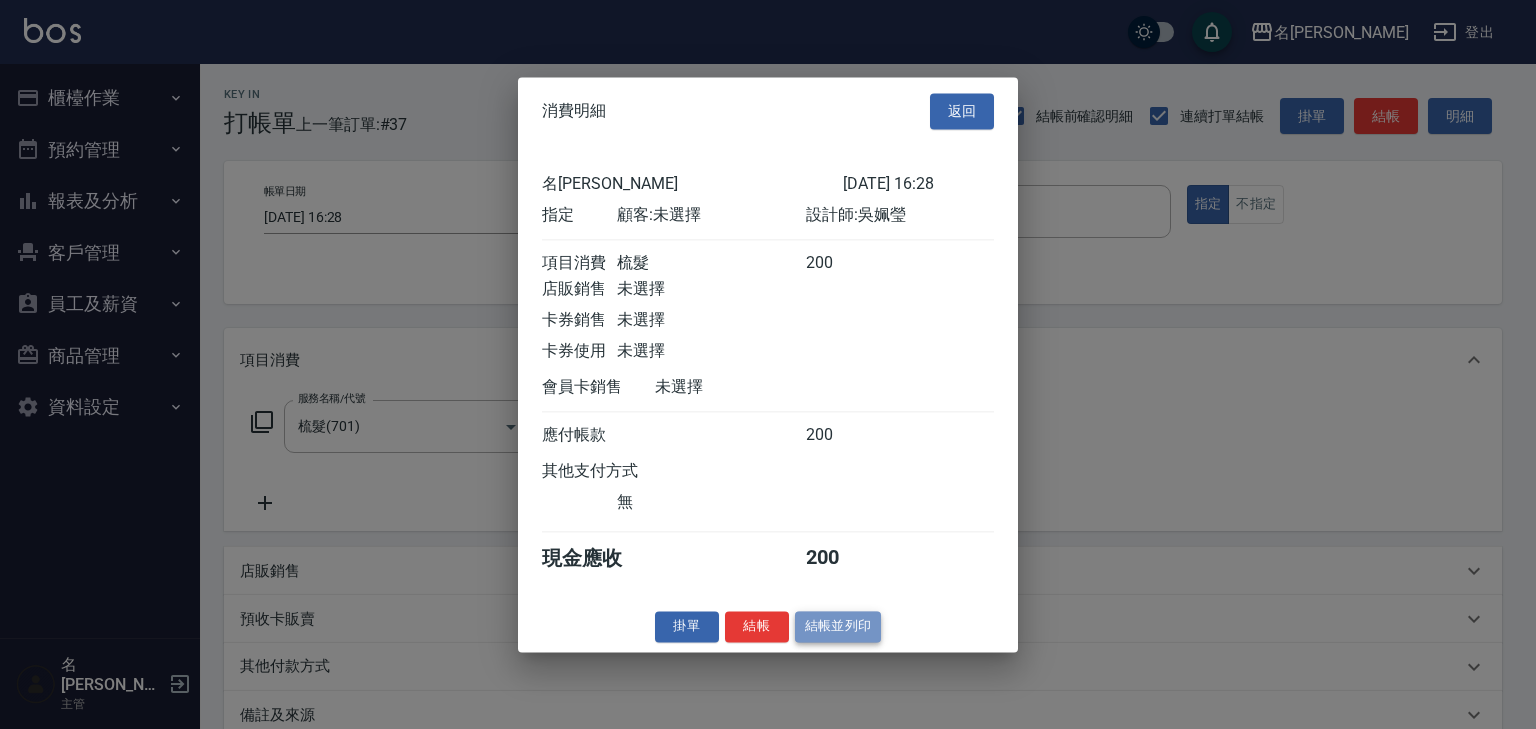 click on "結帳並列印" at bounding box center [838, 626] 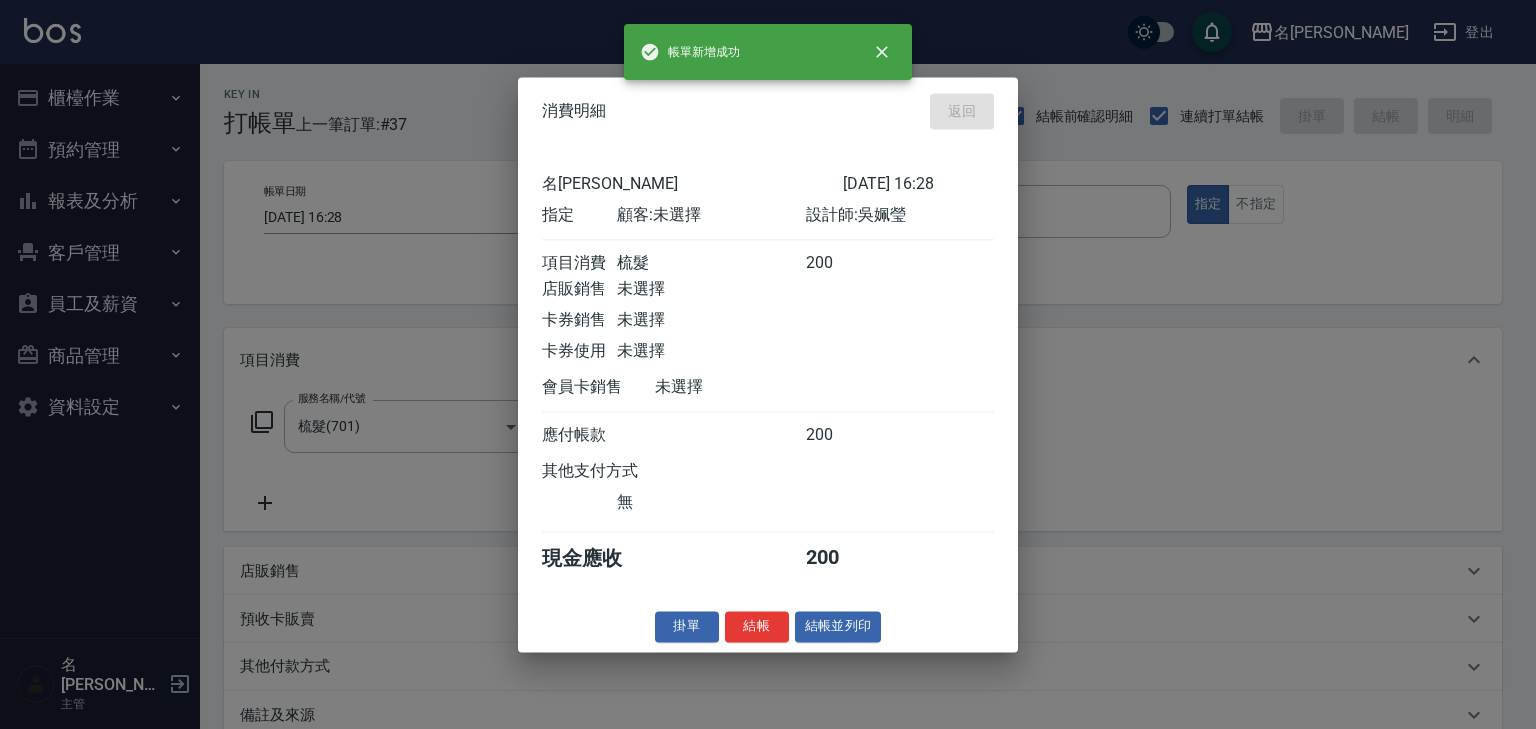 type on "2025/07/15 16:32" 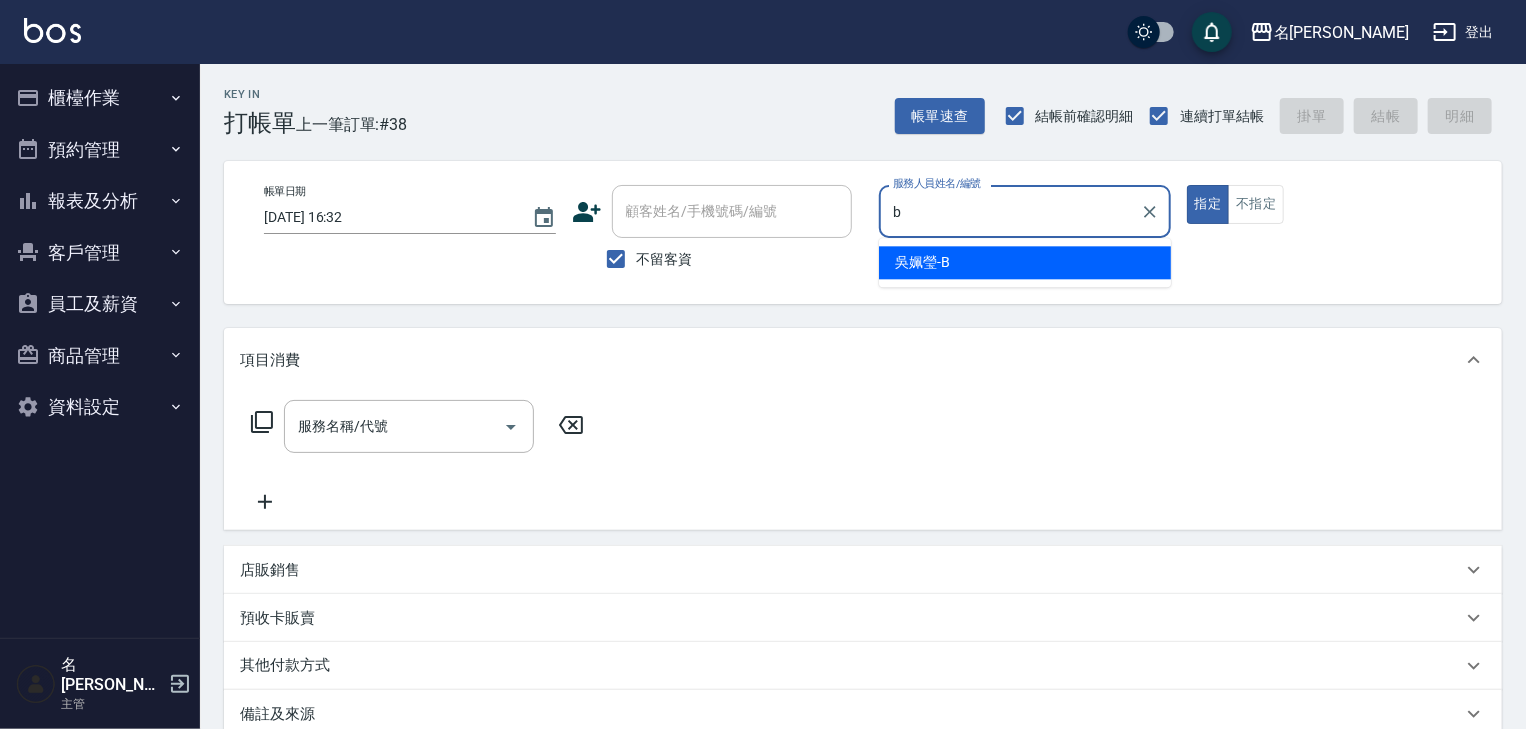 type on "[PERSON_NAME]" 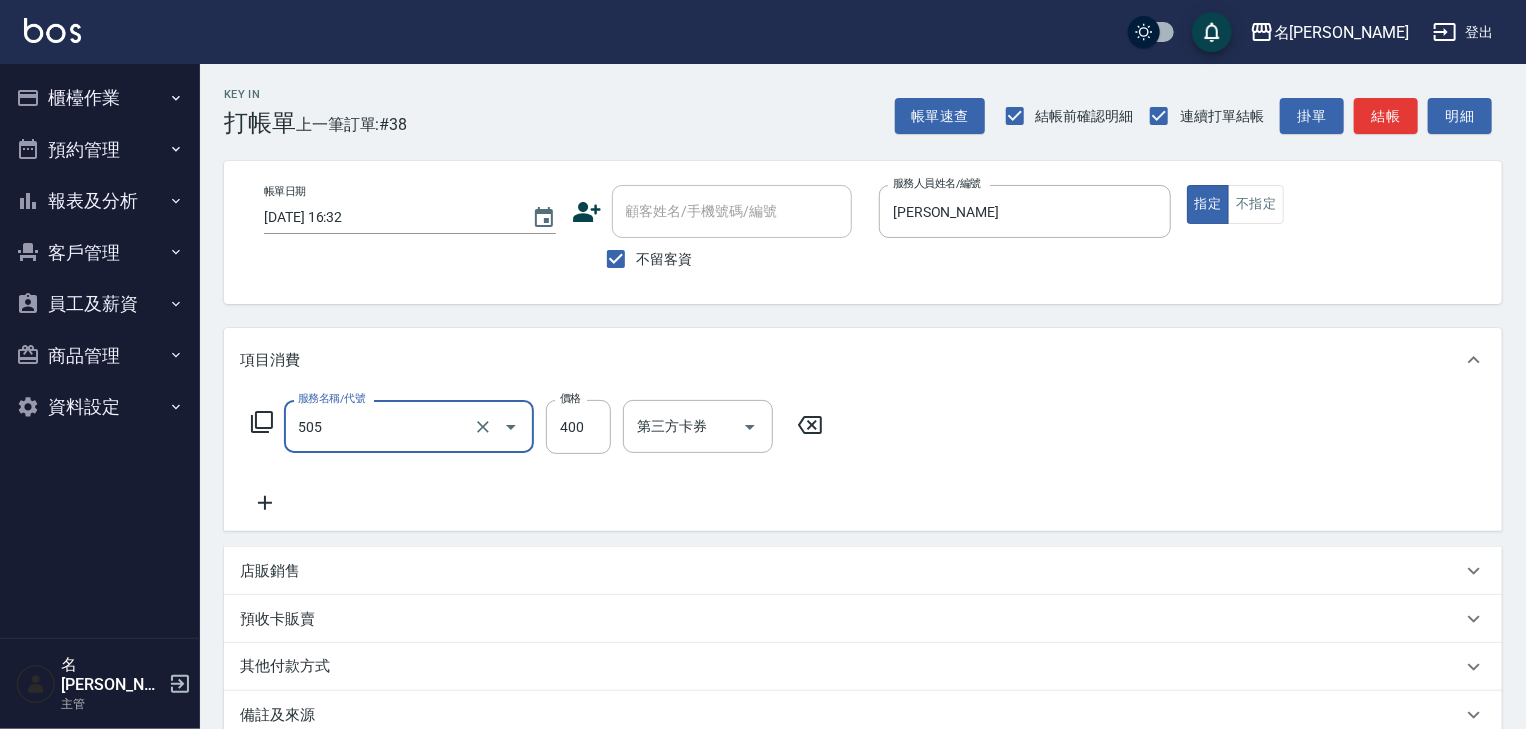 type on "洗髮(505)" 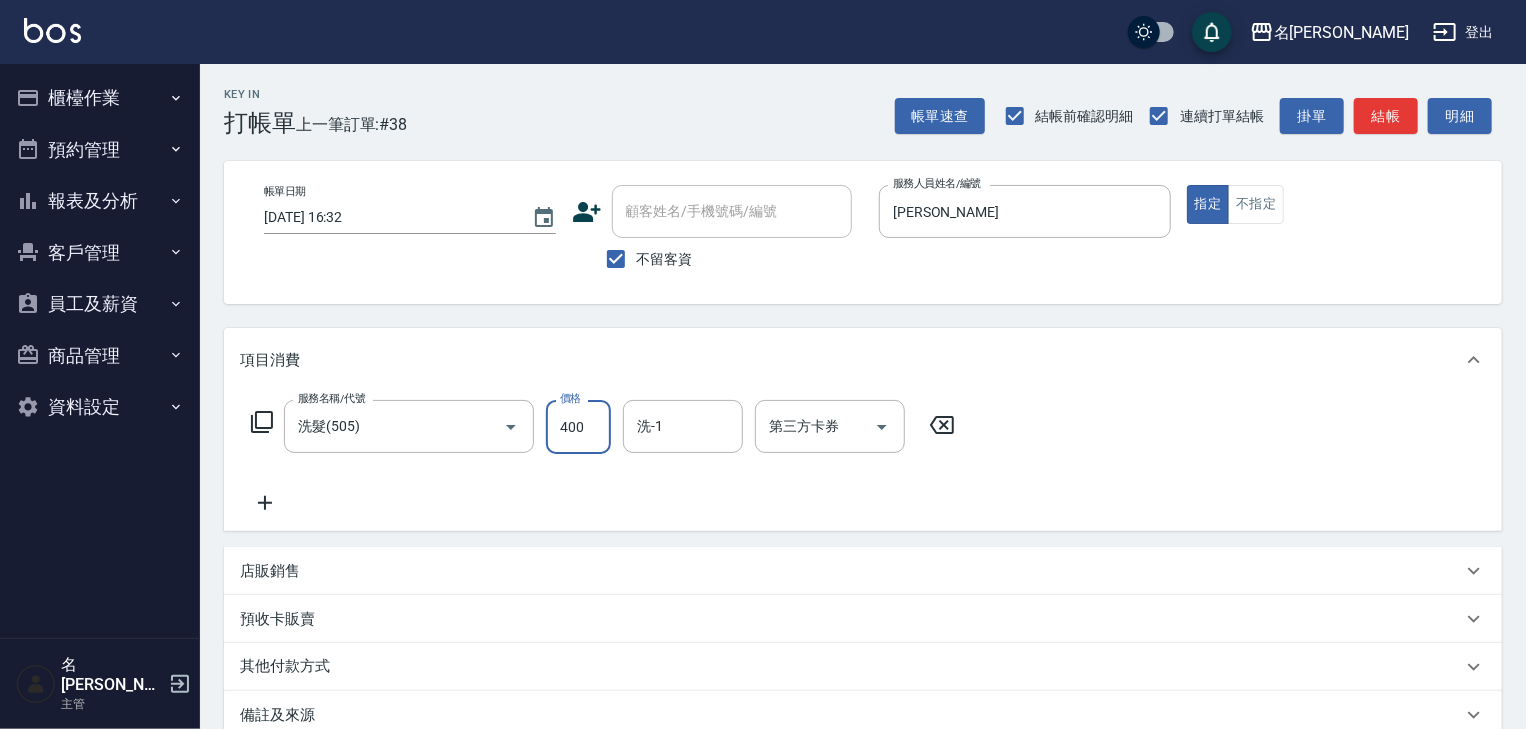 click on "Key In 打帳單 上一筆訂單:#38 帳單速查 結帳前確認明細 連續打單結帳 掛單 結帳 明細 帳單日期 2025/07/15 16:32 顧客姓名/手機號碼/編號 顧客姓名/手機號碼/編號 不留客資 服務人員姓名/編號 吳姵瑩-B 服務人員姓名/編號 指定 不指定 項目消費 服務名稱/代號 洗髮(505) 服務名稱/代號 價格 400 價格 洗-1 洗-1 第三方卡券 第三方卡券 店販銷售 服務人員姓名/編號 服務人員姓名/編號 商品代號/名稱 商品代號/名稱 預收卡販賣 卡券名稱/代號 卡券名稱/代號 其他付款方式 其他付款方式 其他付款方式 備註及來源 備註 備註 訂單來源 ​ 訂單來源 隱藏業績明細 服務消費  400 店販消費  0 使用預收卡  0 業績合計   400 預收卡販賣  0 會員卡販賣  0 扣入金  0 現金應收   400 其他付款方式  0 紅利點數折抵  0 掛單 結帳 明細" at bounding box center (863, 510) 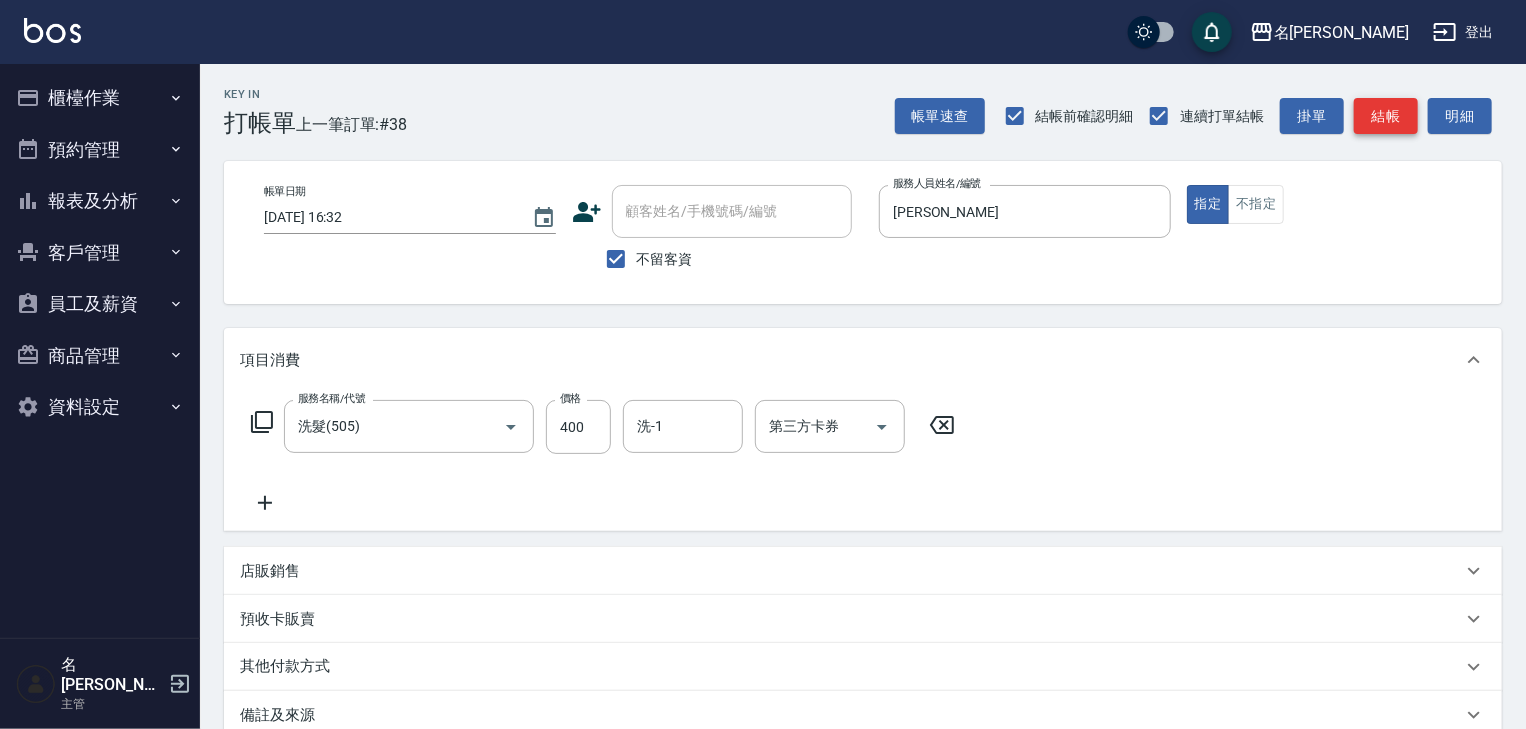 click on "結帳" at bounding box center (1386, 116) 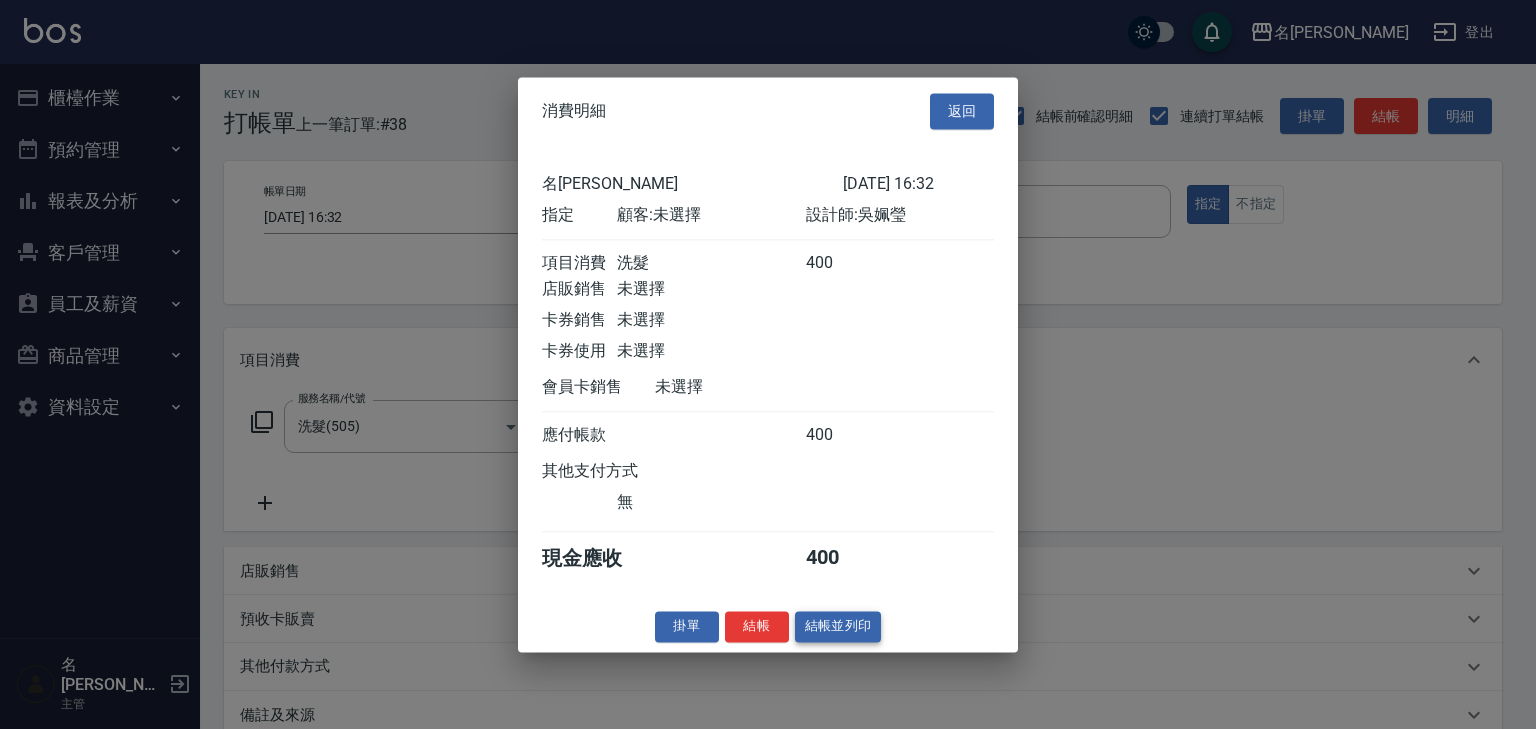 click on "結帳並列印" at bounding box center (838, 626) 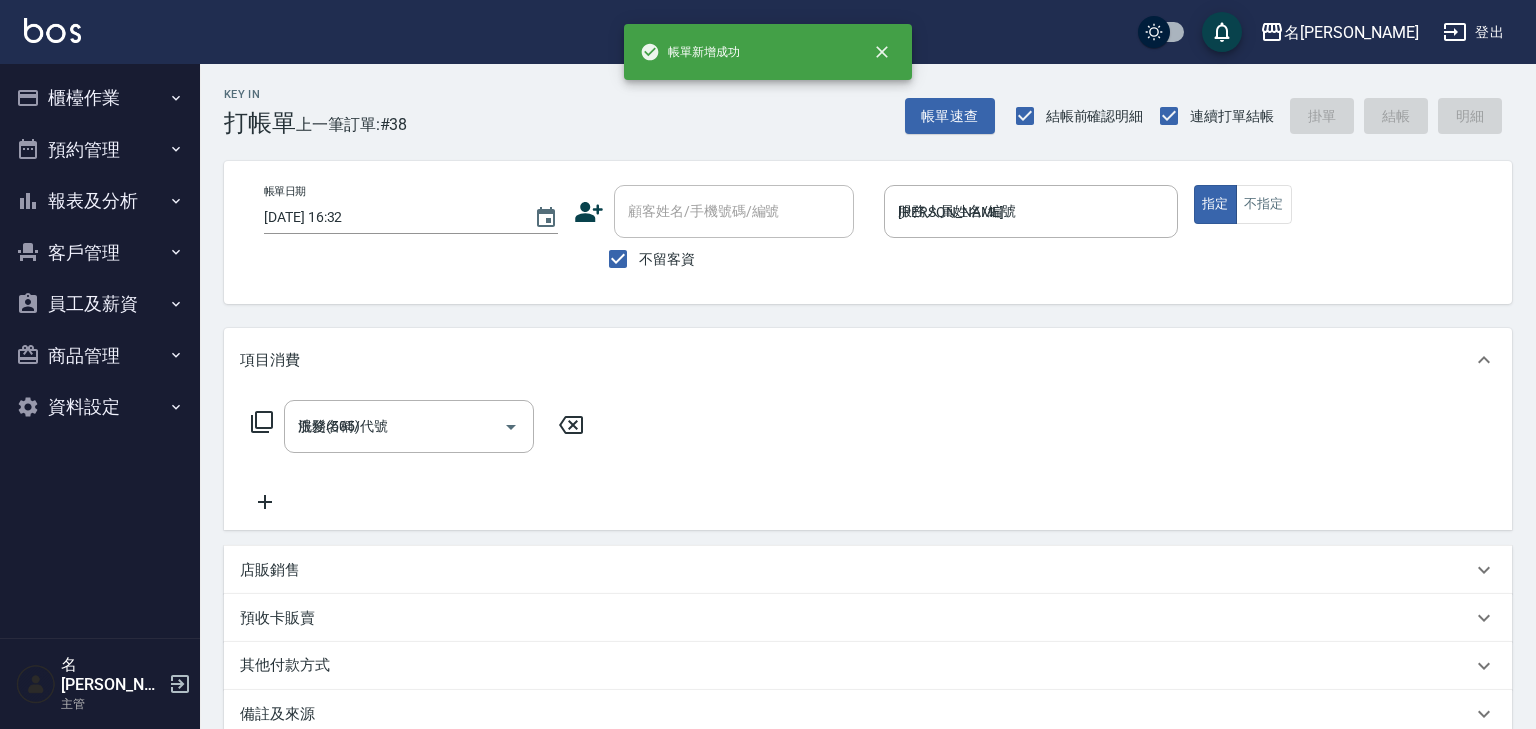 type on "2025/07/15 16:33" 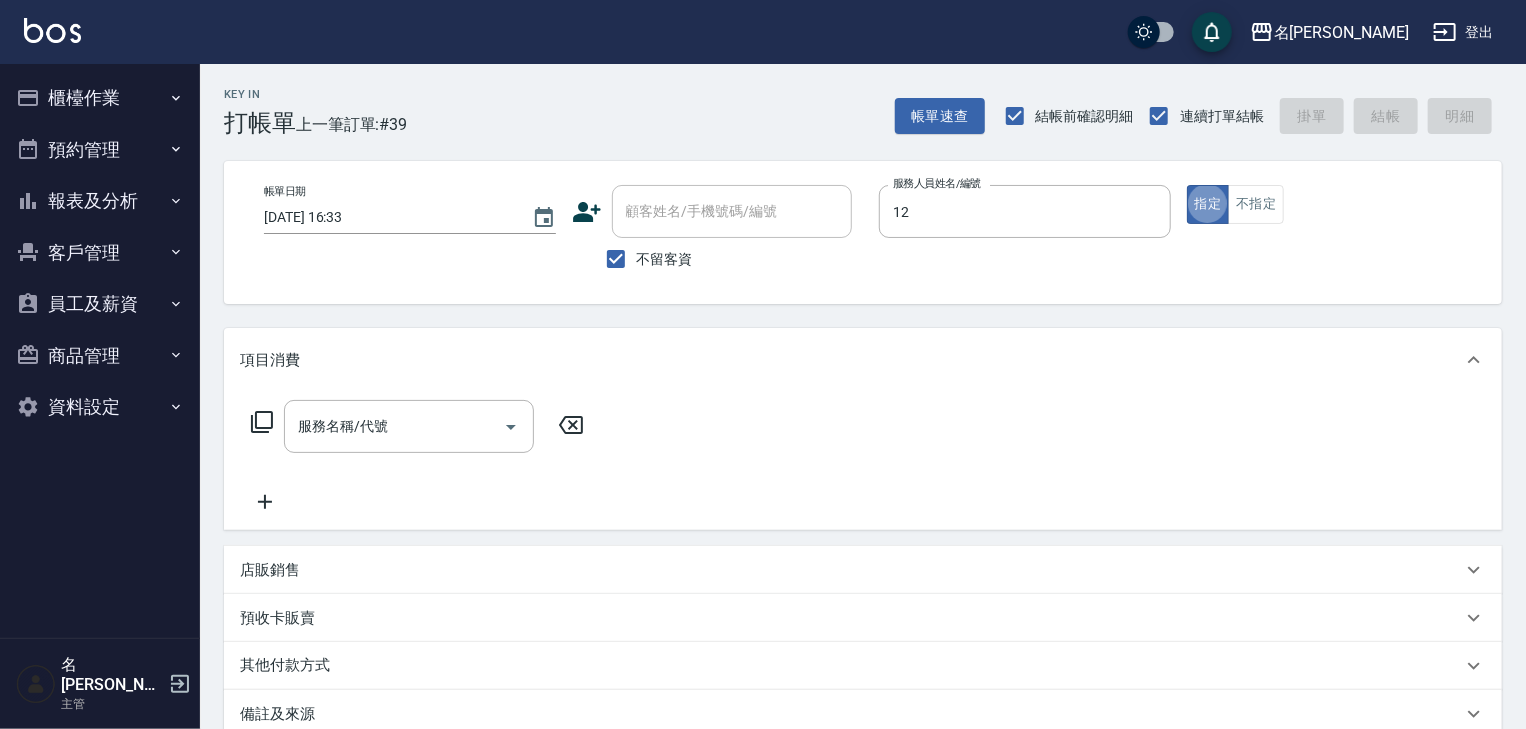type on "林佳穎-12" 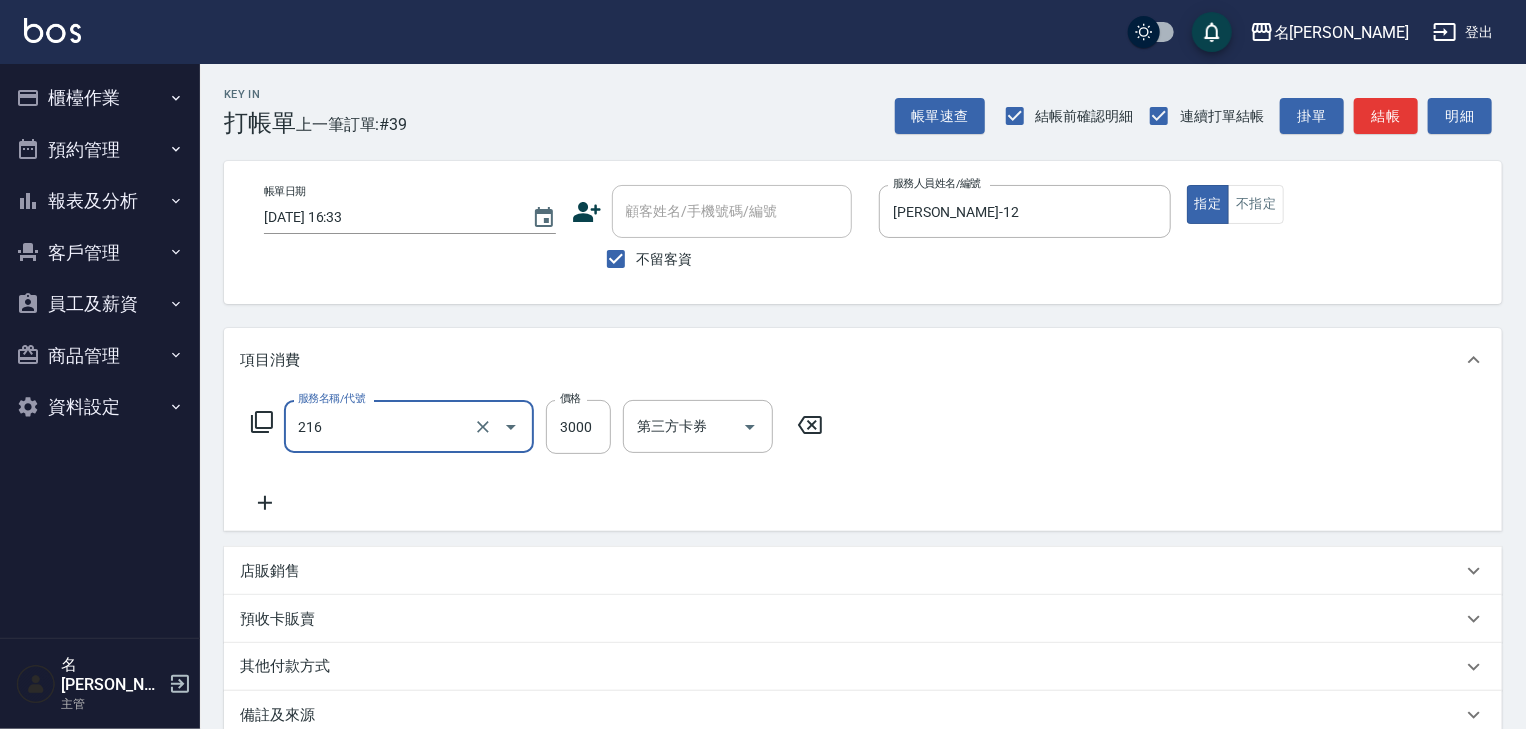 type on "陶瓷、溫朔燙(自備)(216)" 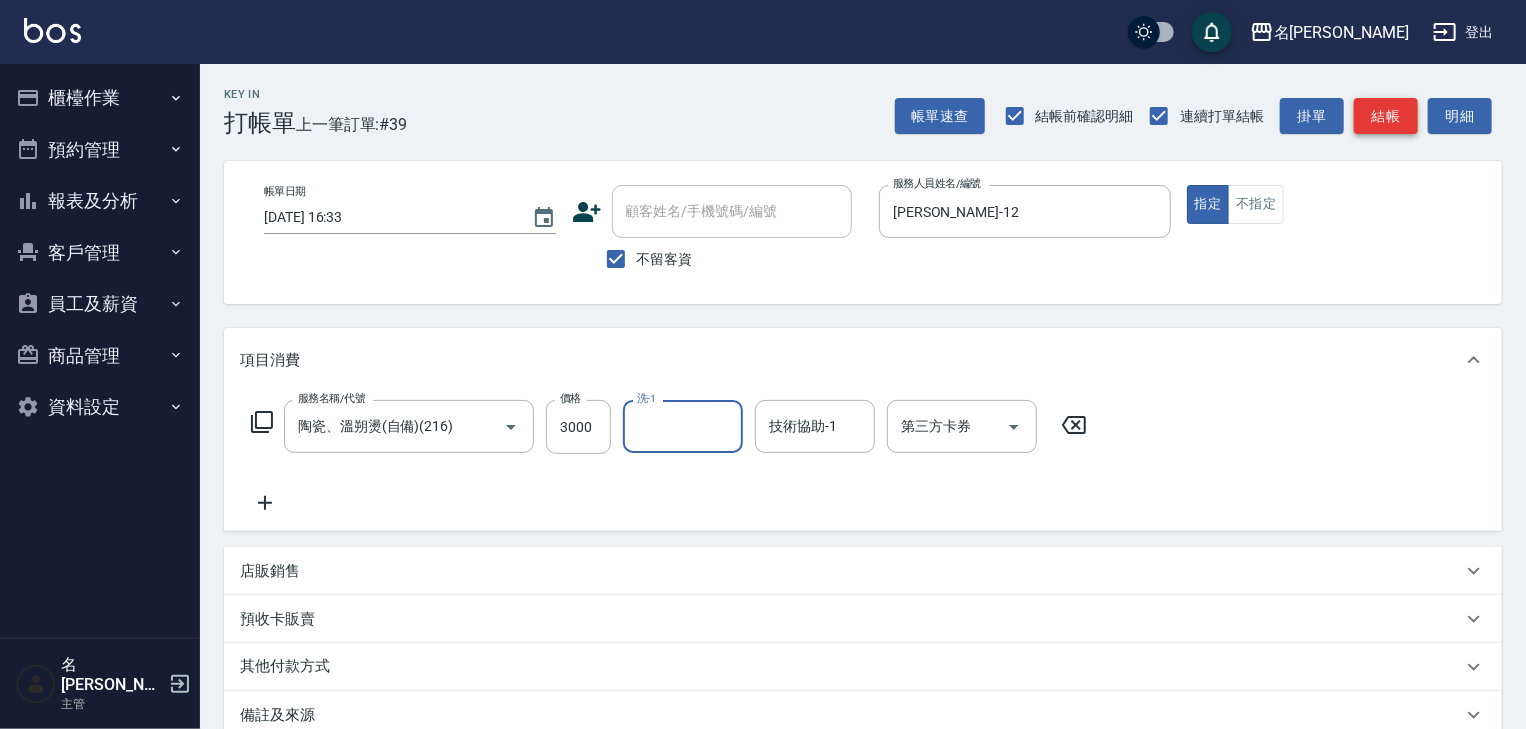 click on "結帳" at bounding box center (1386, 116) 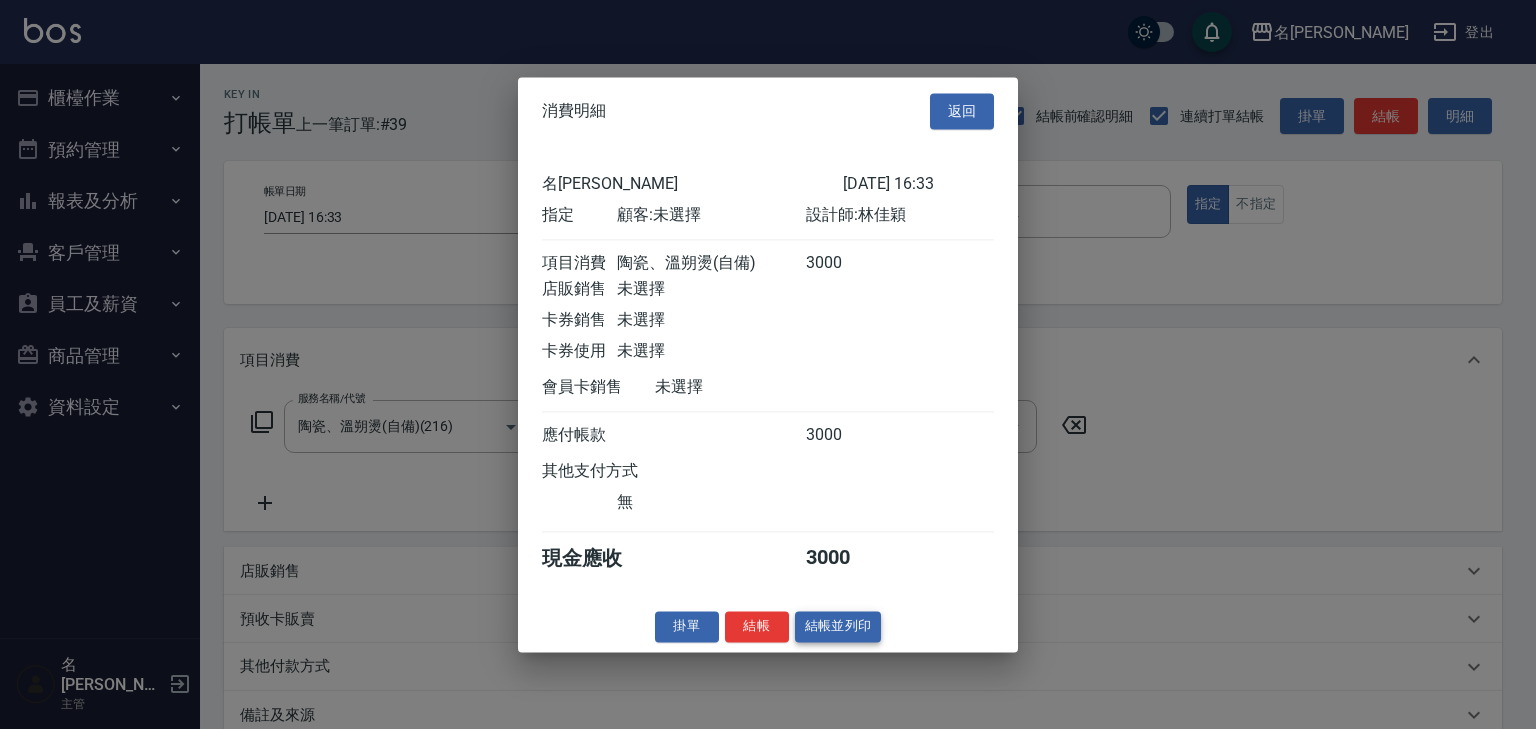 click on "結帳並列印" at bounding box center [838, 626] 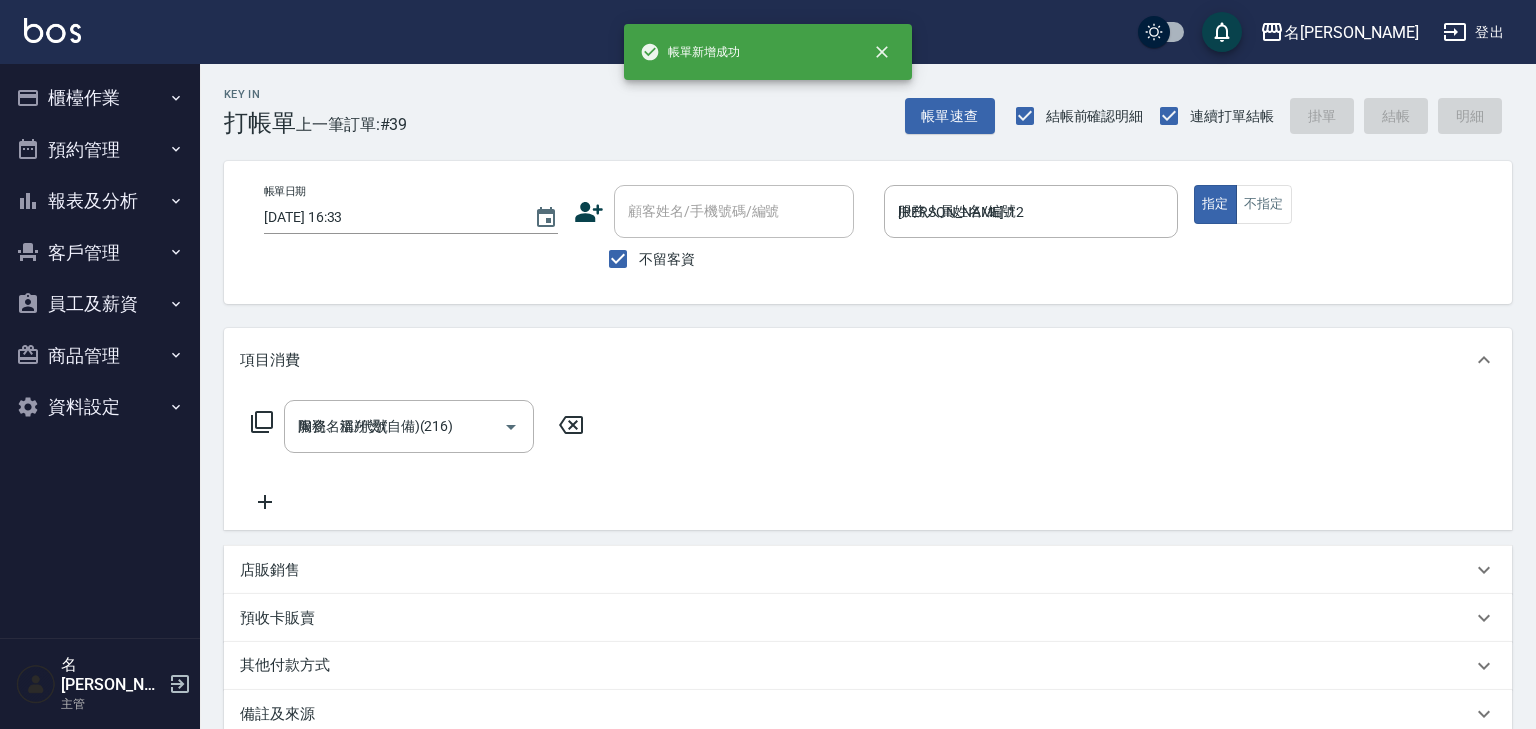 type on "2025/07/15 16:35" 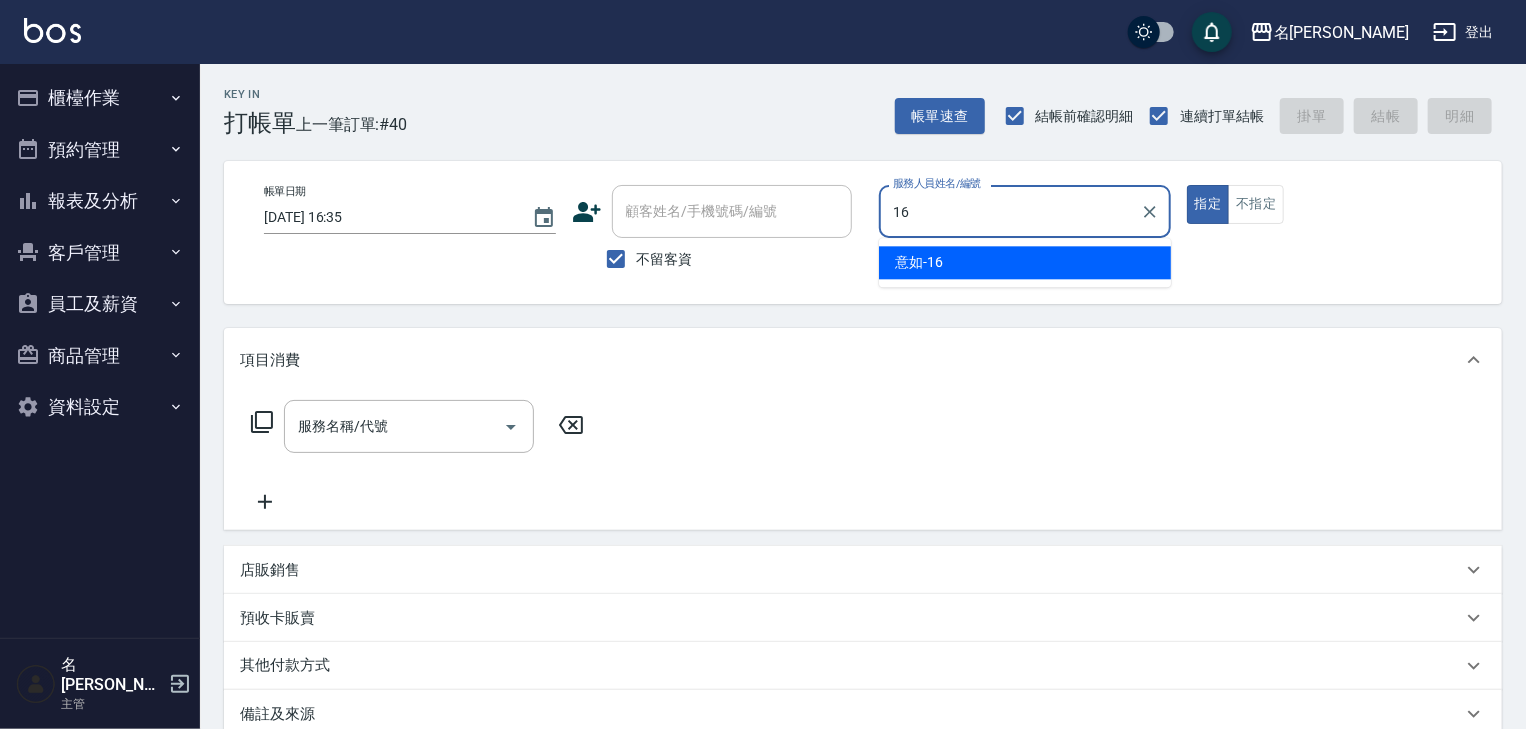 type on "意如-16" 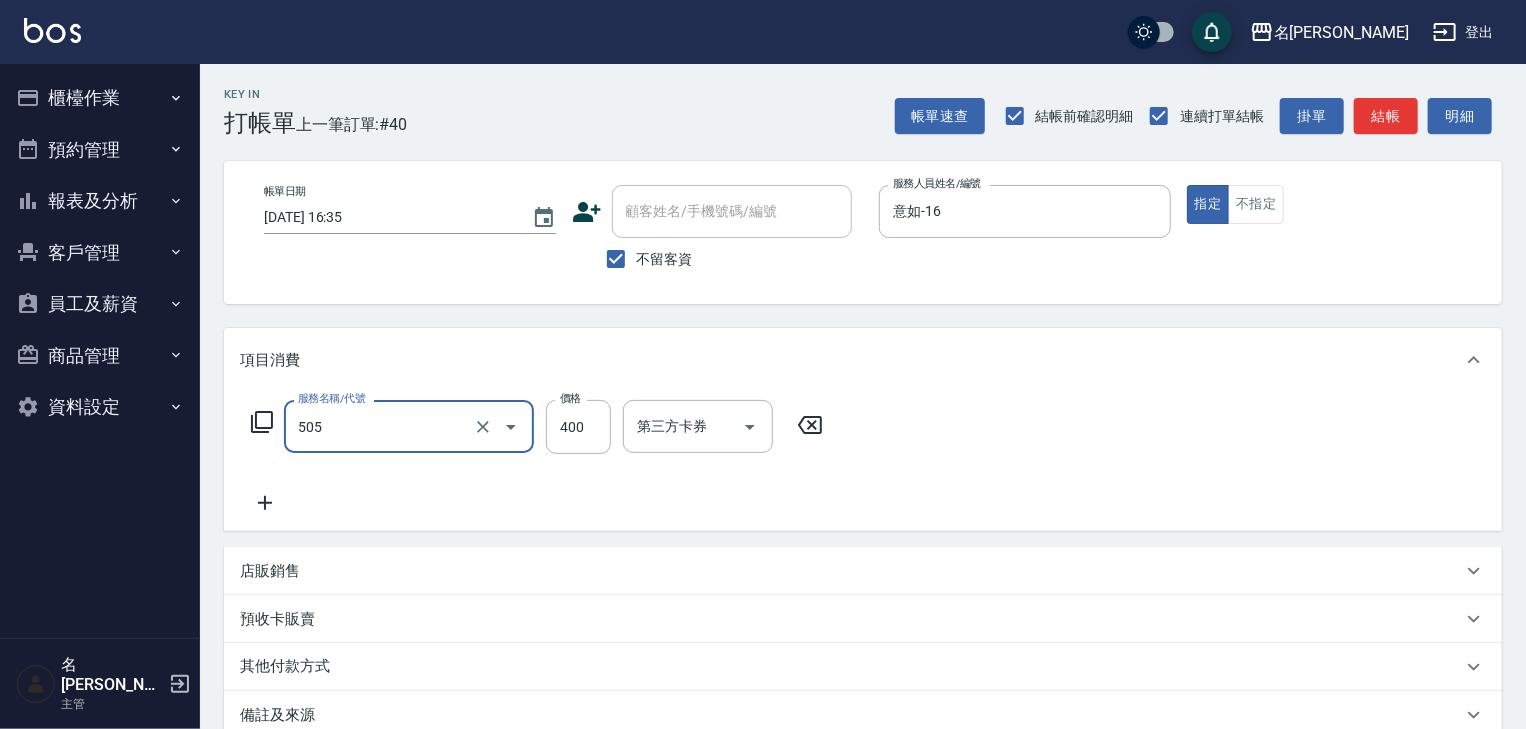 type on "洗髮(505)" 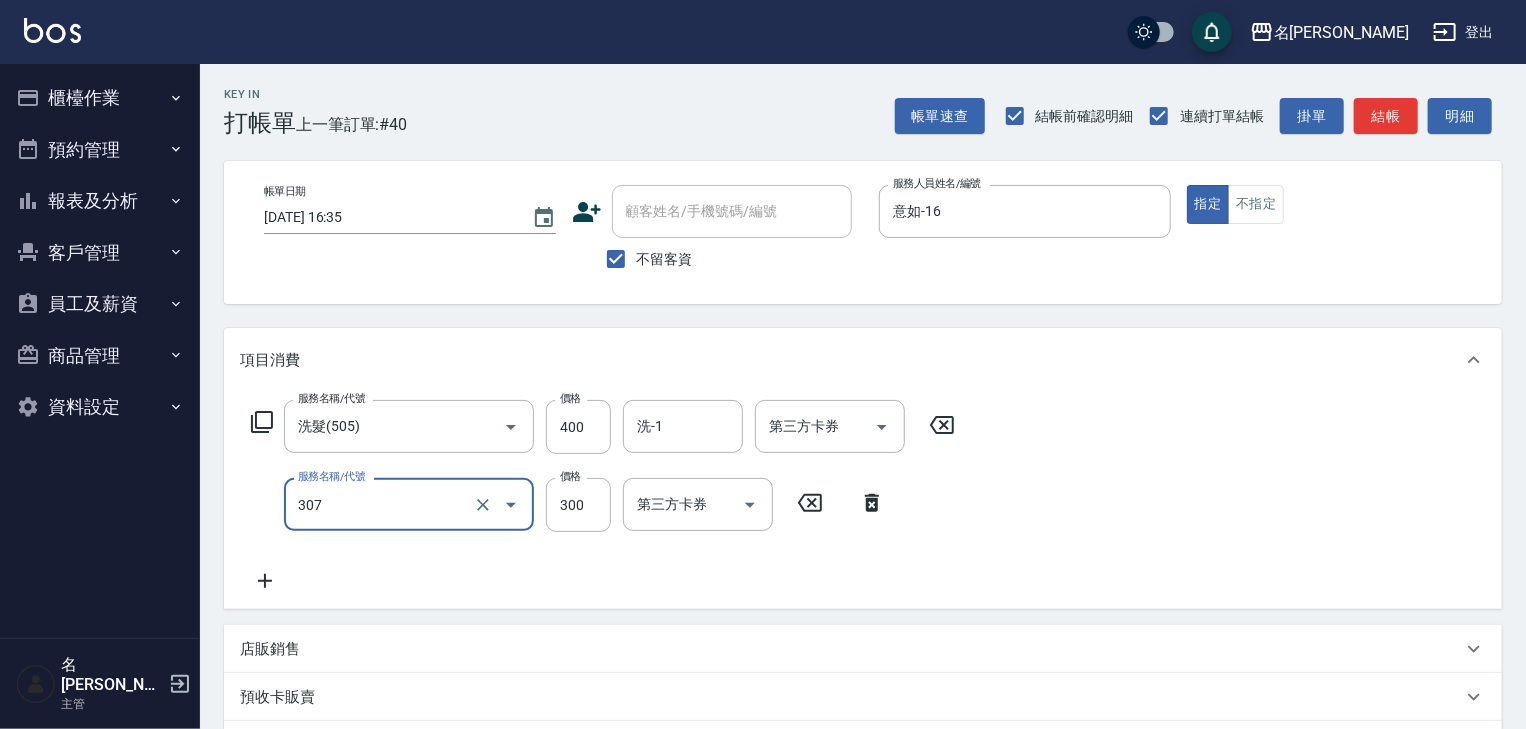 type on "剪髮(307)" 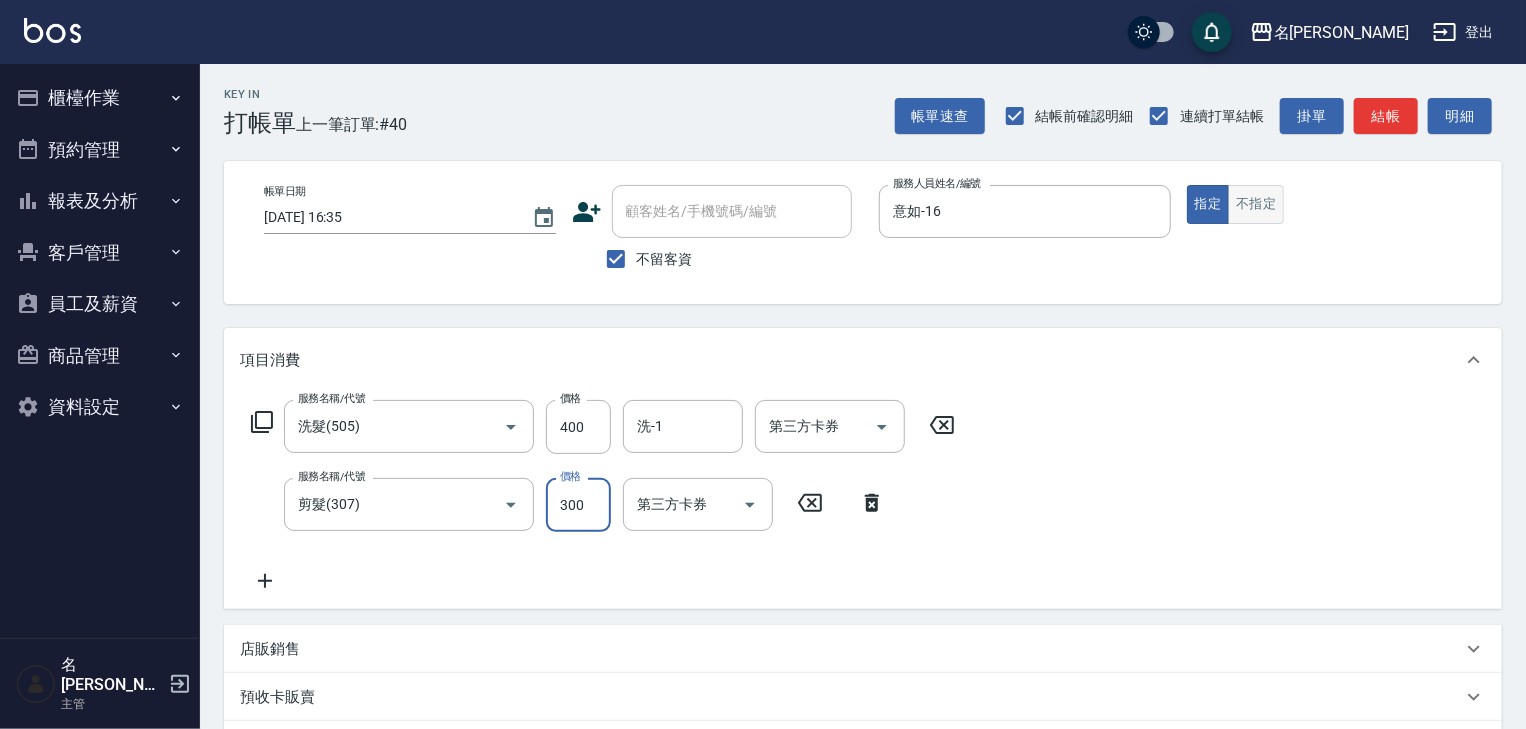 click on "不指定" at bounding box center [1256, 204] 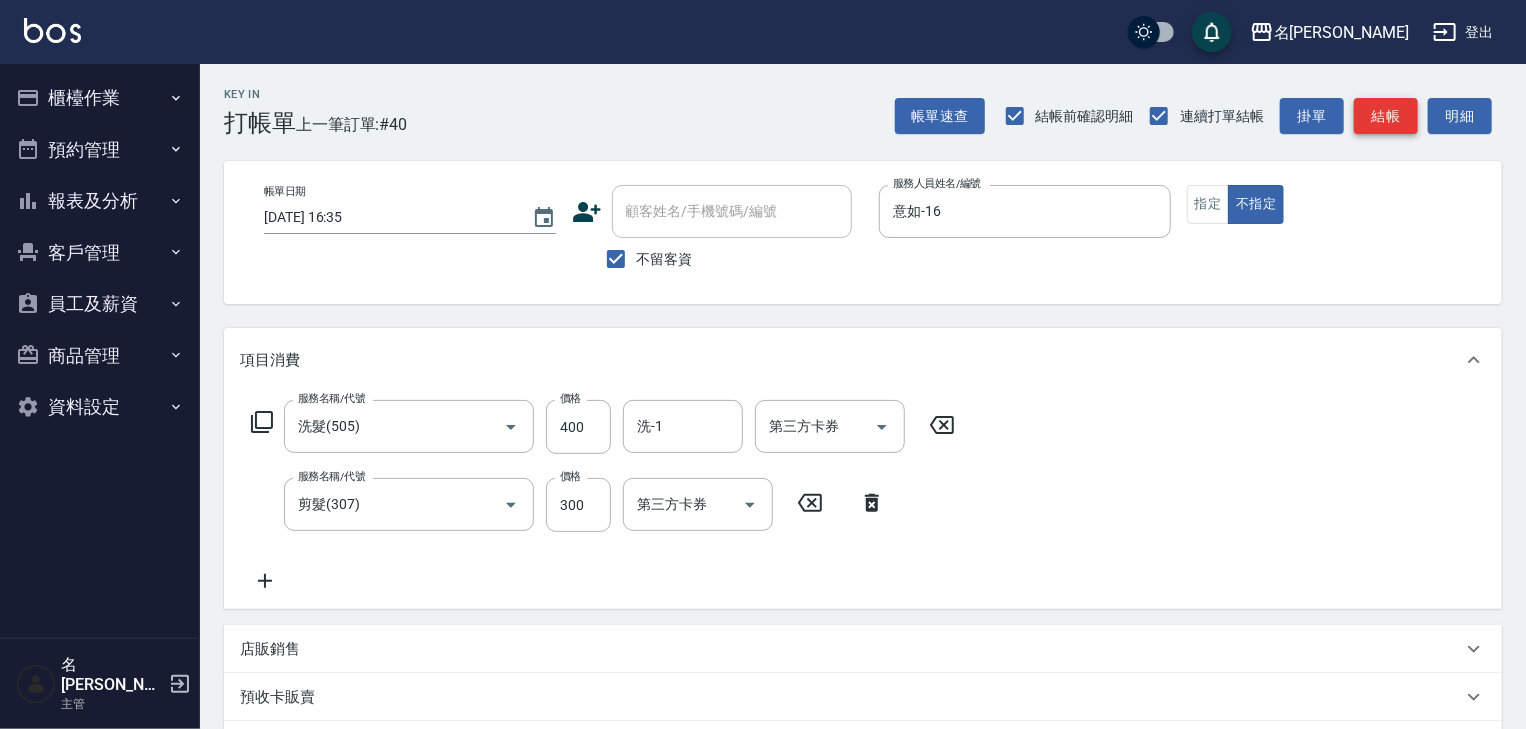 click on "結帳" at bounding box center [1386, 116] 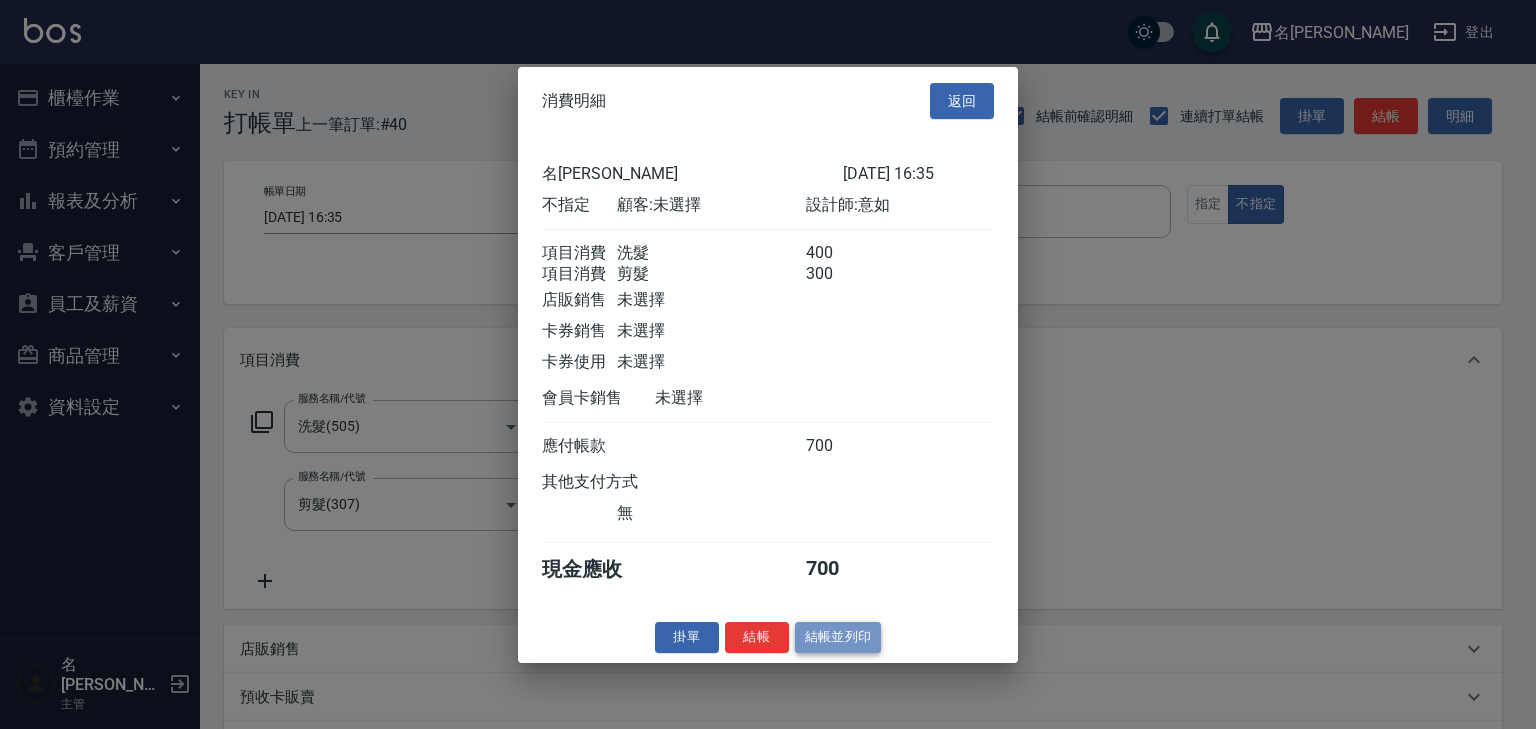 click on "結帳並列印" at bounding box center [838, 637] 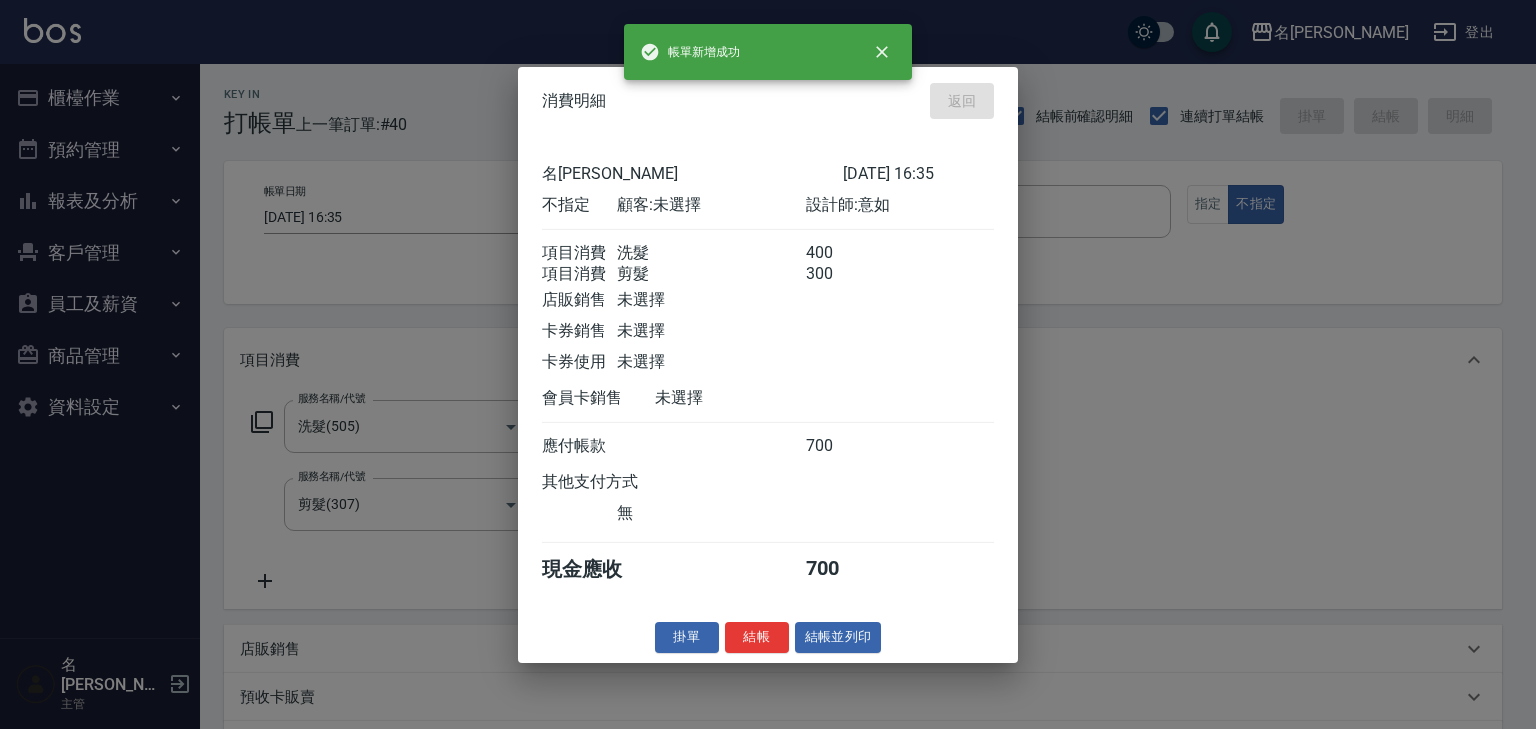 type on "2025/07/15 16:45" 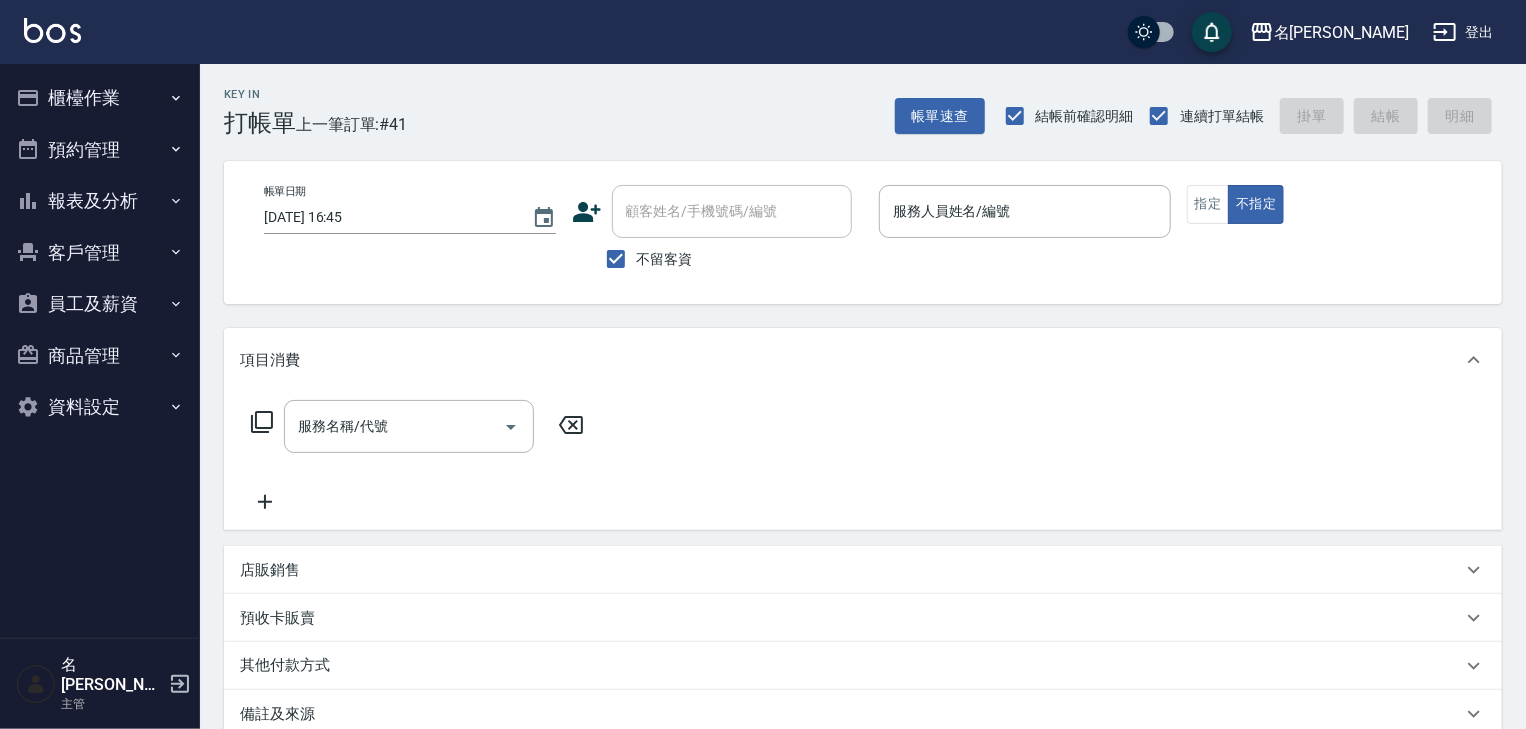 click on "帳單日期 2025/07/15 16:45 顧客姓名/手機號碼/編號 顧客姓名/手機號碼/編號 不留客資 服務人員姓名/編號 服務人員姓名/編號 指定 不指定" at bounding box center [863, 232] 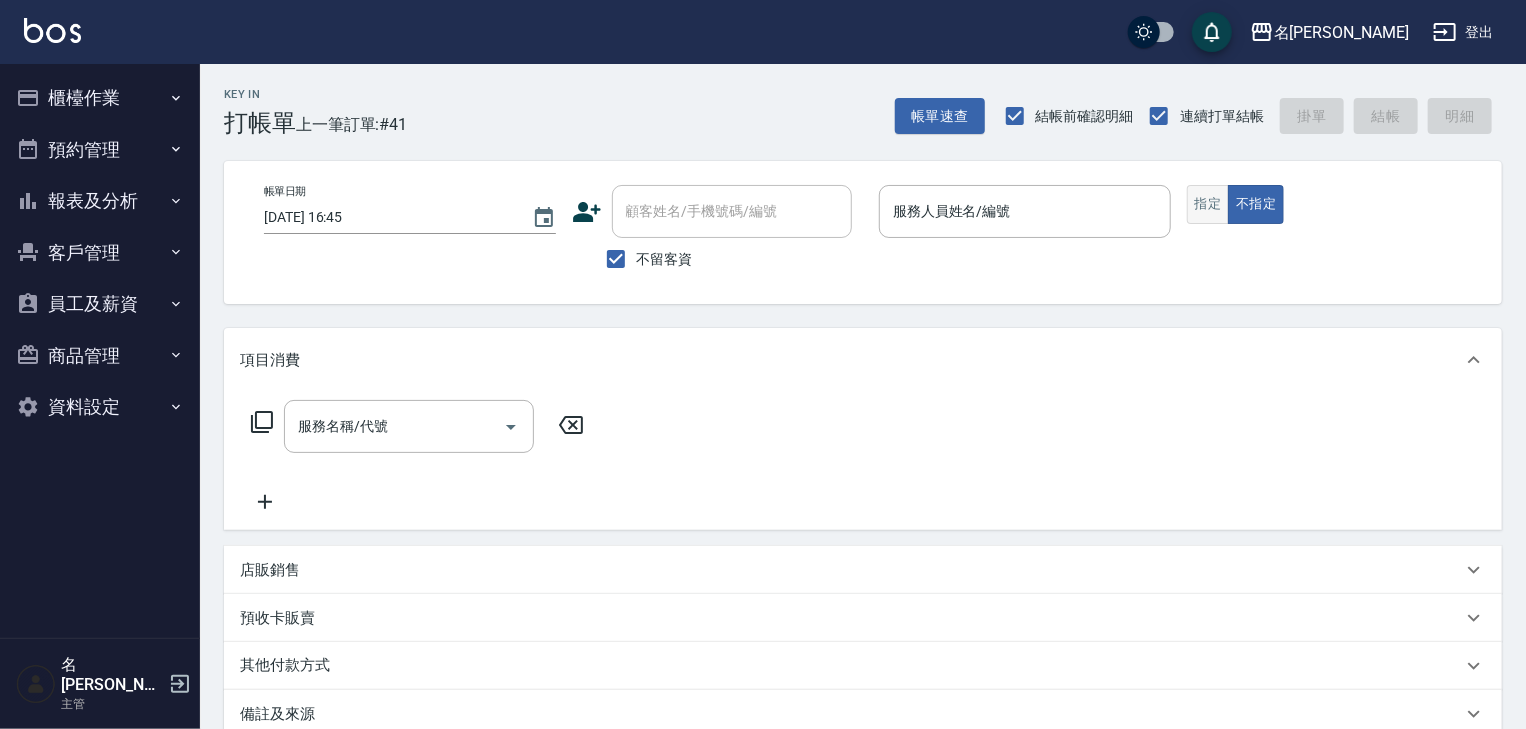 click on "指定" at bounding box center [1208, 204] 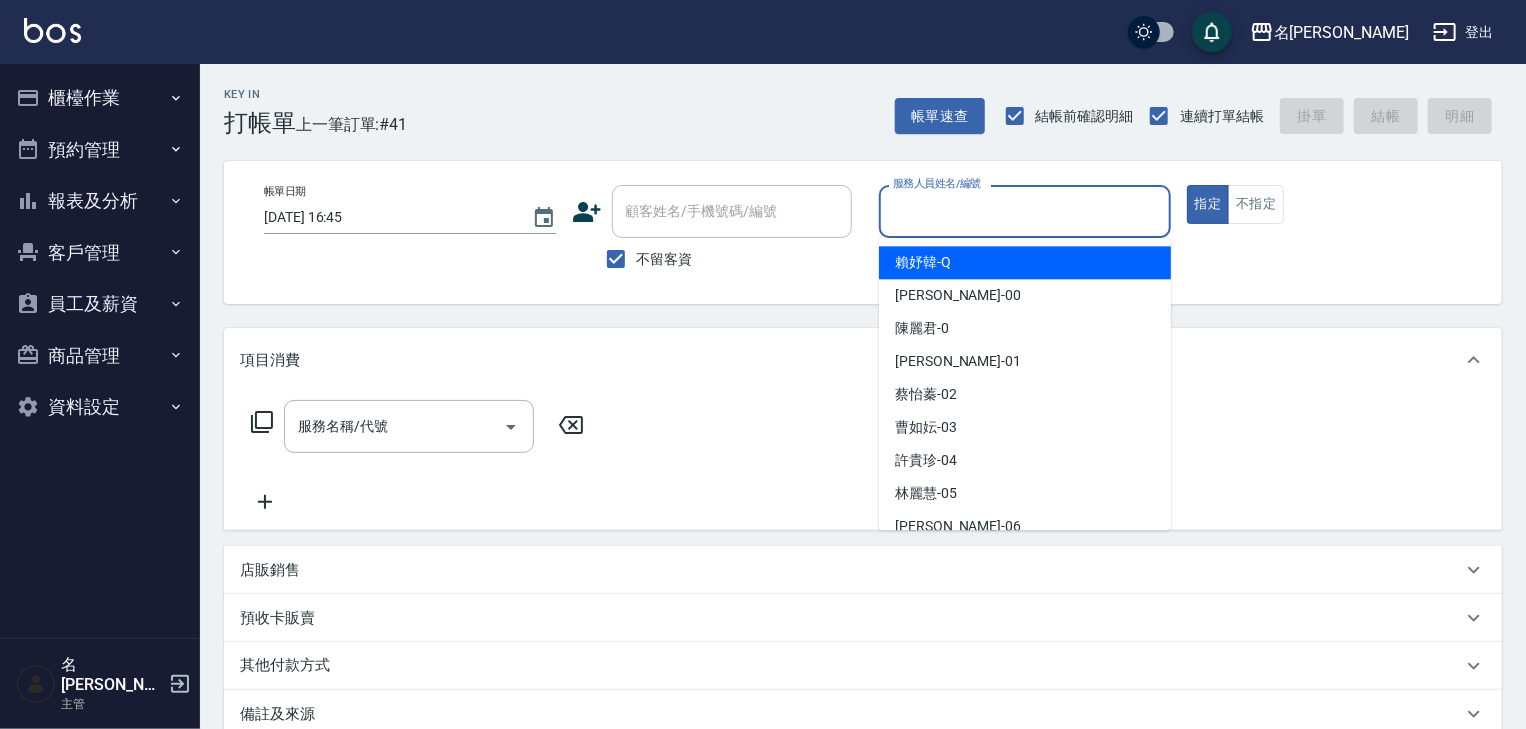 click on "服務人員姓名/編號" at bounding box center (1025, 211) 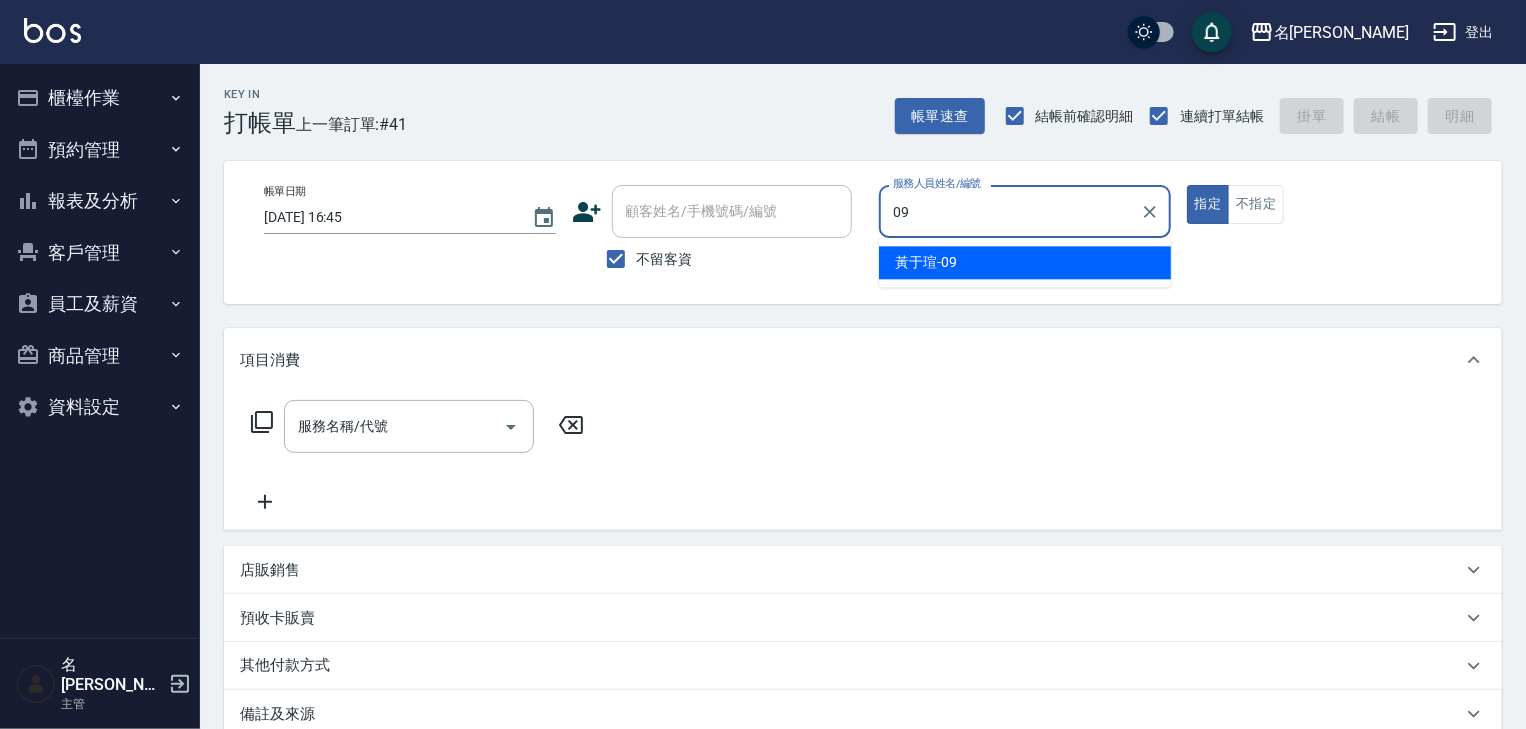 type on "[PERSON_NAME]-09" 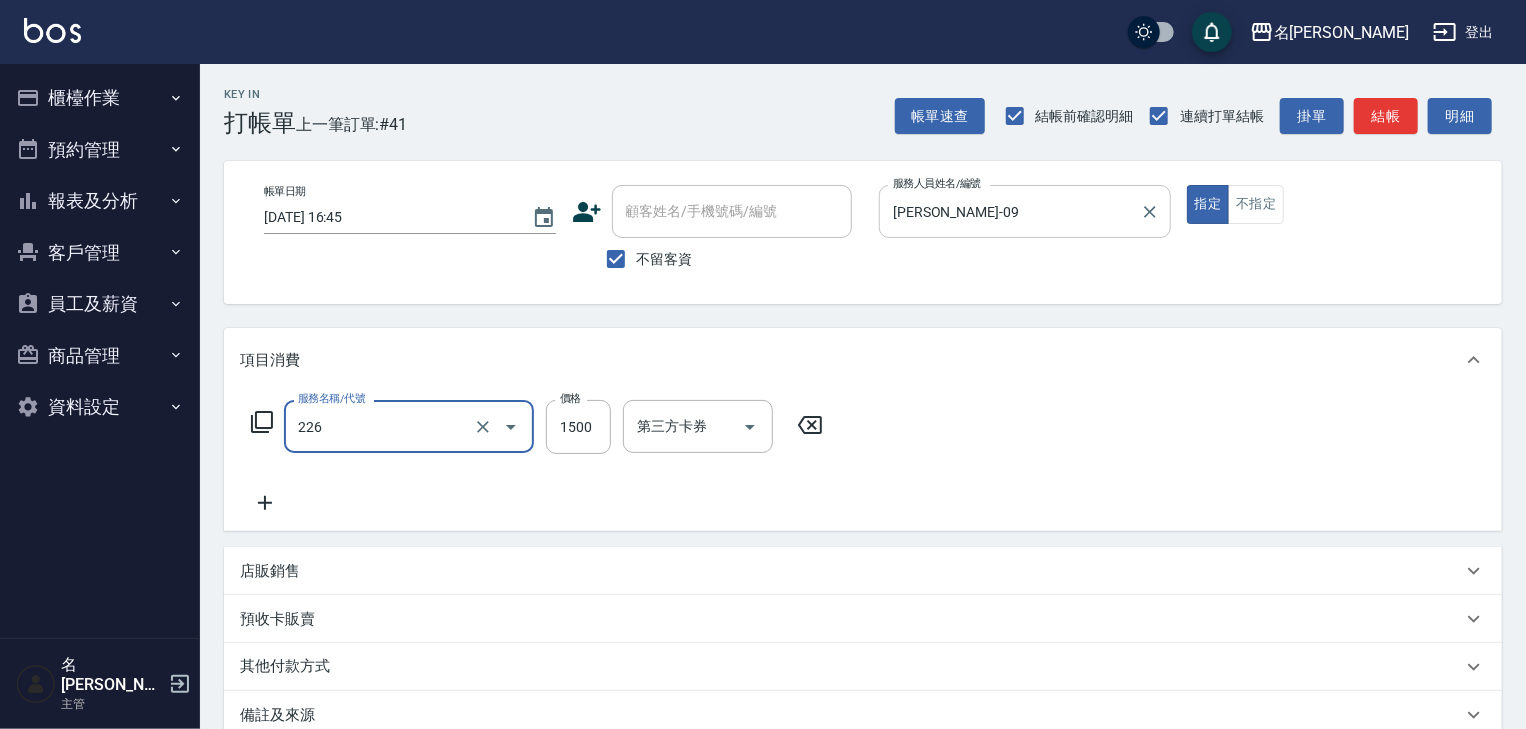 type on "冷燙自購1500↑(226)" 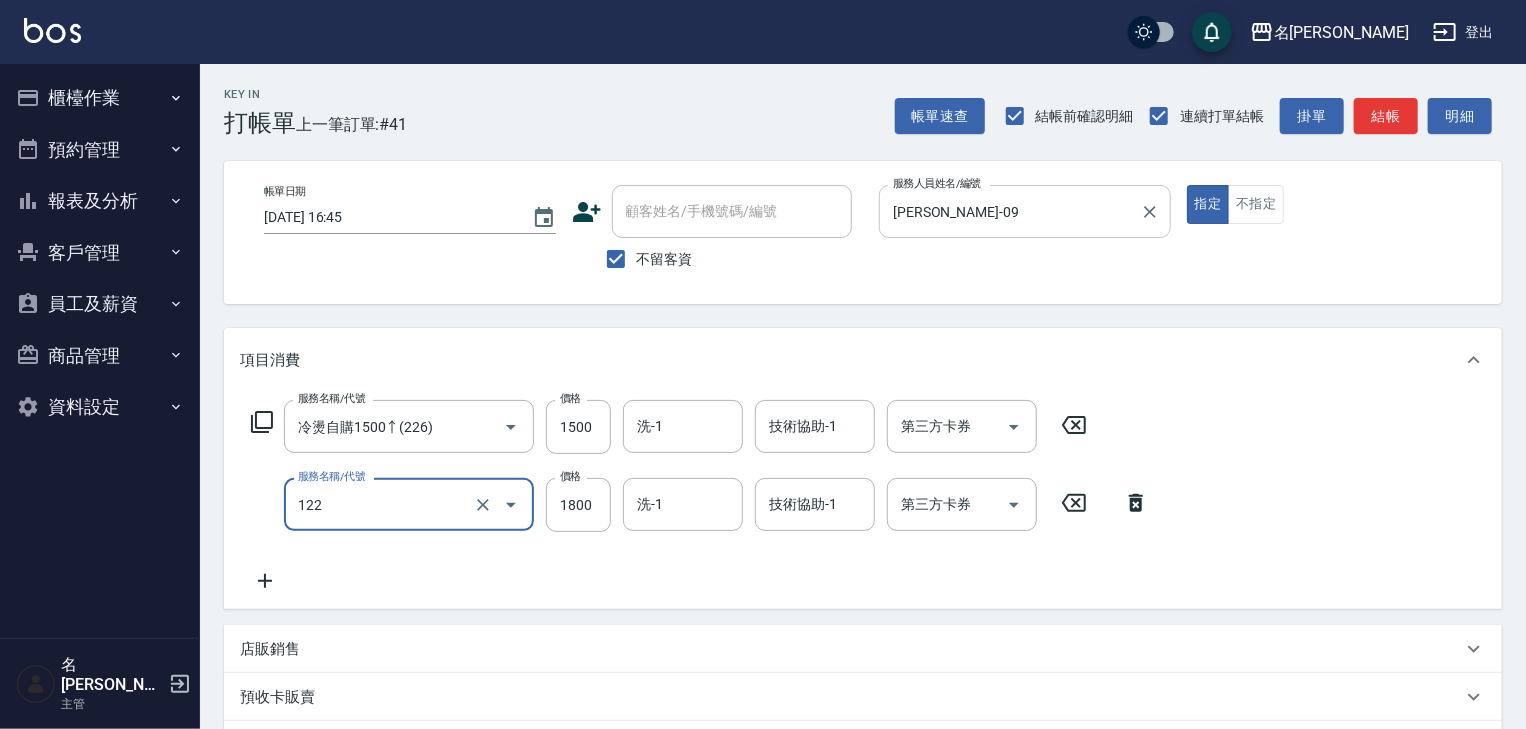 type on "草本髮泥(小)(122)" 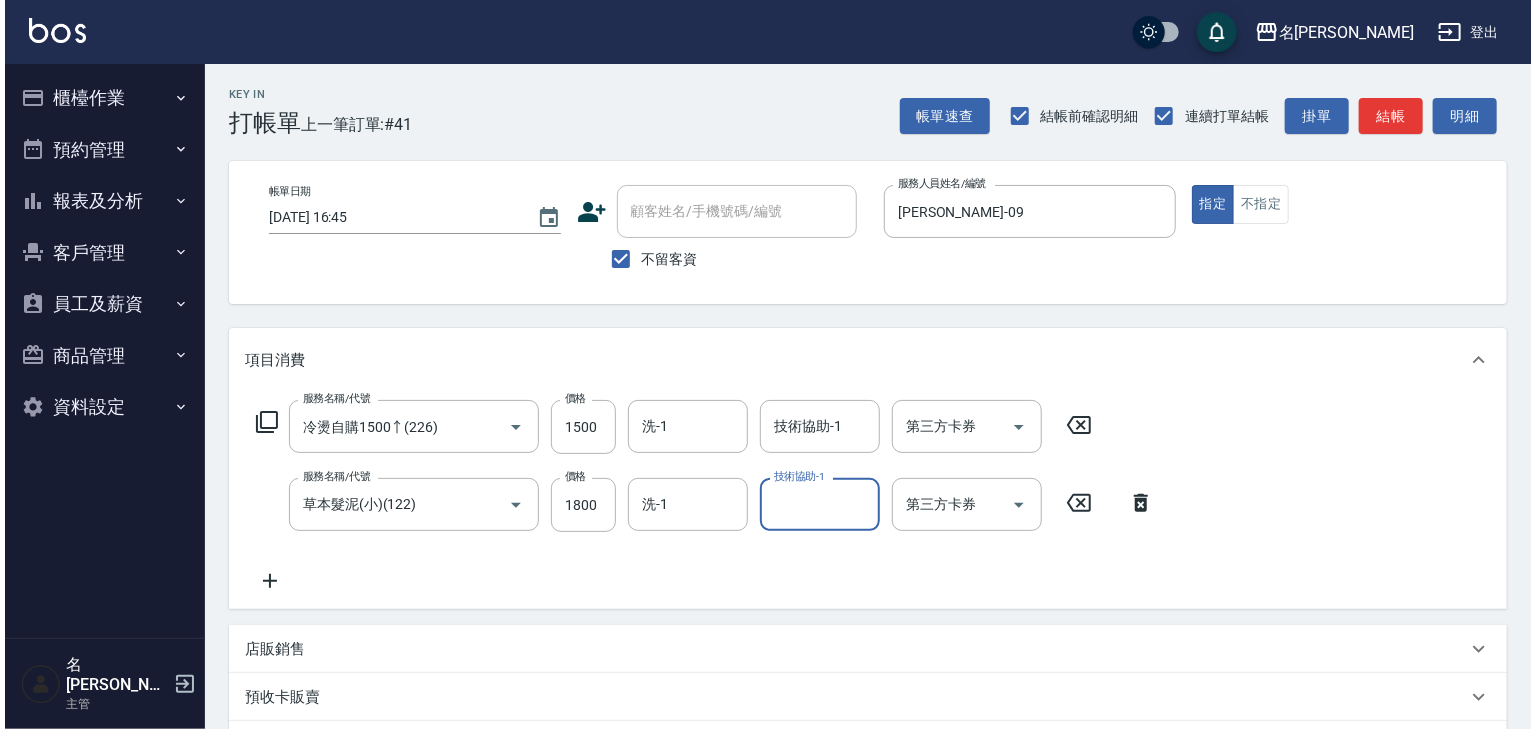 scroll, scrollTop: 312, scrollLeft: 0, axis: vertical 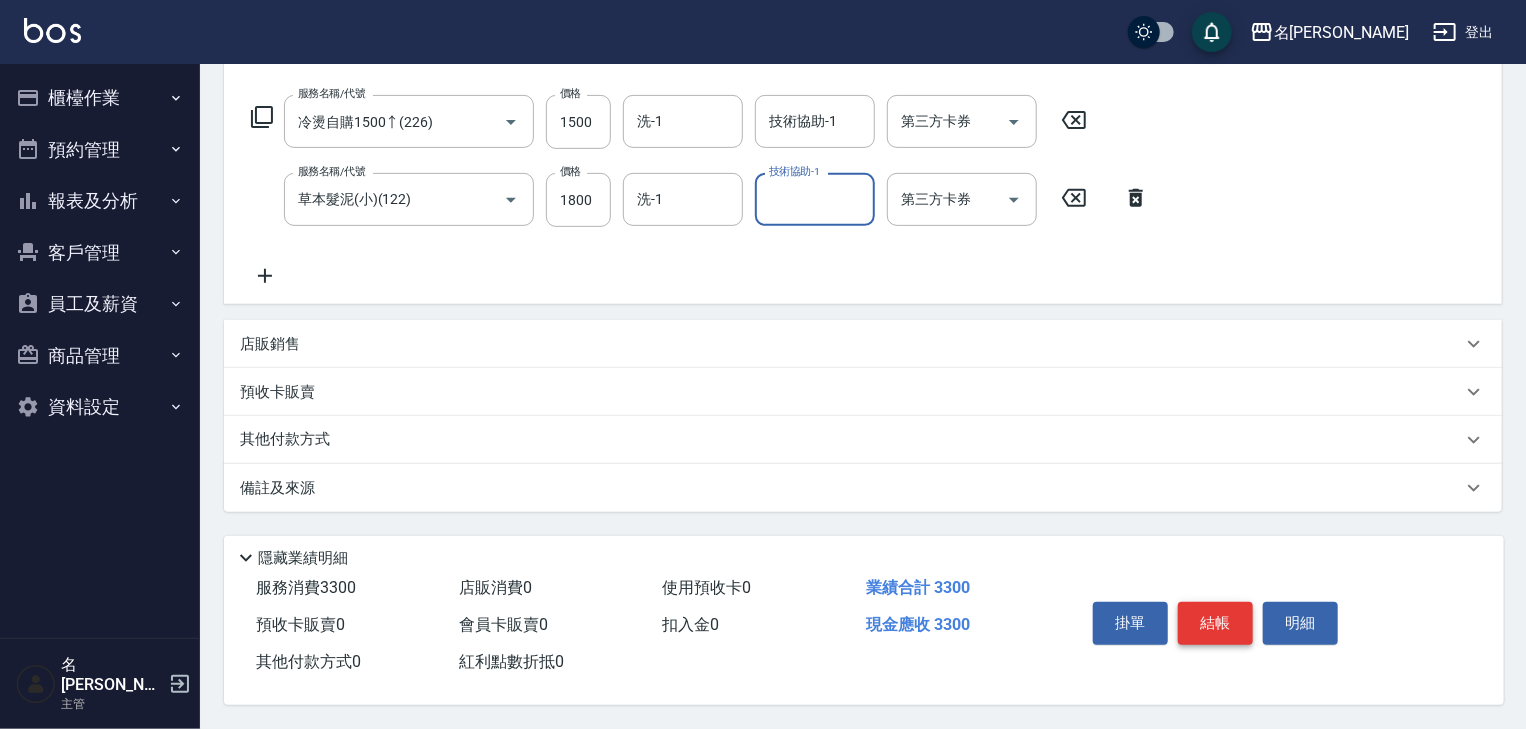 click on "結帳" at bounding box center [1215, 623] 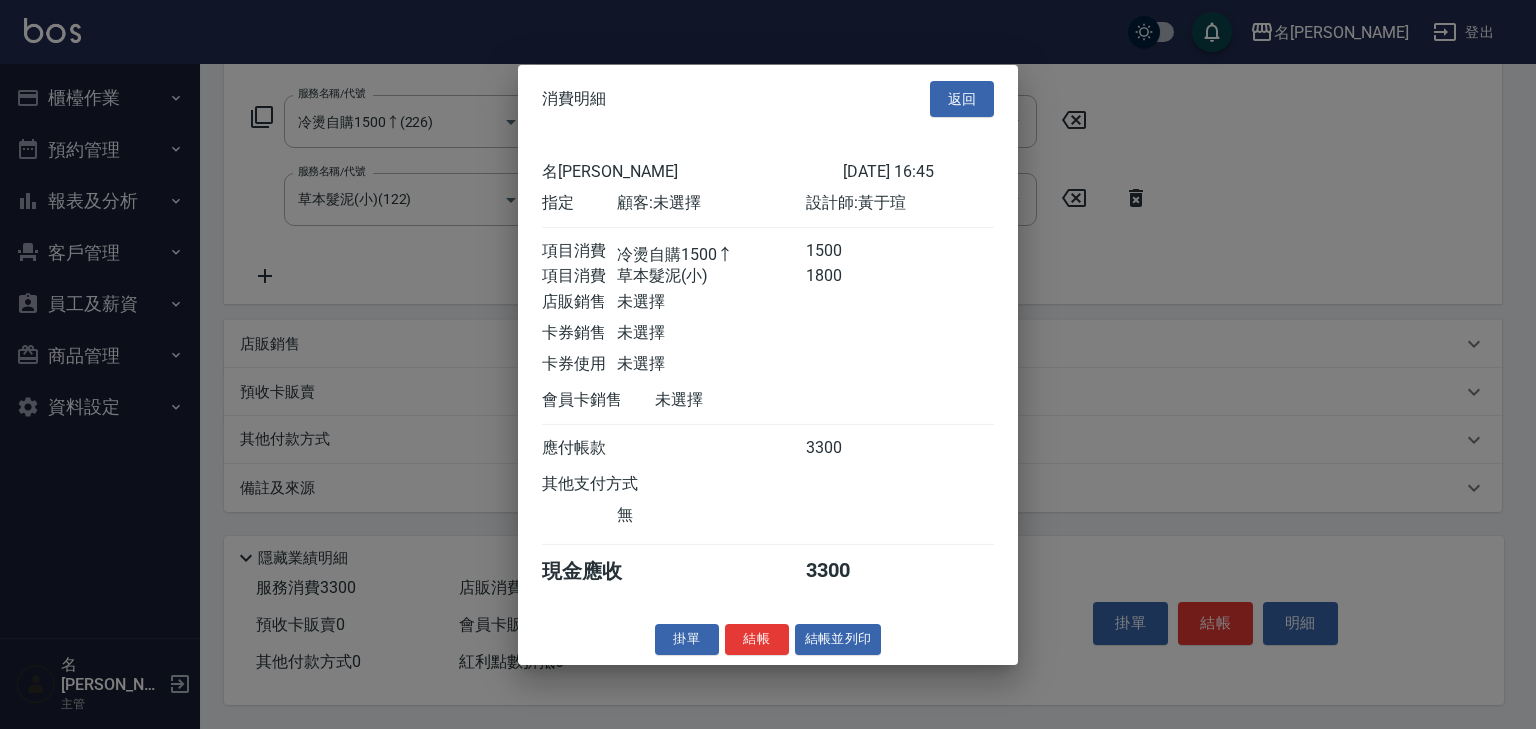 click on "結帳並列印" at bounding box center (838, 639) 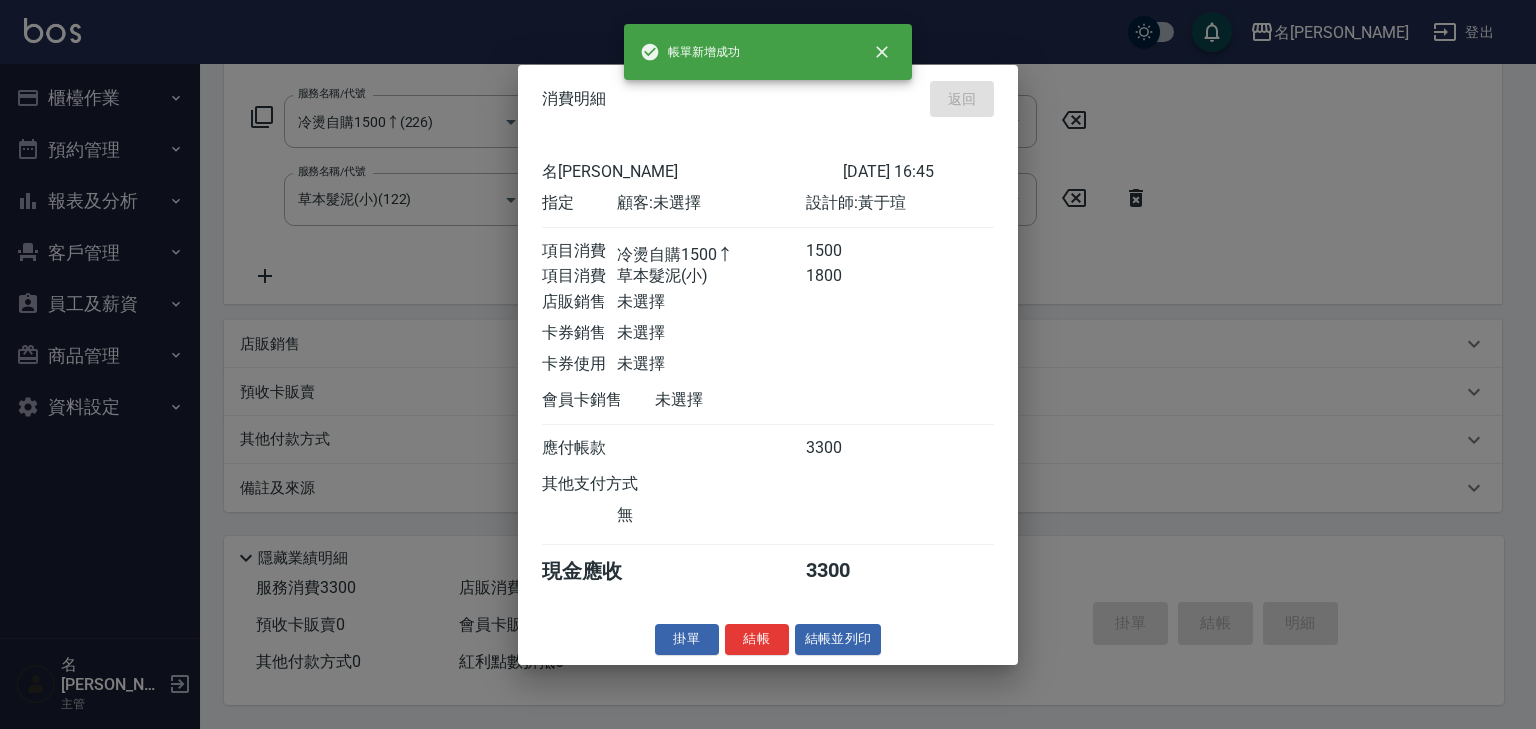 type on "2025/07/15 16:55" 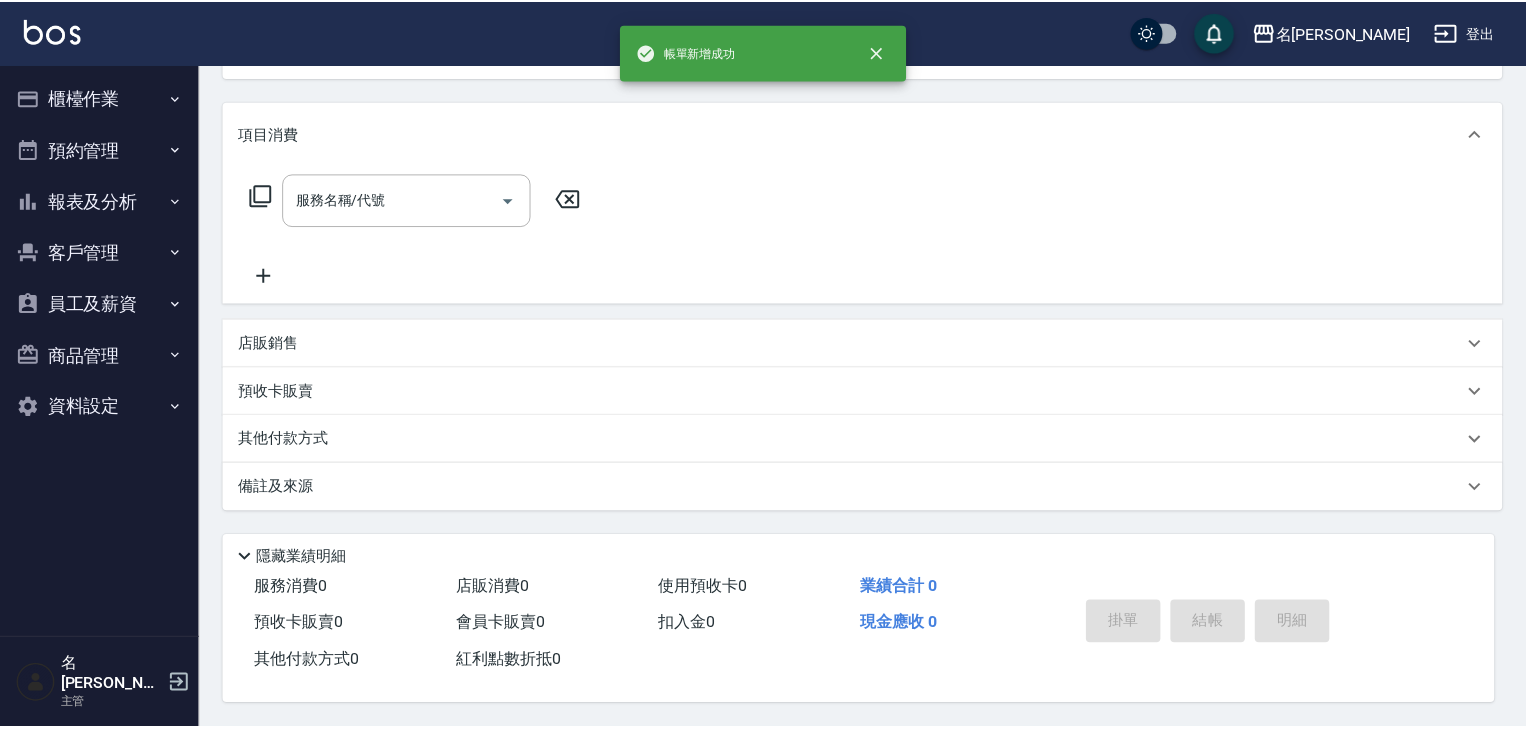 scroll, scrollTop: 0, scrollLeft: 0, axis: both 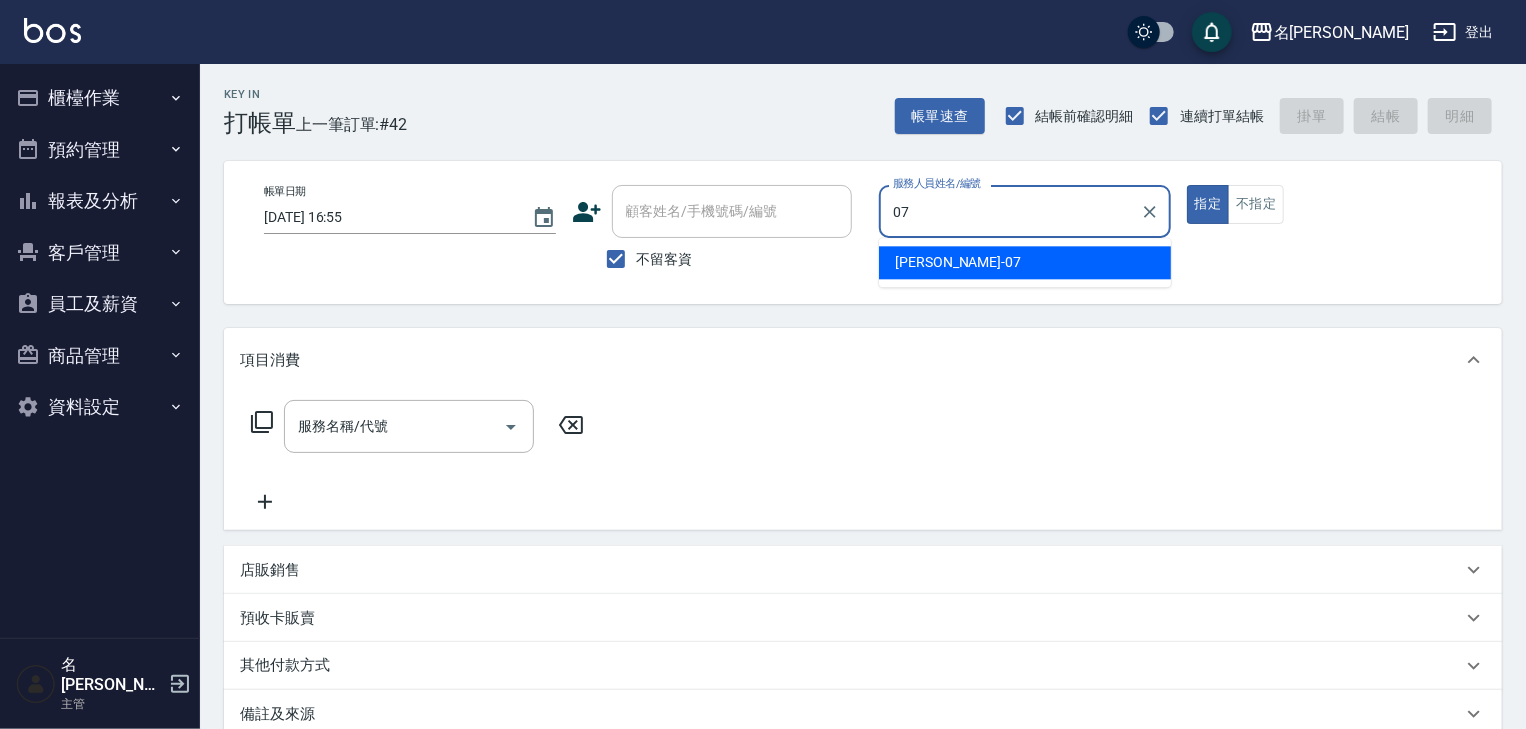 type on "[PERSON_NAME]-07" 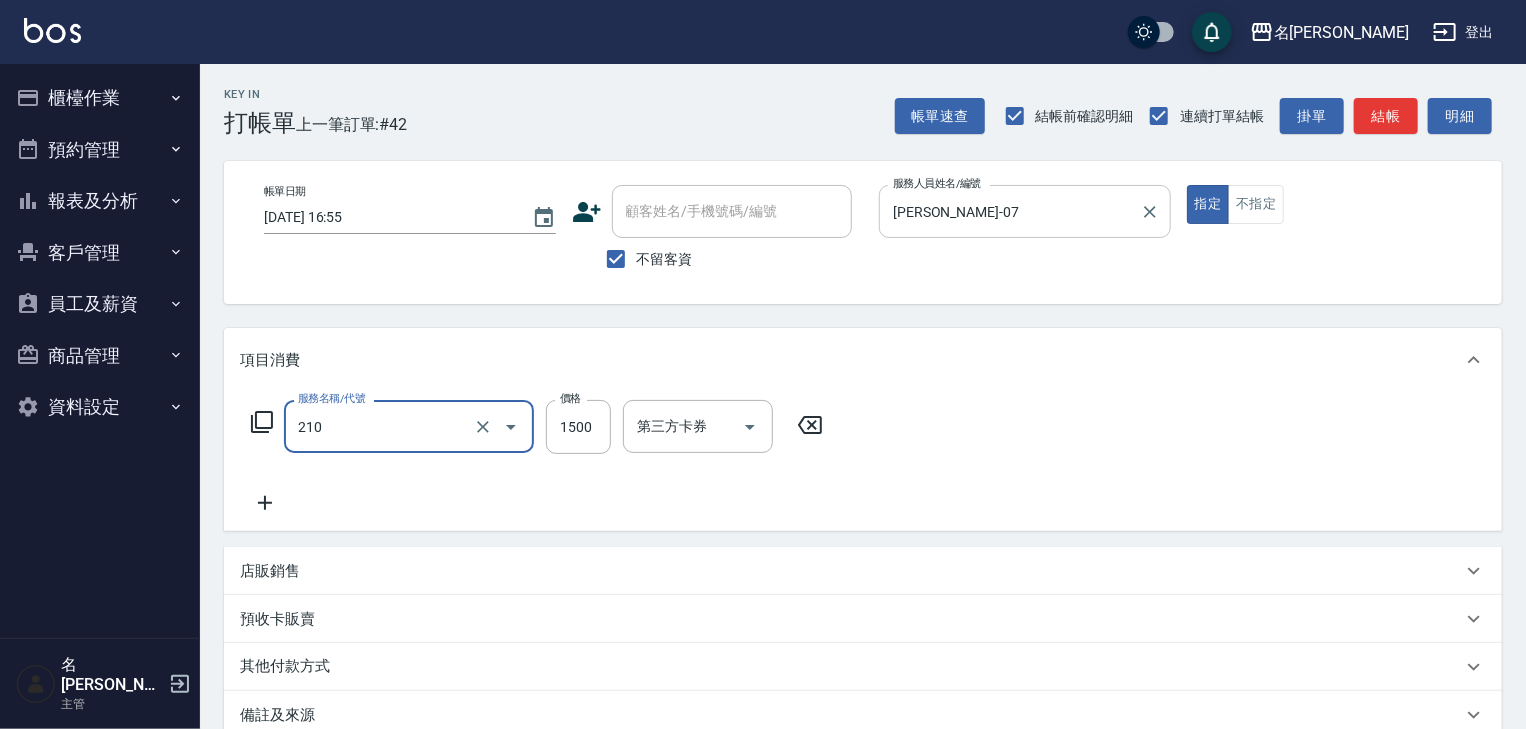 type on "離子燙(自備)(210)" 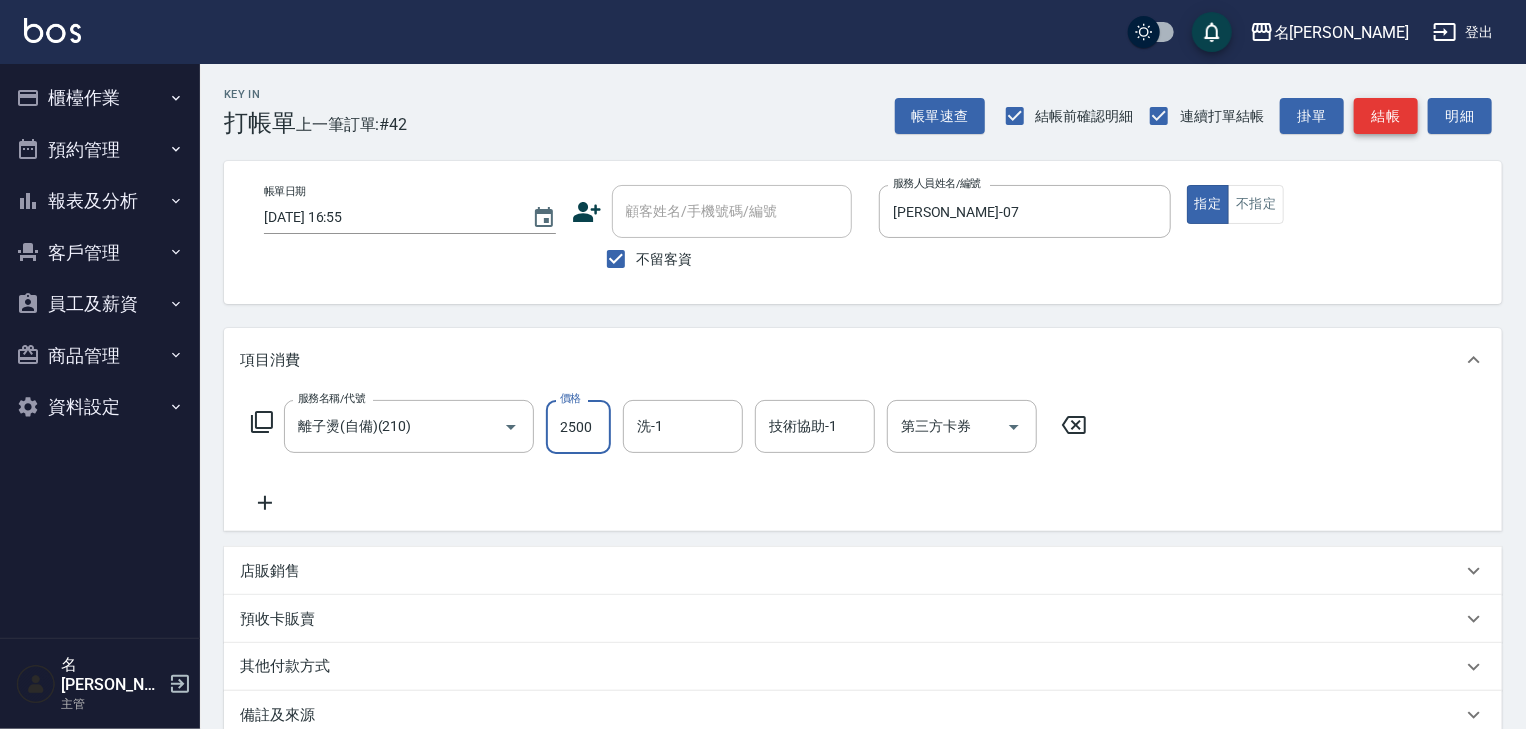 type on "2500" 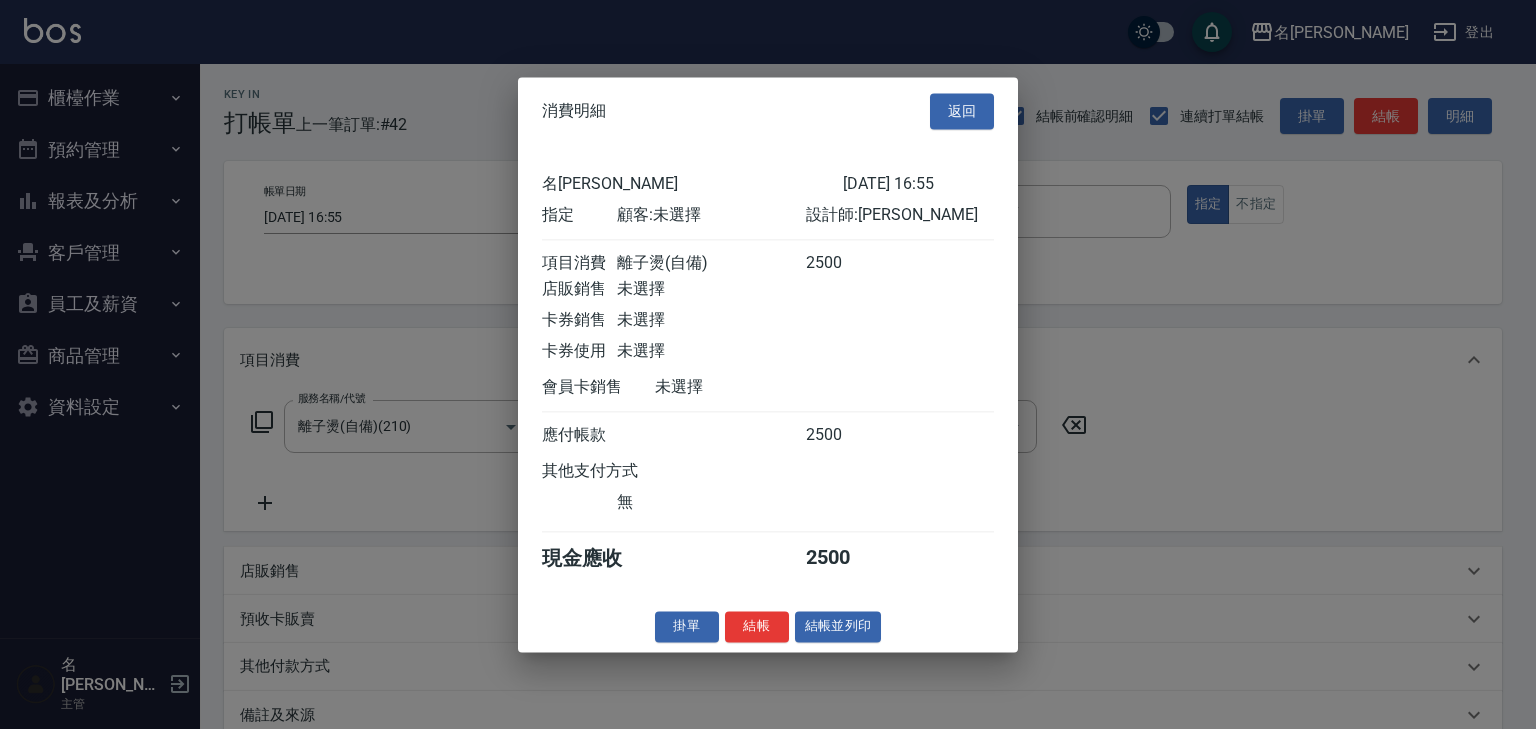 click on "結帳並列印" at bounding box center [838, 626] 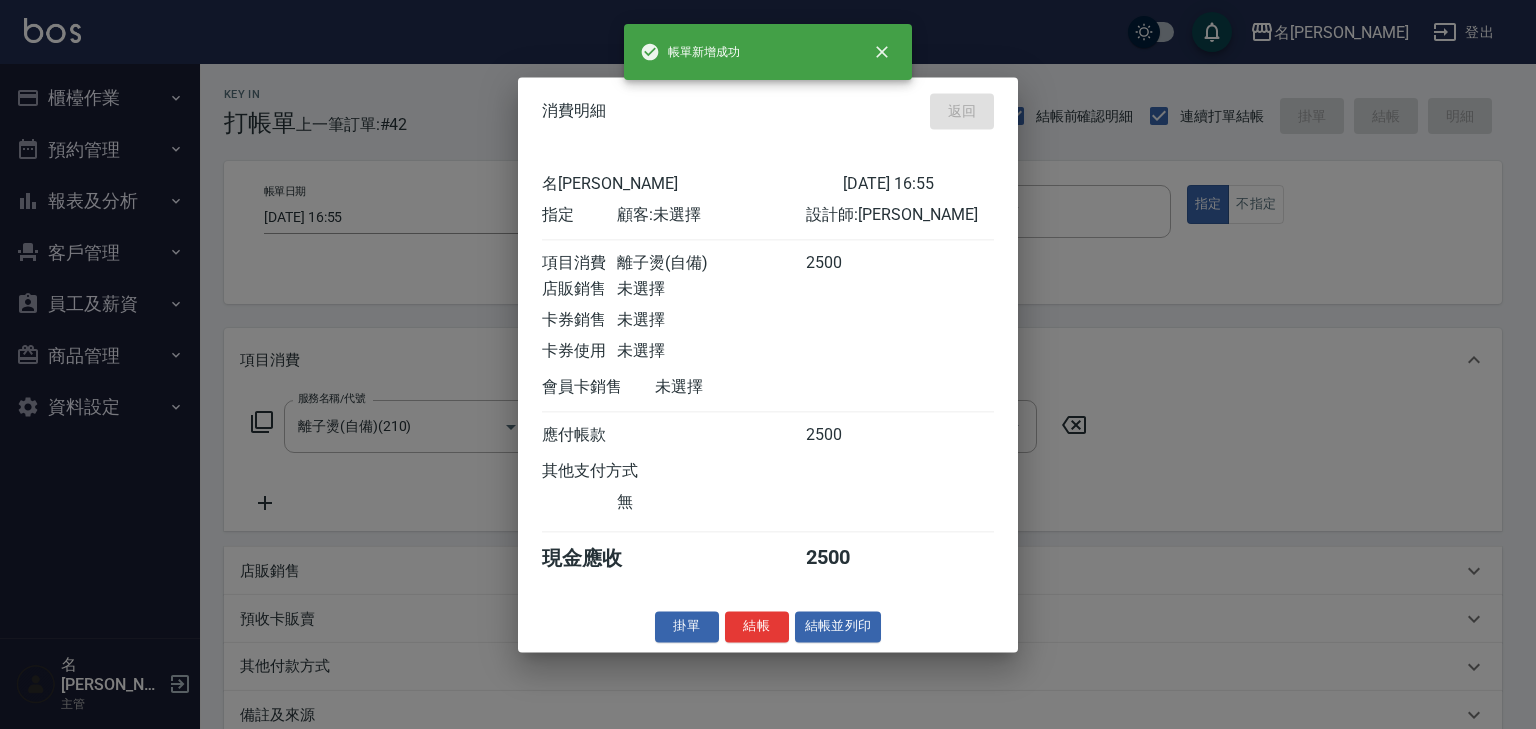 type on "2025/07/15 17:11" 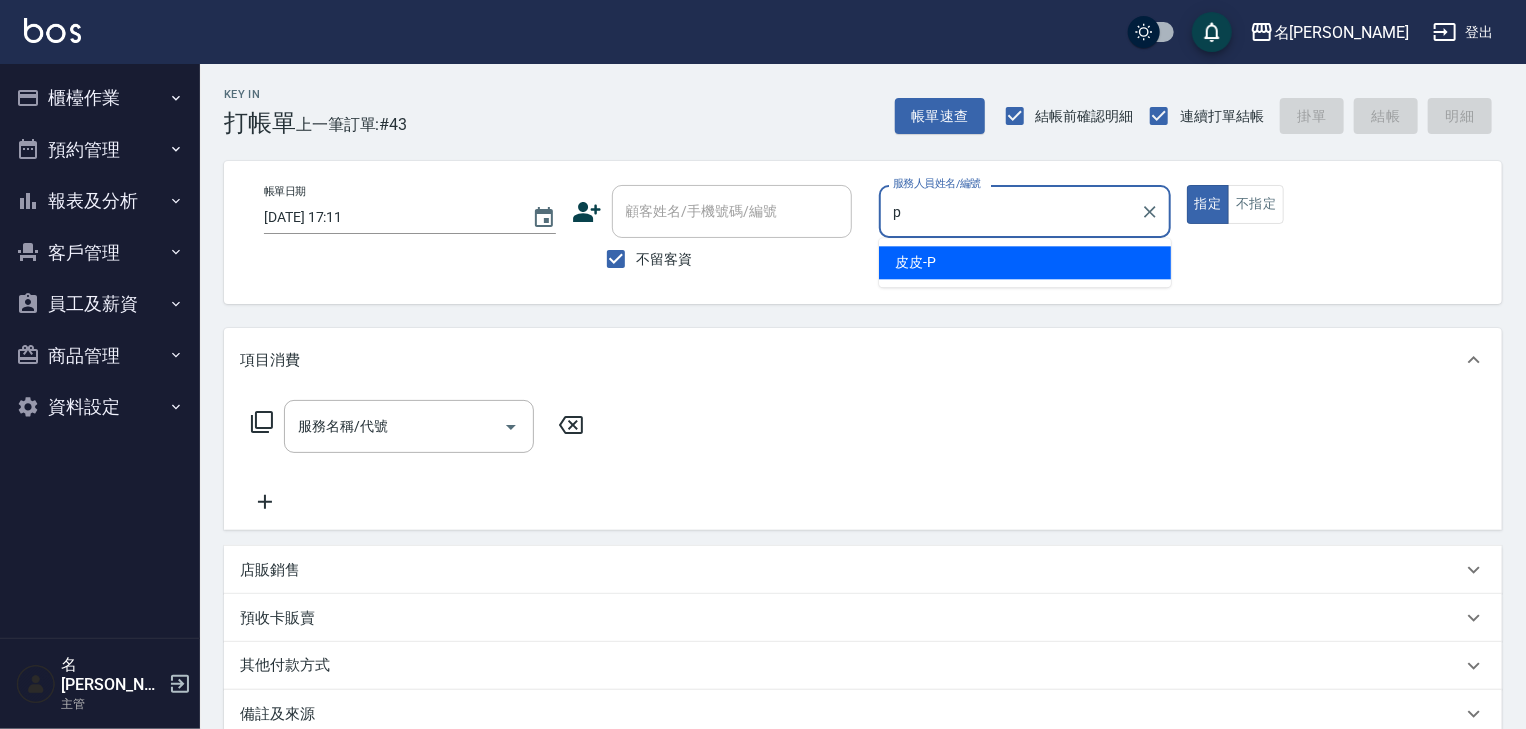type on "皮皮-P" 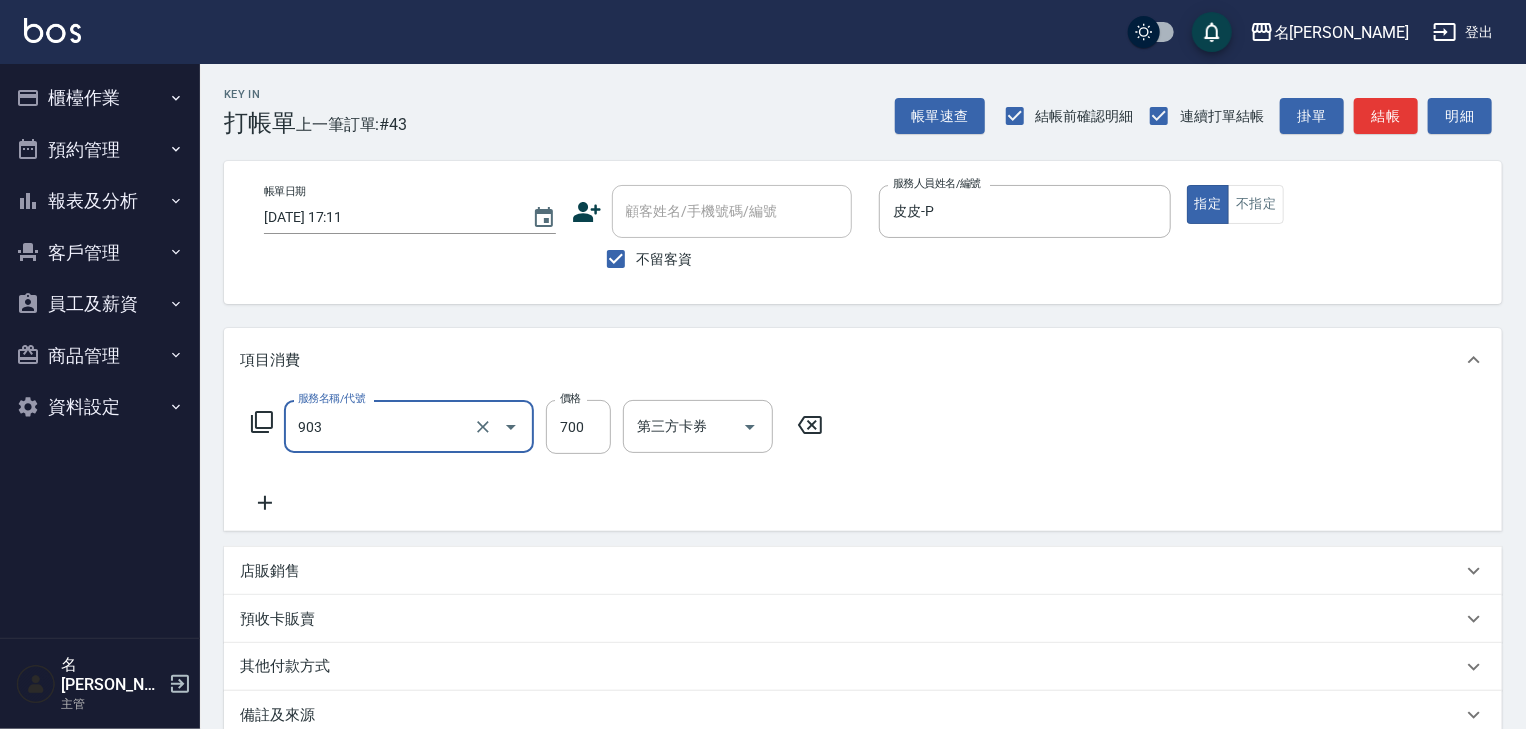 type on "修腳+手(903)" 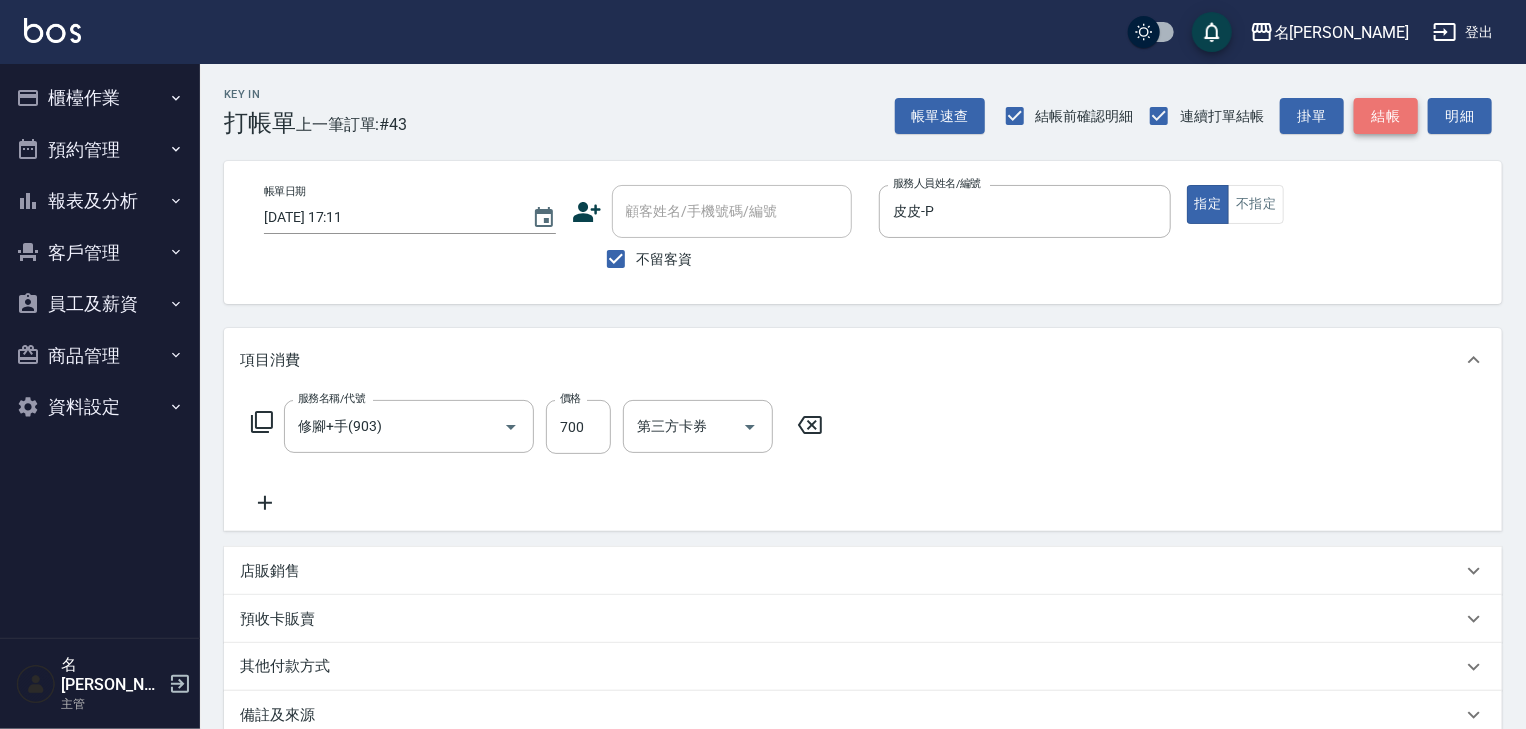 click on "結帳" at bounding box center [1386, 116] 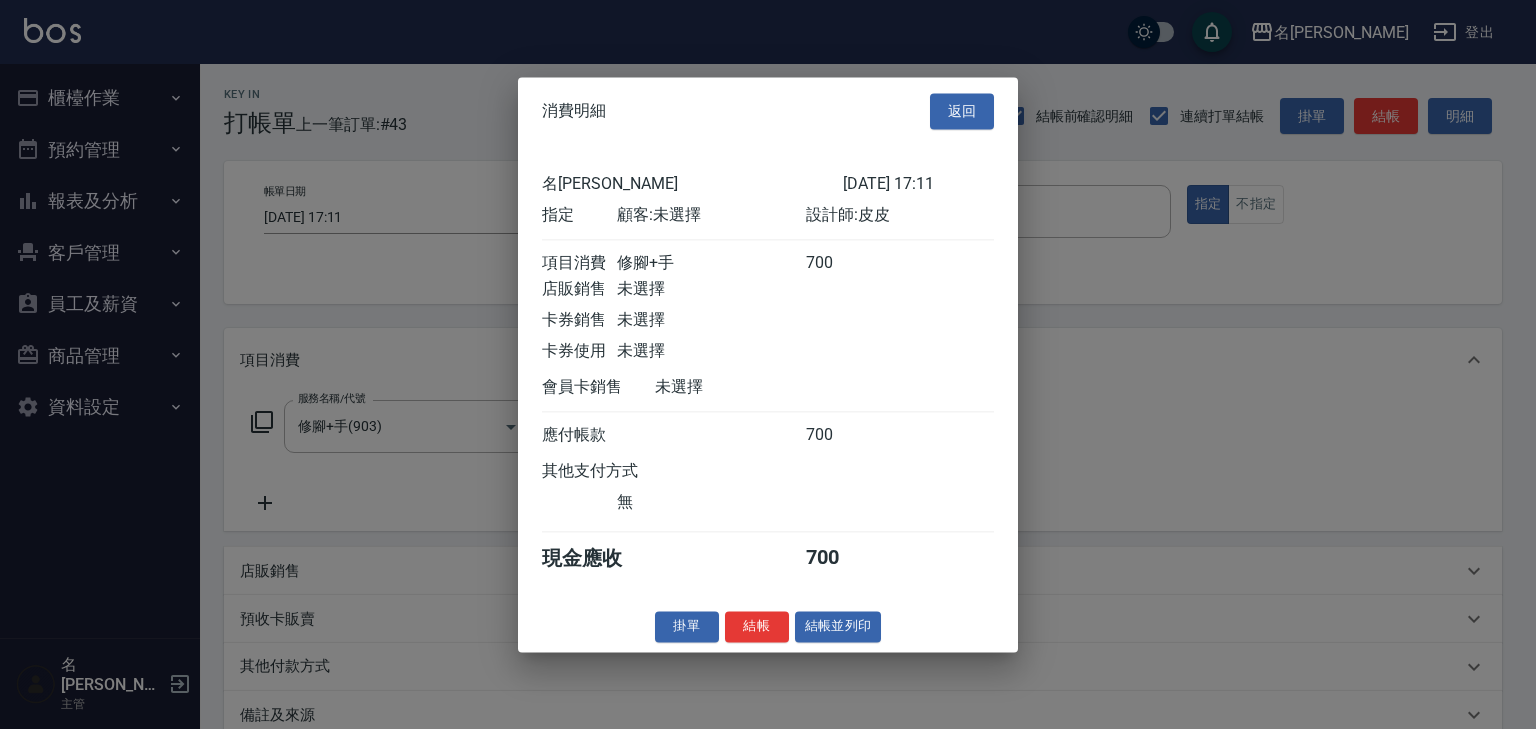 click on "消費明細 返回 名留林森 2025/07/15 17:11 指定 顧客: 未選擇 設計師: 皮皮 項目消費 修腳+手 700 店販銷售 未選擇 卡券銷售 未選擇 卡券使用 未選擇 會員卡銷售 未選擇 應付帳款 700 其他支付方式 無 現金應收 700 掛單 結帳 結帳並列印 名留林森 結帳單 日期： 2025/07/15 17:11 帳單編號： 0 設計師: 皮皮 顧客： 未選擇 修腳+手 700 x1 合計： 700 結帳： 扣入金： 0 入金餘額： 0 卡券金額： 0 付現金額： 700 名留林森 結帳單 日期： 2025/07/15 17:11 帳單編號： 設計師: 皮皮 顧客： 未選擇 名稱 單價 數量 小計 修腳+手 700 1 700 合計： 700 扣入金： 0 入金餘額： 0 卡券金額： 0 付現金額： 700 謝謝惠顧,歡迎下次光臨!" at bounding box center (768, 364) 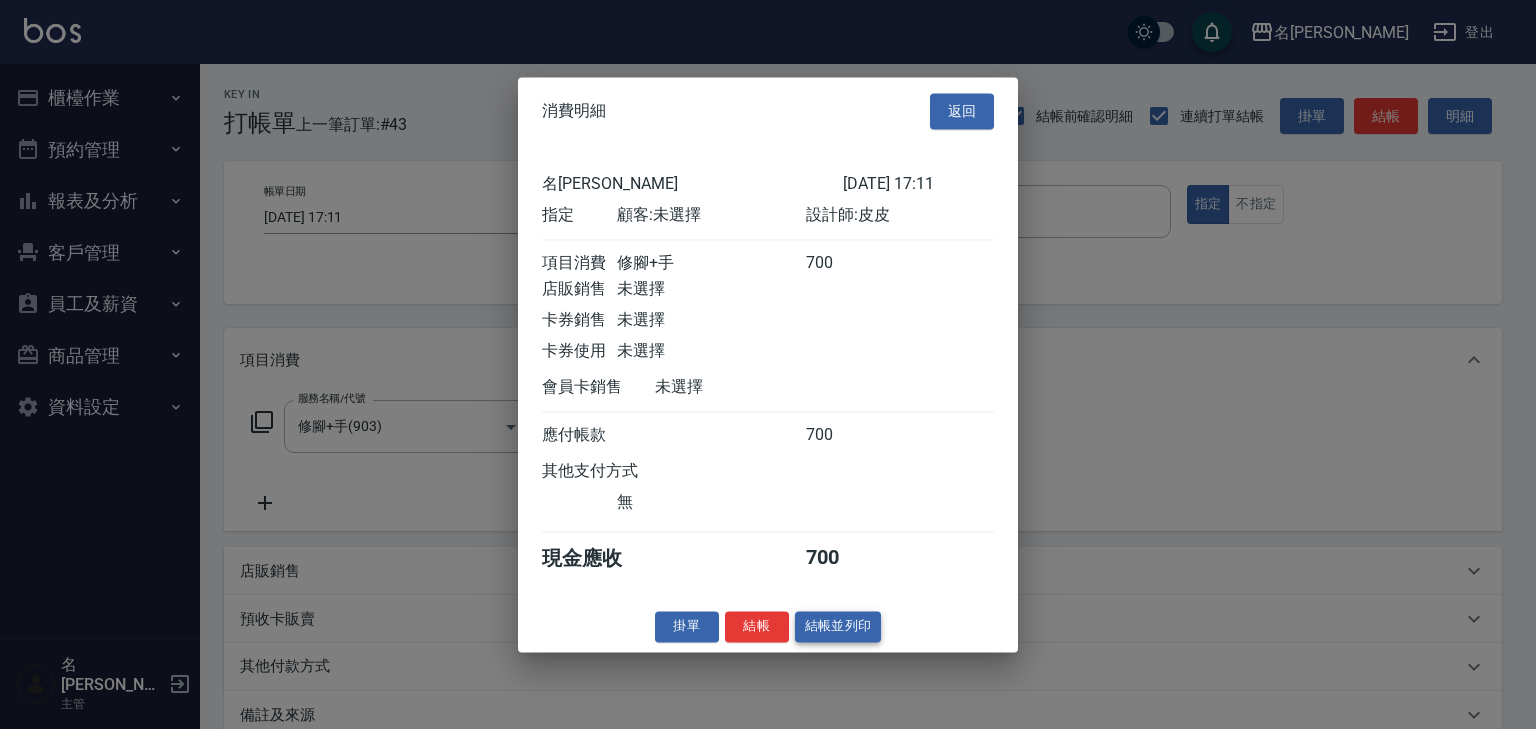 click on "結帳並列印" at bounding box center [838, 626] 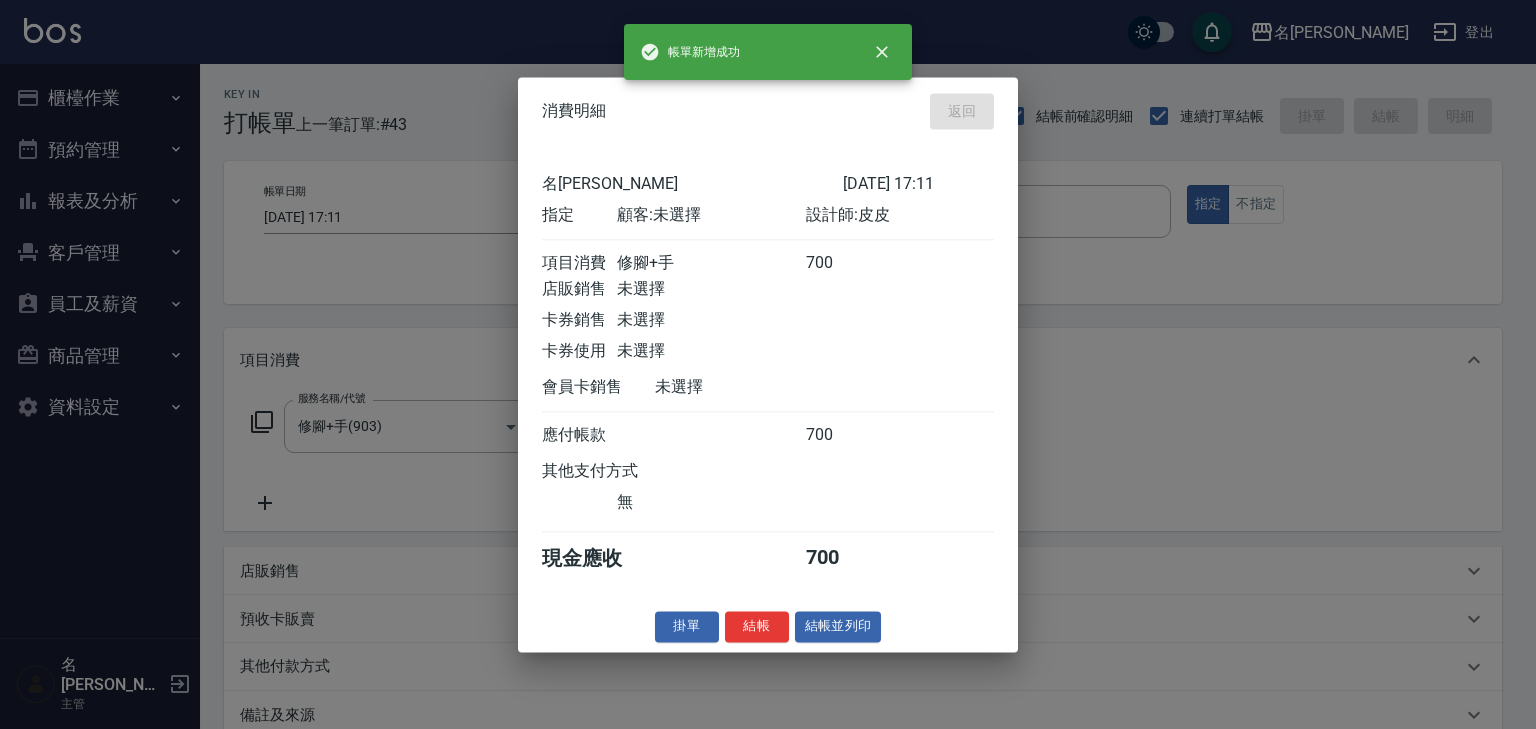 type on "2025/07/15 17:28" 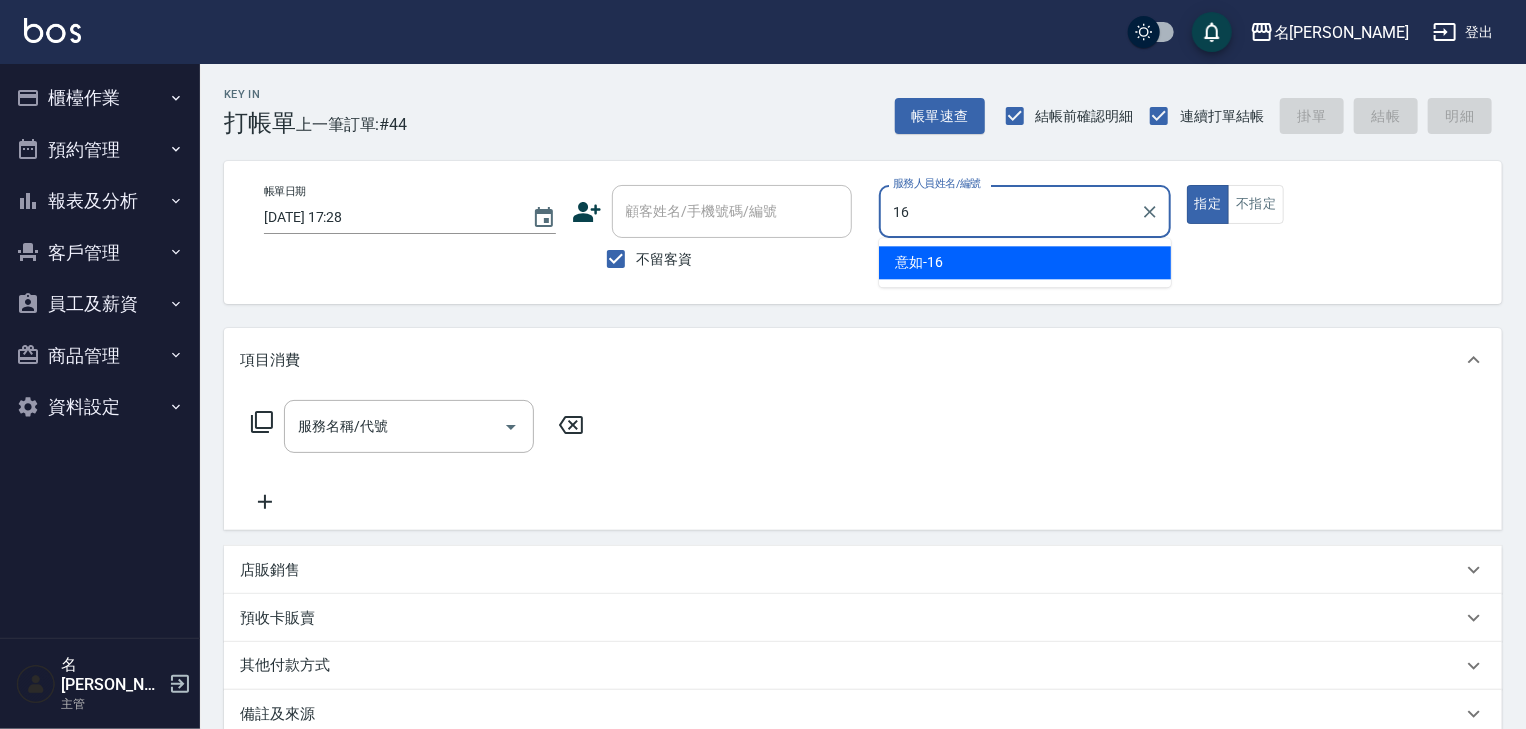 type on "意如-16" 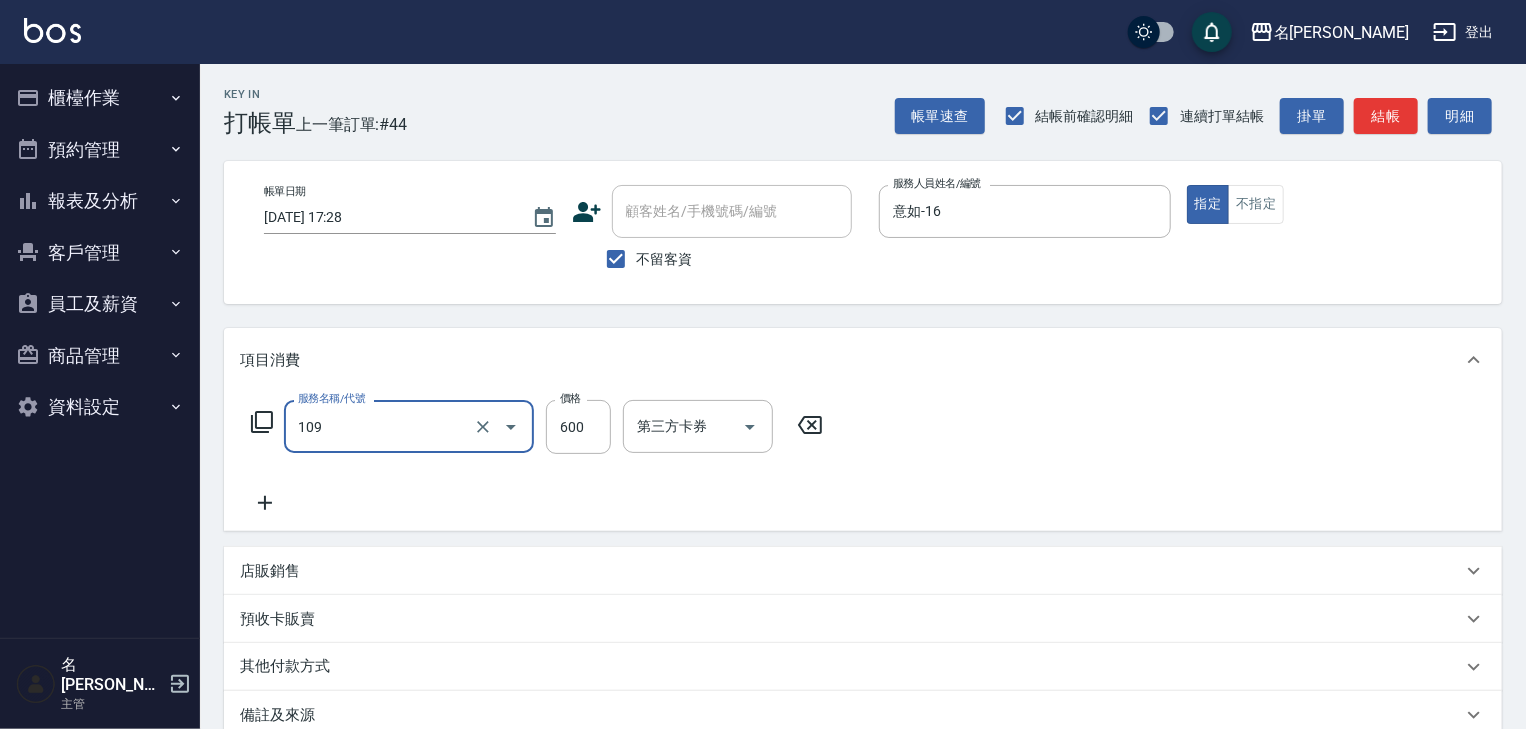 type on "基礎活氧健康洗/何首烏(109)" 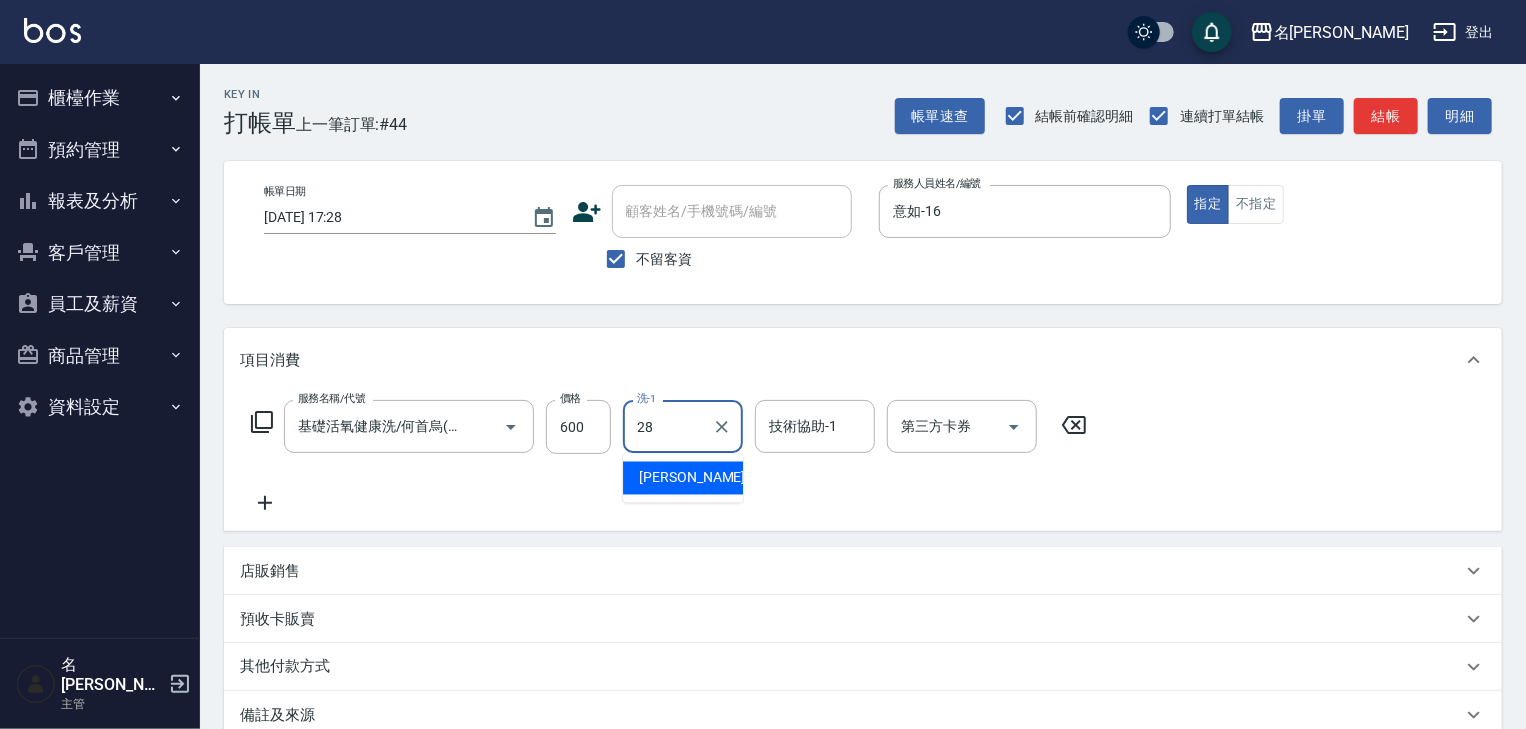 type on "[PERSON_NAME]-28" 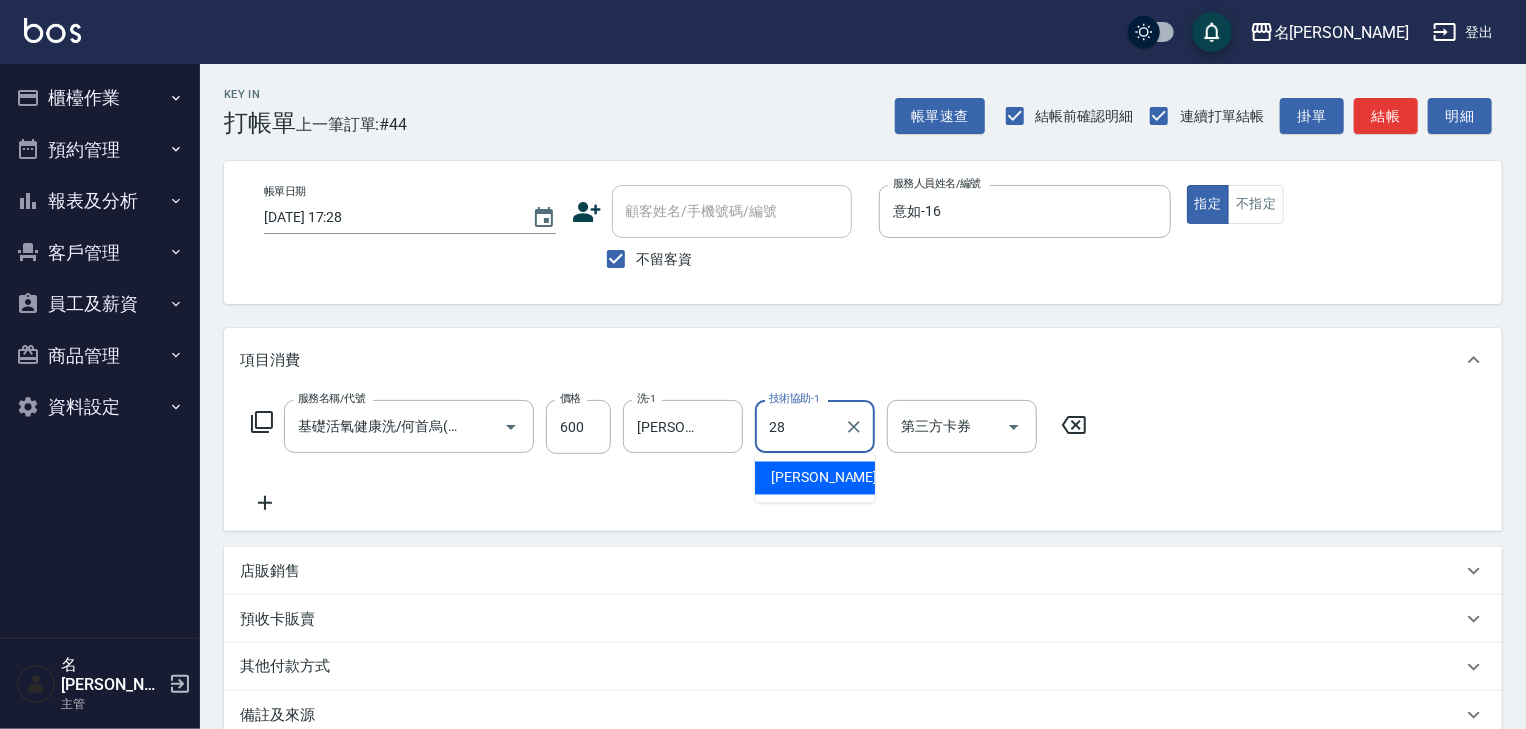 type on "[PERSON_NAME]-28" 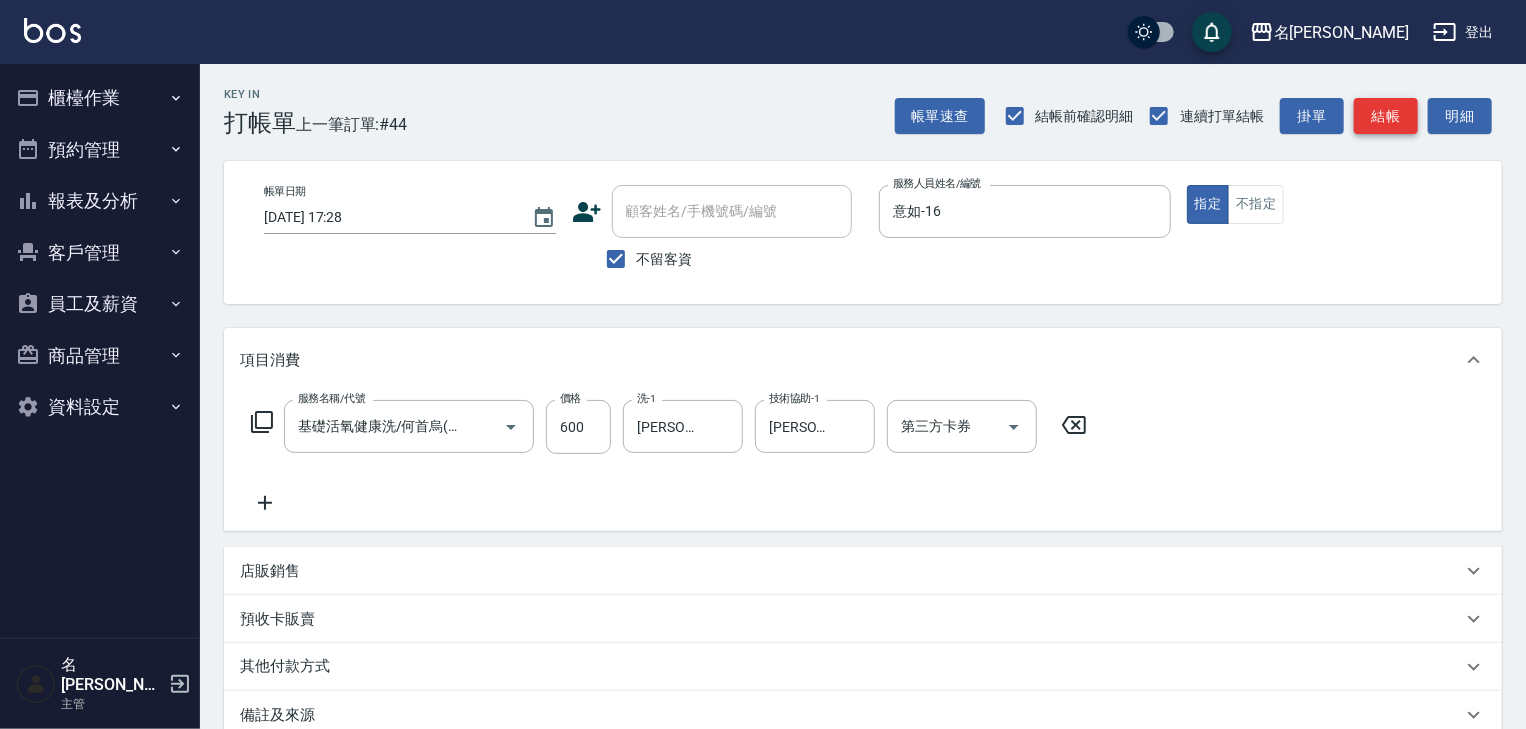 click on "結帳" at bounding box center (1386, 116) 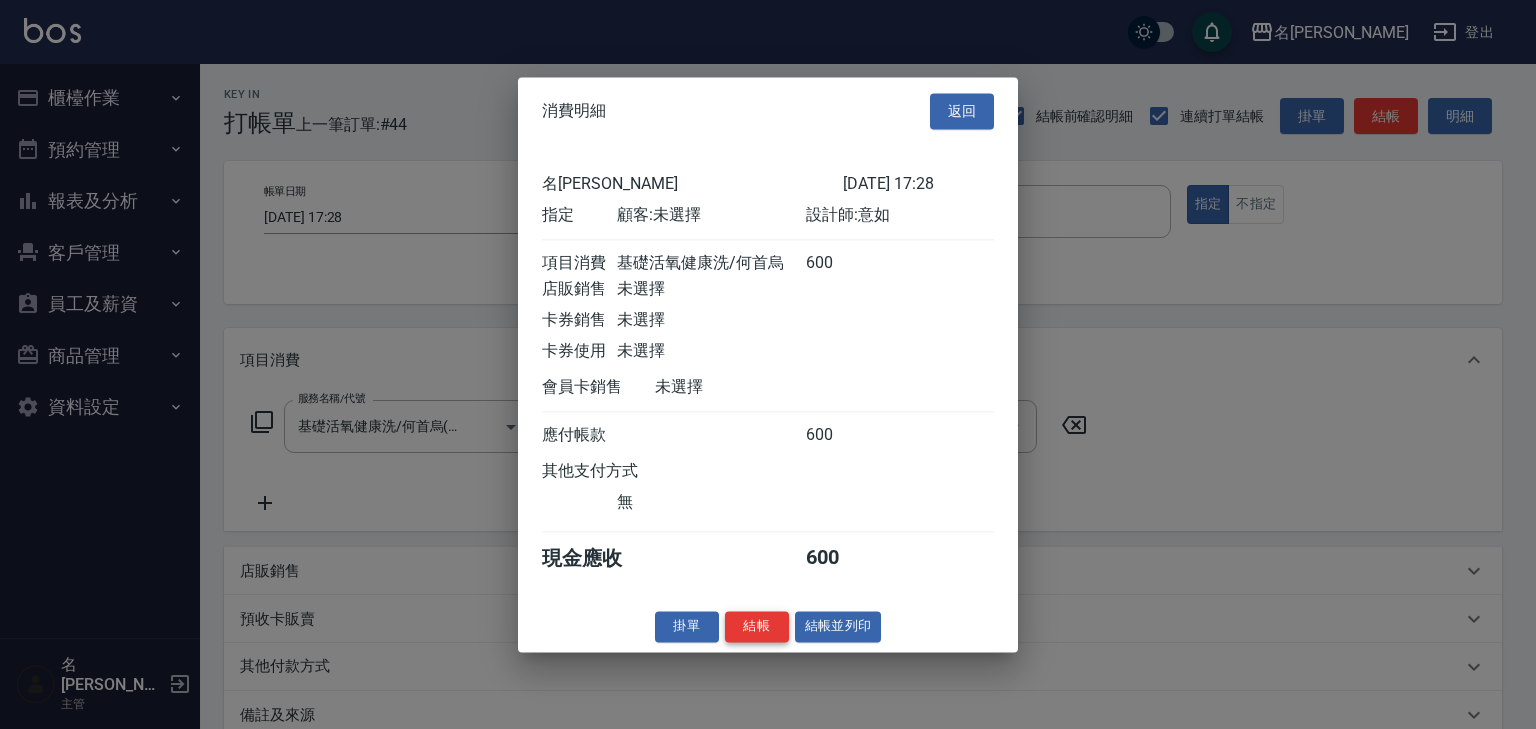 click on "結帳" at bounding box center [757, 626] 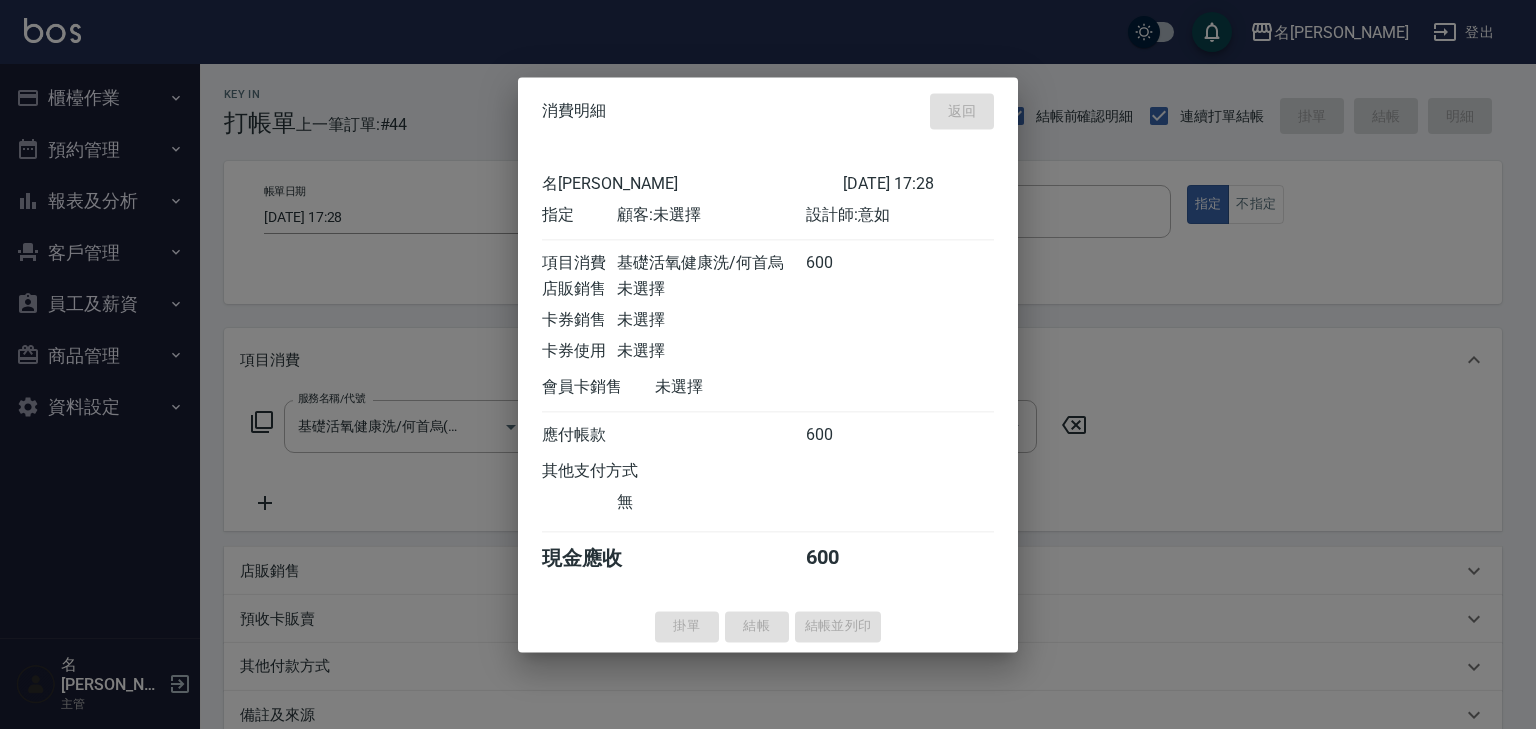 type on "2025/07/15 17:29" 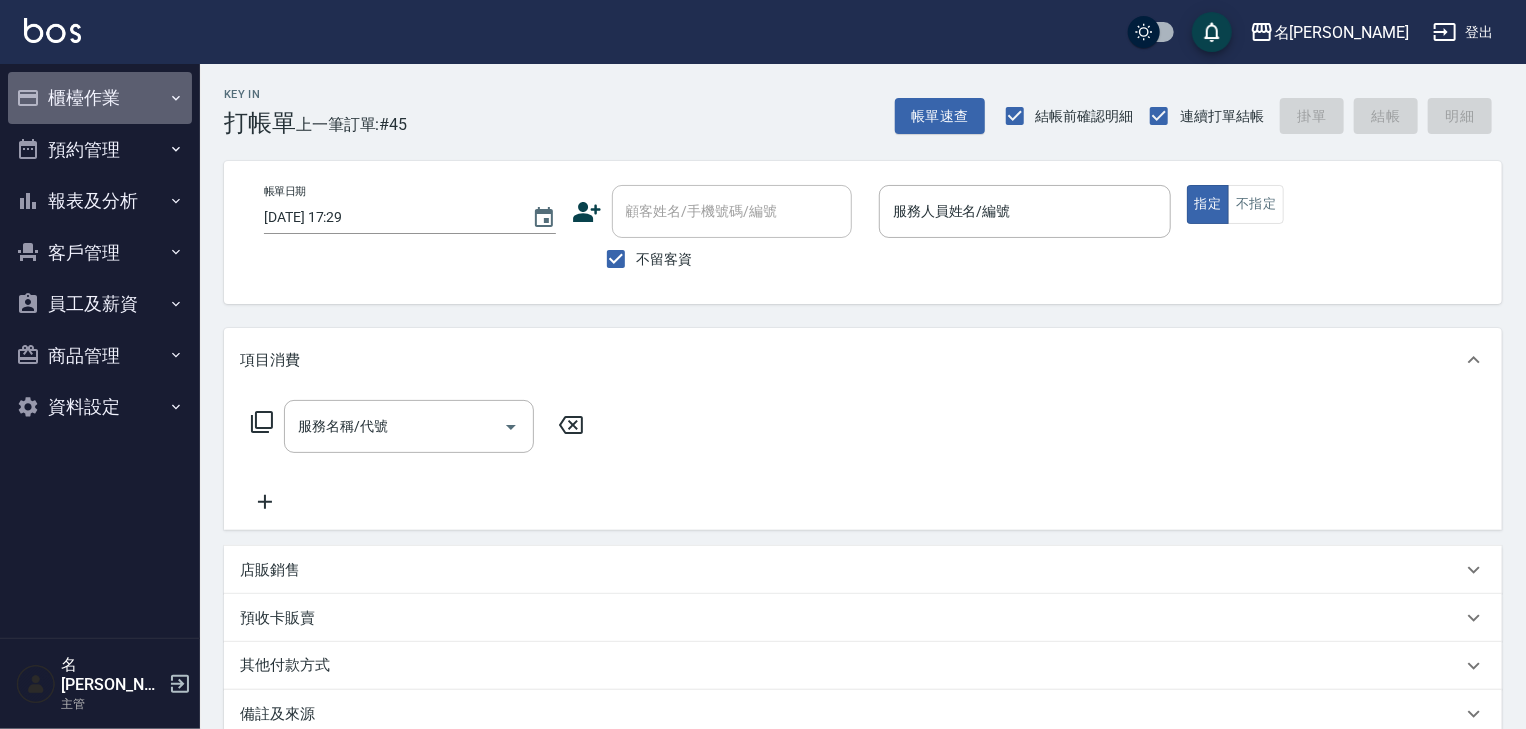 click on "櫃檯作業" at bounding box center [100, 98] 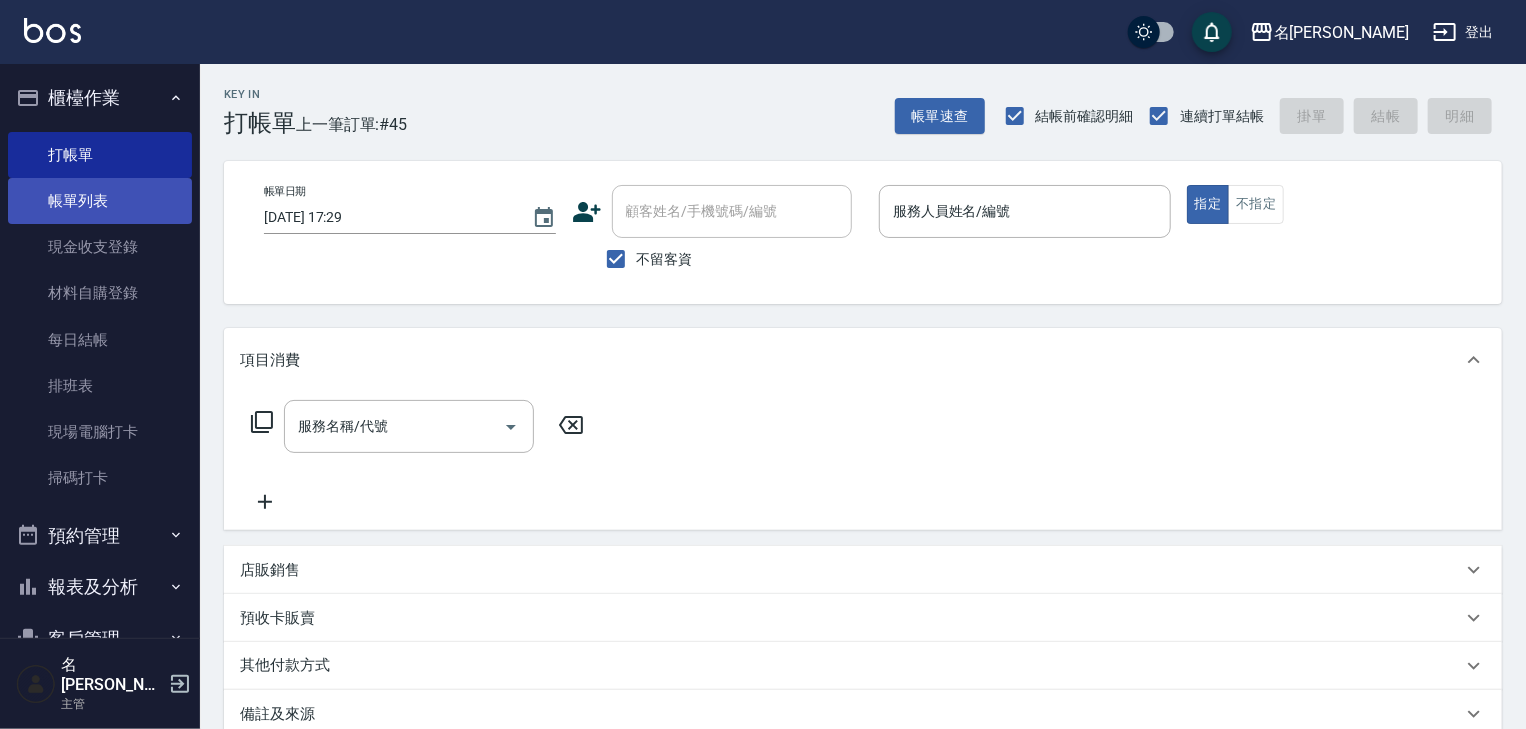 click on "帳單列表" at bounding box center [100, 201] 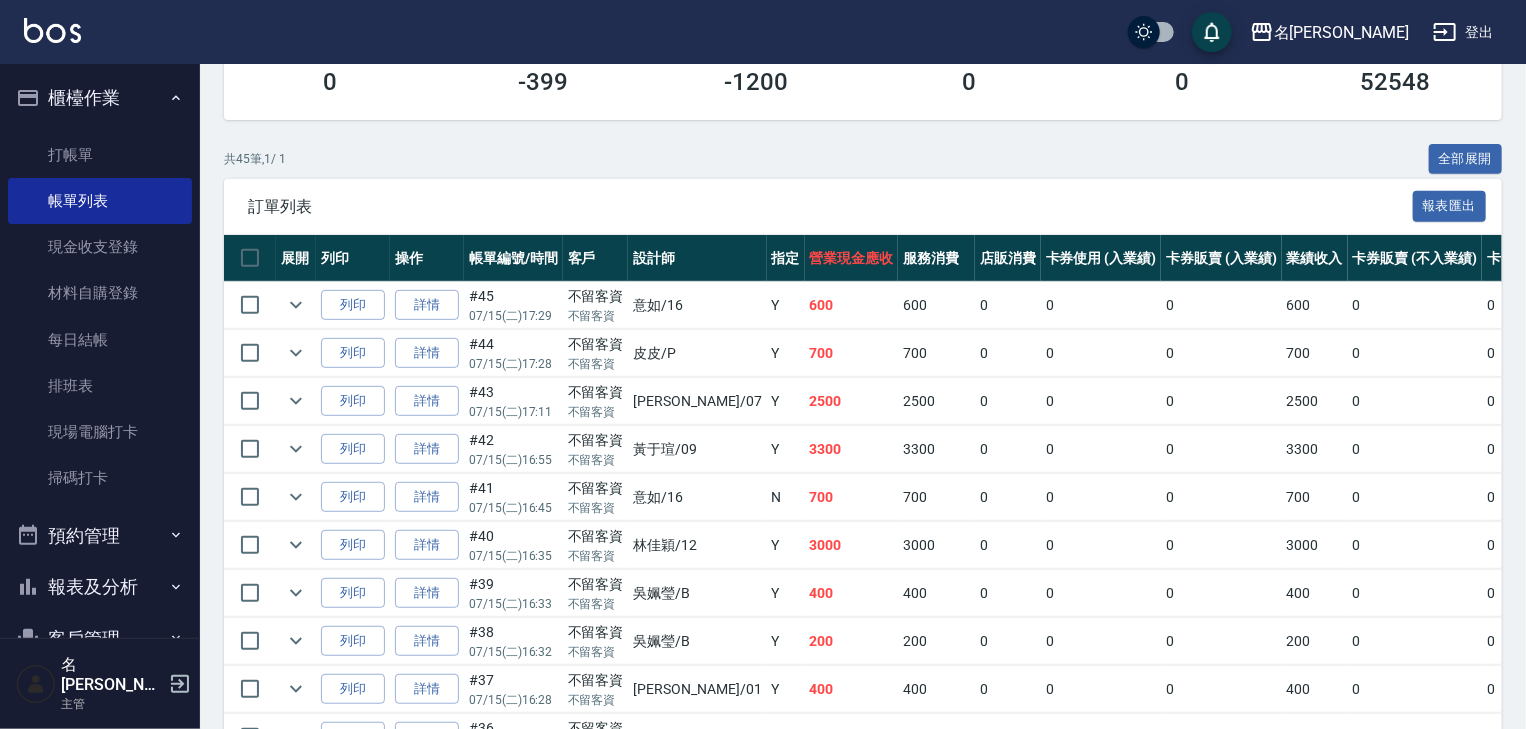 scroll, scrollTop: 0, scrollLeft: 0, axis: both 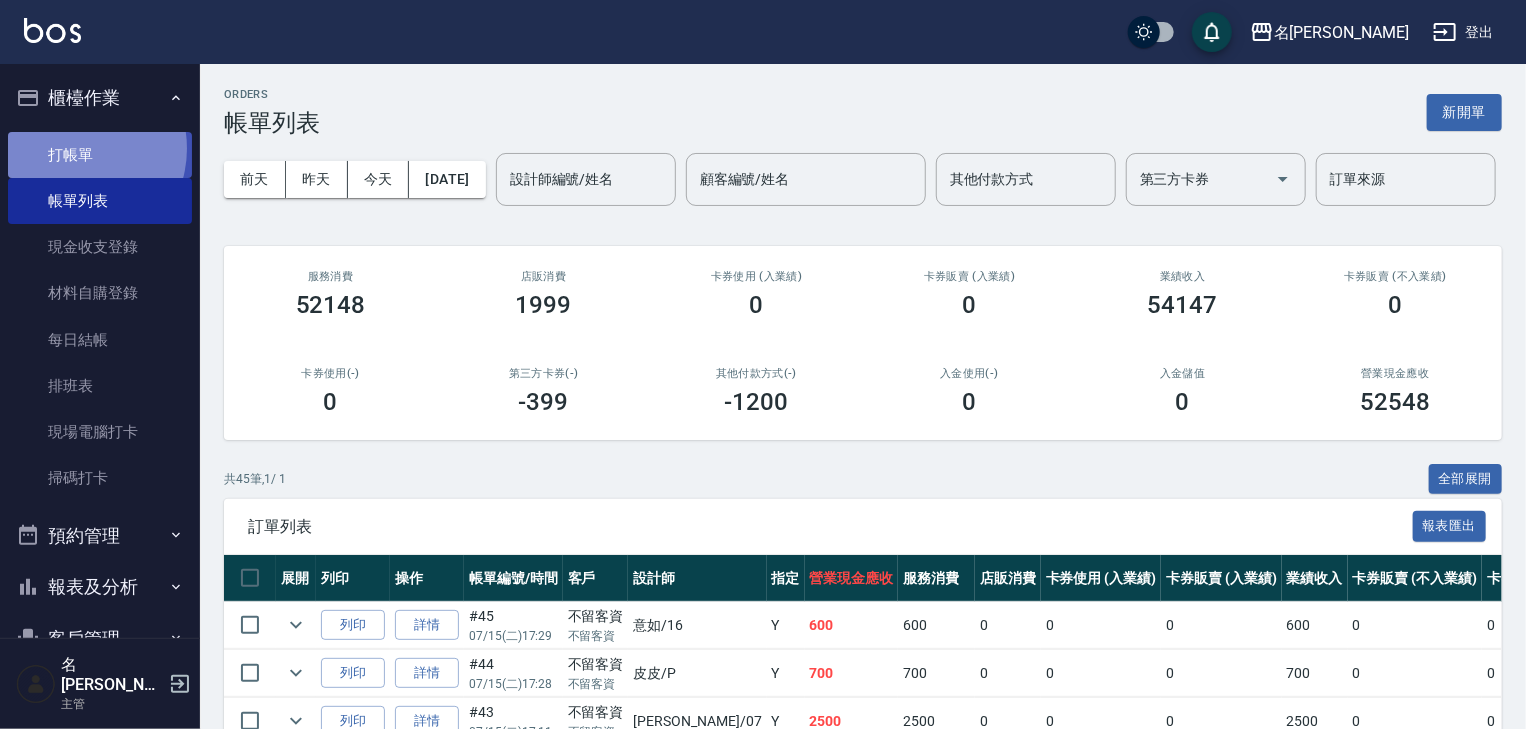 click on "打帳單" at bounding box center [100, 155] 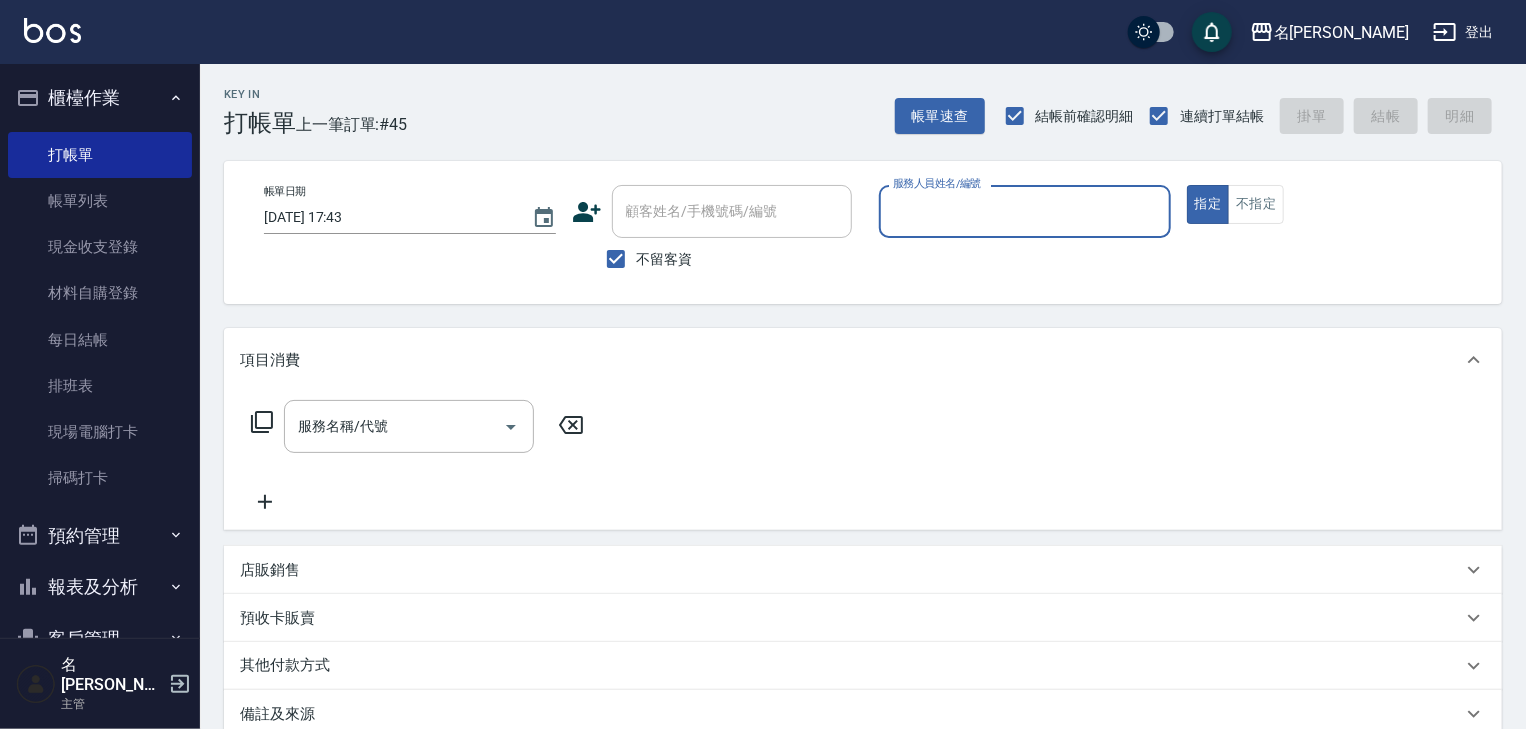 click on "服務人員姓名/編號" at bounding box center [1025, 211] 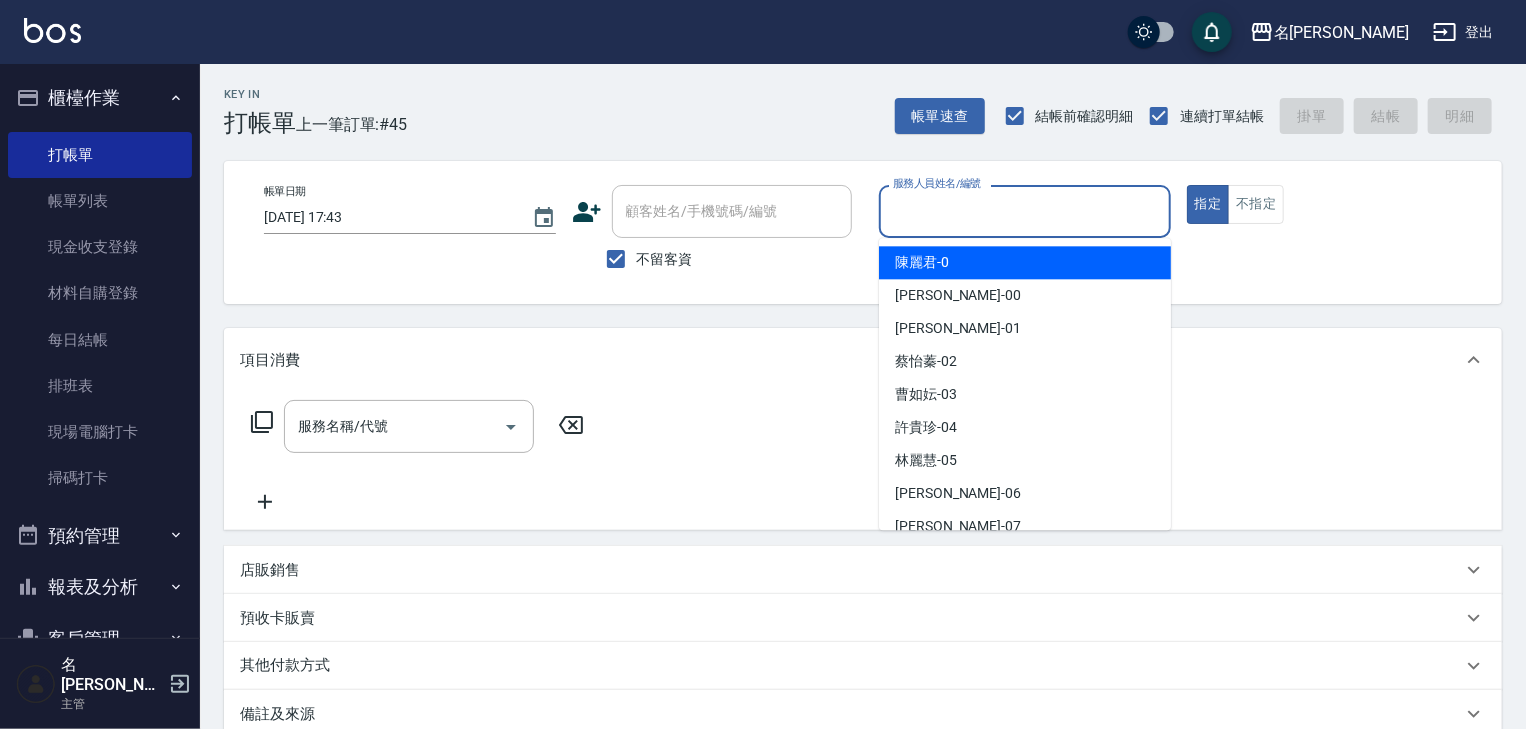 click on "陳麗君 -0" at bounding box center [1025, 262] 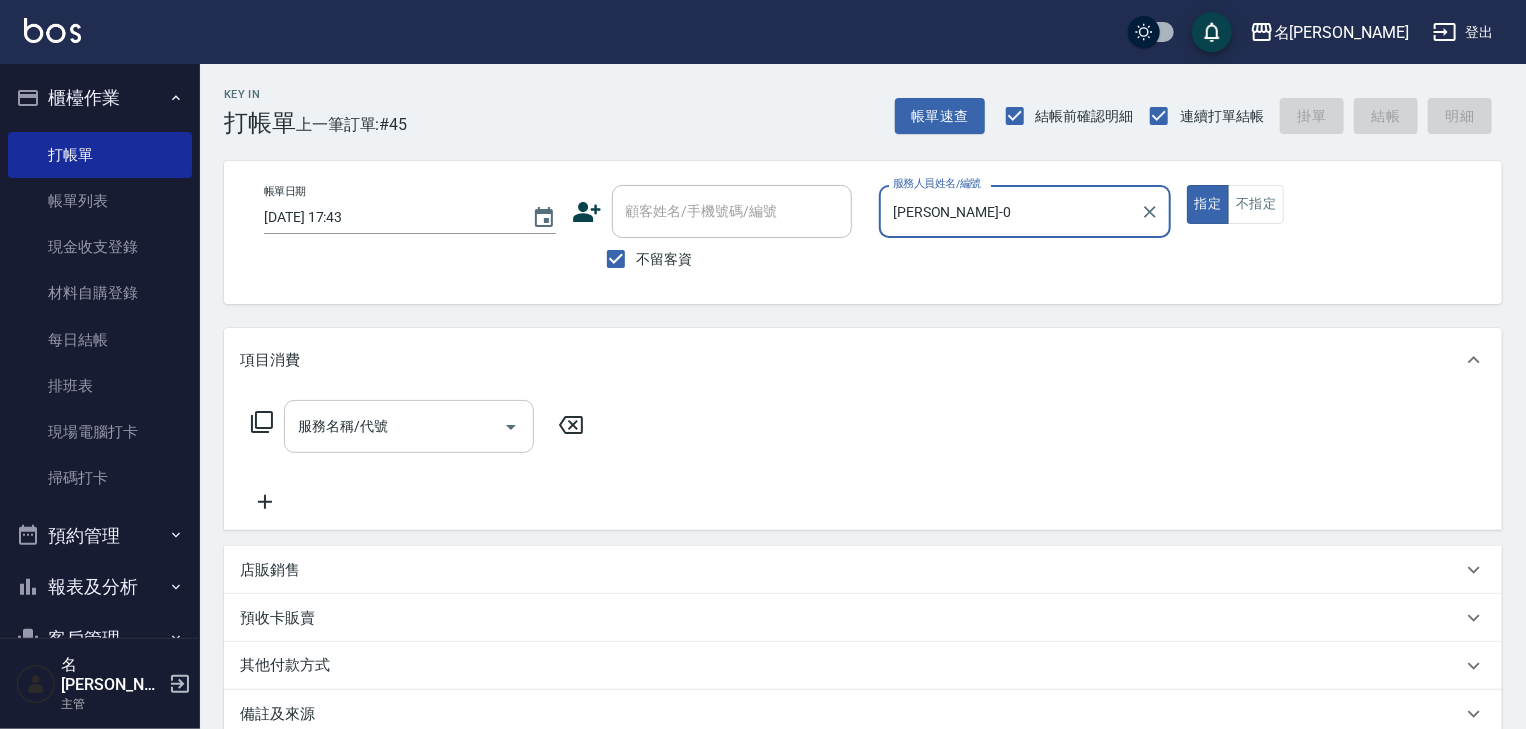 click on "服務名稱/代號" at bounding box center (394, 426) 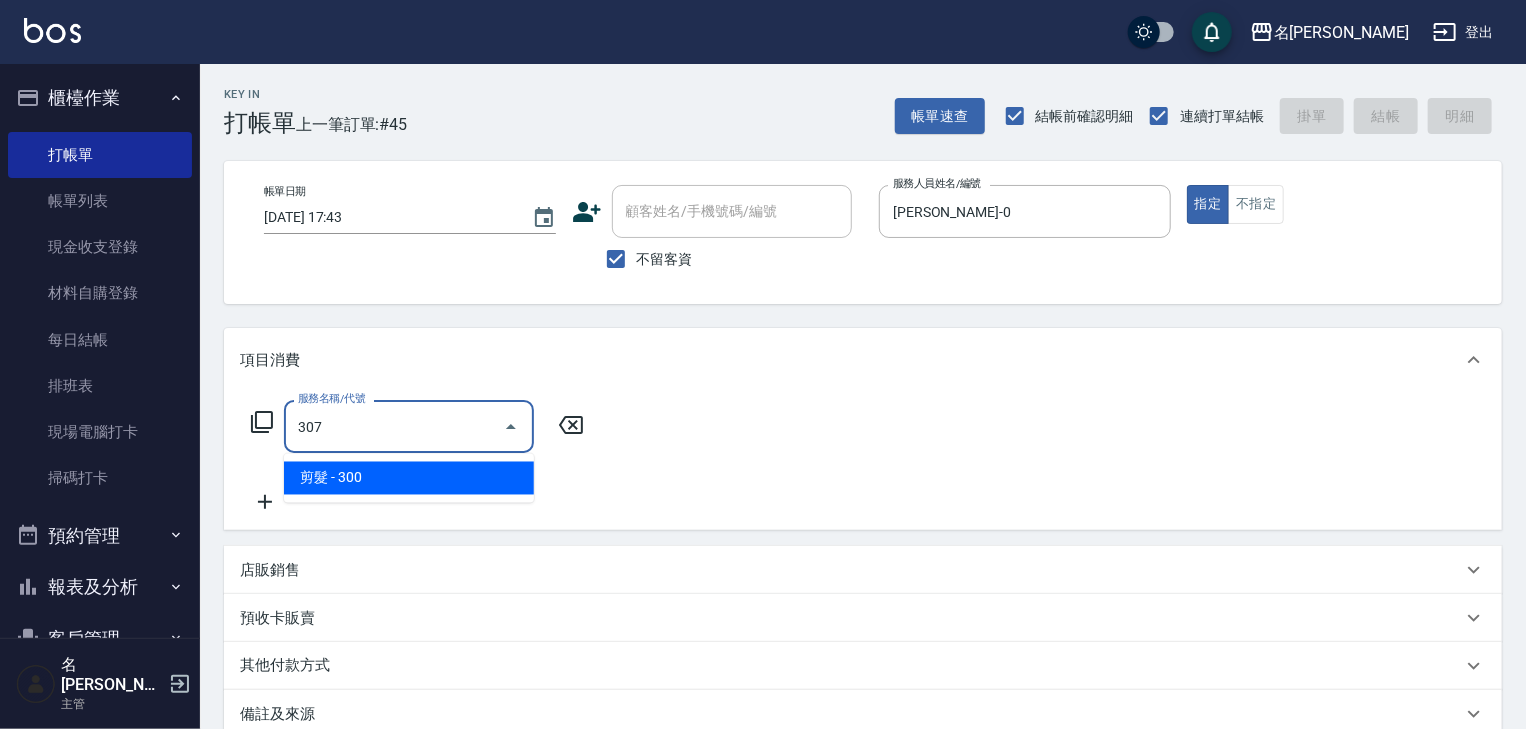 click on "剪髮 - 300" at bounding box center [409, 478] 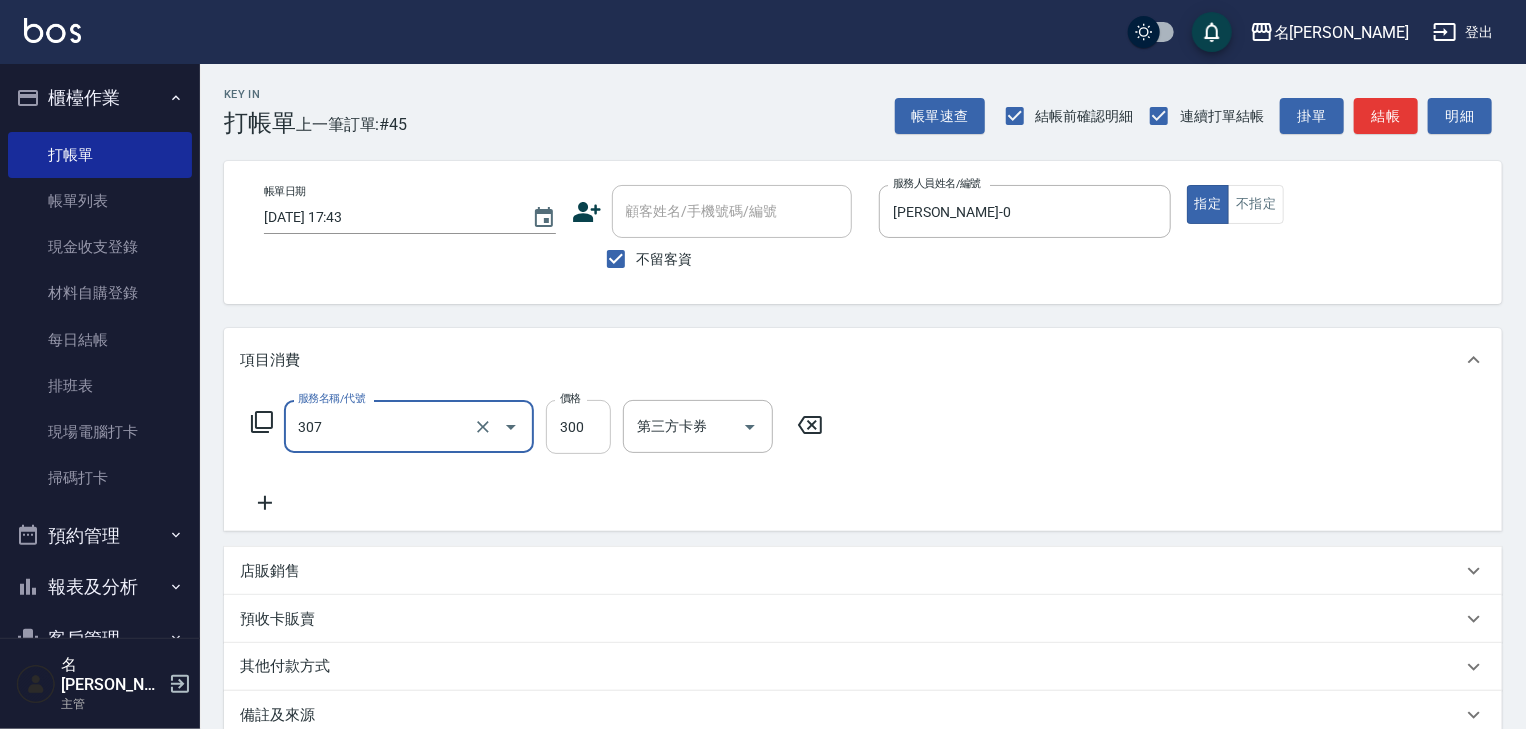 type on "剪髮(307)" 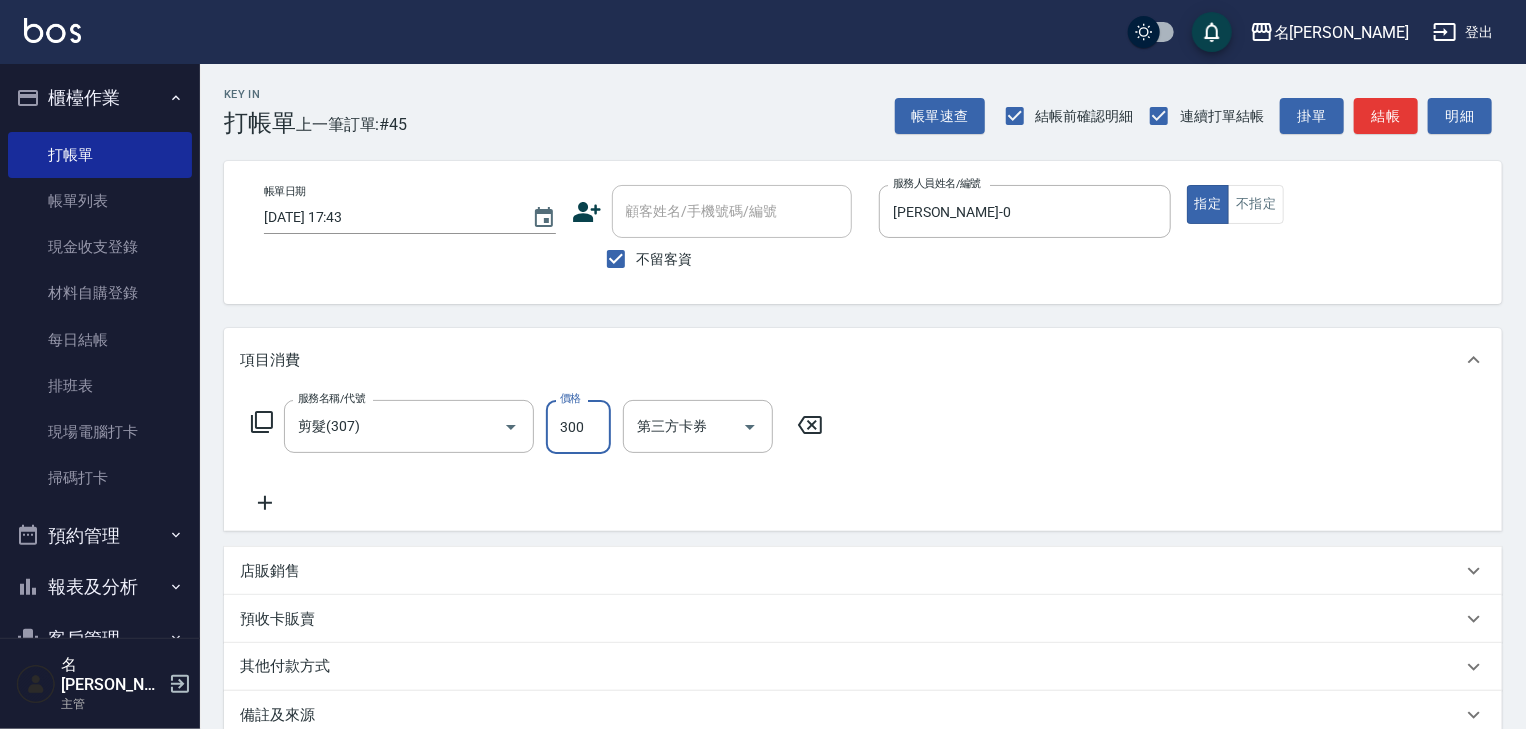 click on "300" at bounding box center [578, 427] 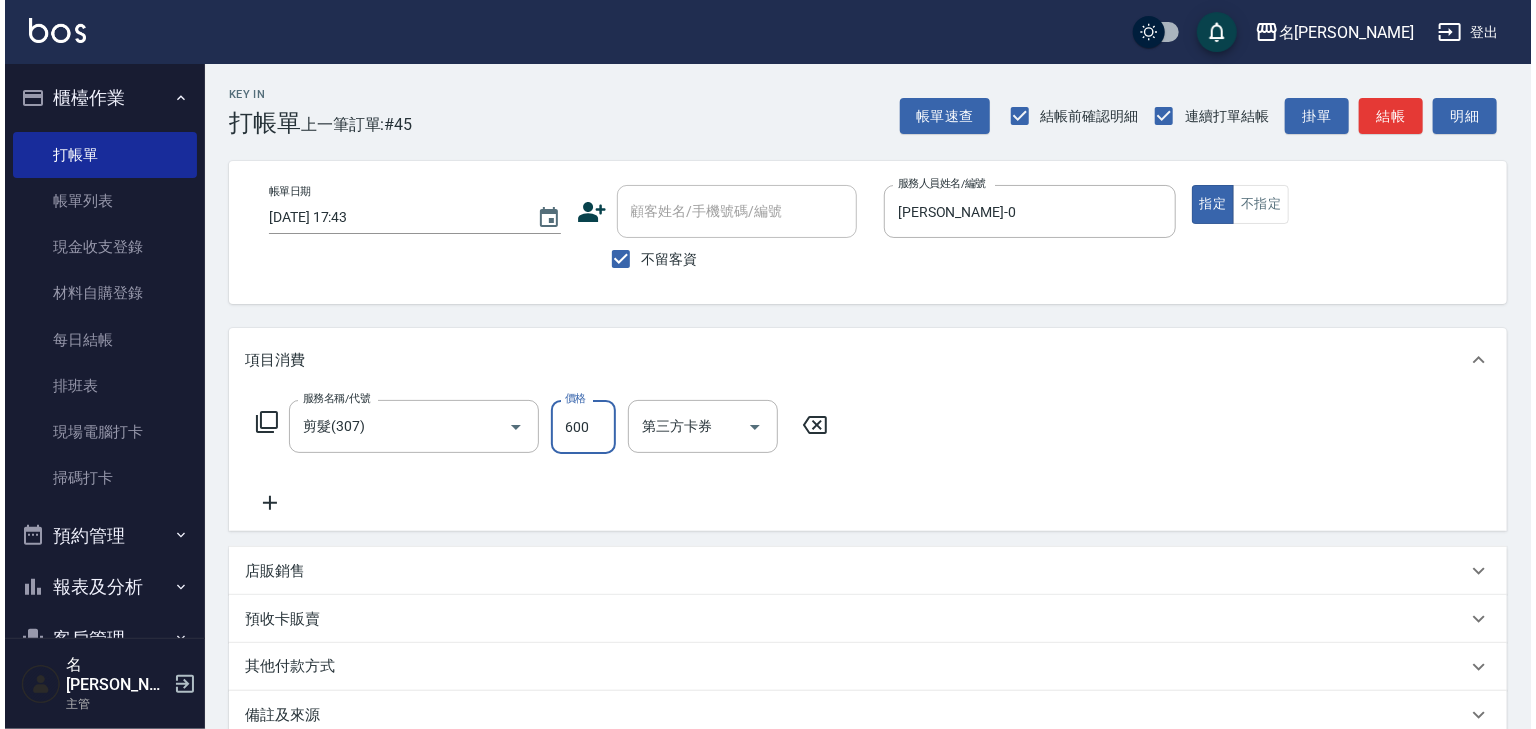 scroll, scrollTop: 234, scrollLeft: 0, axis: vertical 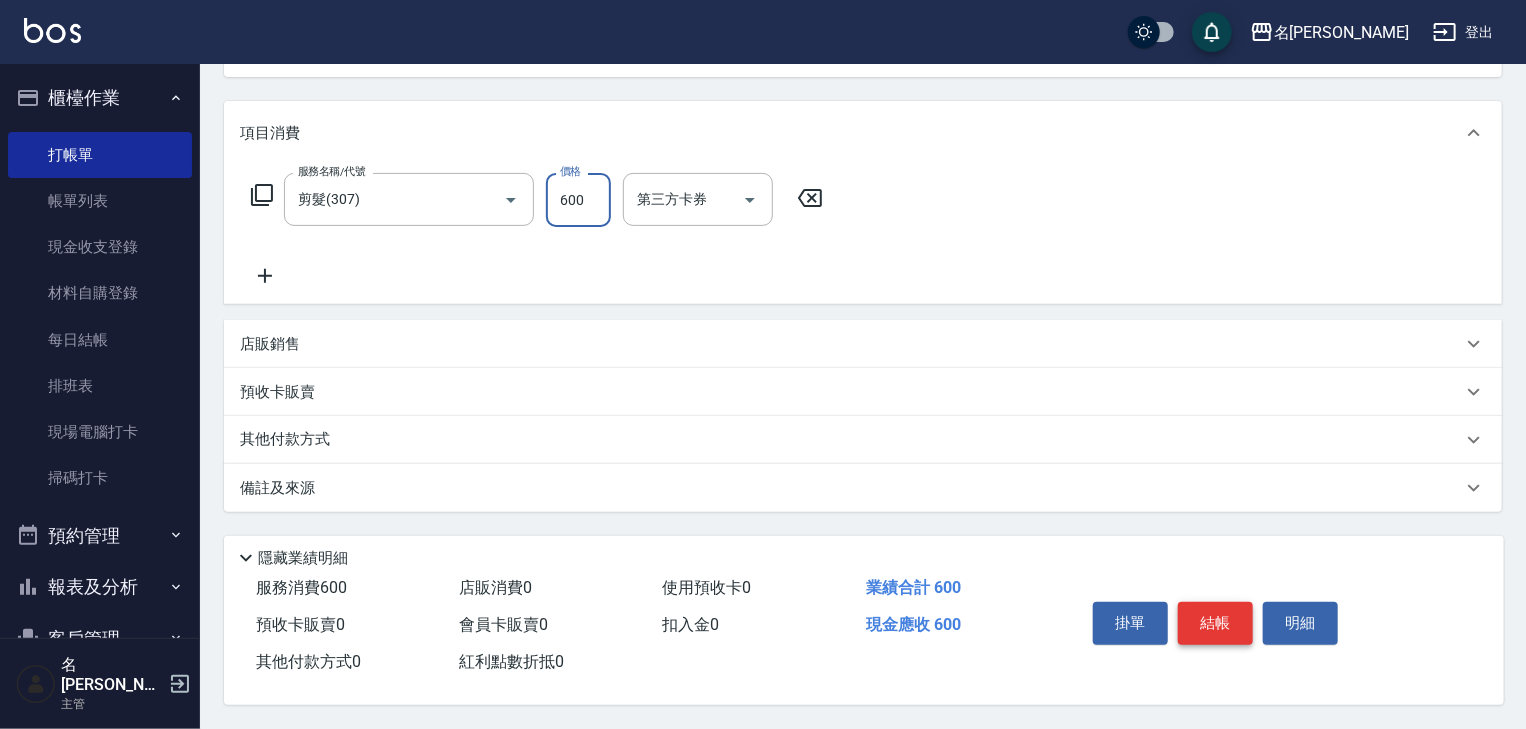 type on "600" 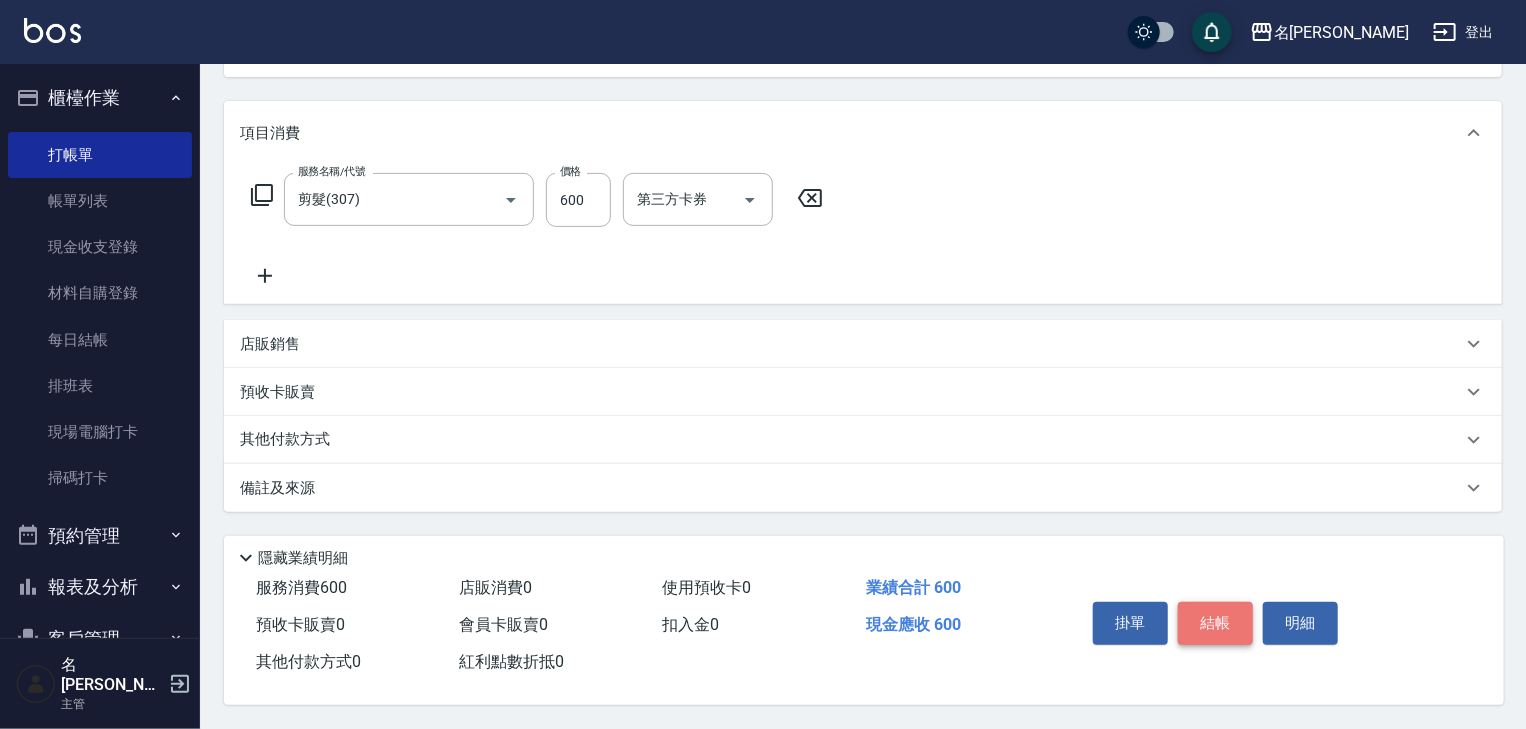 click on "結帳" at bounding box center (1215, 623) 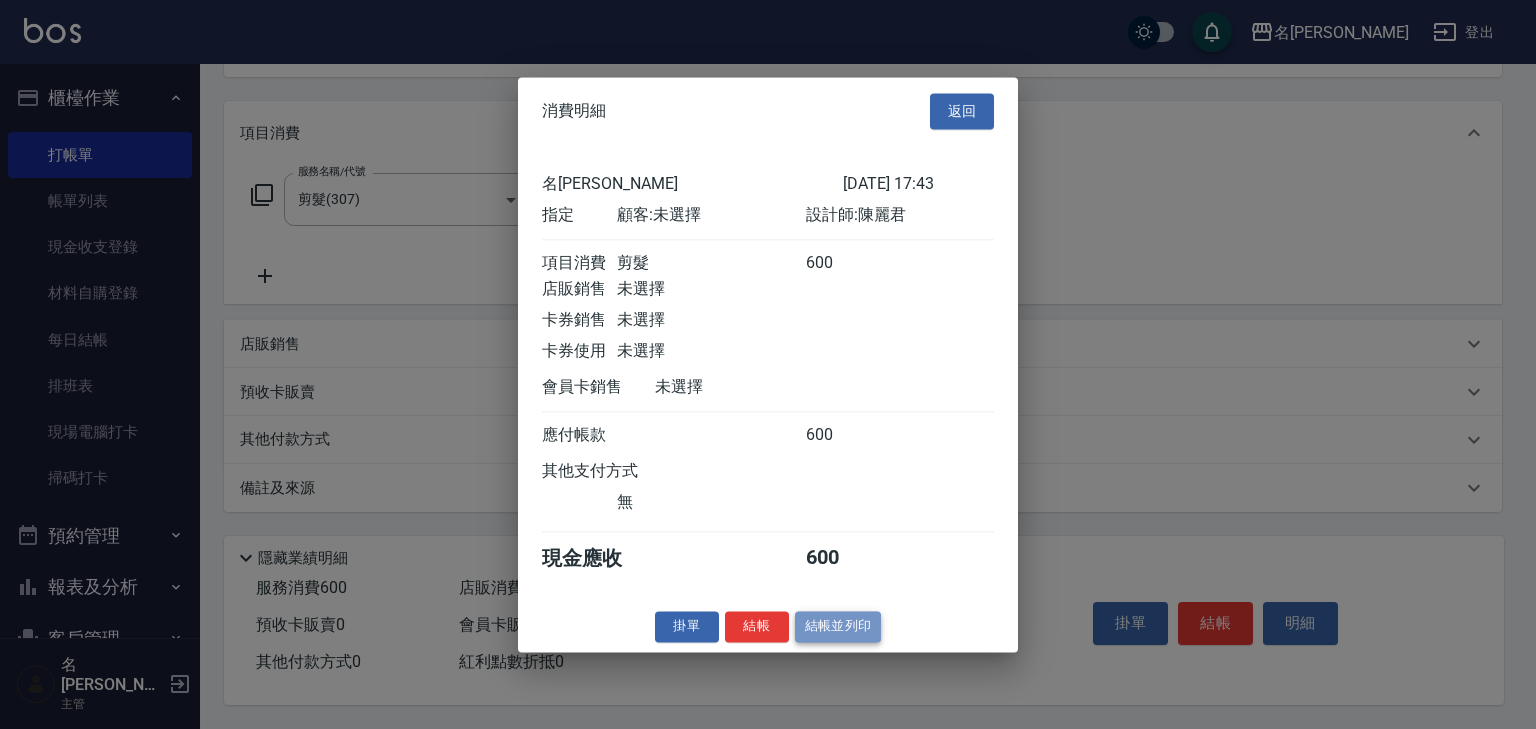 click on "結帳並列印" at bounding box center (838, 626) 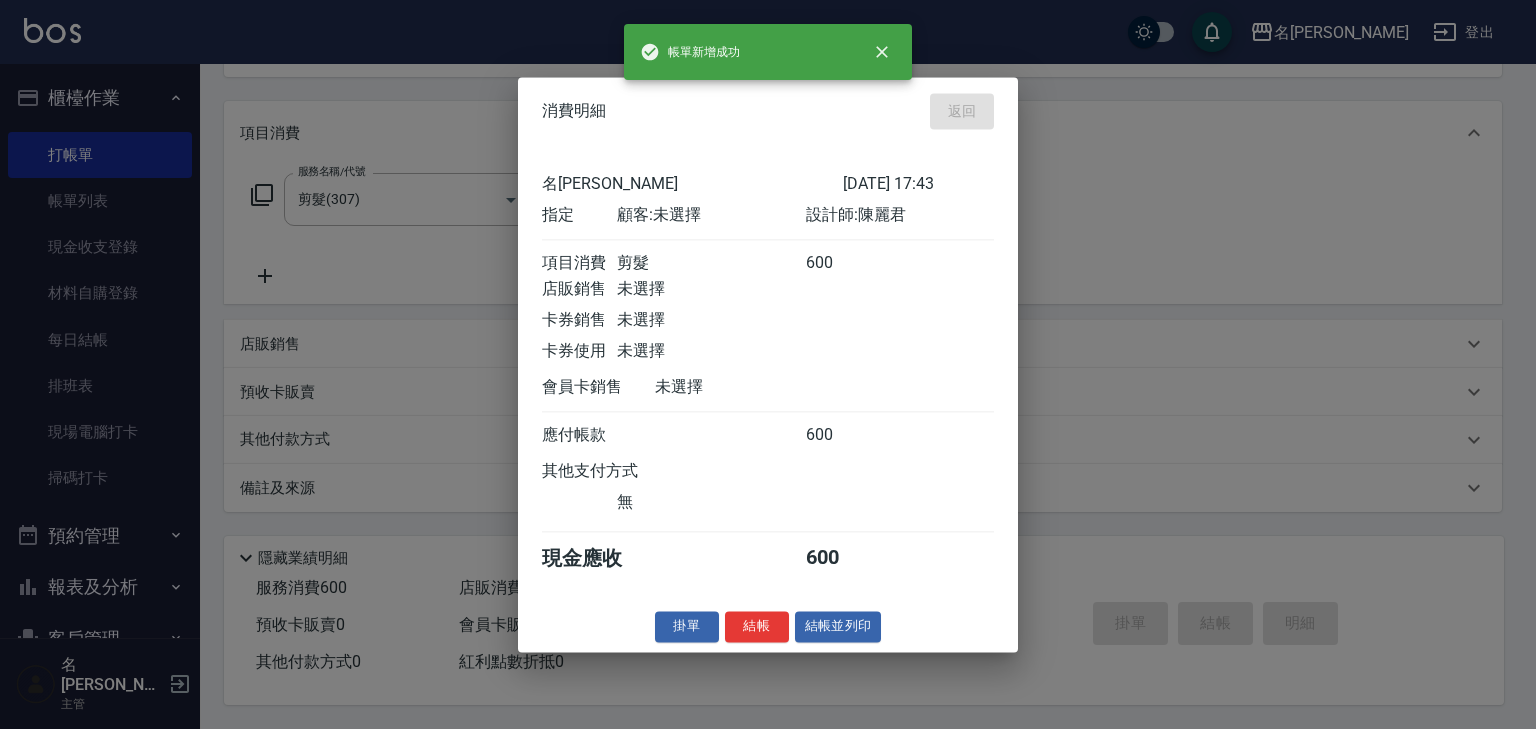 type on "2025/07/15 17:47" 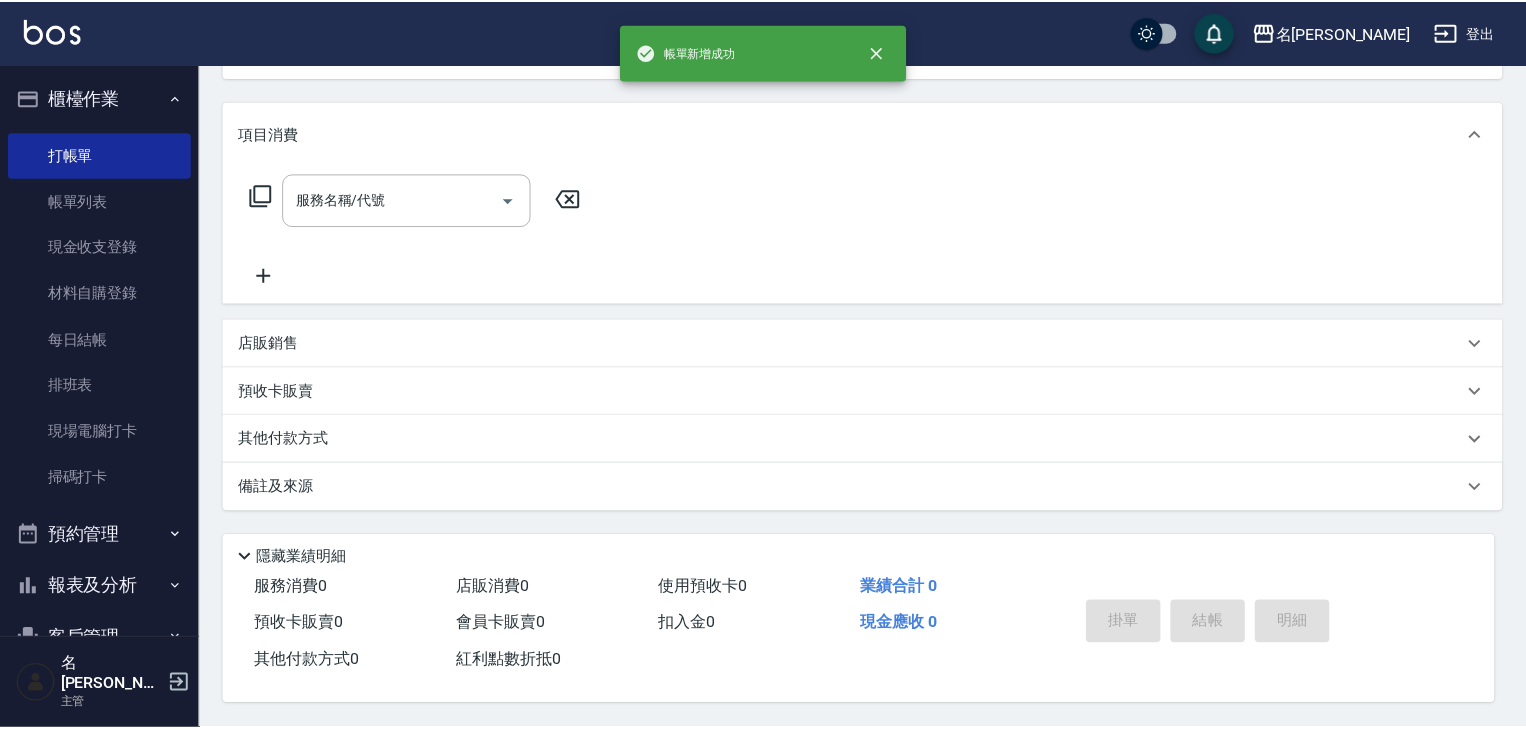 scroll, scrollTop: 0, scrollLeft: 0, axis: both 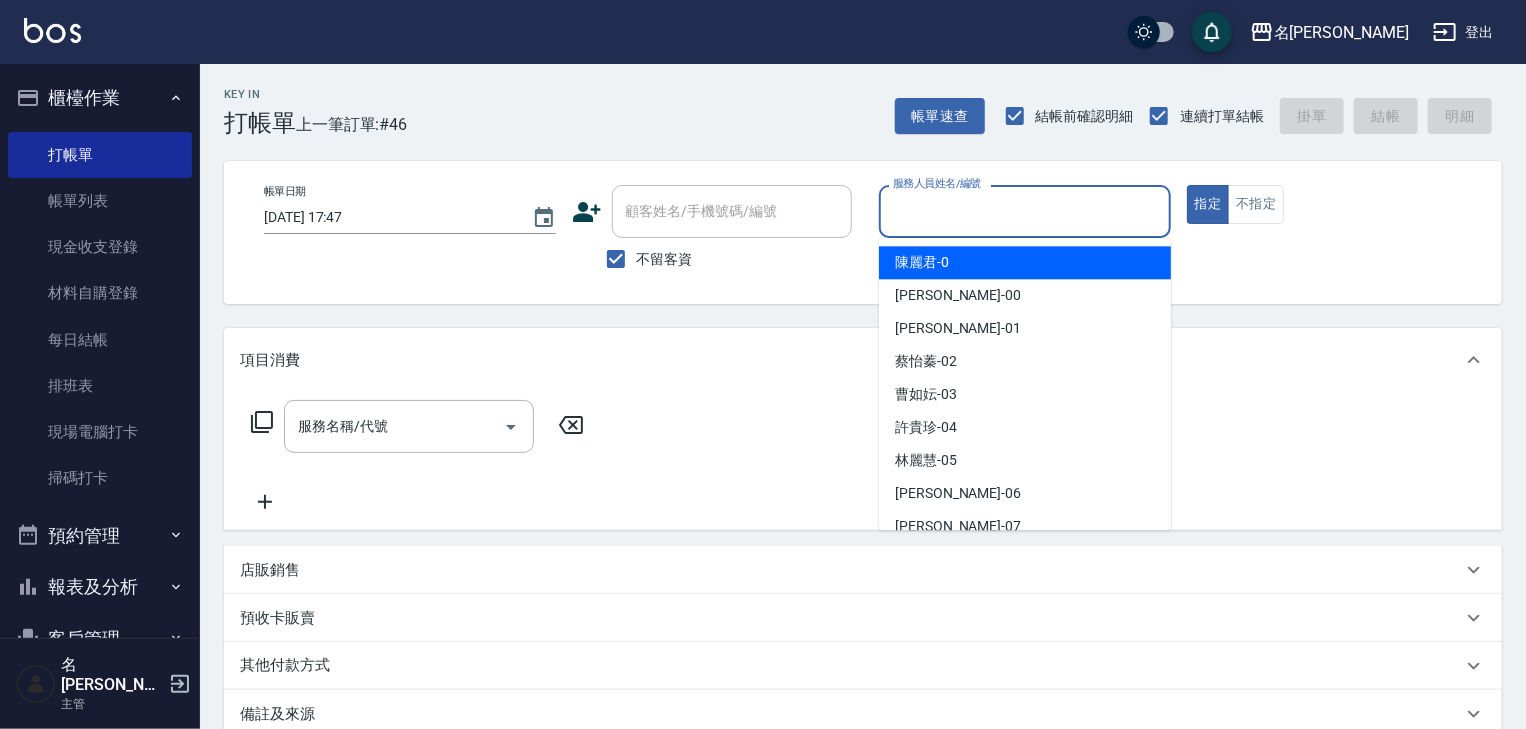 click on "服務人員姓名/編號" at bounding box center (1025, 211) 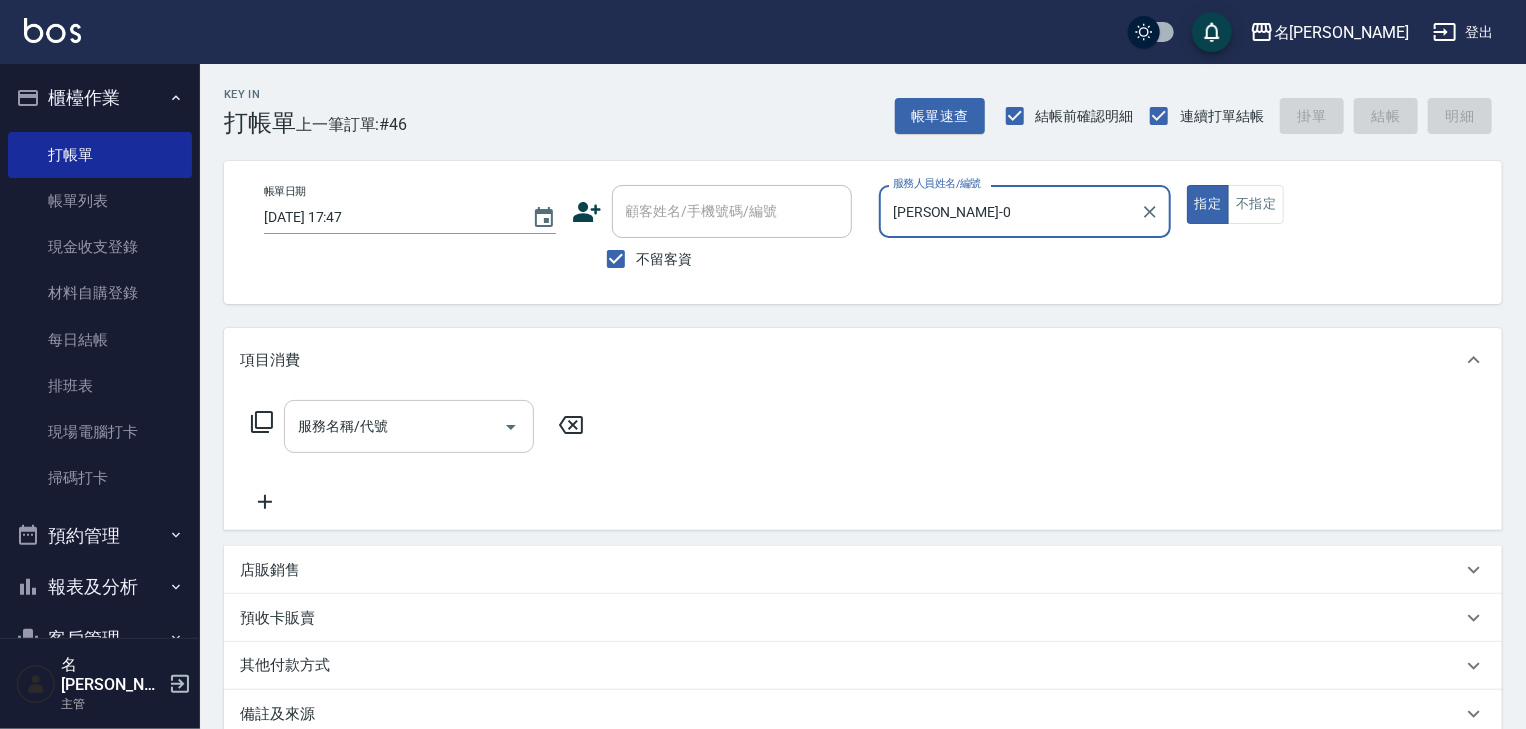 click on "服務名稱/代號" at bounding box center [394, 426] 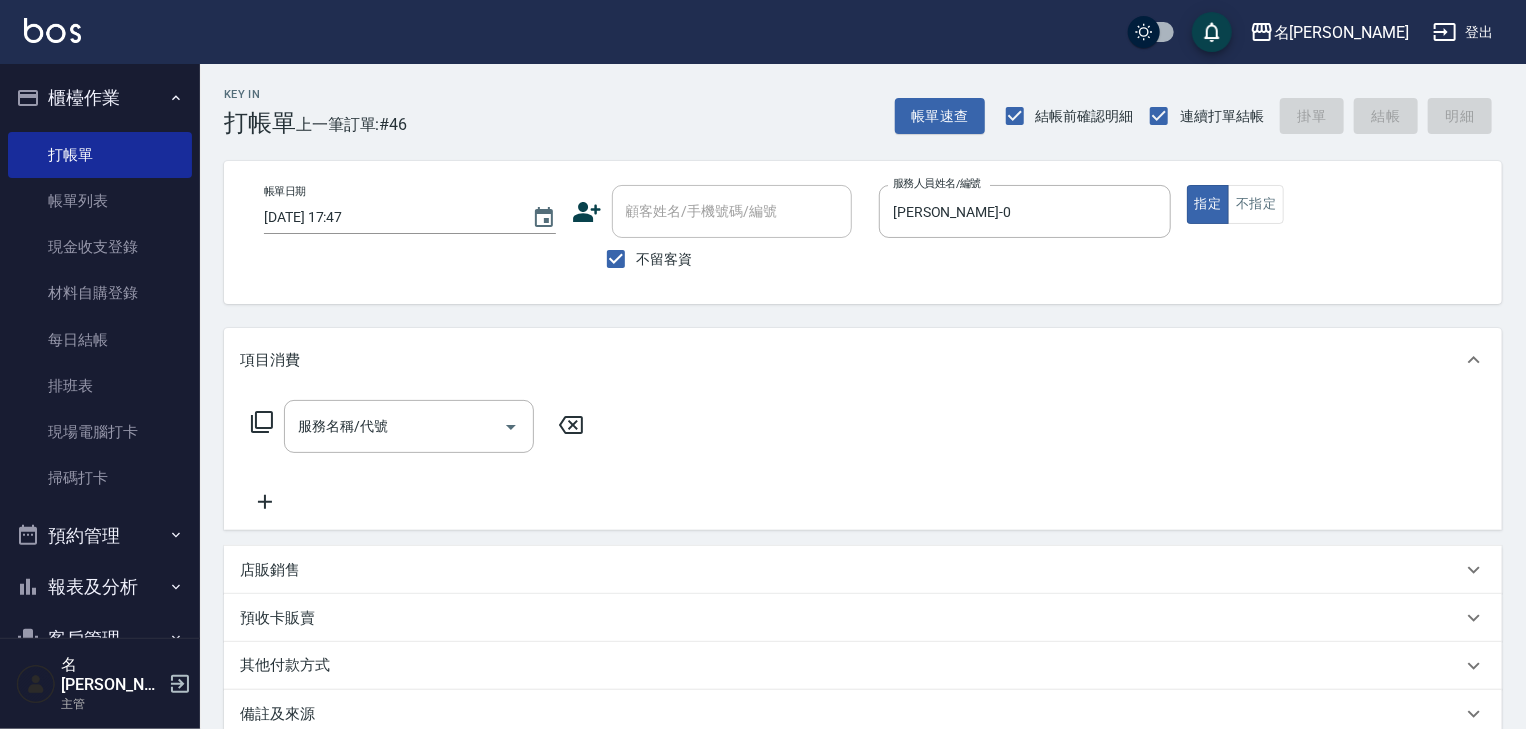 click 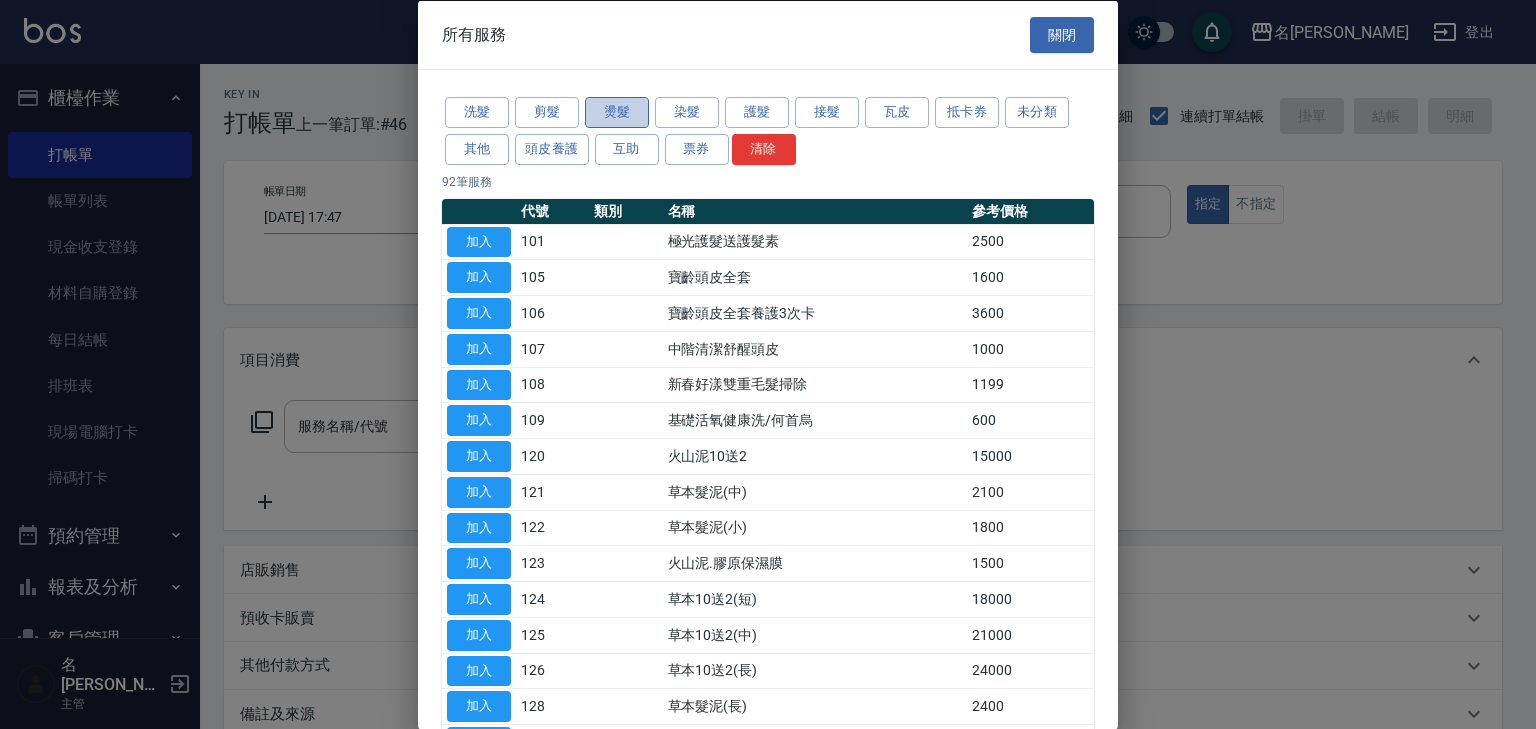 click on "燙髮" at bounding box center [617, 112] 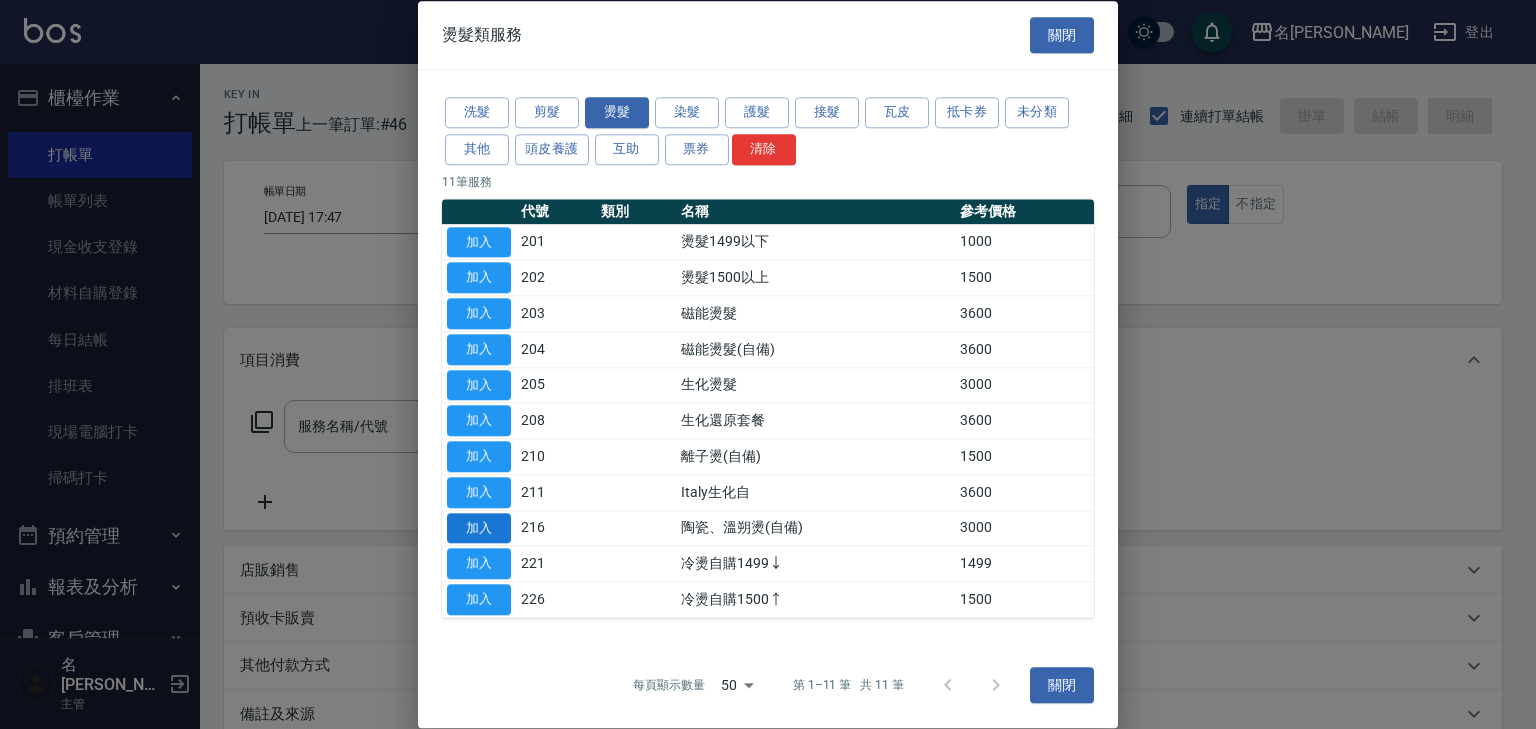 click on "加入" at bounding box center [479, 528] 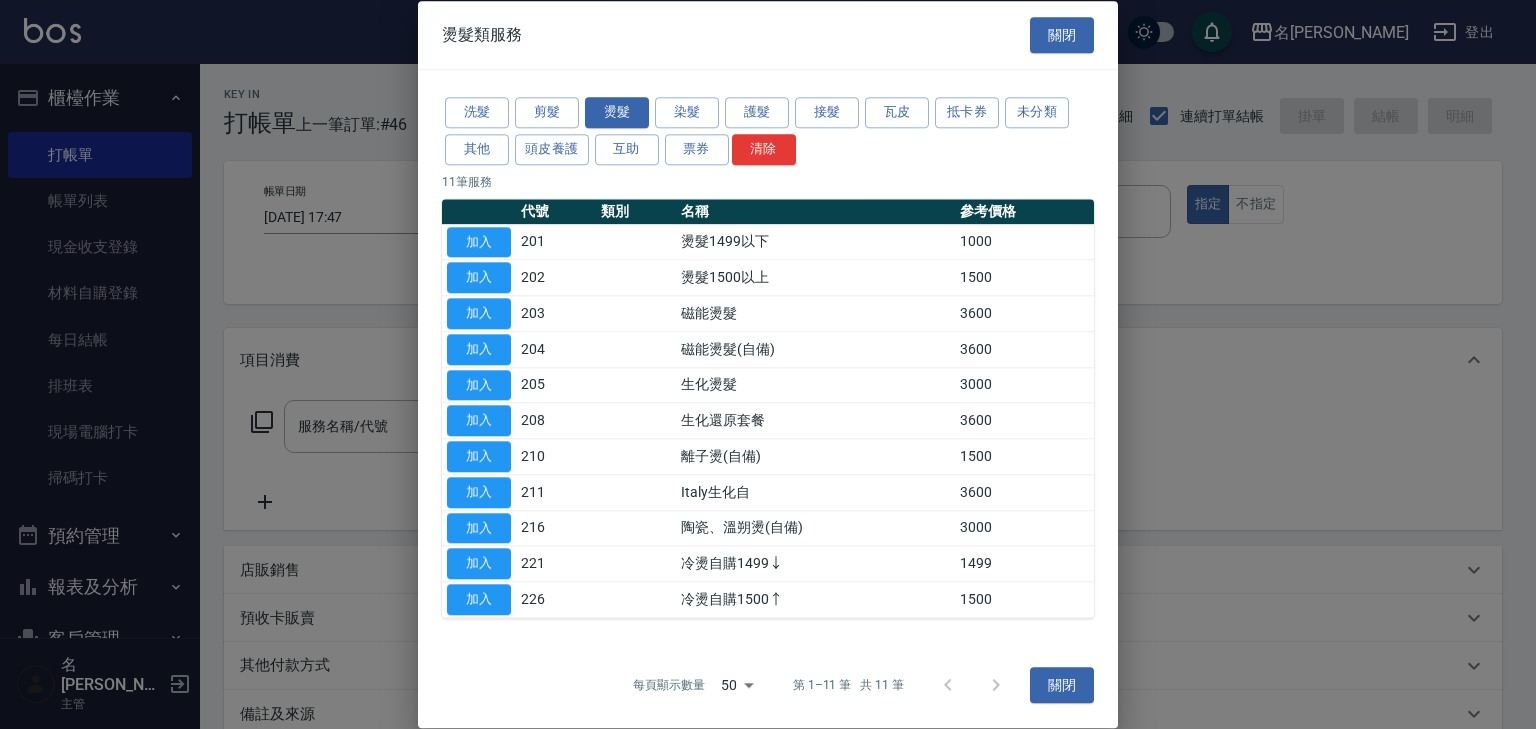 type on "陶瓷、溫朔燙(自備)(216)" 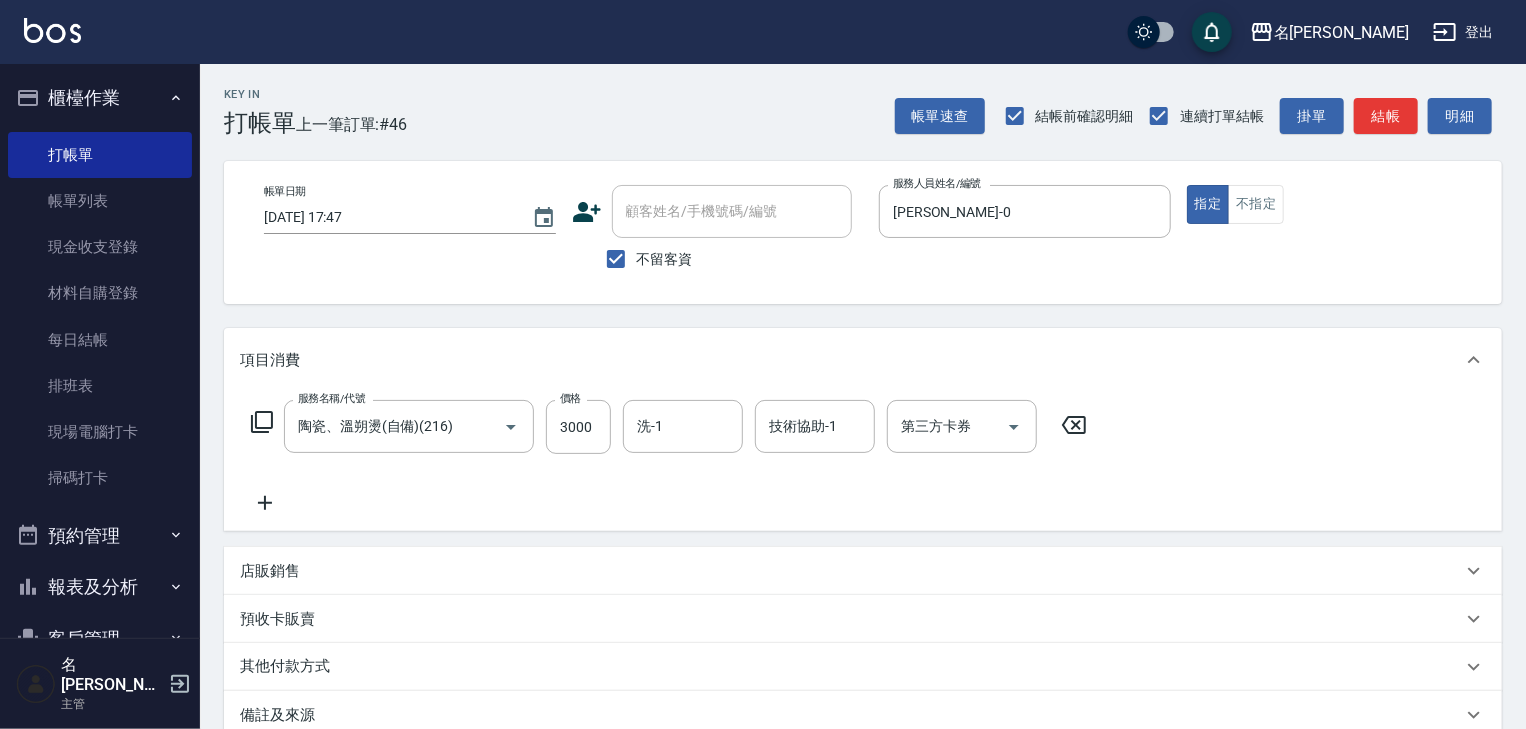 click 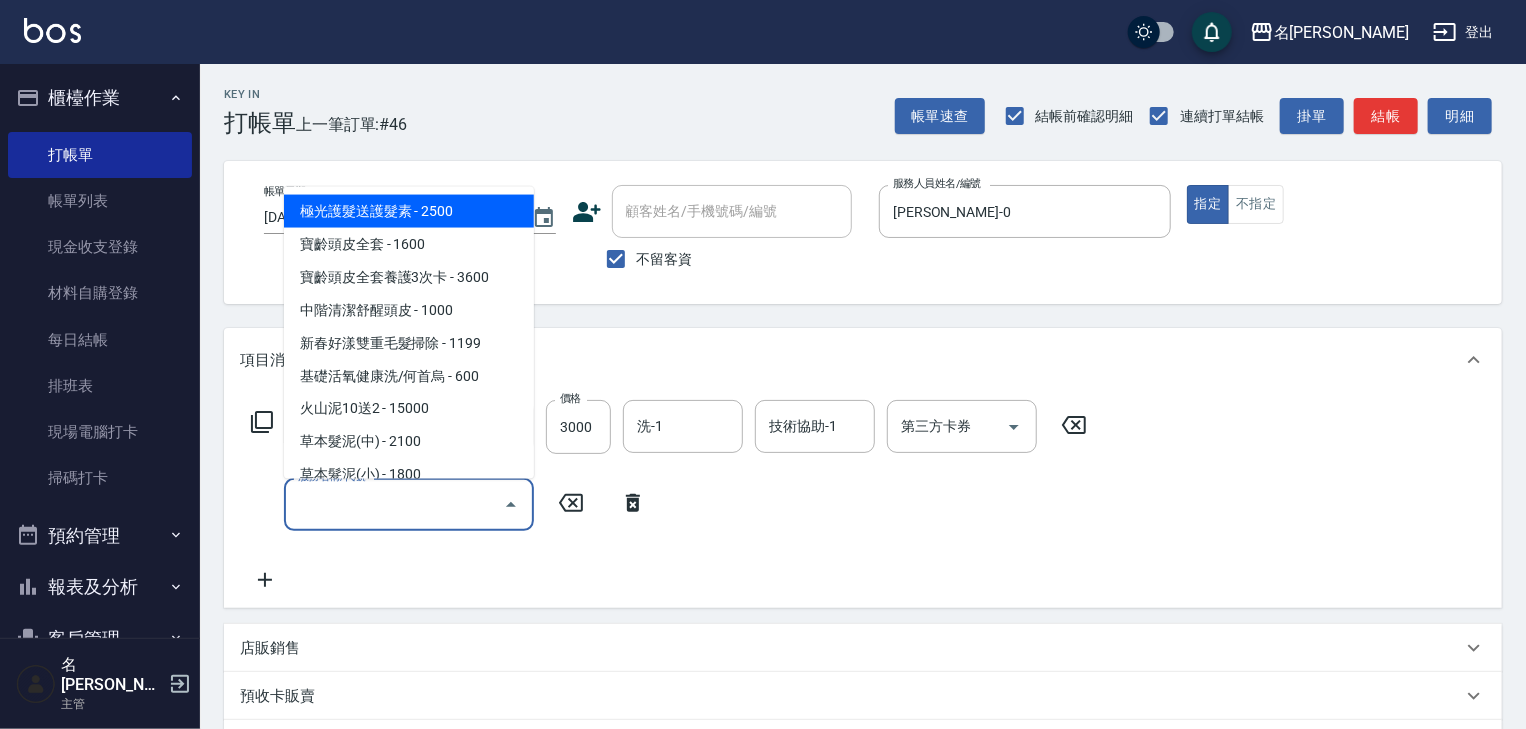 click on "服務名稱/代號" at bounding box center [394, 504] 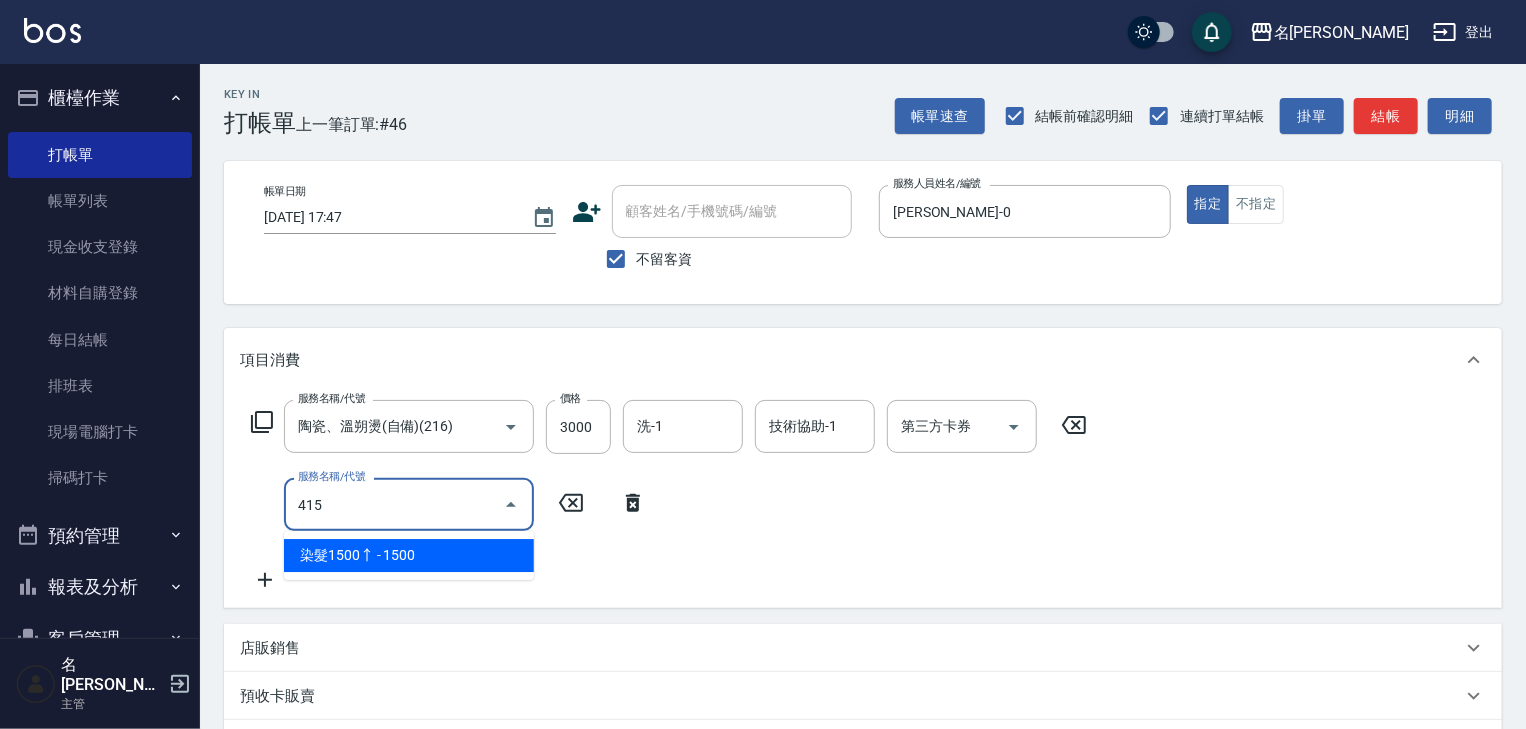 click on "染髮1500↑ - 1500" at bounding box center (409, 555) 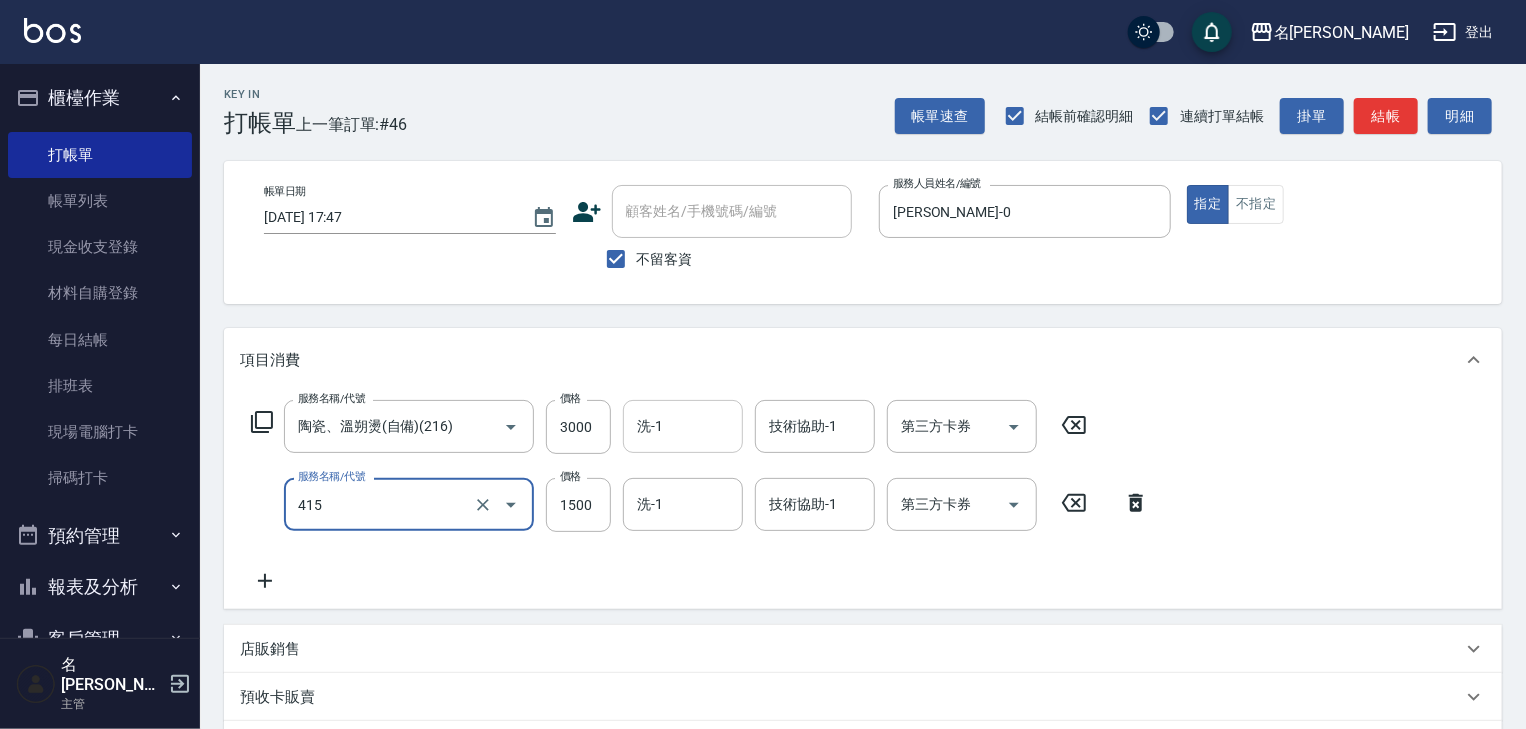 type on "染髮1500↑(415)" 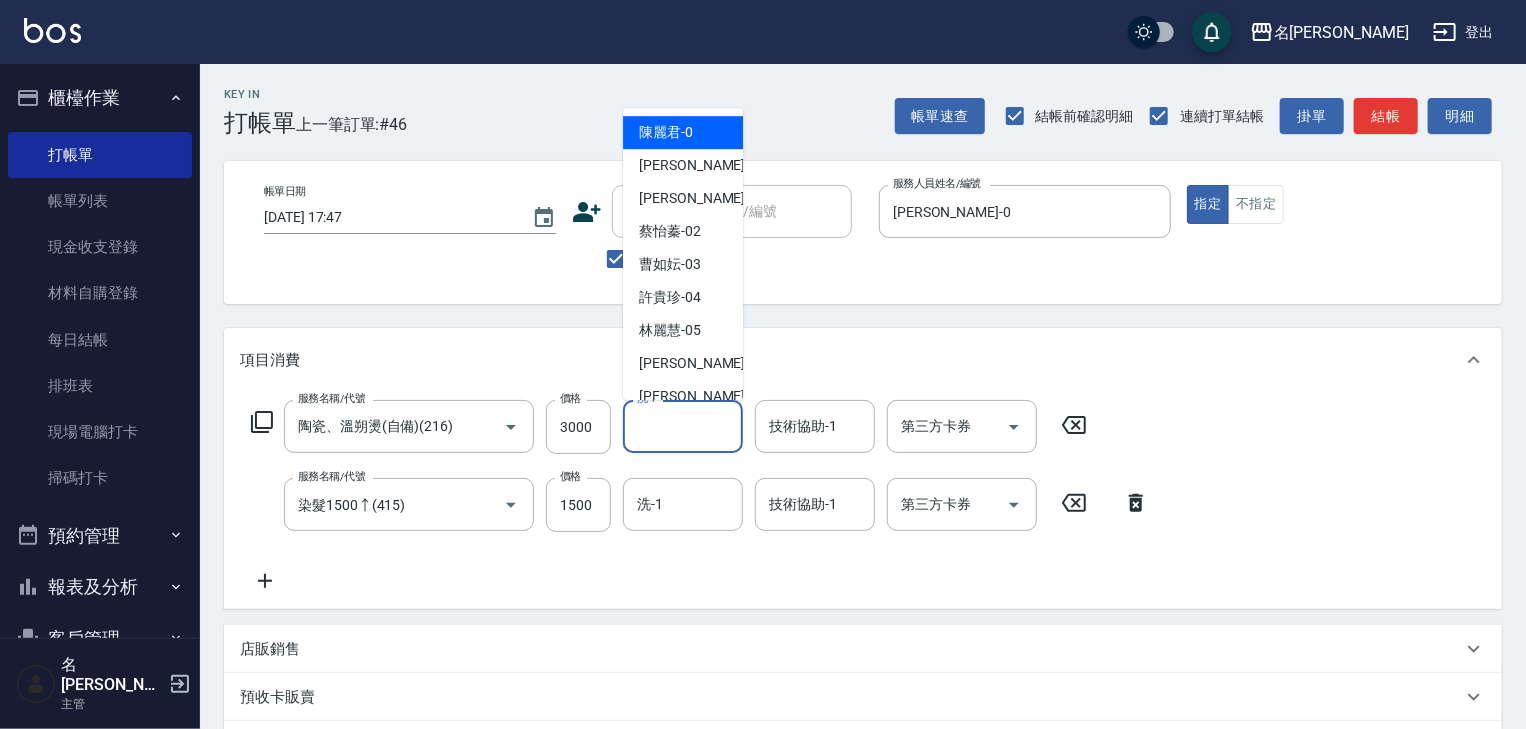 click on "洗-1" at bounding box center [683, 426] 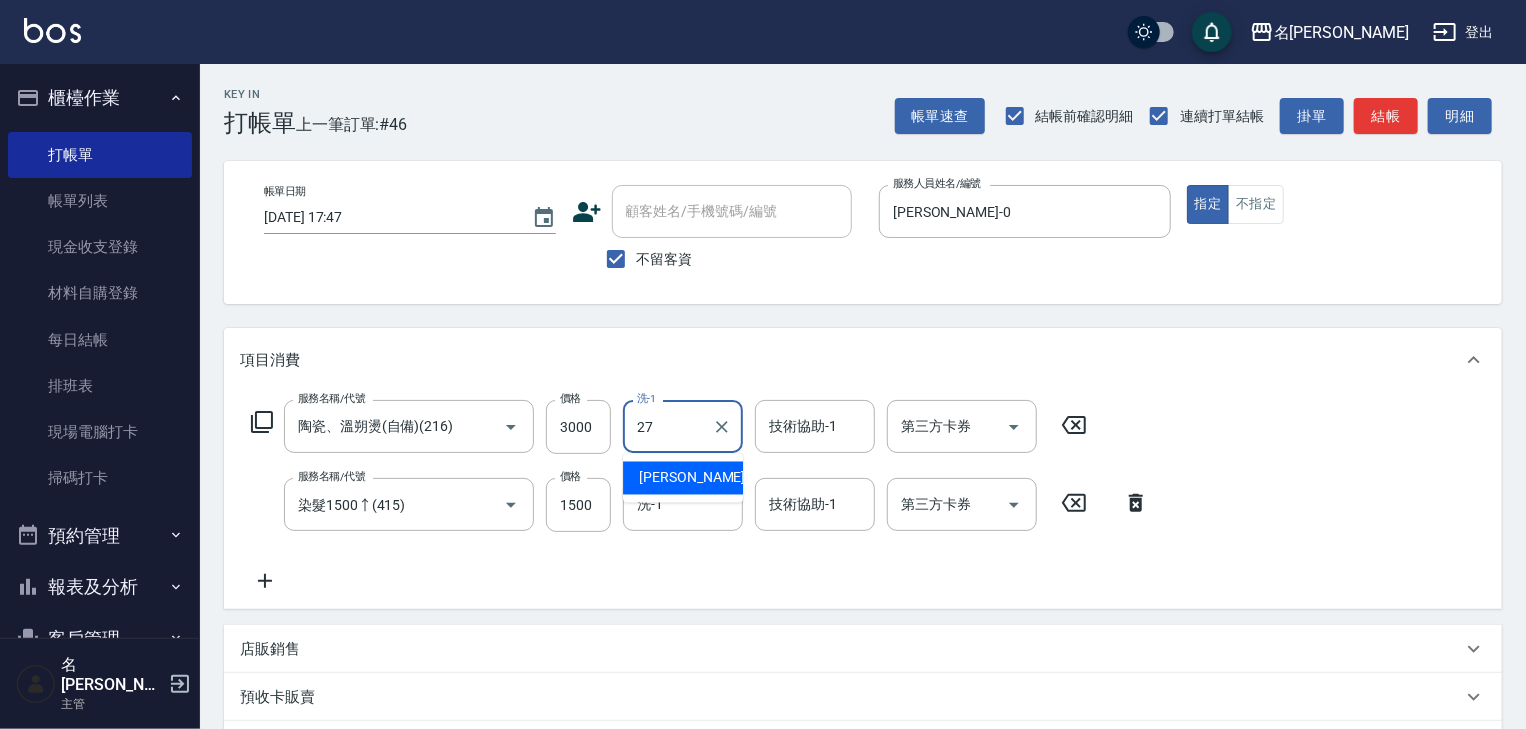 click on "張紹柏 -27" at bounding box center (683, 478) 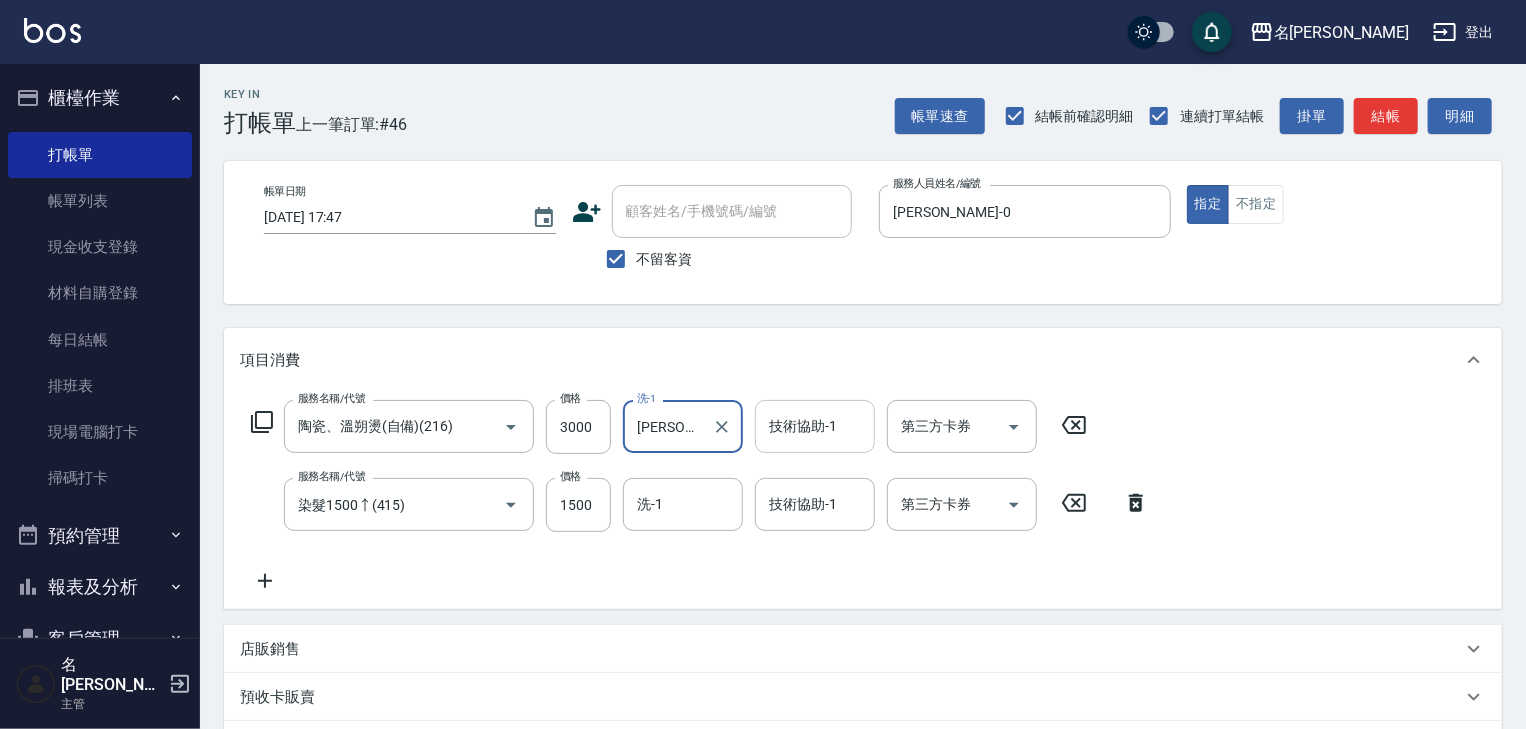 type on "[PERSON_NAME]-27" 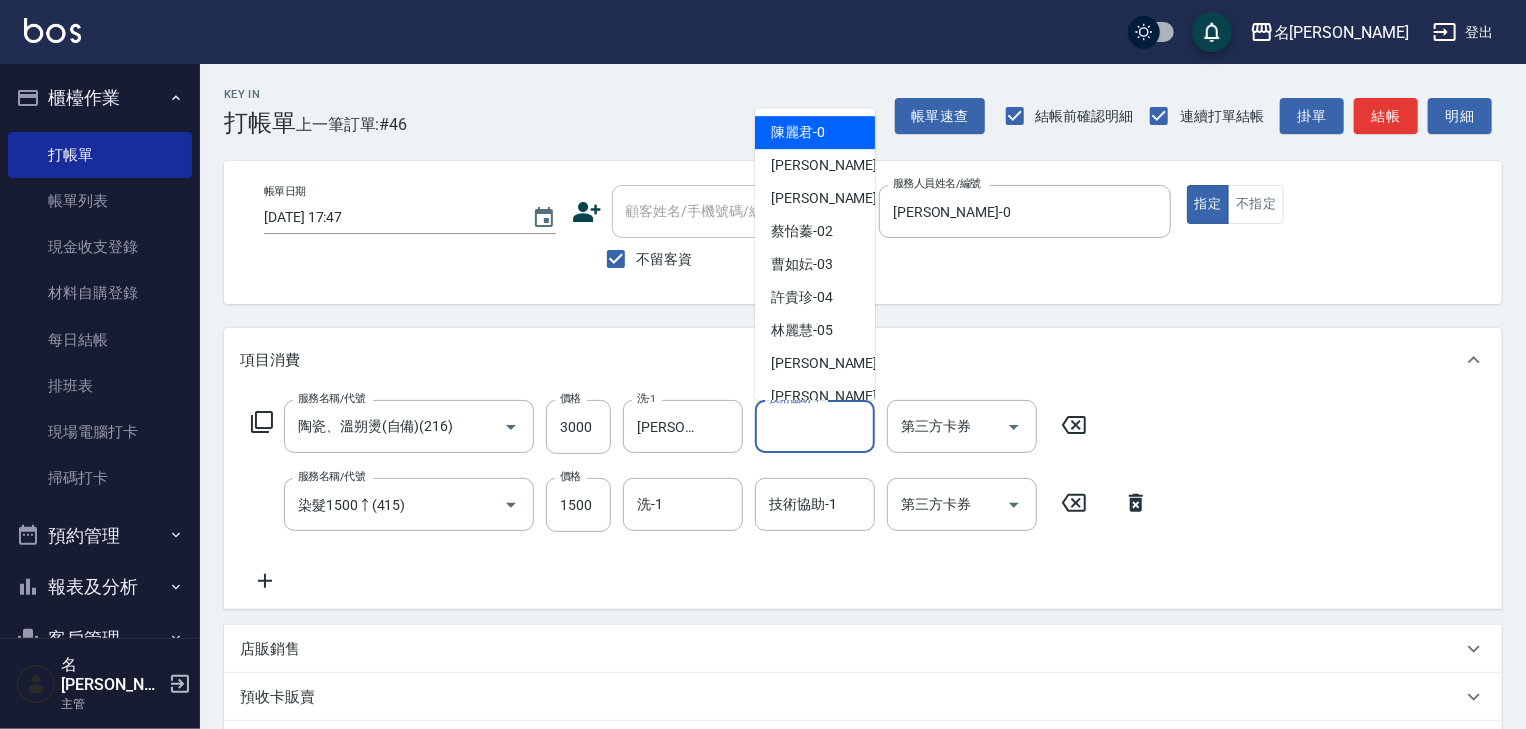 click on "技術協助-1" at bounding box center [815, 426] 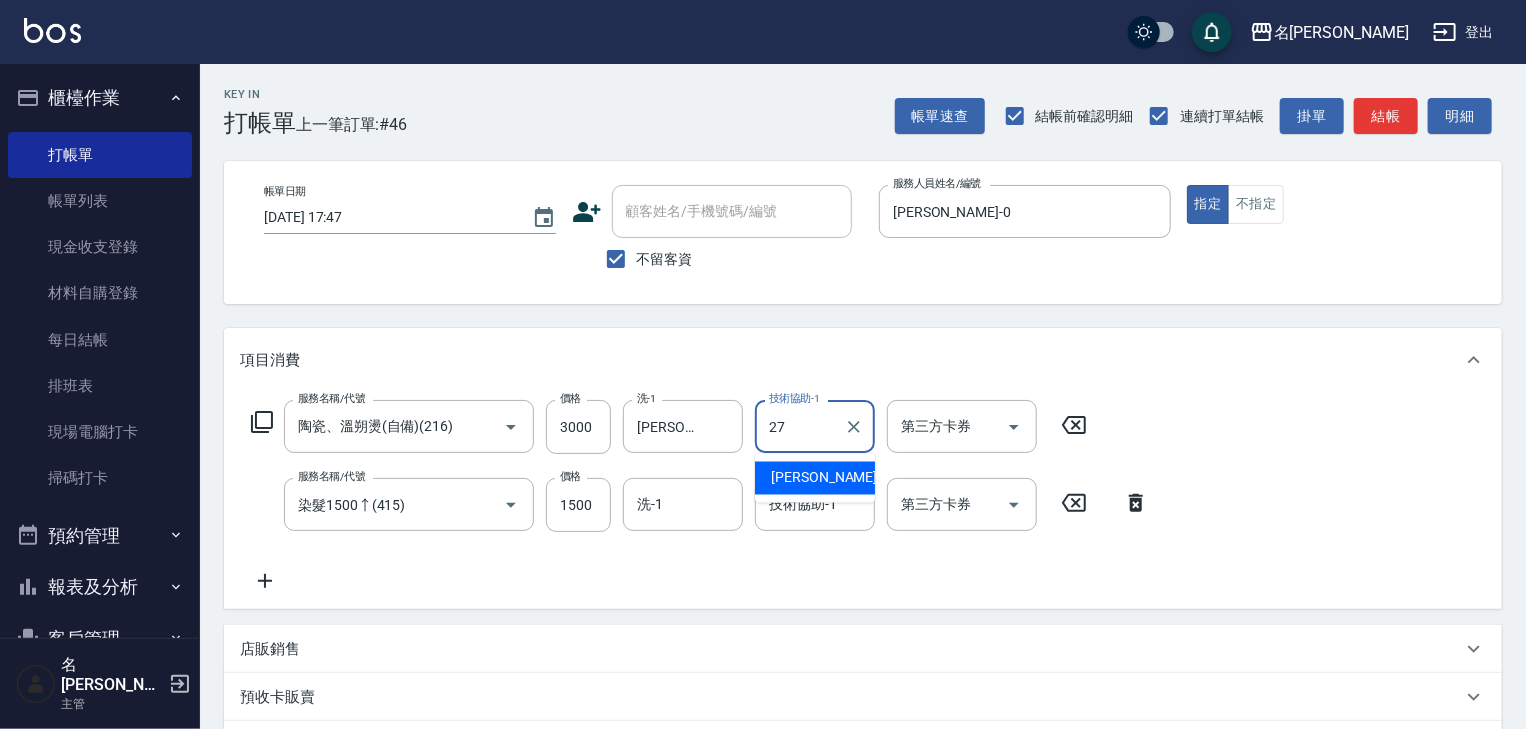 click on "張紹柏 -27" at bounding box center (815, 478) 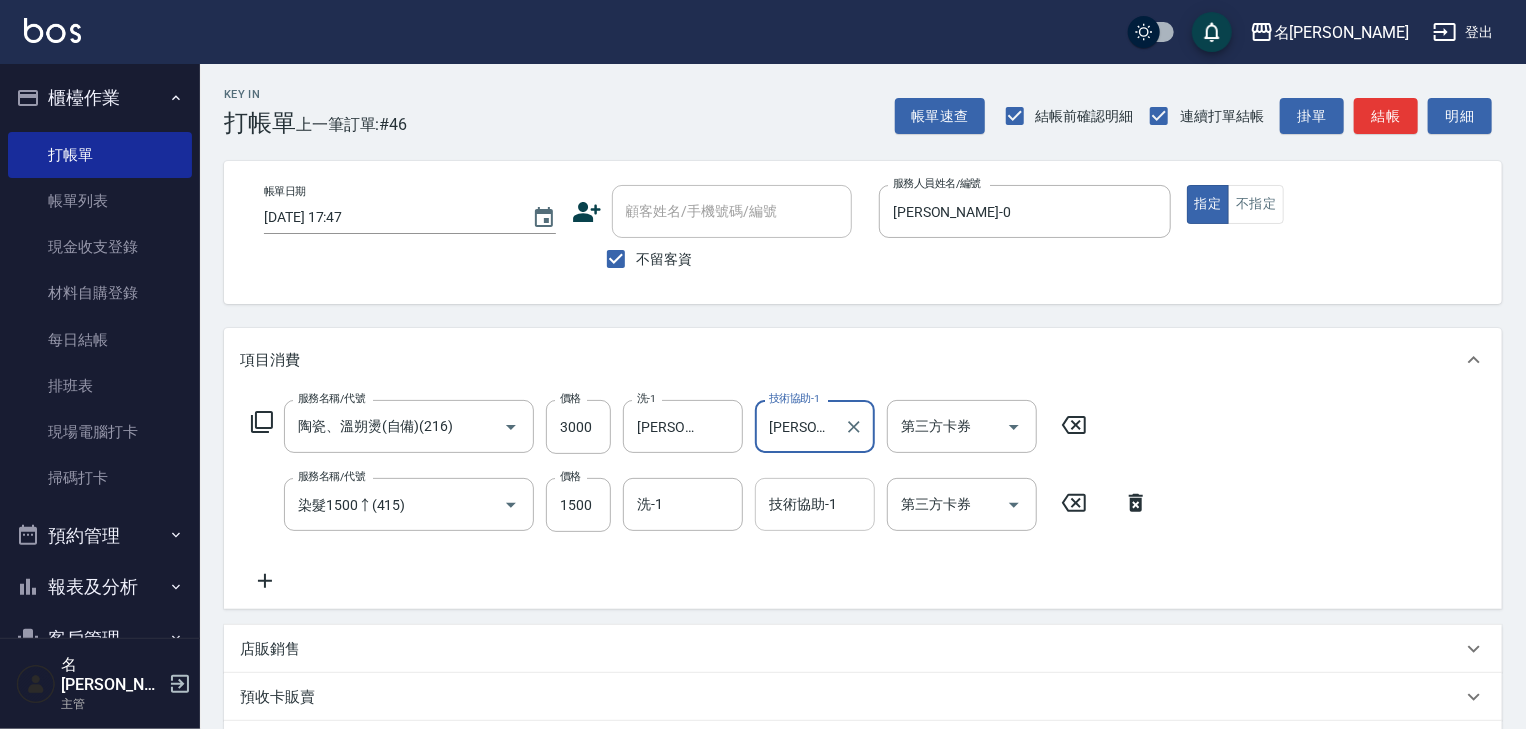 type on "[PERSON_NAME]-27" 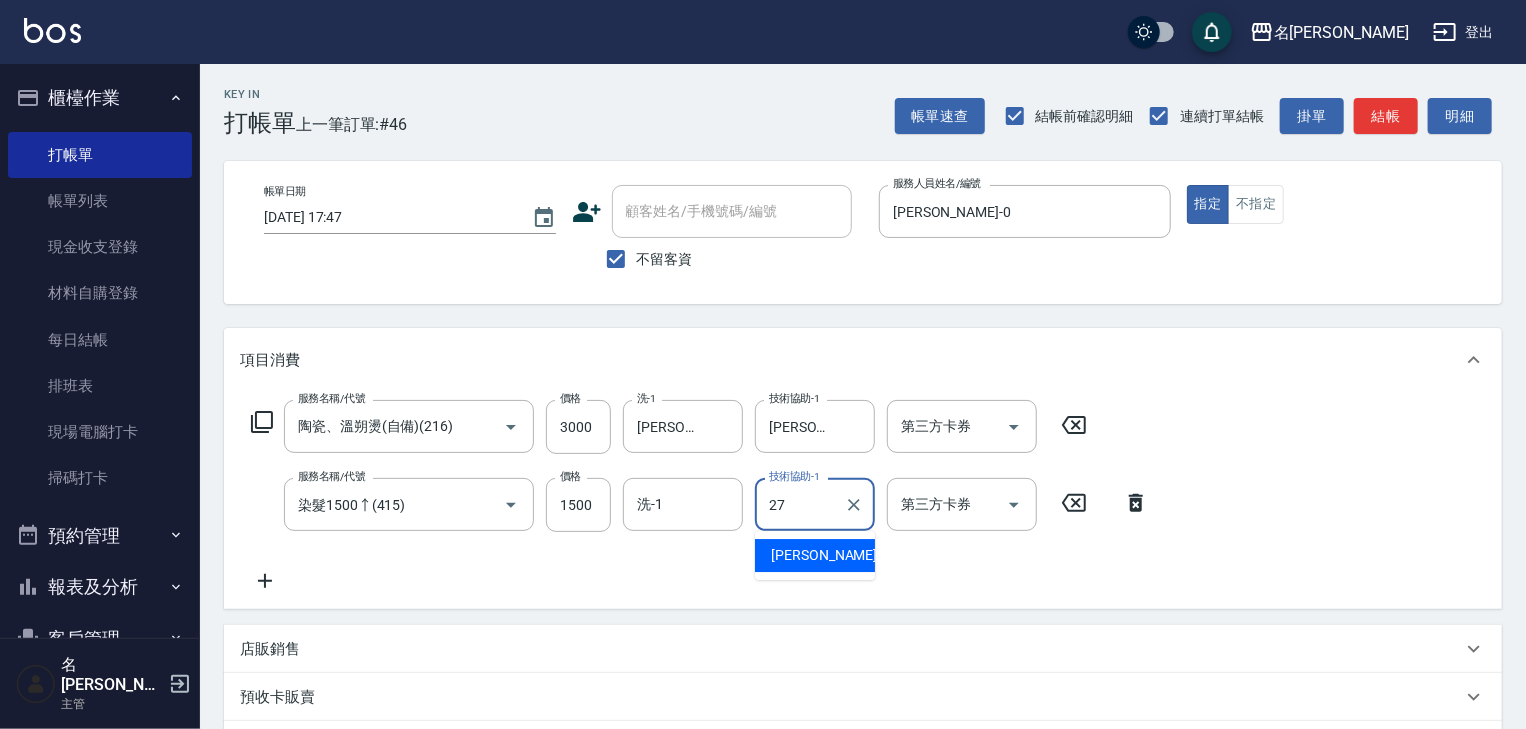 click on "張紹柏 -27" at bounding box center [834, 555] 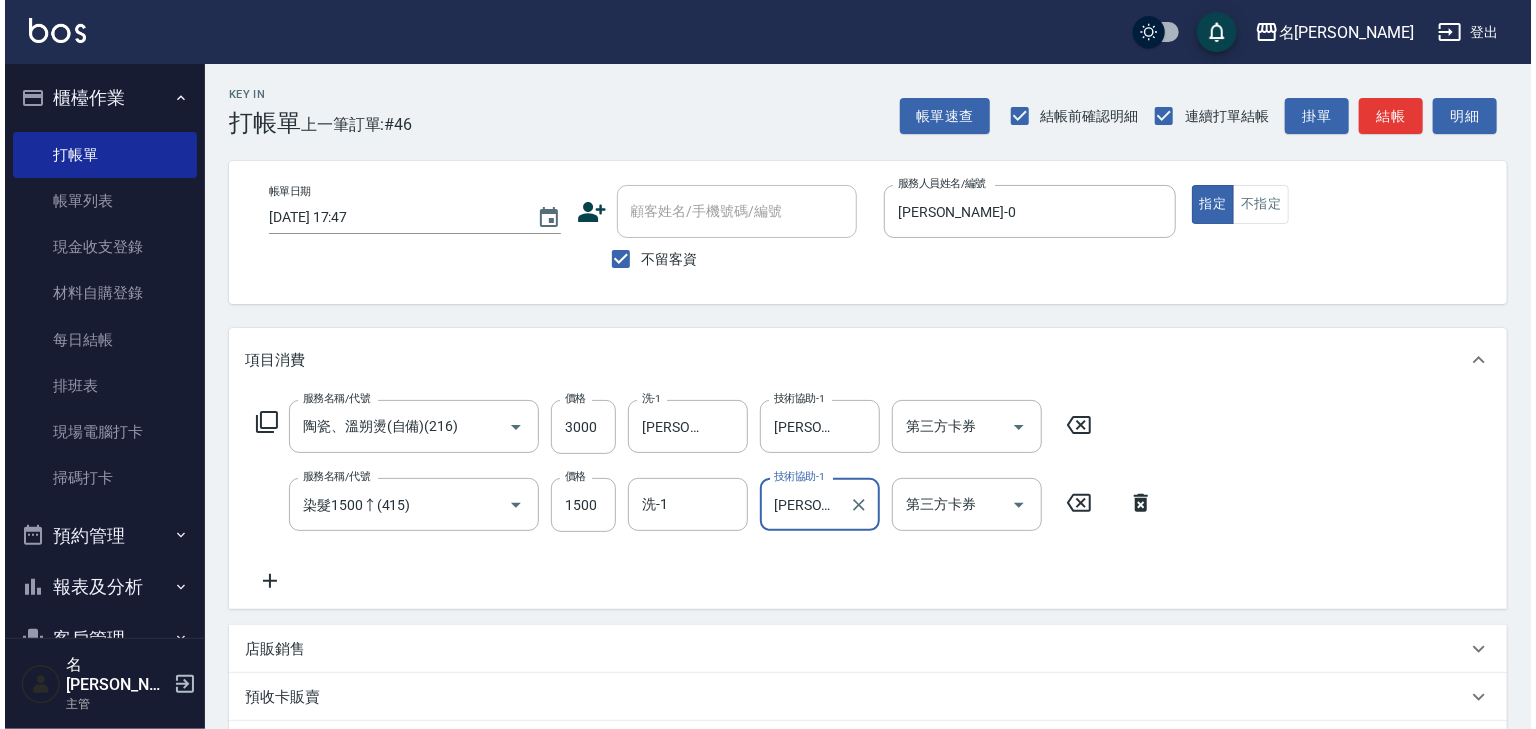 scroll, scrollTop: 312, scrollLeft: 0, axis: vertical 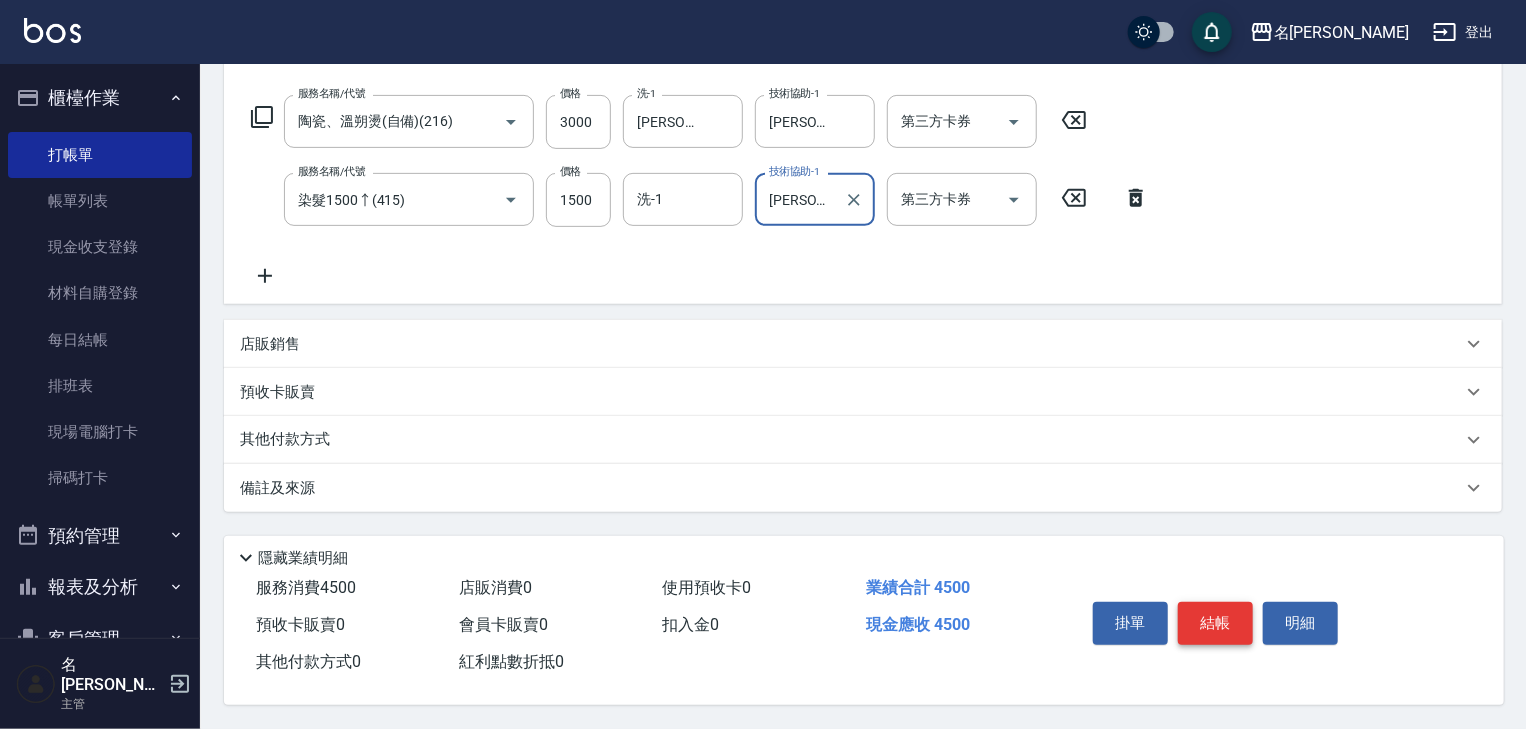 type on "[PERSON_NAME]-27" 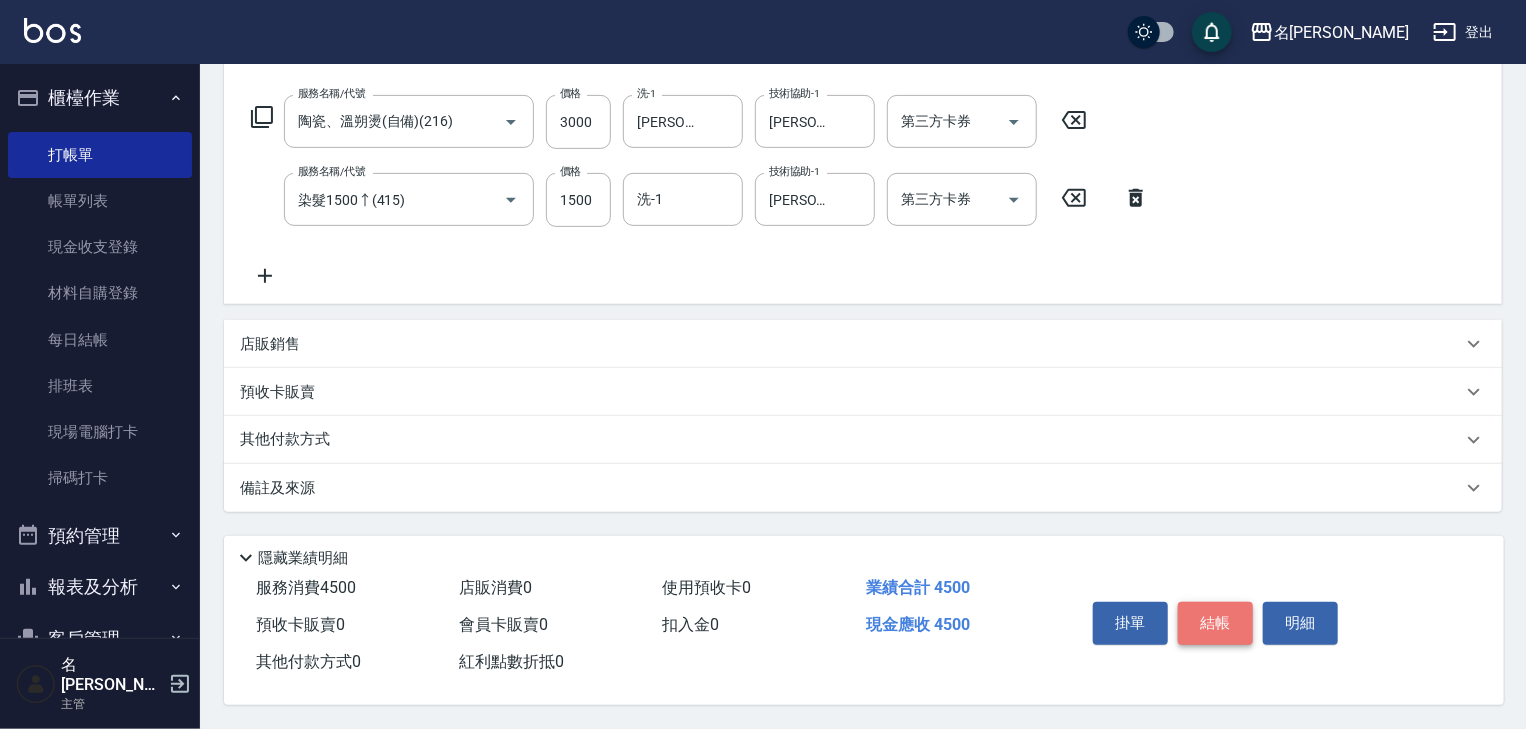 click on "結帳" at bounding box center [1215, 623] 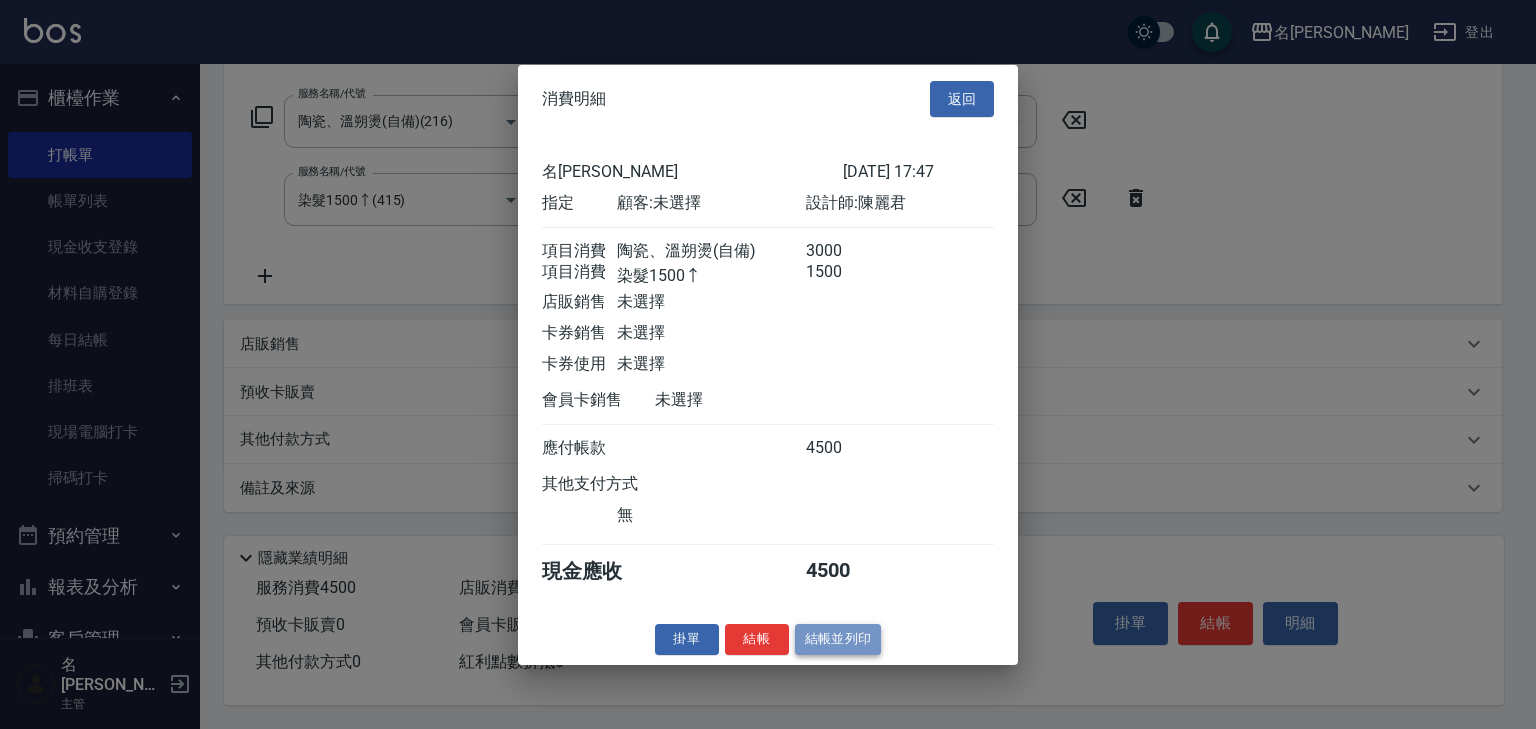 click on "結帳並列印" at bounding box center (838, 639) 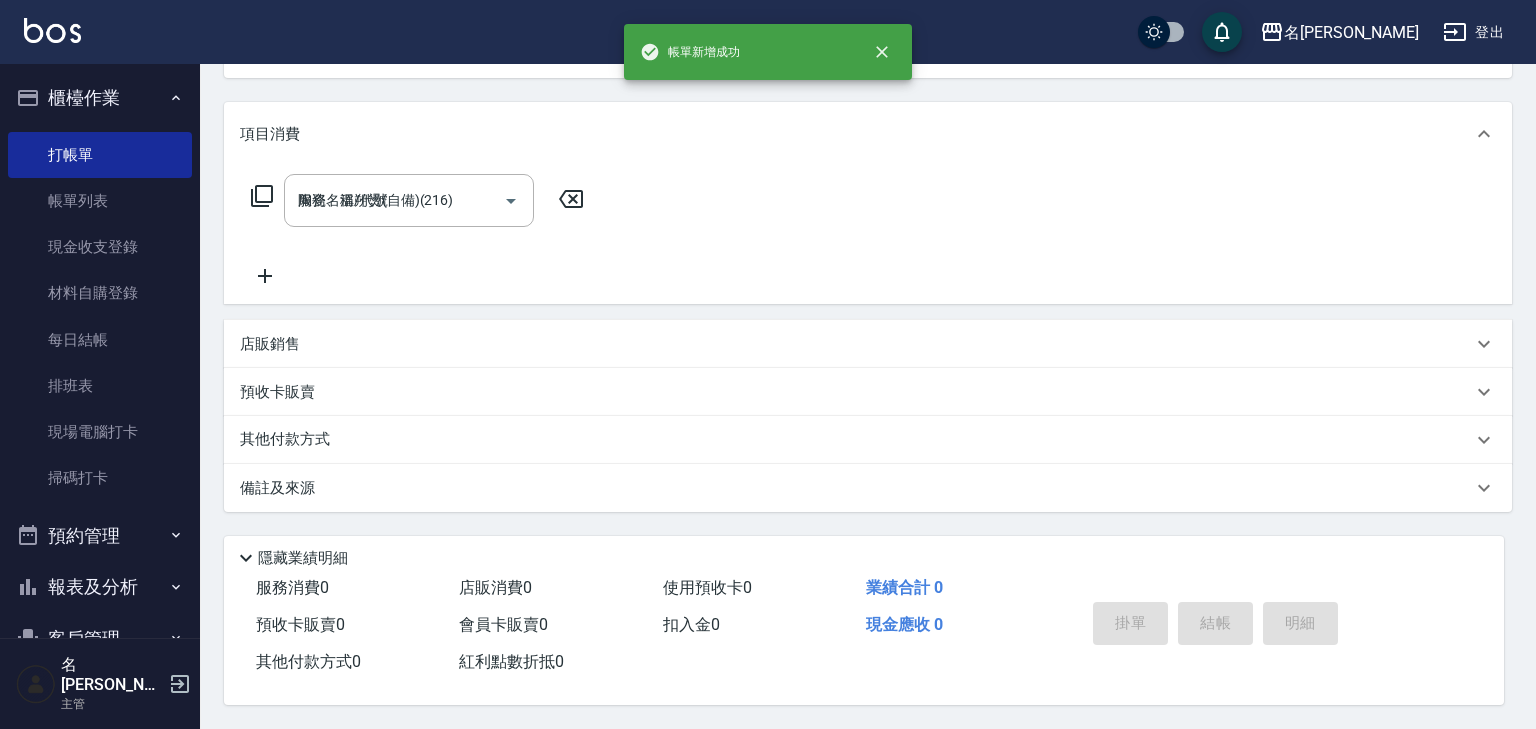 type on "2025/07/15 17:49" 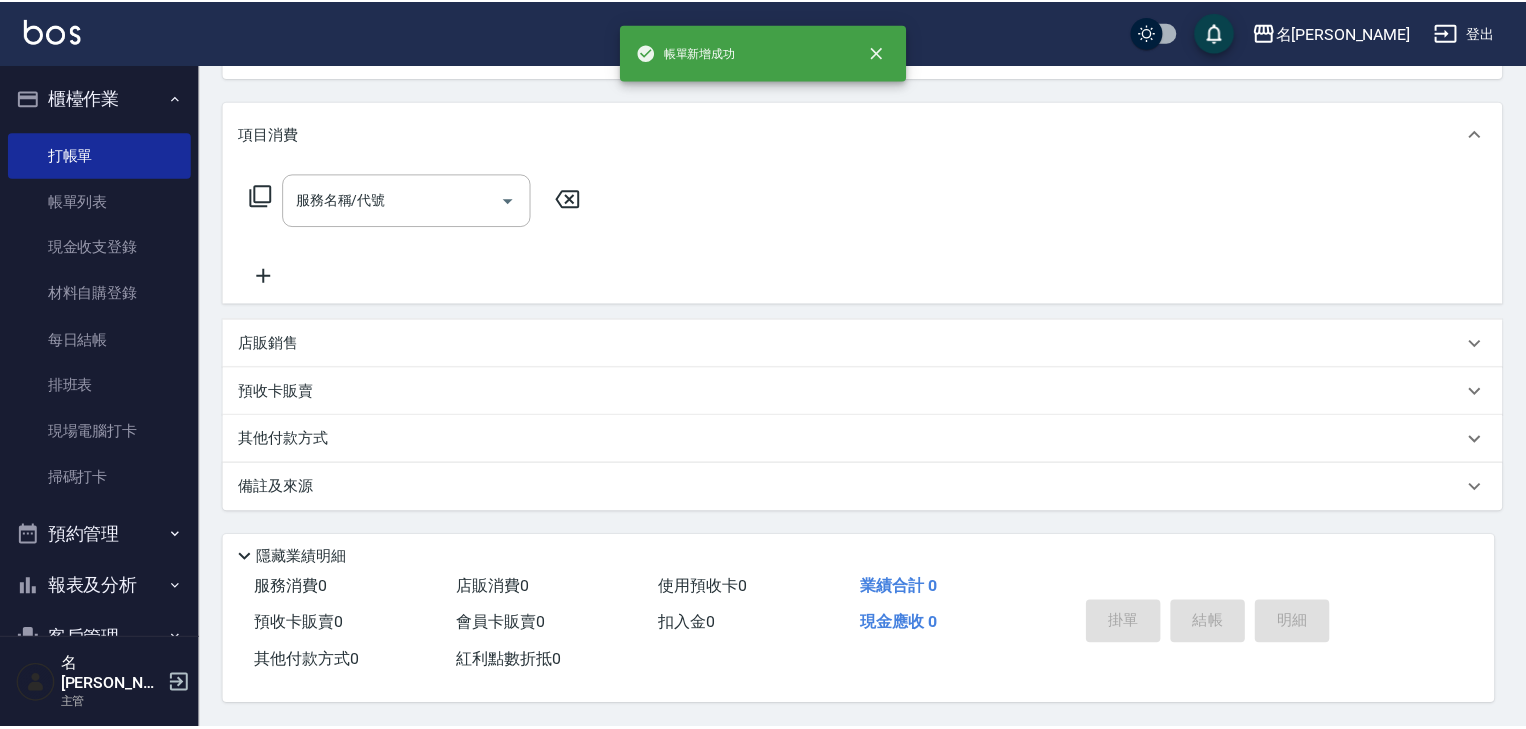 scroll, scrollTop: 0, scrollLeft: 0, axis: both 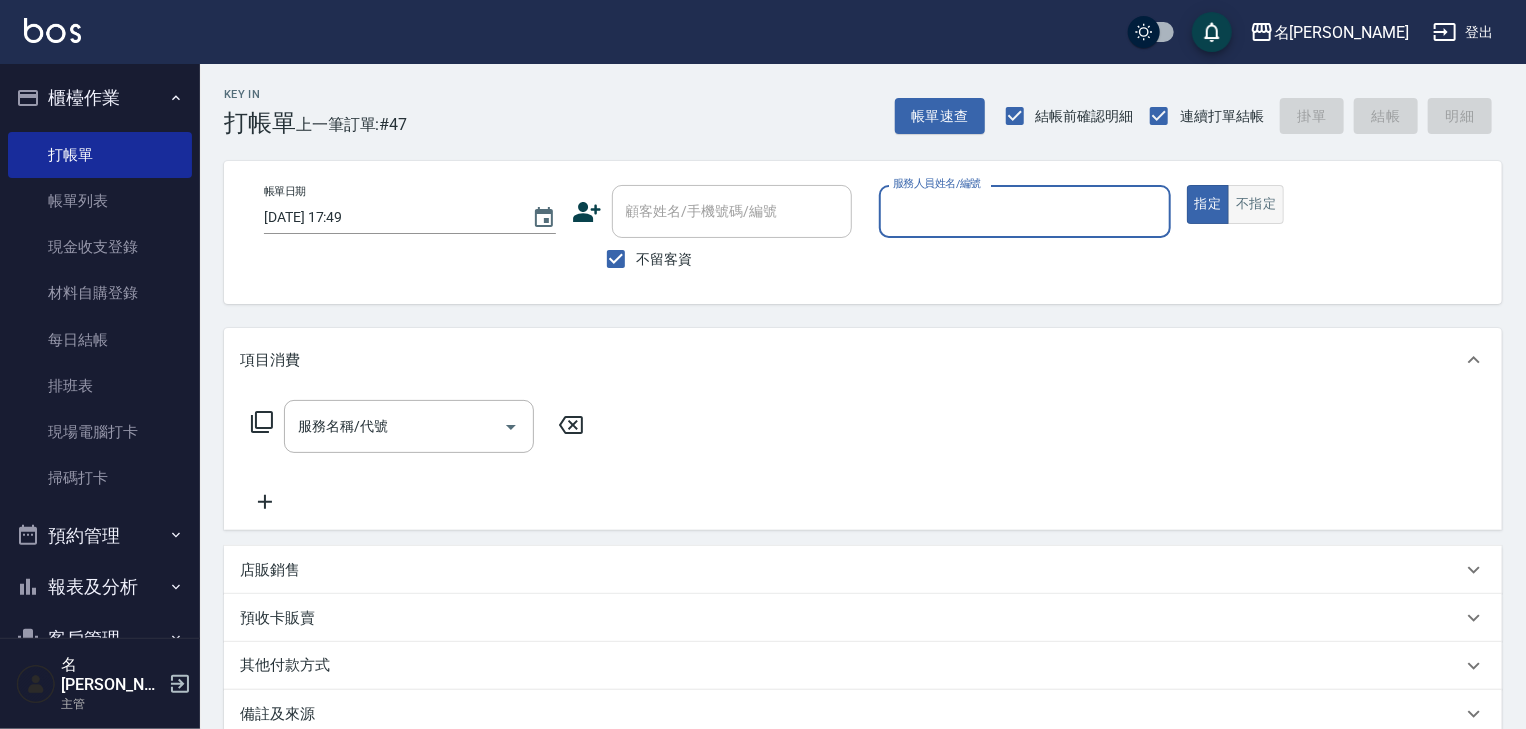 click on "不指定" at bounding box center [1256, 204] 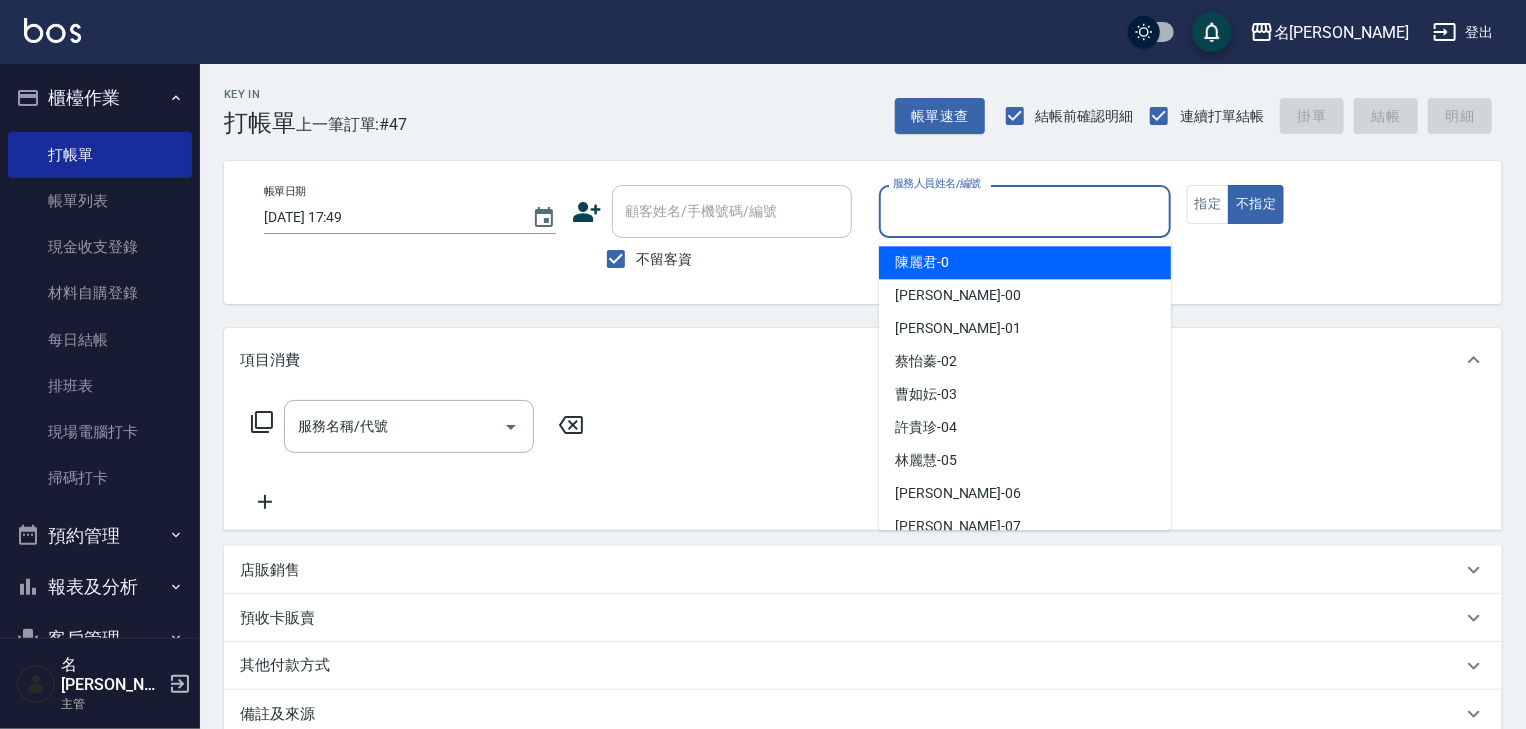 drag, startPoint x: 1077, startPoint y: 216, endPoint x: 1042, endPoint y: 237, distance: 40.81666 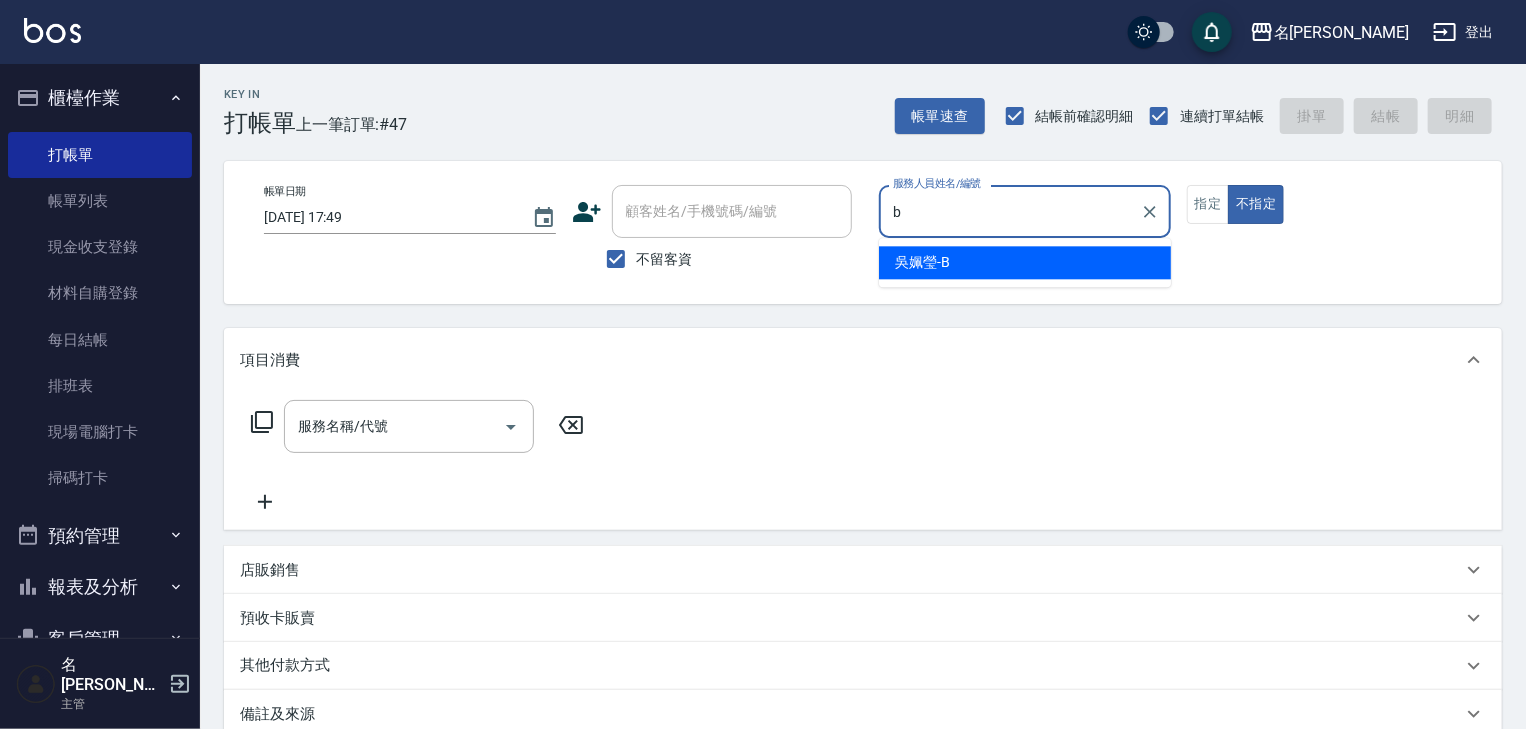 click on "吳姵瑩 -B" at bounding box center (922, 262) 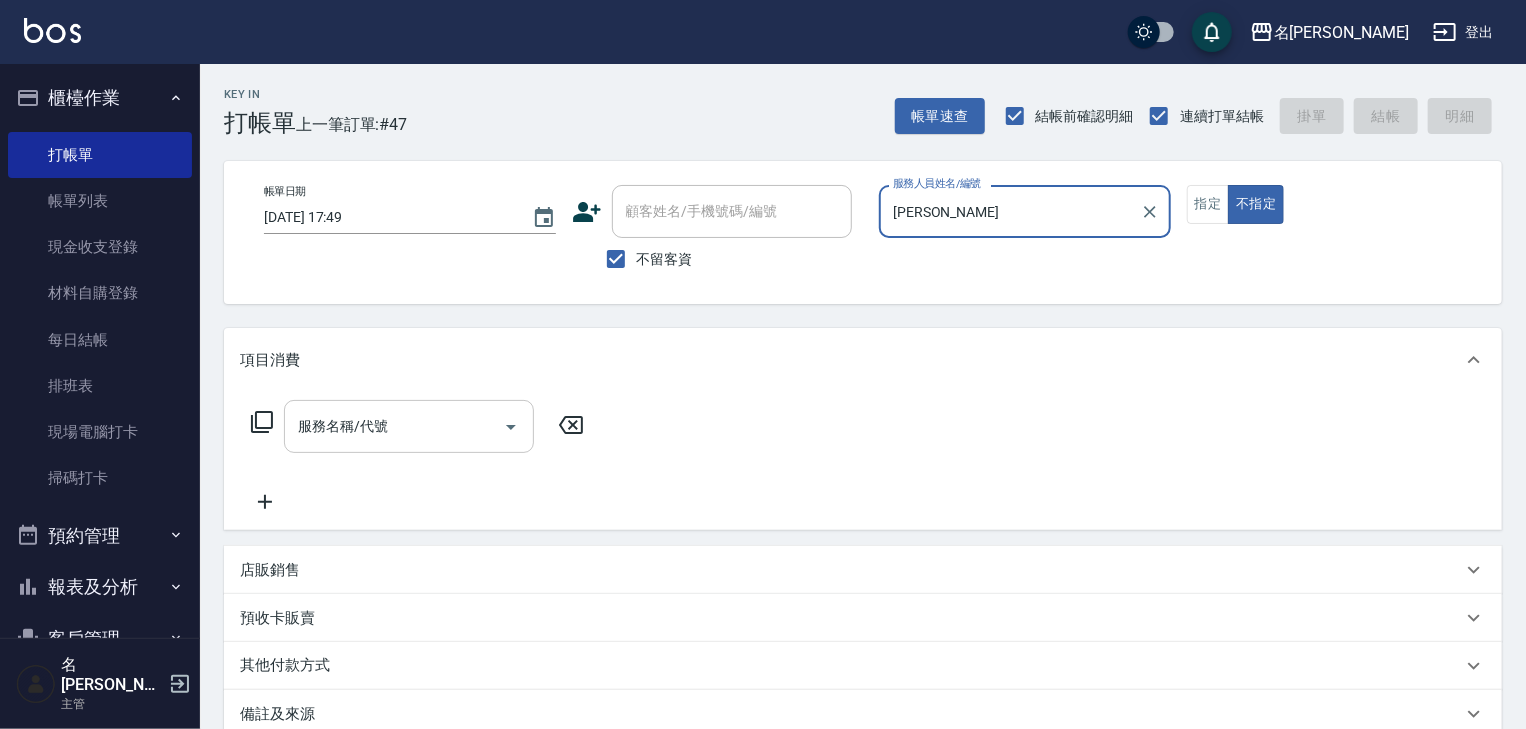 type on "[PERSON_NAME]" 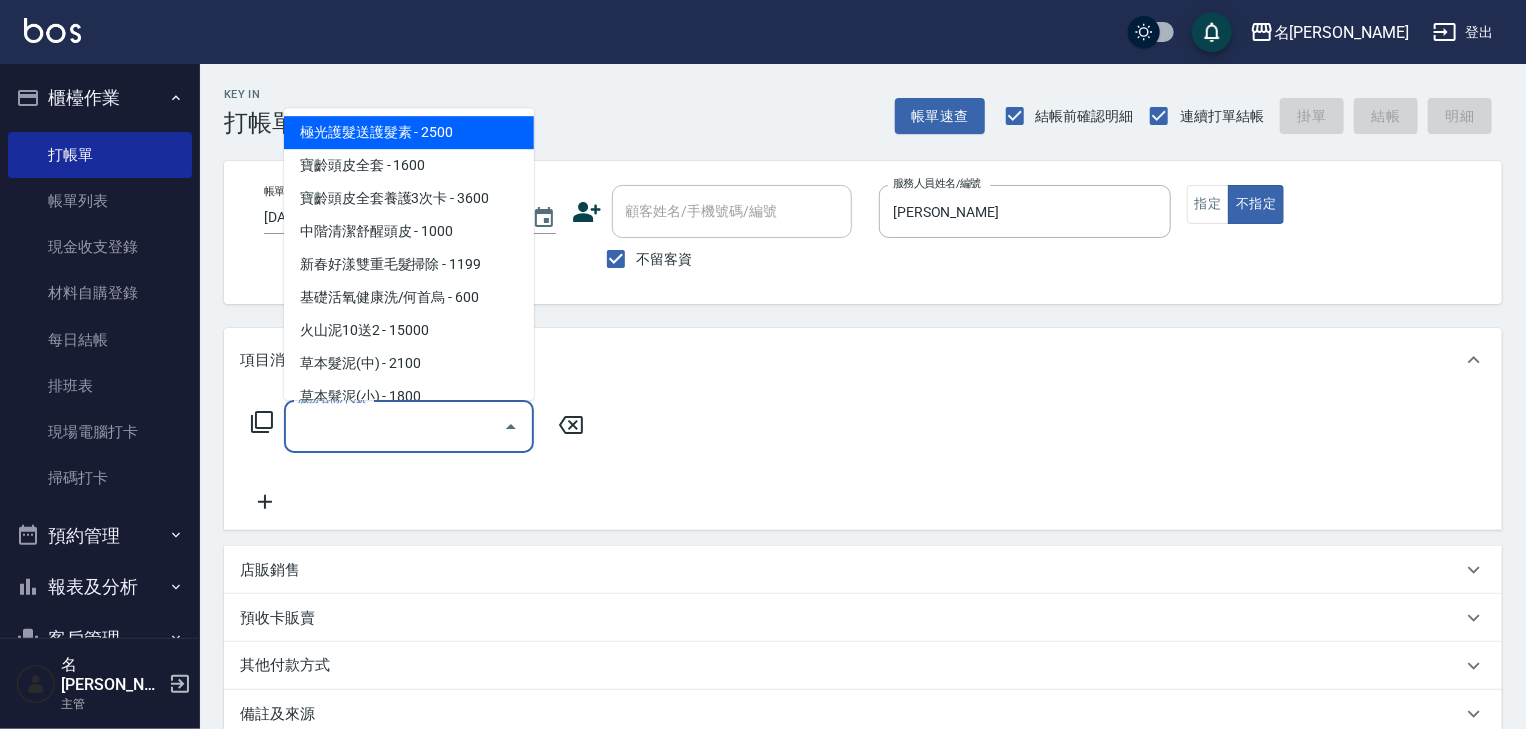 click on "服務名稱/代號" at bounding box center [394, 426] 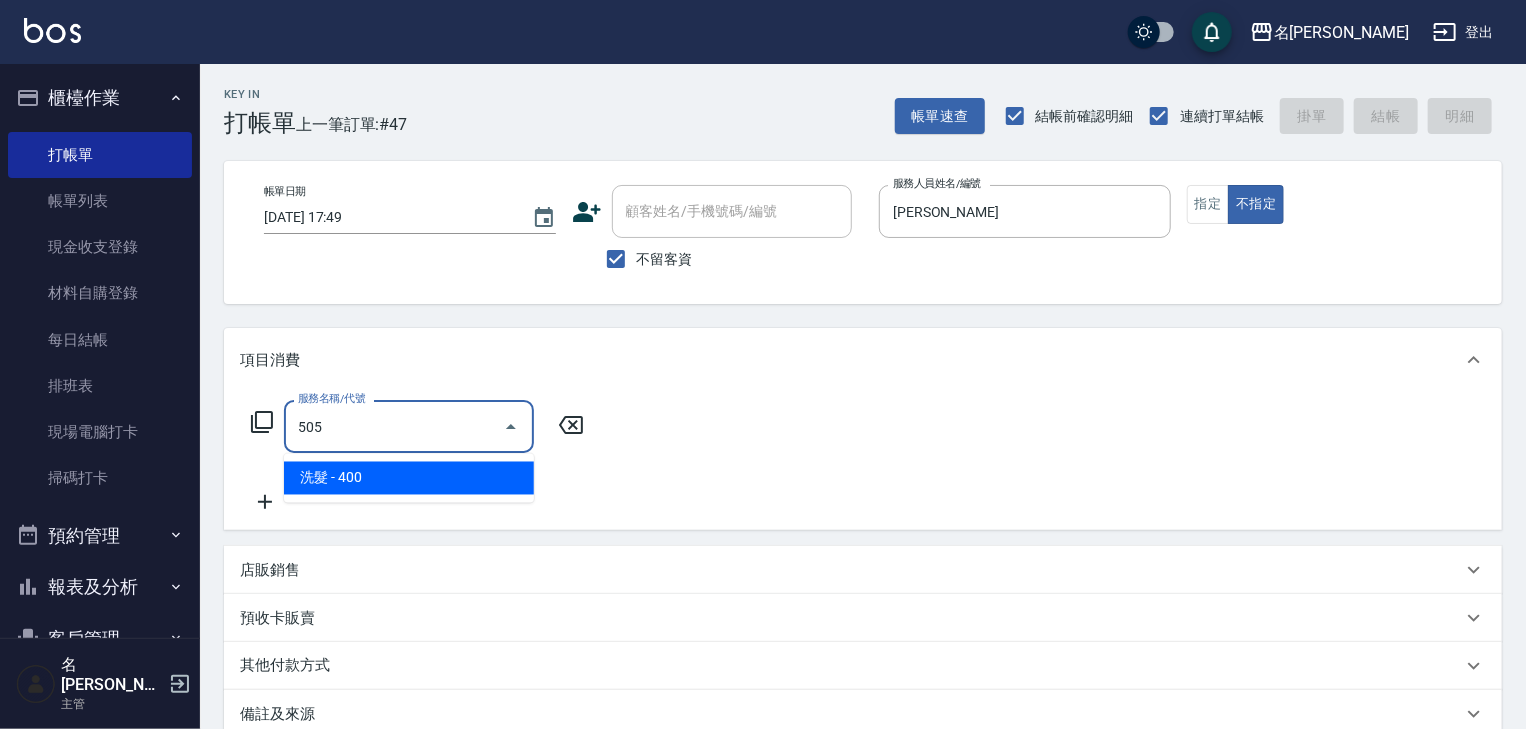 click on "洗髮 - 400" at bounding box center (409, 478) 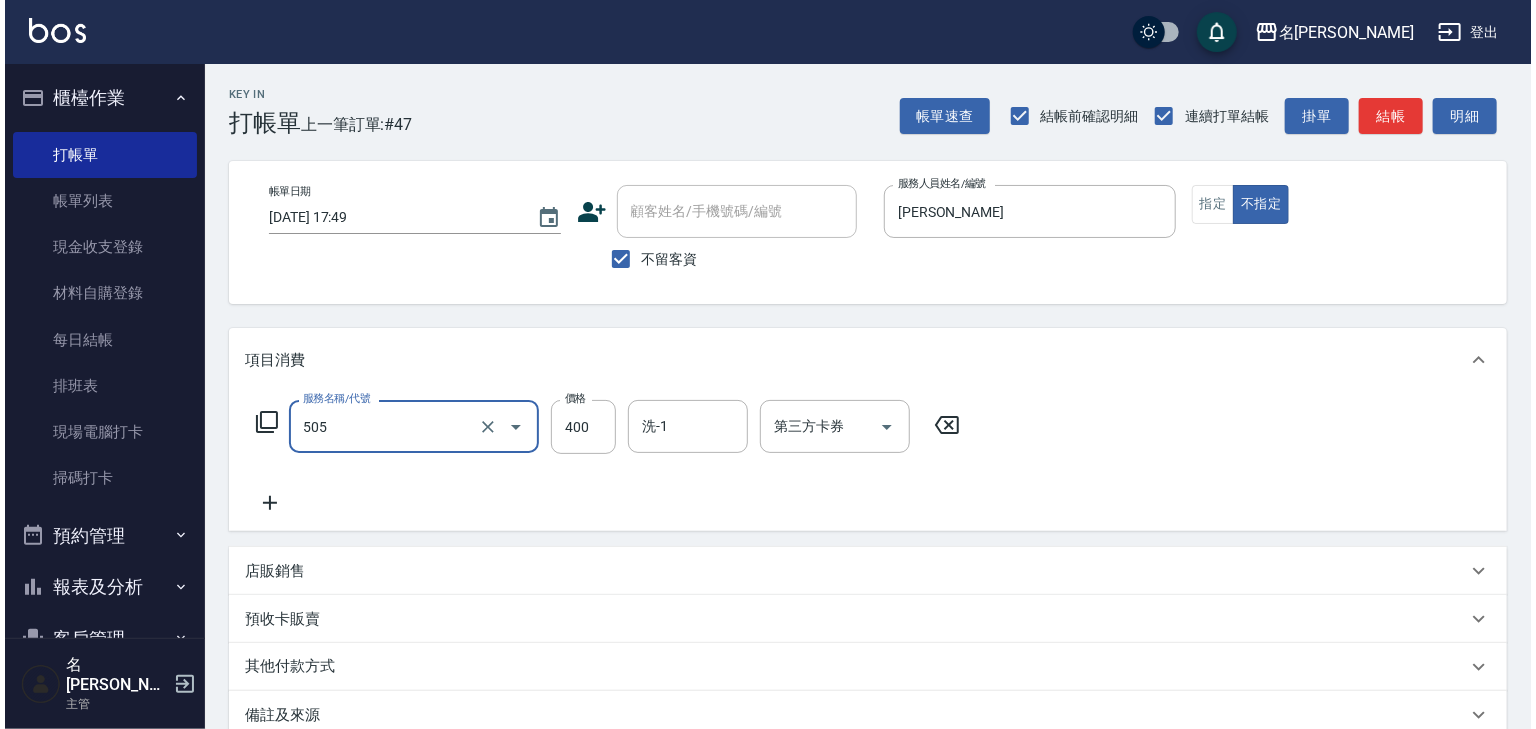 scroll, scrollTop: 234, scrollLeft: 0, axis: vertical 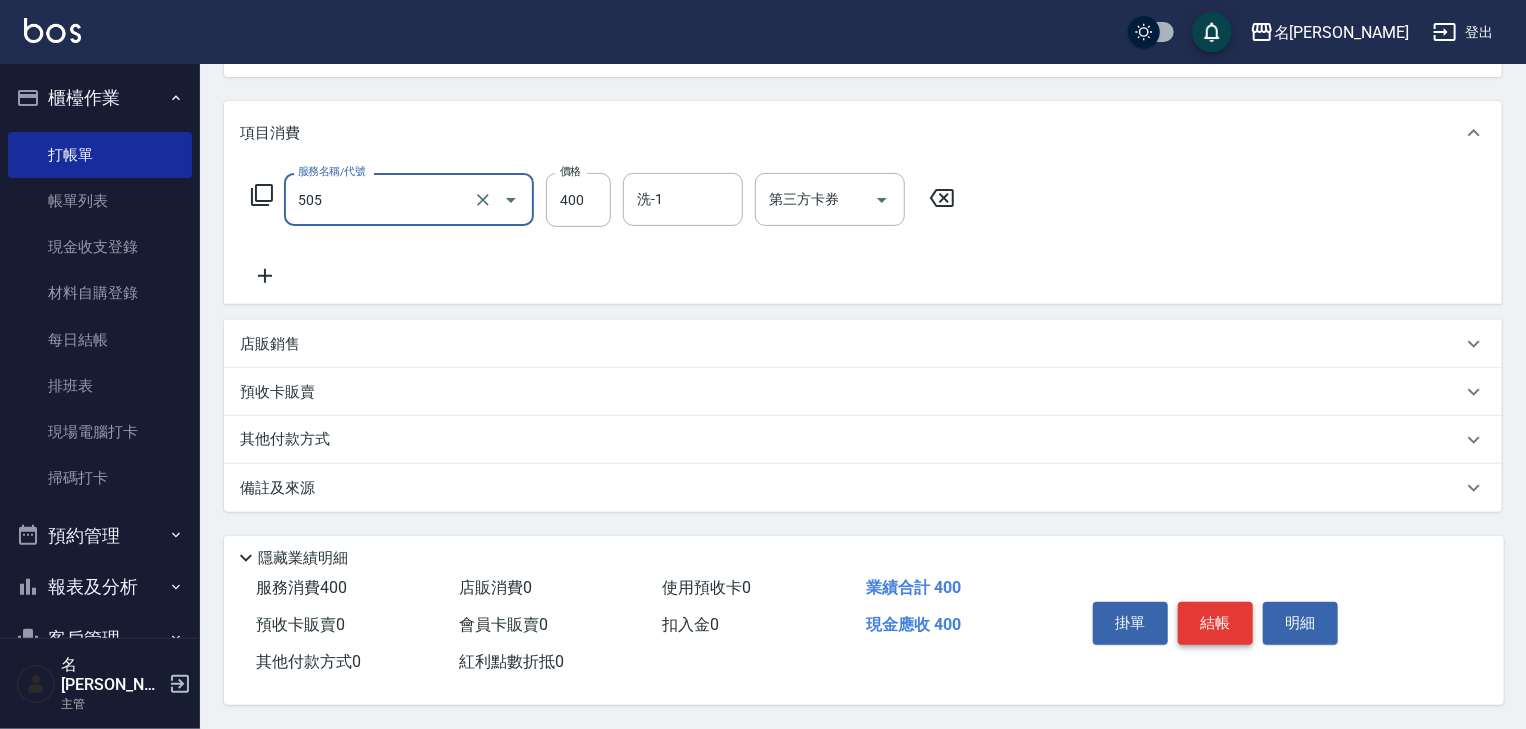 type on "洗髮(505)" 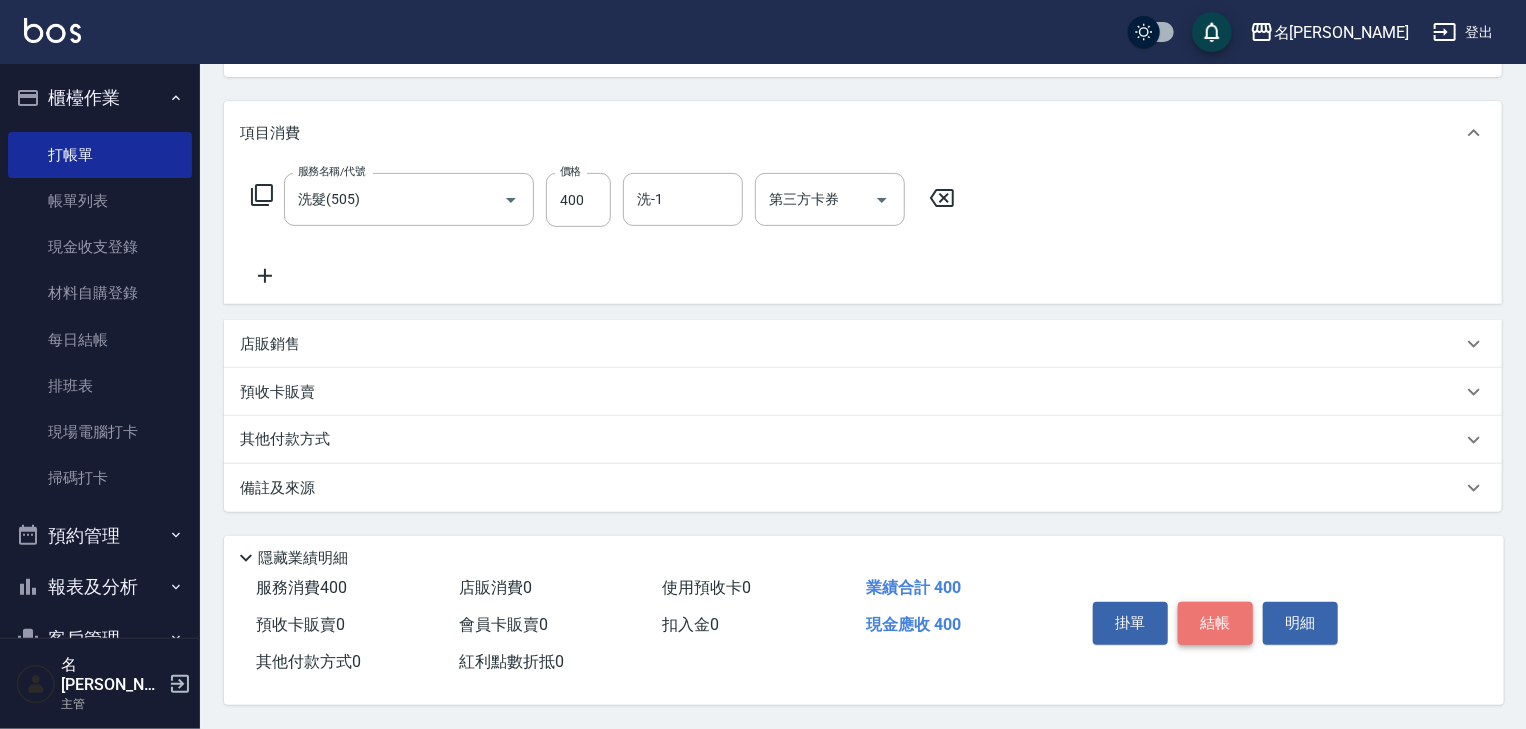 click on "結帳" at bounding box center [1215, 623] 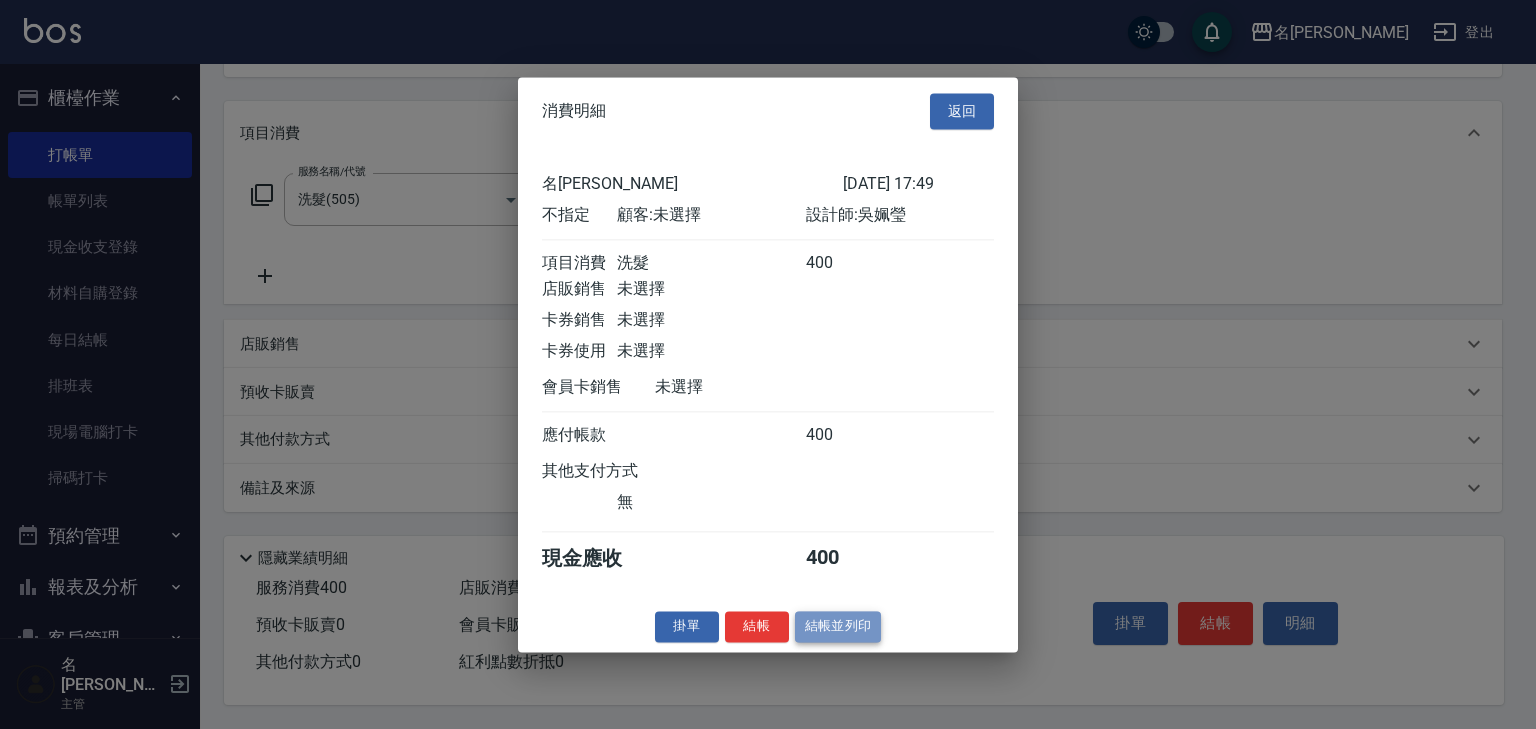 click on "結帳並列印" at bounding box center (838, 626) 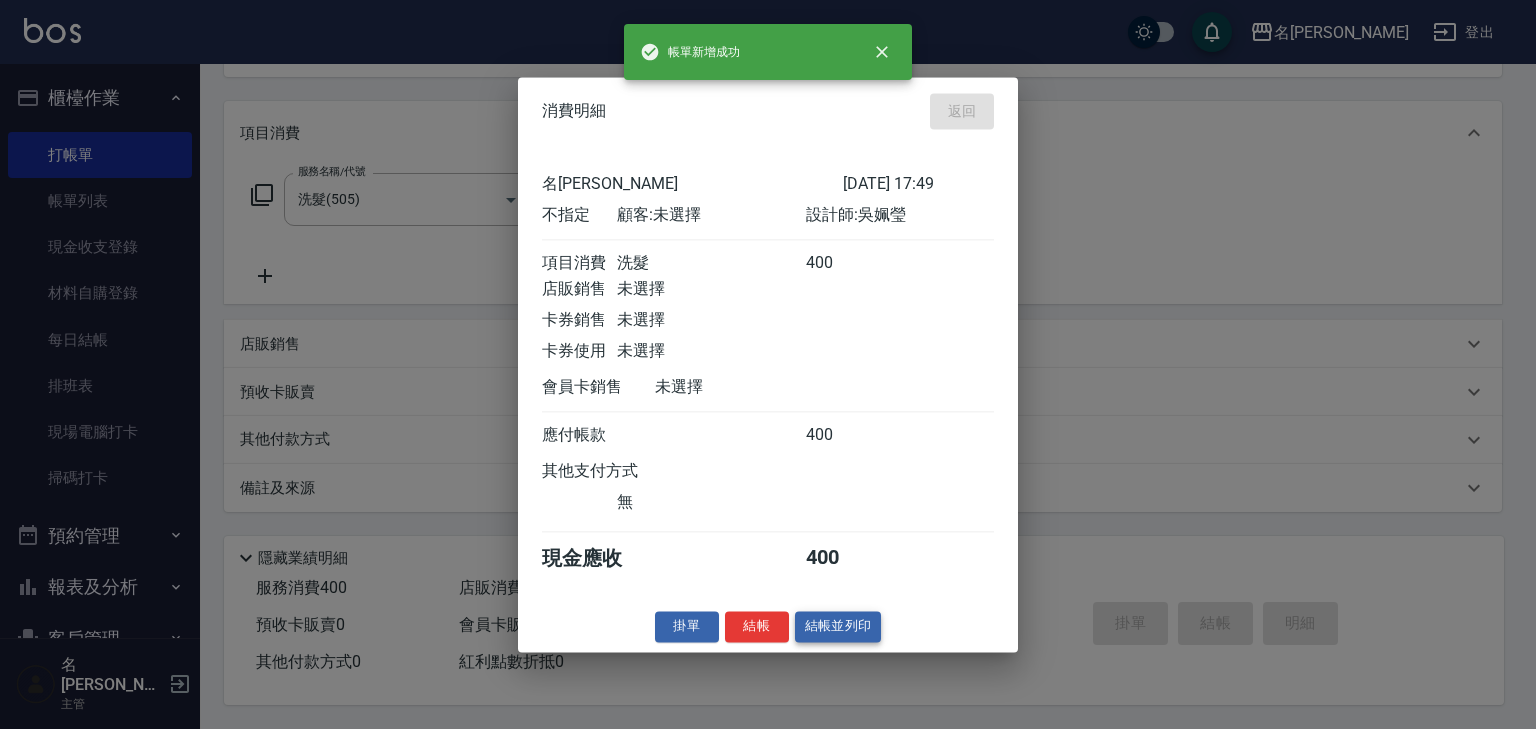 type on "2025/07/15 17:58" 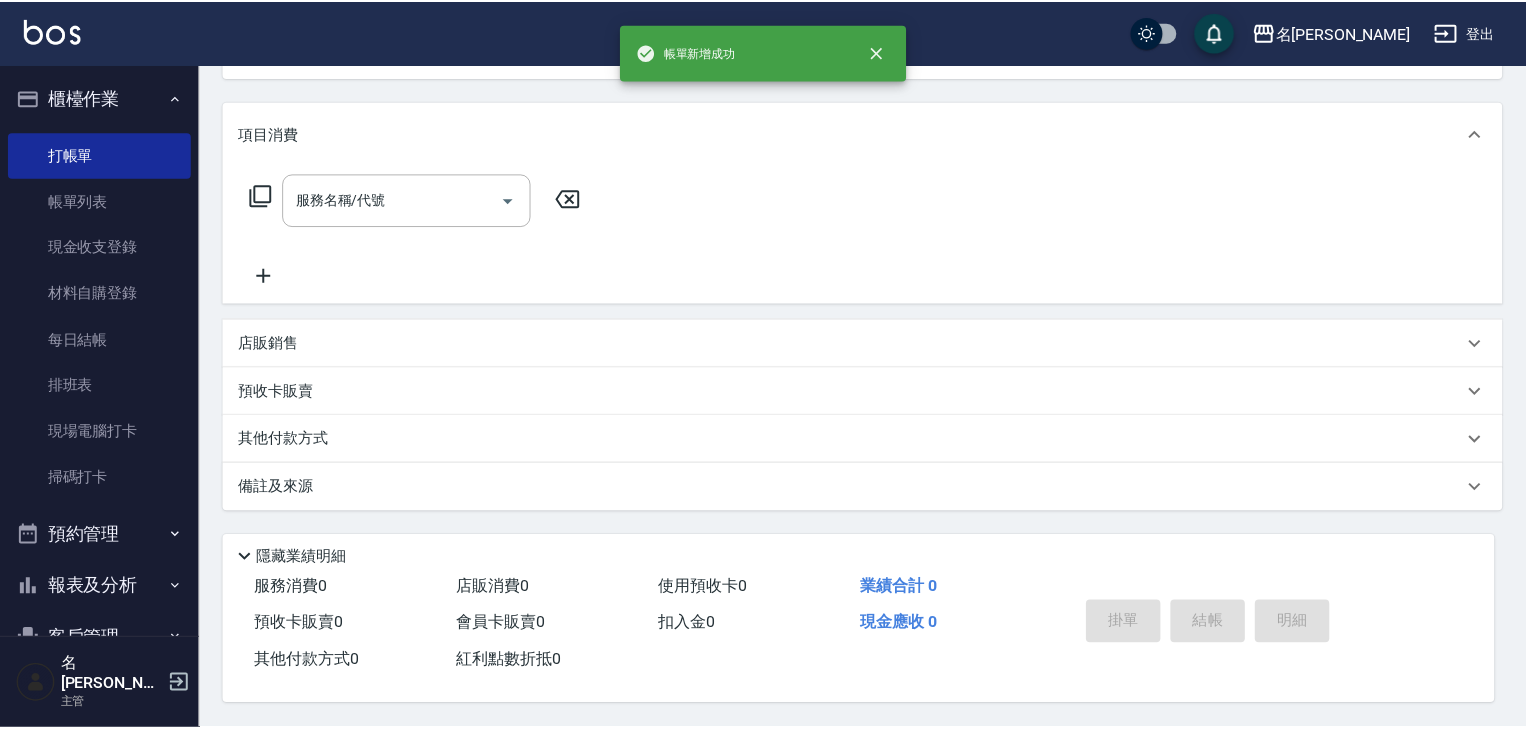 scroll, scrollTop: 0, scrollLeft: 0, axis: both 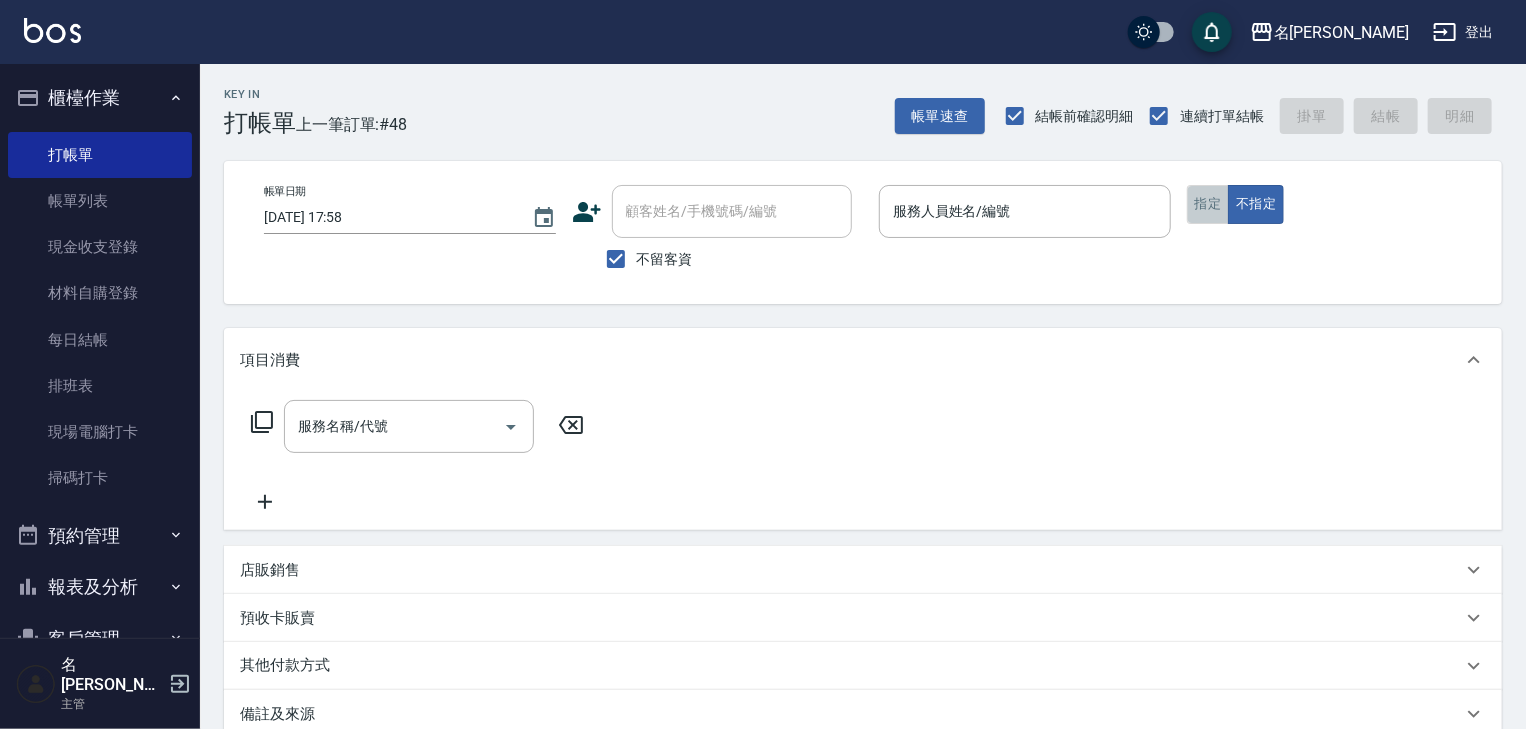 click on "指定" at bounding box center [1208, 204] 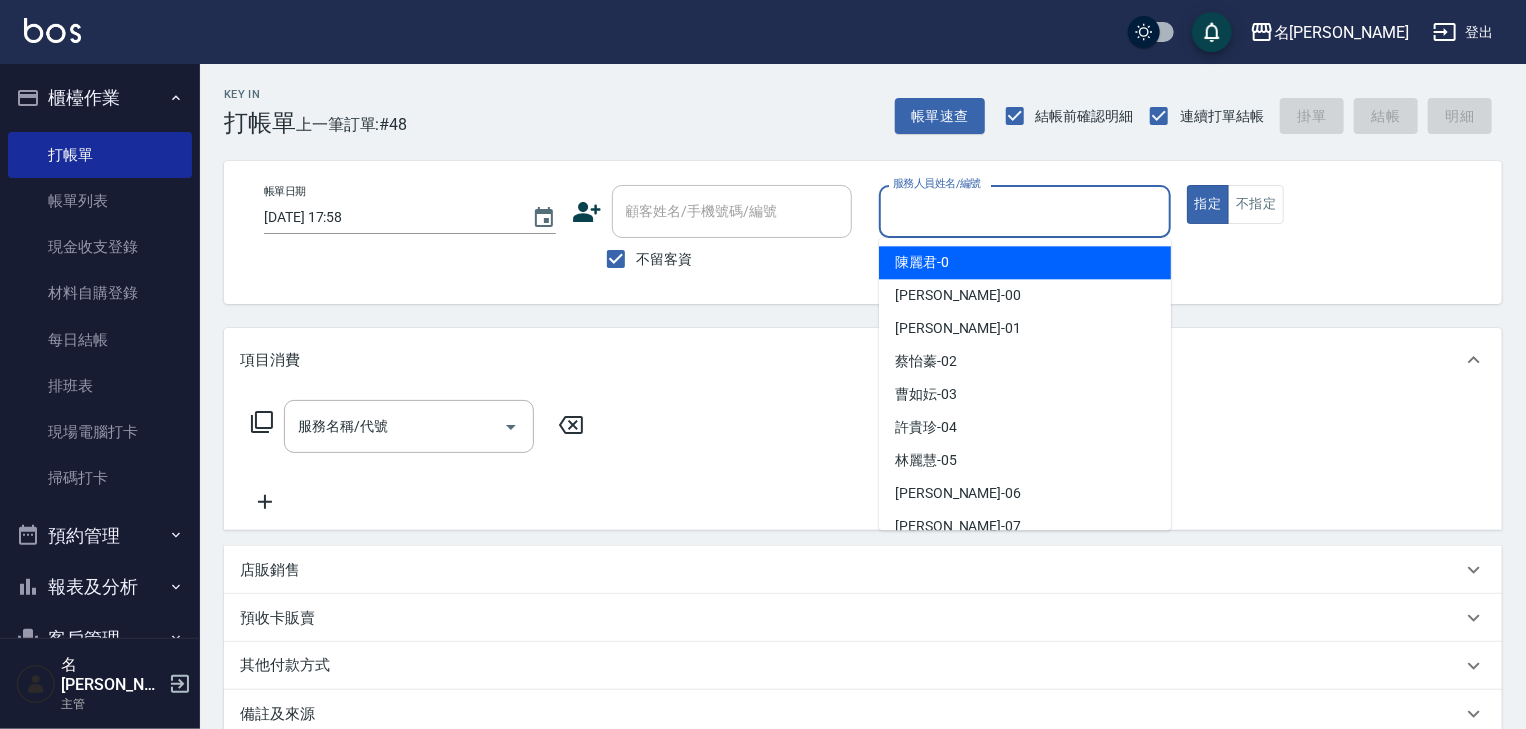 click on "服務人員姓名/編號" at bounding box center [1025, 211] 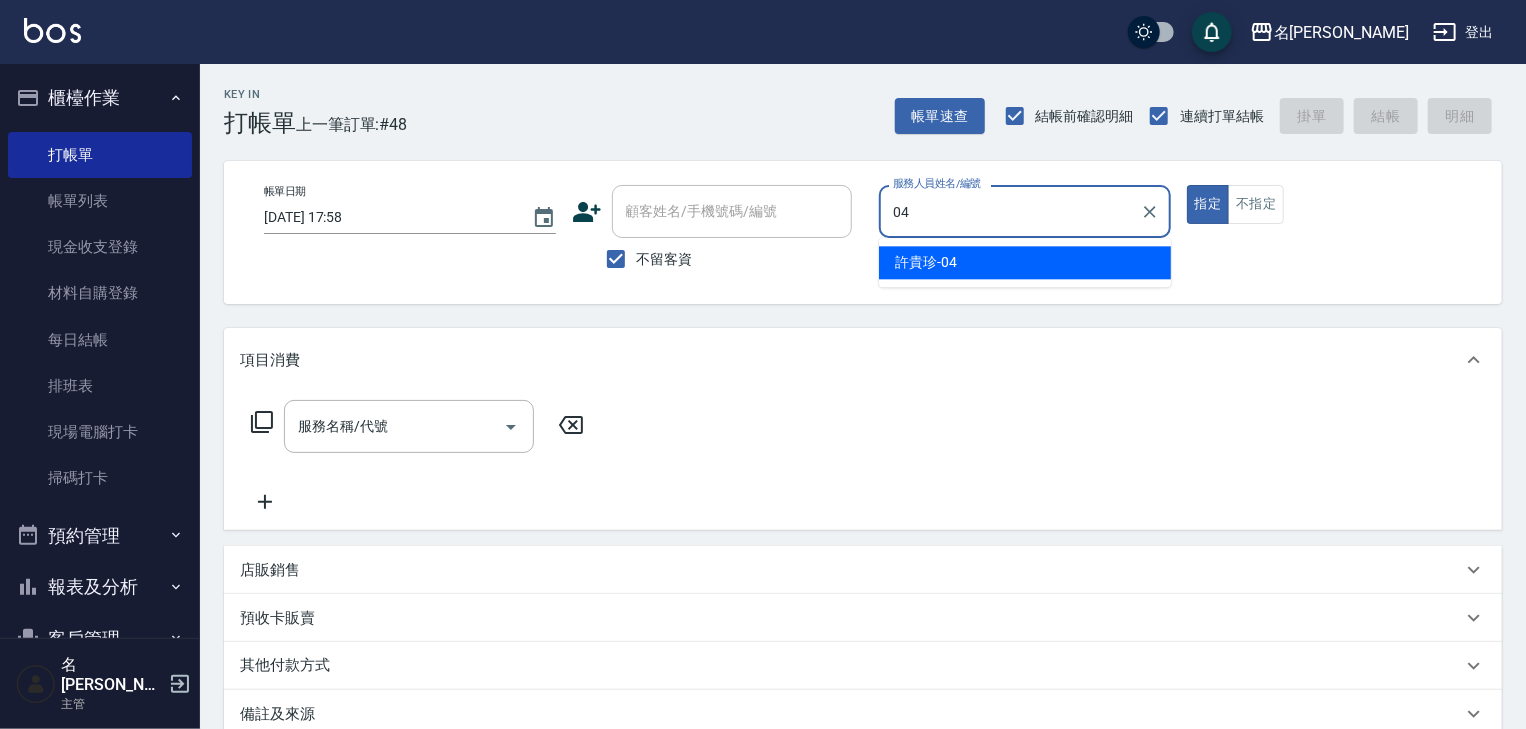 click on "許貴珍 -04" at bounding box center (926, 262) 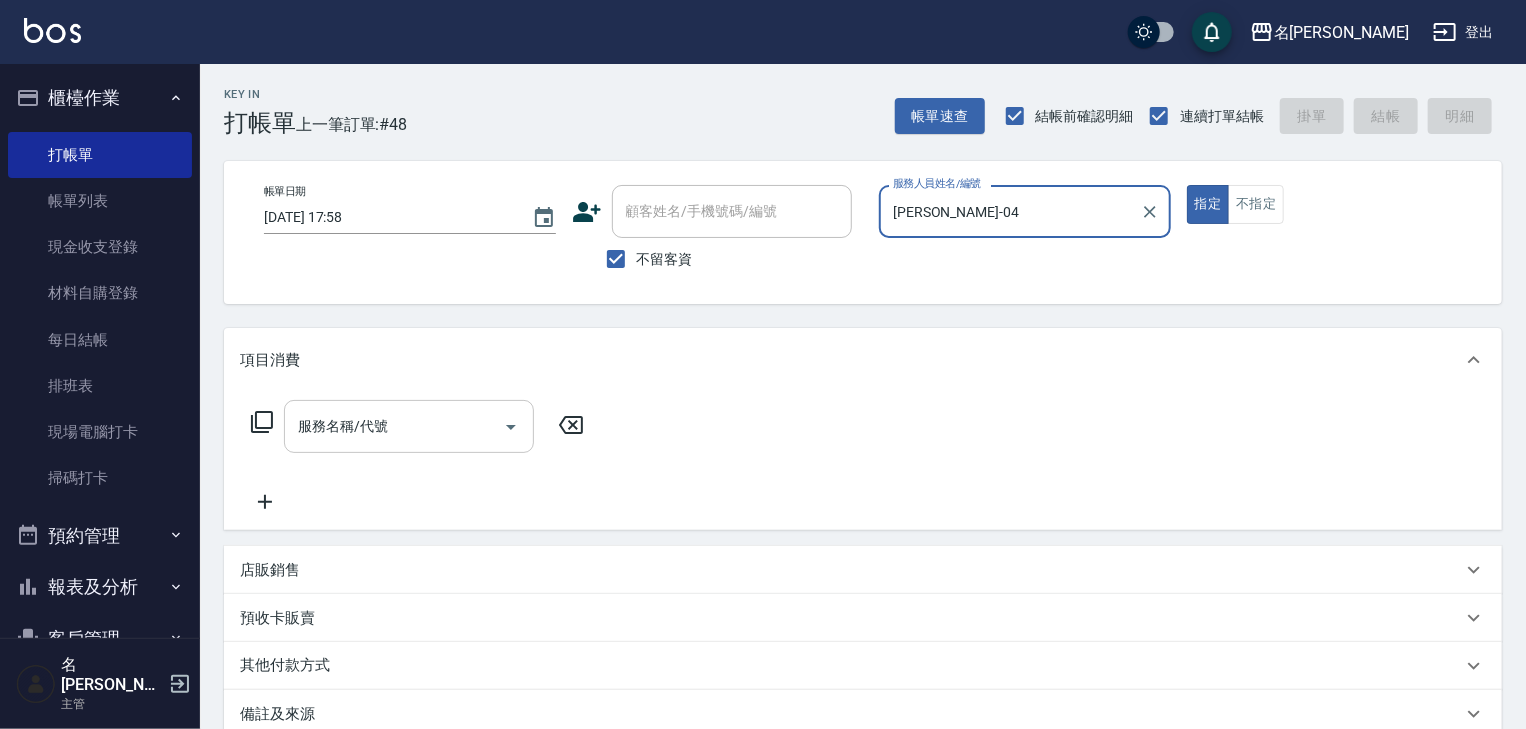 click on "服務名稱/代號" at bounding box center [409, 426] 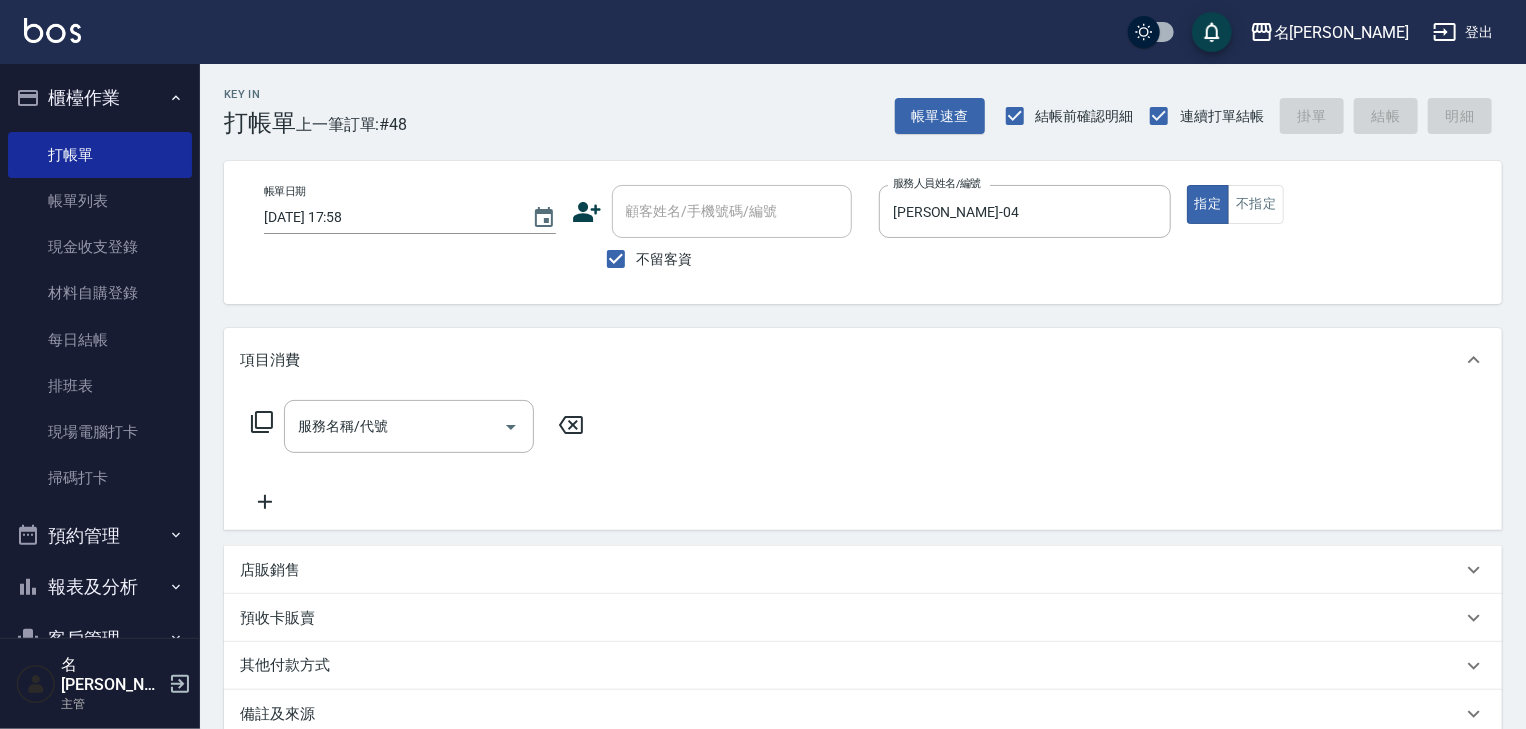click 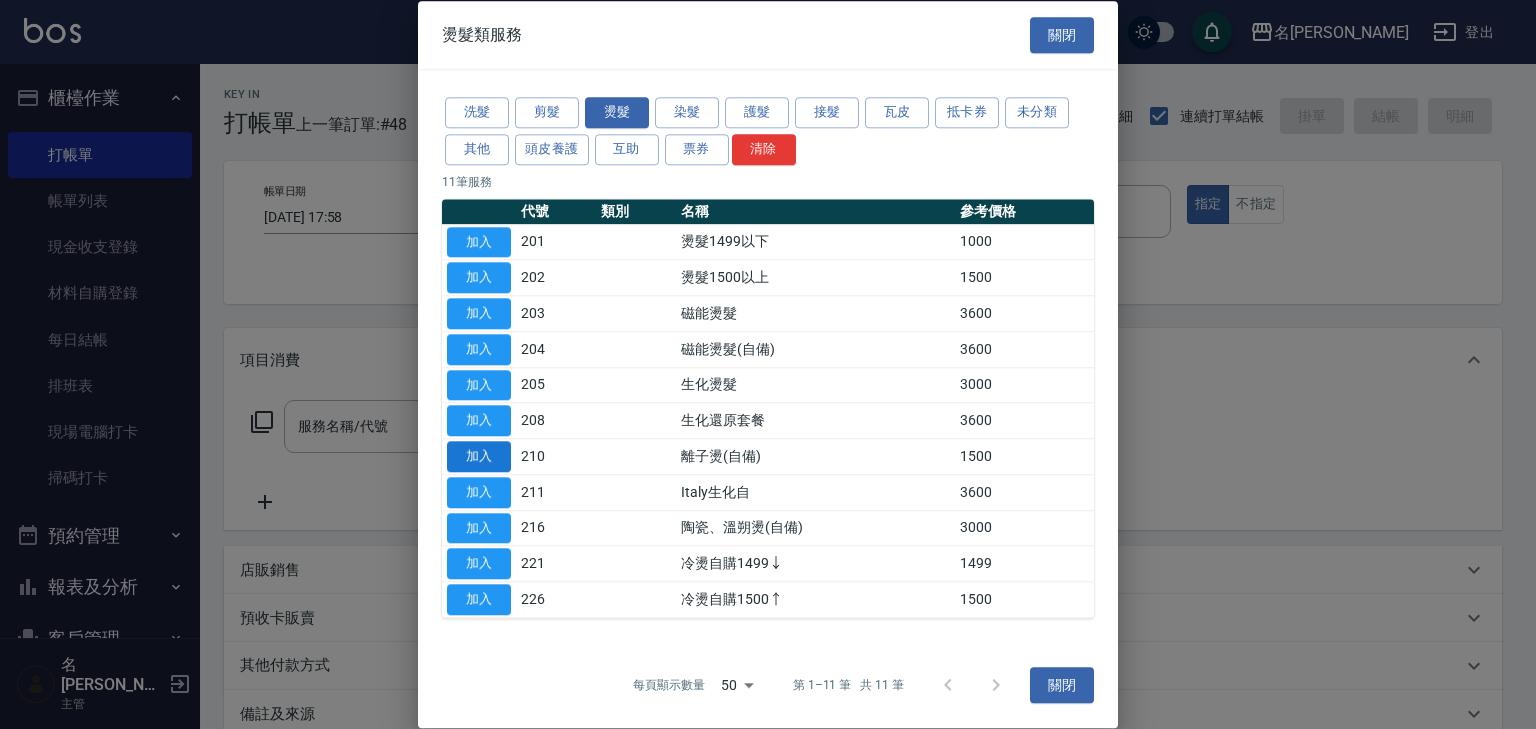 click on "加入" at bounding box center (479, 456) 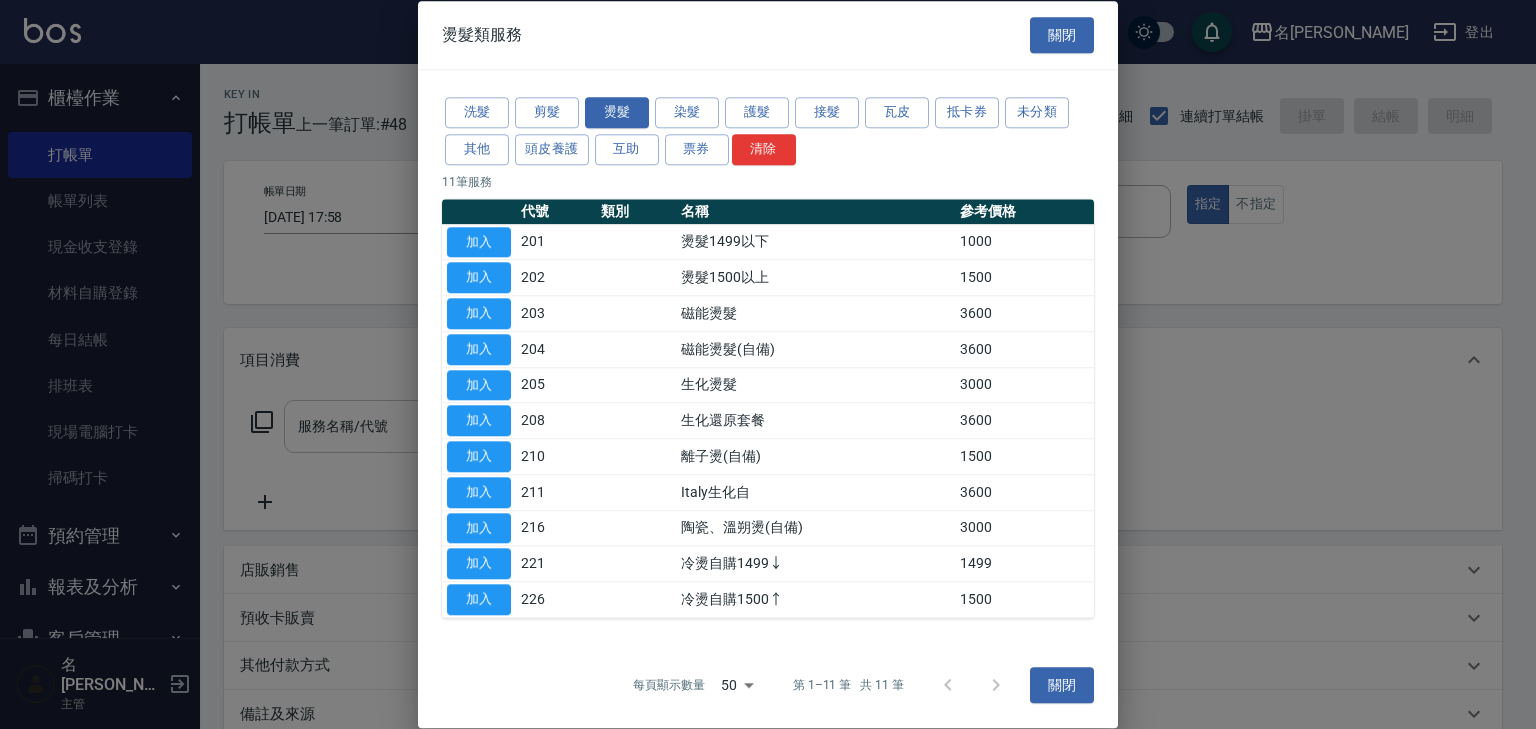 type on "離子燙(自備)(210)" 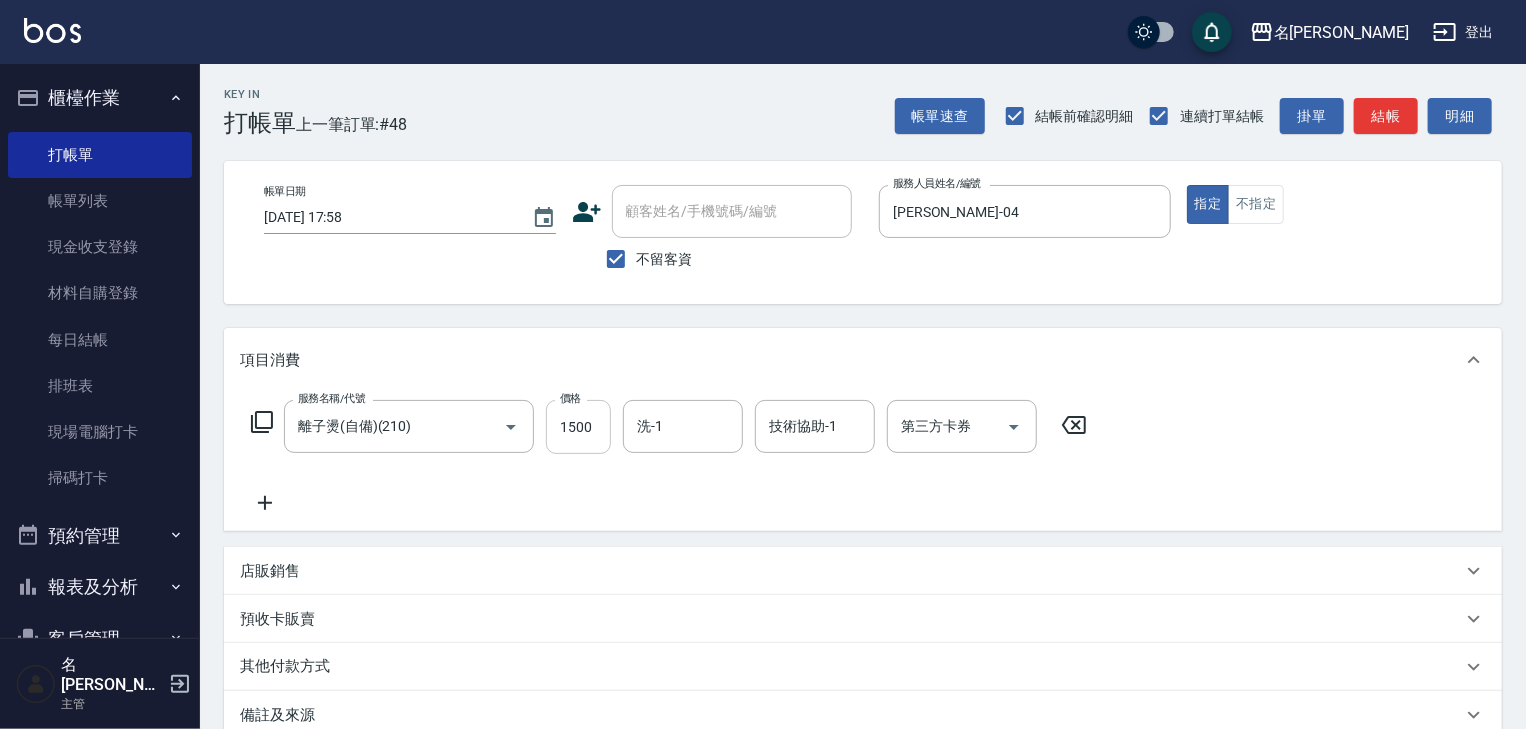 click on "1500" at bounding box center (578, 427) 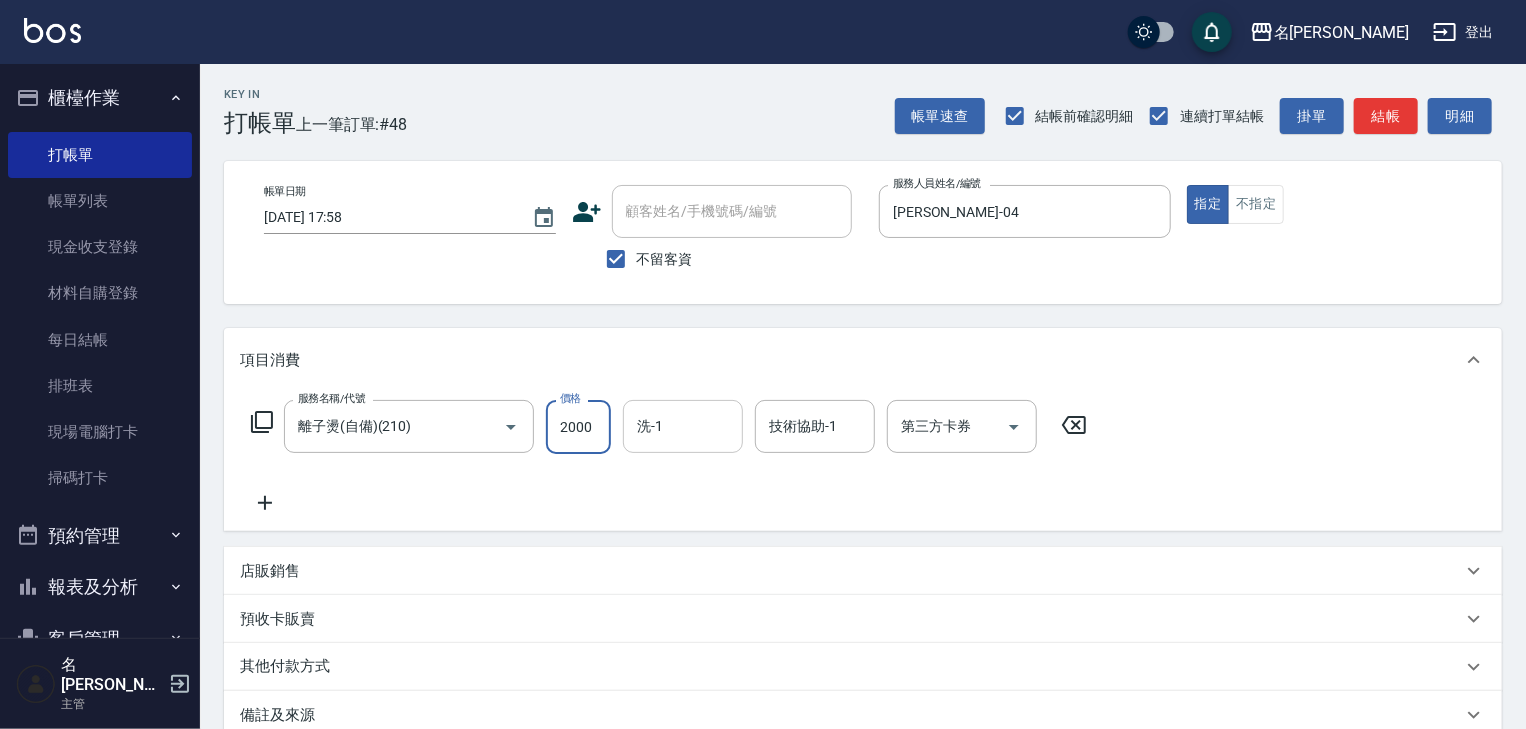 type on "2000" 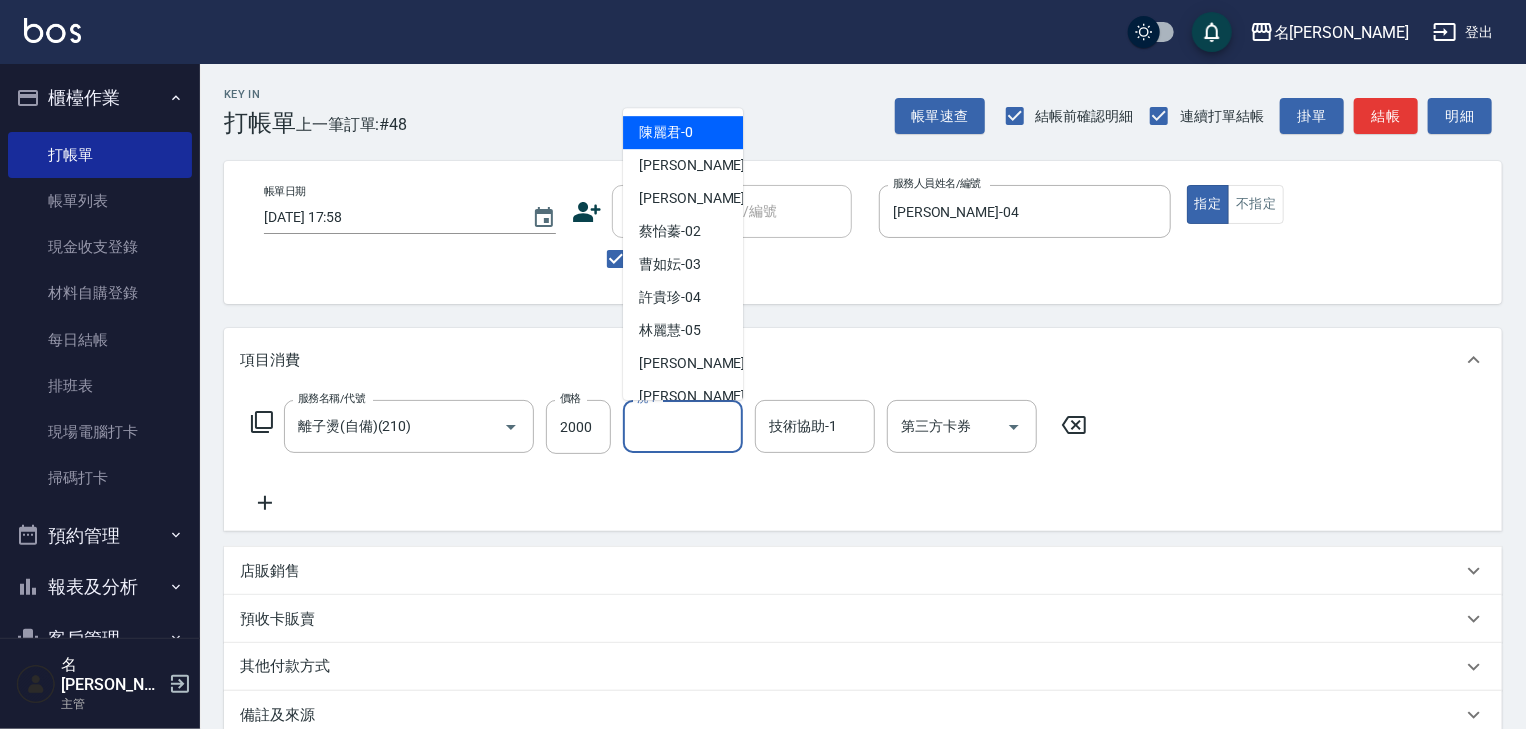 click on "洗-1" at bounding box center [683, 426] 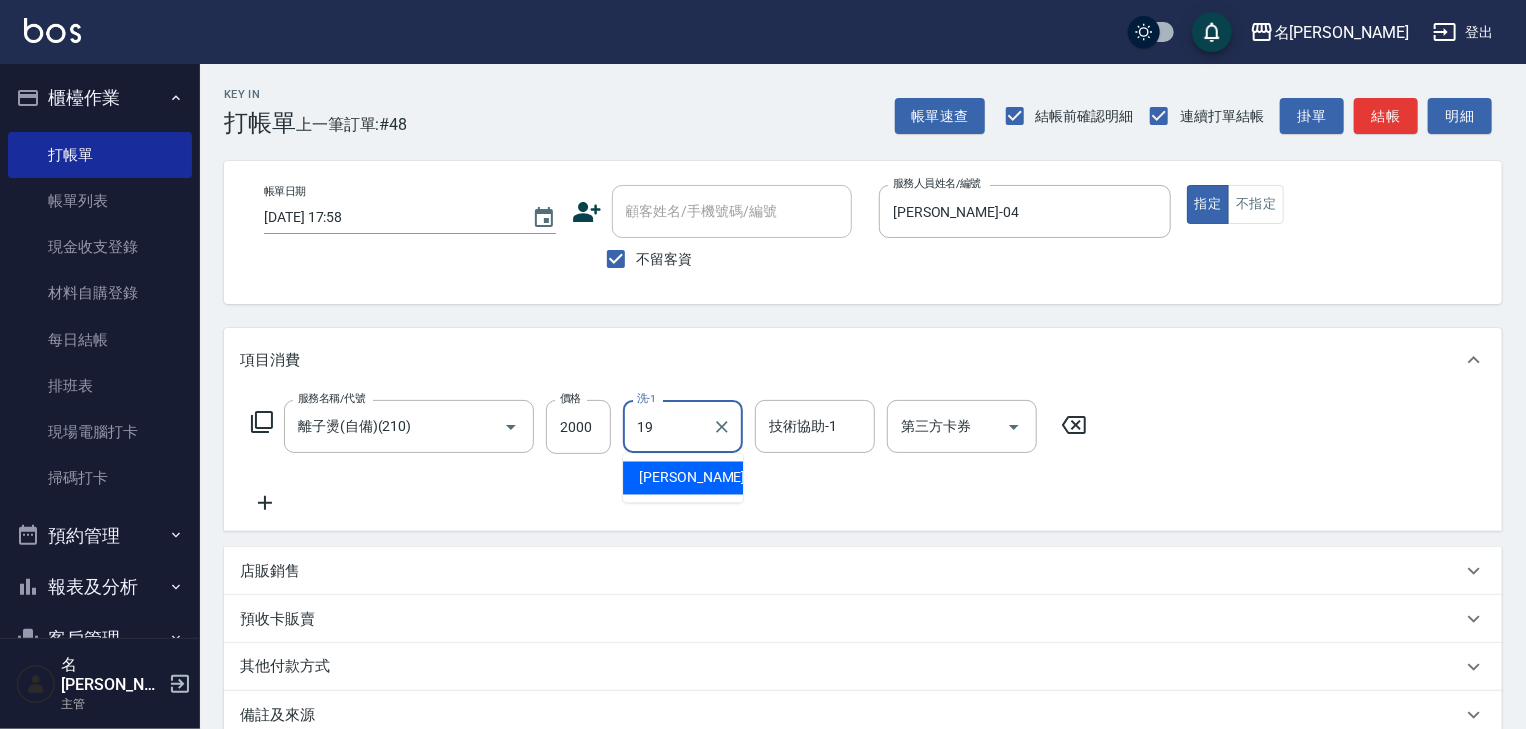 click on "游昕 -19" at bounding box center (683, 478) 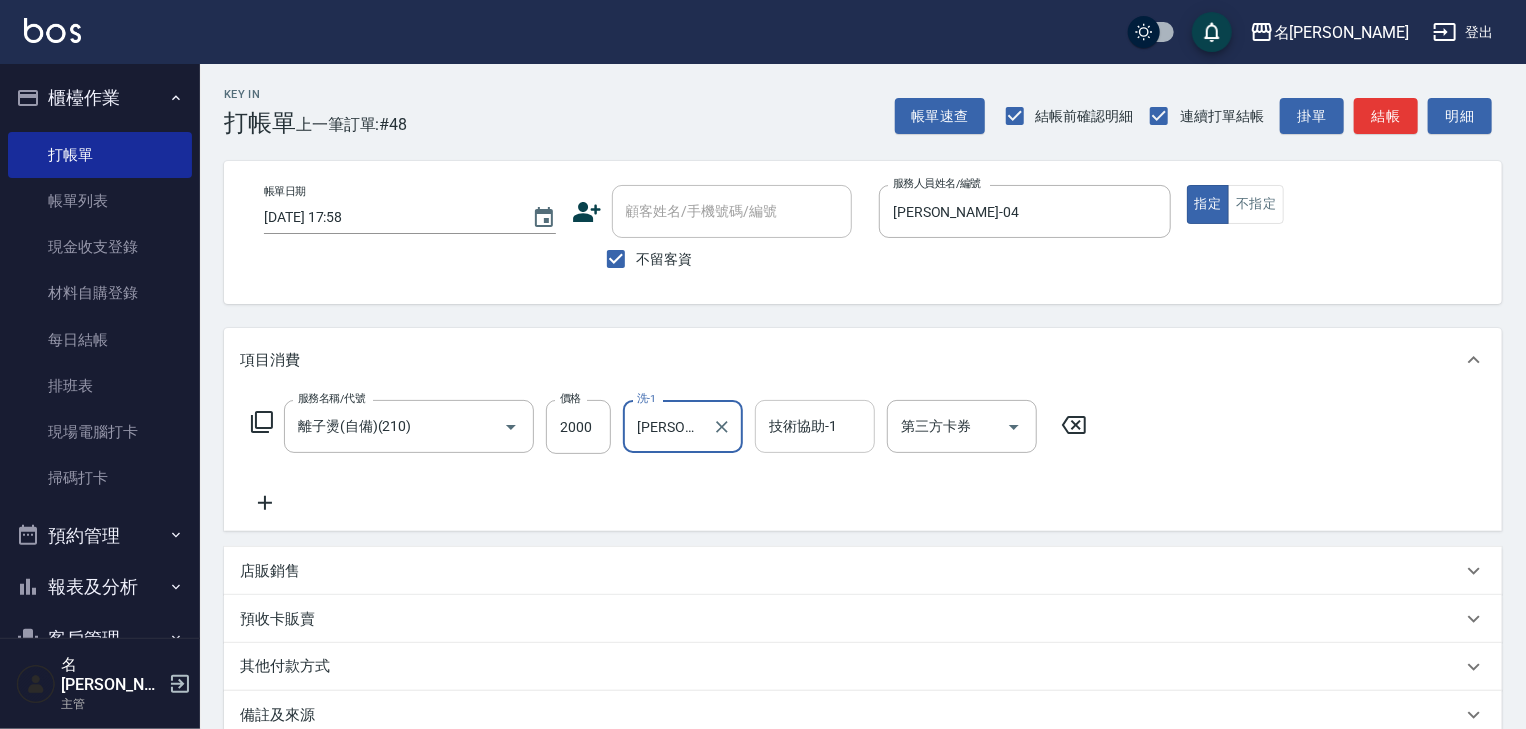 type on "[PERSON_NAME]-19" 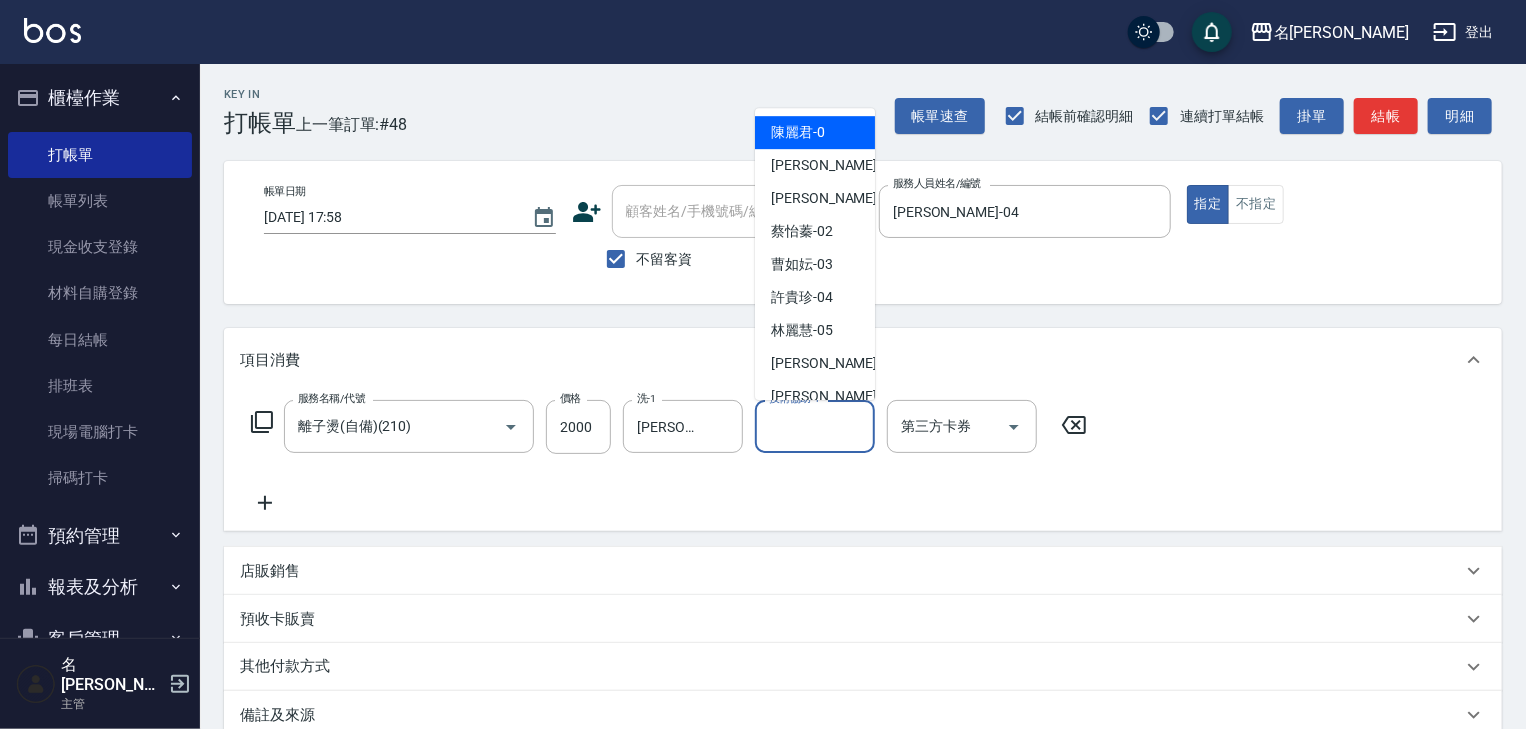 click on "技術協助-1" at bounding box center (815, 426) 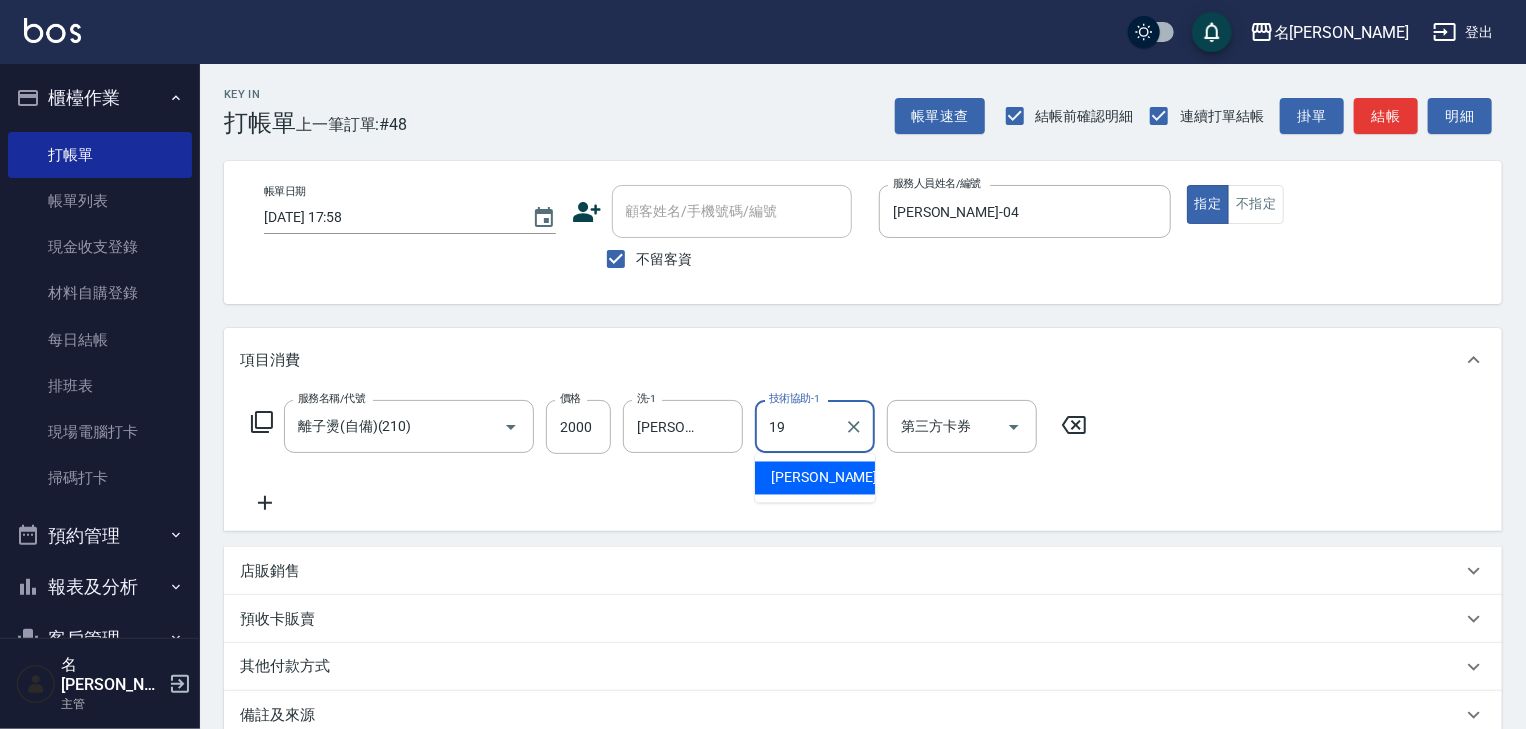 click on "游昕 -19" at bounding box center [815, 478] 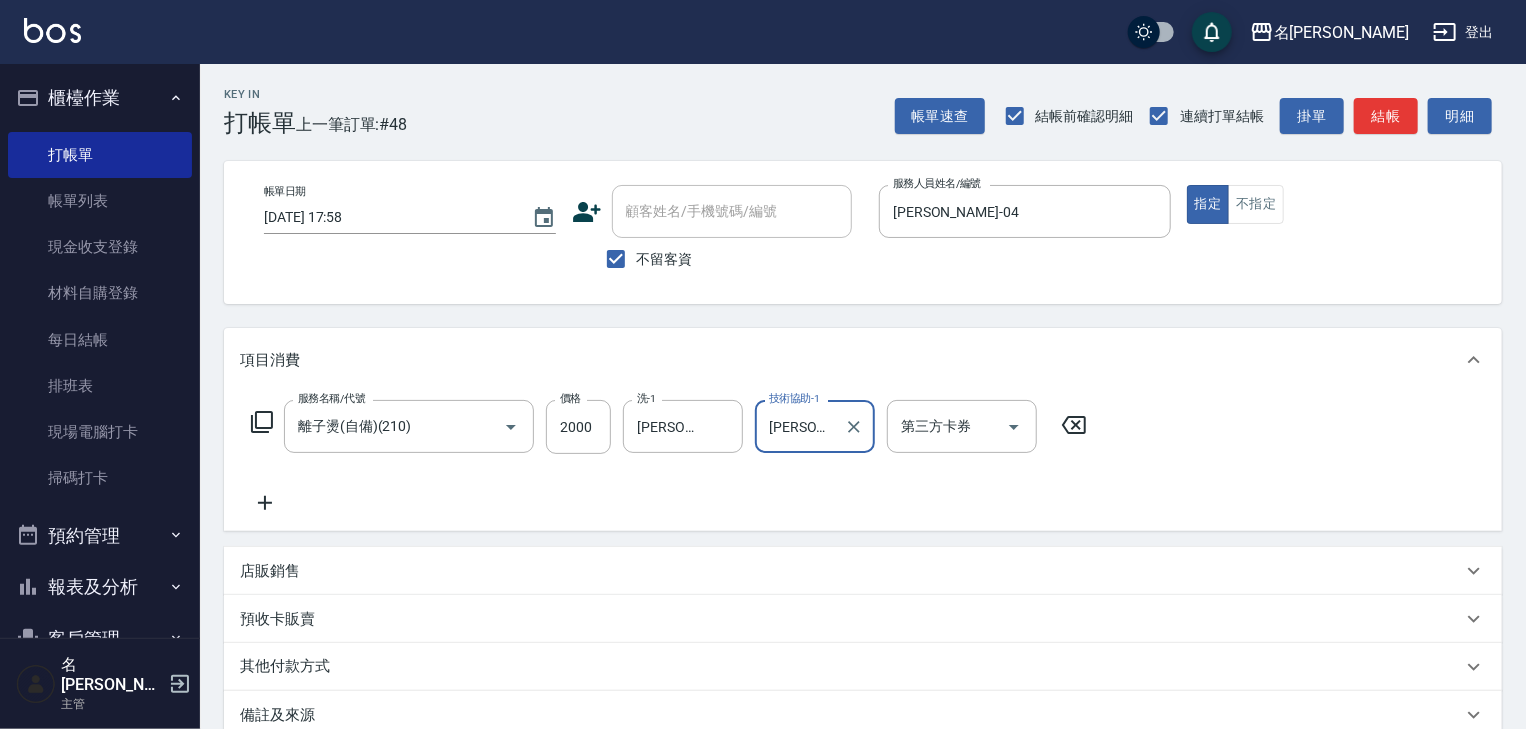 type on "[PERSON_NAME]-19" 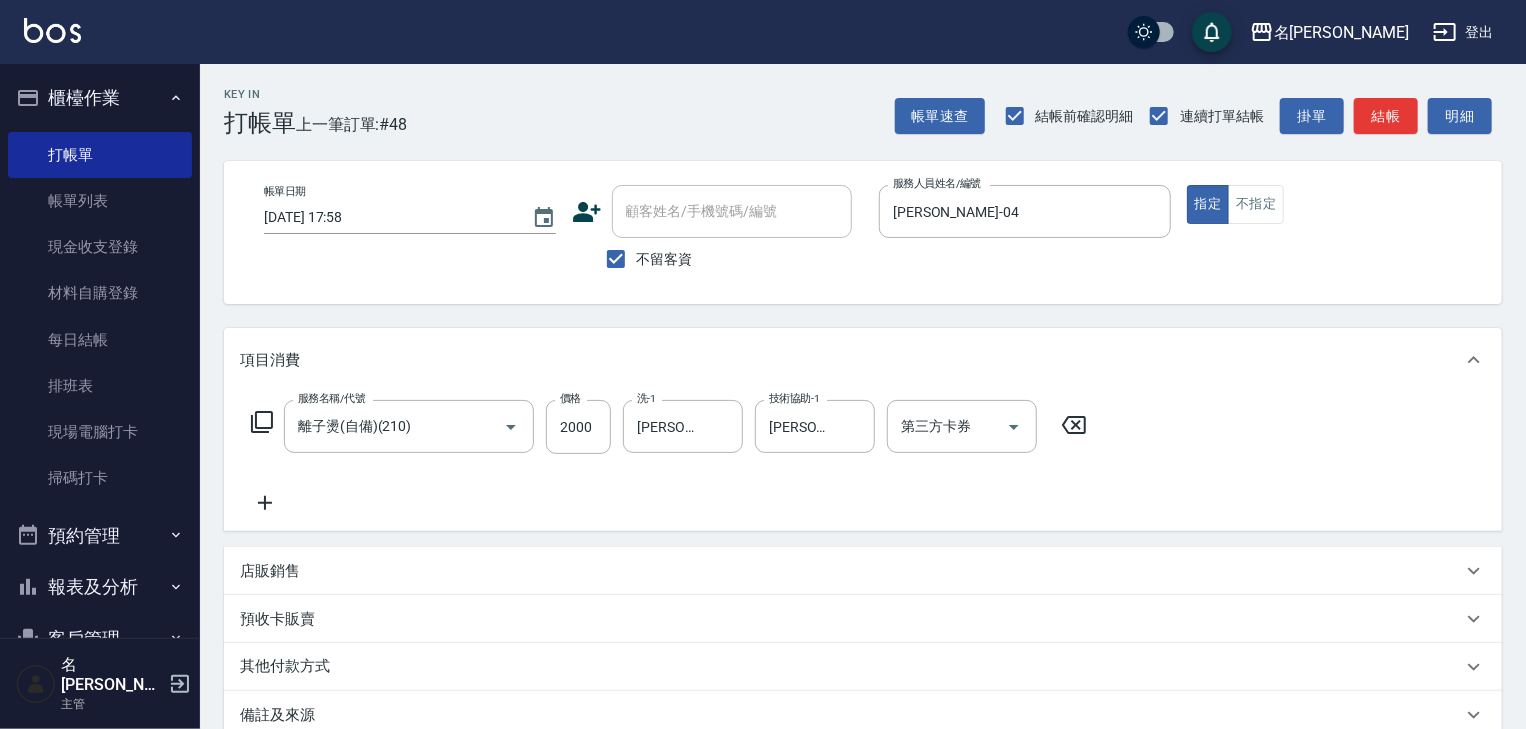 click 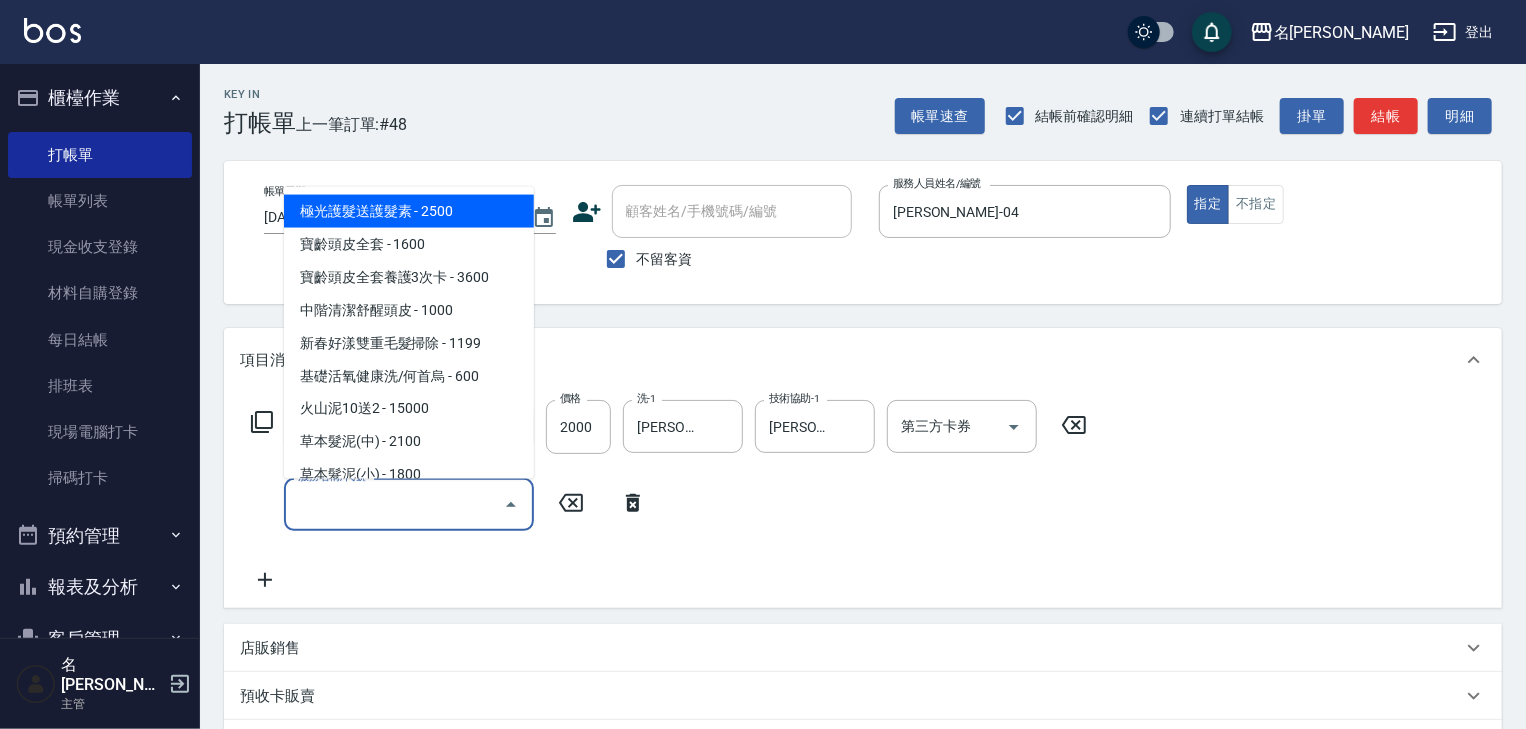 click on "服務名稱/代號" at bounding box center [394, 504] 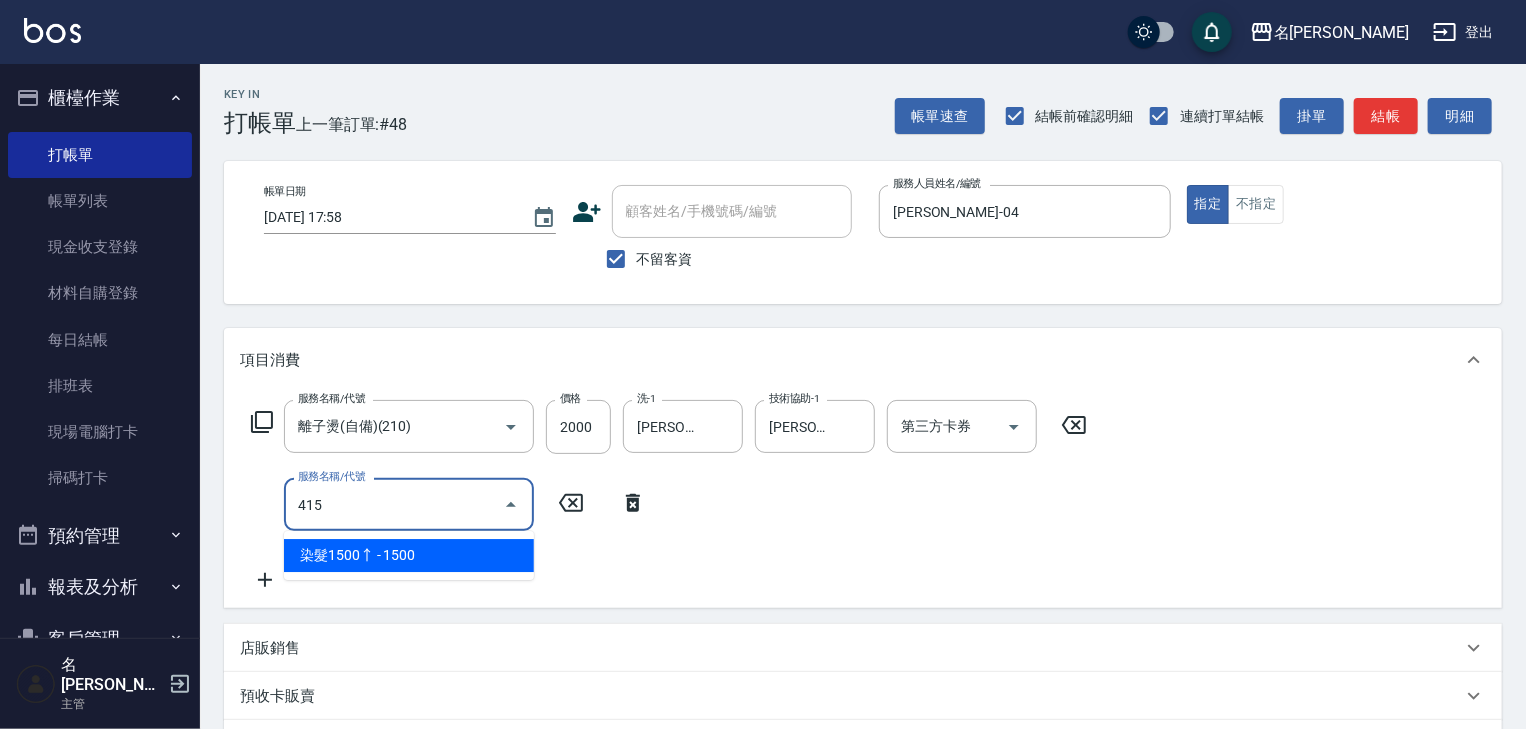 click on "染髮1500↑ - 1500" at bounding box center (409, 555) 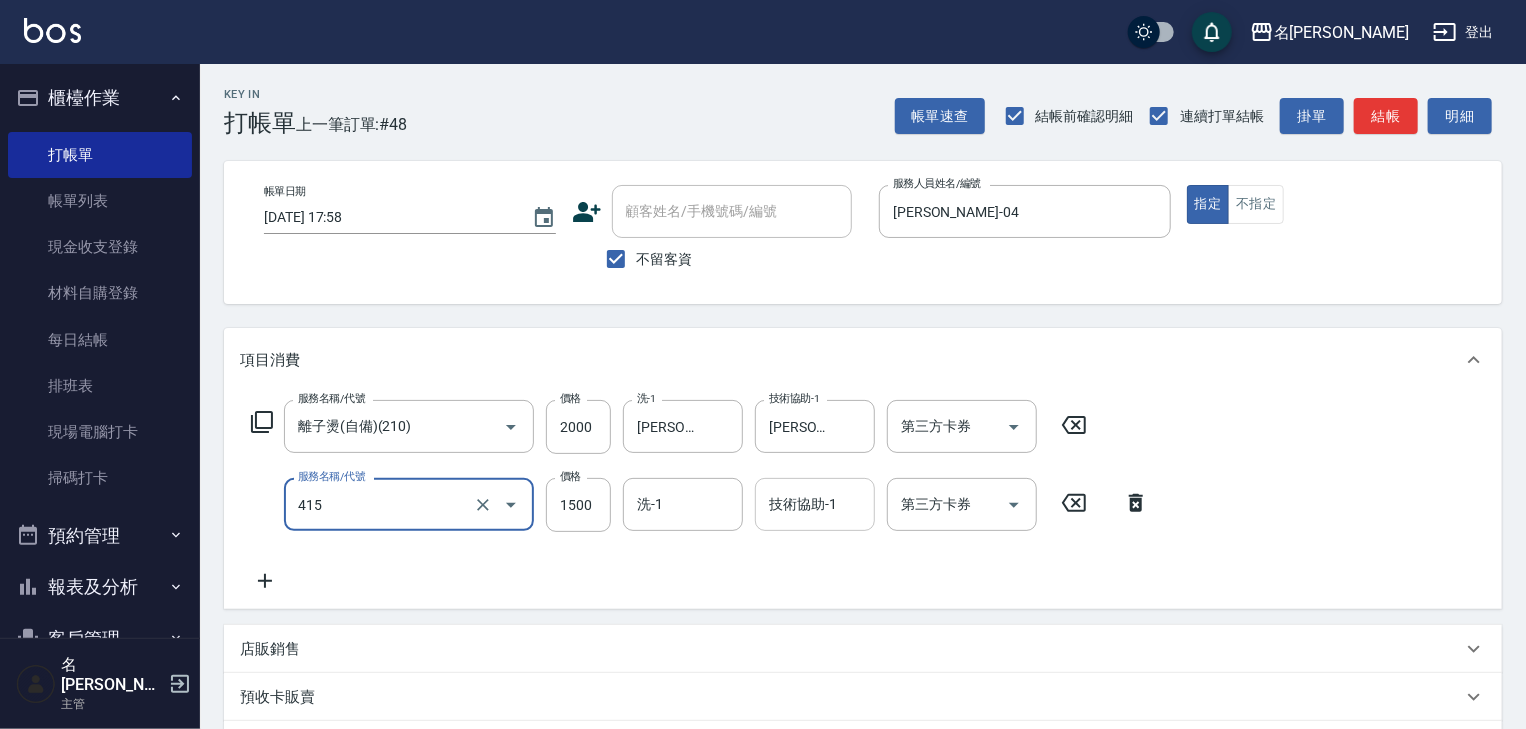 click on "技術協助-1" at bounding box center (815, 504) 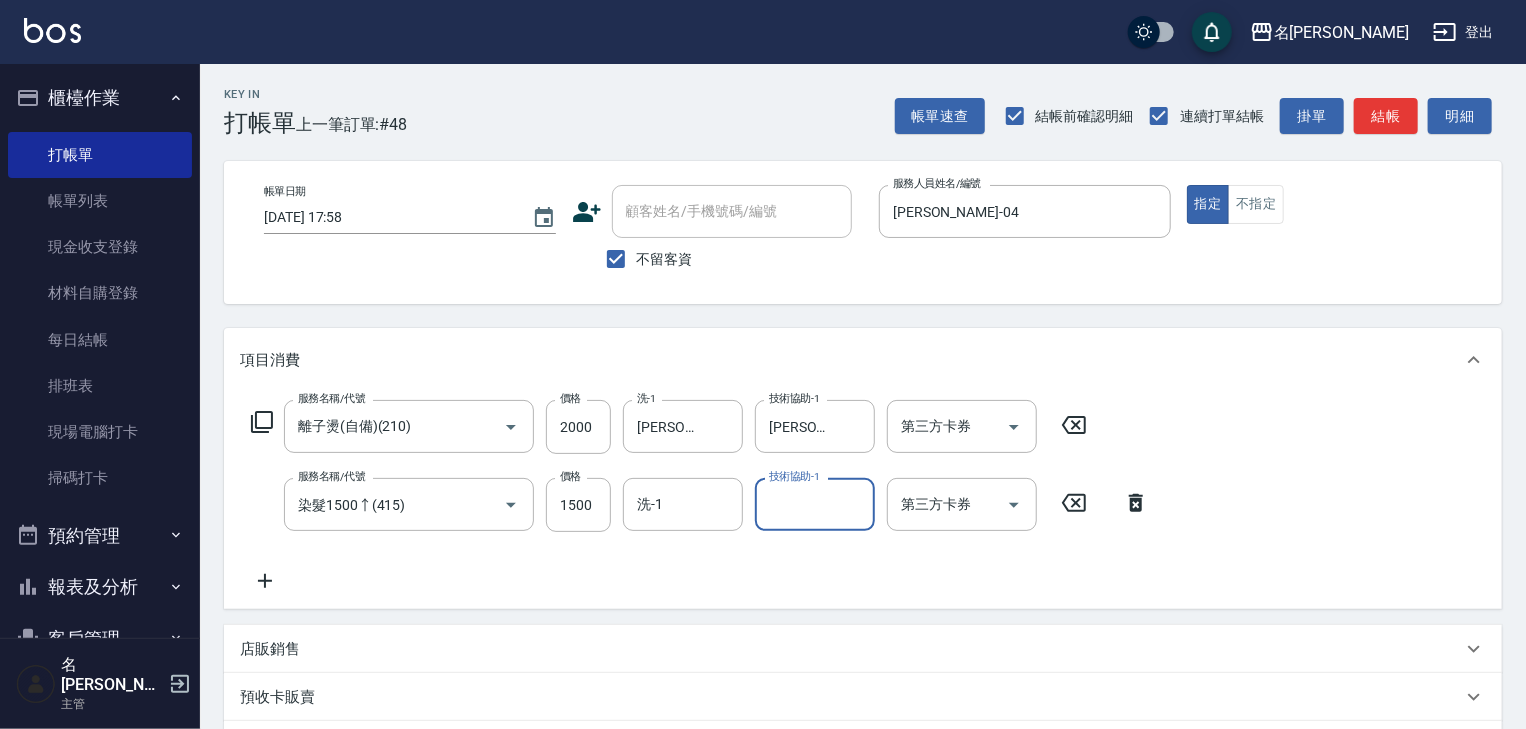 click on "技術協助-1" at bounding box center (815, 504) 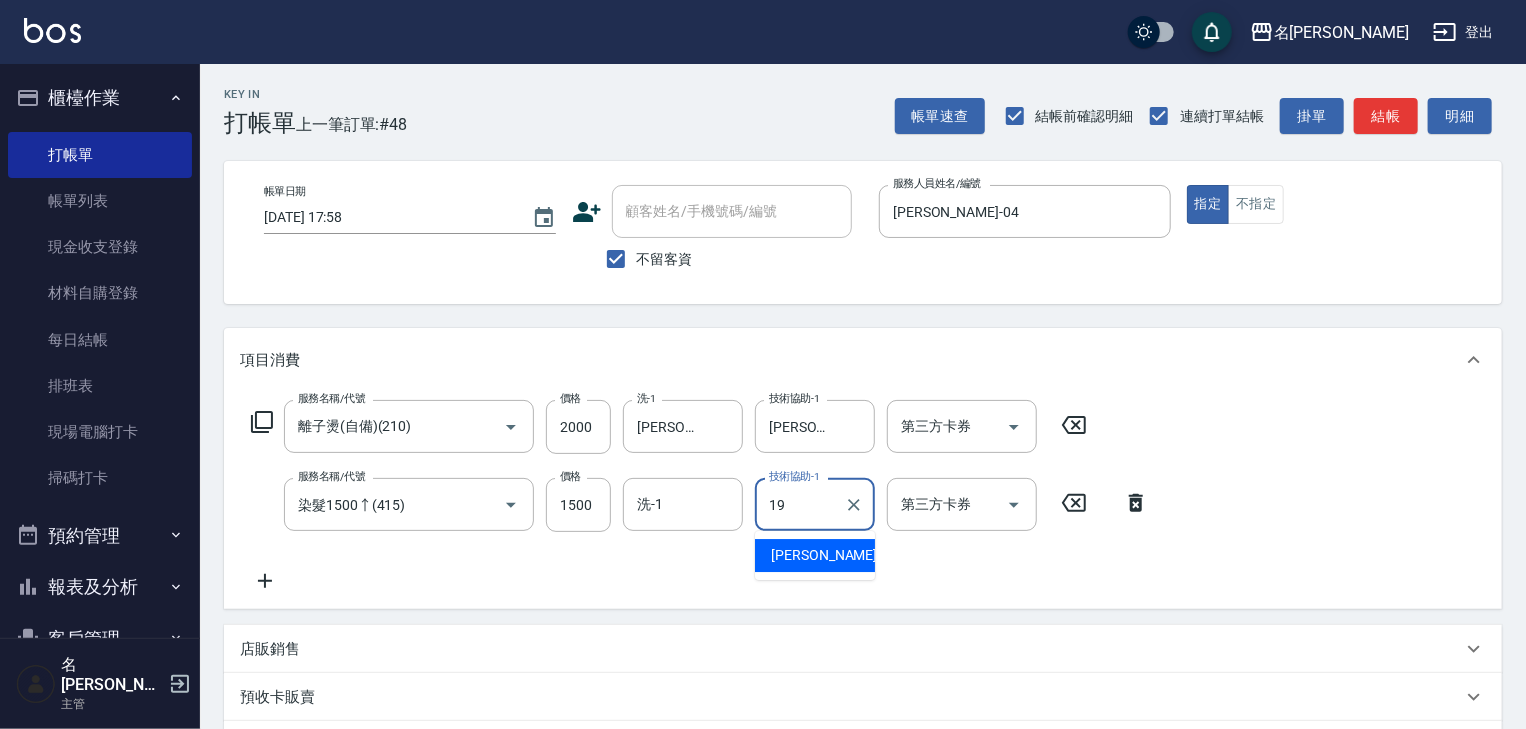 click on "游昕 -19" at bounding box center [834, 555] 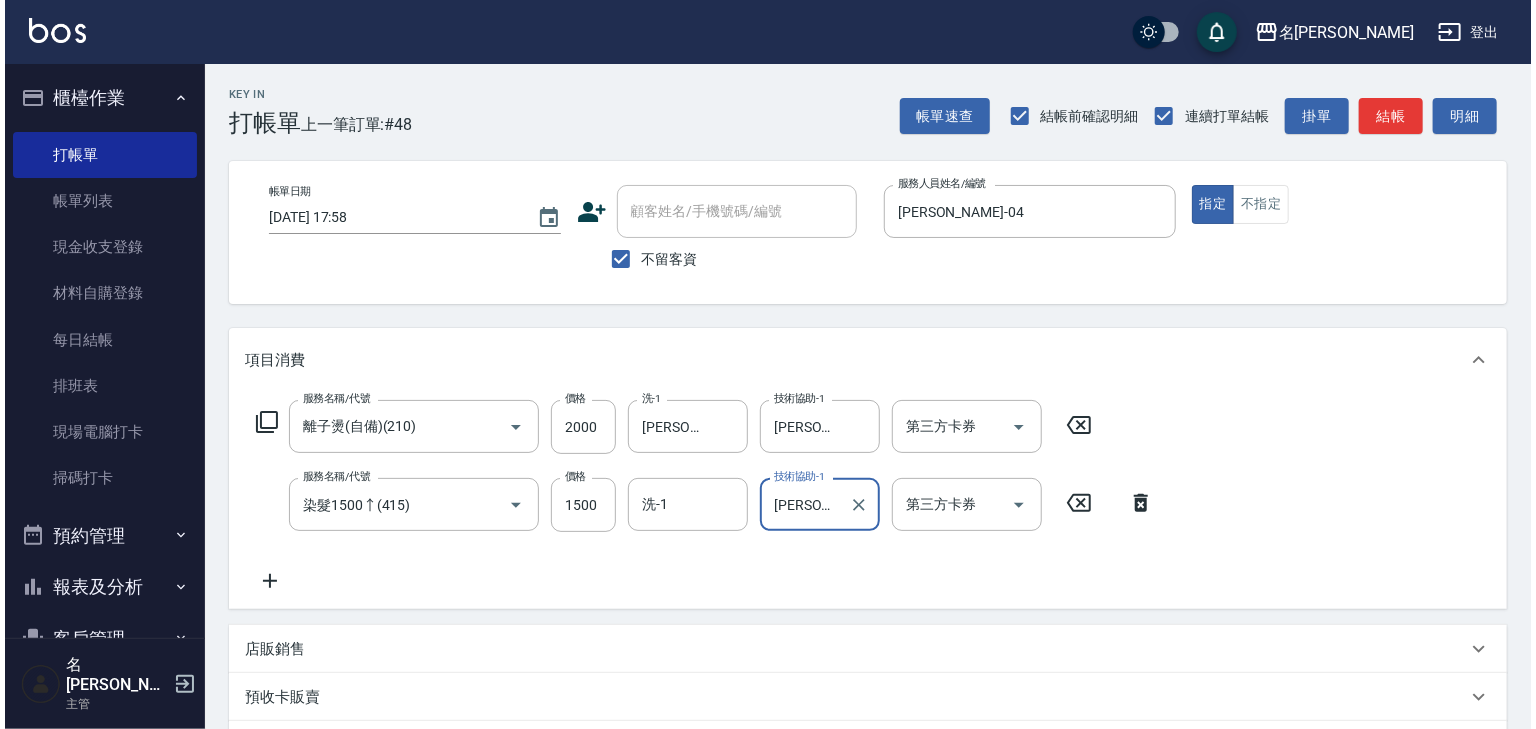 scroll, scrollTop: 312, scrollLeft: 0, axis: vertical 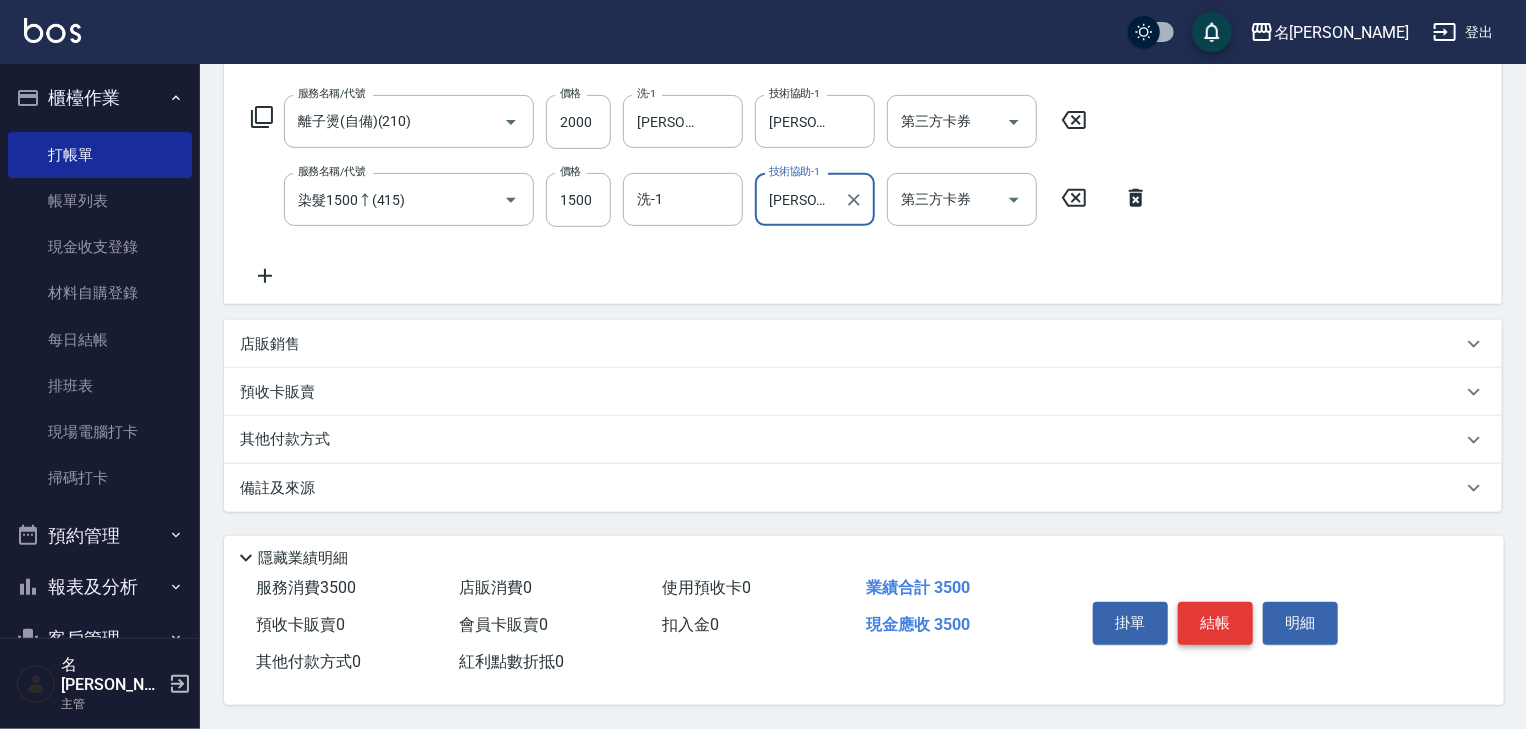 type on "[PERSON_NAME]-19" 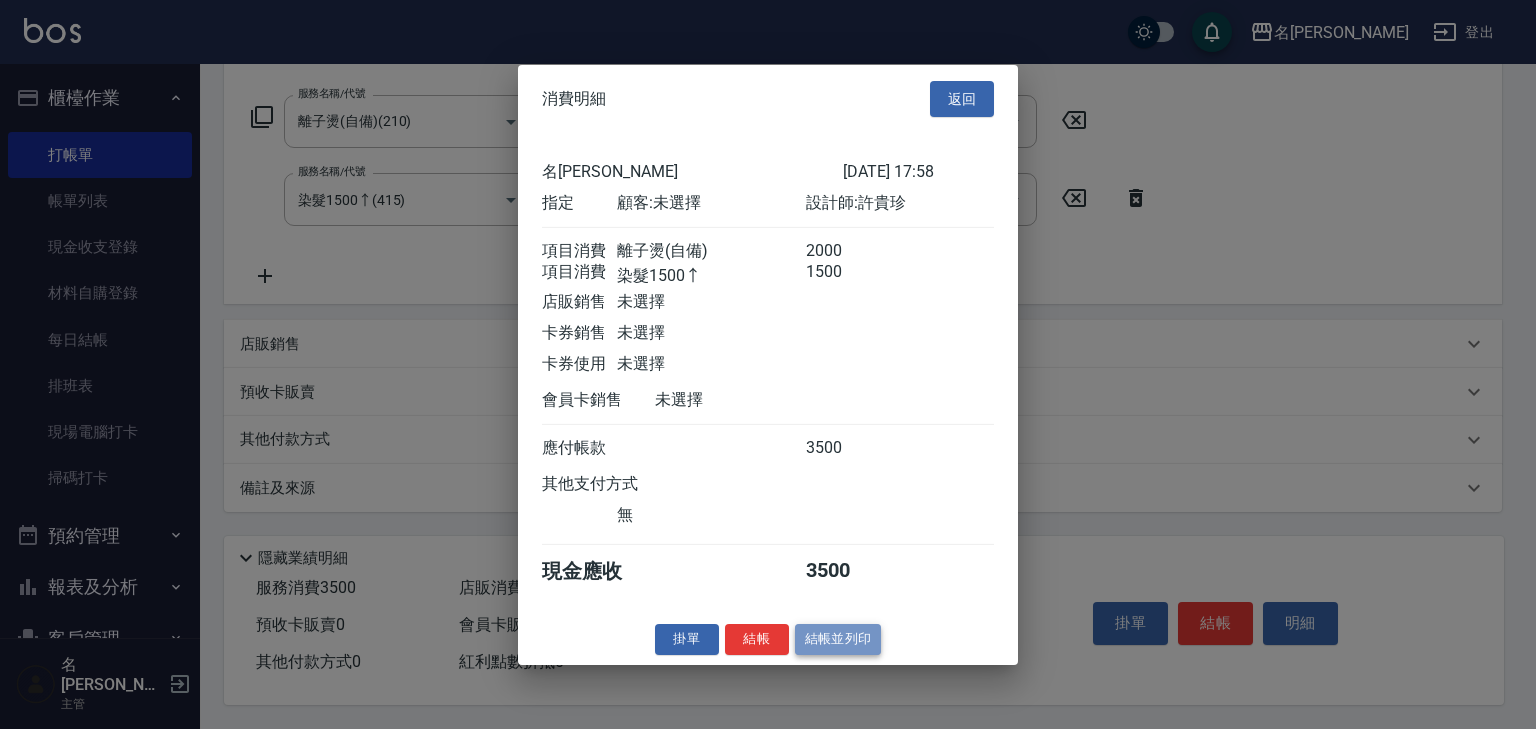 click on "結帳並列印" at bounding box center (838, 639) 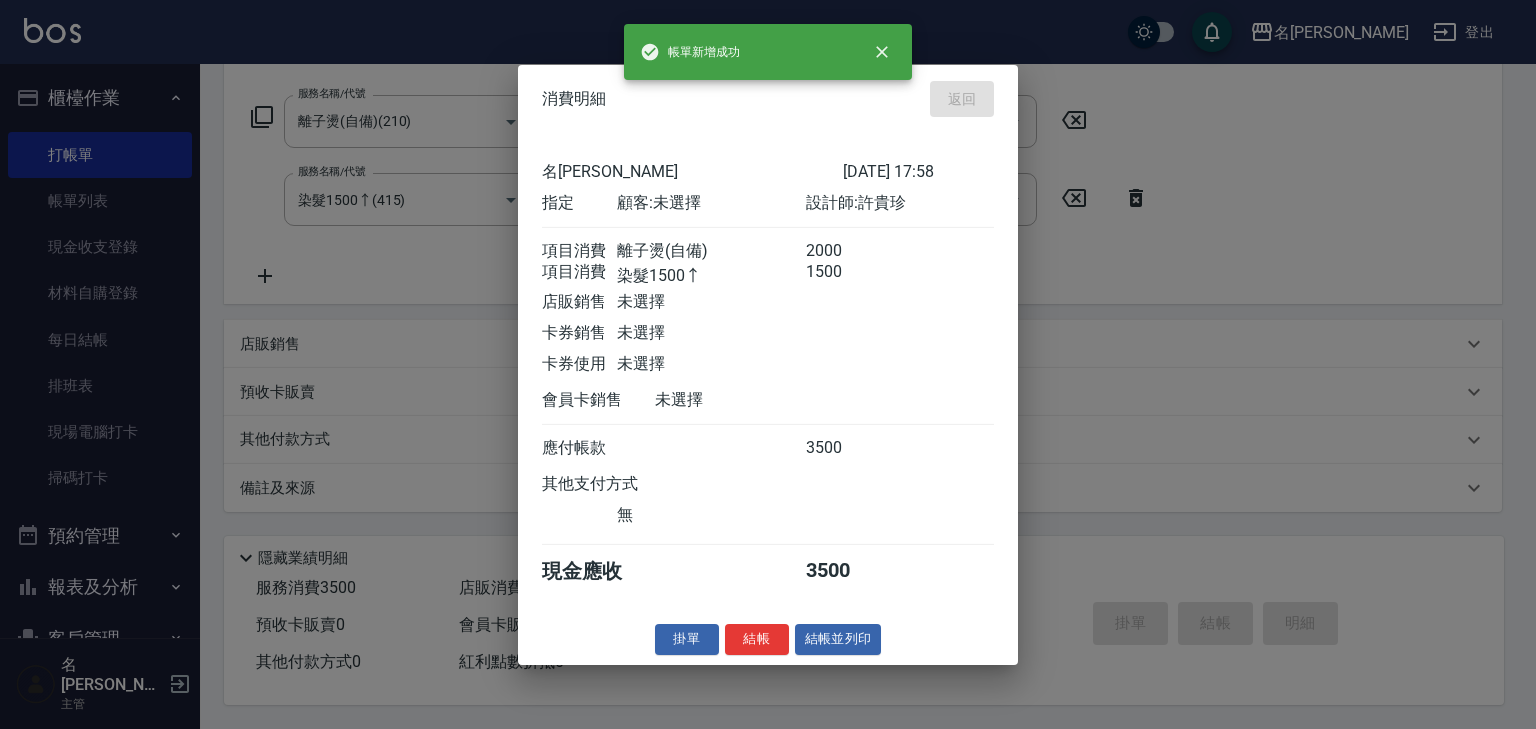 type on "2025/07/15 18:00" 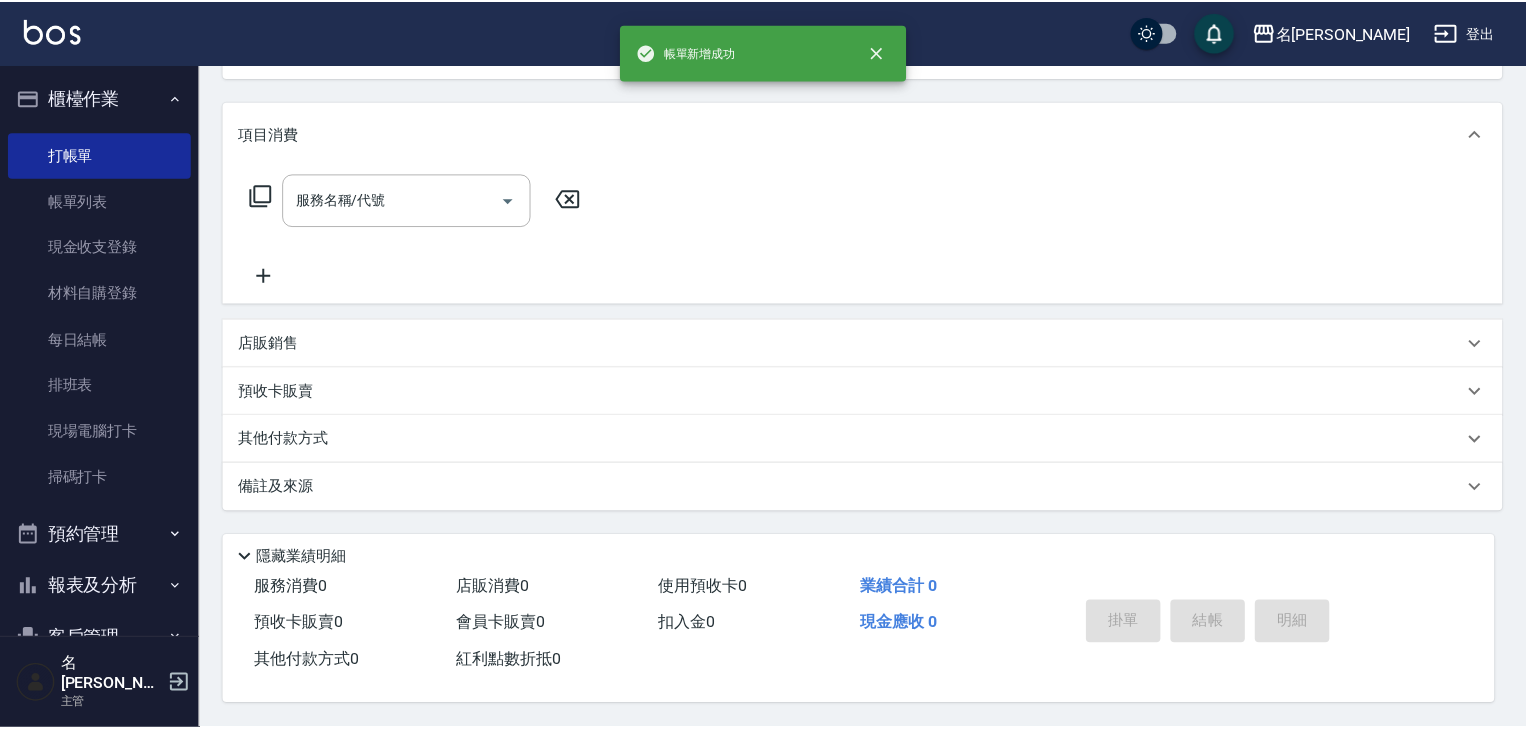 scroll, scrollTop: 0, scrollLeft: 0, axis: both 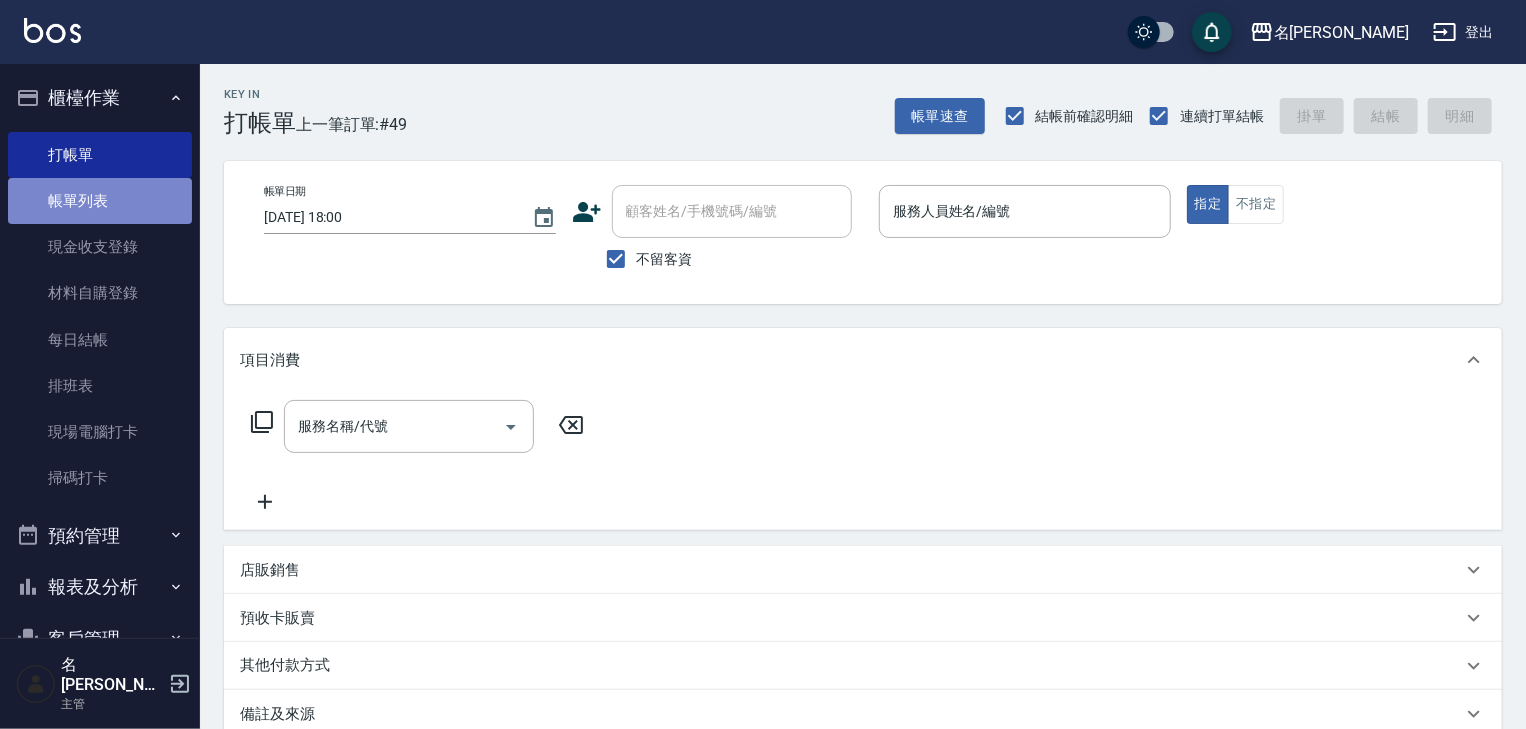 click on "帳單列表" at bounding box center (100, 201) 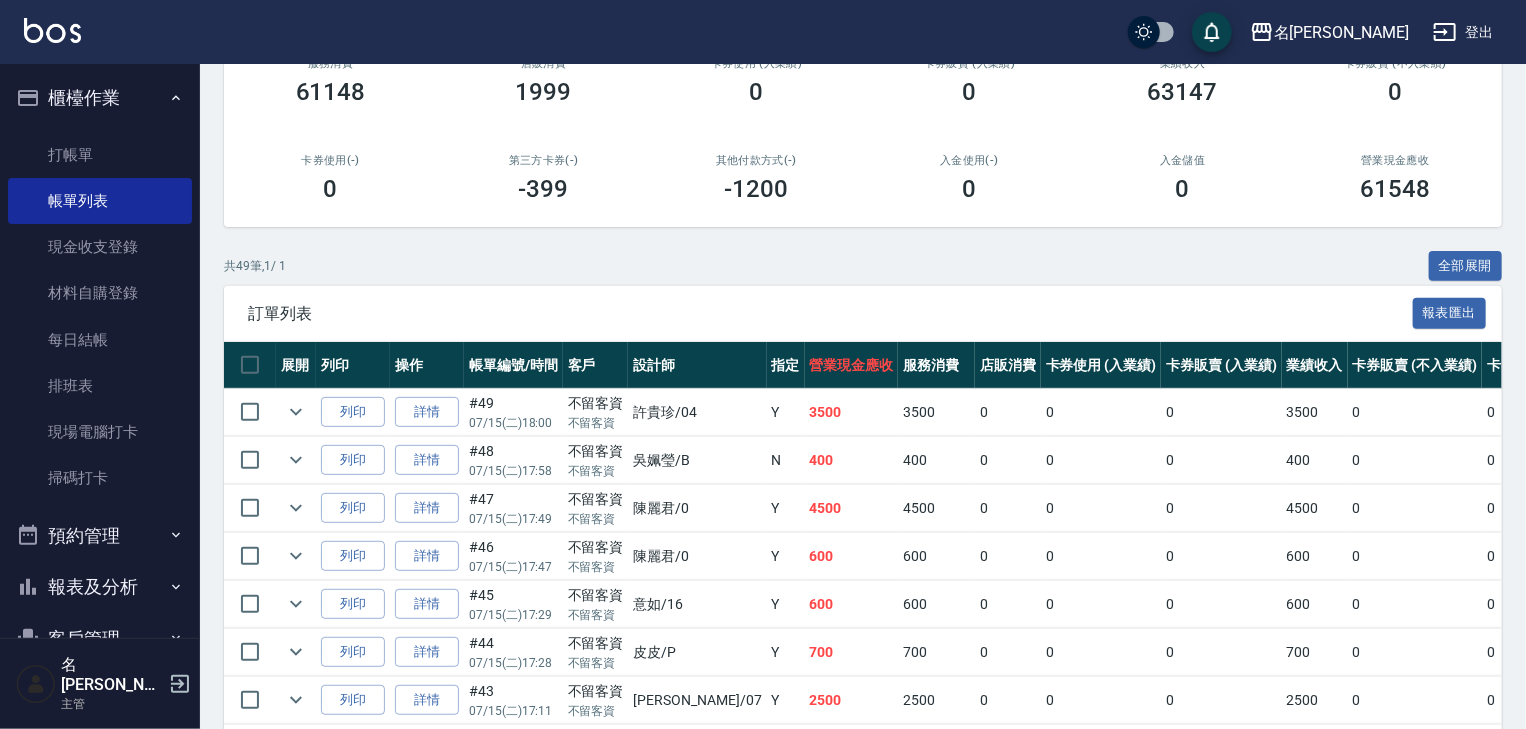 scroll, scrollTop: 320, scrollLeft: 0, axis: vertical 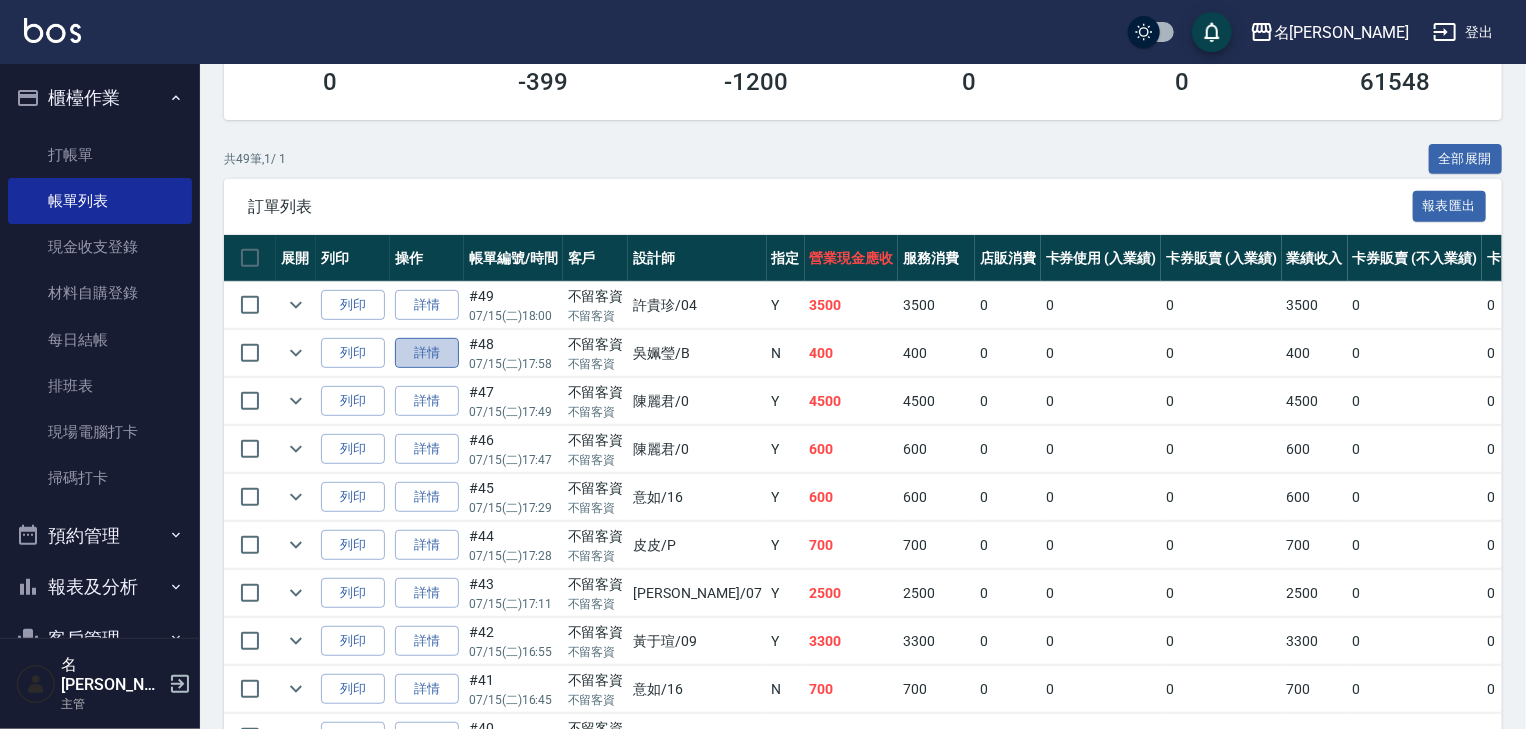 click on "詳情" at bounding box center (427, 353) 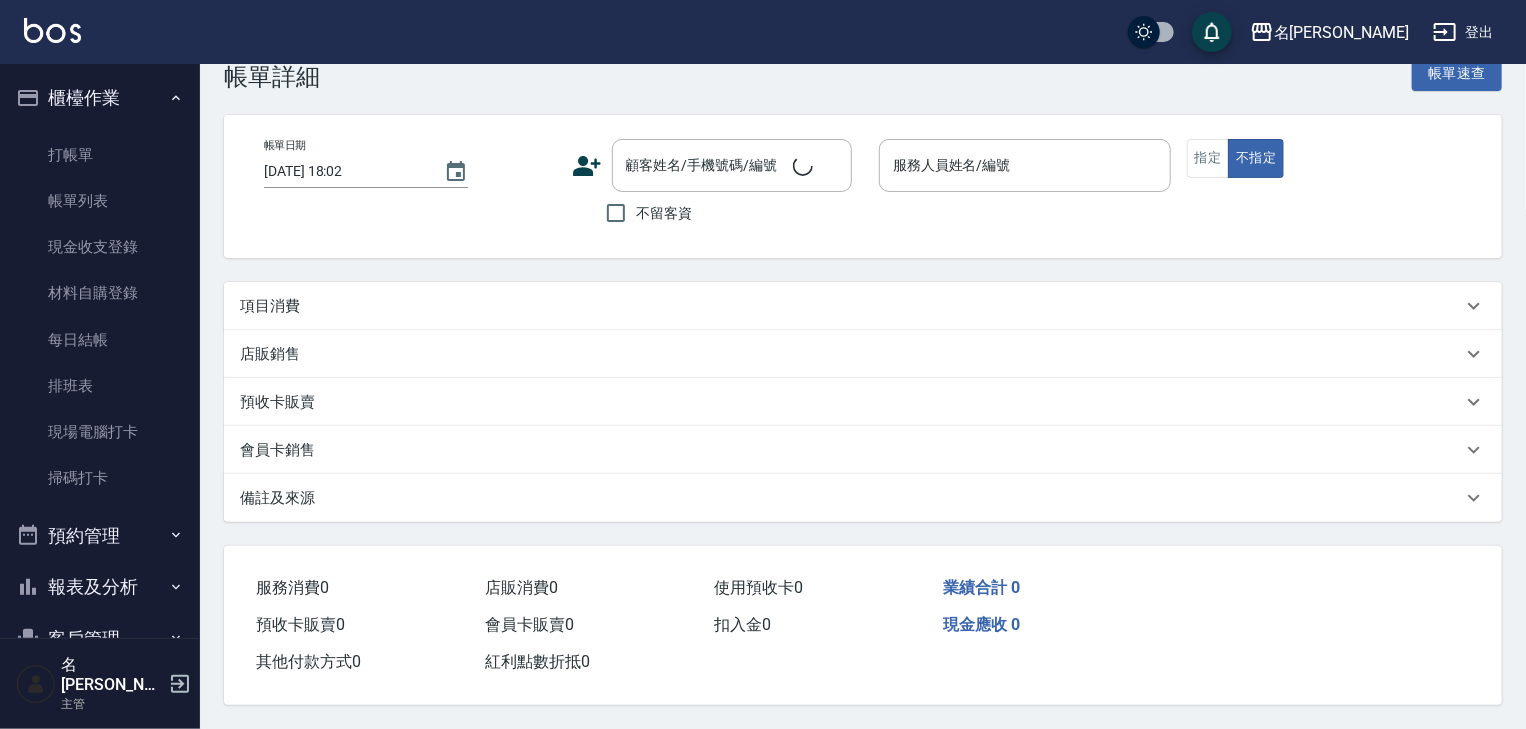 scroll, scrollTop: 0, scrollLeft: 0, axis: both 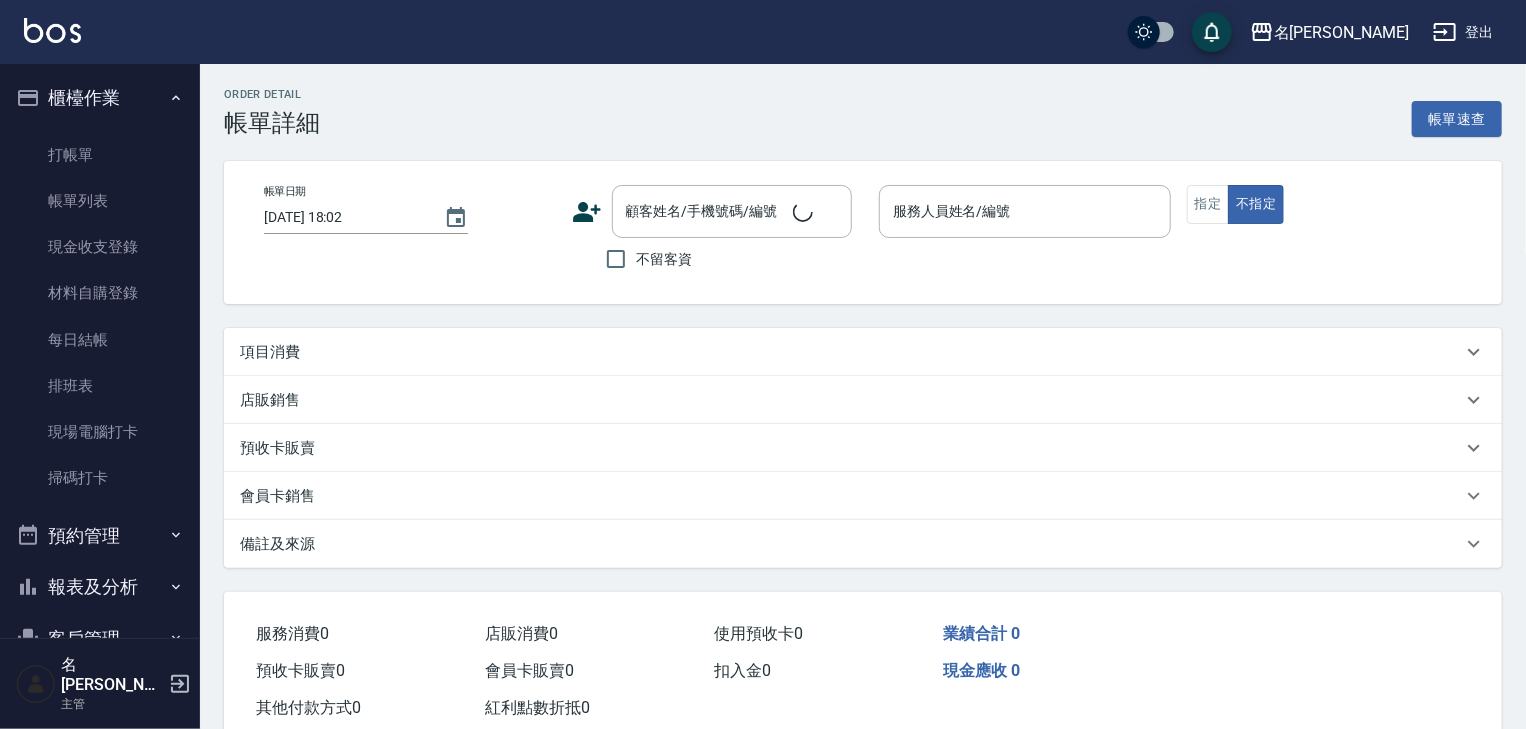 type on "2025/07/15 17:58" 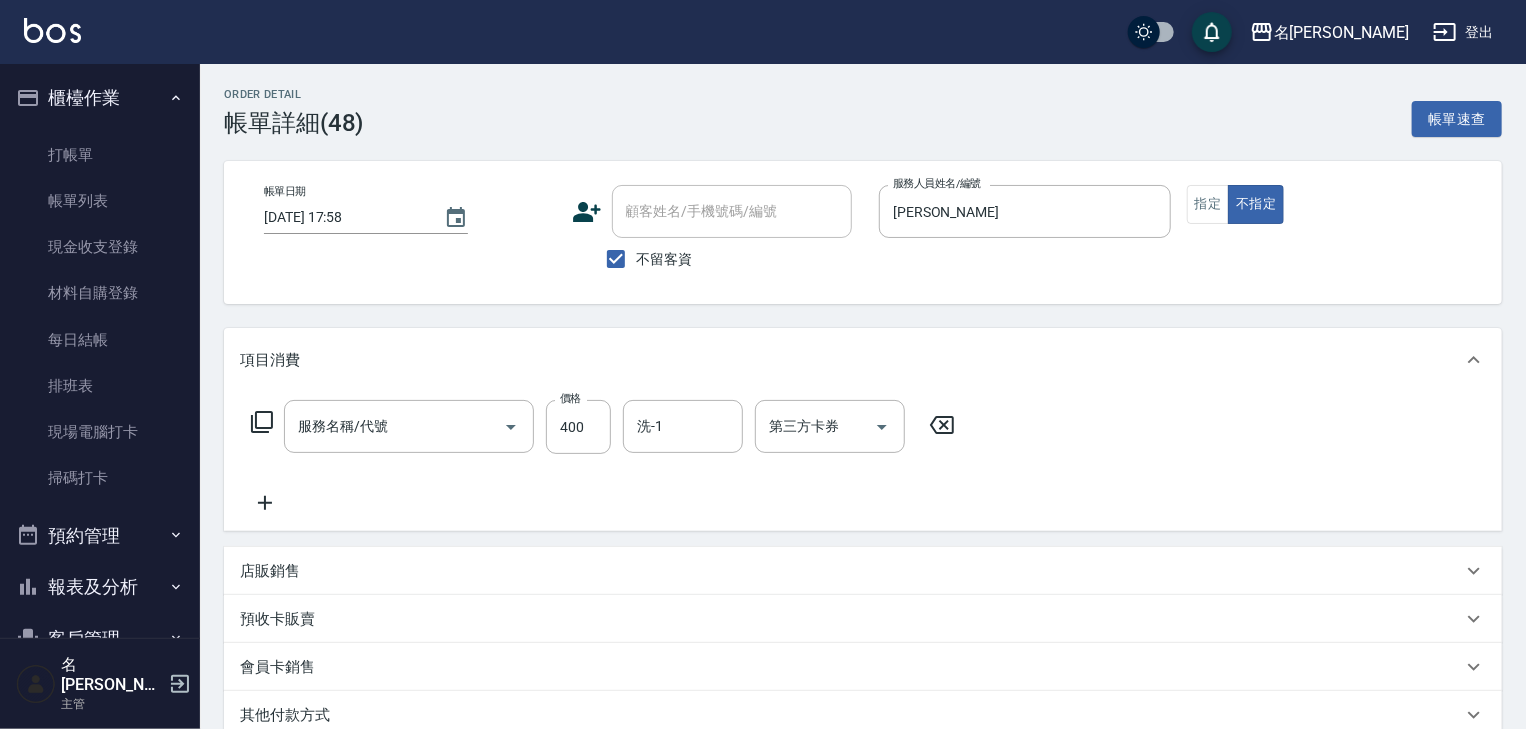 type on "洗髮(505)" 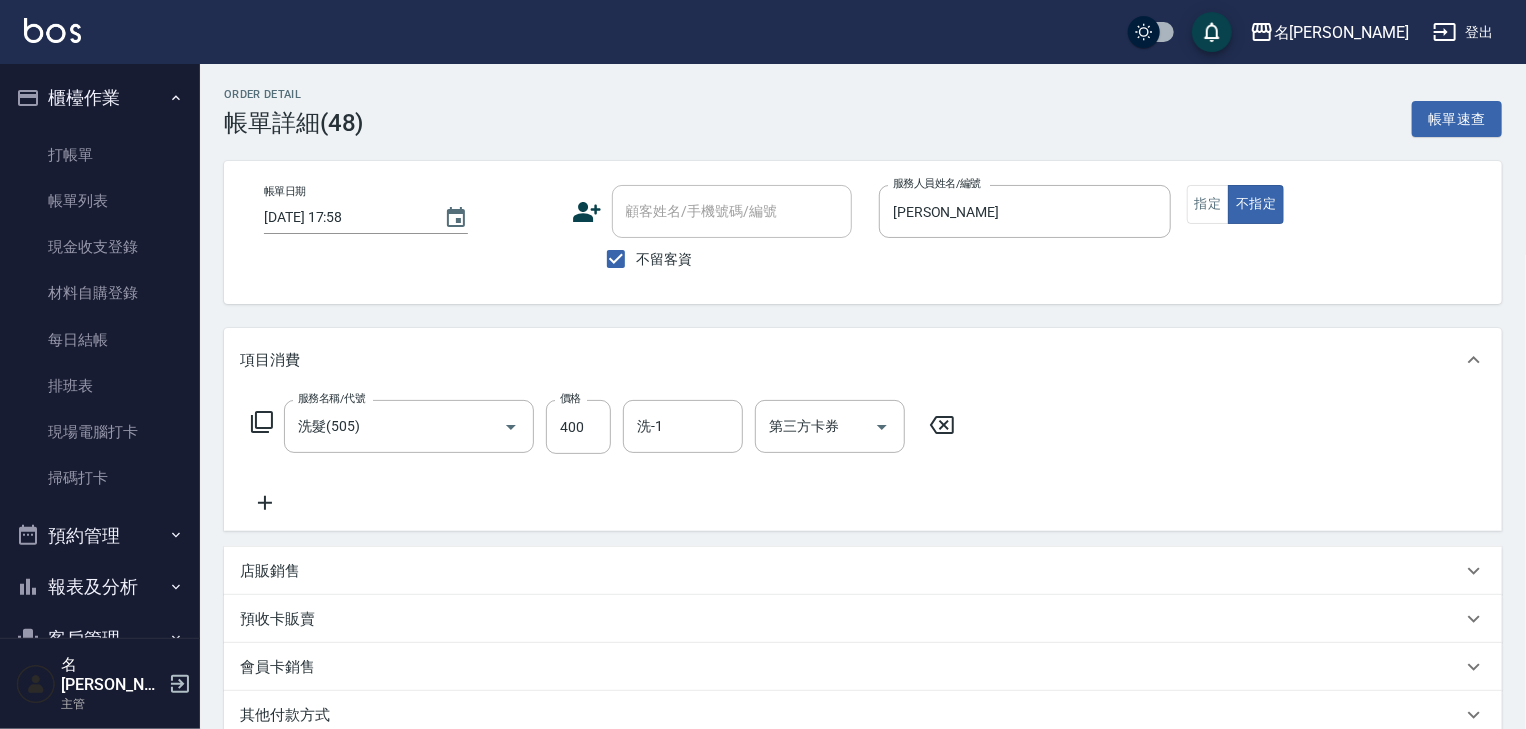 click on "店販銷售" at bounding box center (851, 571) 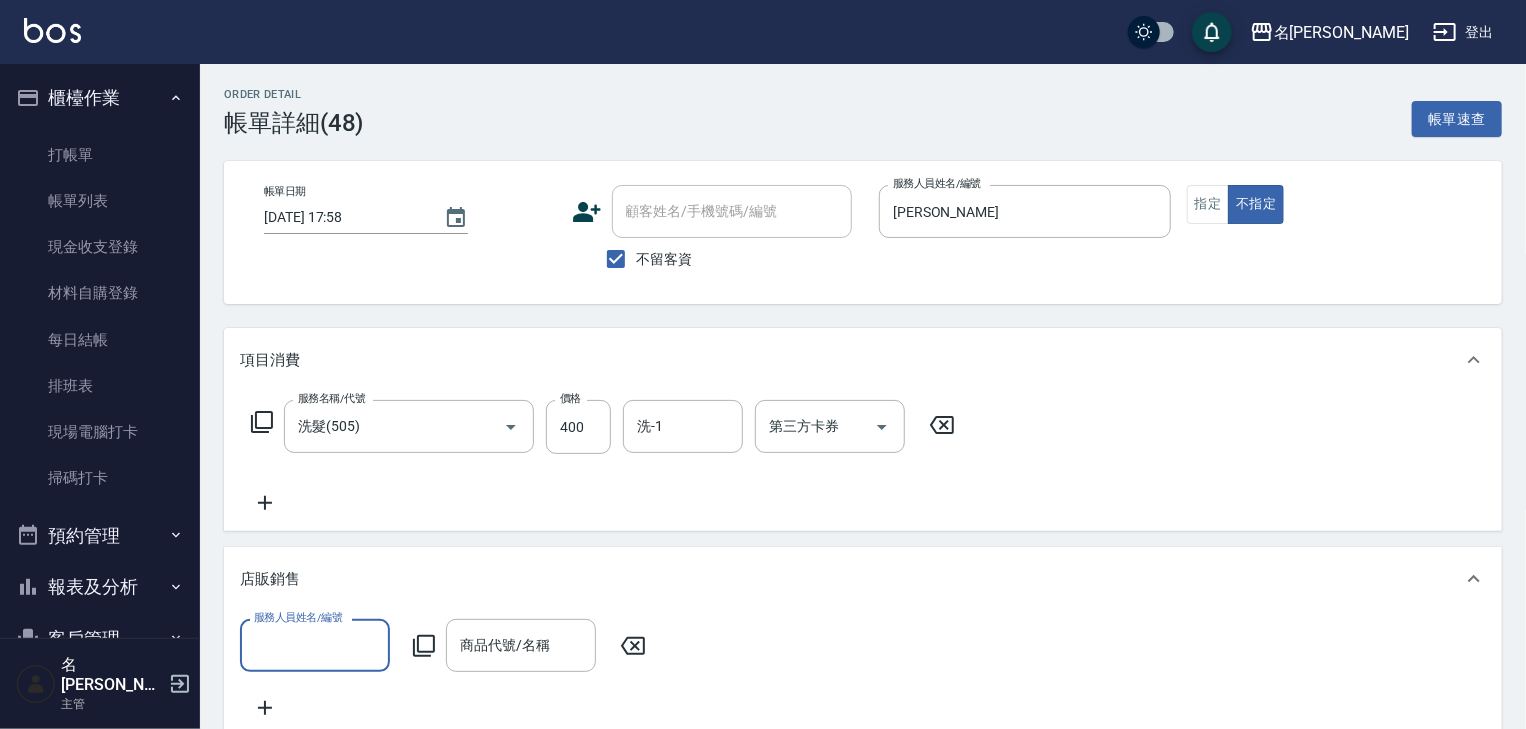 scroll, scrollTop: 0, scrollLeft: 0, axis: both 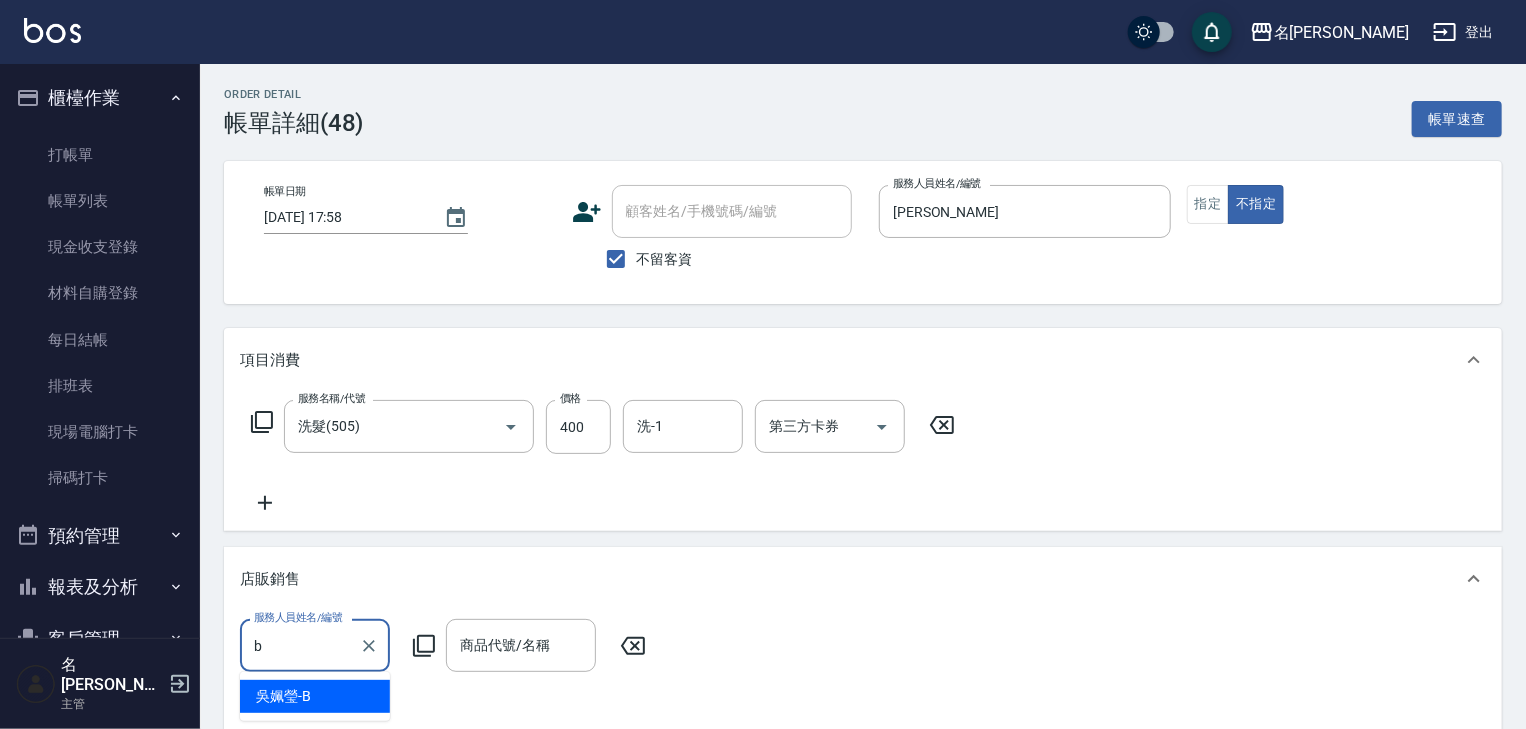 type on "[PERSON_NAME]" 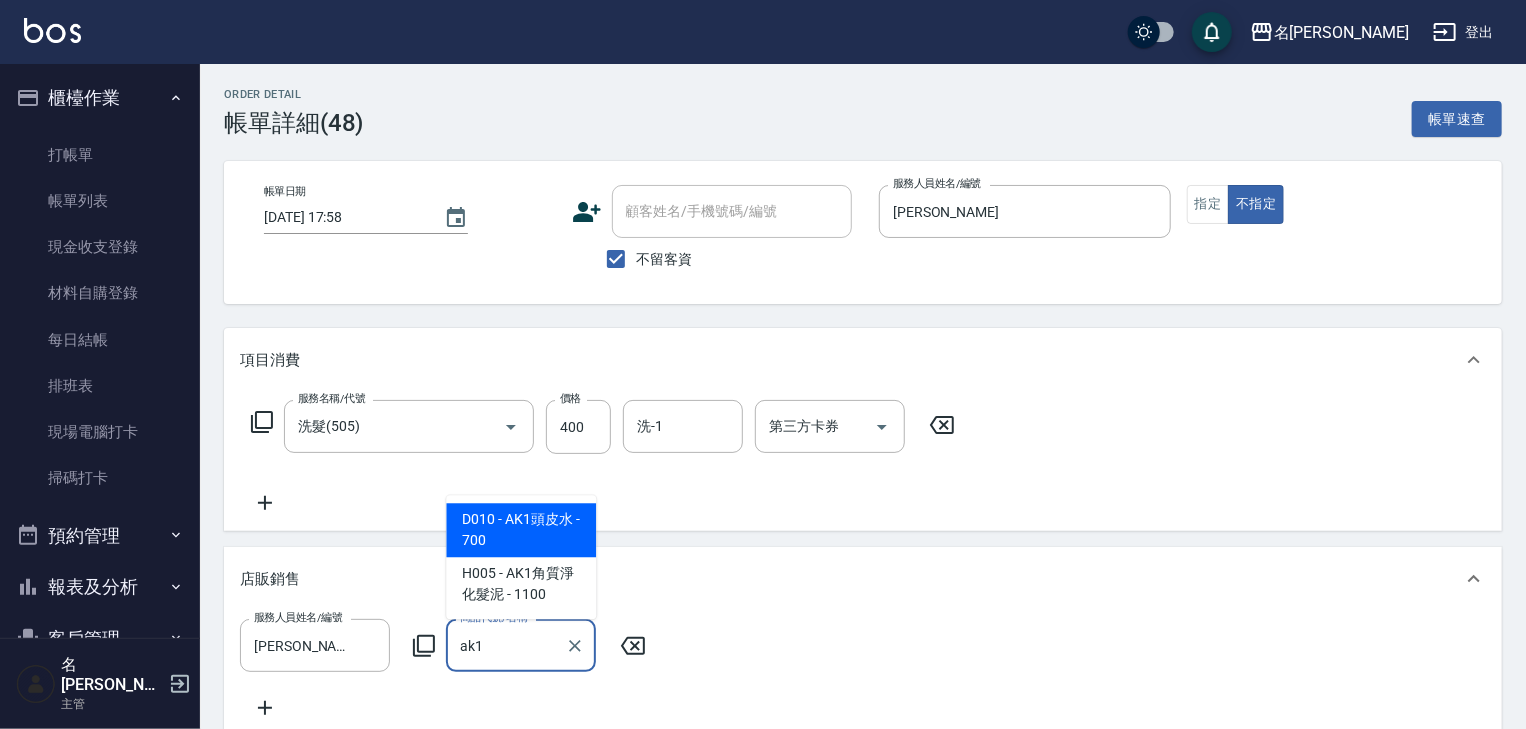 click on "D010 - AK1頭皮水 - 700" at bounding box center (521, 530) 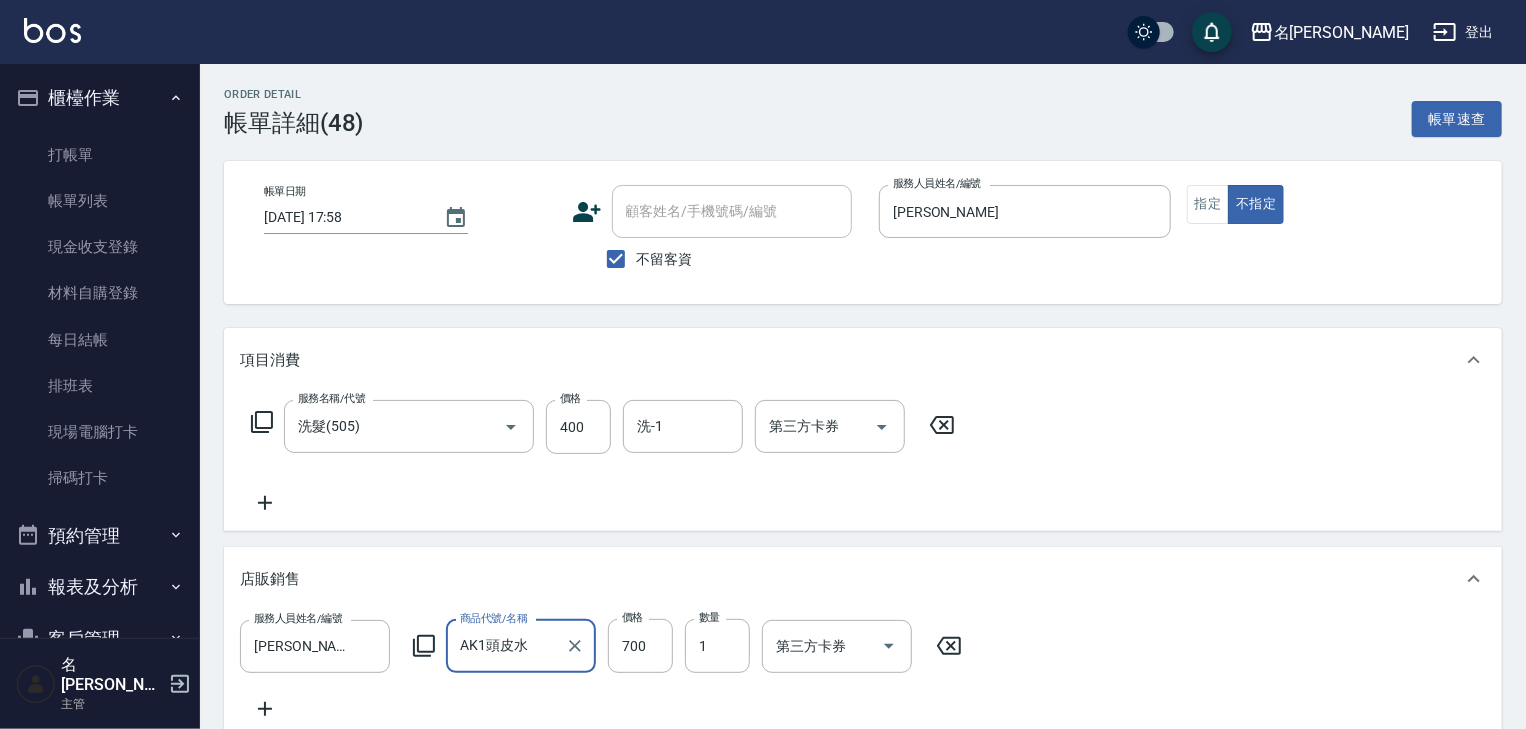 scroll, scrollTop: 426, scrollLeft: 0, axis: vertical 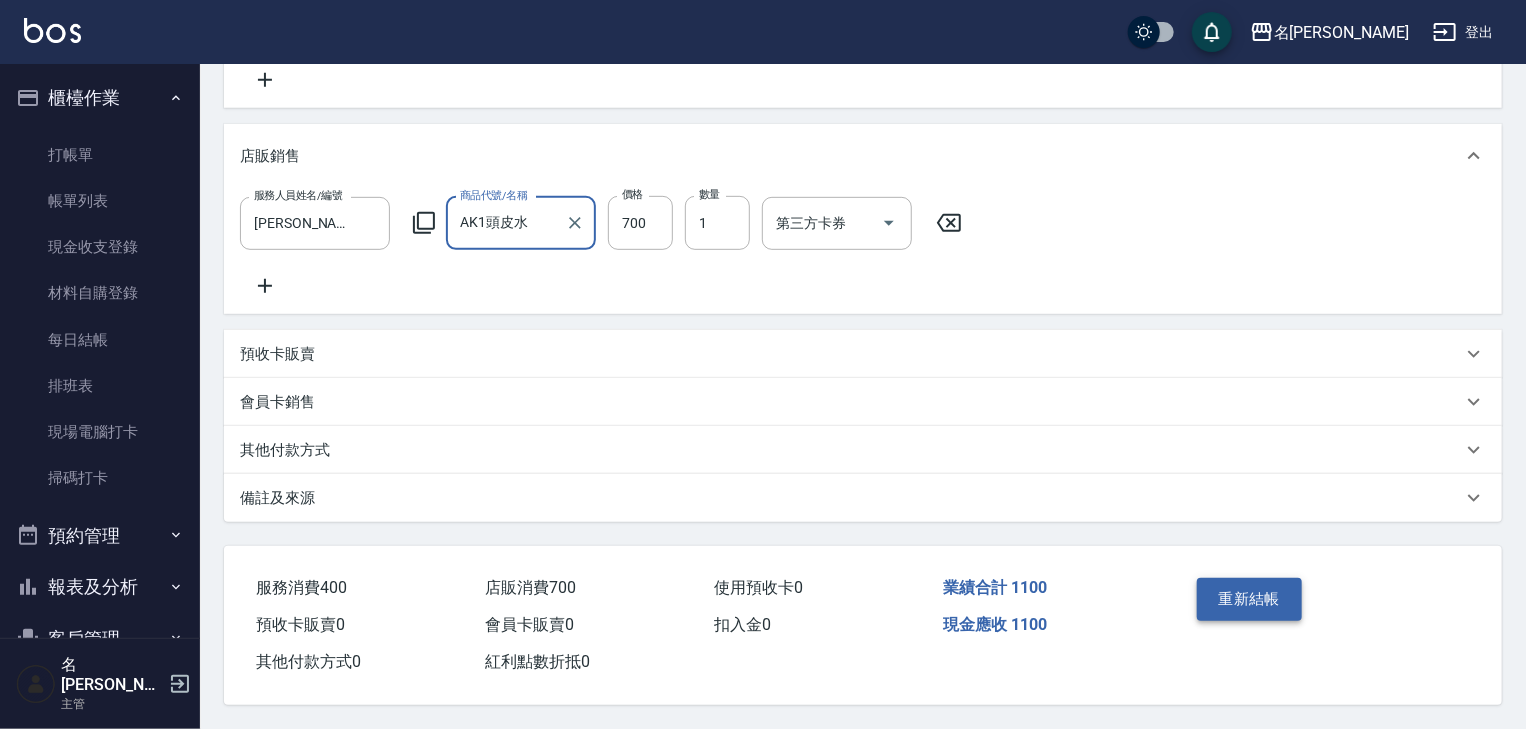 type on "AK1頭皮水" 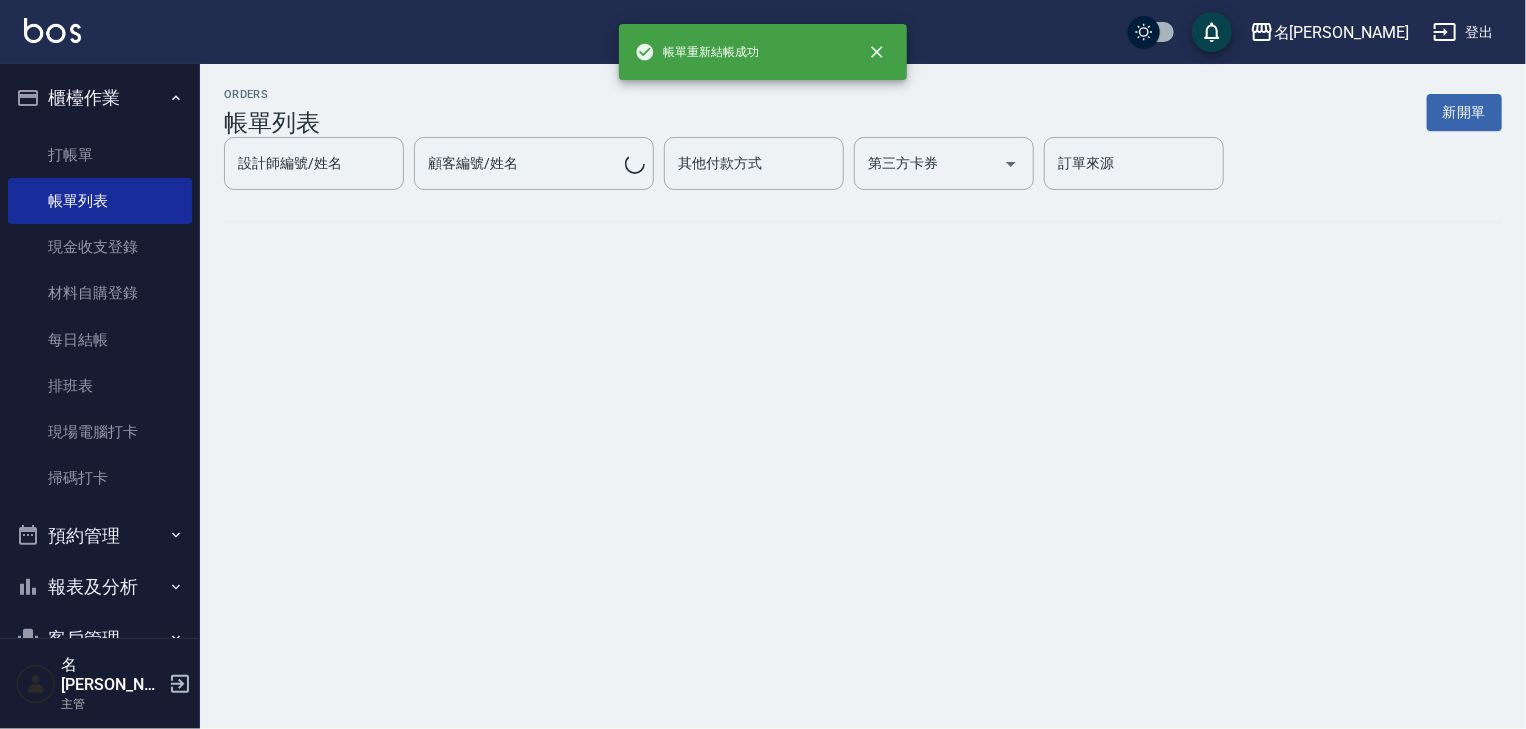 scroll, scrollTop: 0, scrollLeft: 0, axis: both 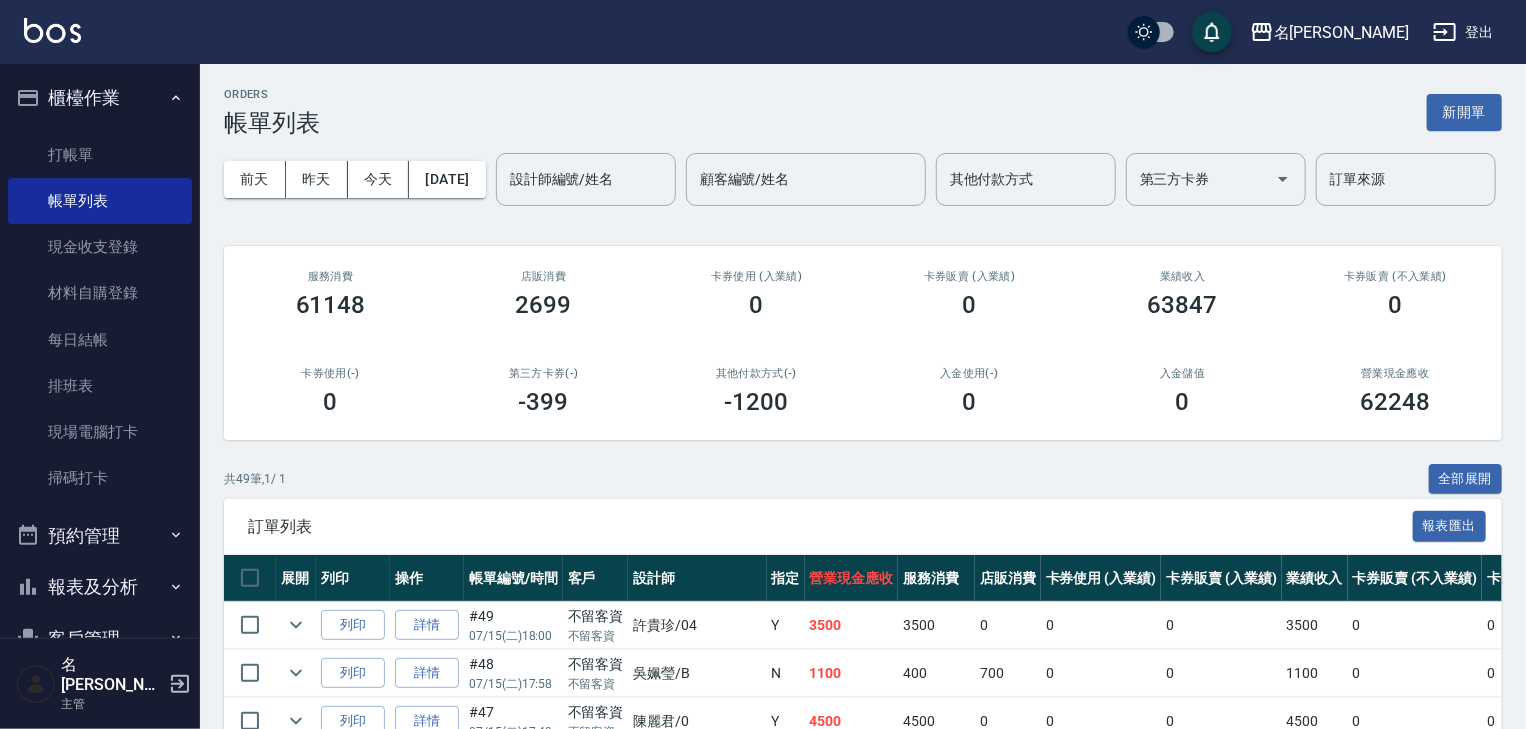 click at bounding box center (52, 30) 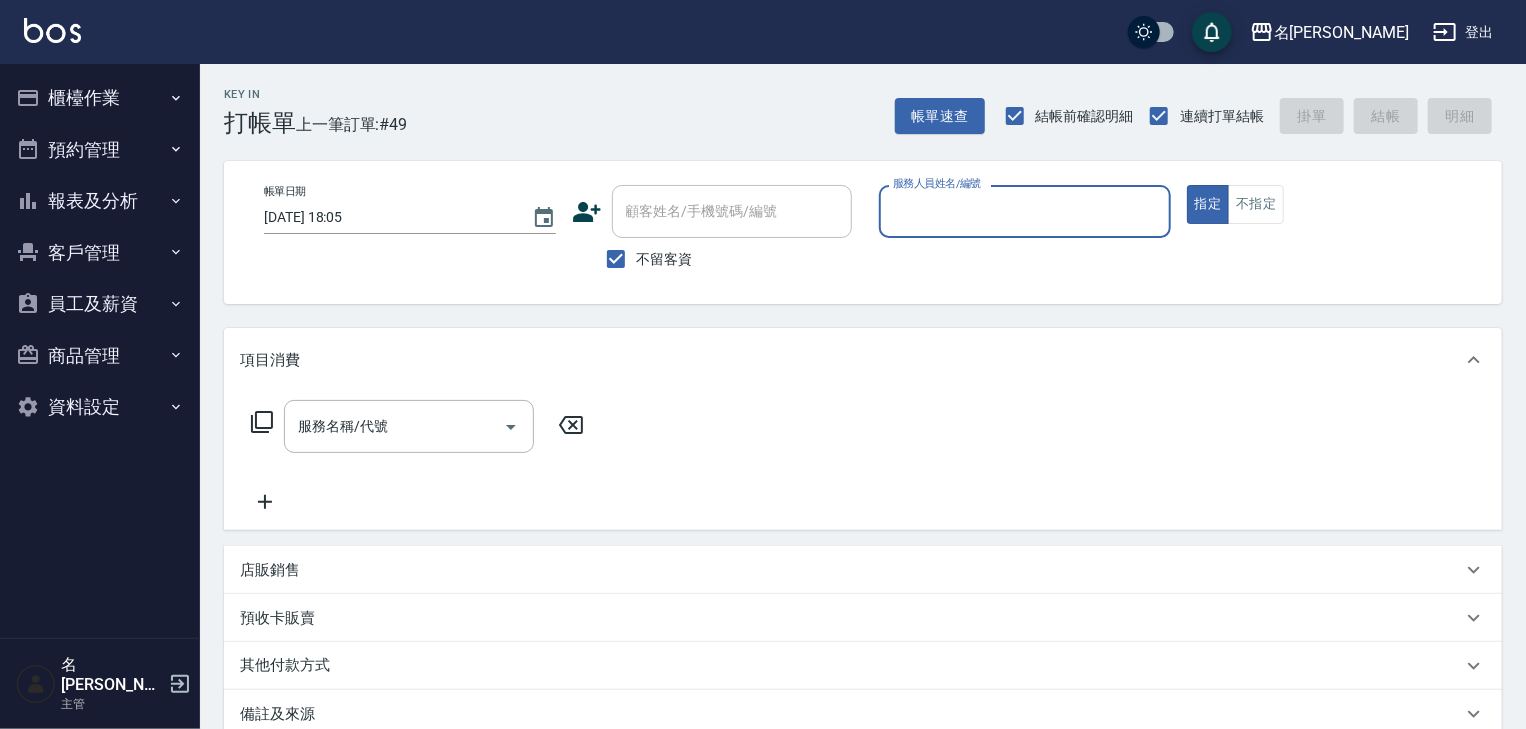click on "服務人員姓名/編號" at bounding box center [1025, 211] 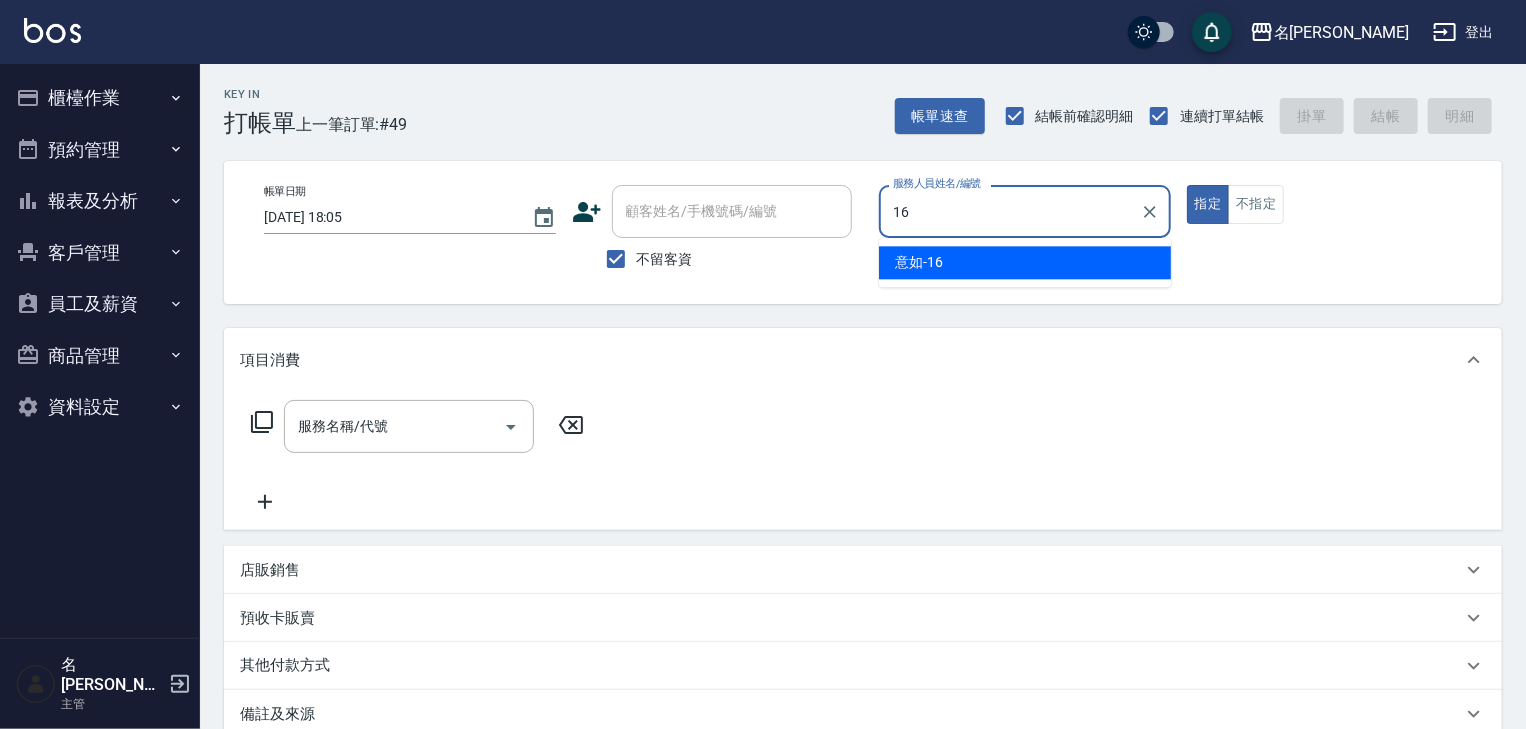 type on "意如-16" 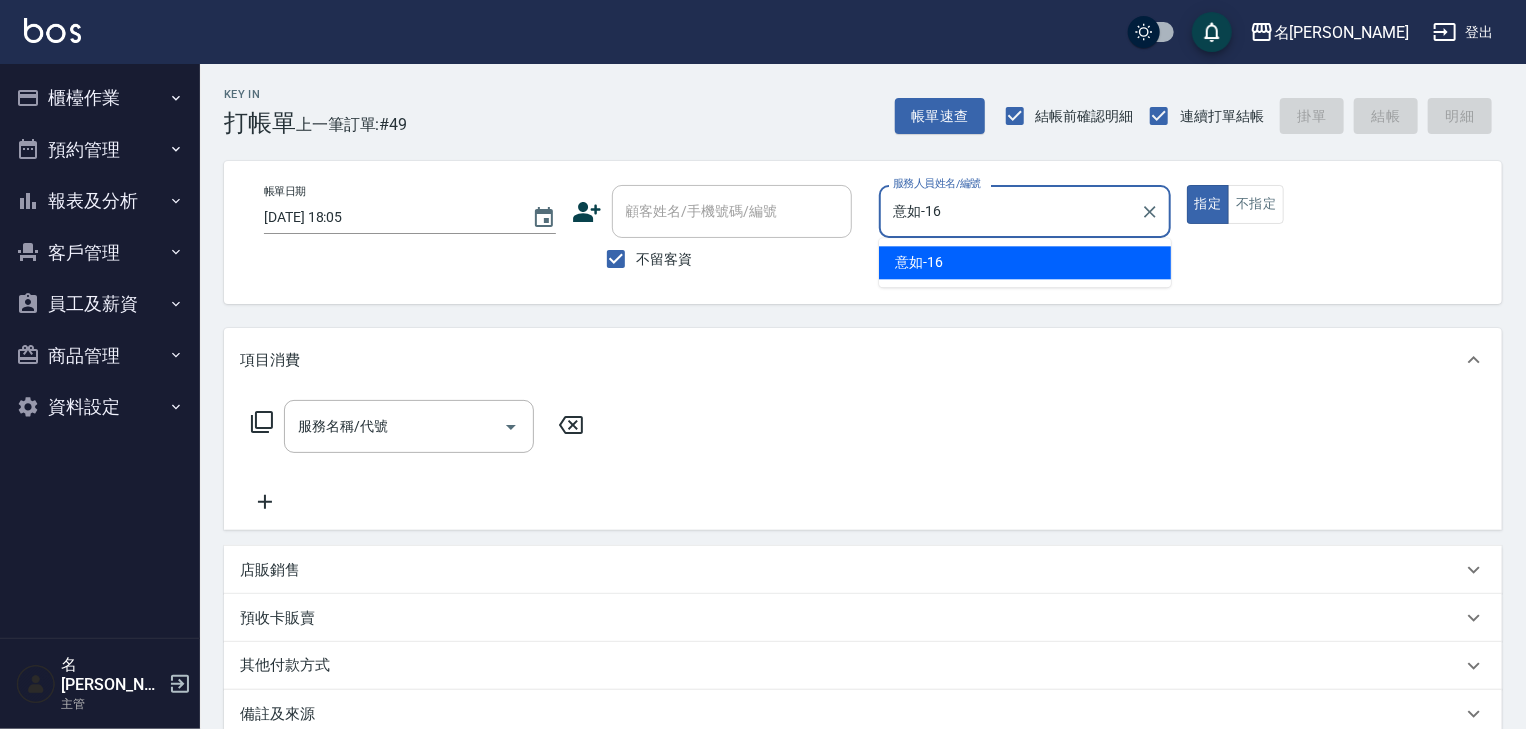 type on "true" 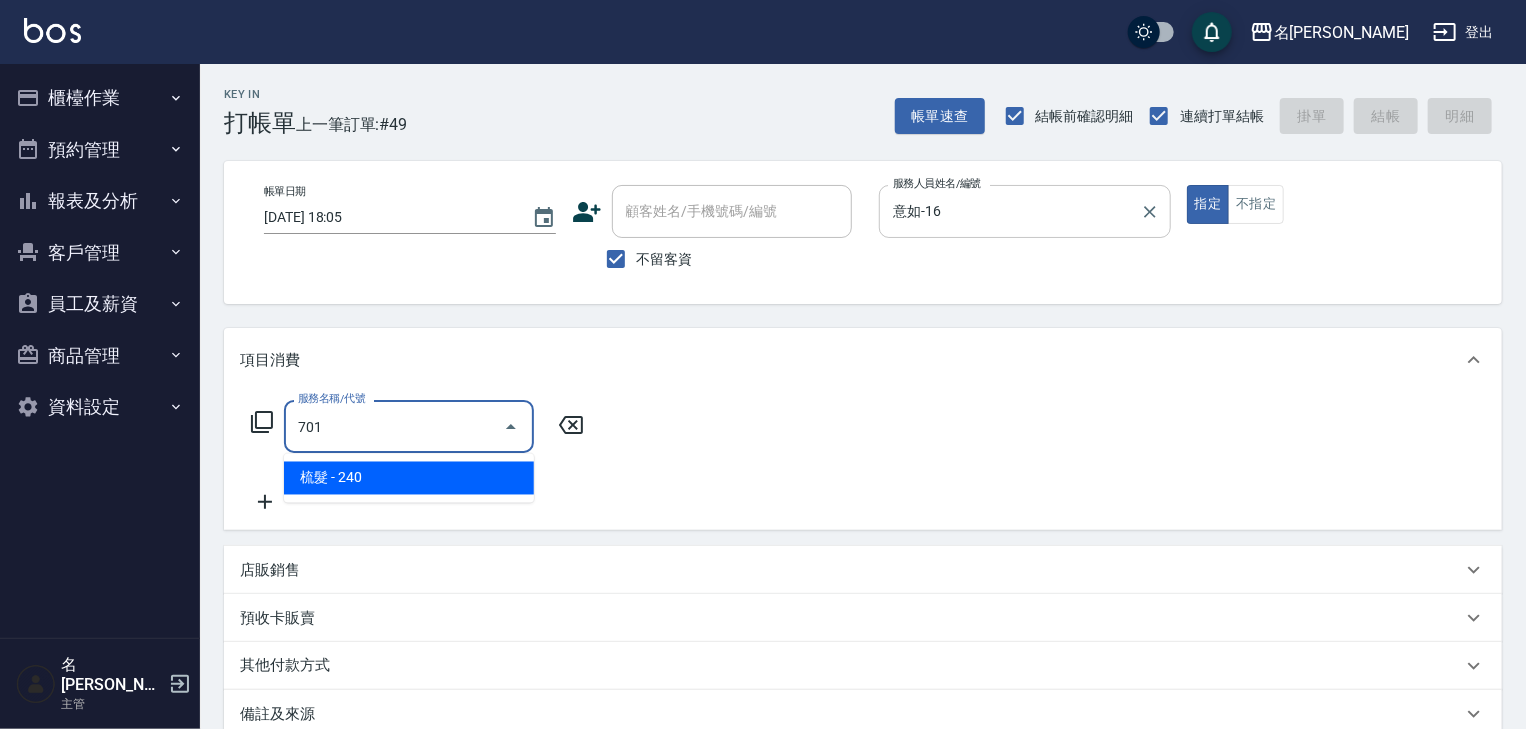 type on "梳髮(701)" 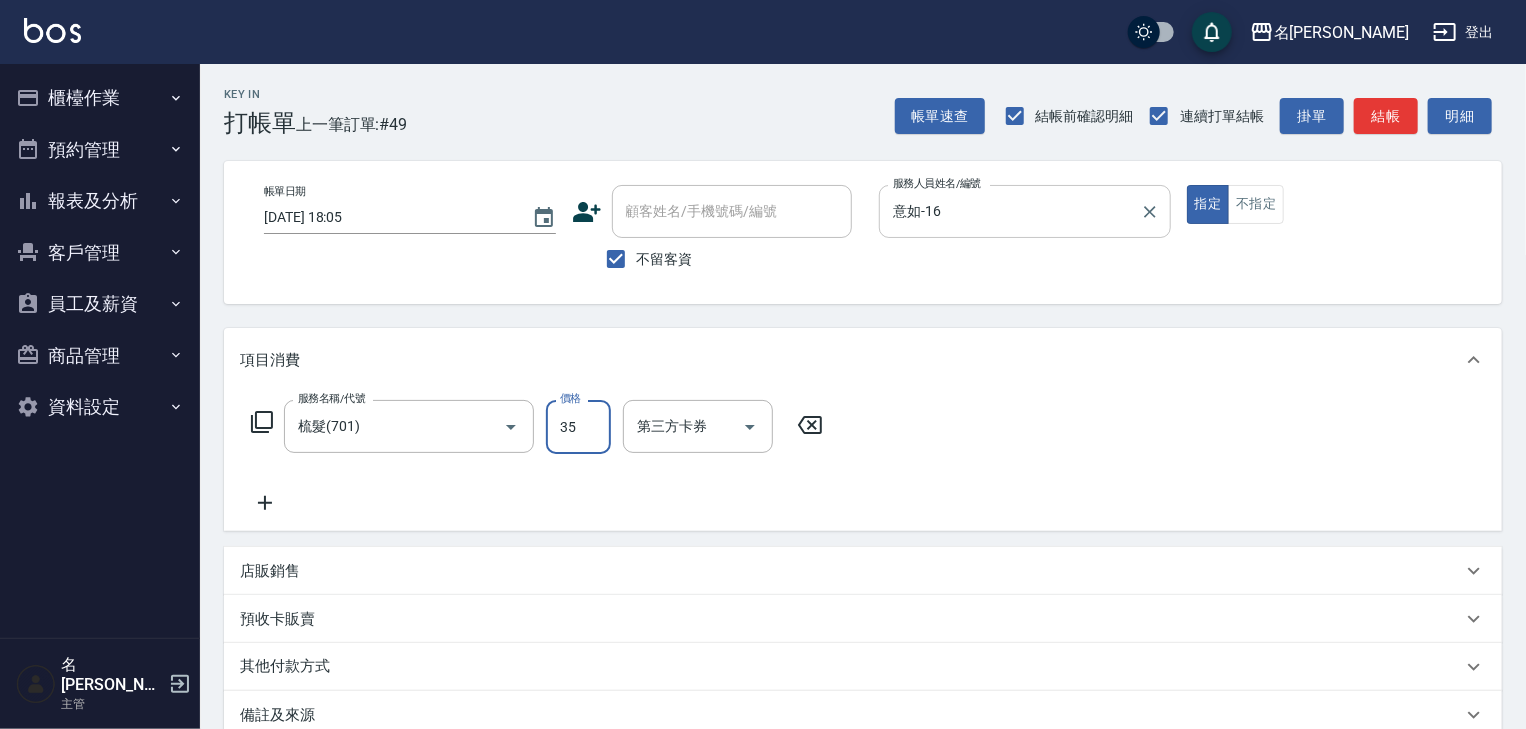 type on "350" 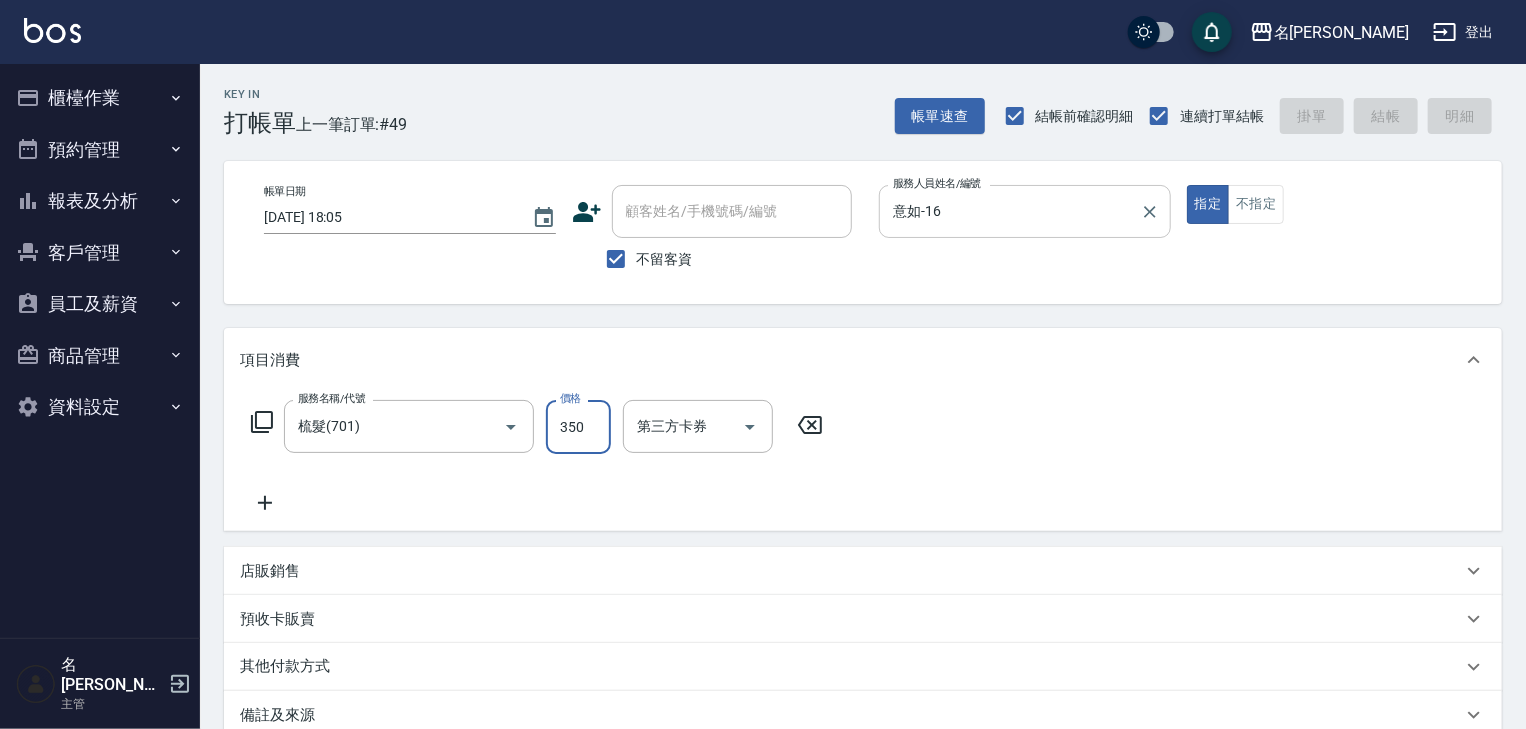 type 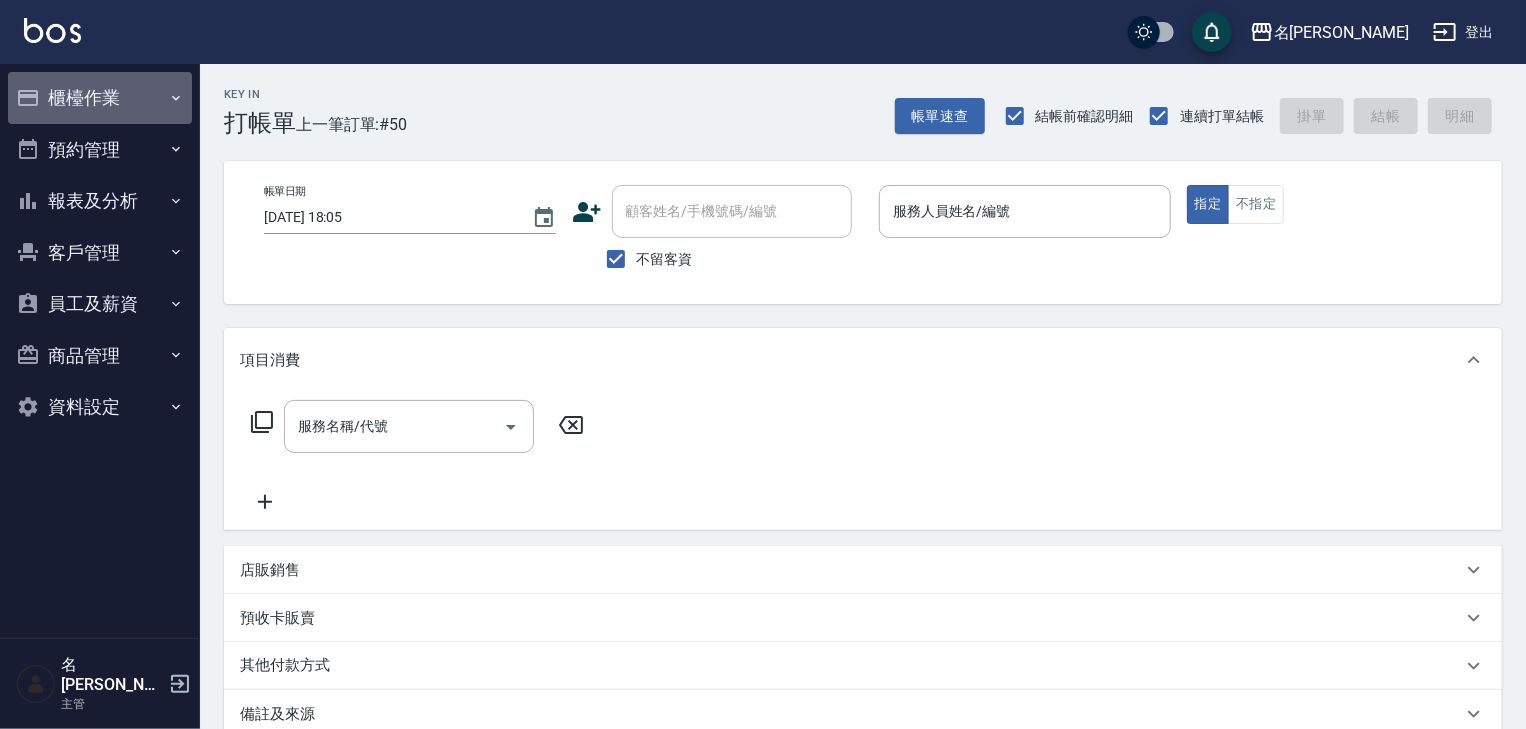 click on "櫃檯作業" at bounding box center (100, 98) 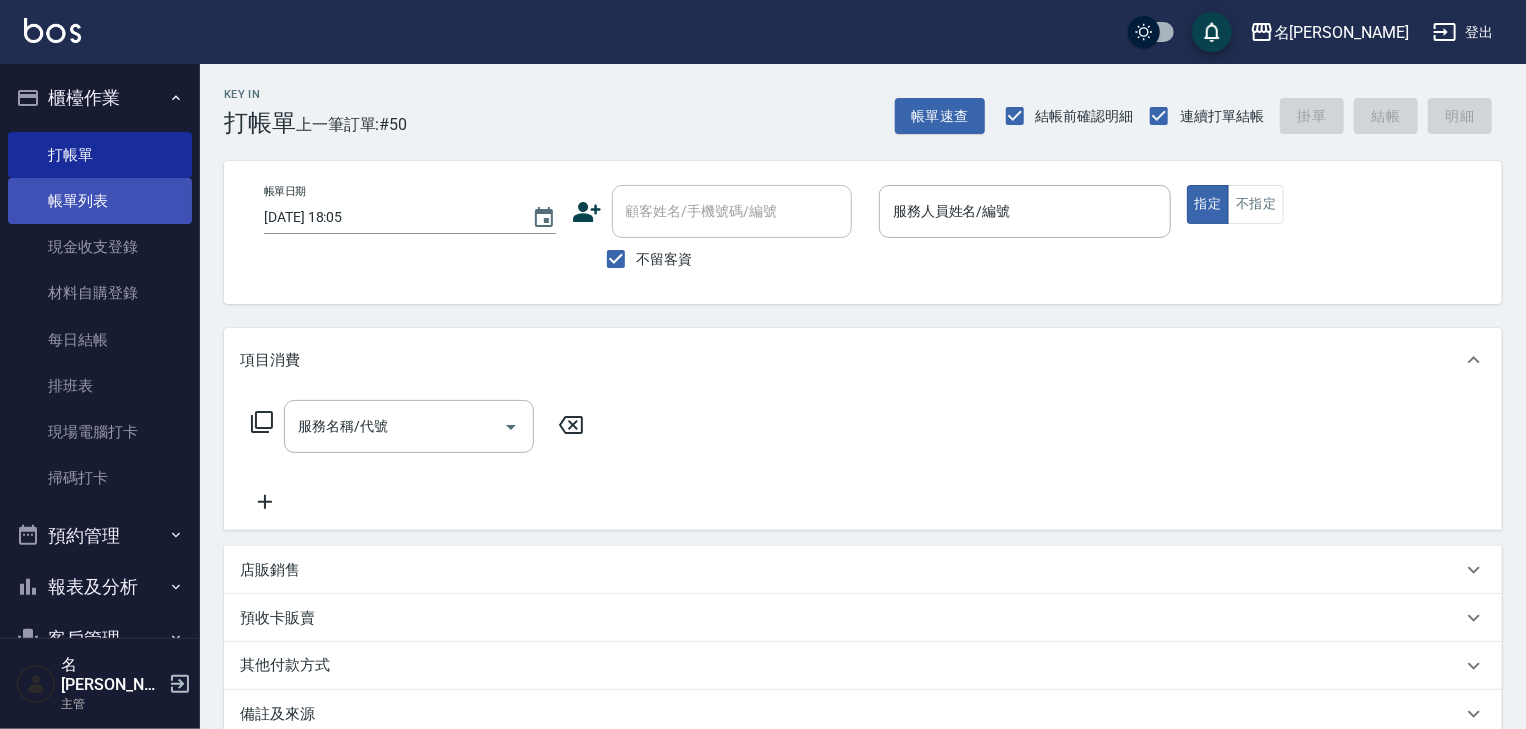 click on "帳單列表" at bounding box center (100, 201) 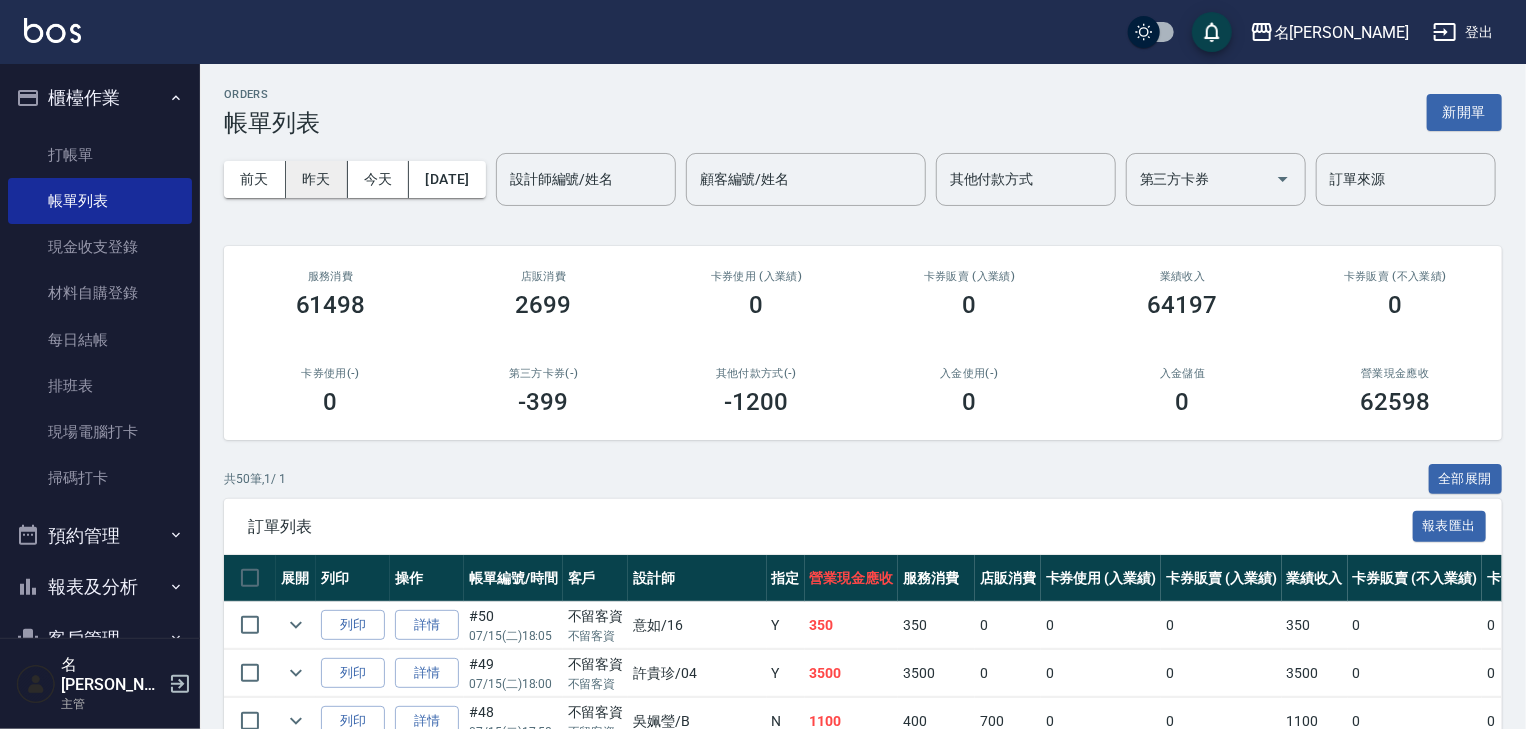 click on "昨天" at bounding box center [317, 179] 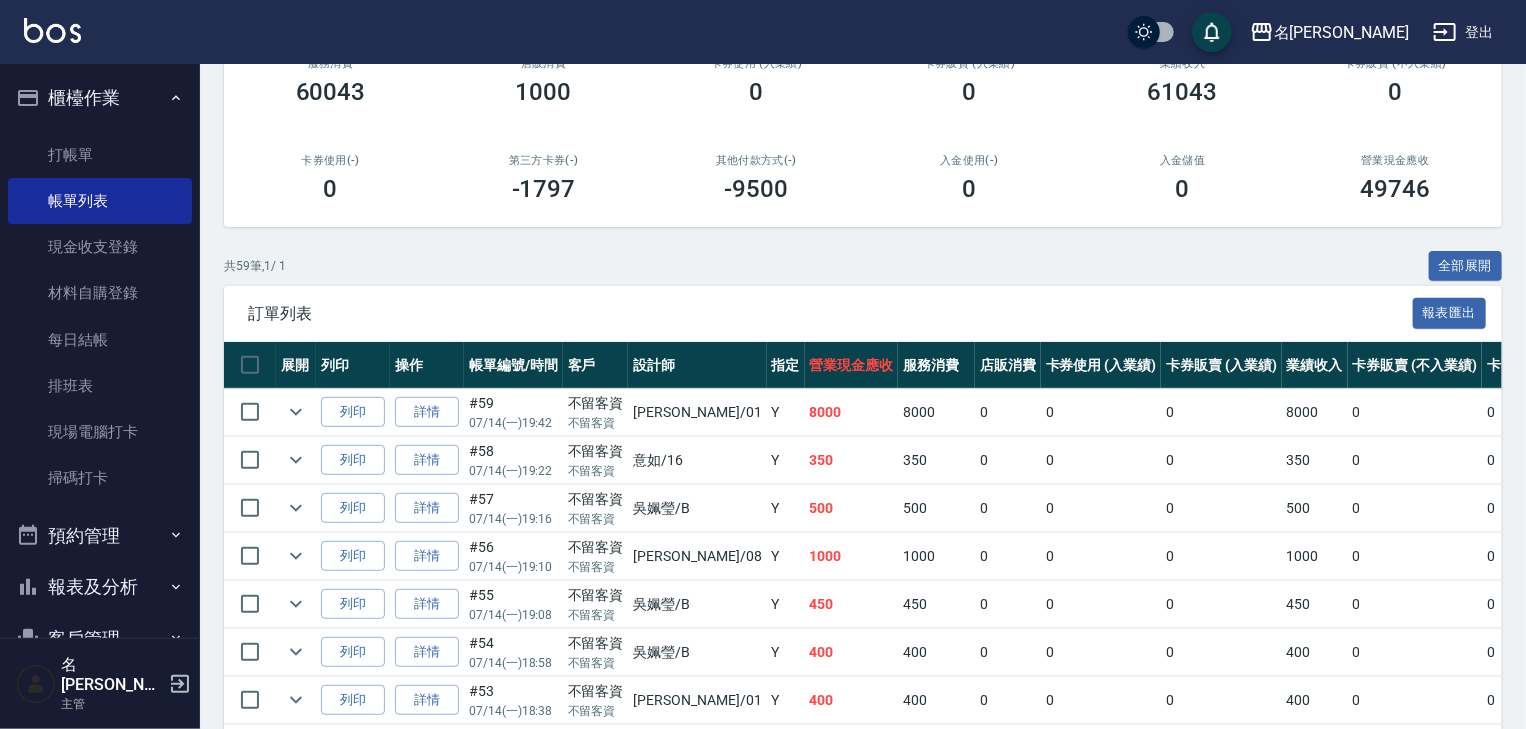 scroll, scrollTop: 533, scrollLeft: 0, axis: vertical 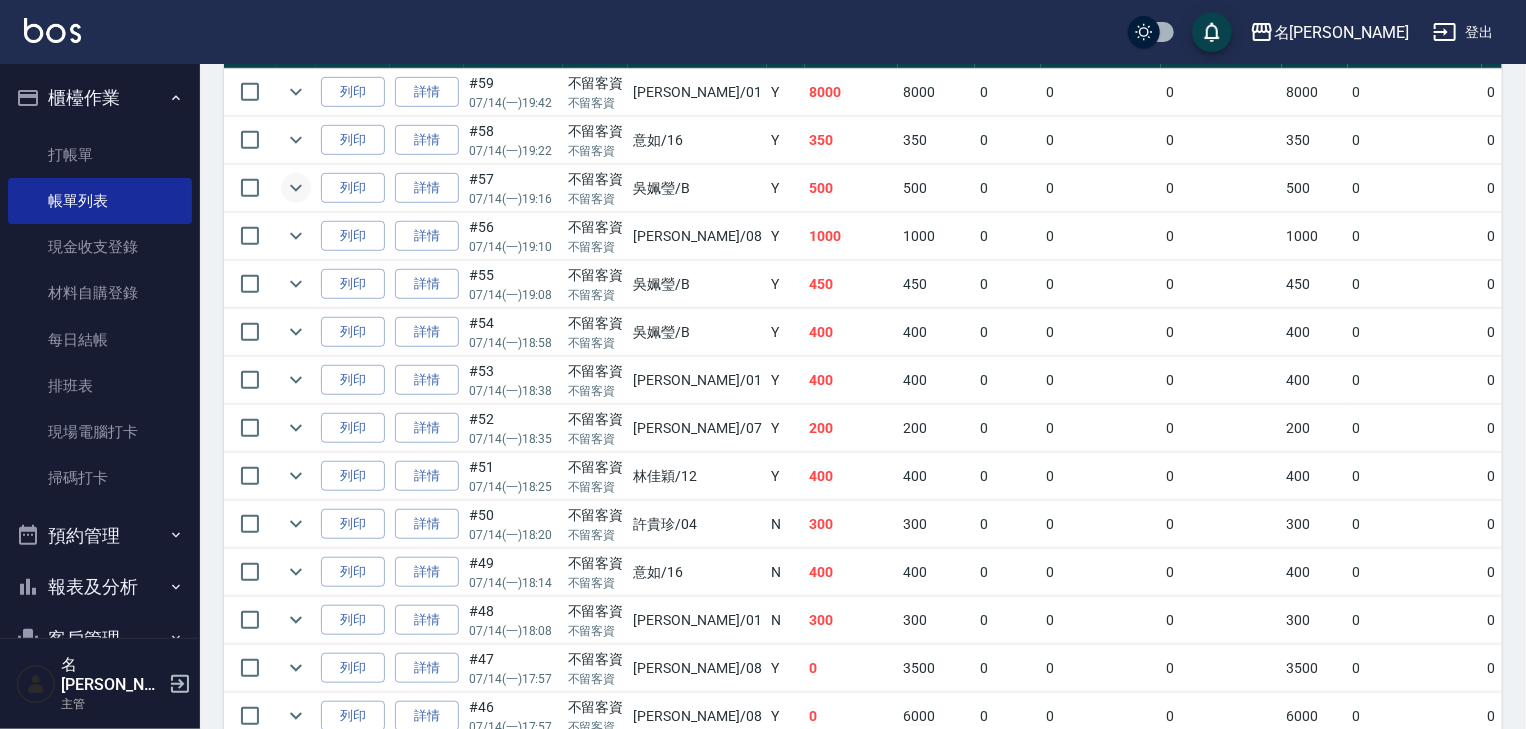 click 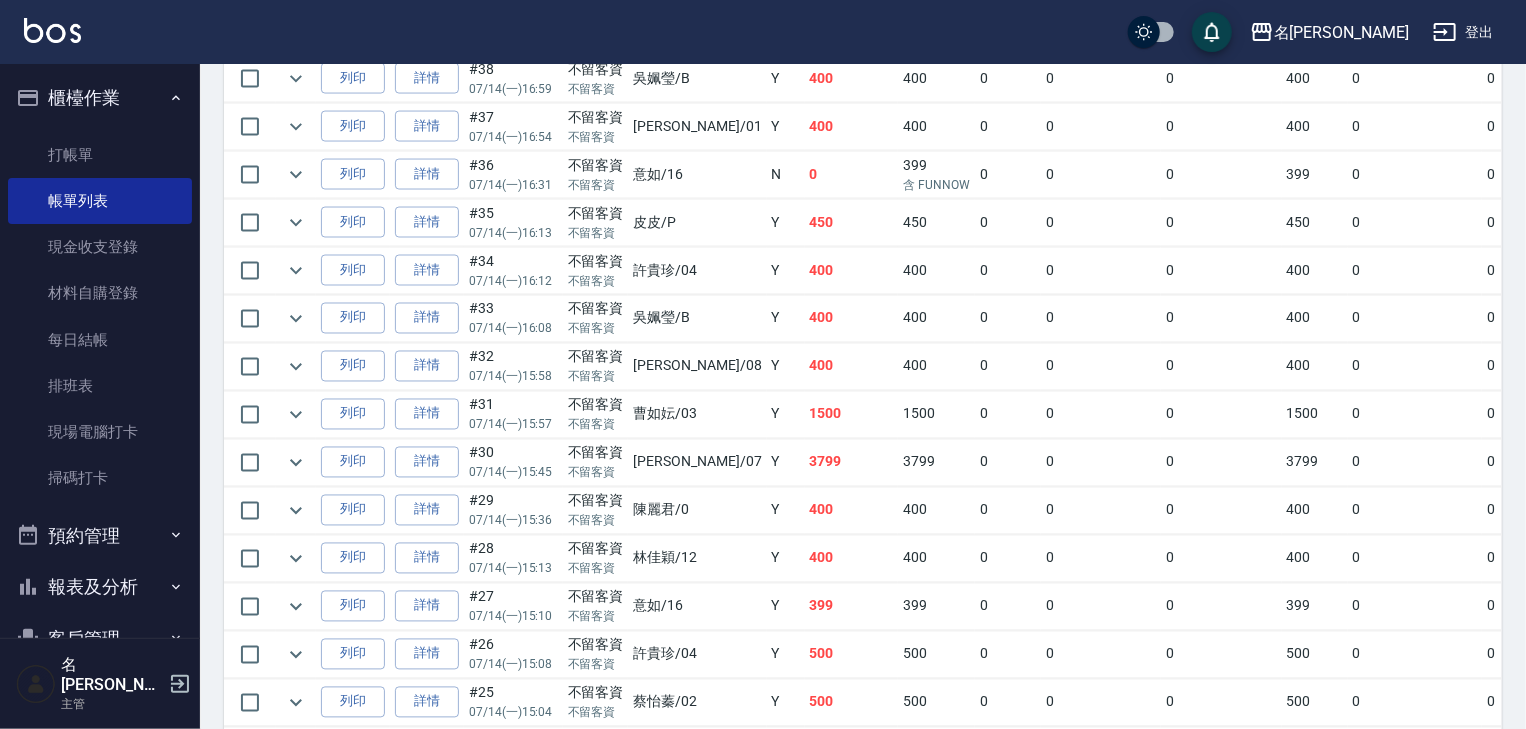 scroll, scrollTop: 1829, scrollLeft: 0, axis: vertical 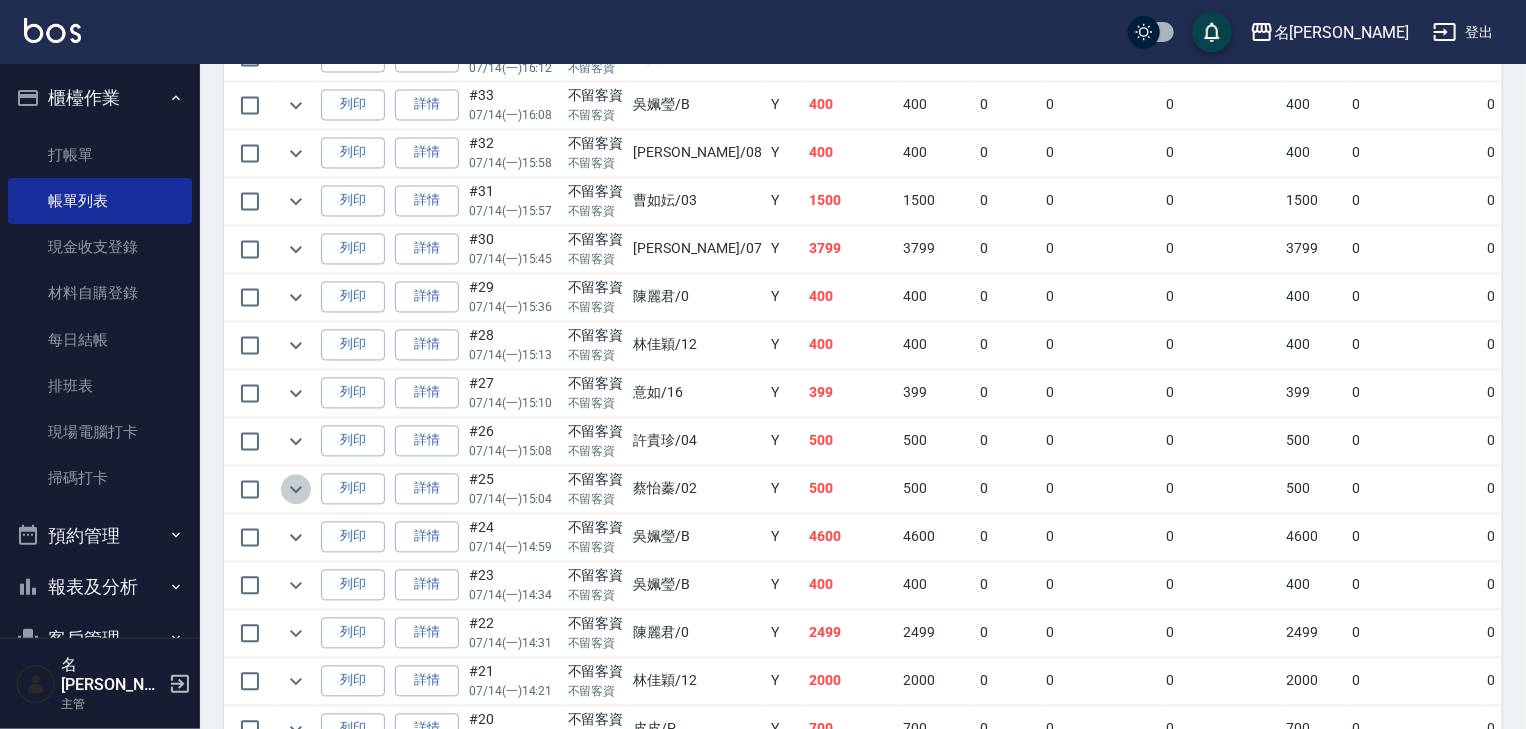click 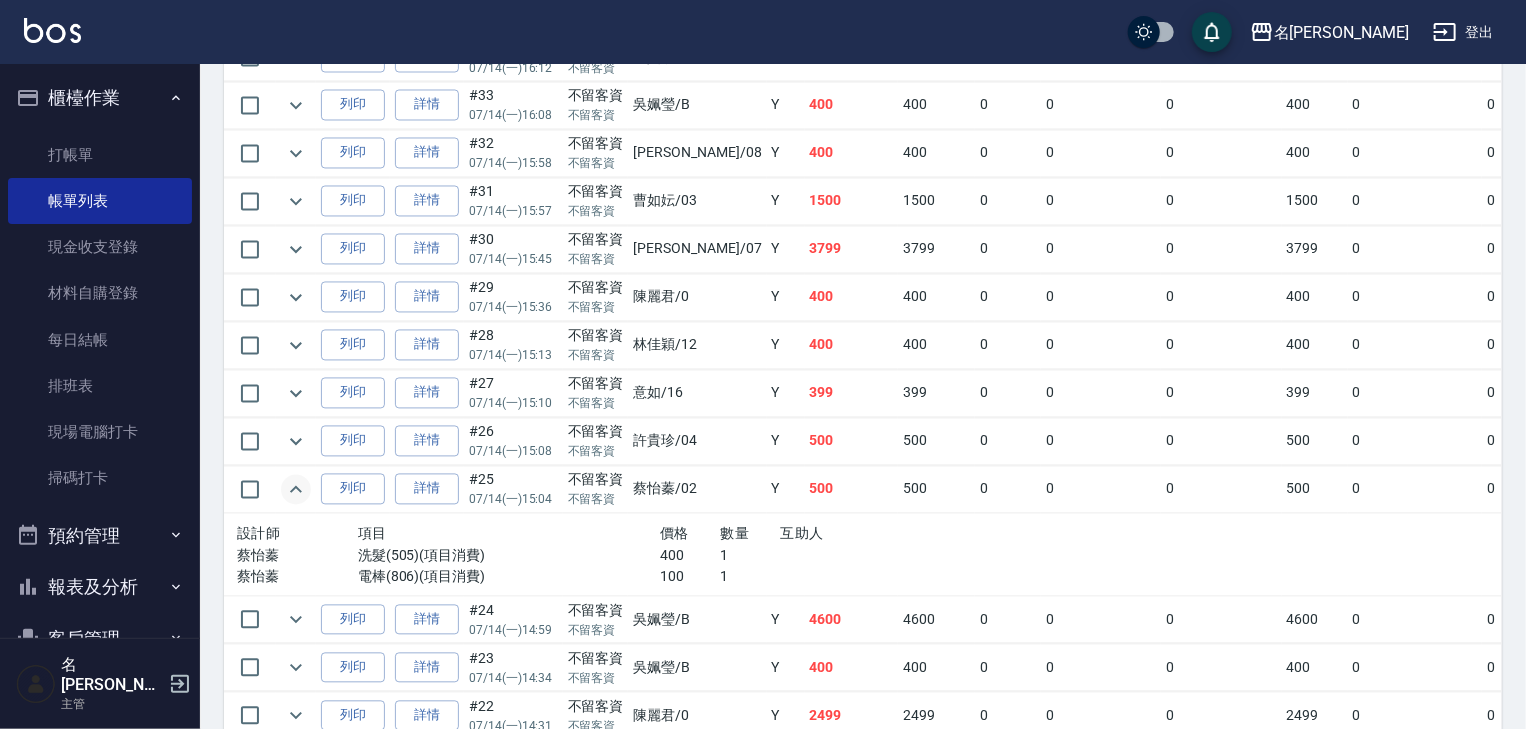 click 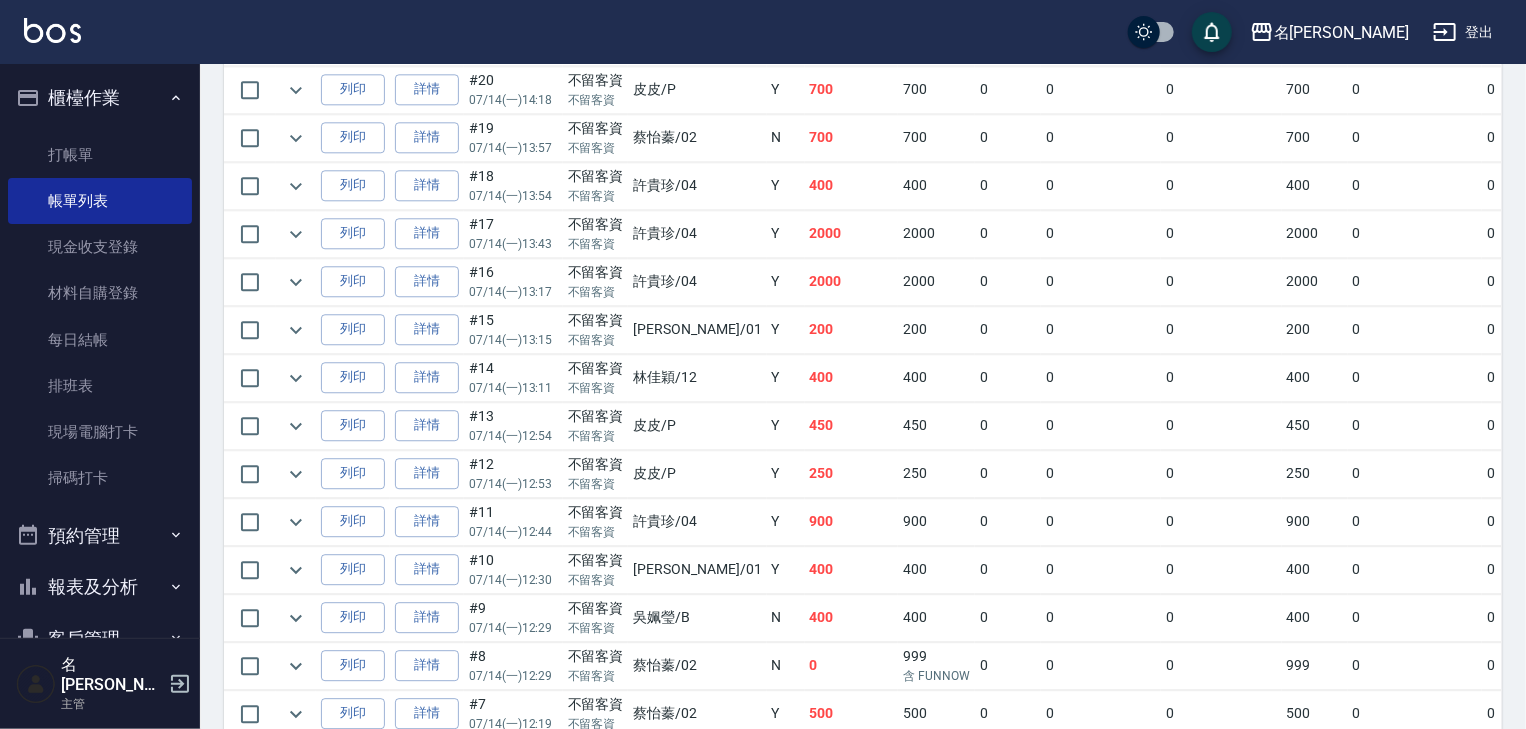 scroll, scrollTop: 2682, scrollLeft: 0, axis: vertical 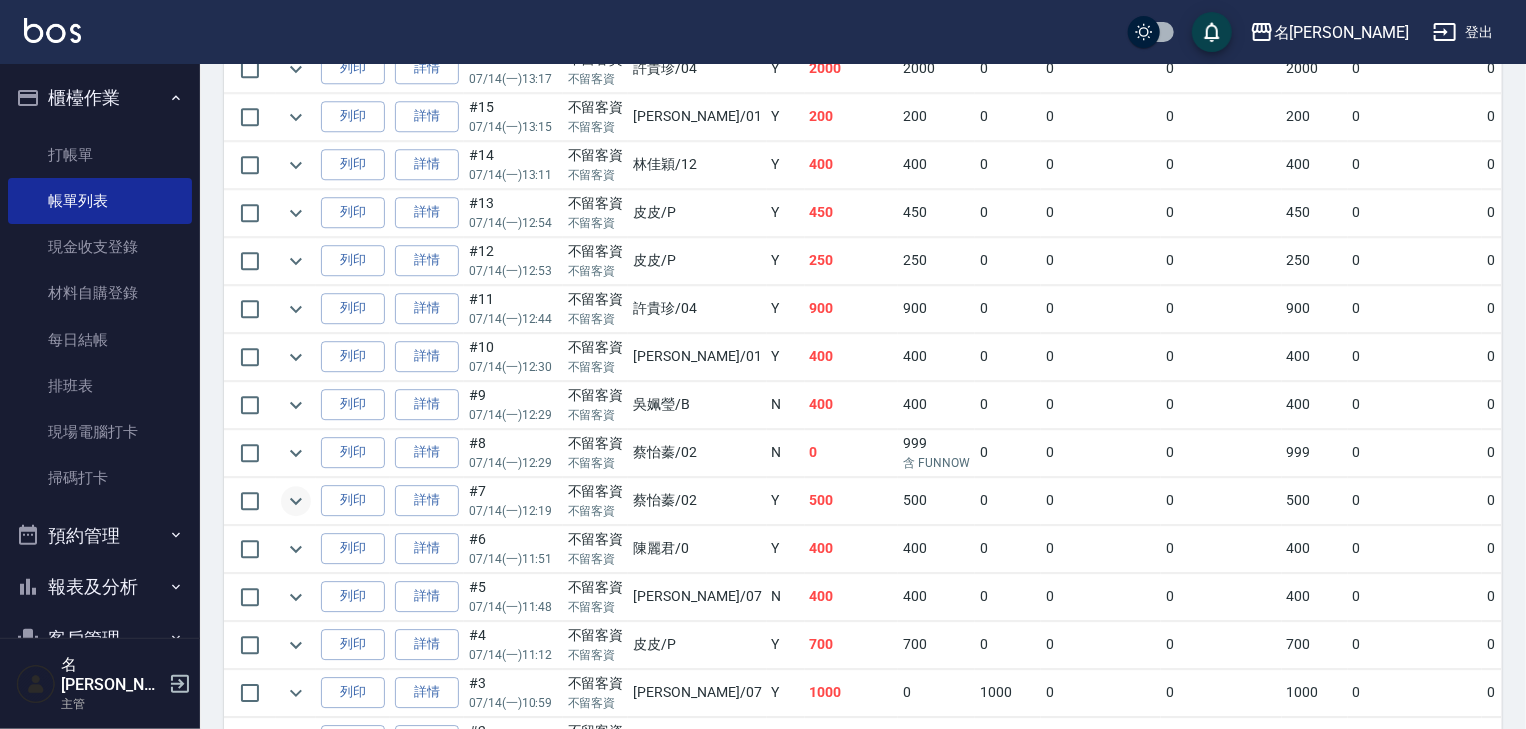 click 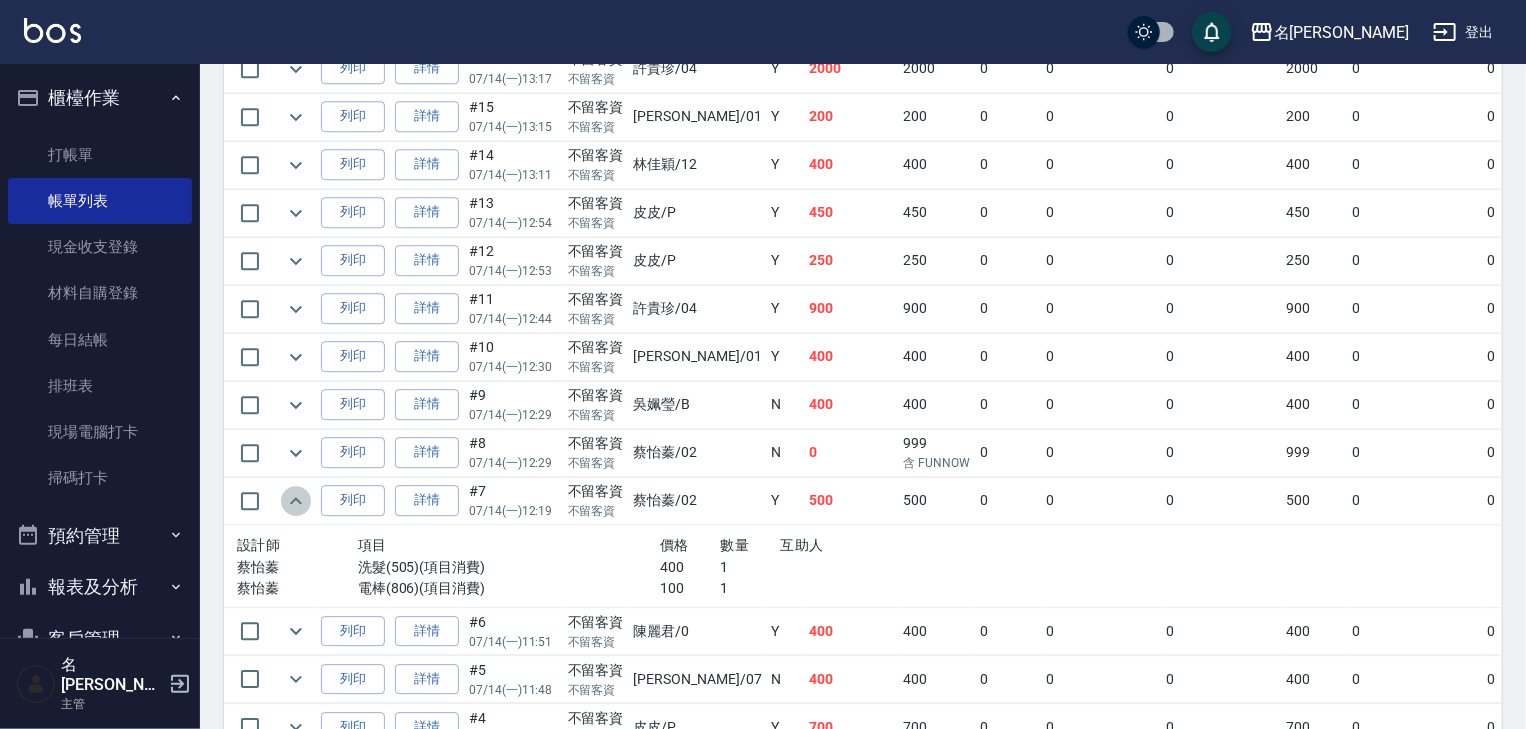click 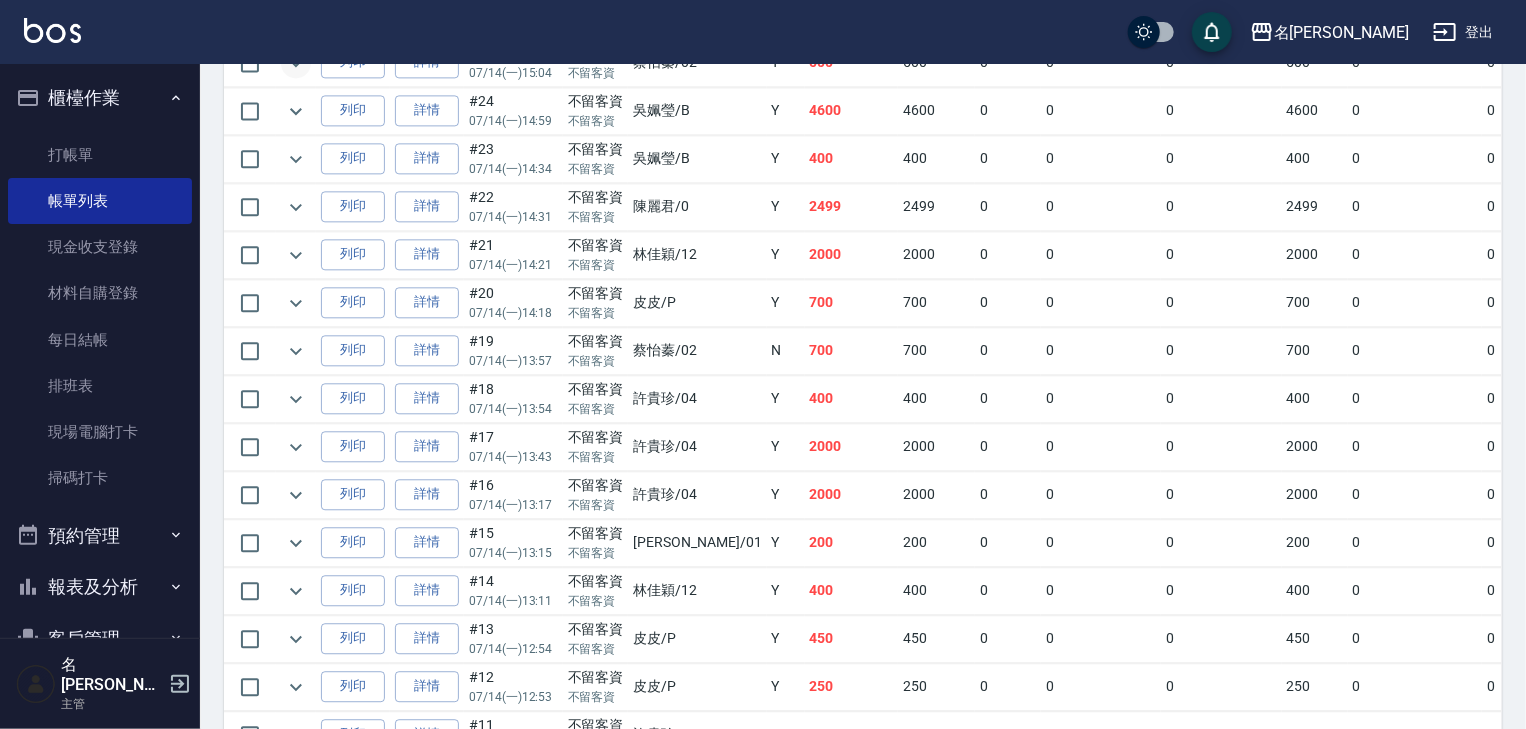 scroll, scrollTop: 2149, scrollLeft: 0, axis: vertical 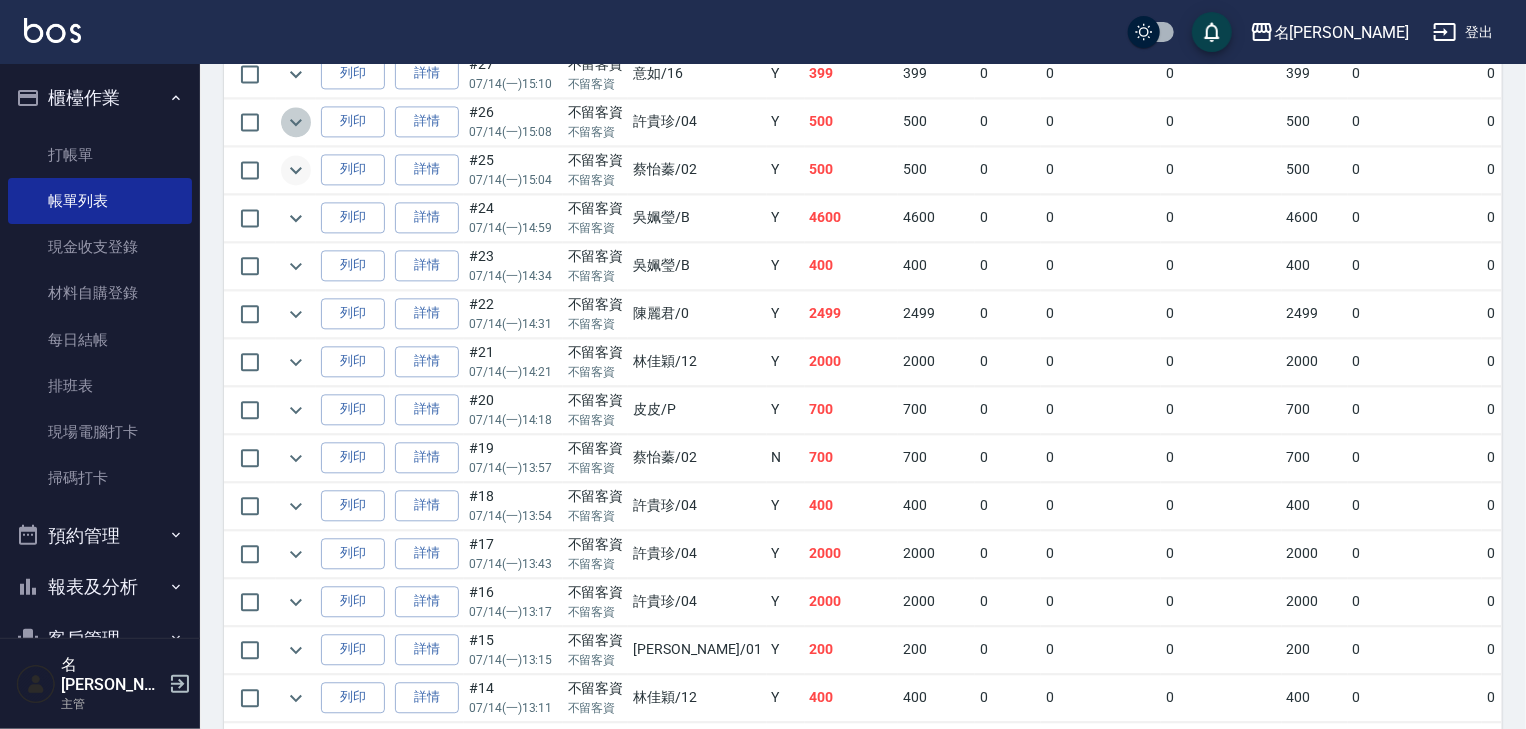 click 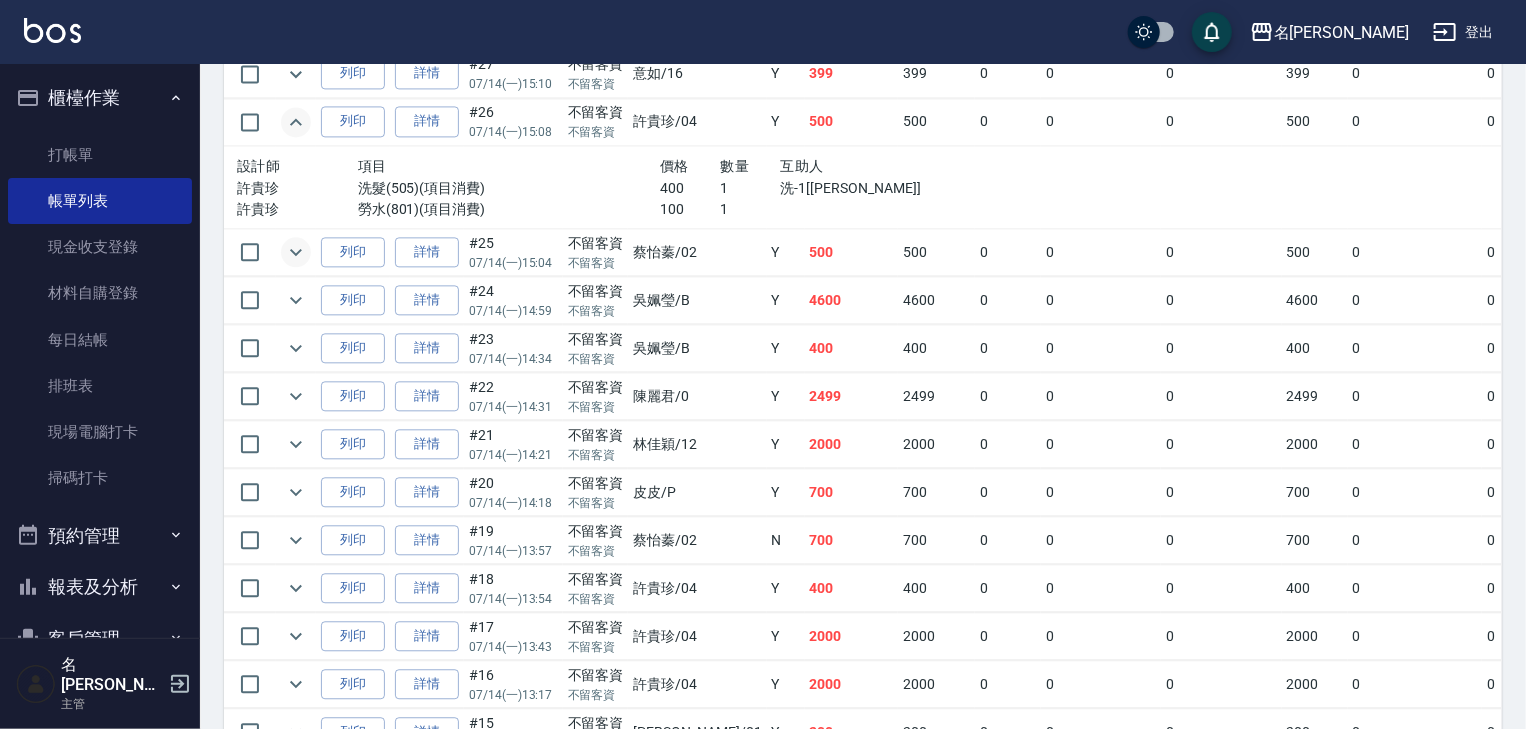 click 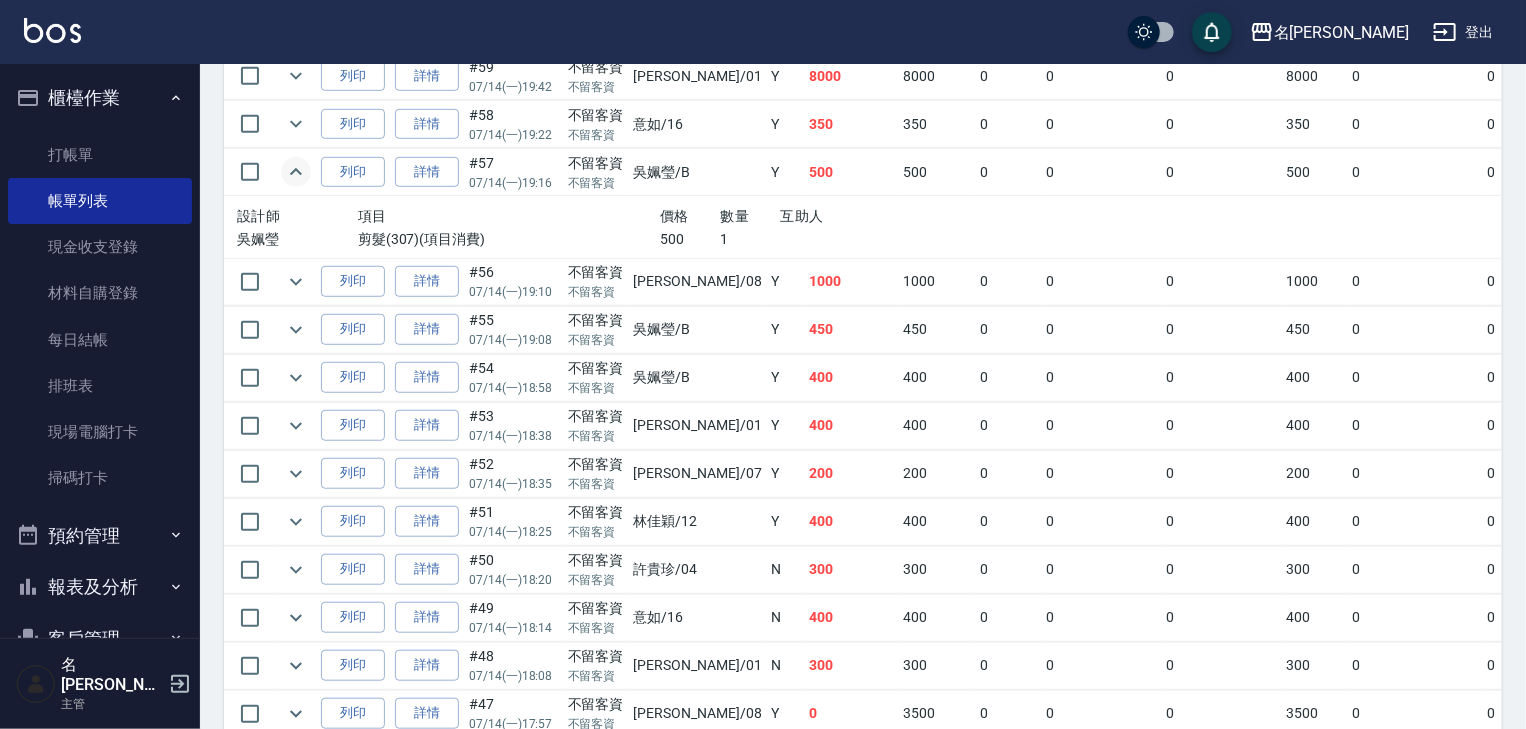 scroll, scrollTop: 442, scrollLeft: 0, axis: vertical 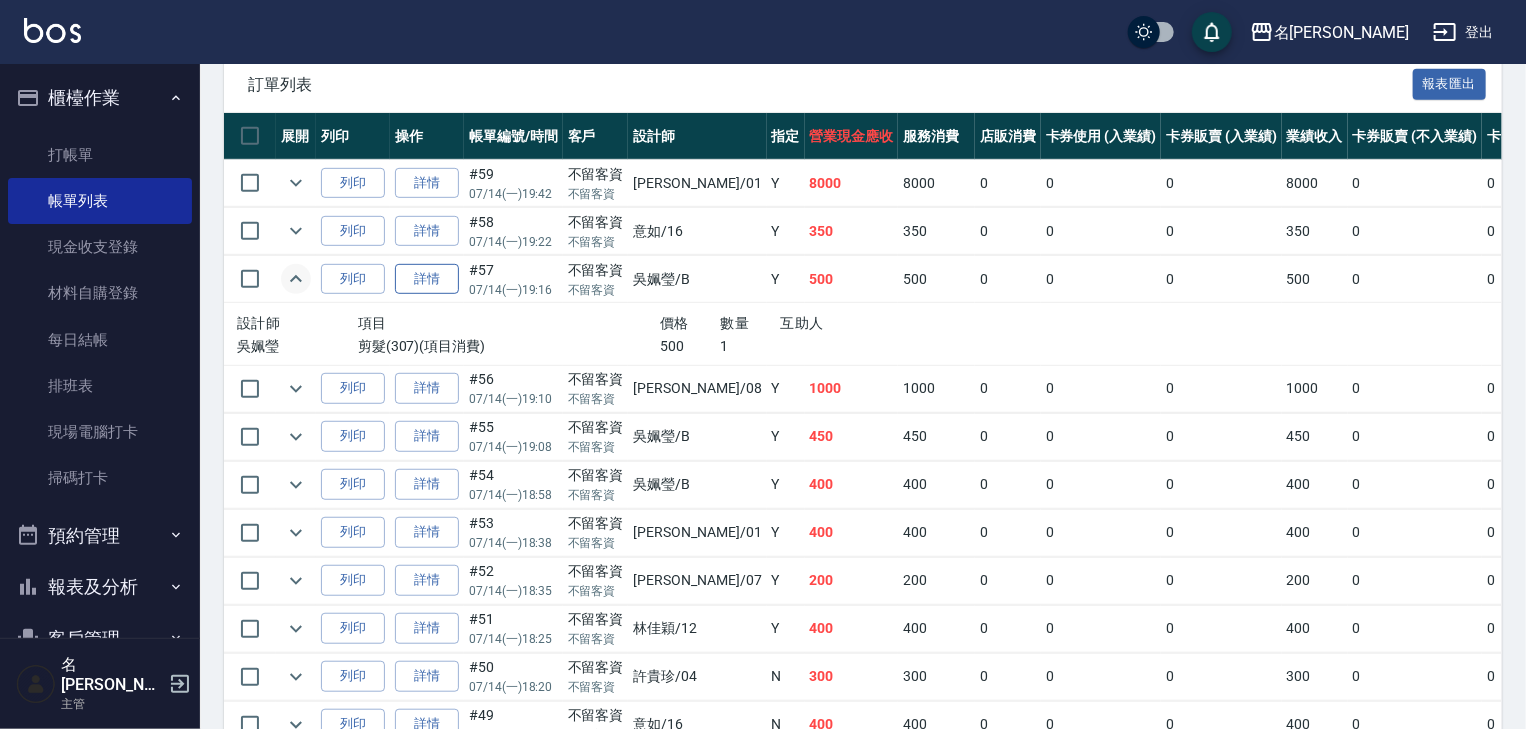click on "詳情" at bounding box center (427, 279) 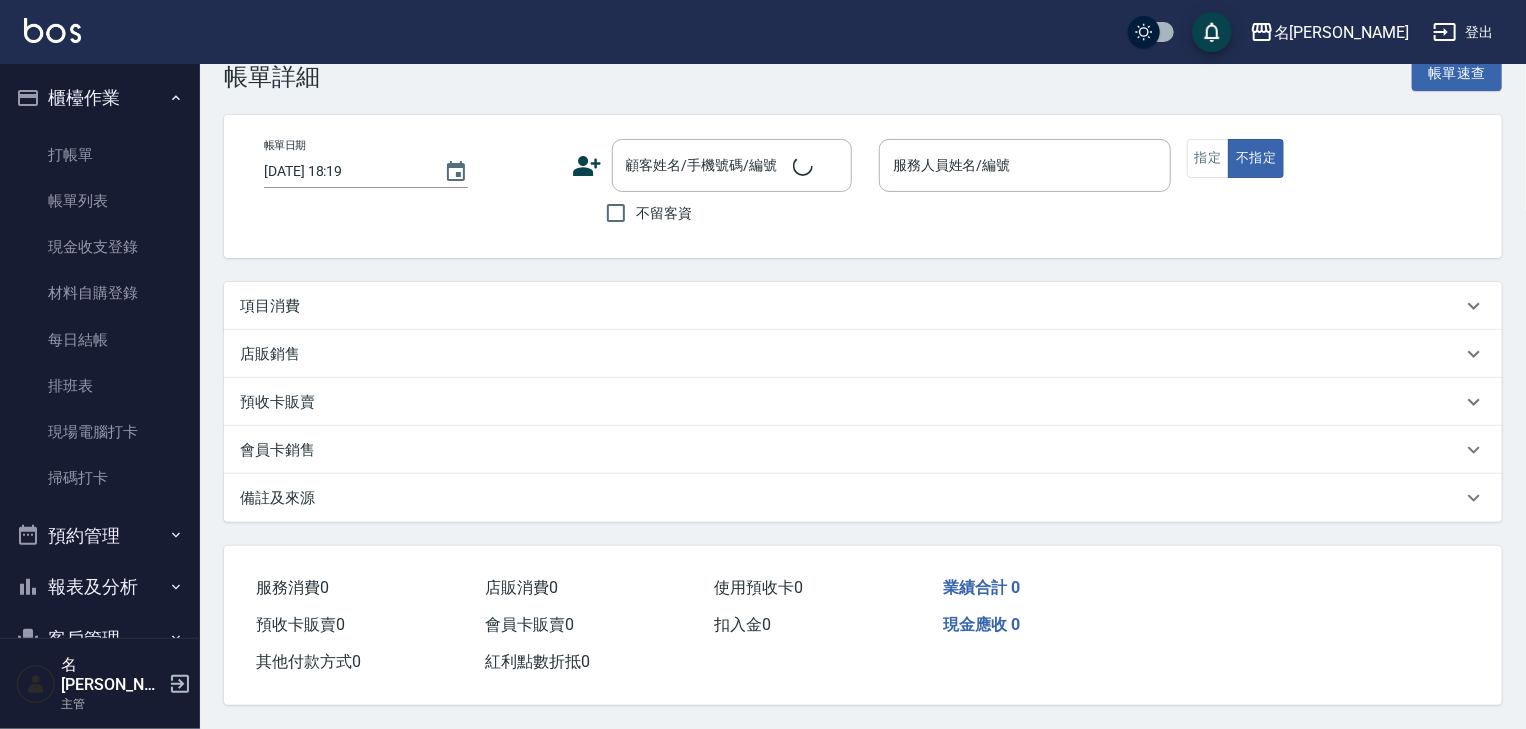 scroll, scrollTop: 0, scrollLeft: 0, axis: both 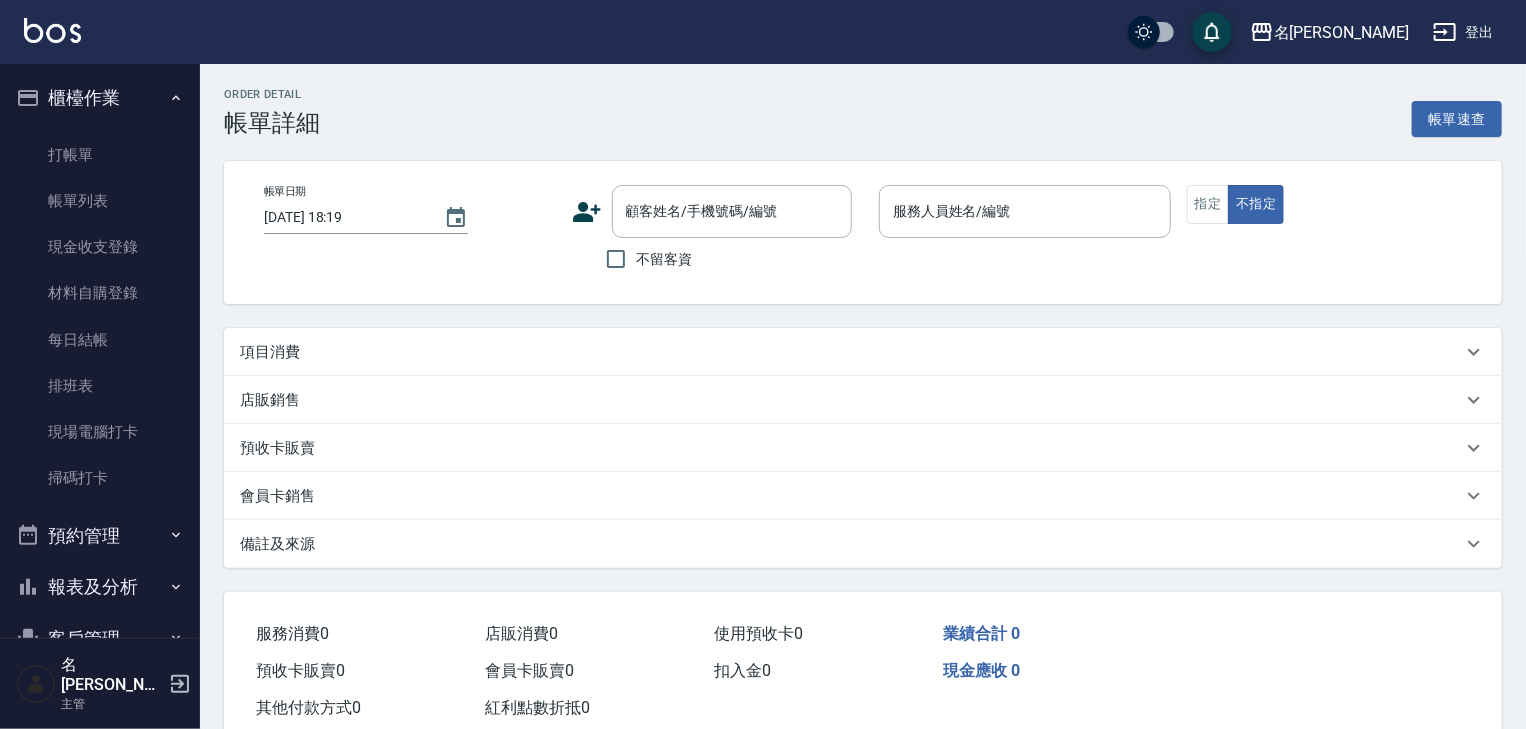 type on "2025/07/14 19:16" 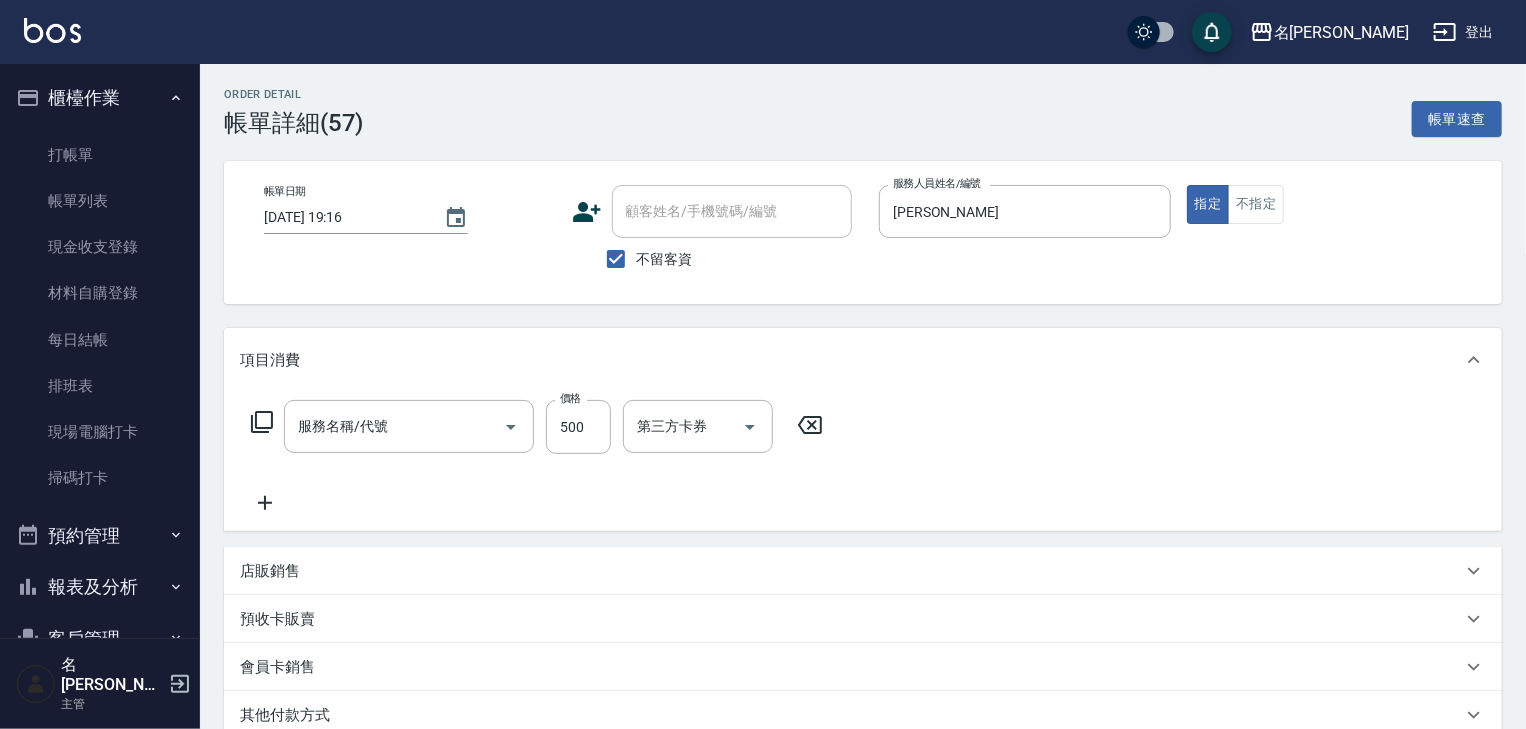type on "剪髮(307)" 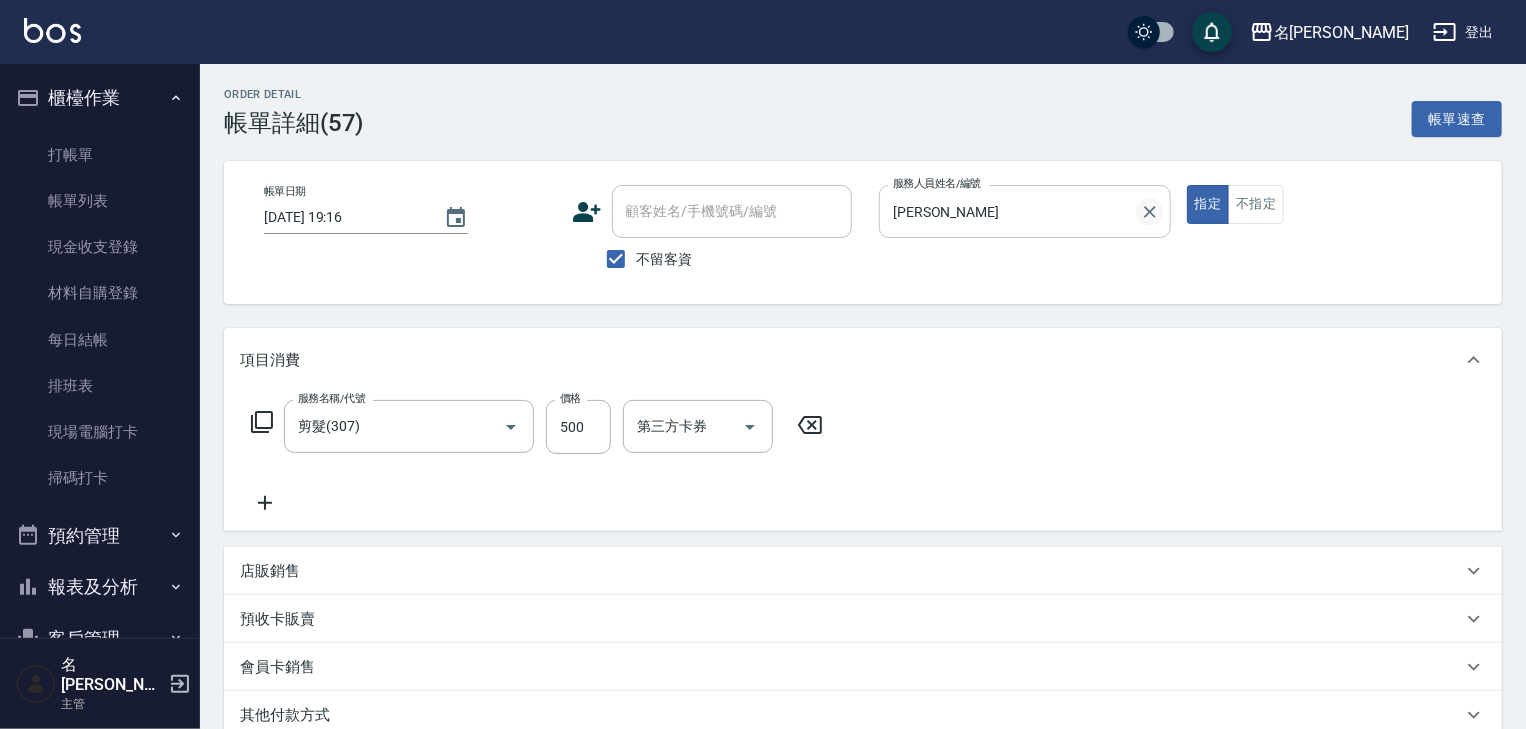 click 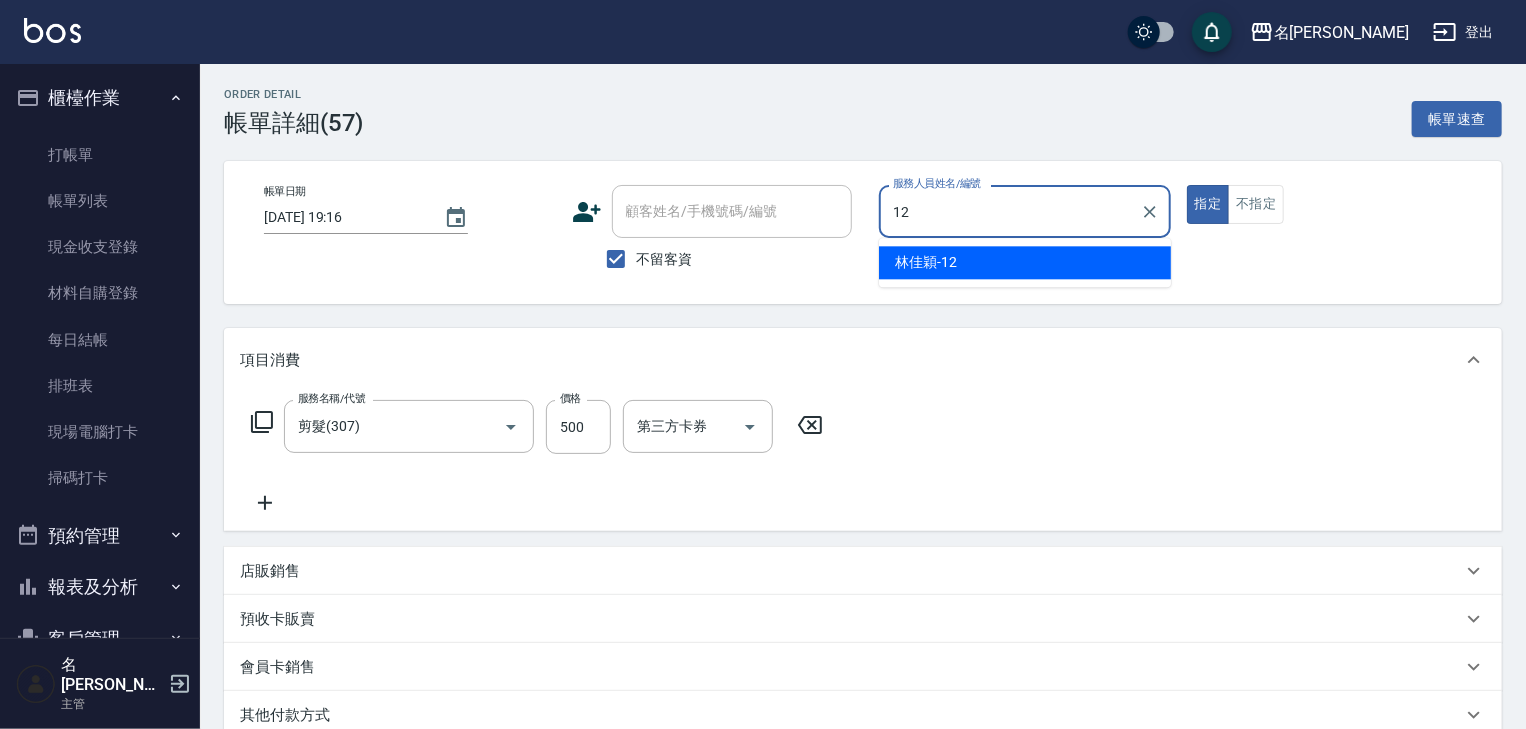 type on "林佳穎-12" 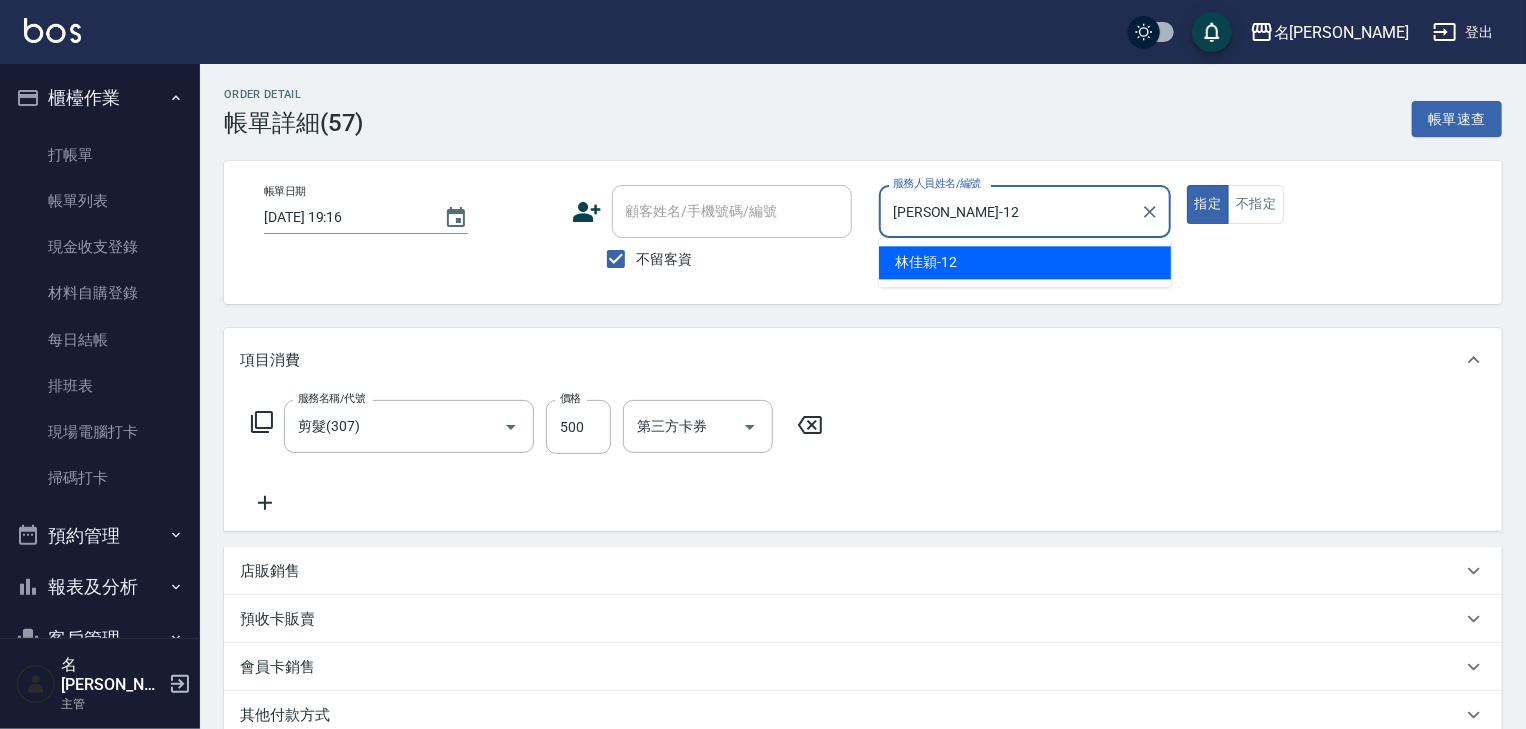 type on "true" 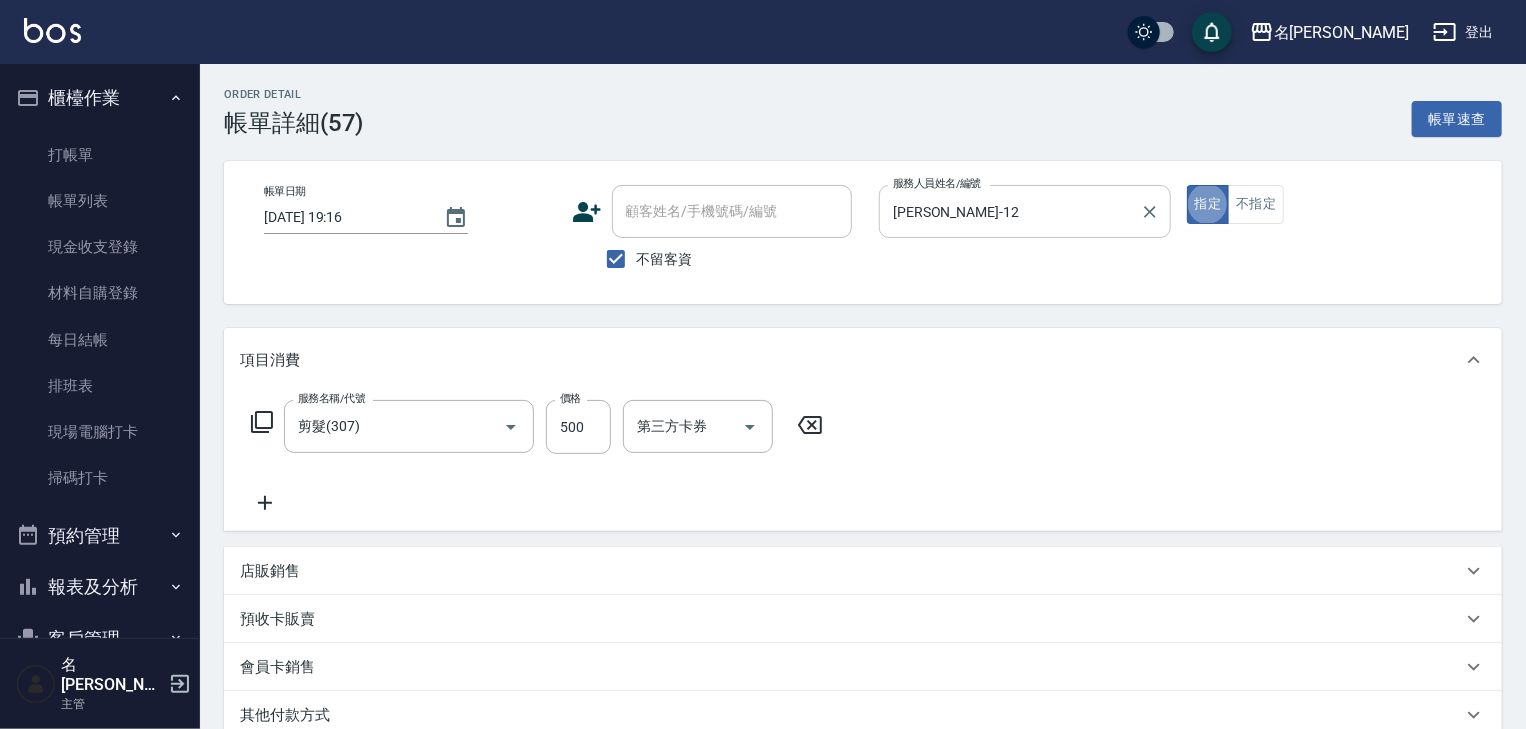 scroll, scrollTop: 272, scrollLeft: 0, axis: vertical 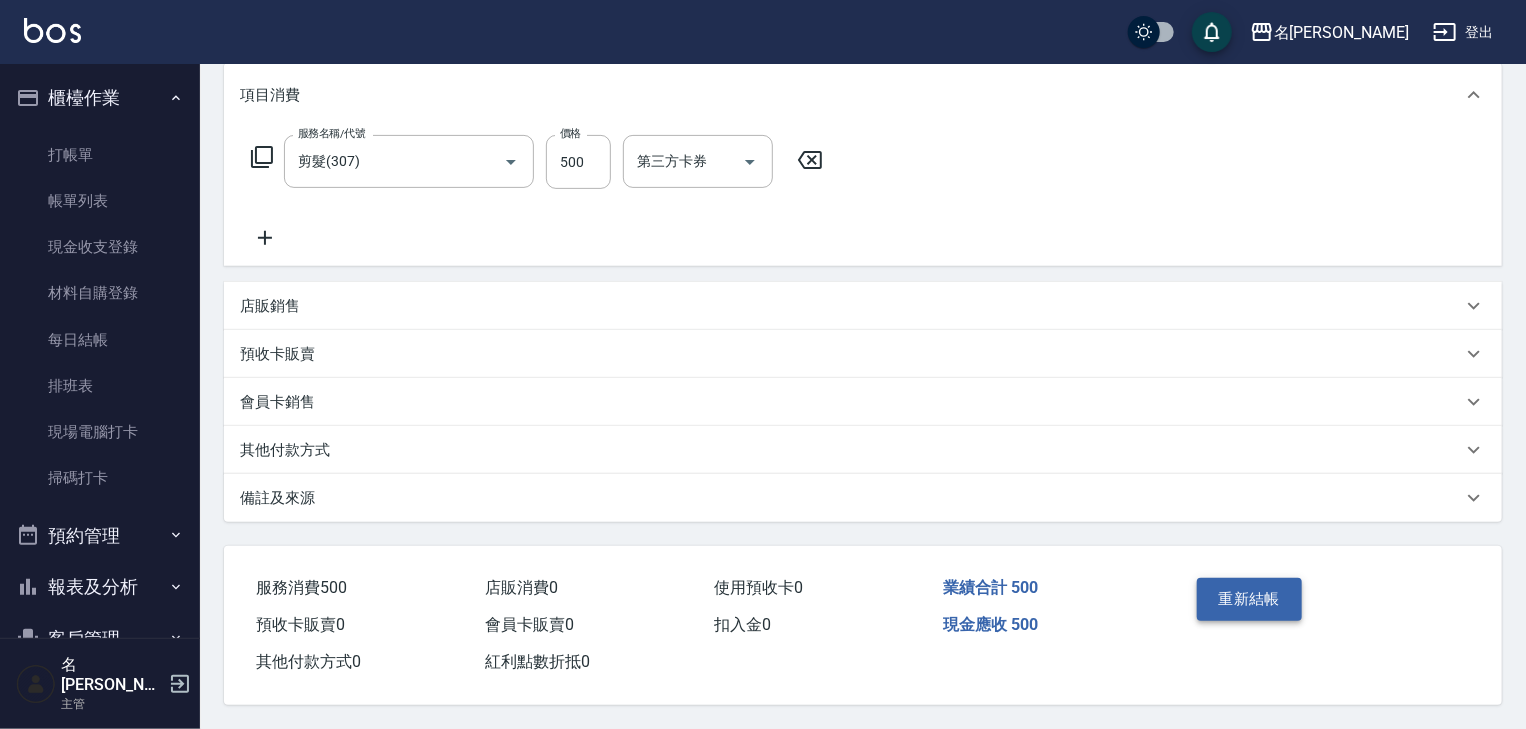 drag, startPoint x: 1254, startPoint y: 569, endPoint x: 1256, endPoint y: 584, distance: 15.132746 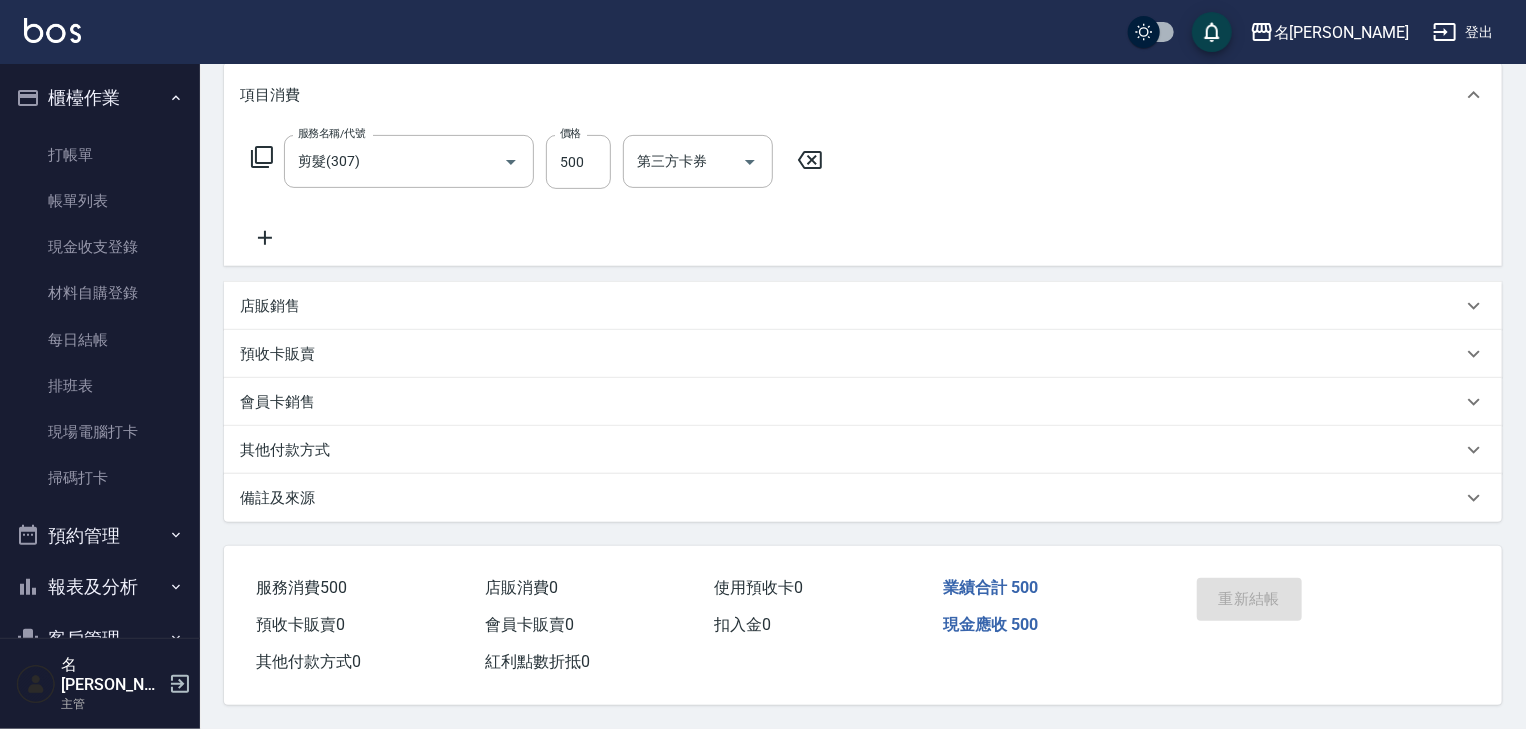 scroll, scrollTop: 0, scrollLeft: 0, axis: both 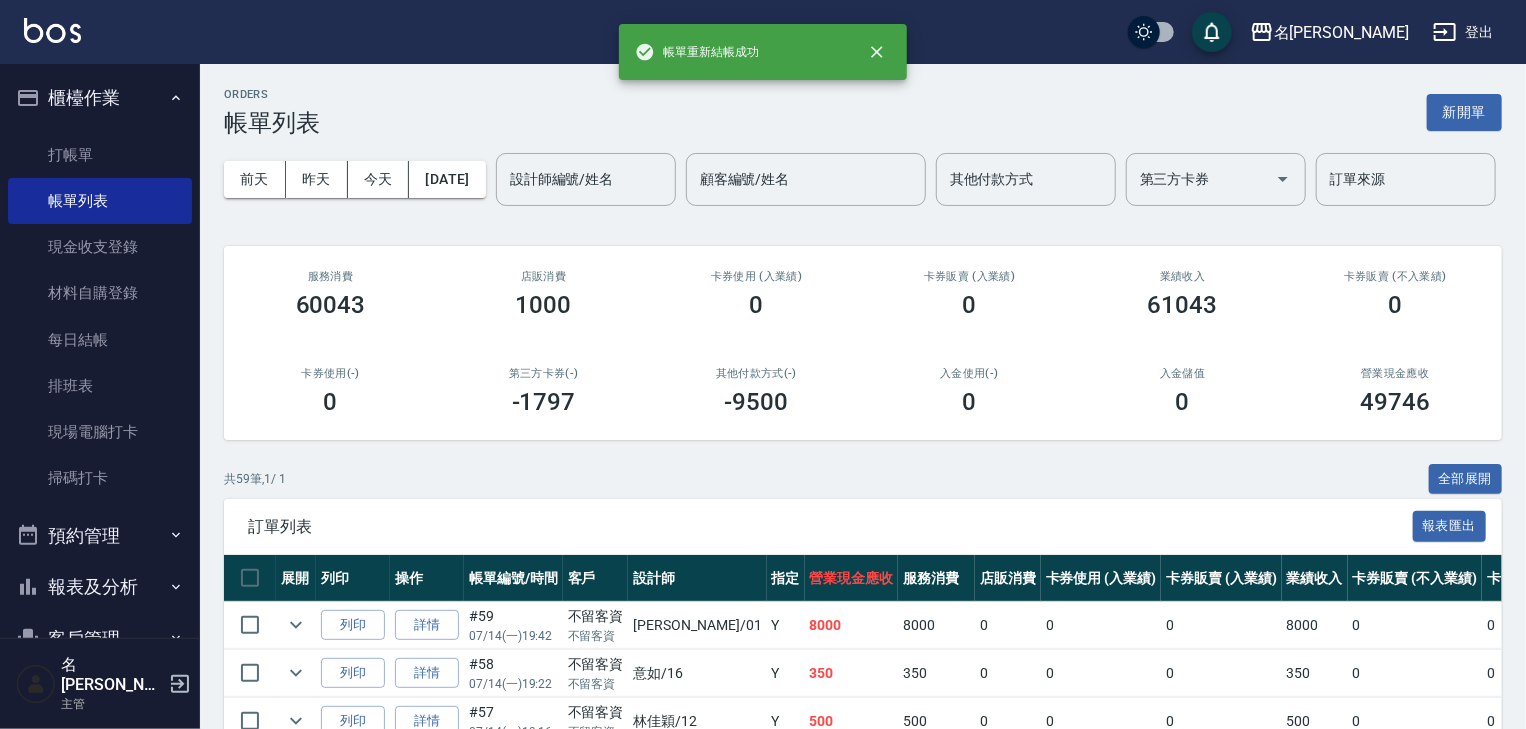 click at bounding box center [52, 30] 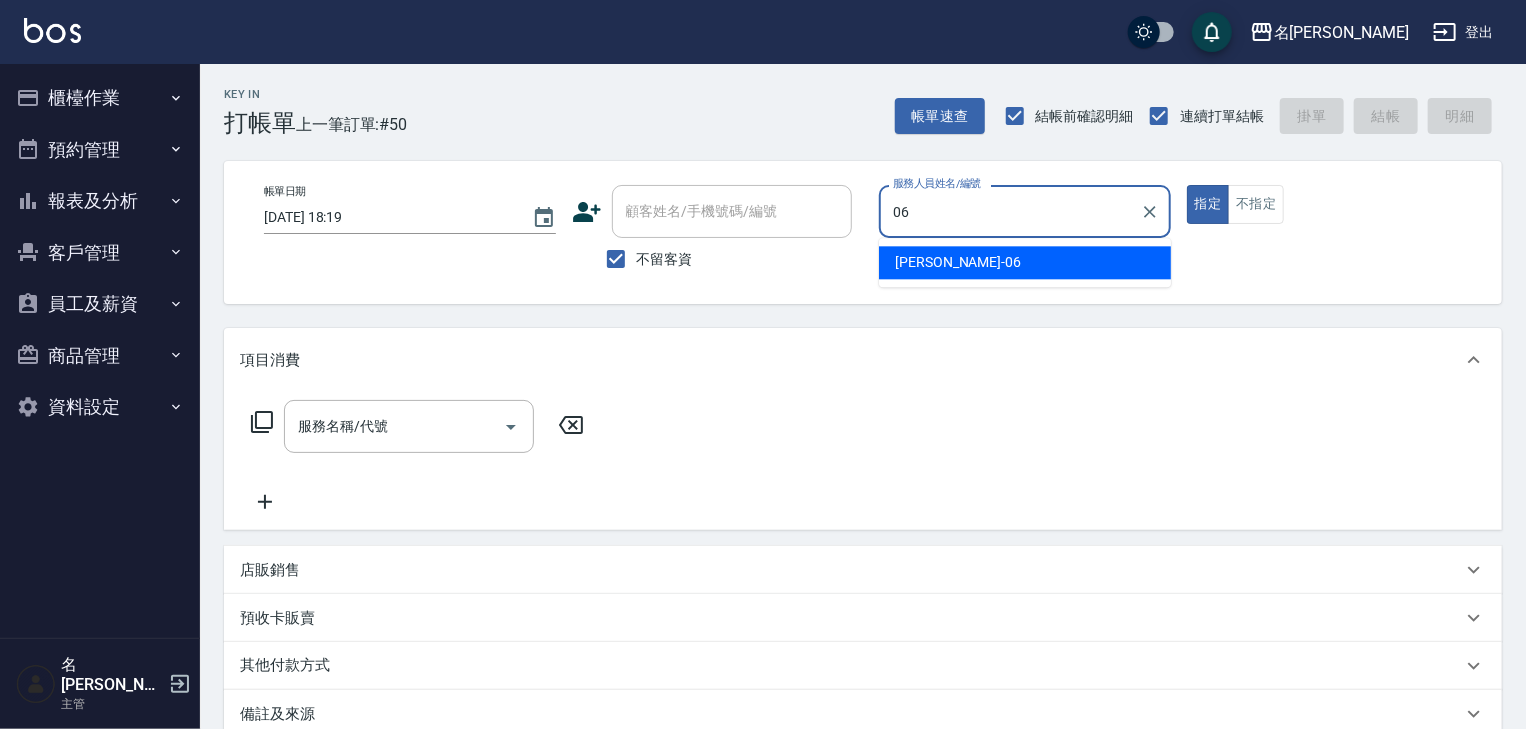 type on "[PERSON_NAME]-06" 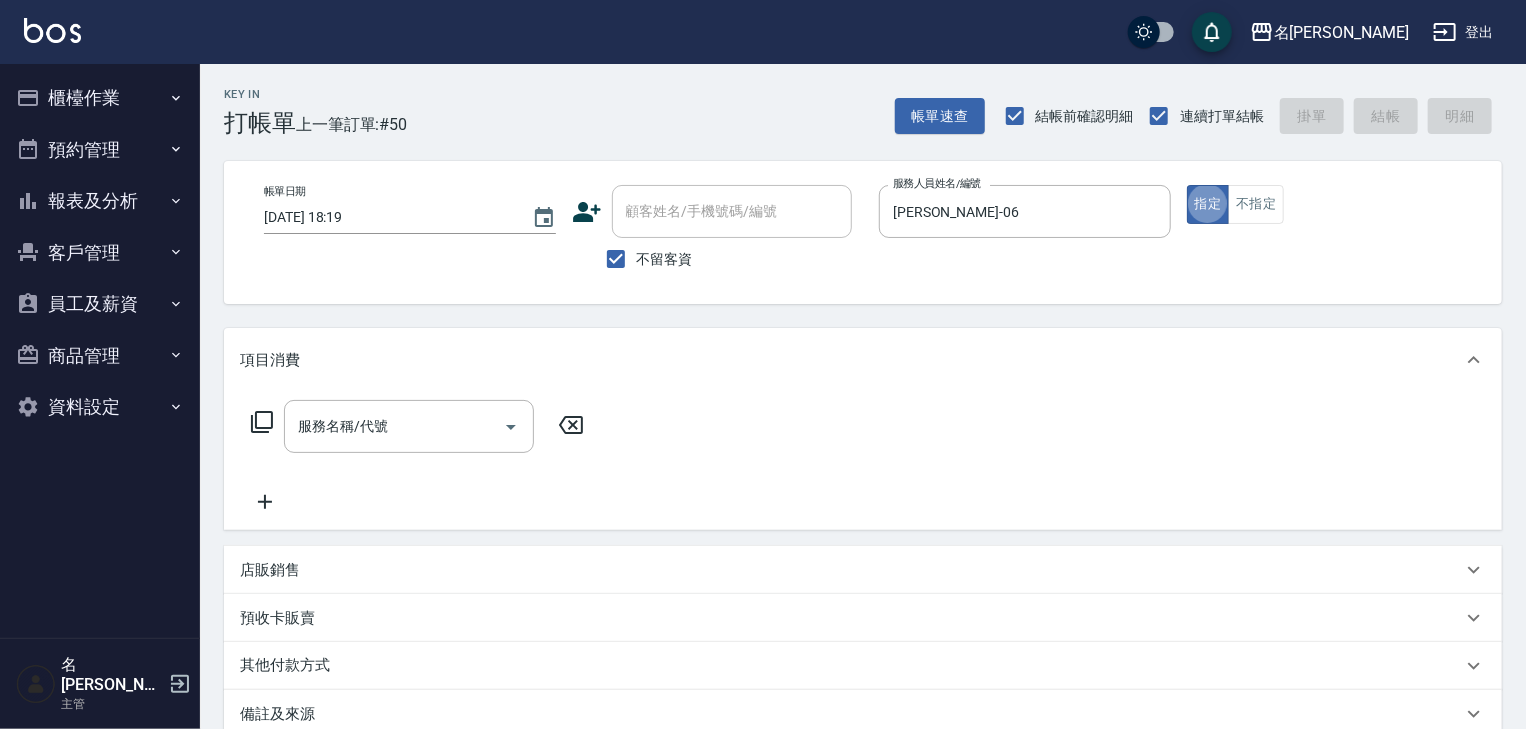 type on "true" 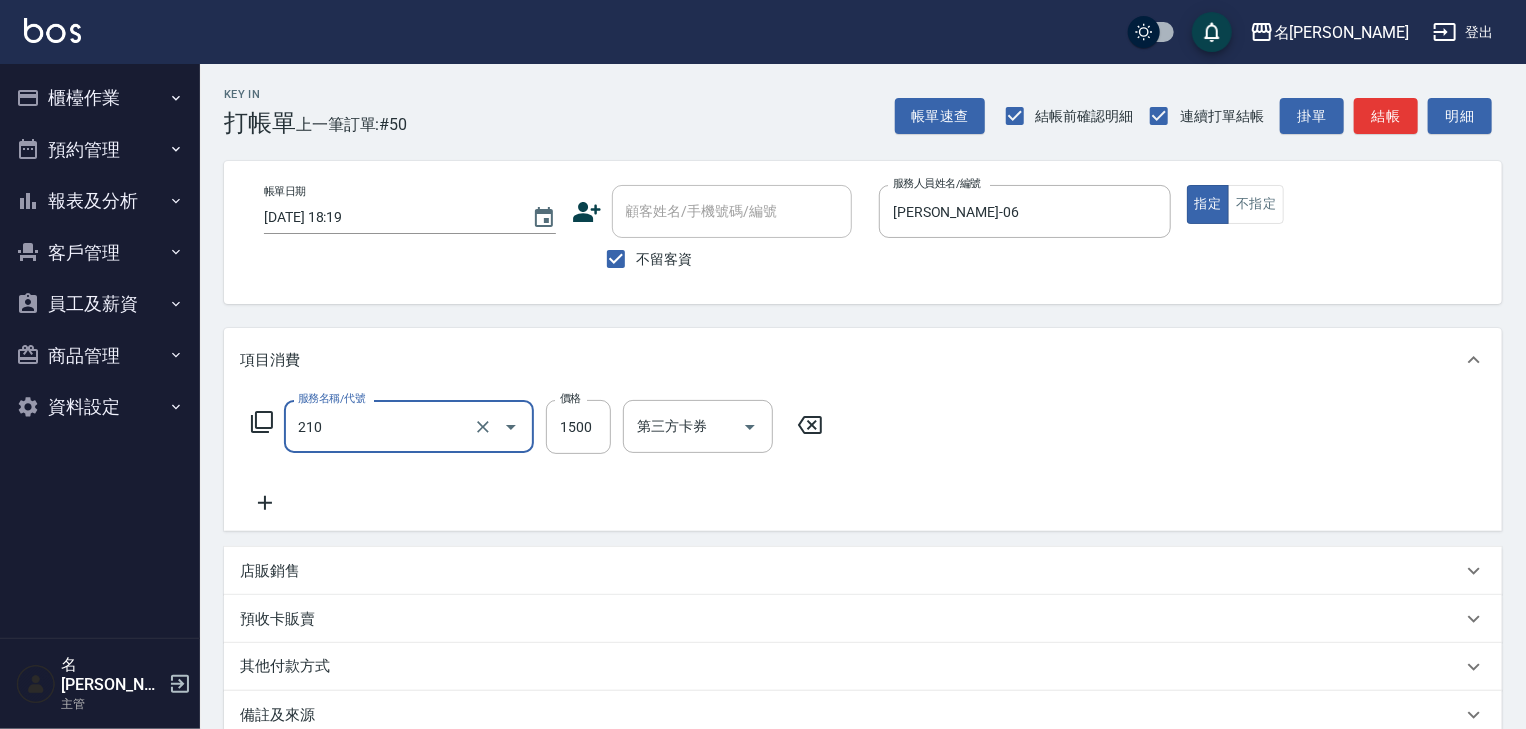 type on "離子燙(自備)(210)" 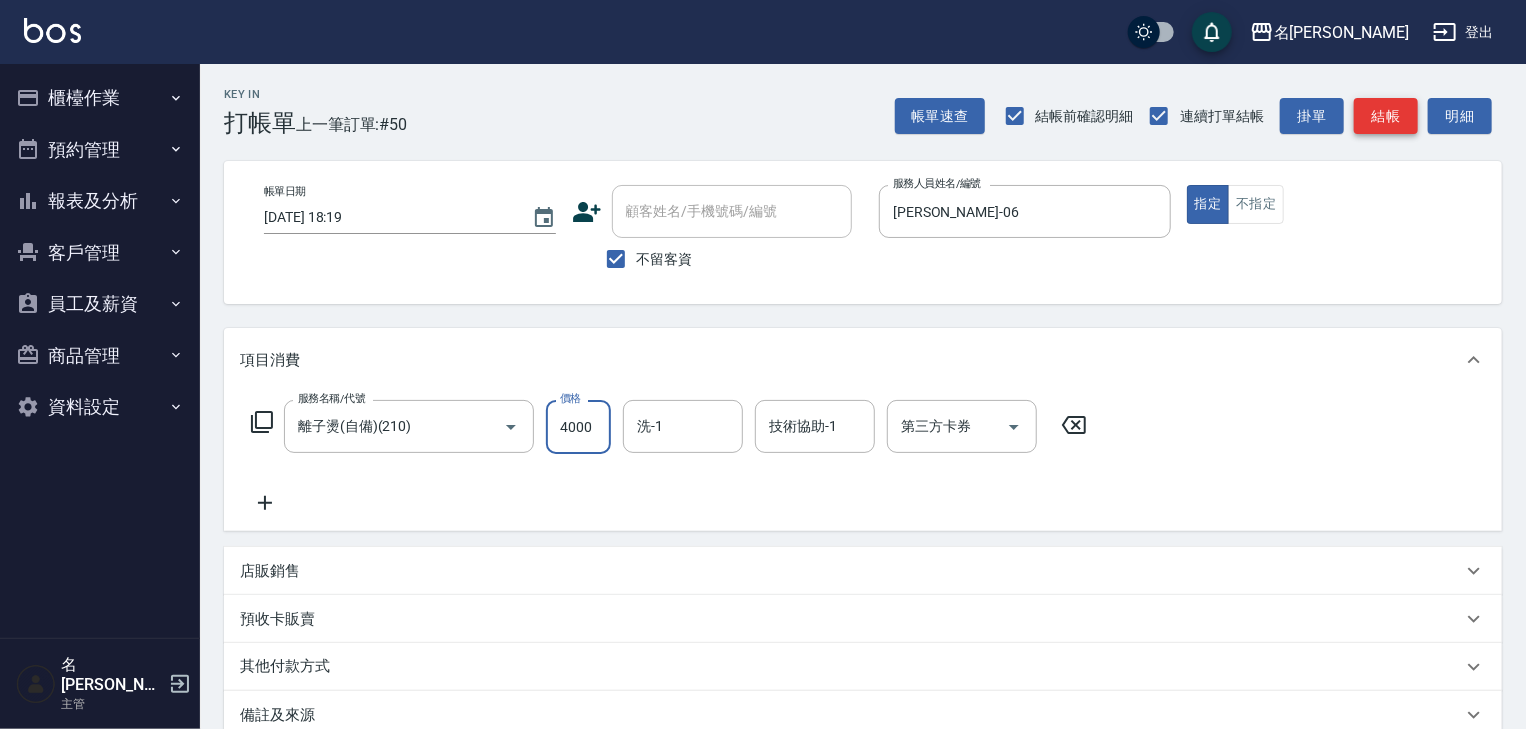 type on "4000" 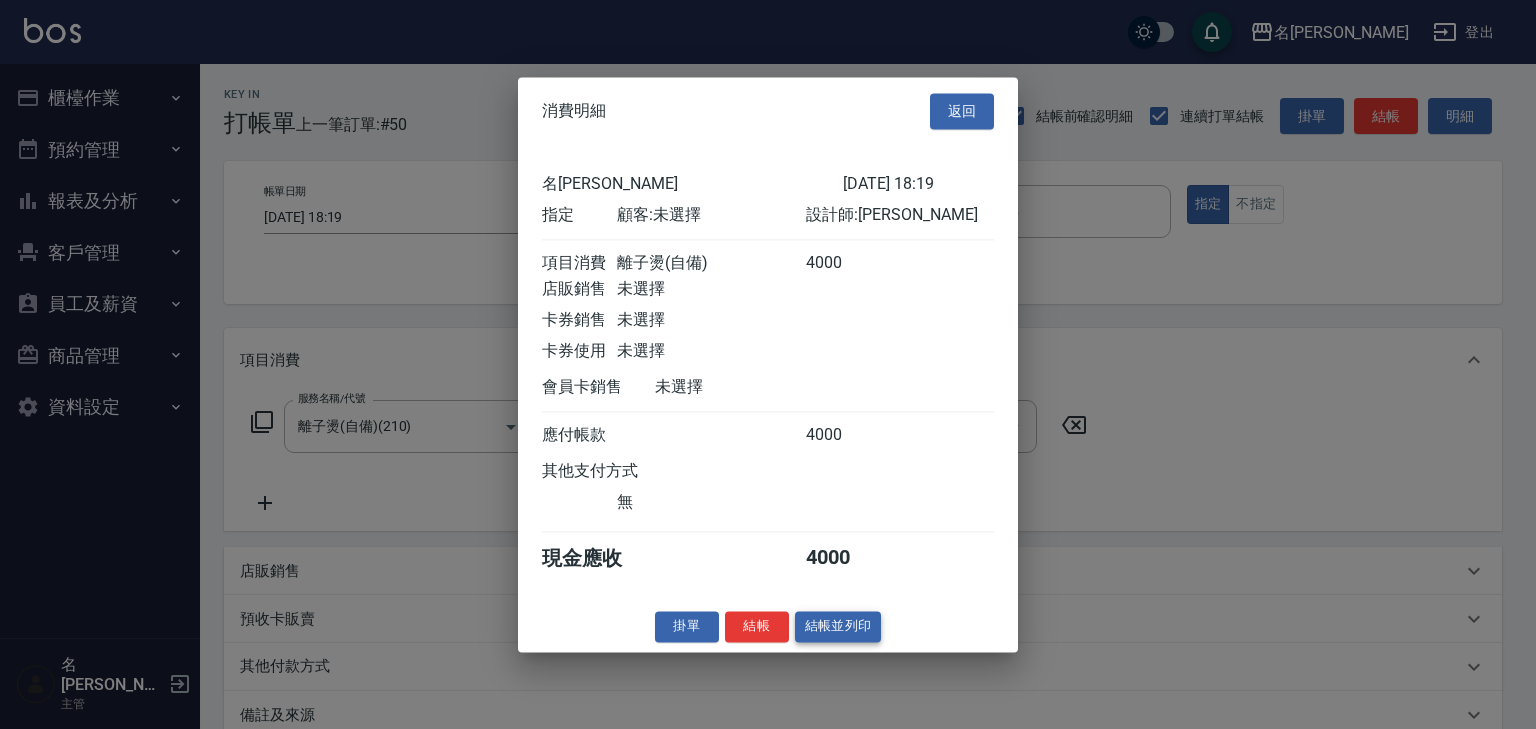 click on "結帳並列印" at bounding box center [838, 626] 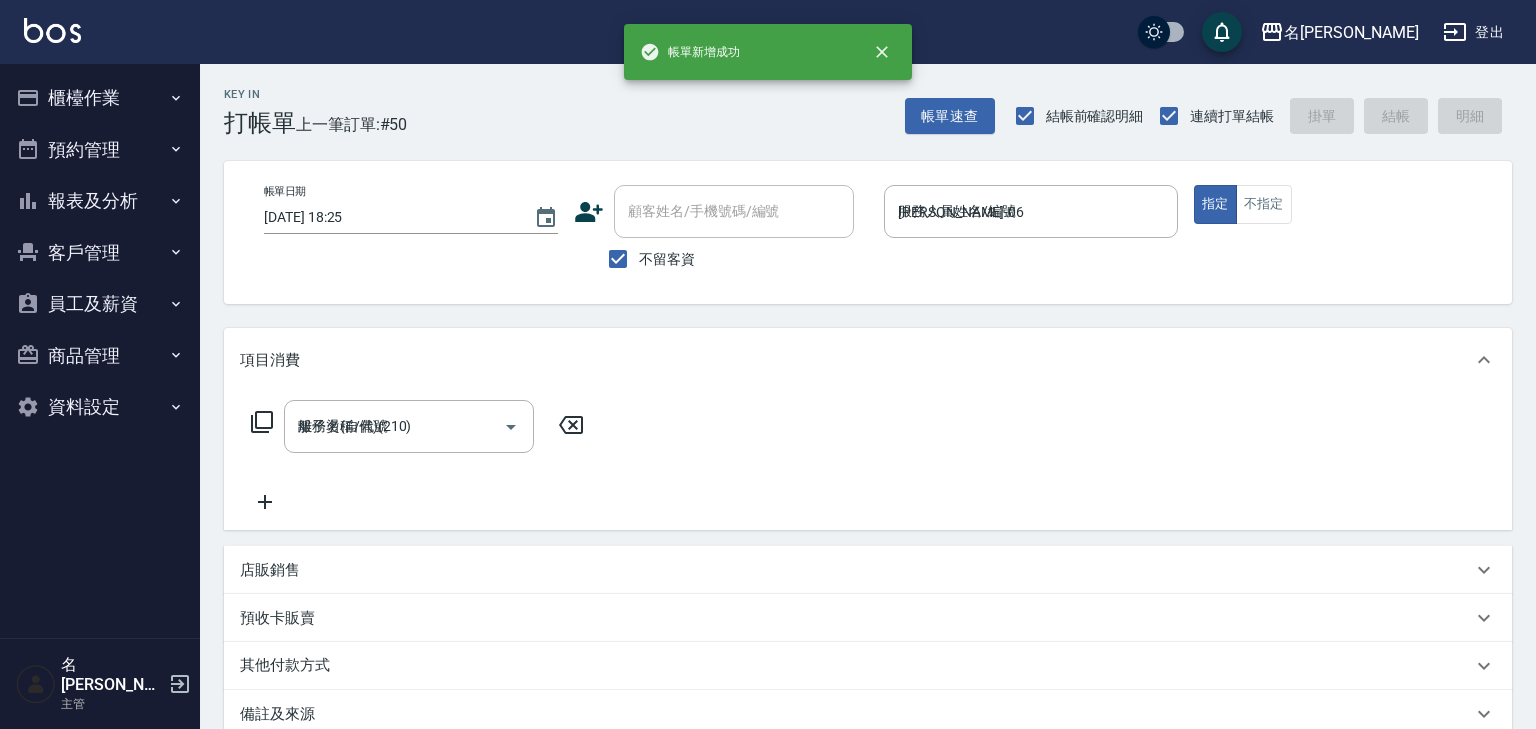 type on "2025/07/15 18:25" 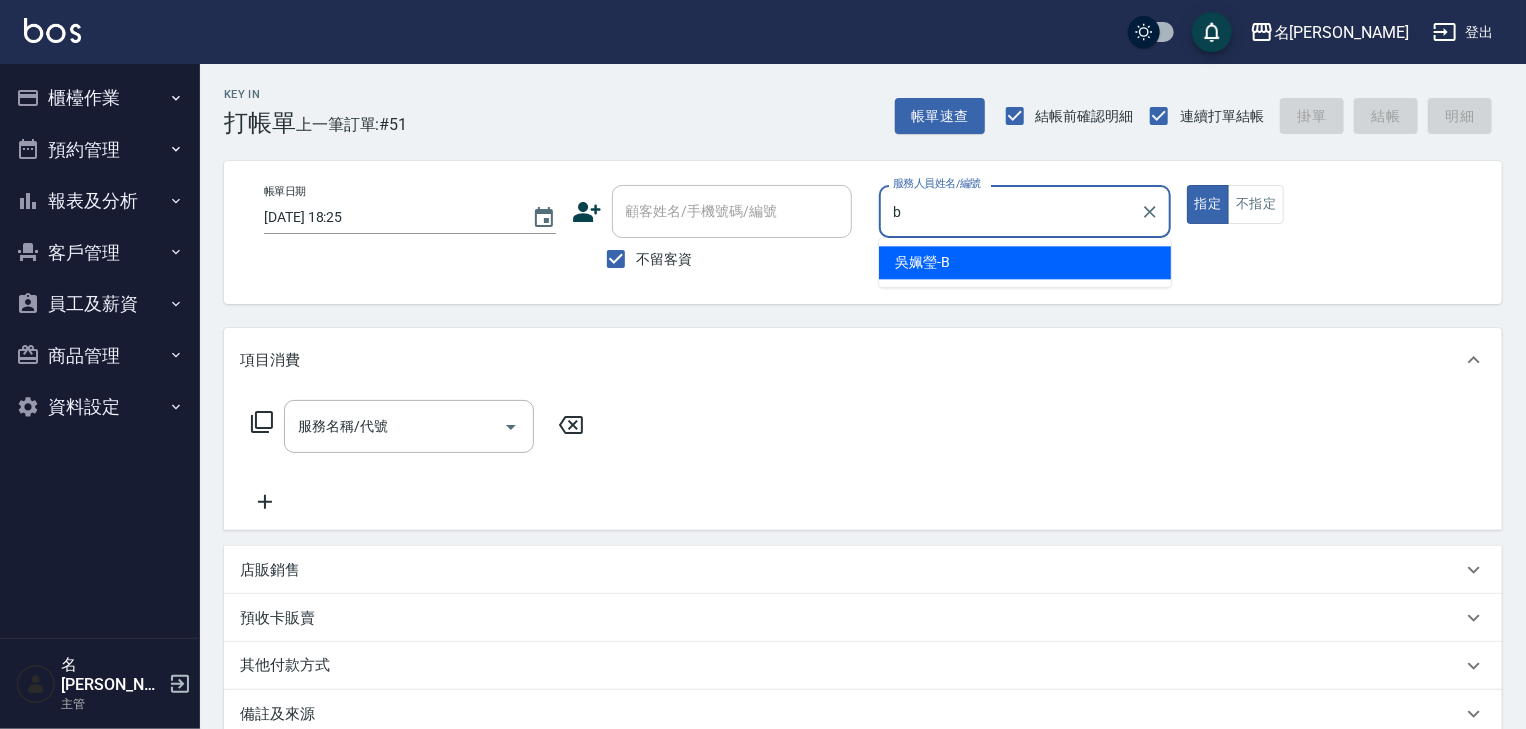 type on "[PERSON_NAME]" 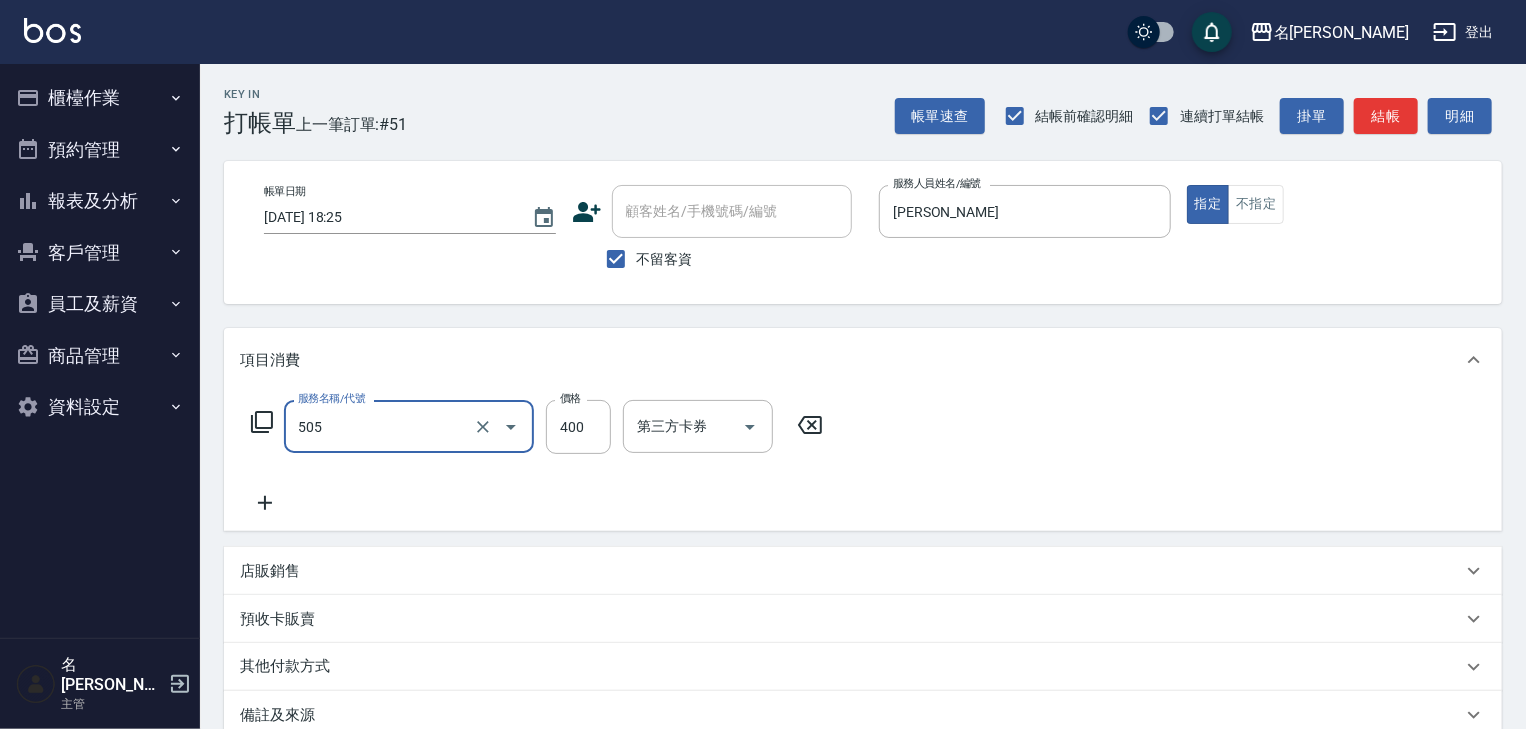 type on "洗髮(505)" 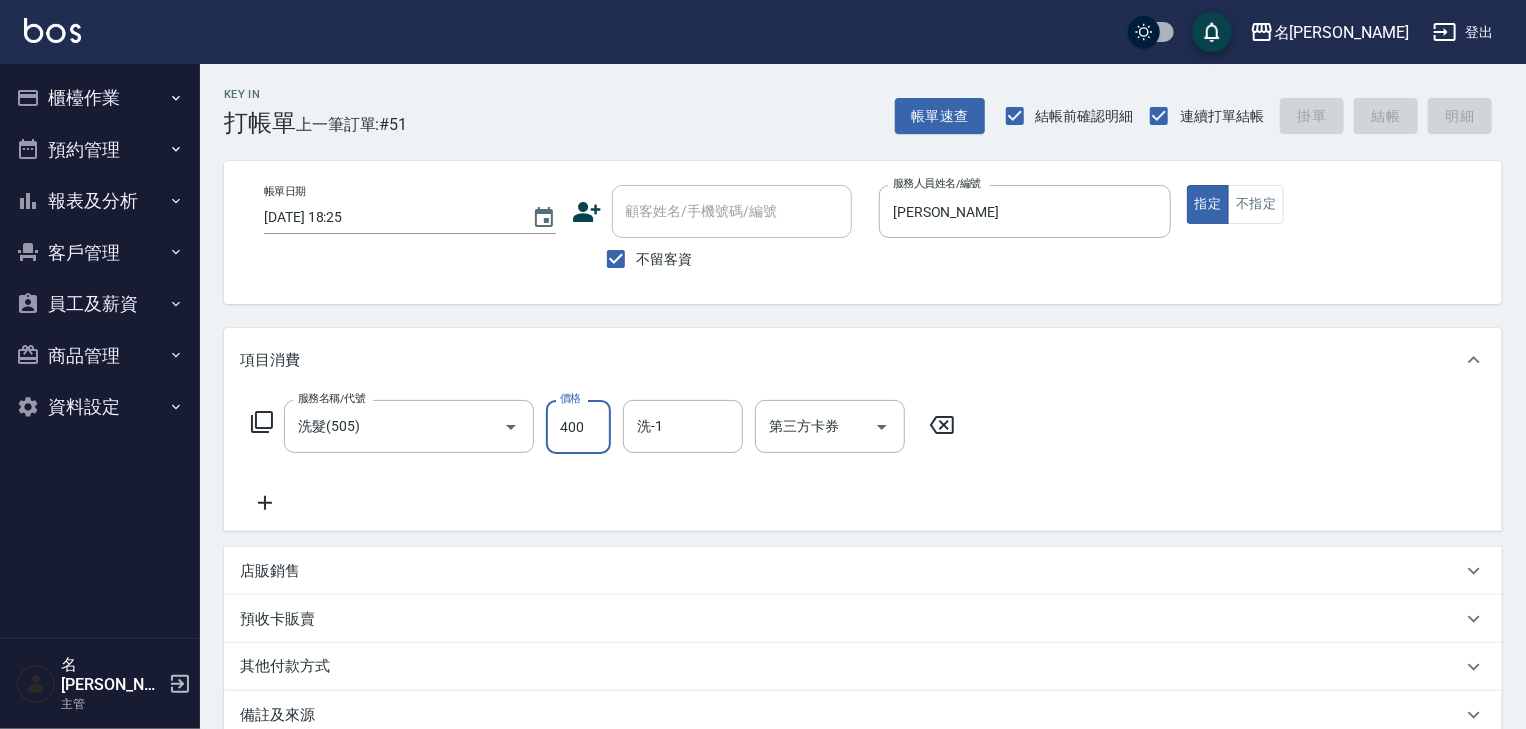 type on "2025/07/15 18:32" 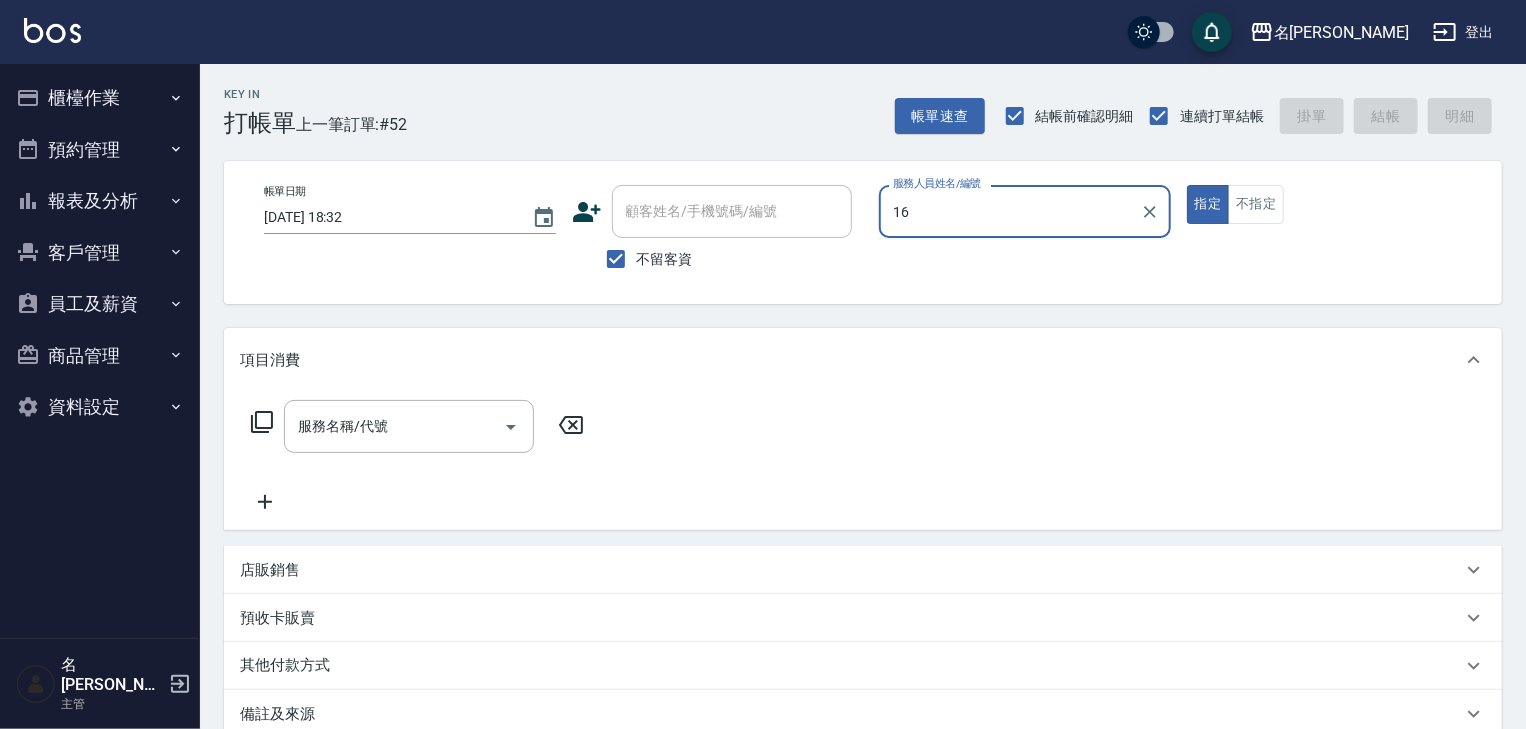 type on "意如-16" 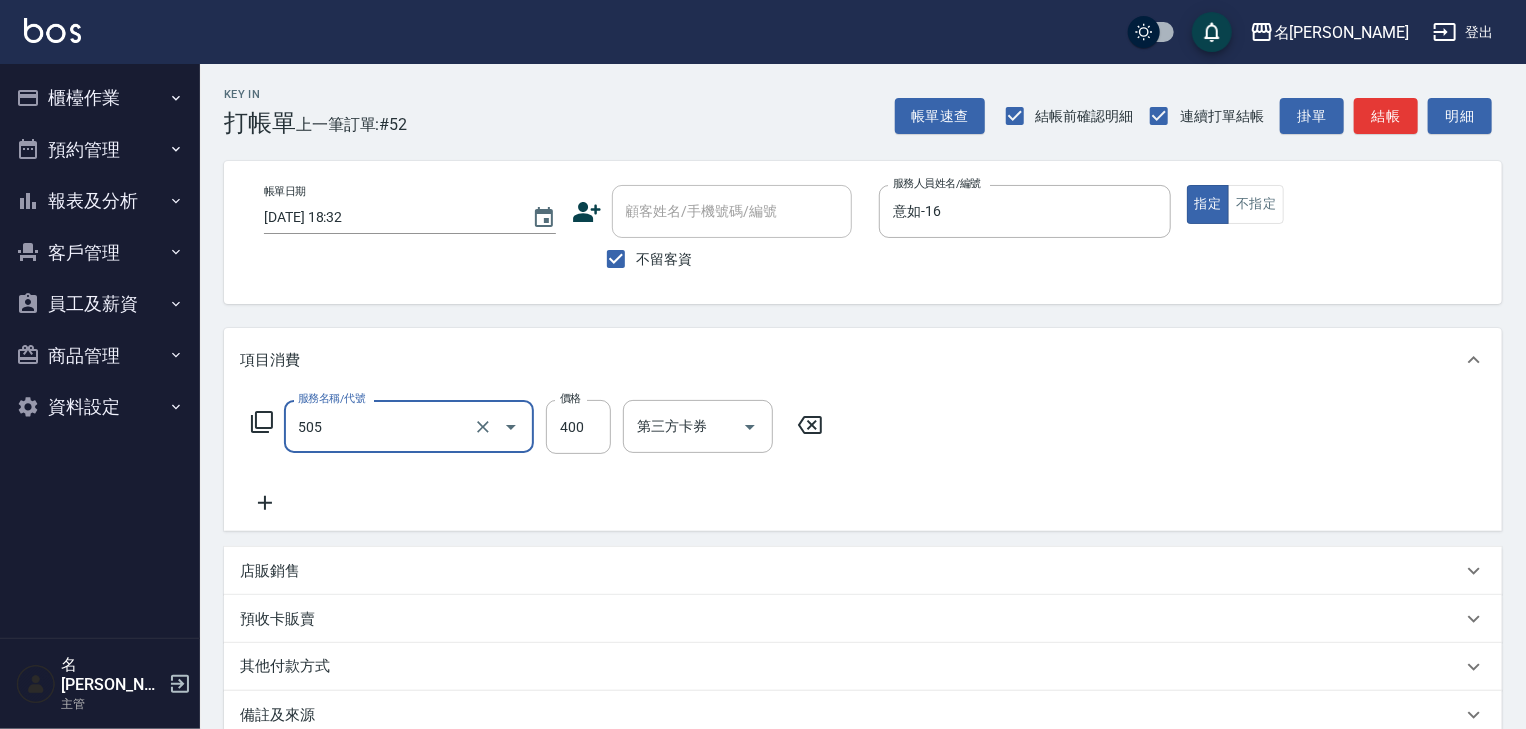 type on "洗髮(505)" 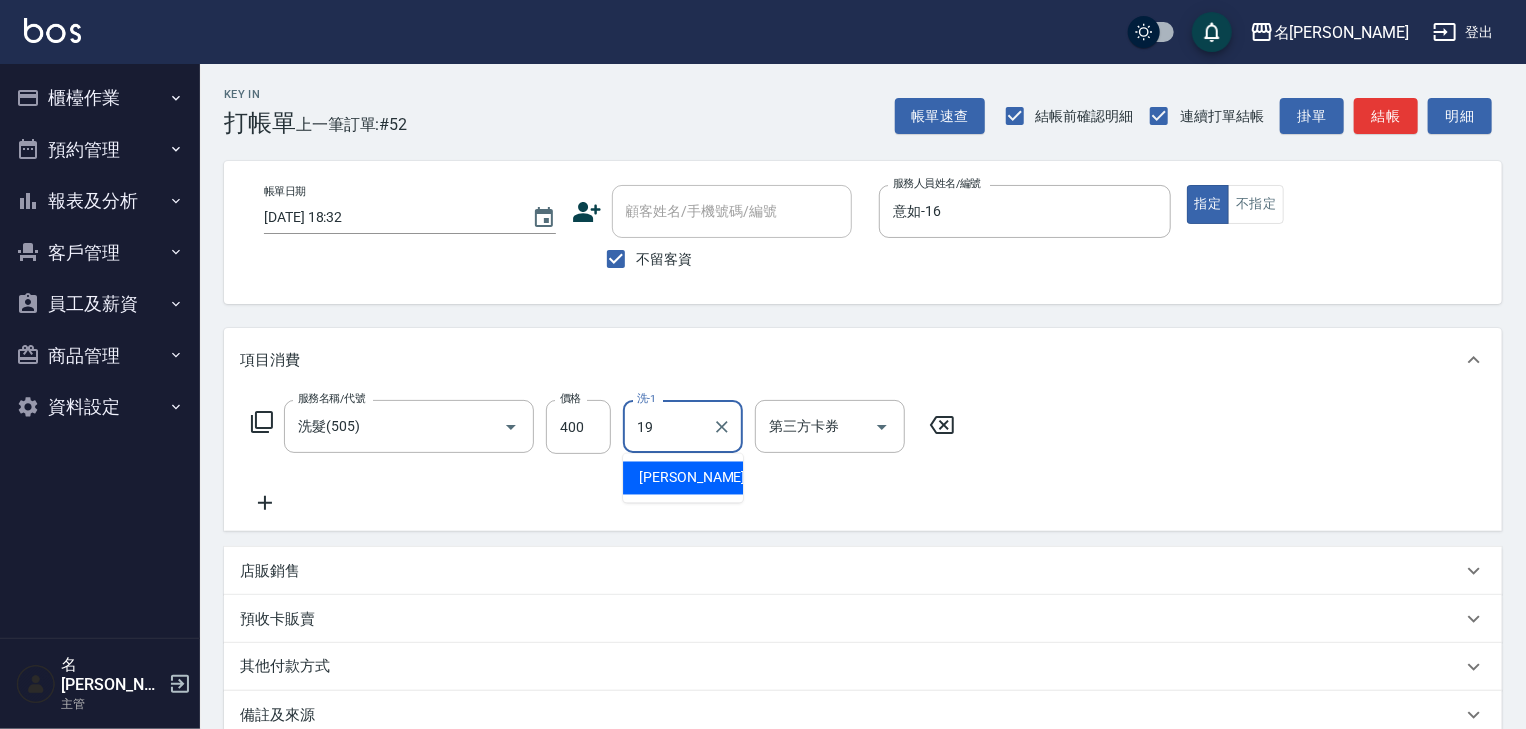 type on "[PERSON_NAME]-19" 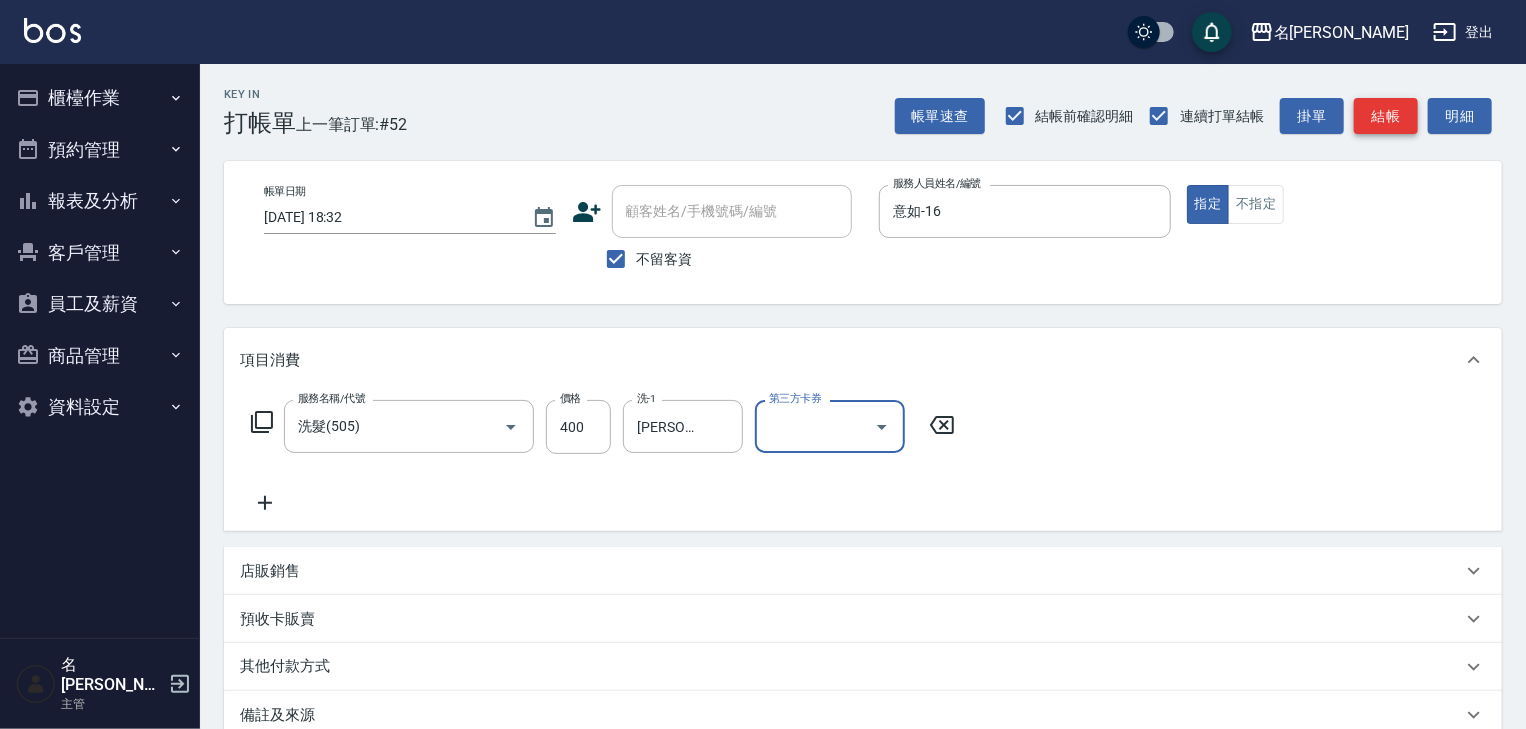 click on "結帳" at bounding box center [1386, 116] 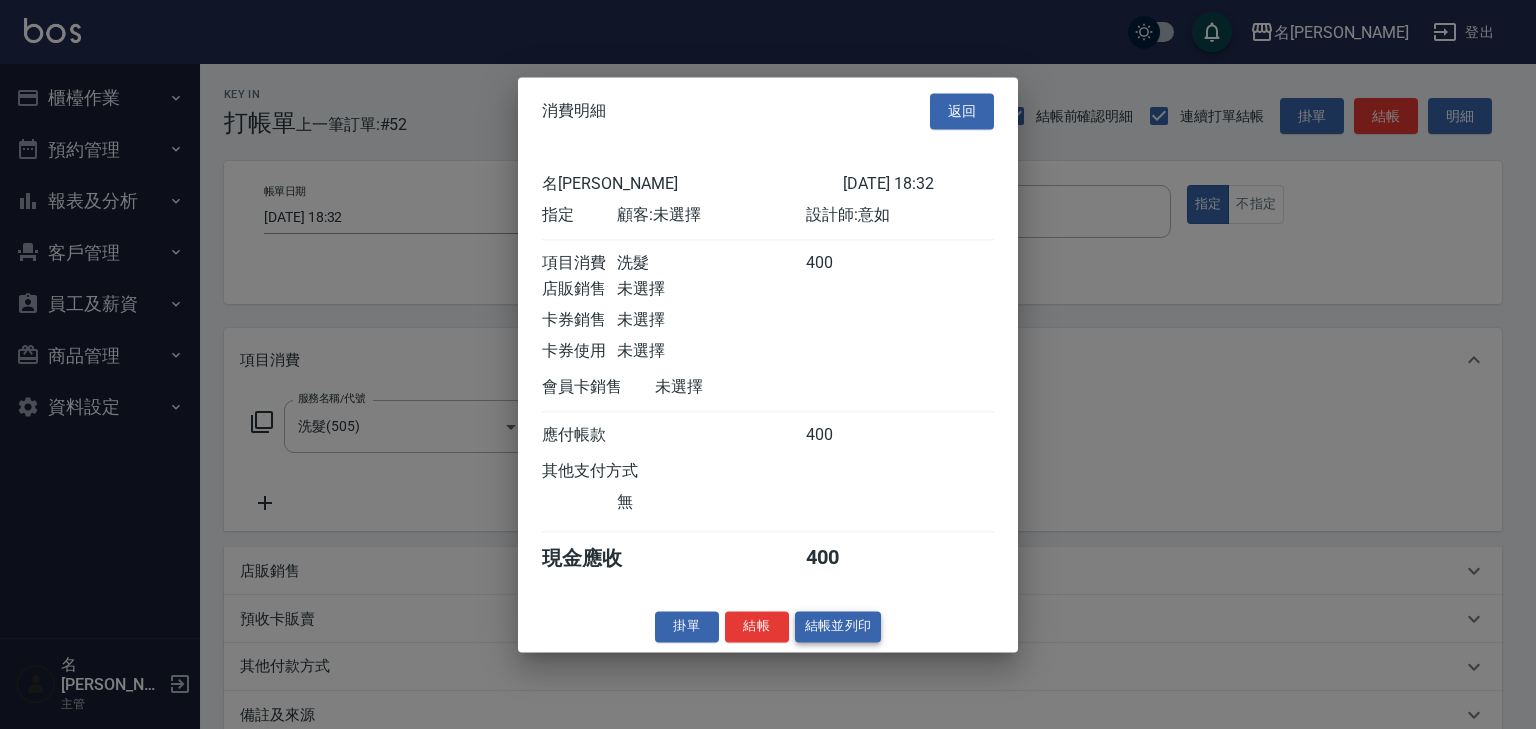 click on "結帳並列印" at bounding box center [838, 626] 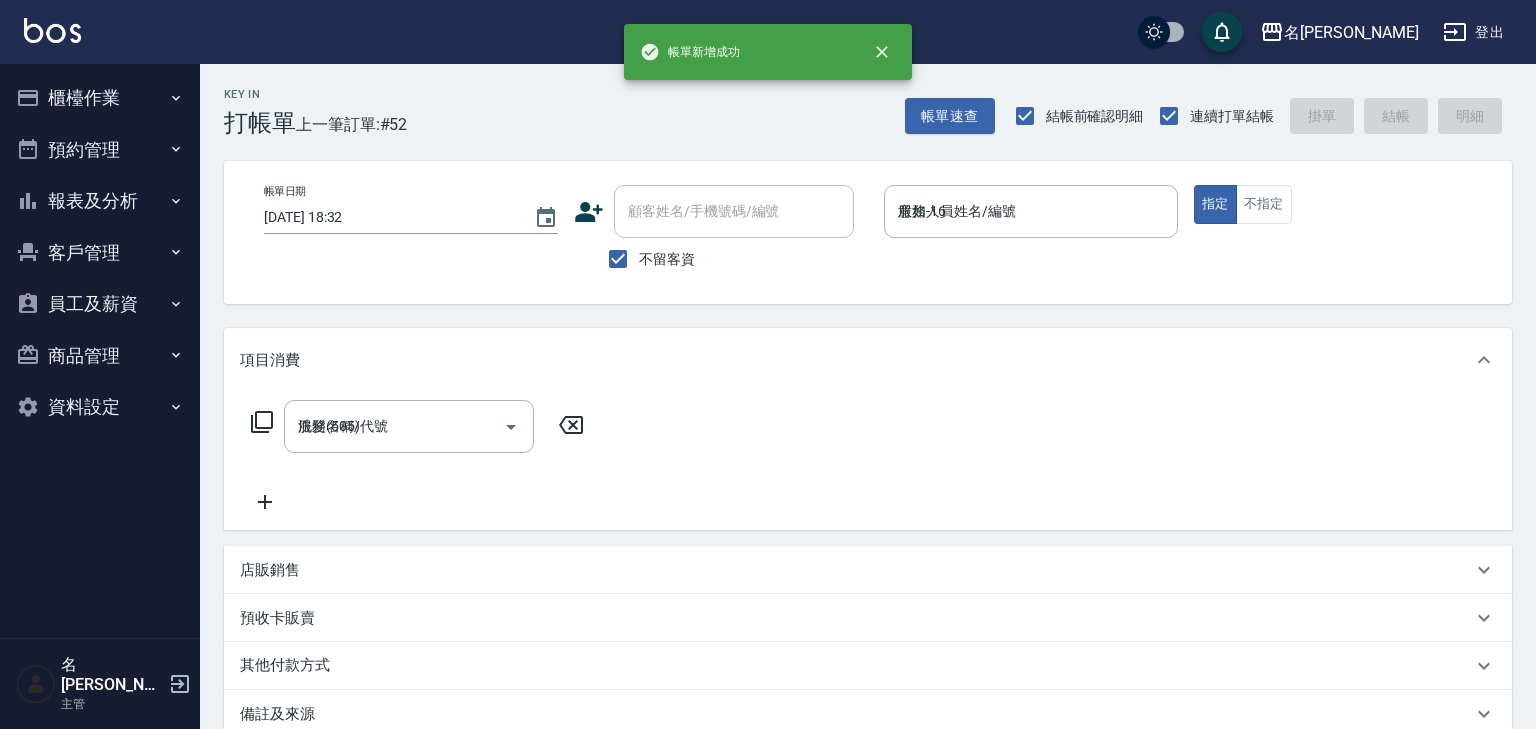 type on "2025/07/15 18:37" 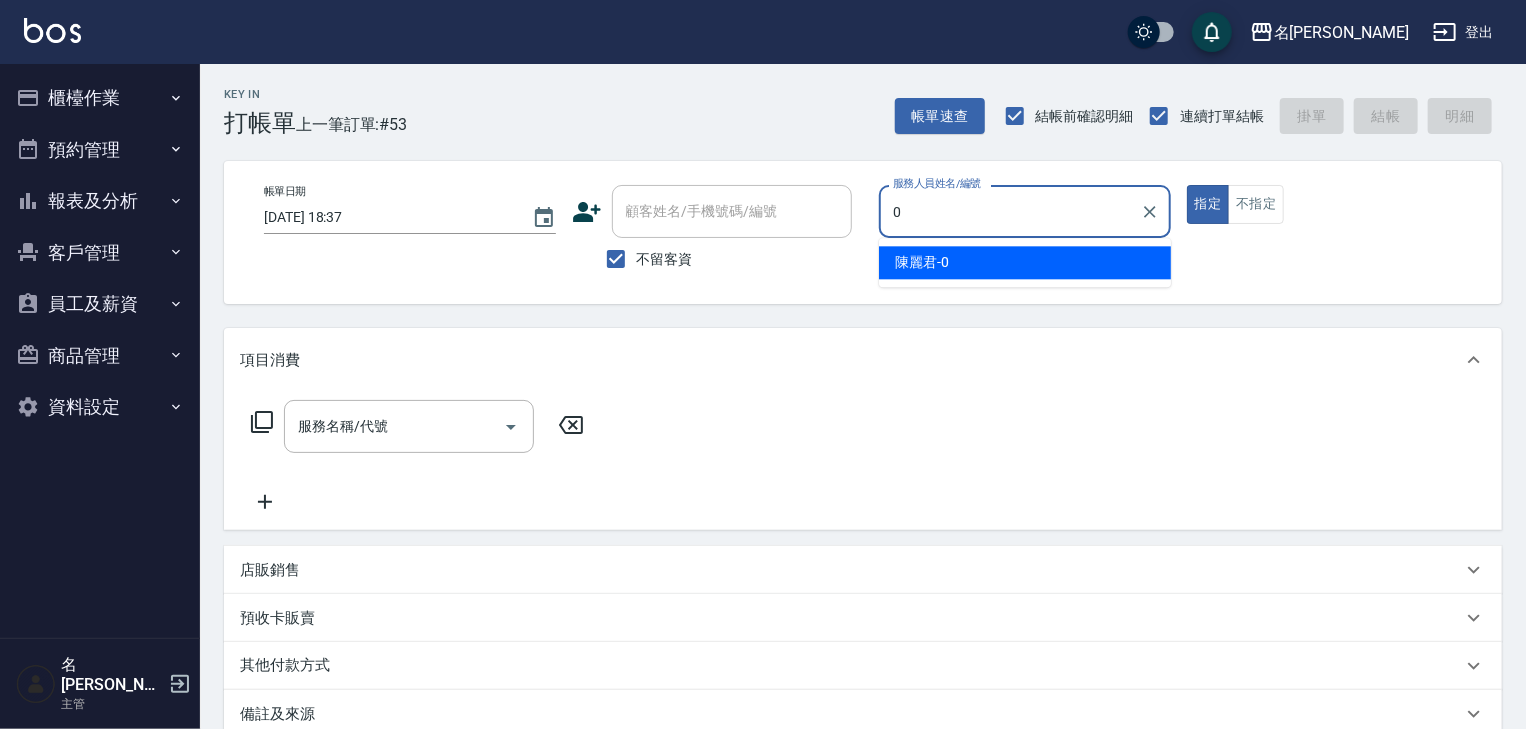 type on "[PERSON_NAME]-0" 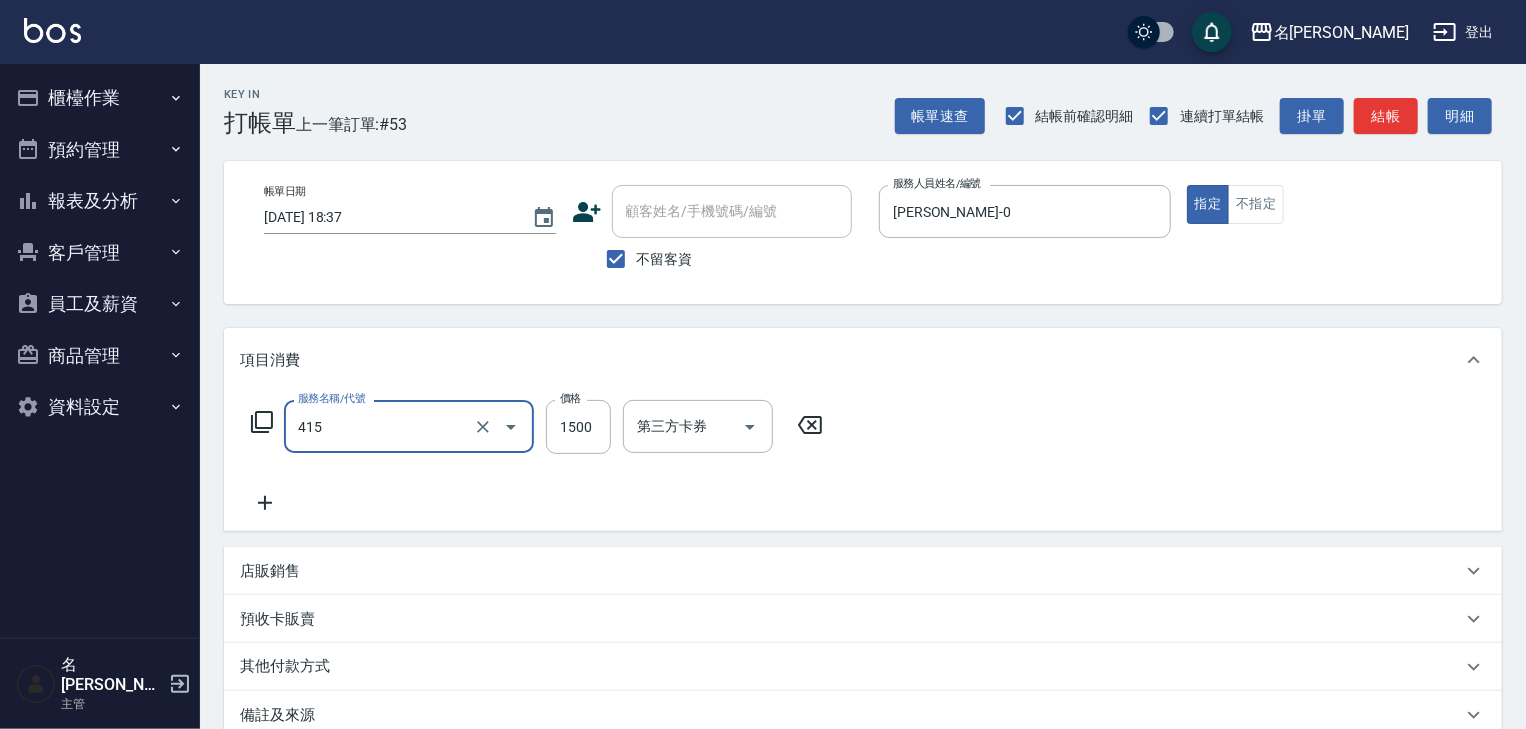 type on "染髮1500↑(415)" 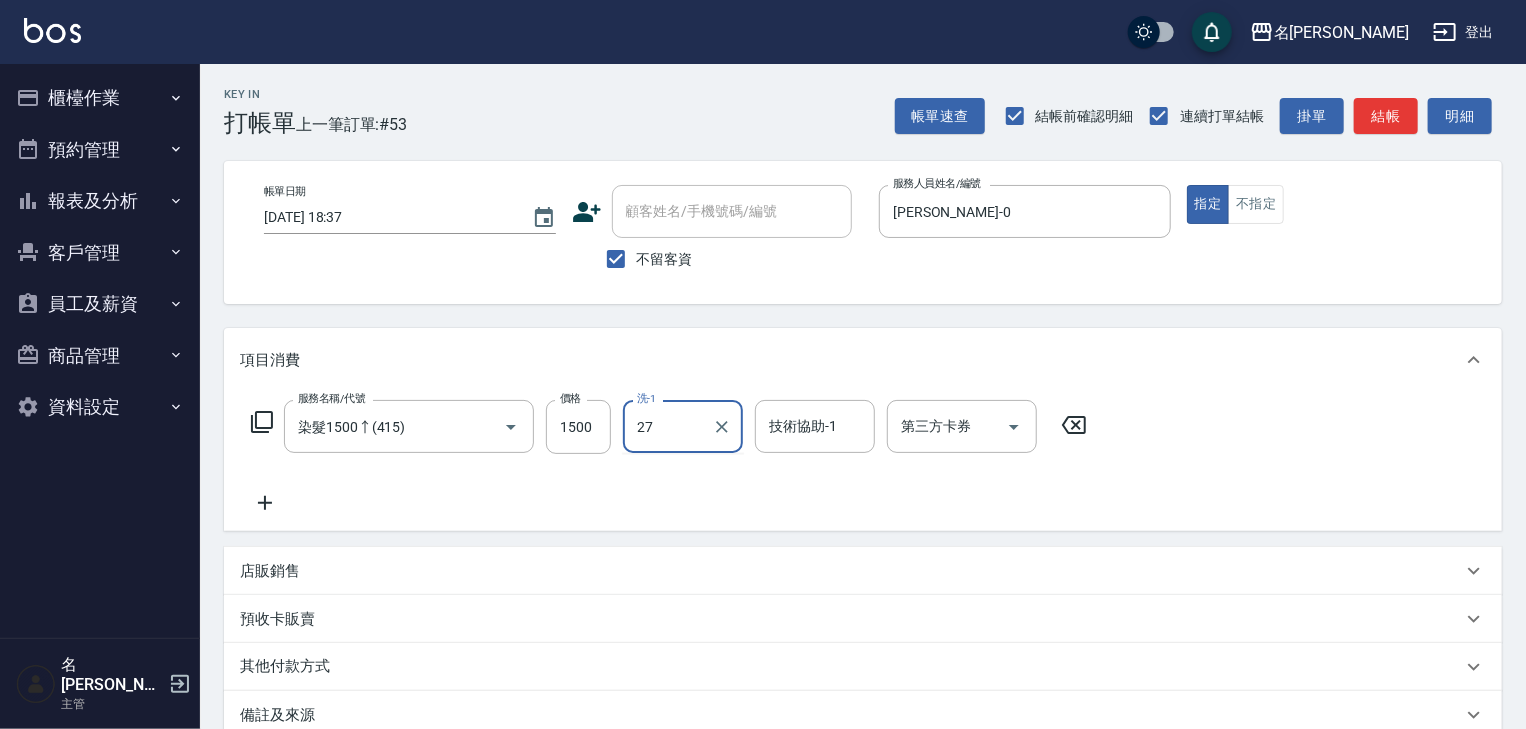 type on "[PERSON_NAME]-27" 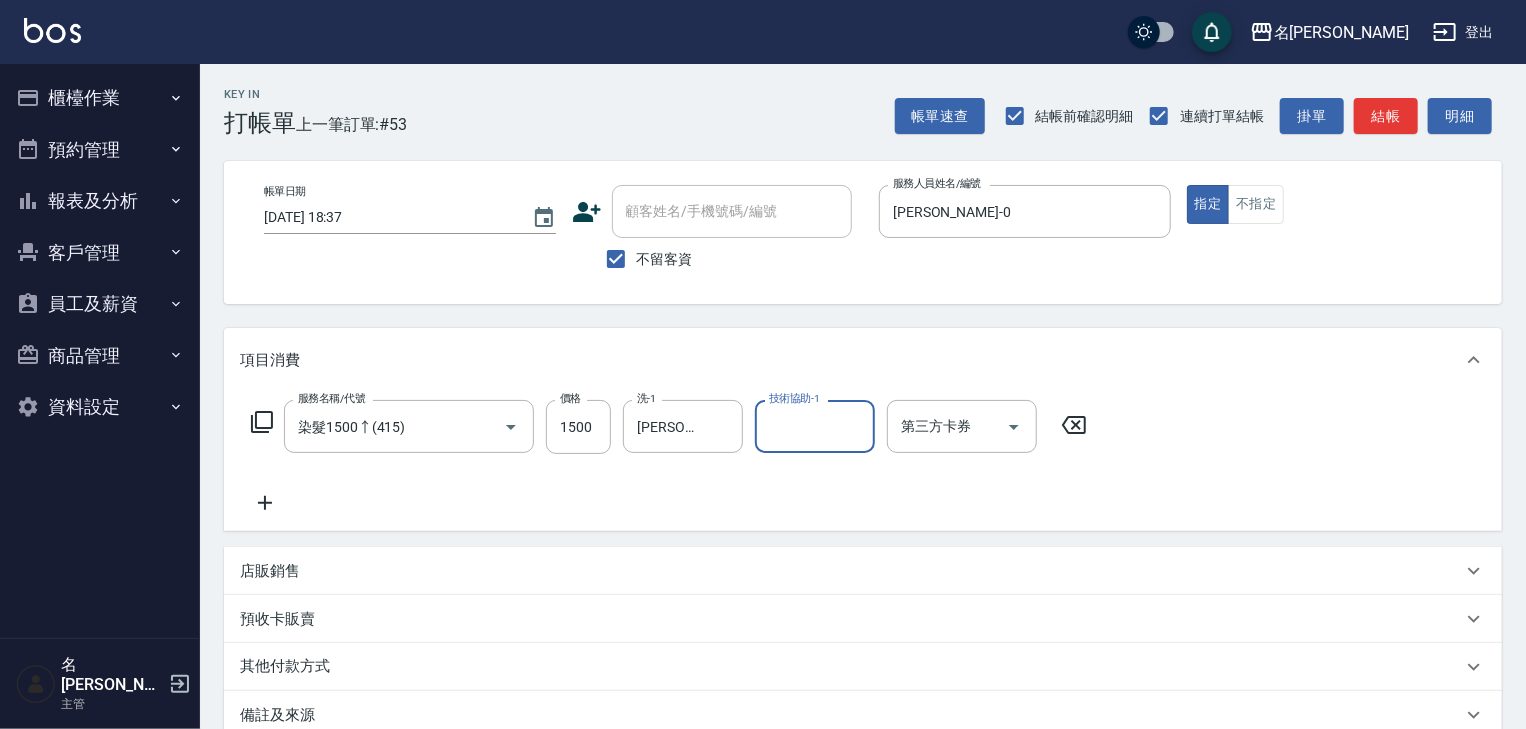 type on "1" 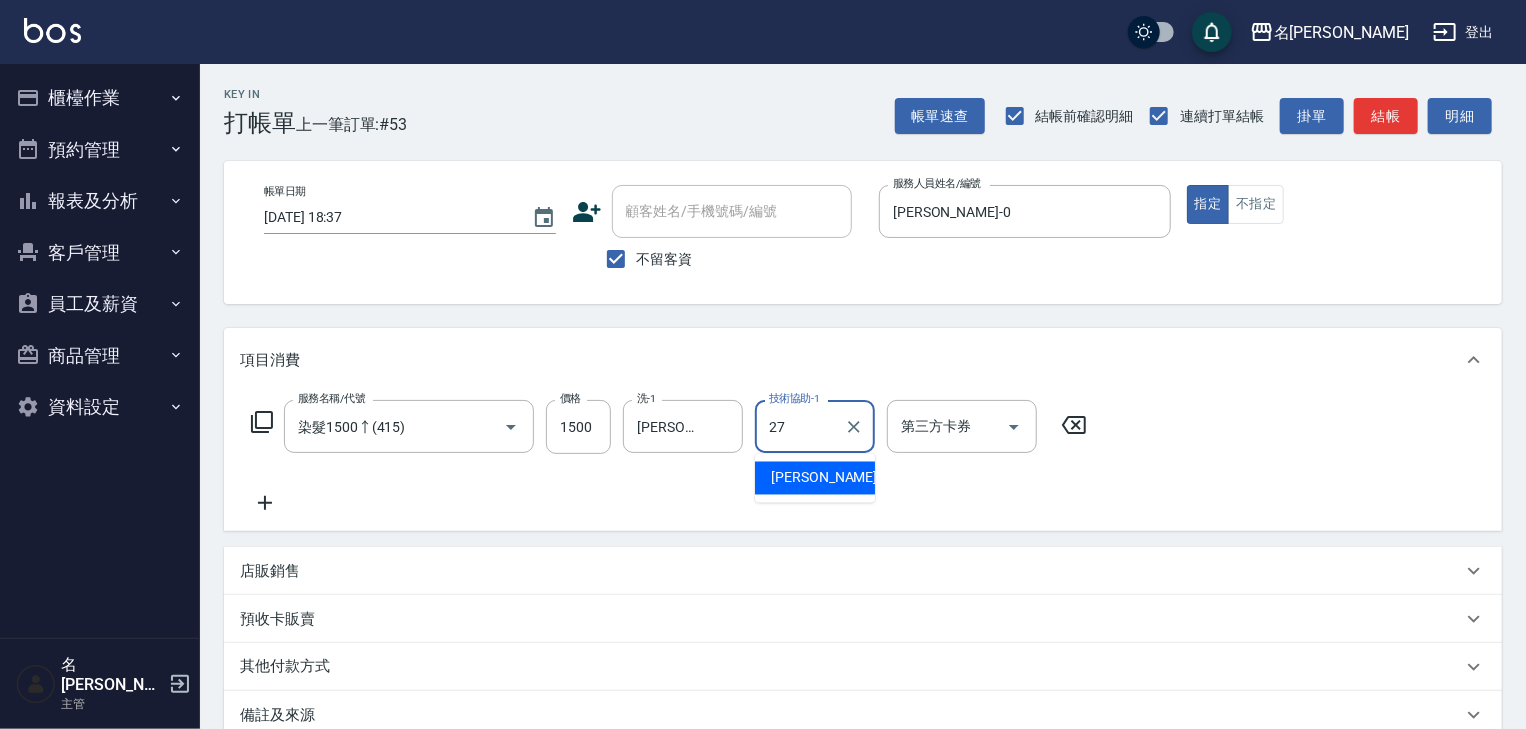 type on "[PERSON_NAME]-27" 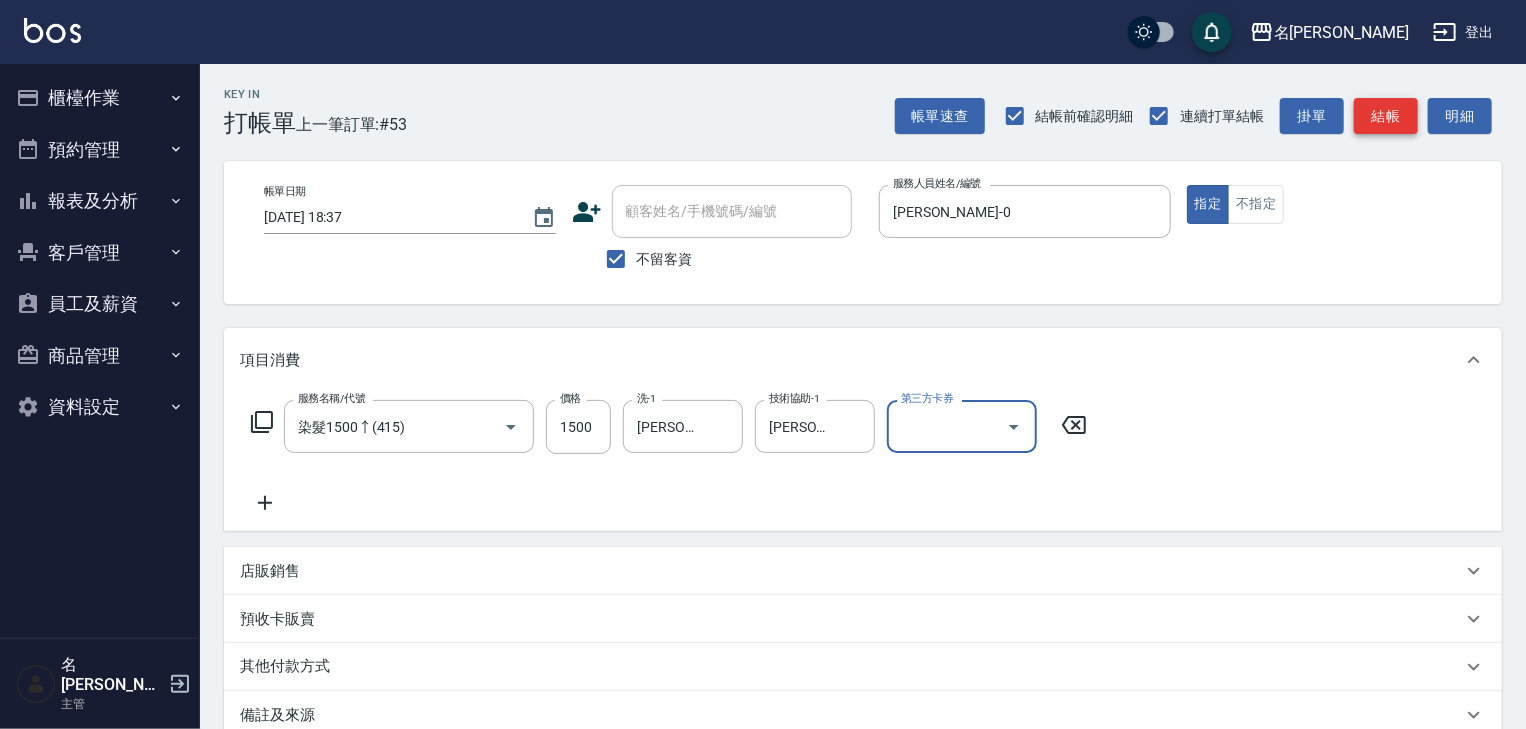 click on "結帳" at bounding box center [1386, 116] 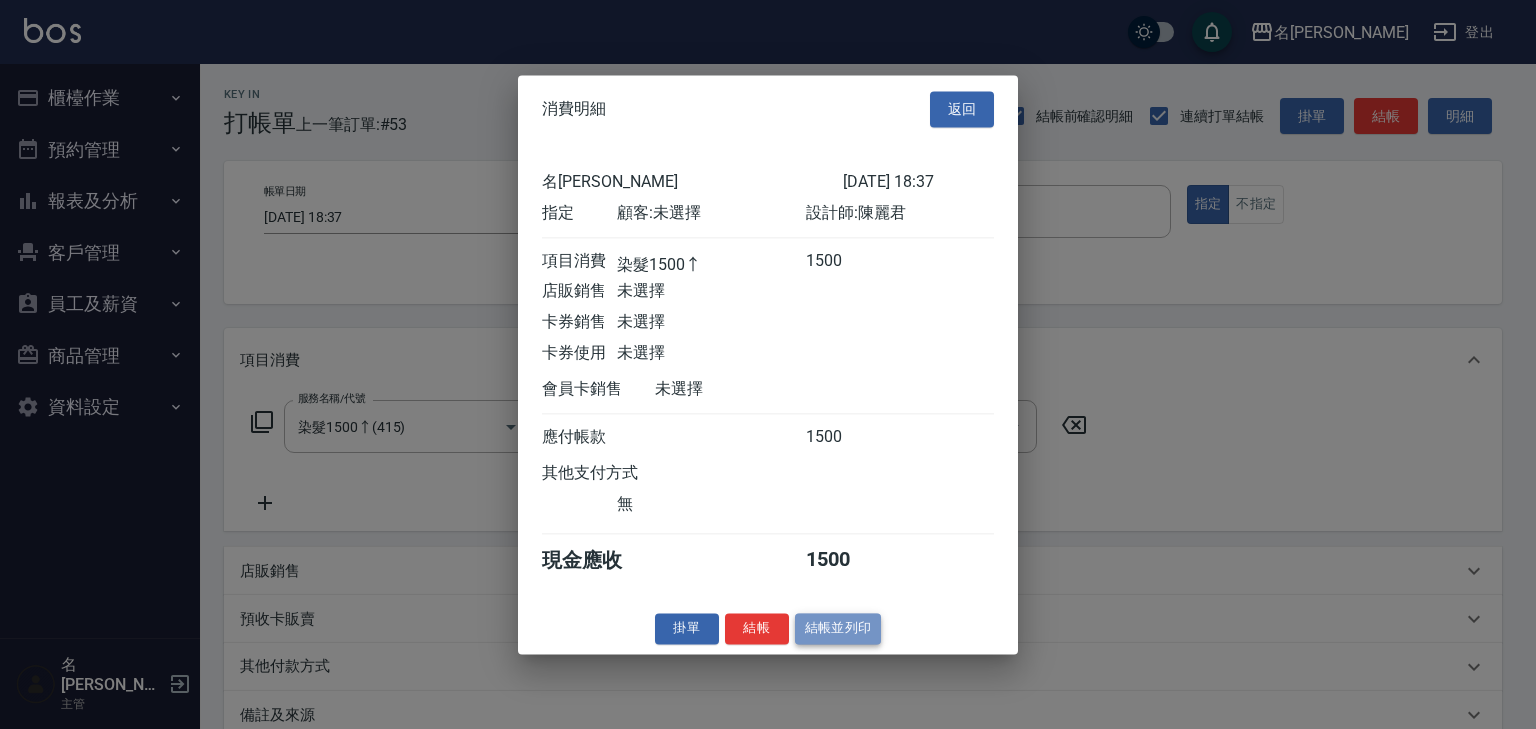 click on "結帳並列印" at bounding box center [838, 628] 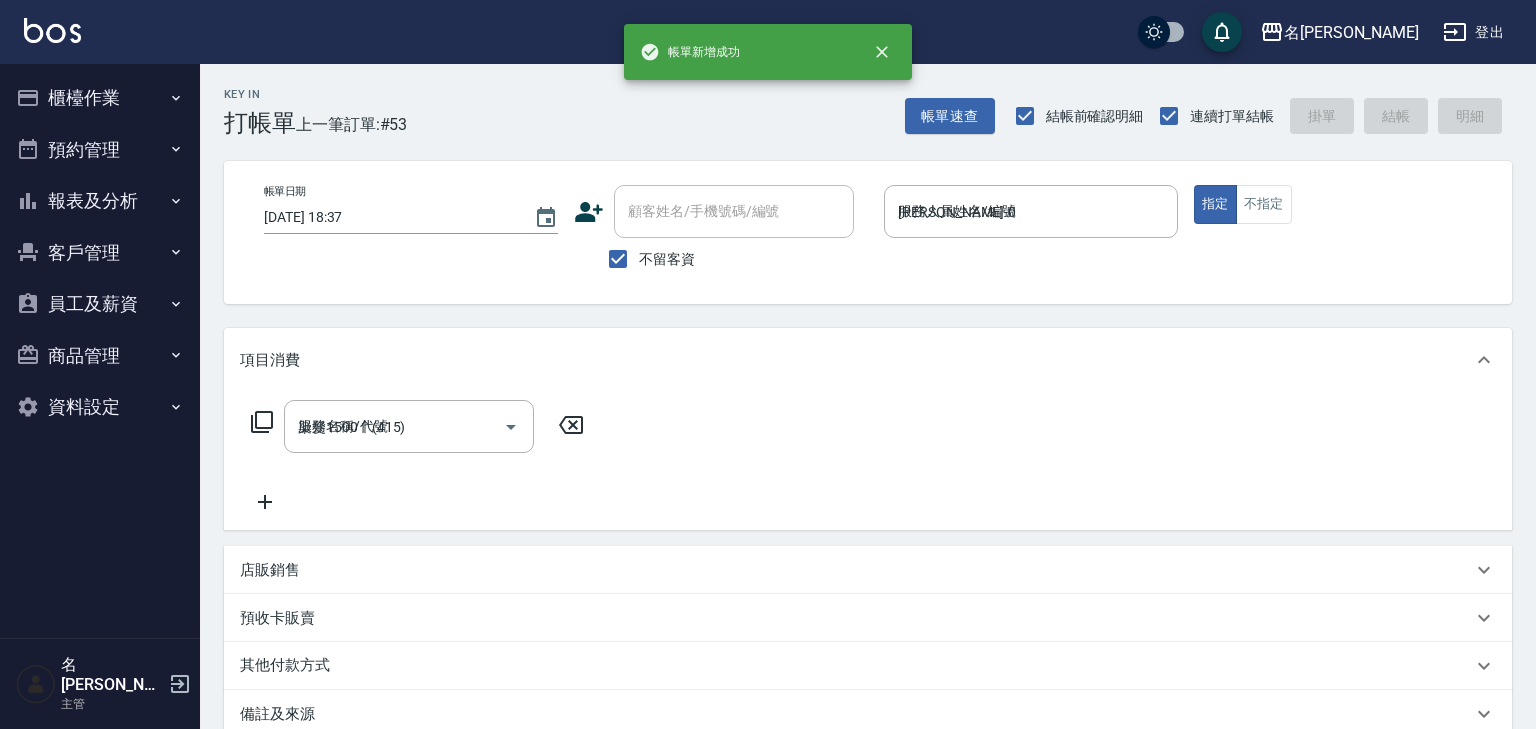 type on "2025/07/15 18:40" 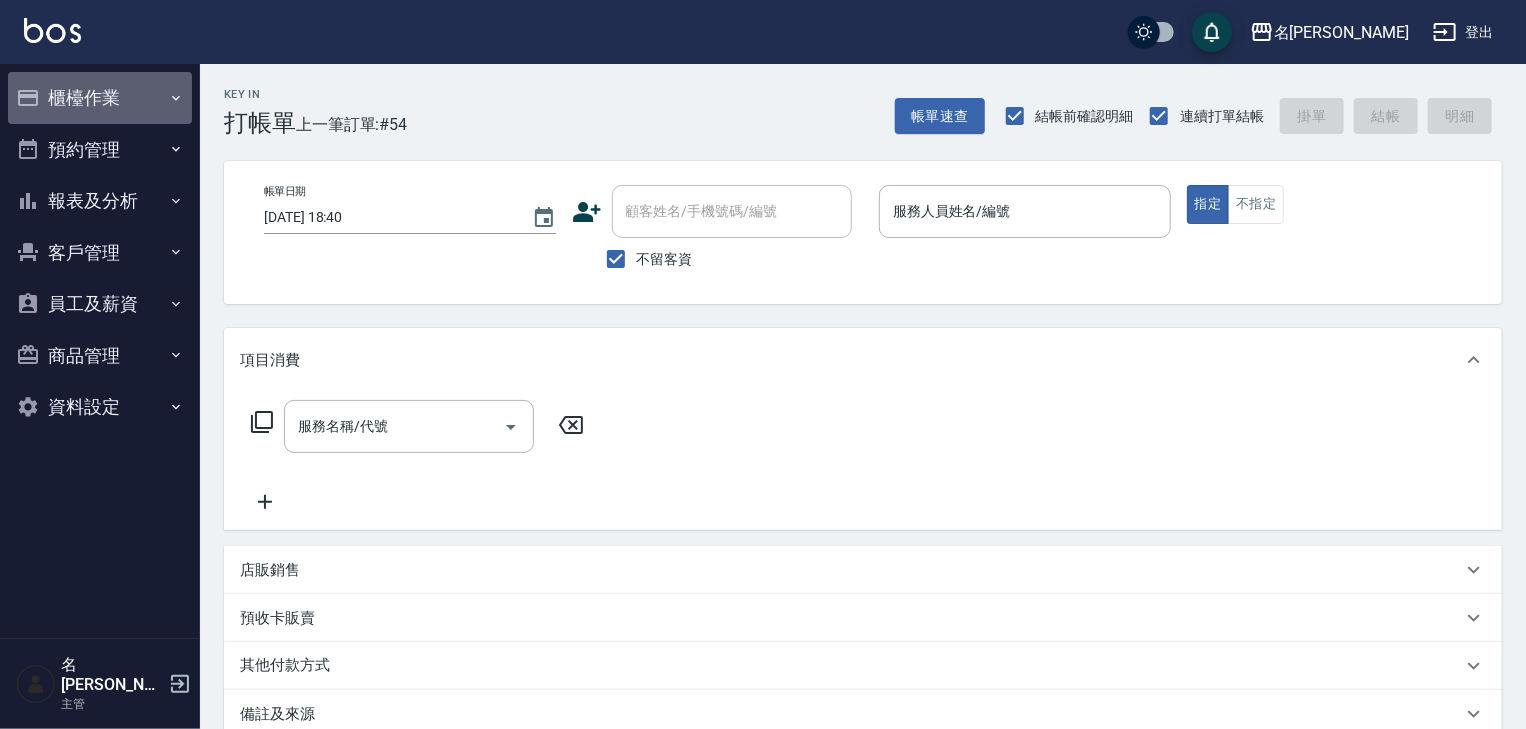 click on "櫃檯作業" at bounding box center [100, 98] 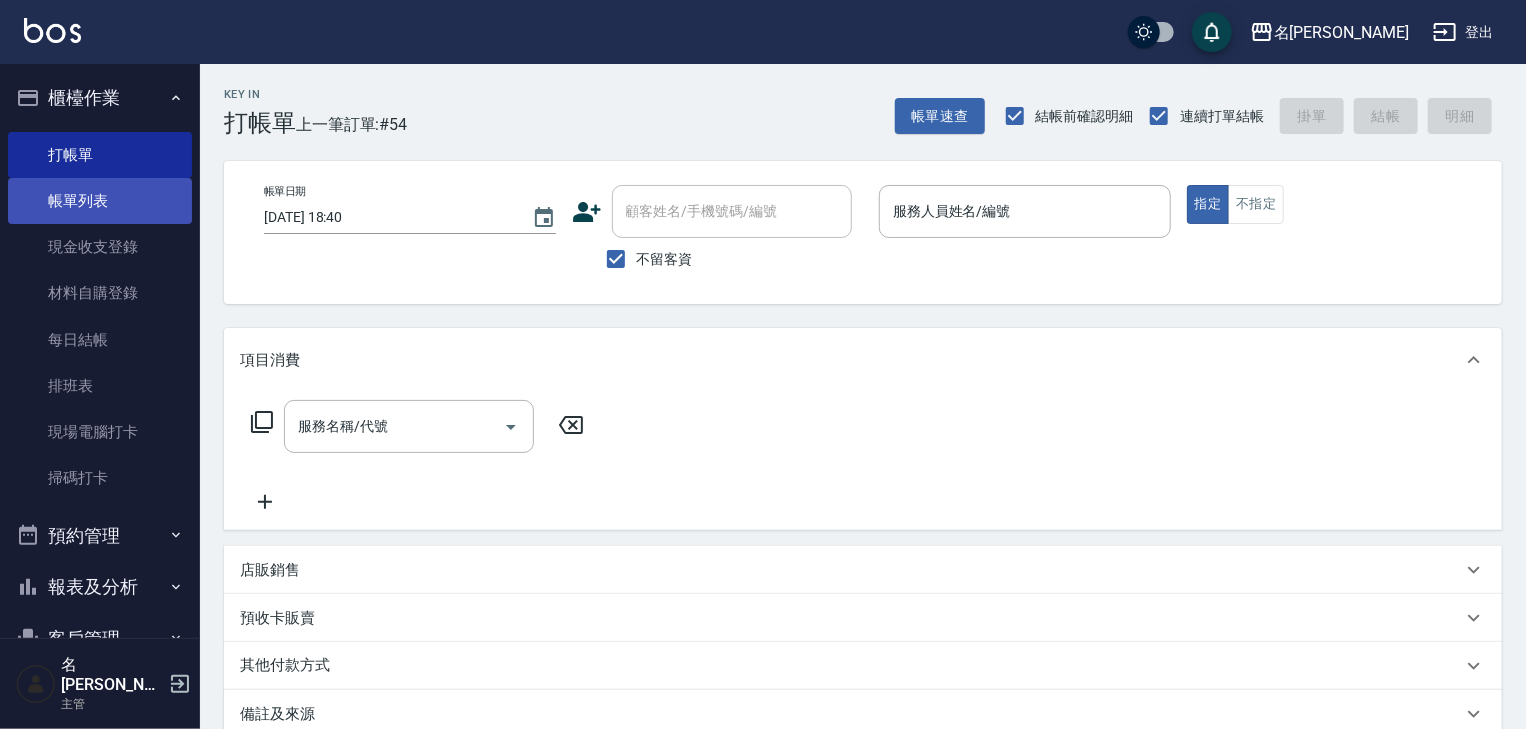 click on "帳單列表" at bounding box center (100, 201) 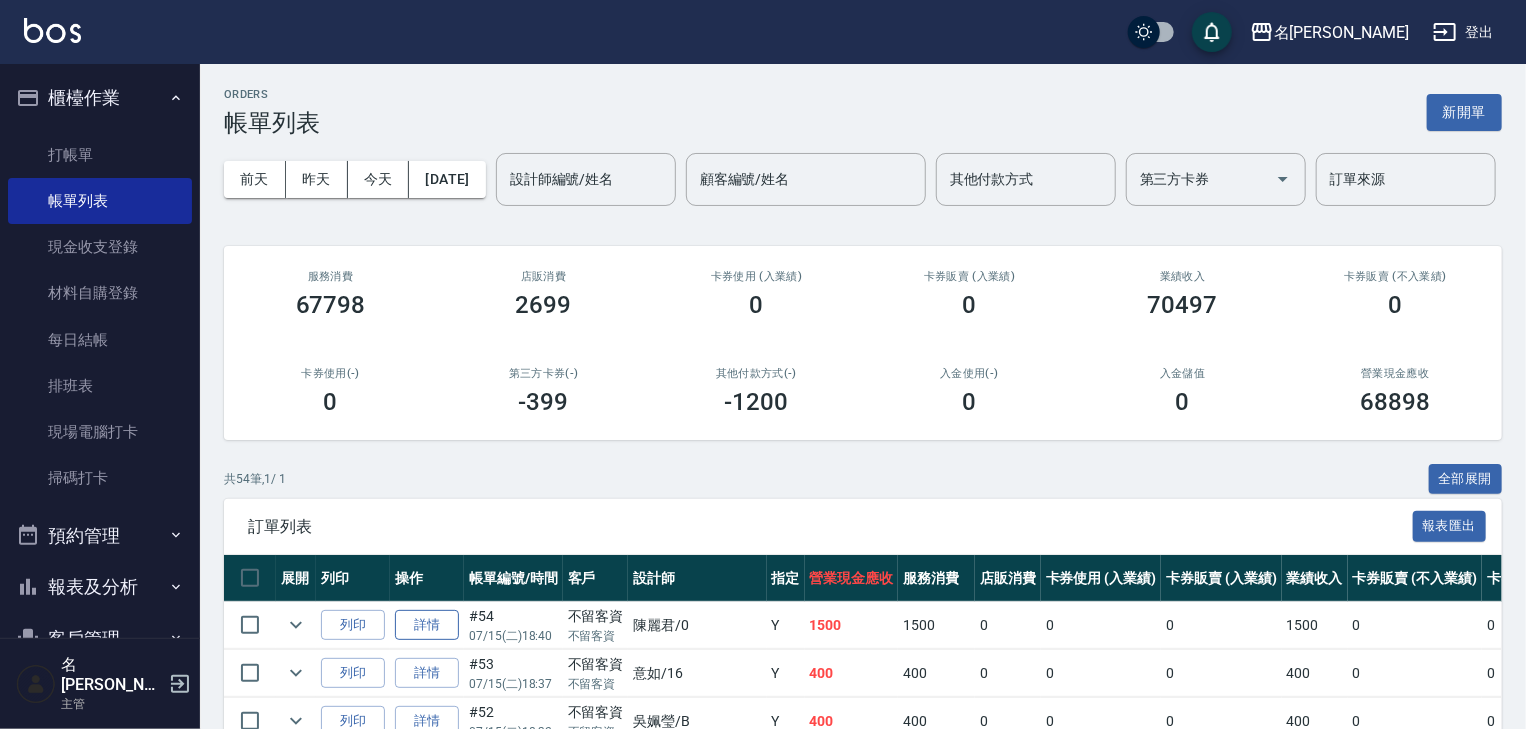 click on "詳情" at bounding box center (427, 625) 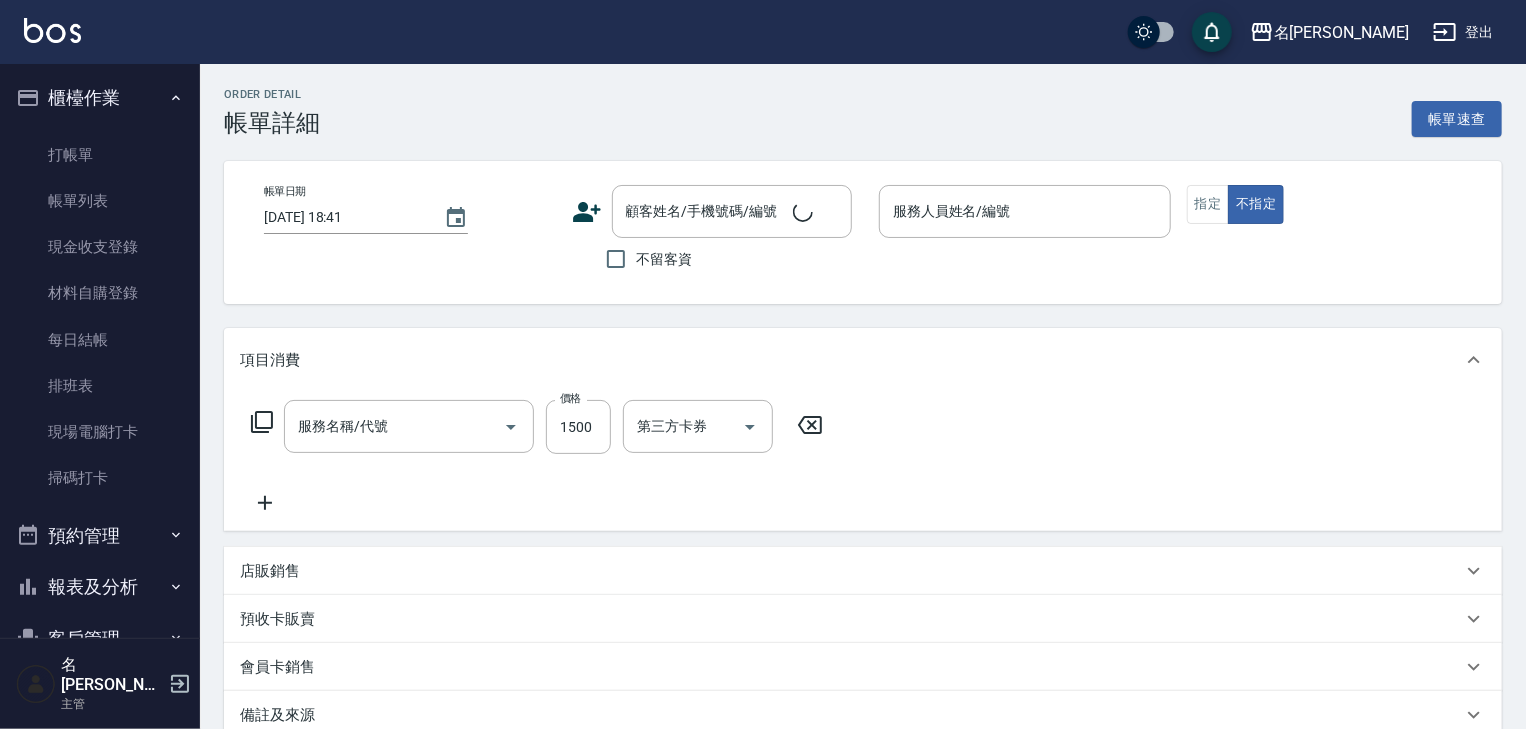 type on "2025/07/15 18:40" 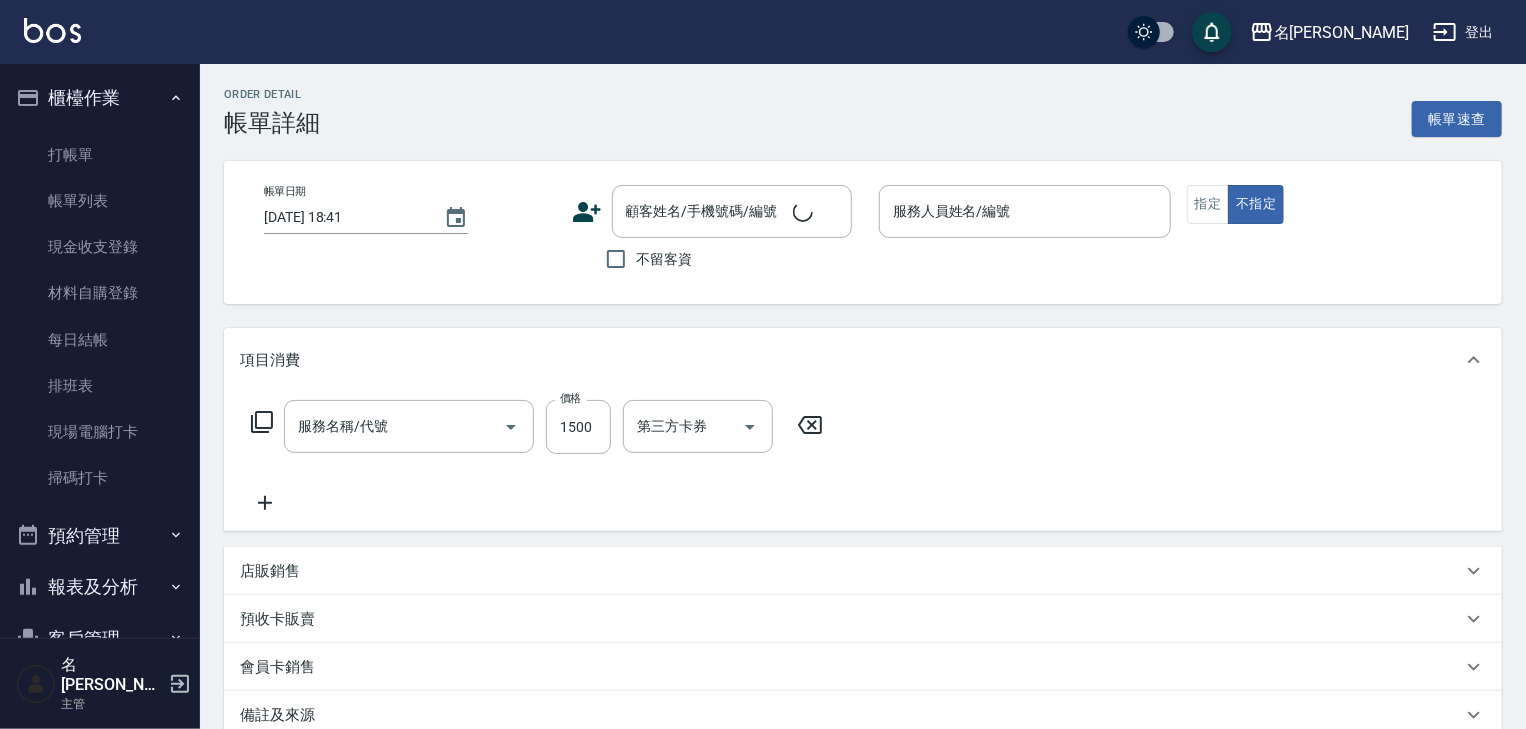 checkbox on "true" 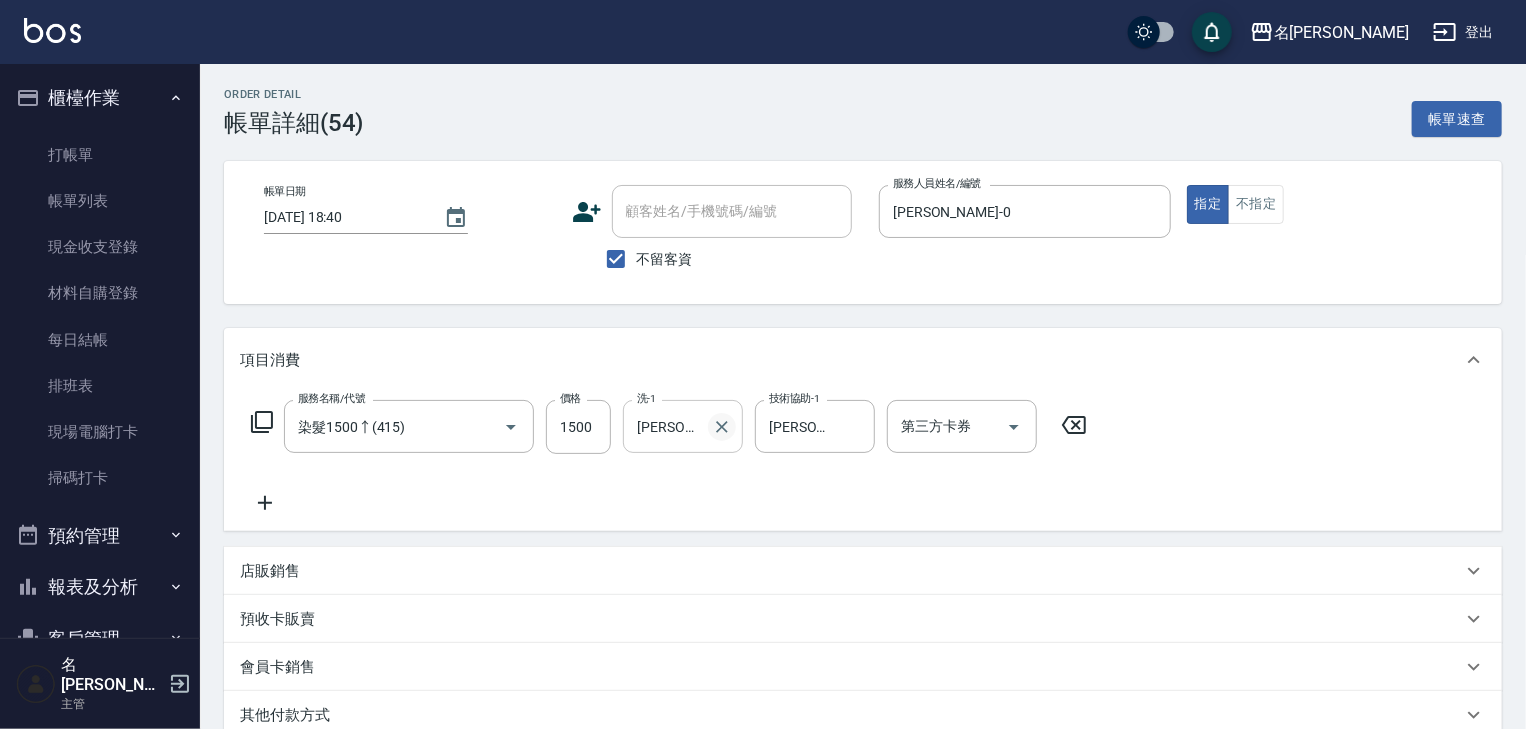 click 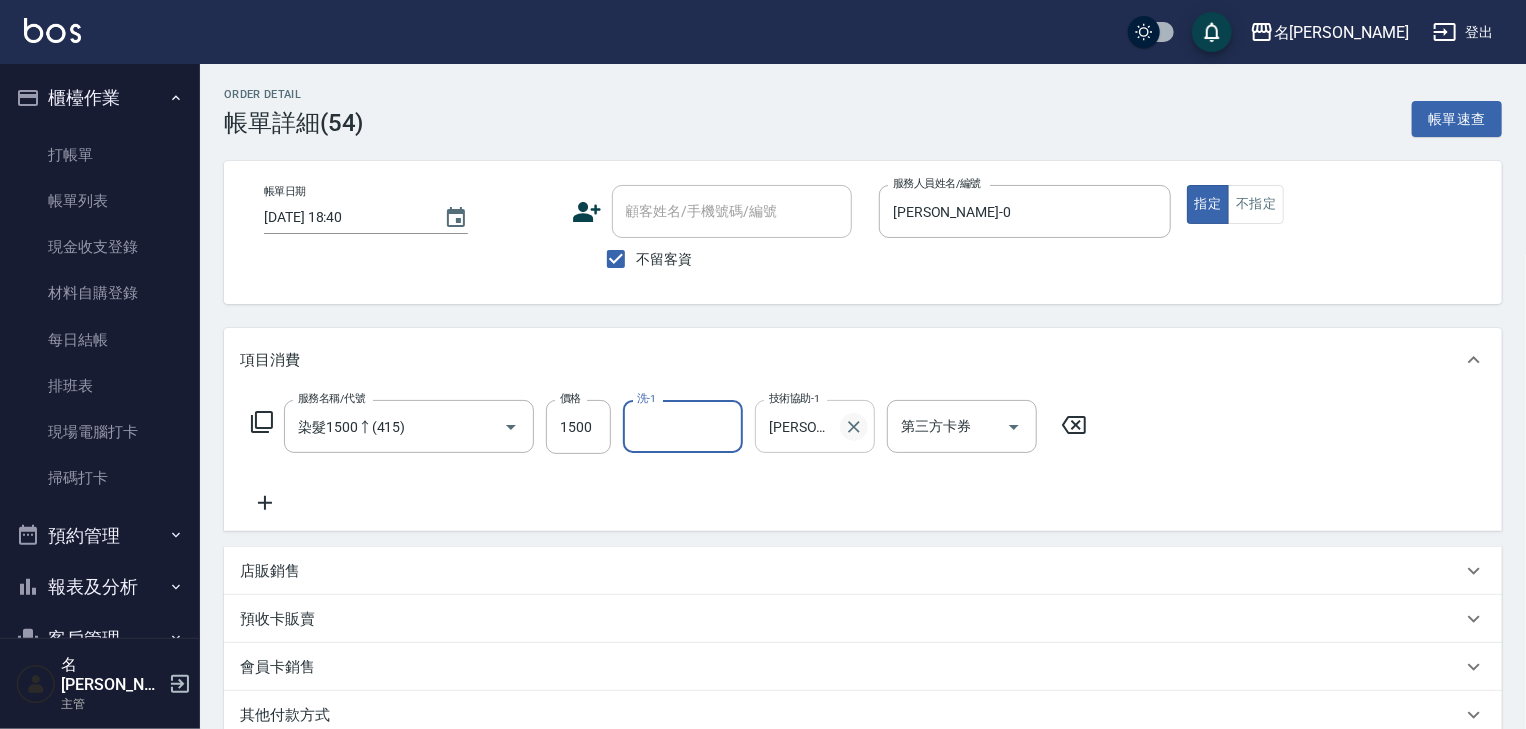 click 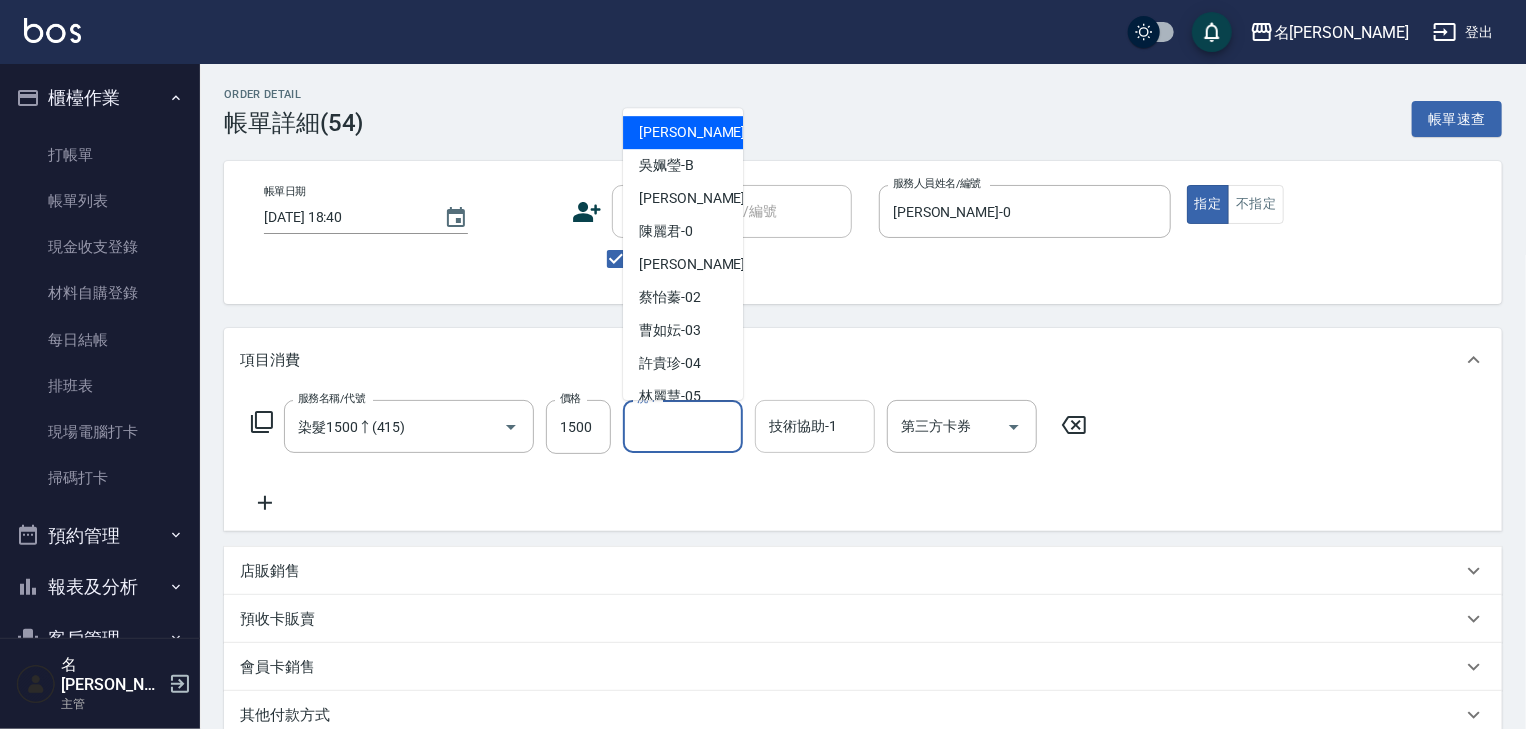 click on "洗-1" at bounding box center [683, 426] 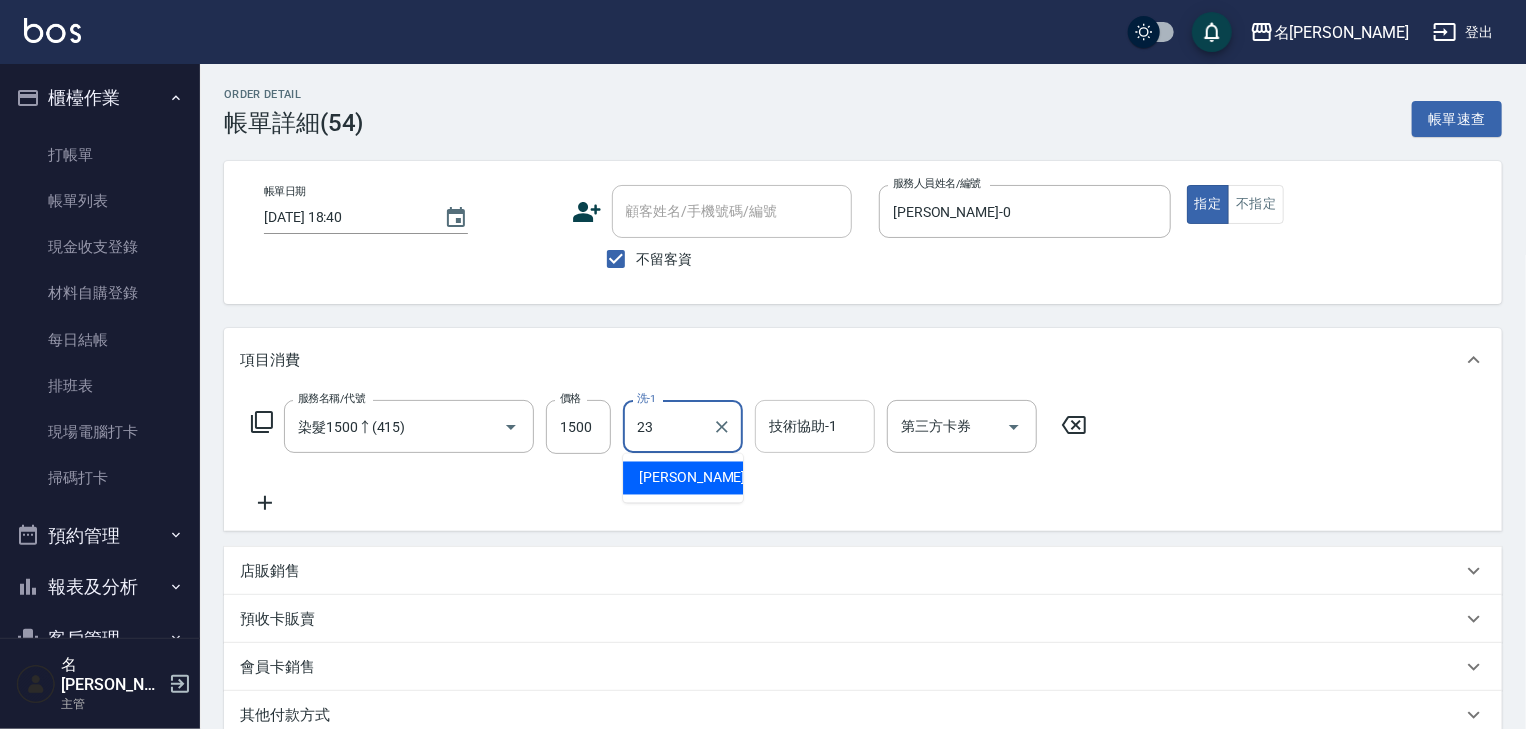 type on "[PERSON_NAME]-23" 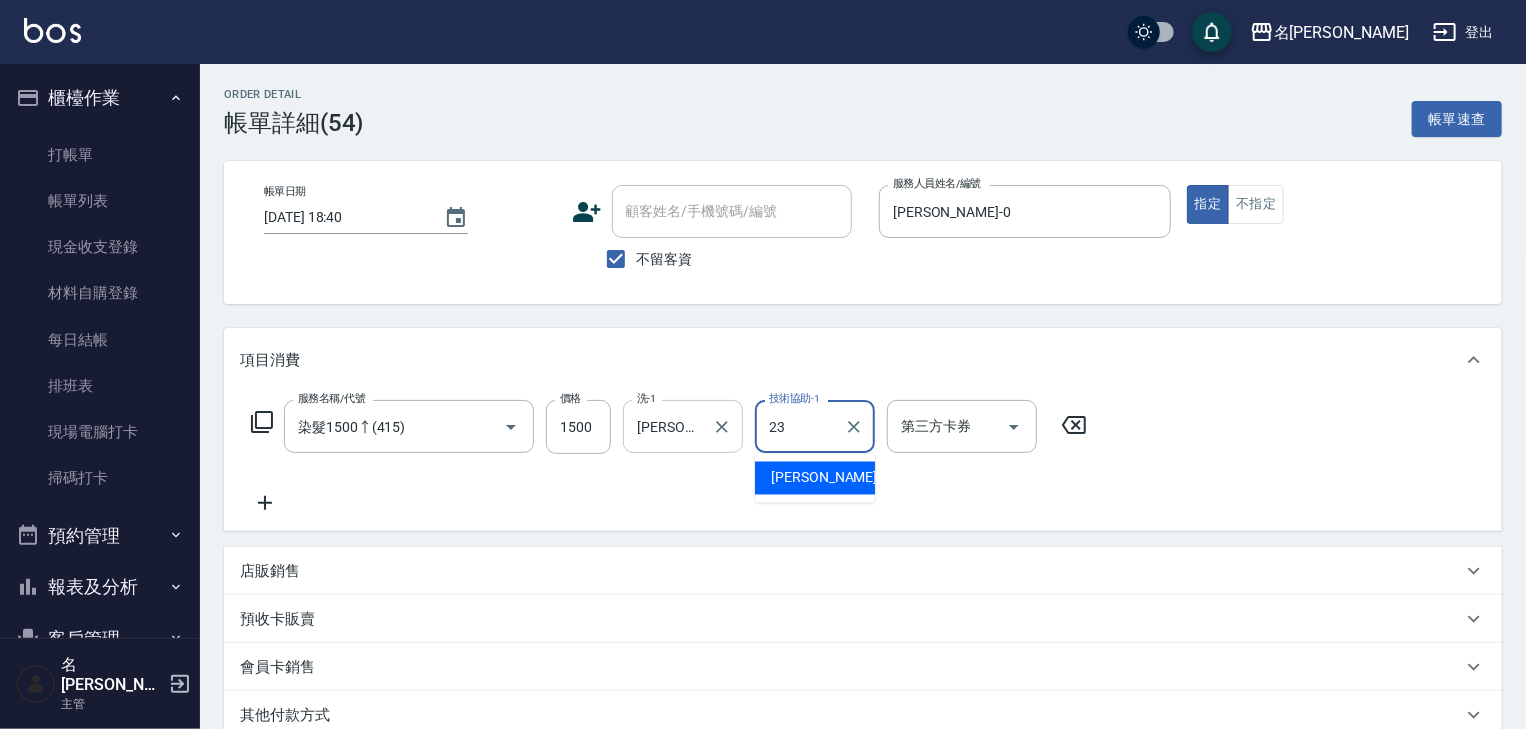 type on "[PERSON_NAME]-23" 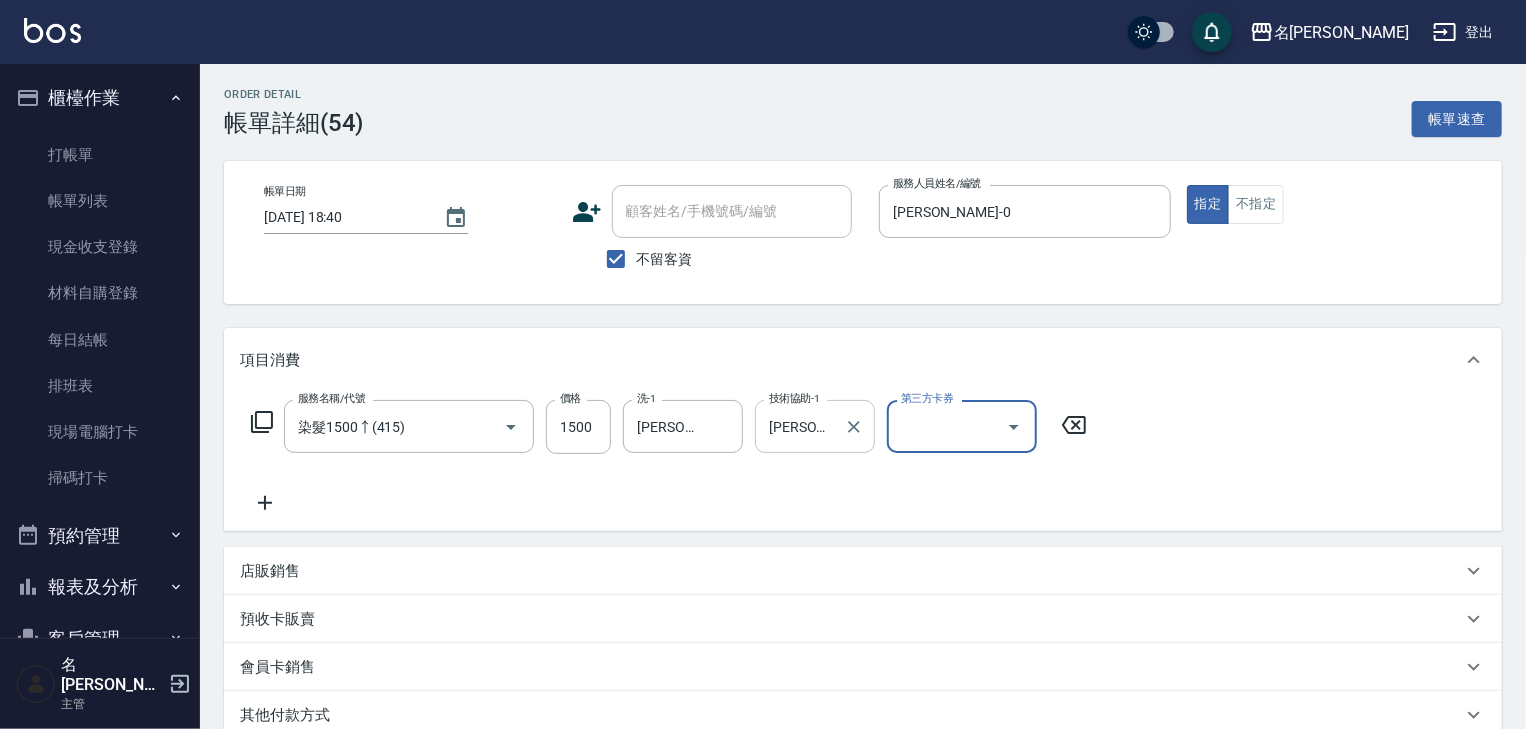 scroll, scrollTop: 272, scrollLeft: 0, axis: vertical 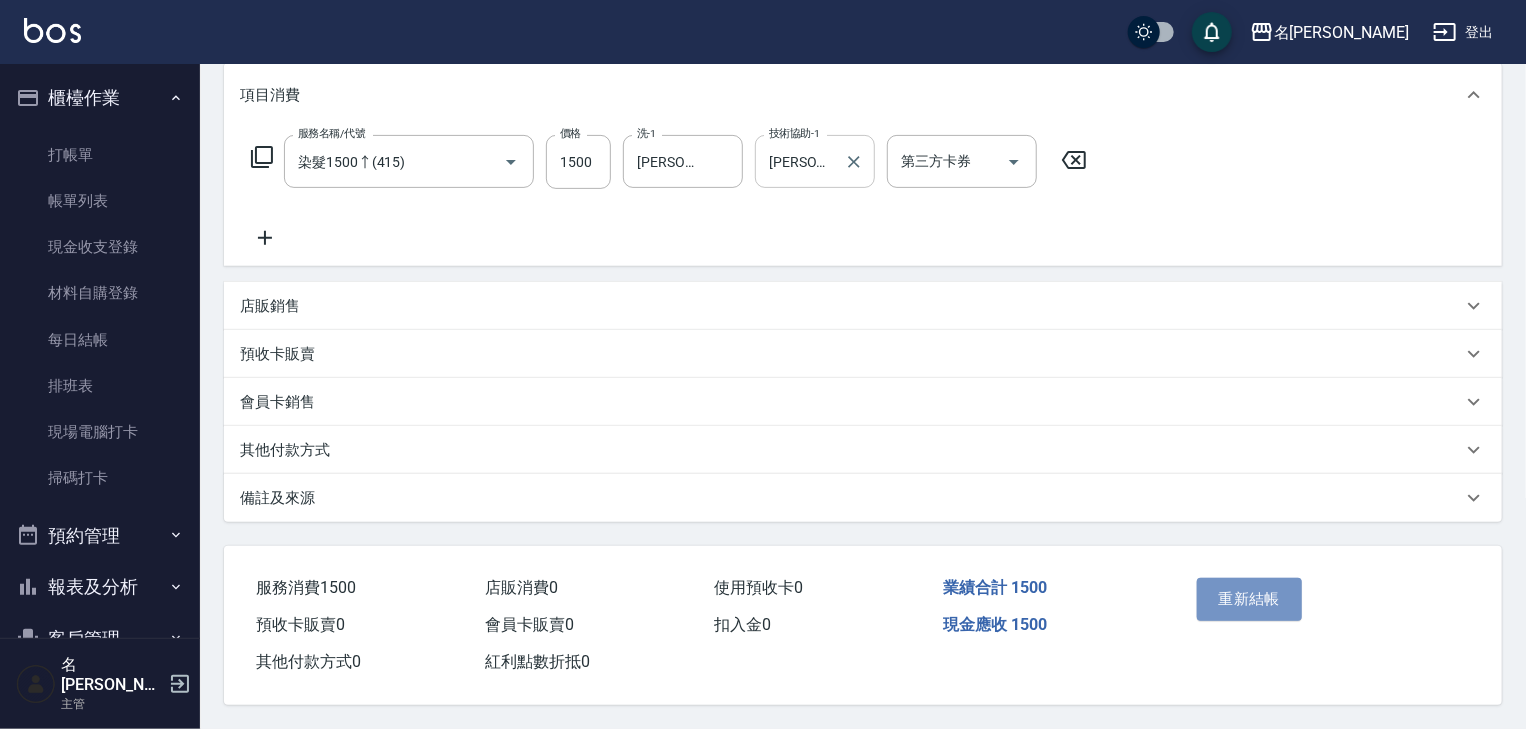 click on "重新結帳" at bounding box center (1250, 599) 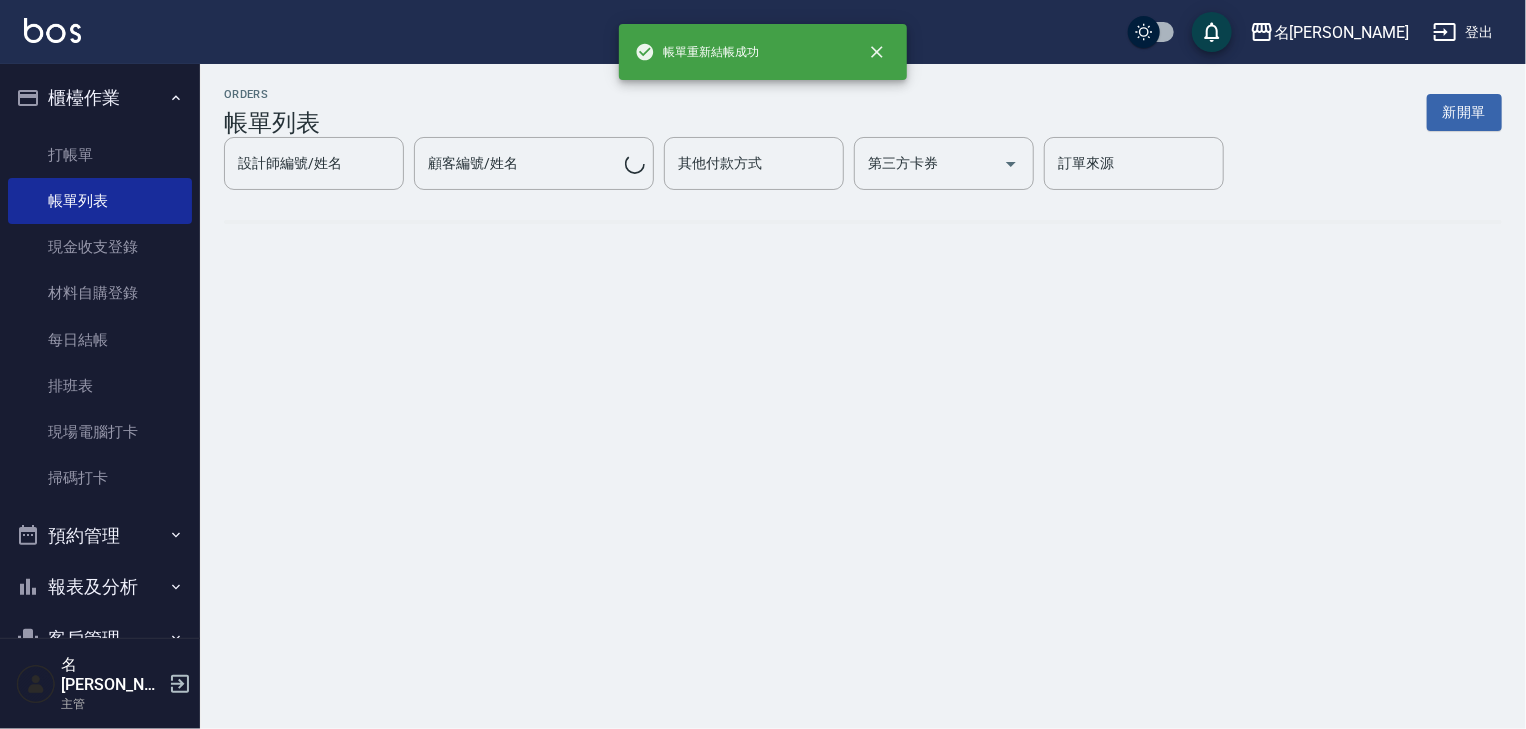 scroll, scrollTop: 0, scrollLeft: 0, axis: both 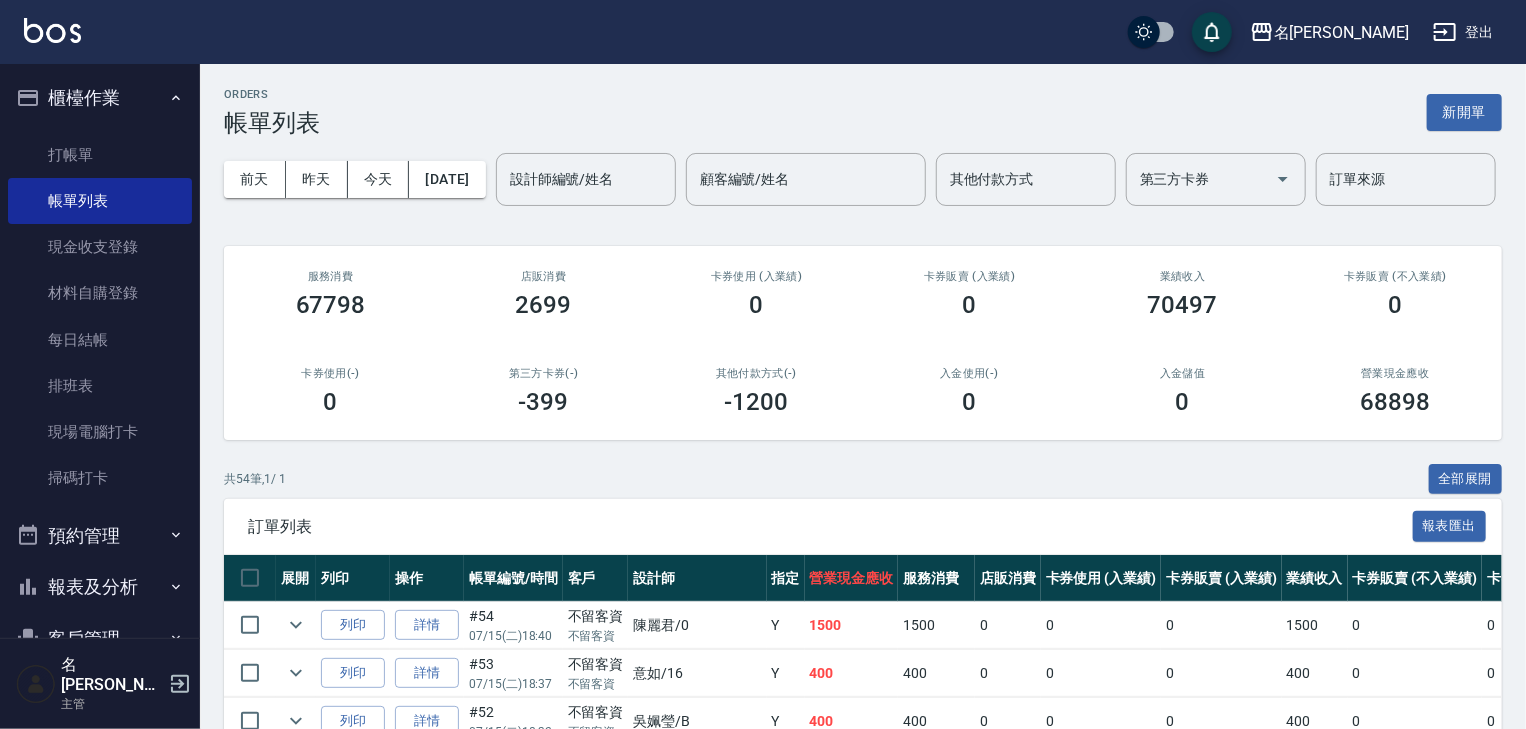 click at bounding box center (52, 30) 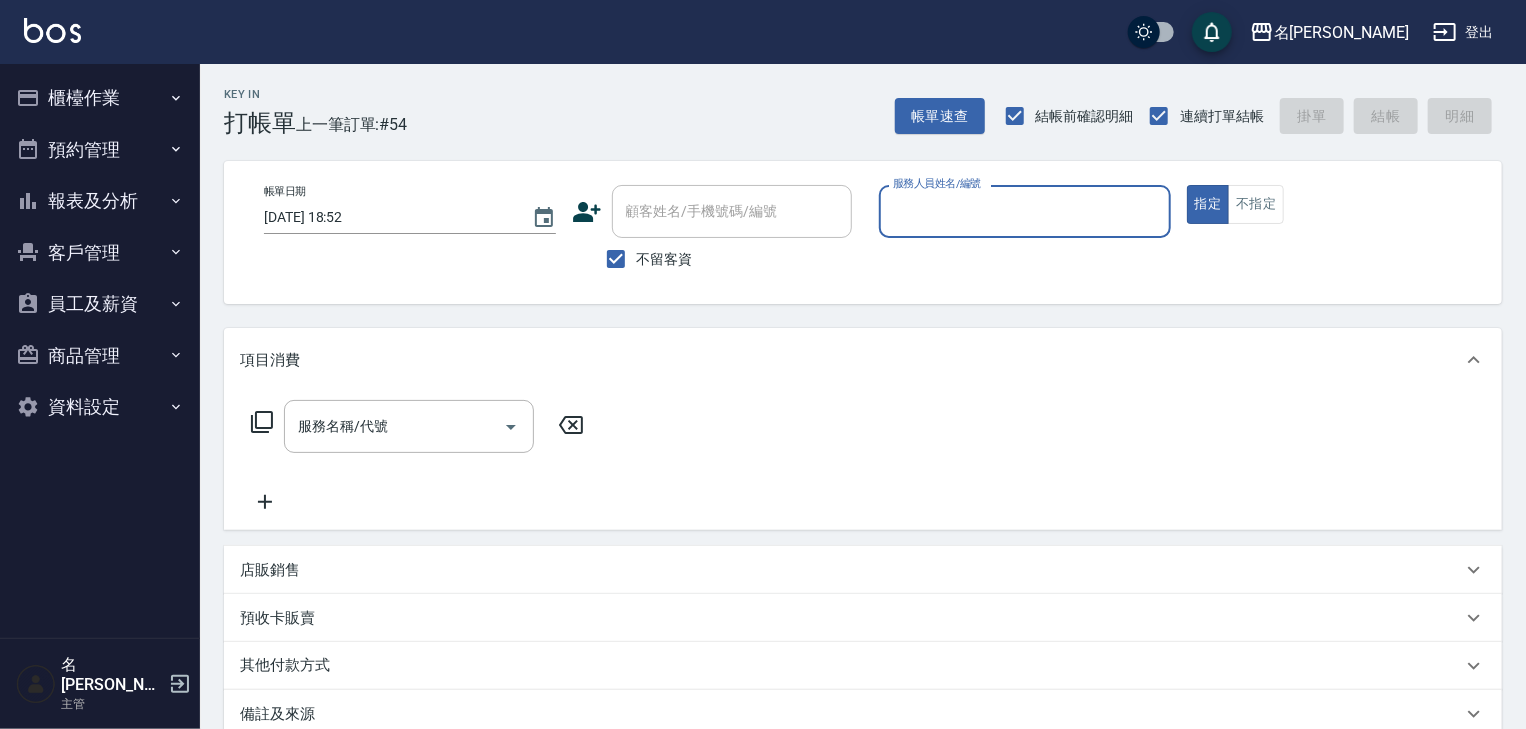 click on "服務人員姓名/編號" at bounding box center [1025, 211] 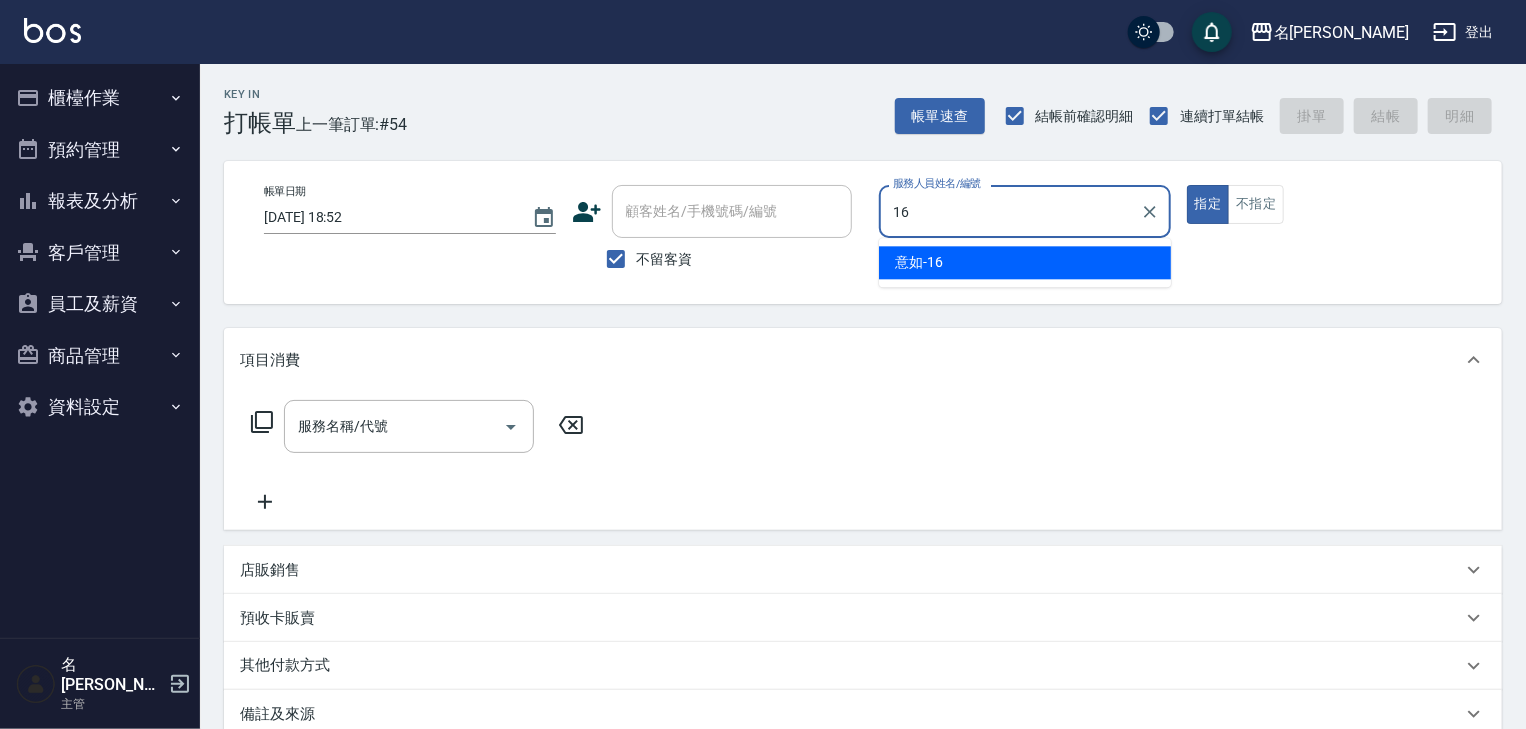 type on "意如-16" 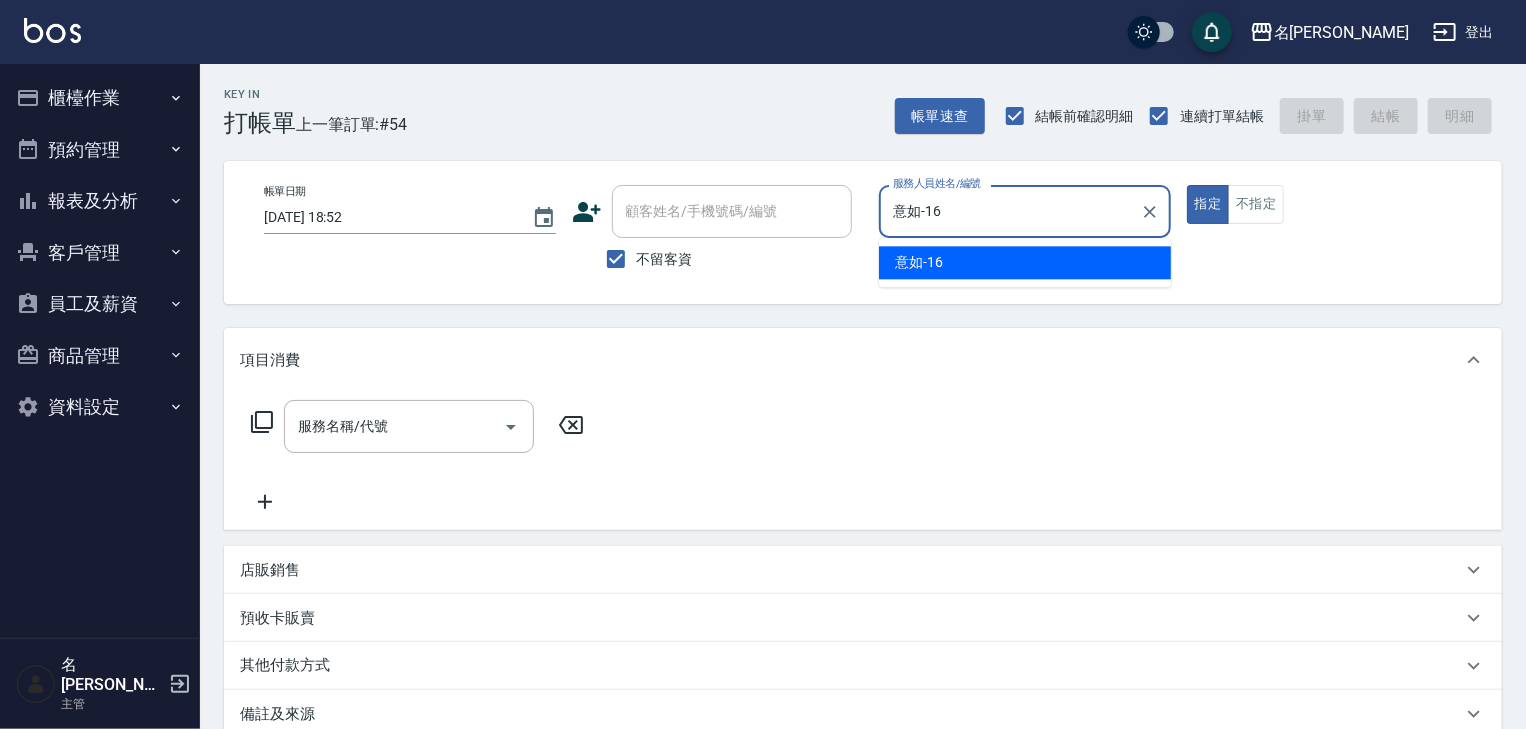 type on "true" 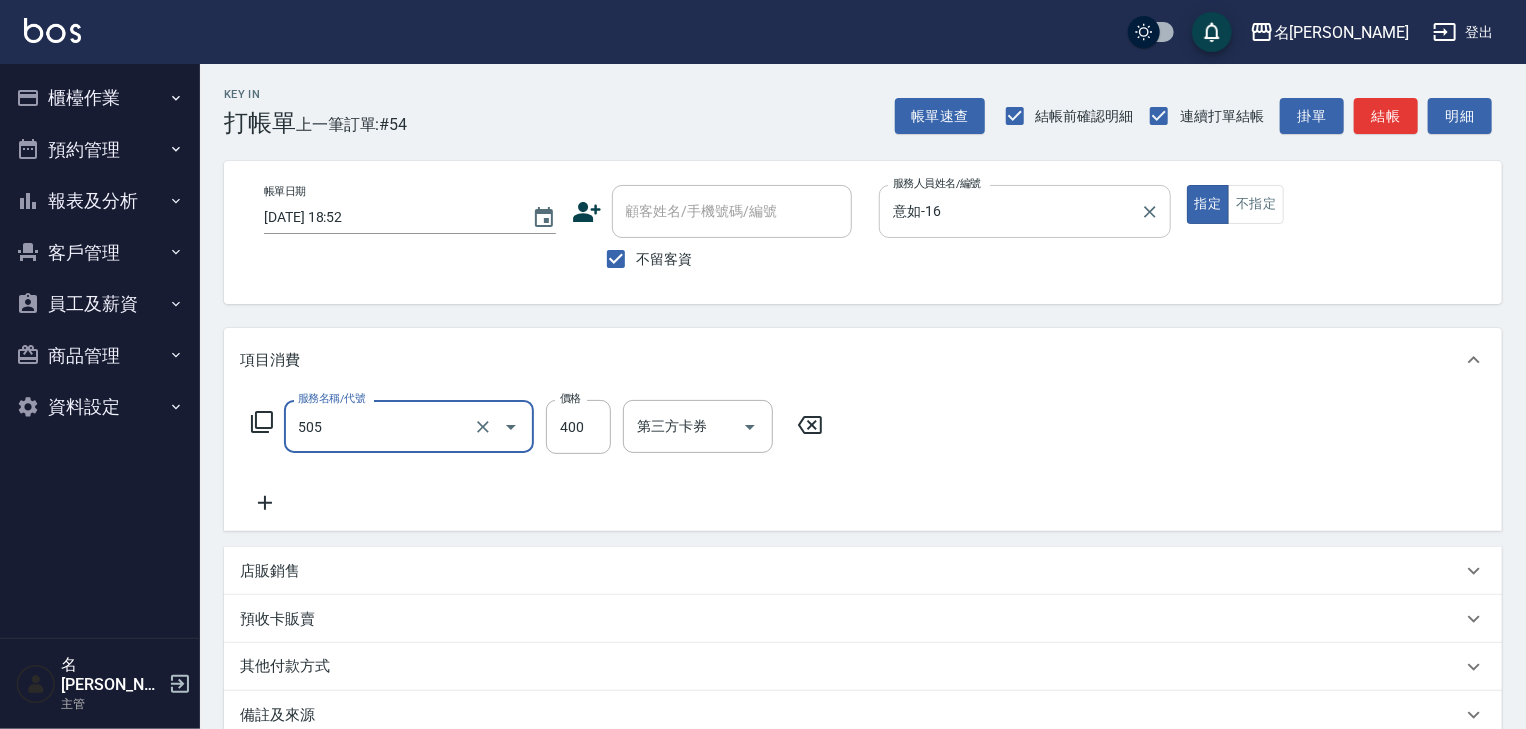 type on "洗髮(505)" 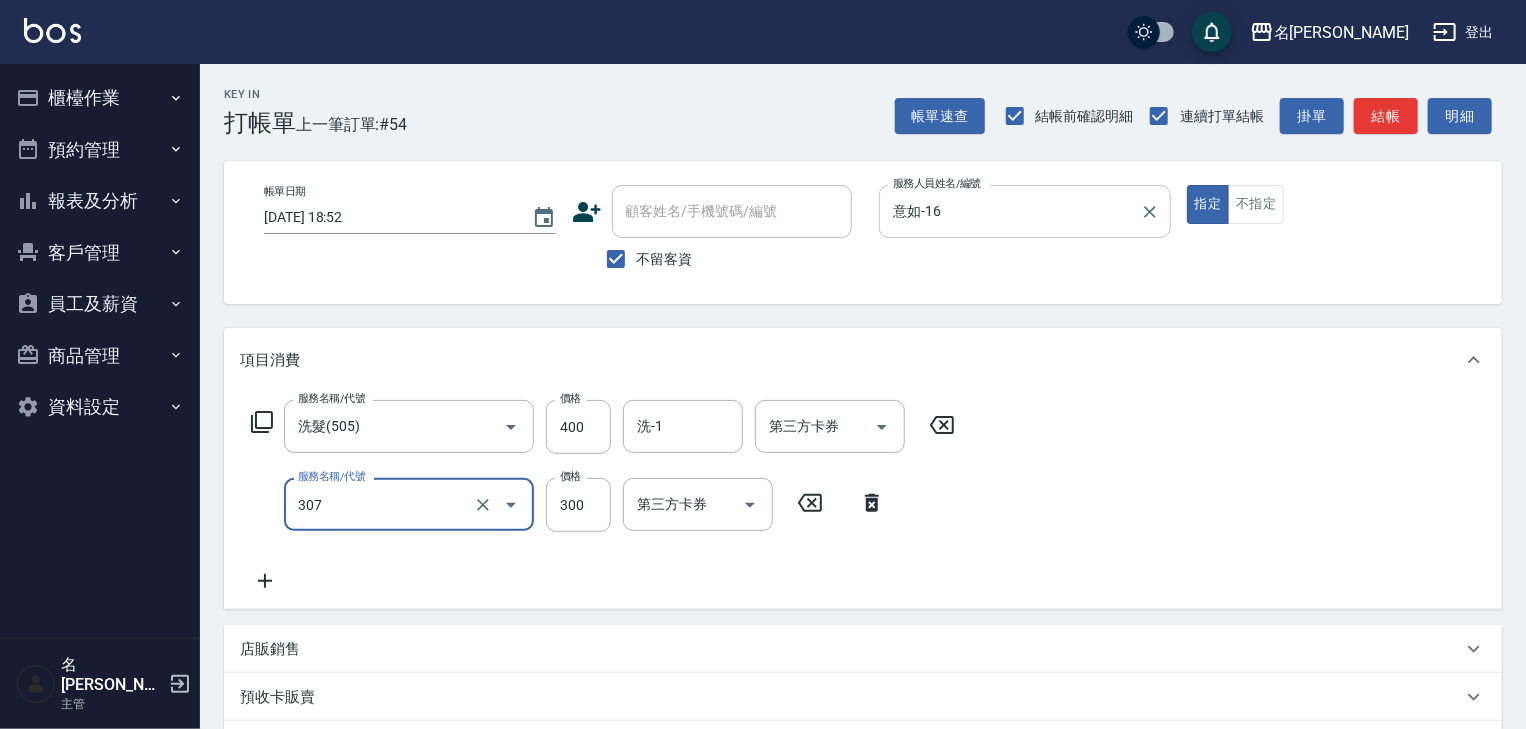 type on "剪髮(307)" 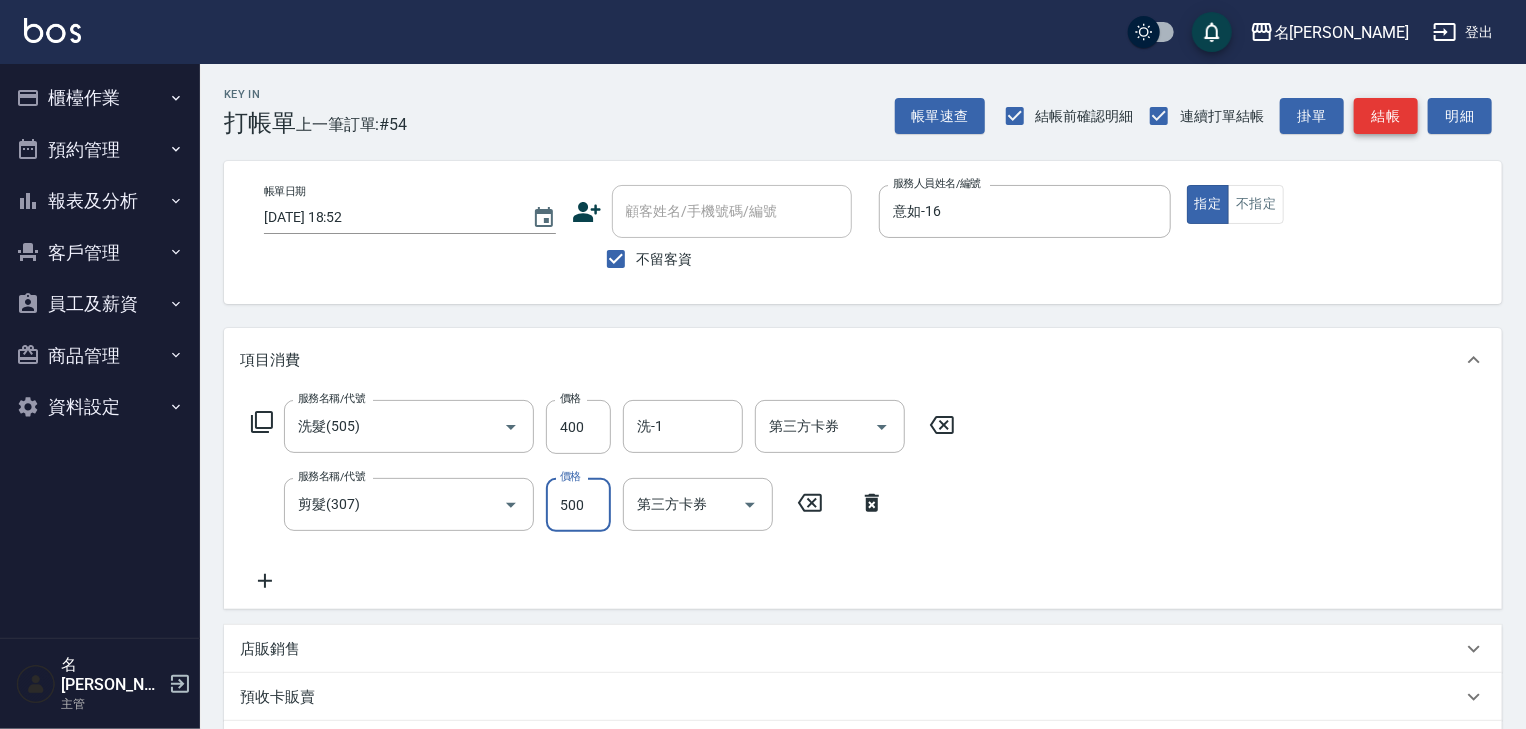 type on "500" 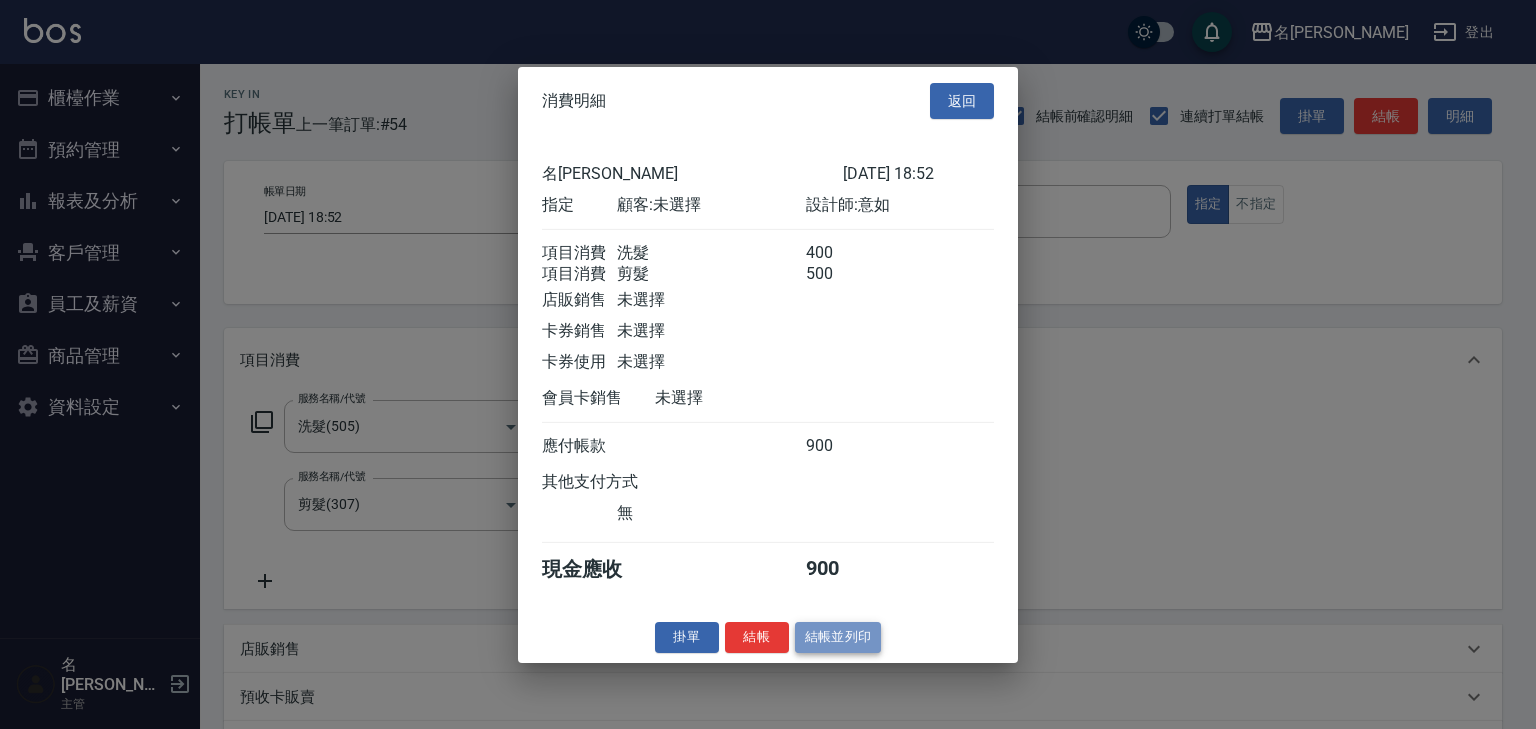 click on "結帳並列印" at bounding box center (838, 637) 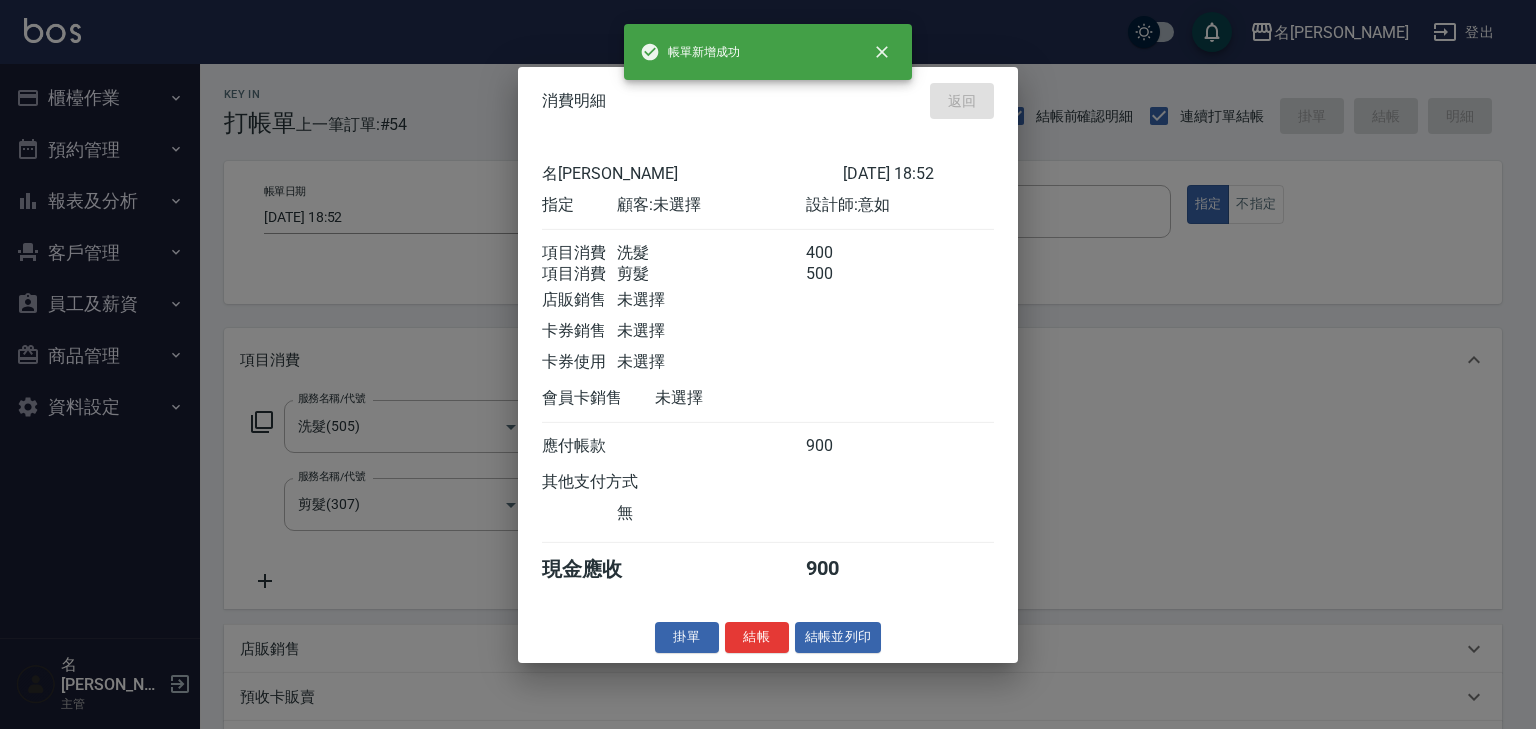 type on "2025/07/15 18:53" 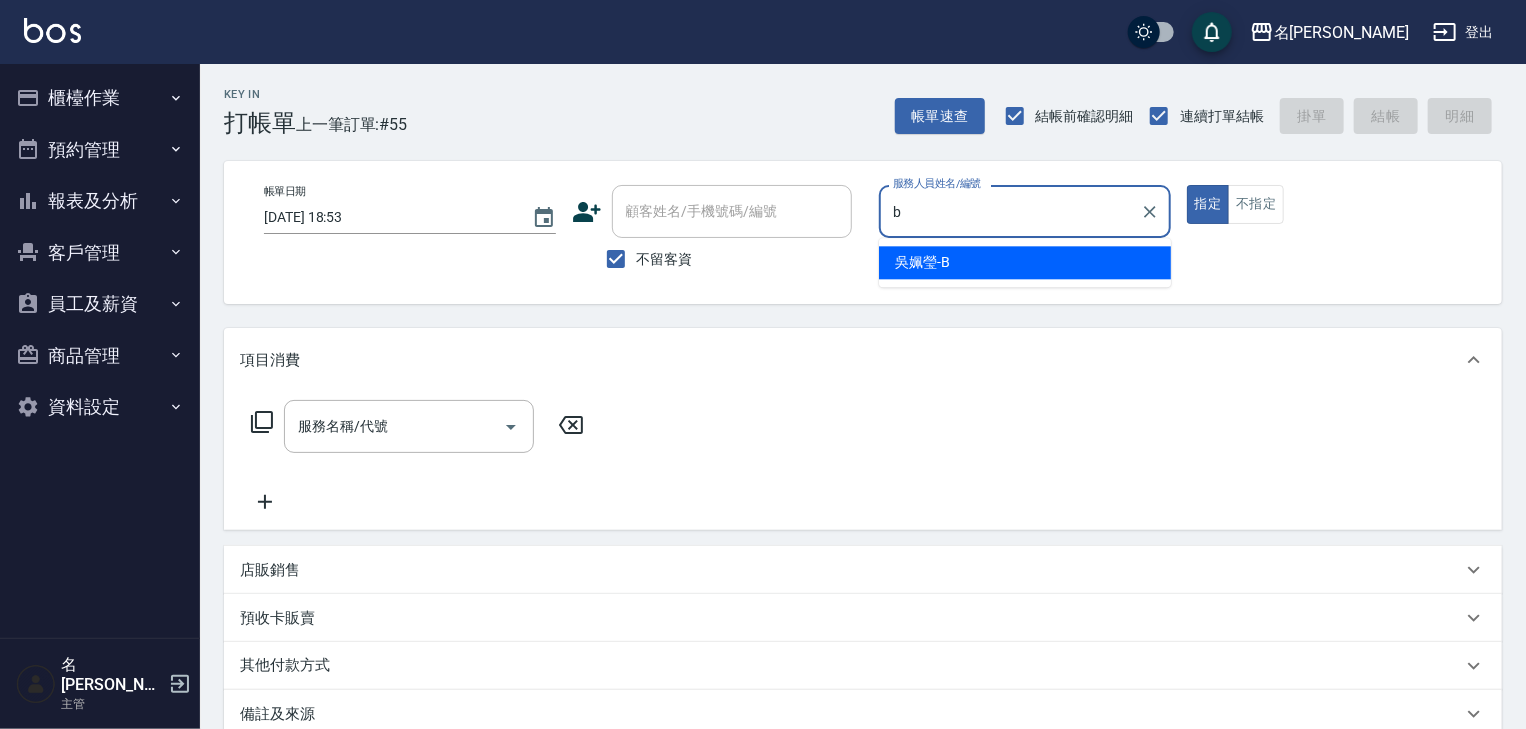 type on "[PERSON_NAME]" 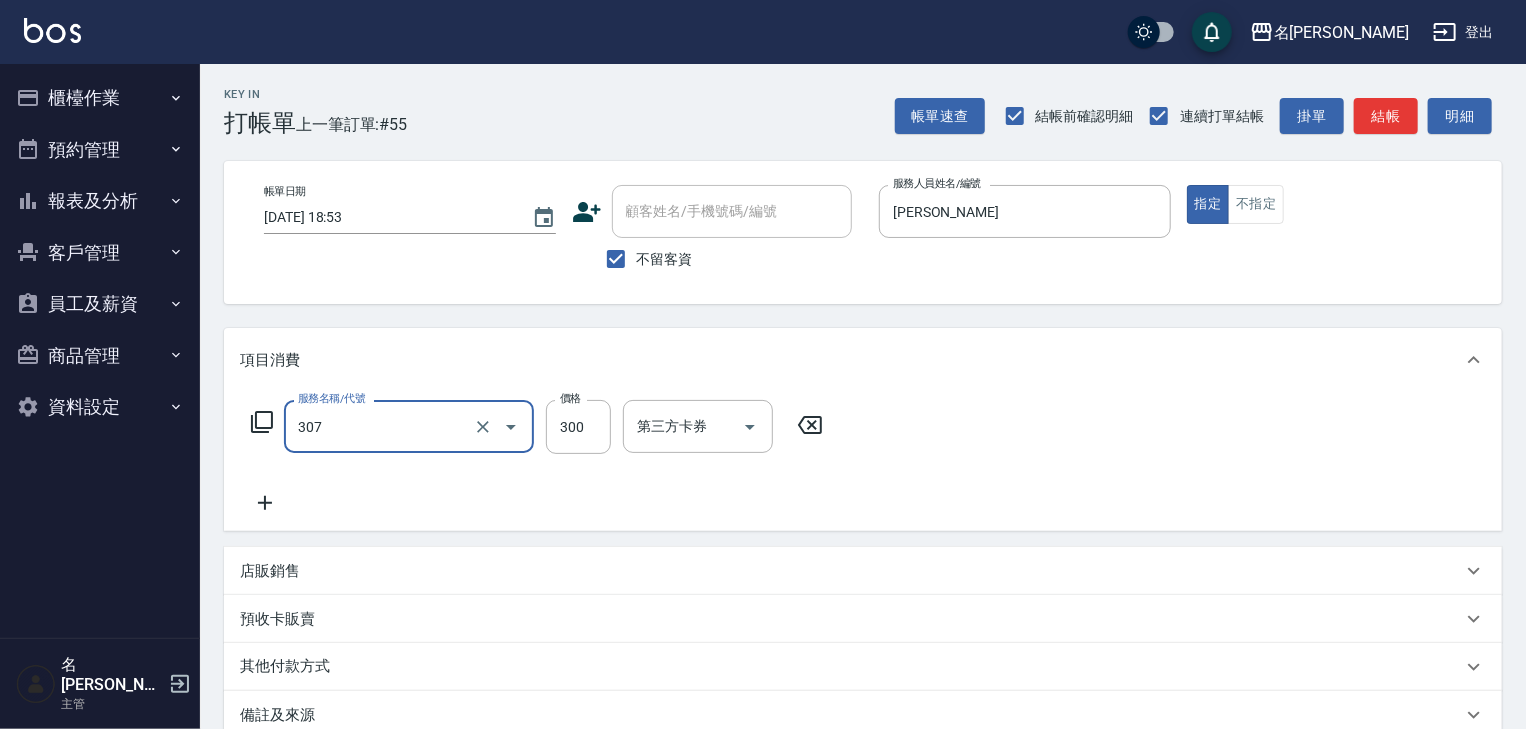 type on "剪髮(307)" 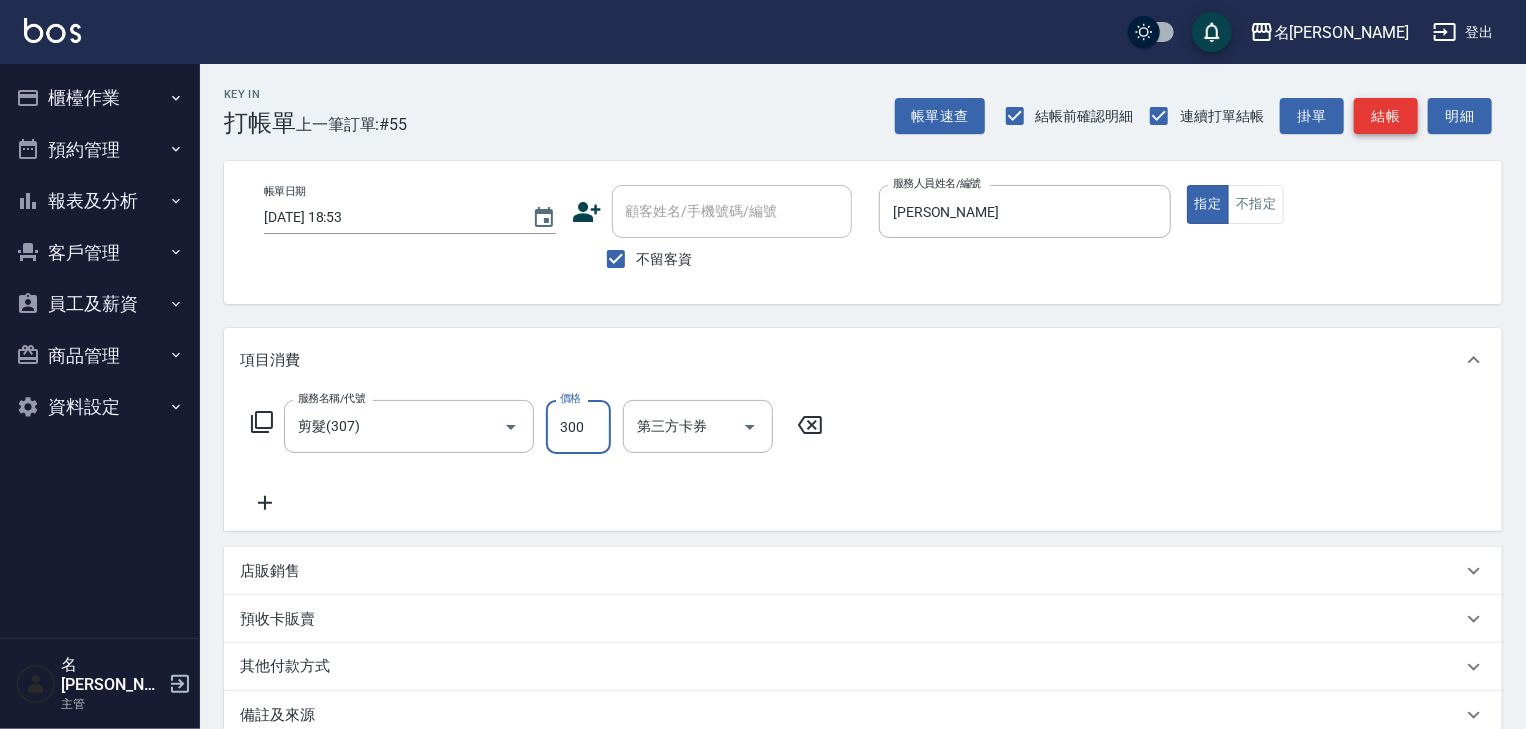 click on "結帳" at bounding box center (1386, 116) 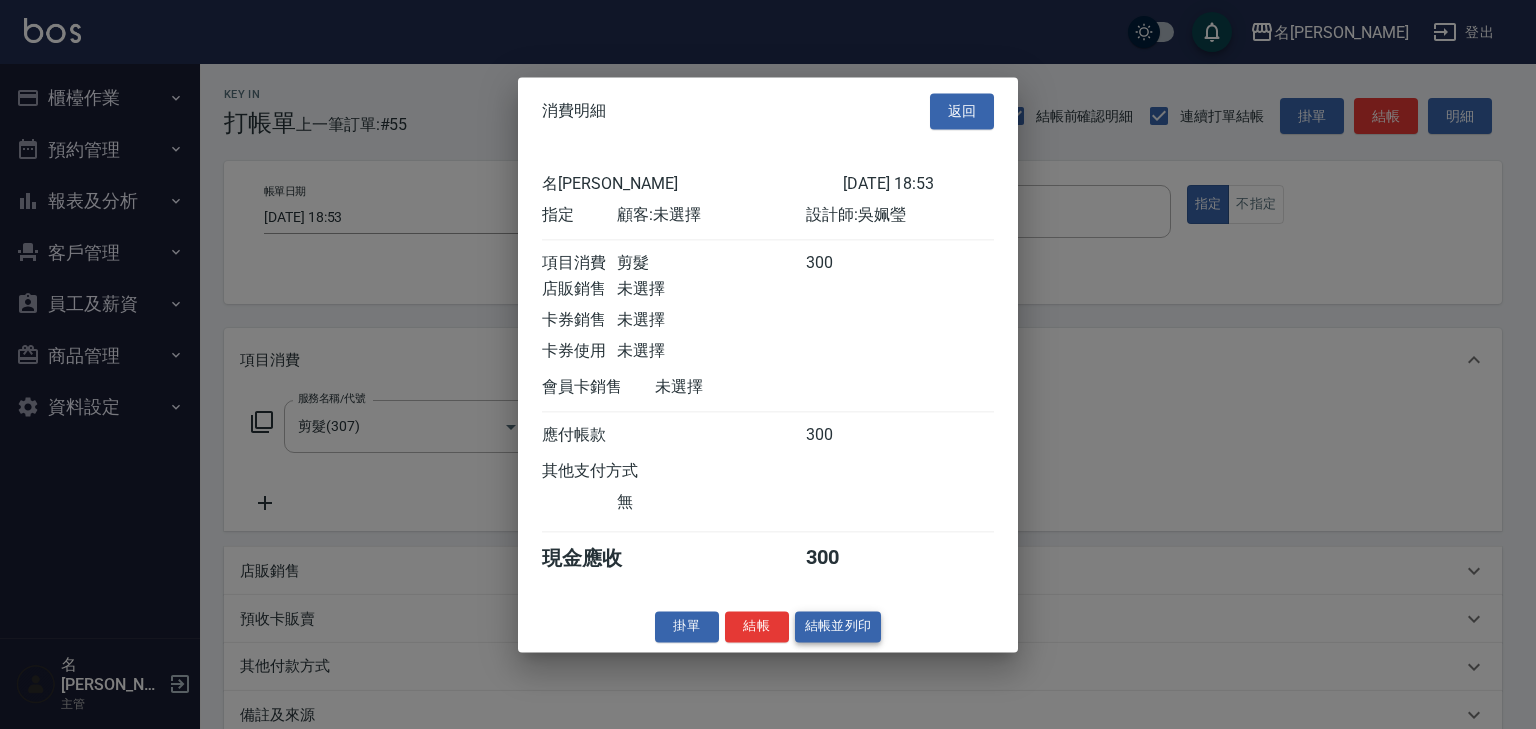 click on "結帳並列印" at bounding box center [838, 626] 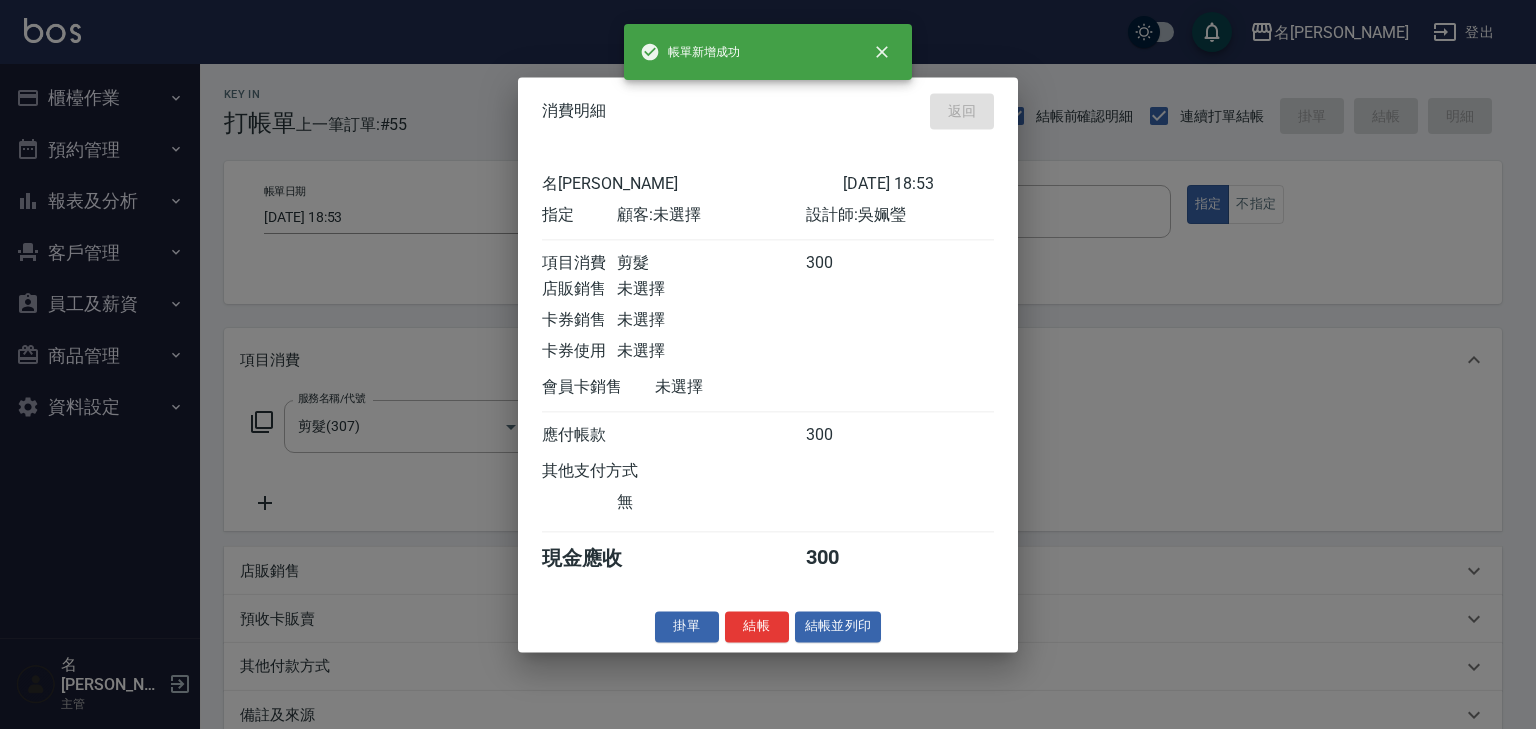 type on "2025/07/15 18:54" 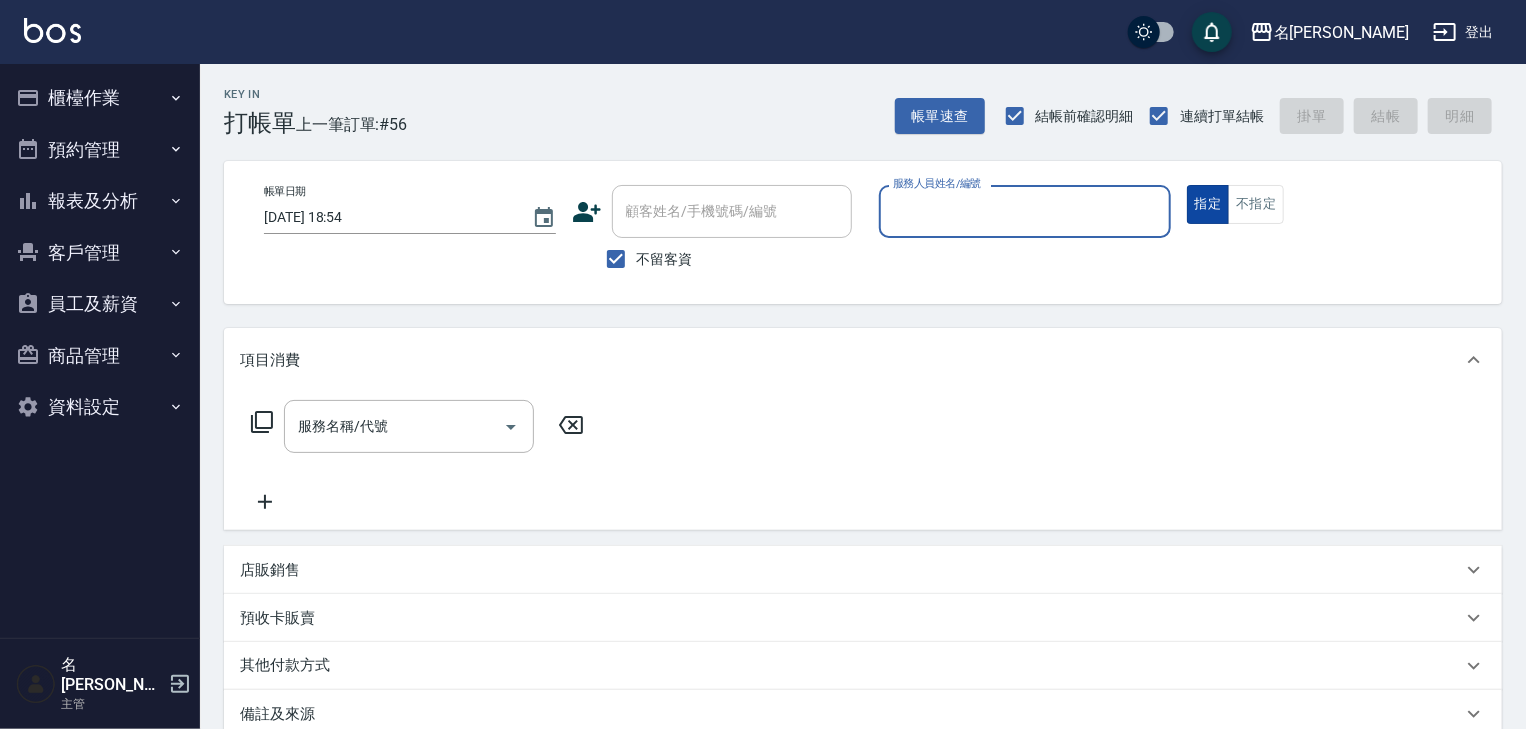 drag, startPoint x: 1277, startPoint y: 192, endPoint x: 1190, endPoint y: 208, distance: 88.45903 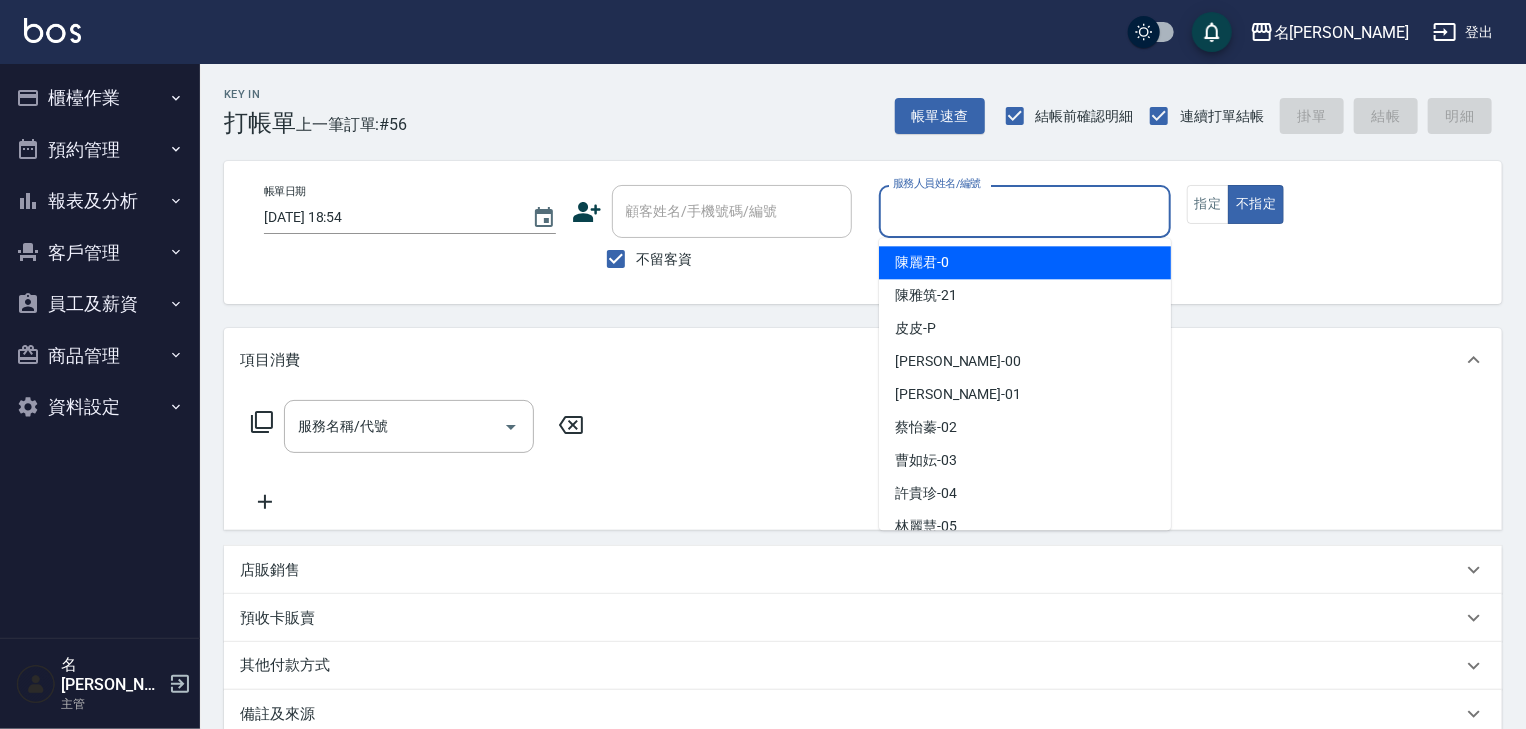 click on "服務人員姓名/編號" at bounding box center [1025, 211] 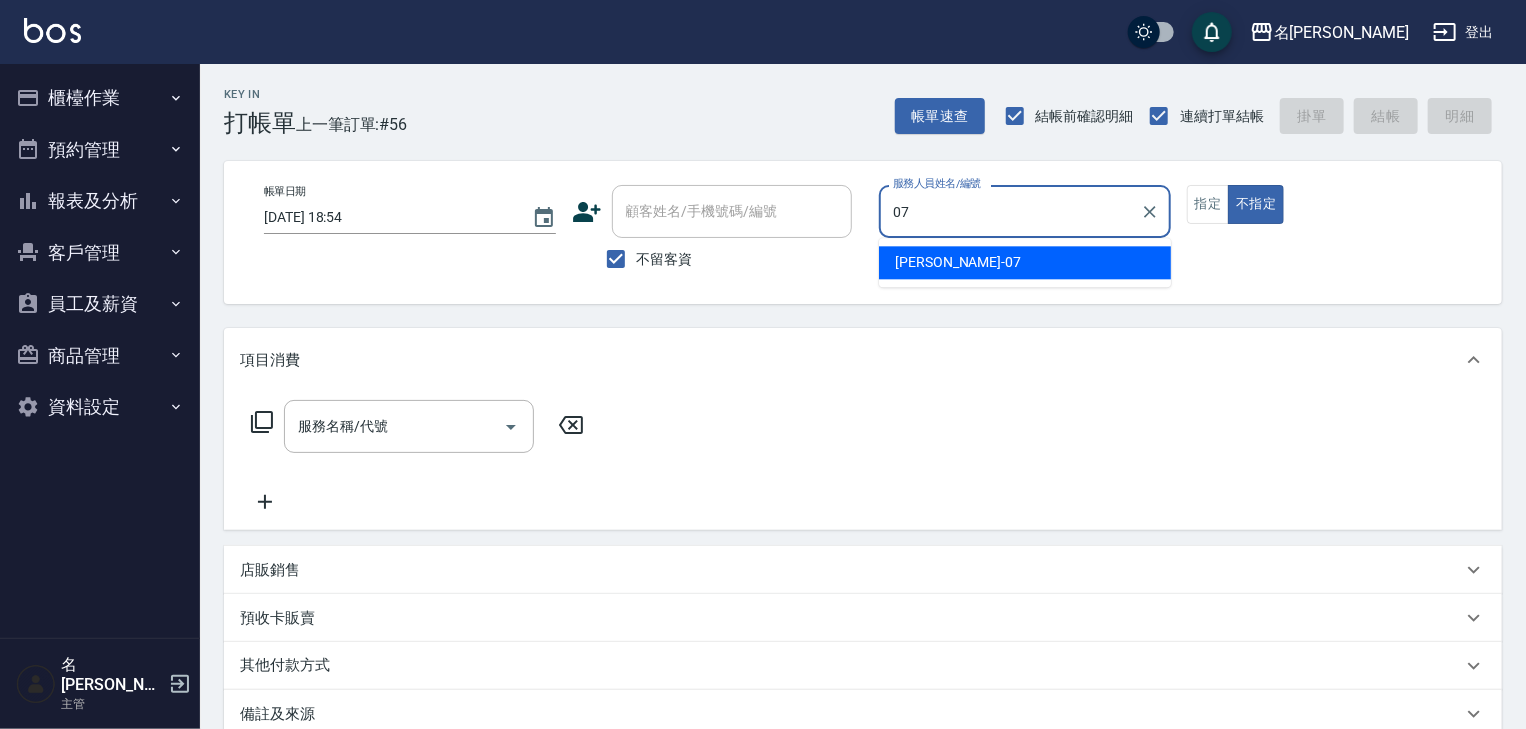 type on "[PERSON_NAME]-07" 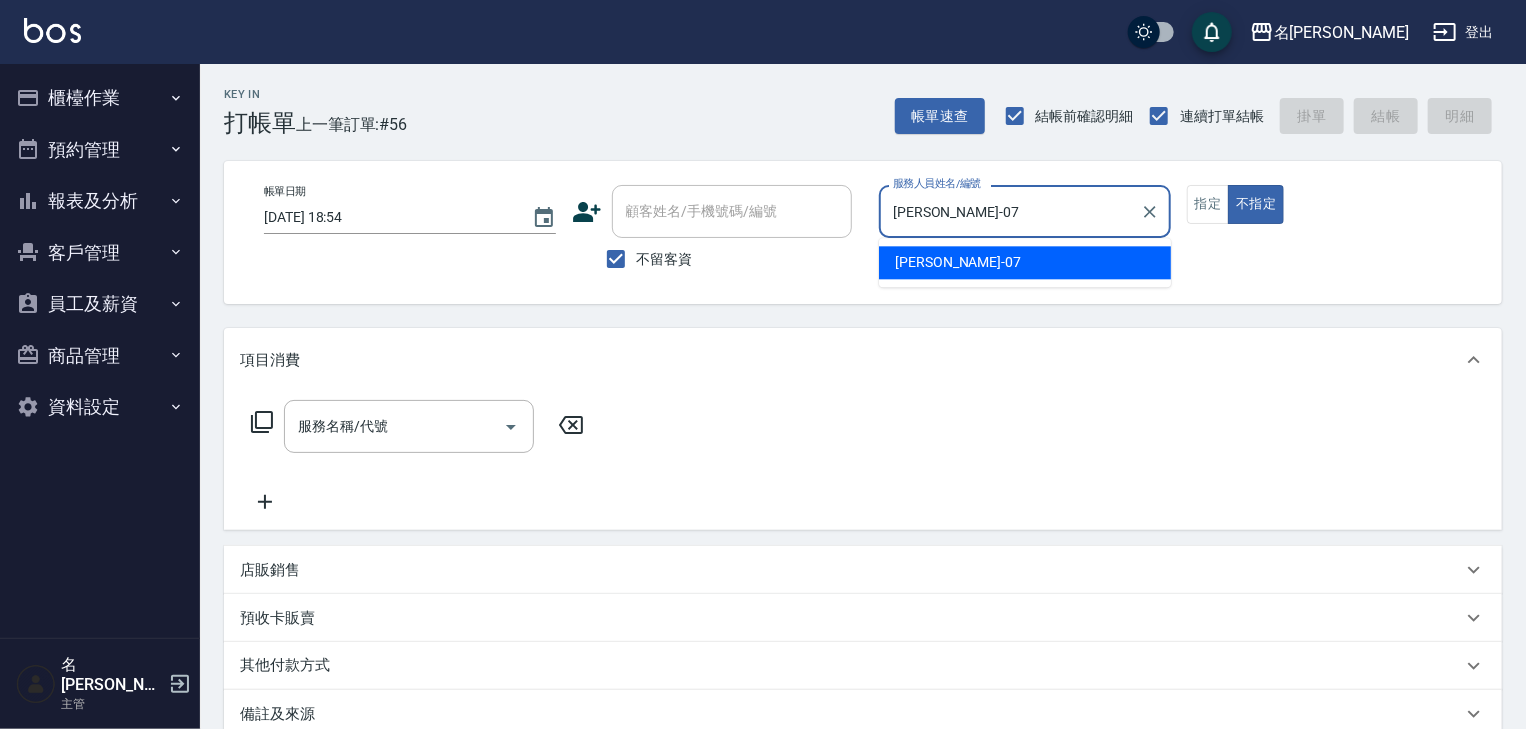 type on "false" 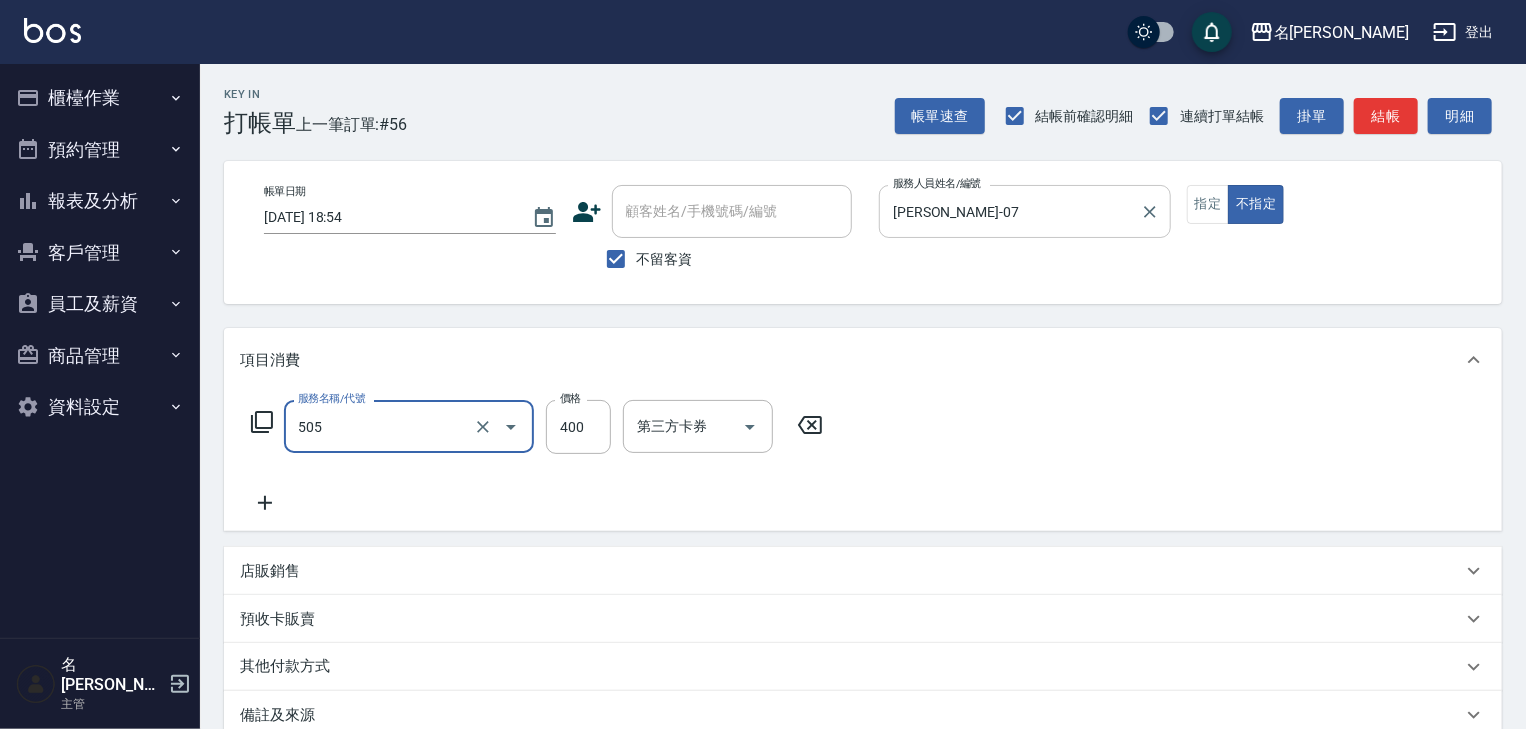 type on "洗髮(505)" 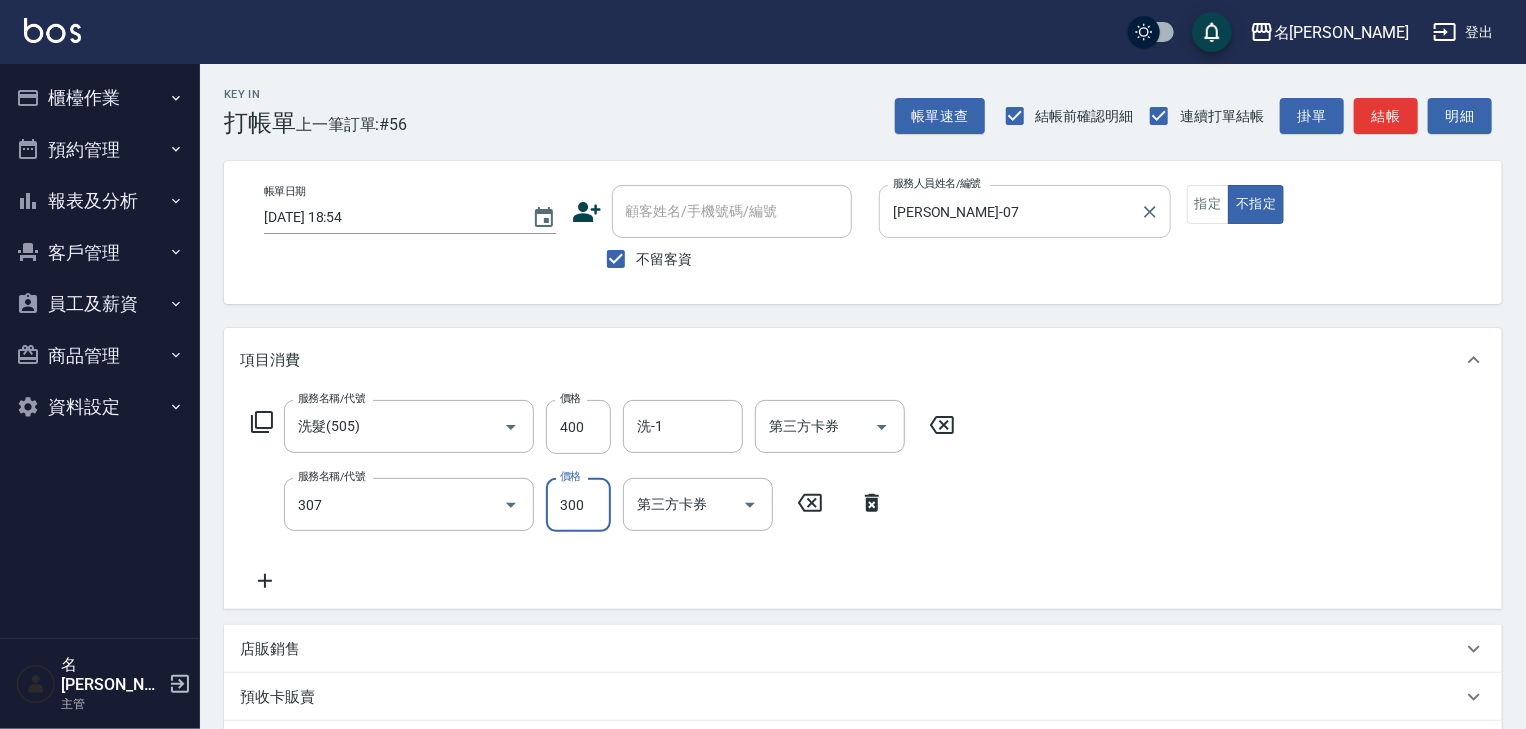 type on "剪髮(307)" 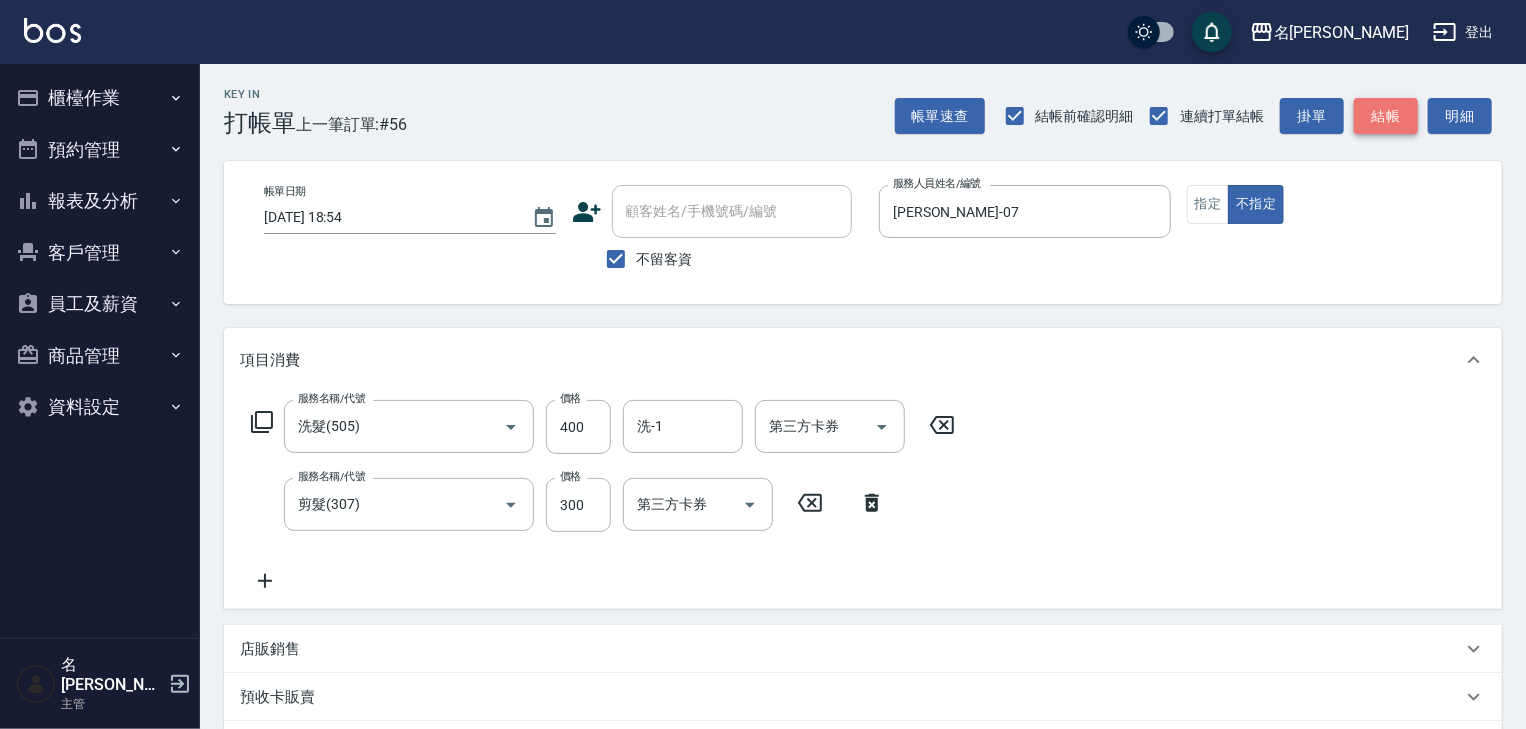 click on "結帳" at bounding box center [1386, 116] 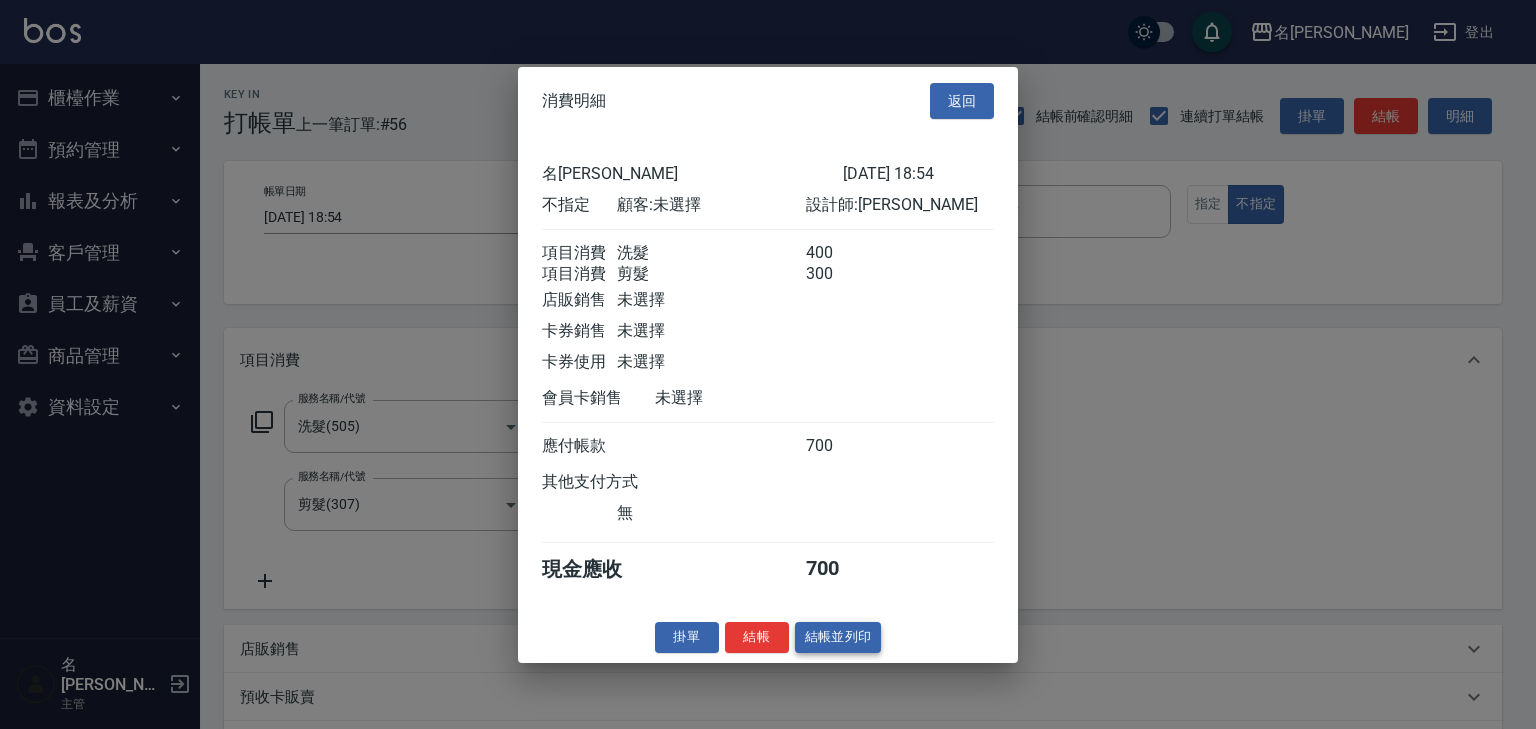 click on "結帳並列印" at bounding box center [838, 637] 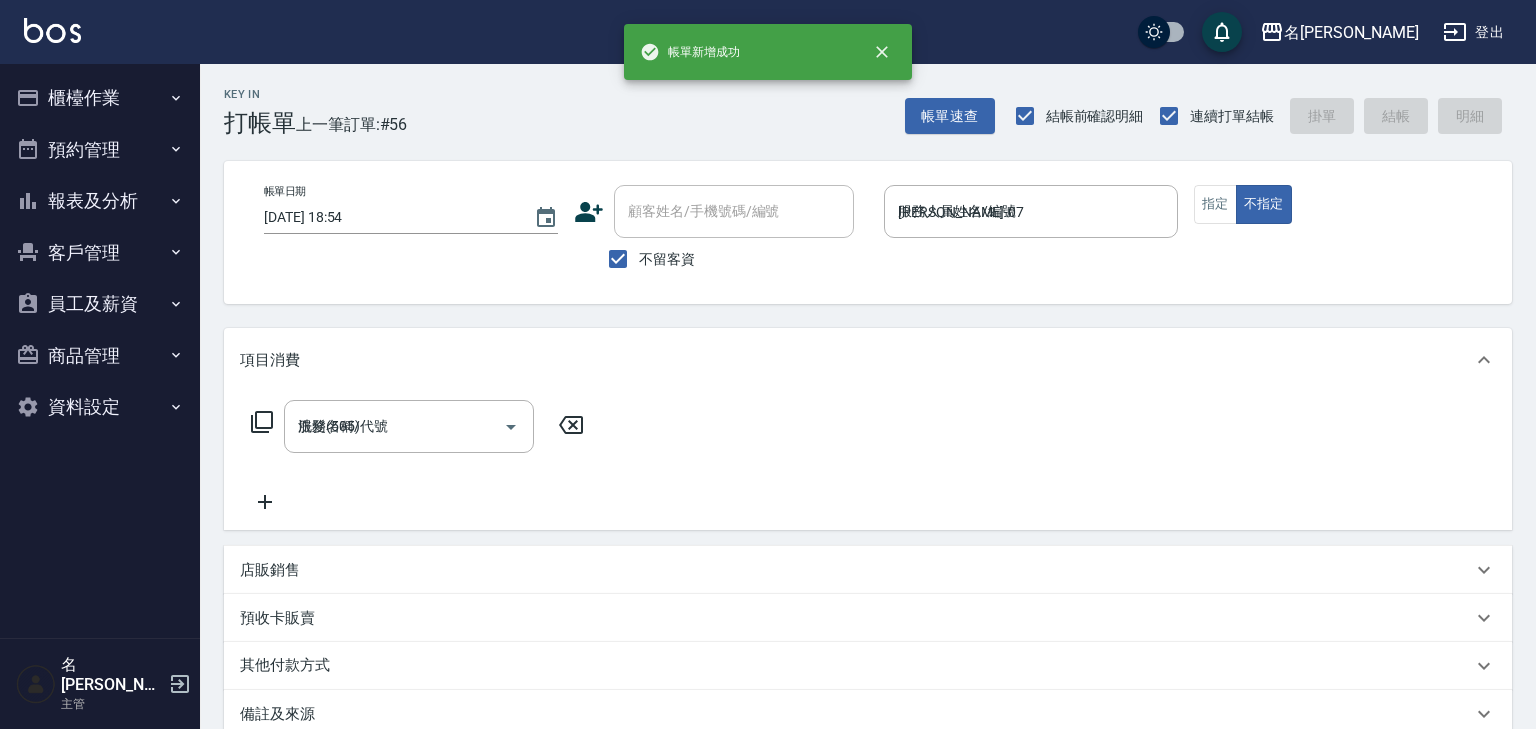 type 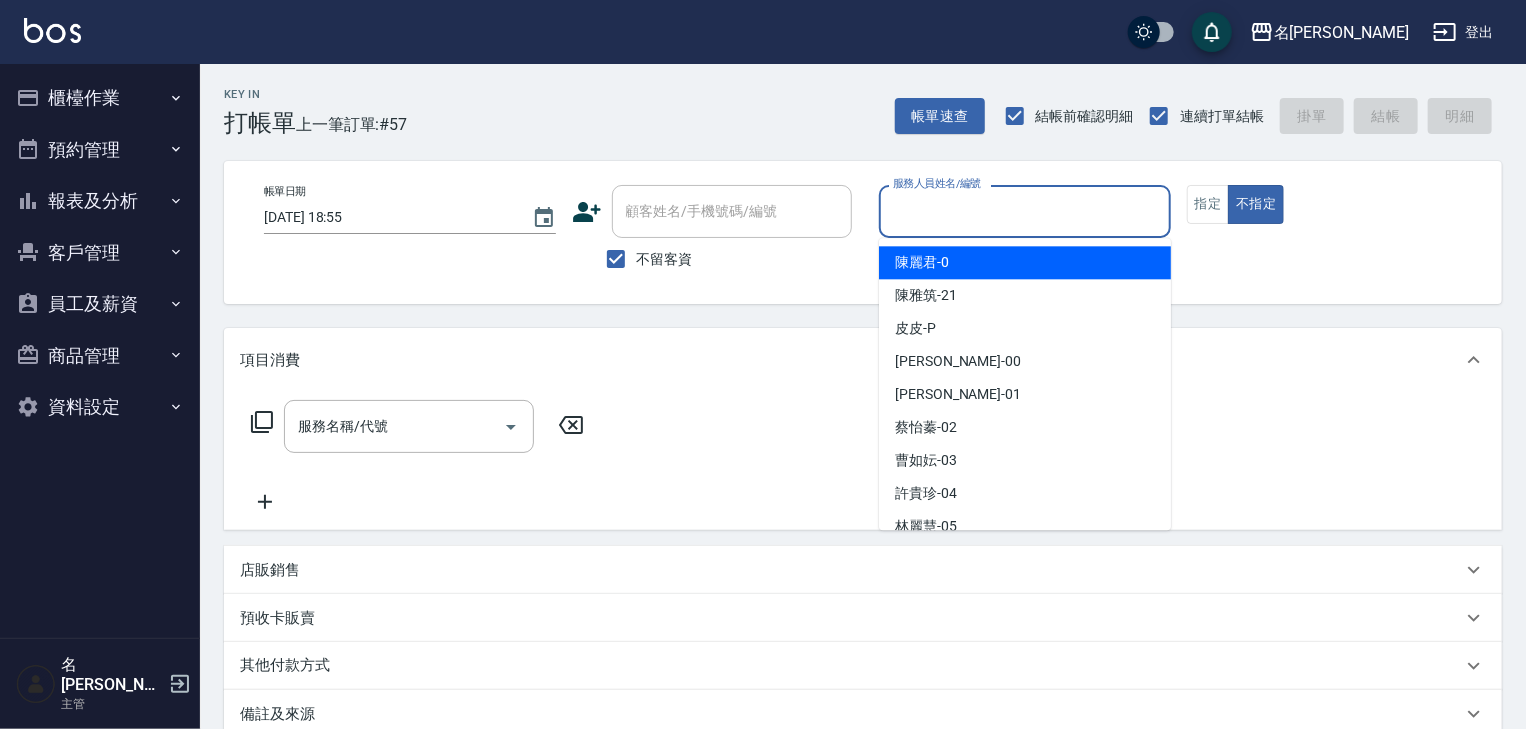 click on "服務人員姓名/編號" at bounding box center (1025, 211) 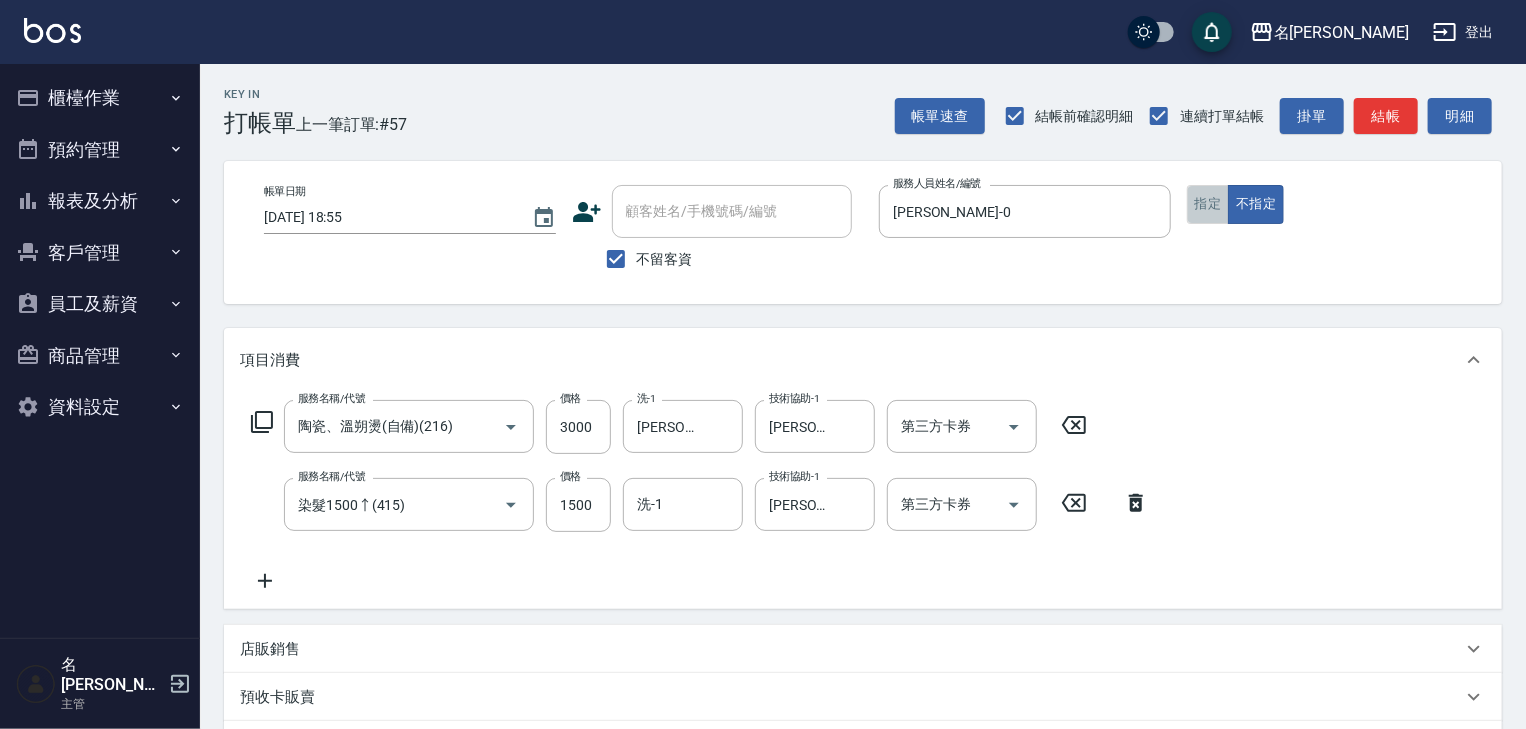 click on "指定" at bounding box center (1208, 204) 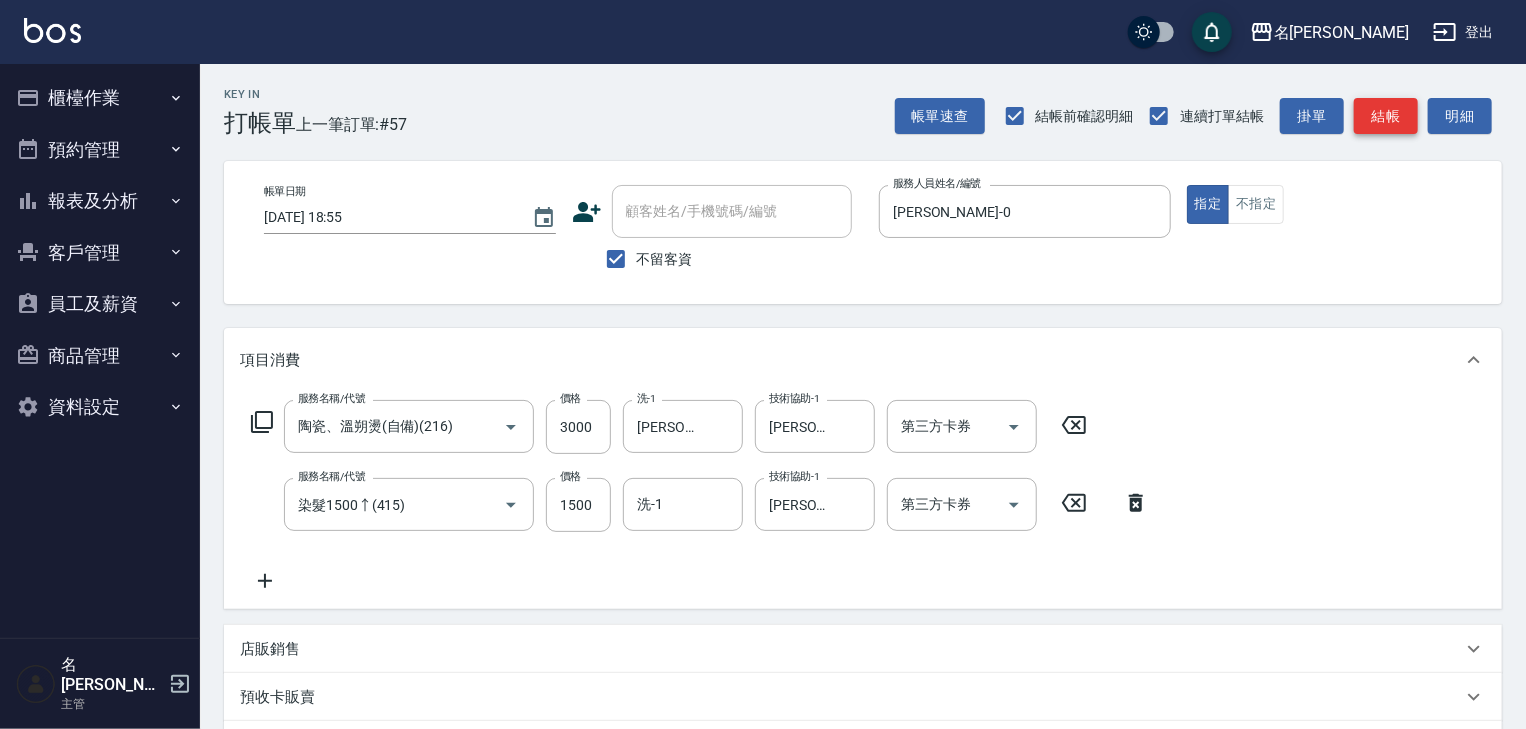click on "結帳" at bounding box center (1386, 116) 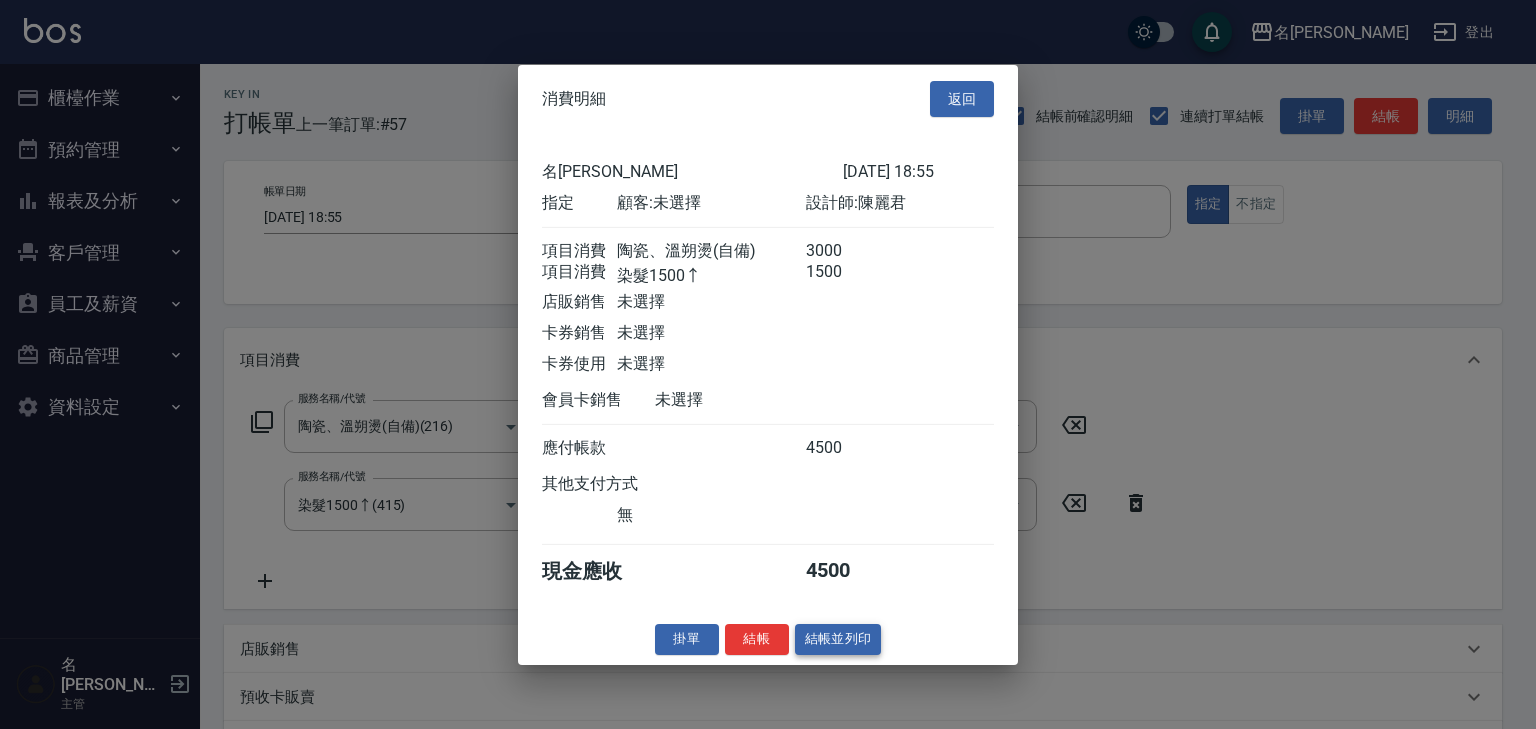 click on "結帳並列印" at bounding box center (838, 639) 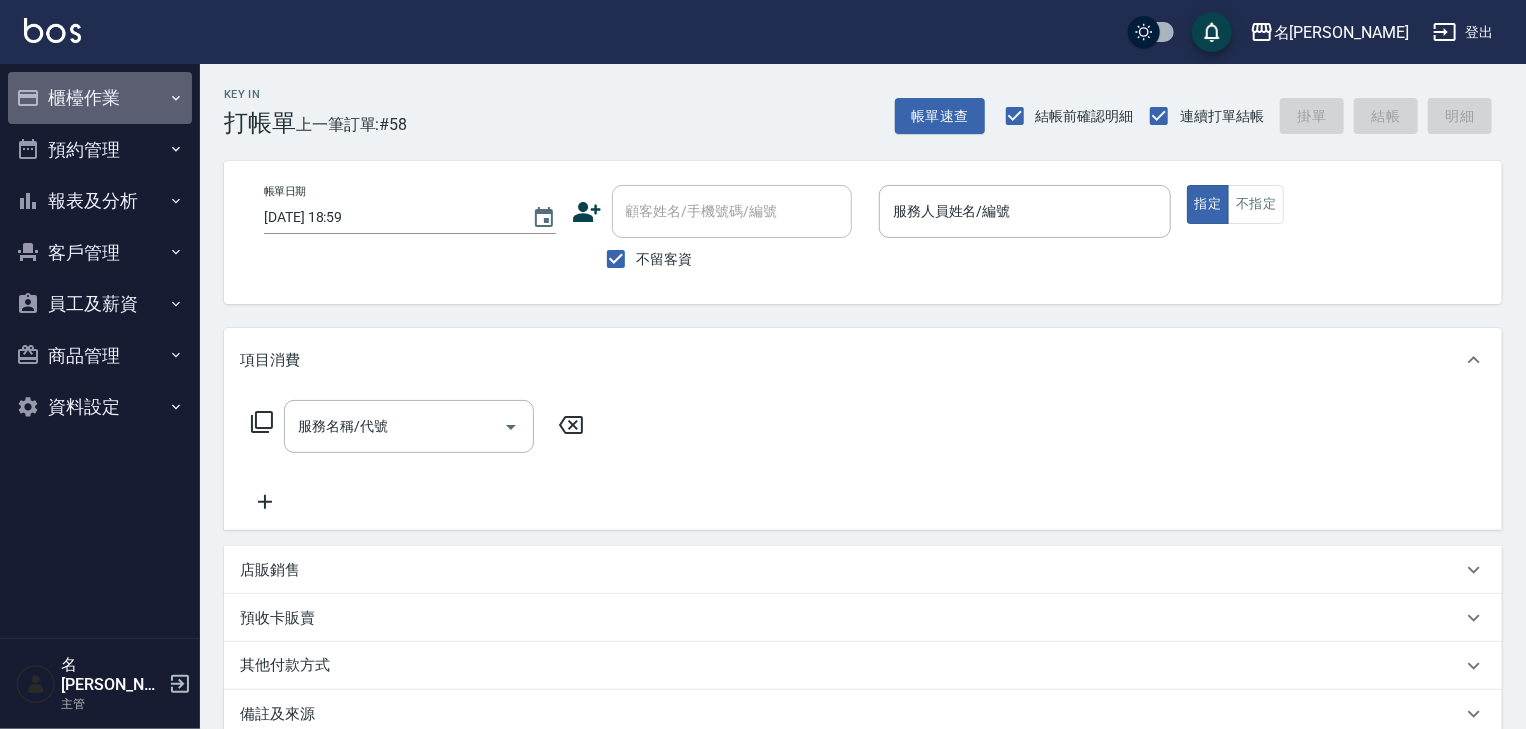 click on "櫃檯作業" at bounding box center [100, 98] 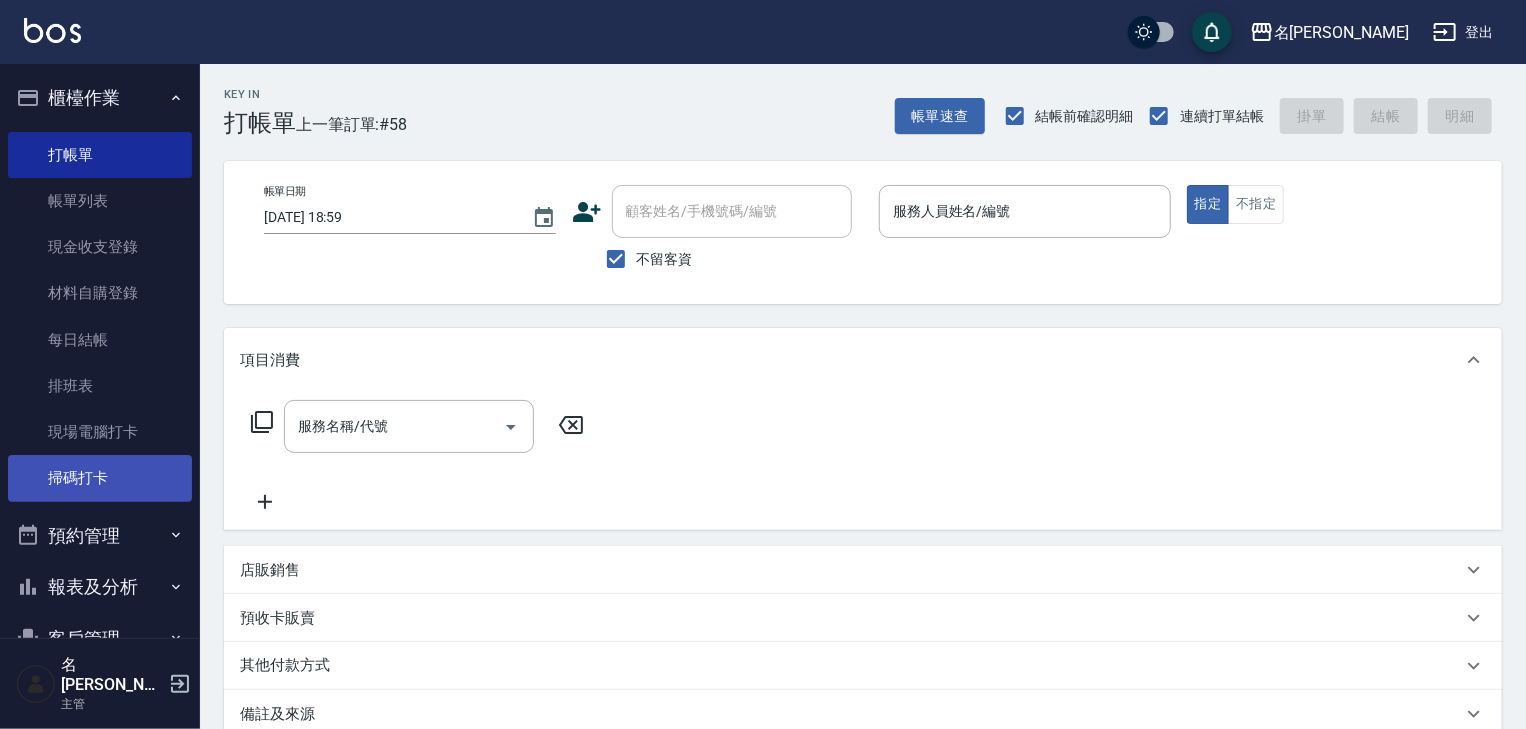 click on "掃碼打卡" at bounding box center [100, 478] 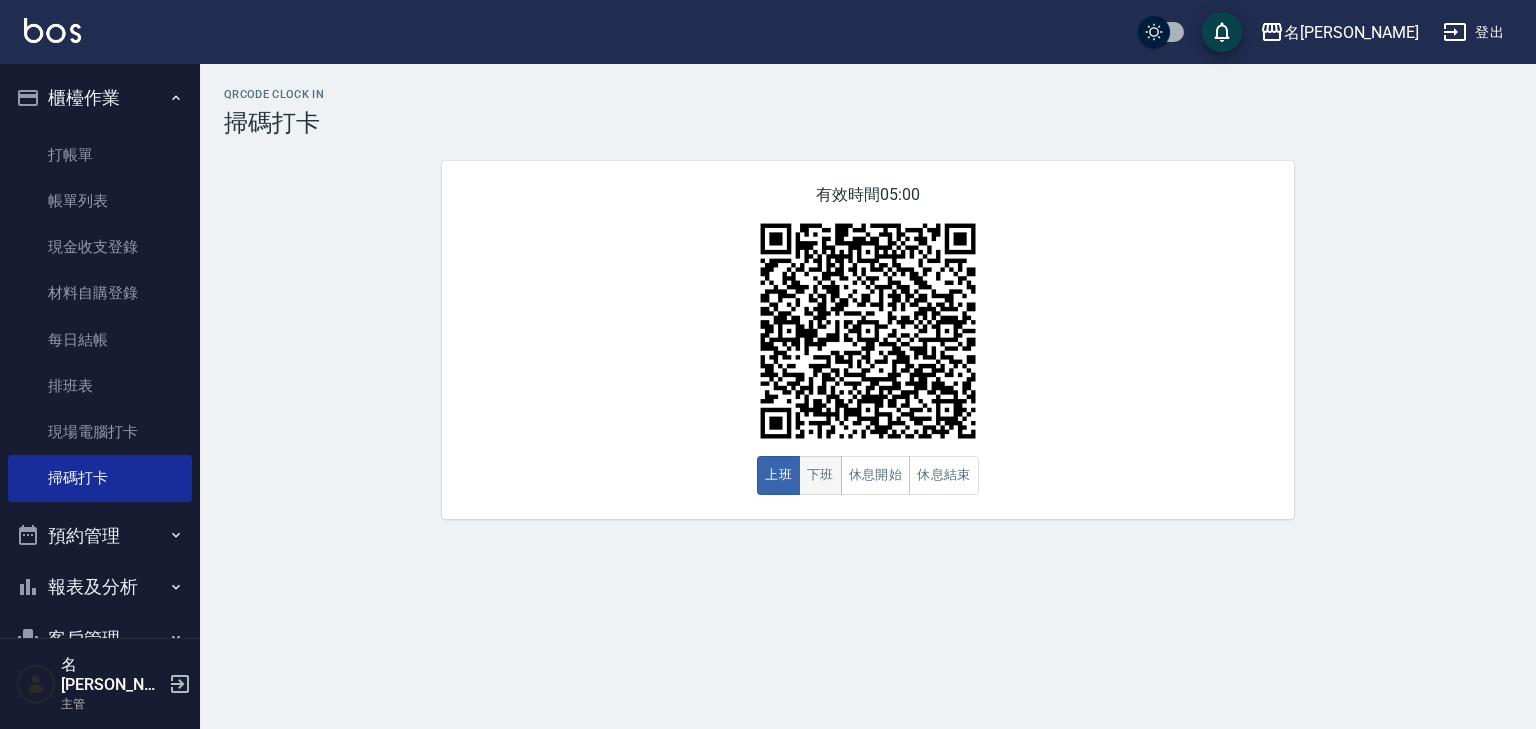 click on "下班" at bounding box center [820, 475] 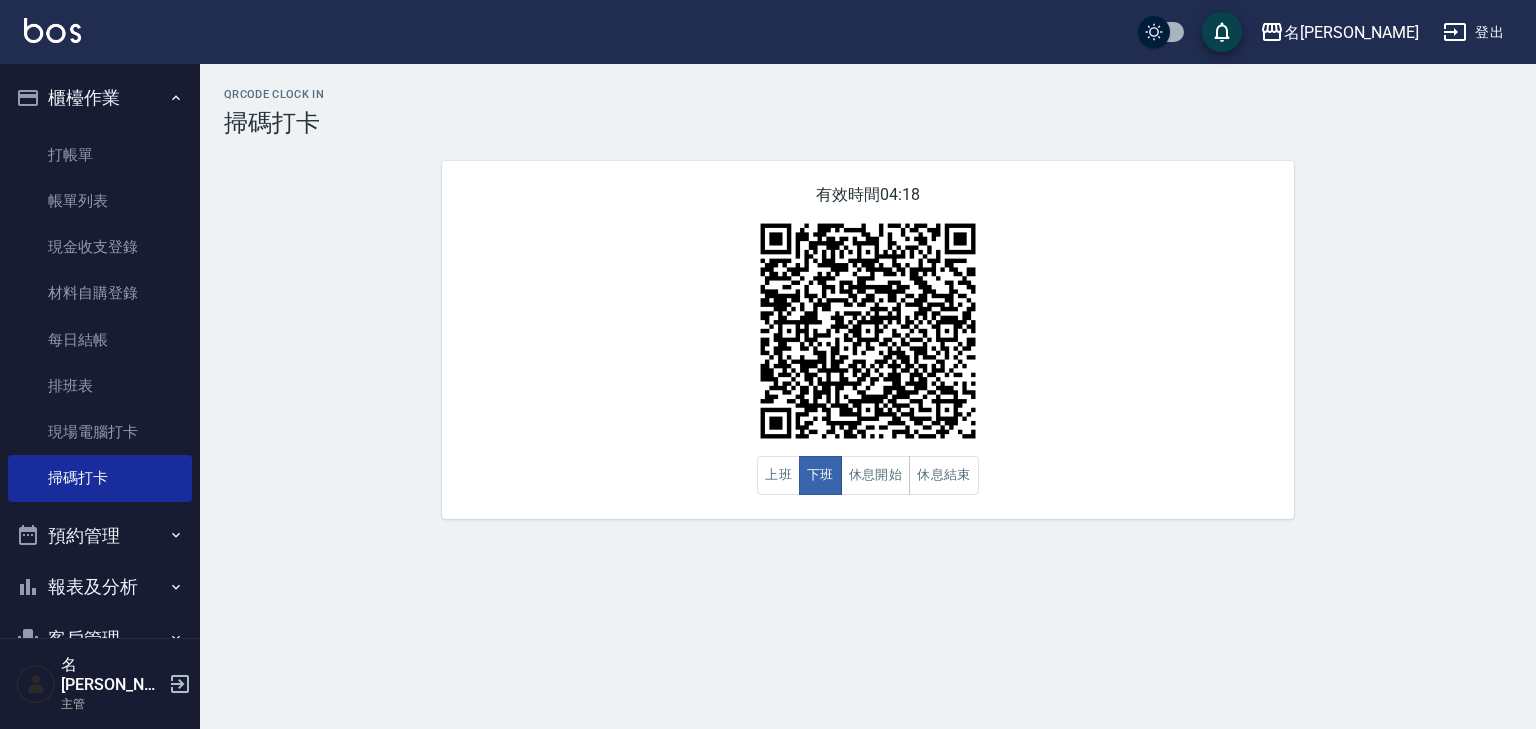 click at bounding box center (52, 30) 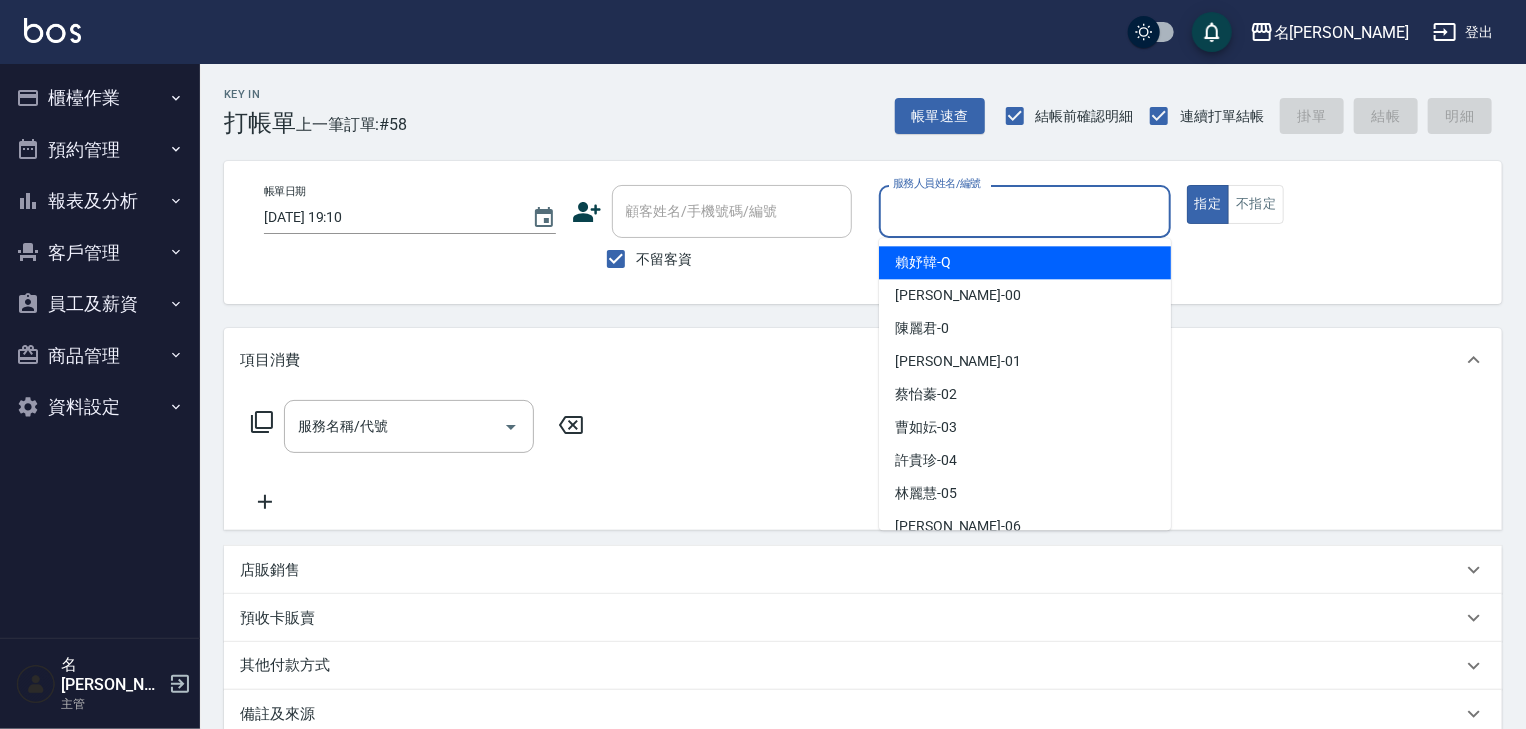 click on "服務人員姓名/編號" at bounding box center [1025, 211] 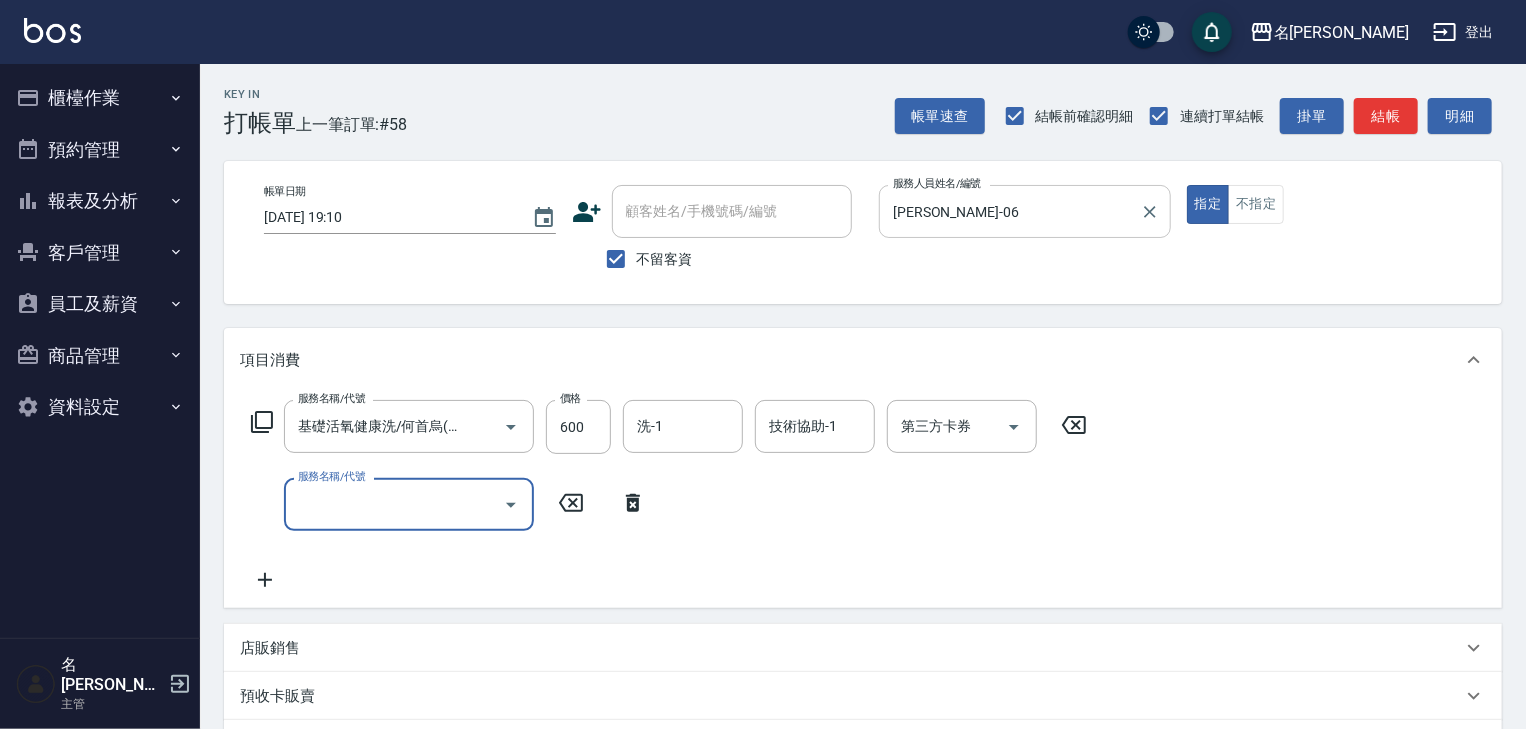 scroll, scrollTop: 0, scrollLeft: 0, axis: both 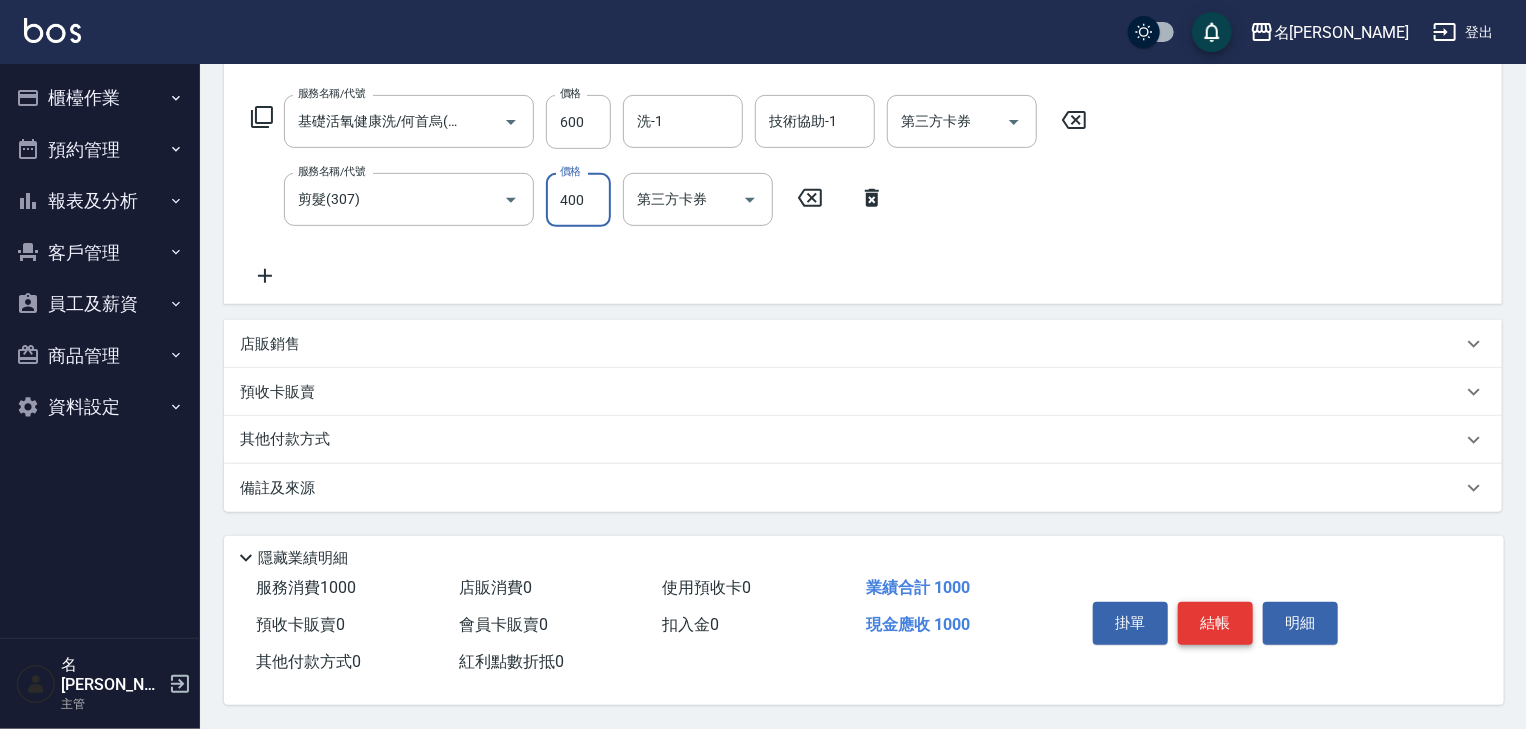 click on "結帳" at bounding box center [1215, 623] 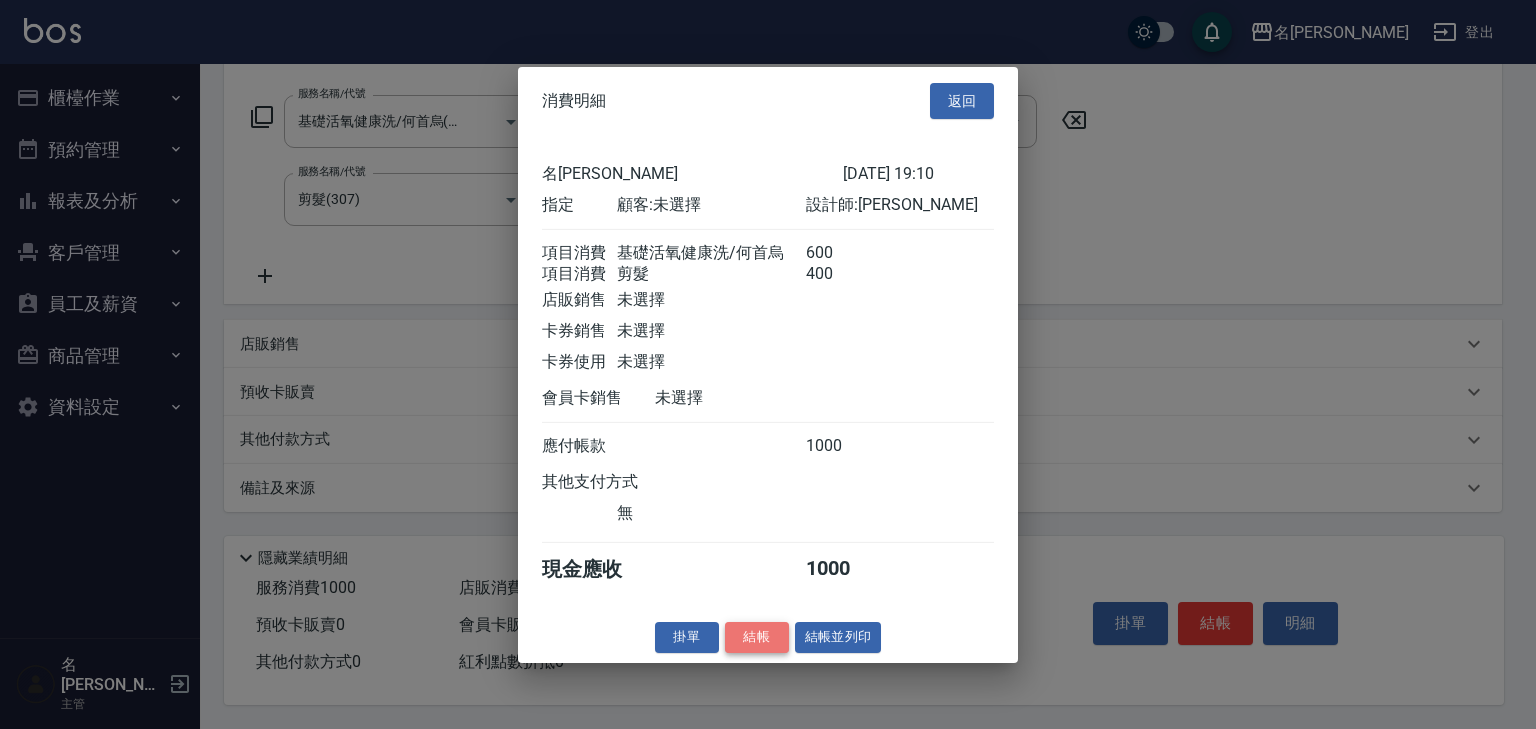 click on "結帳" at bounding box center [757, 637] 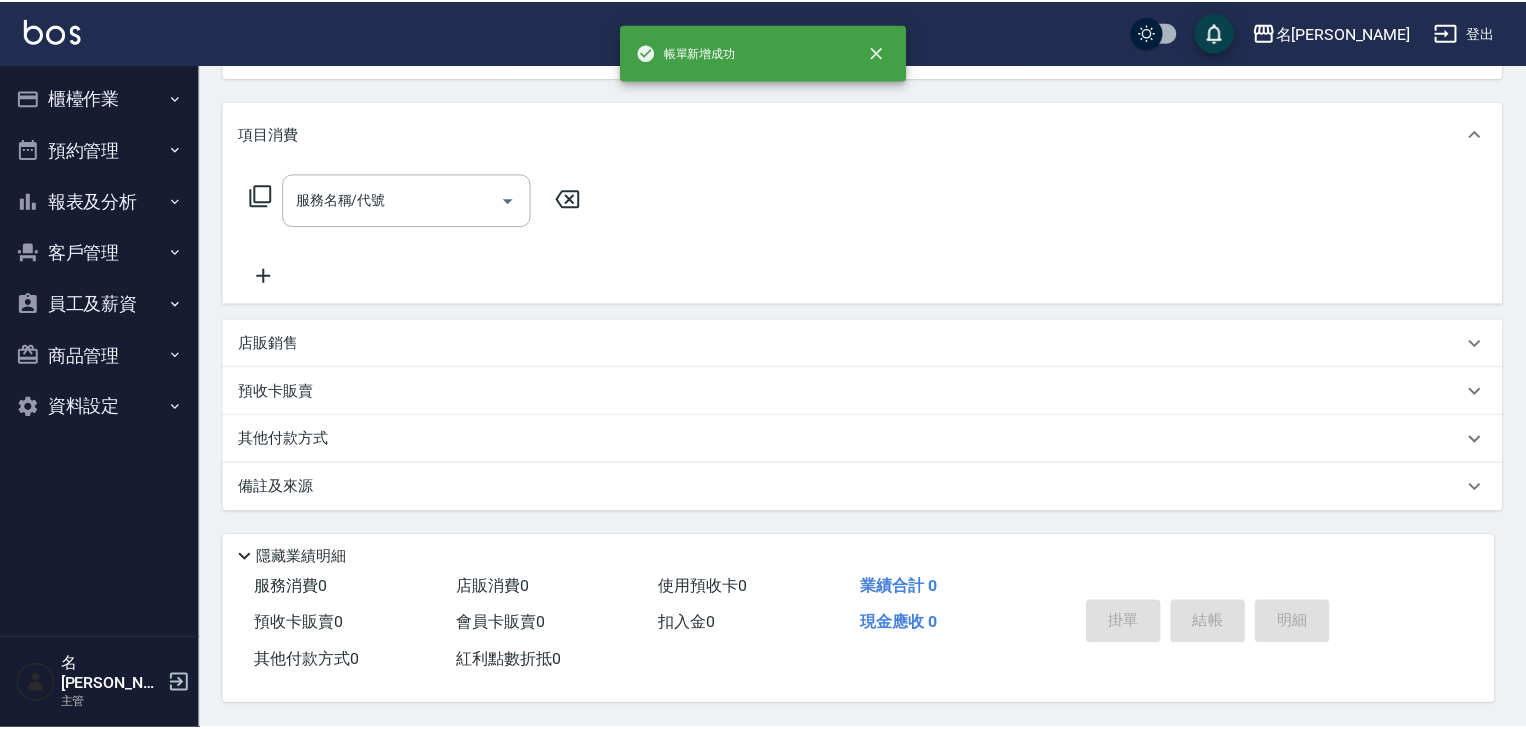 scroll, scrollTop: 0, scrollLeft: 0, axis: both 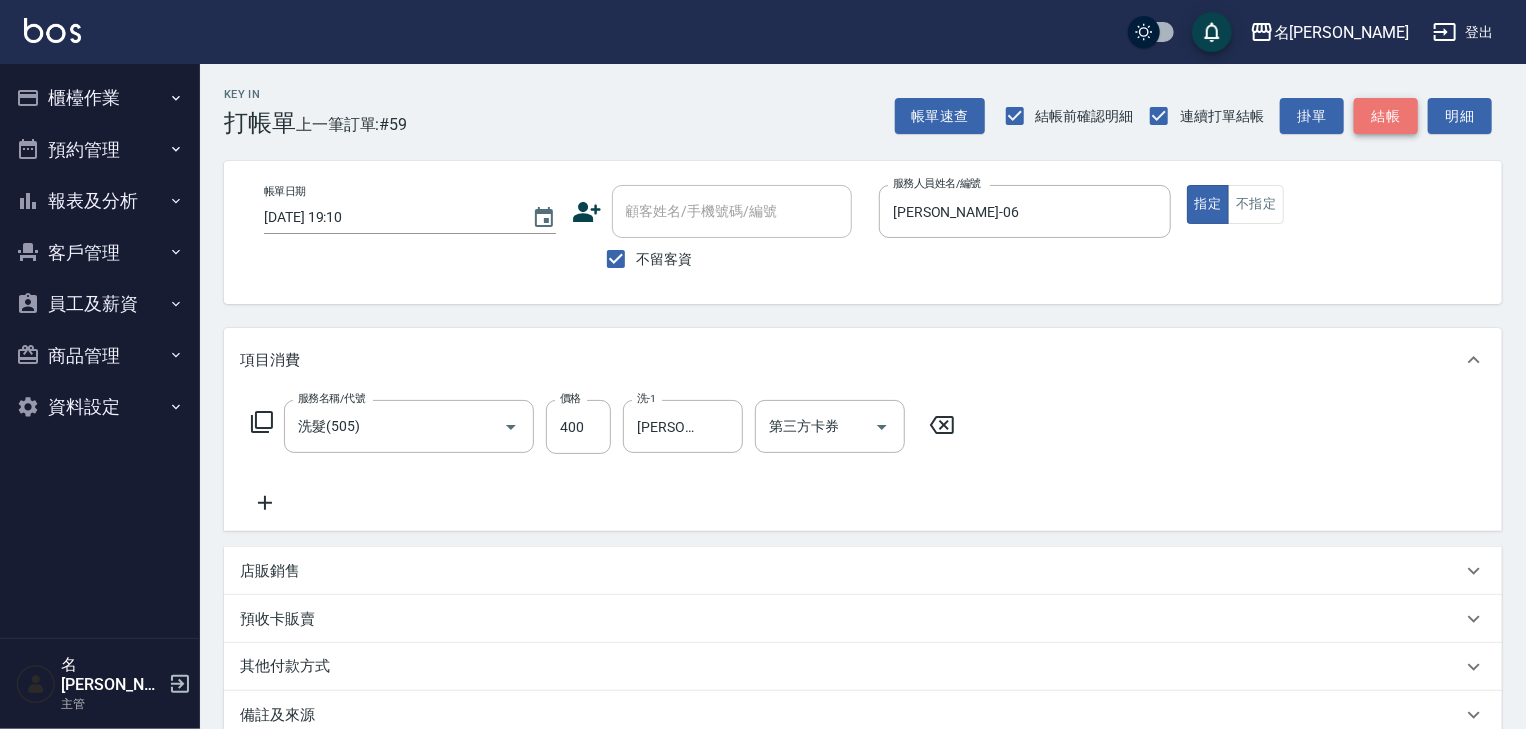 click on "結帳" at bounding box center [1386, 116] 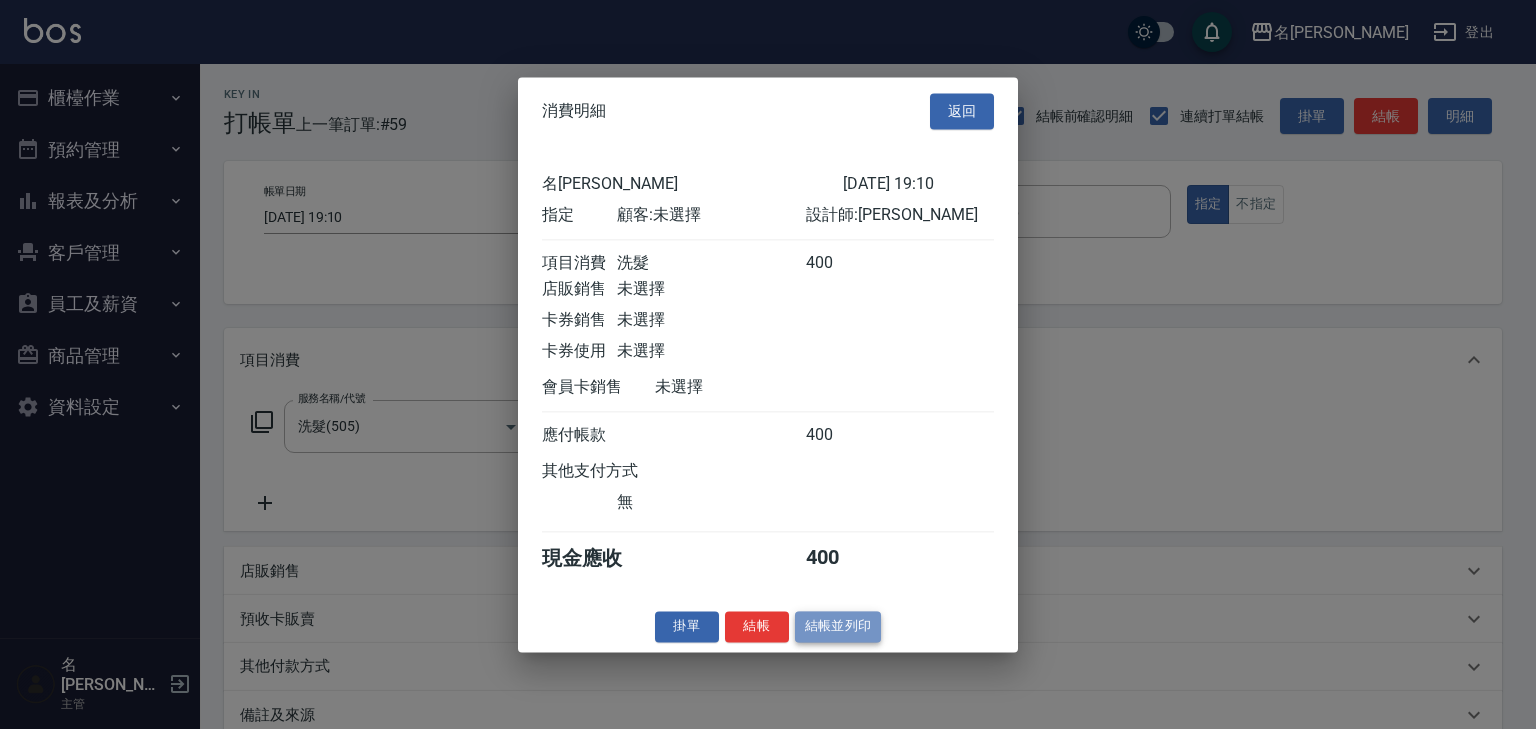 click on "結帳並列印" at bounding box center (838, 626) 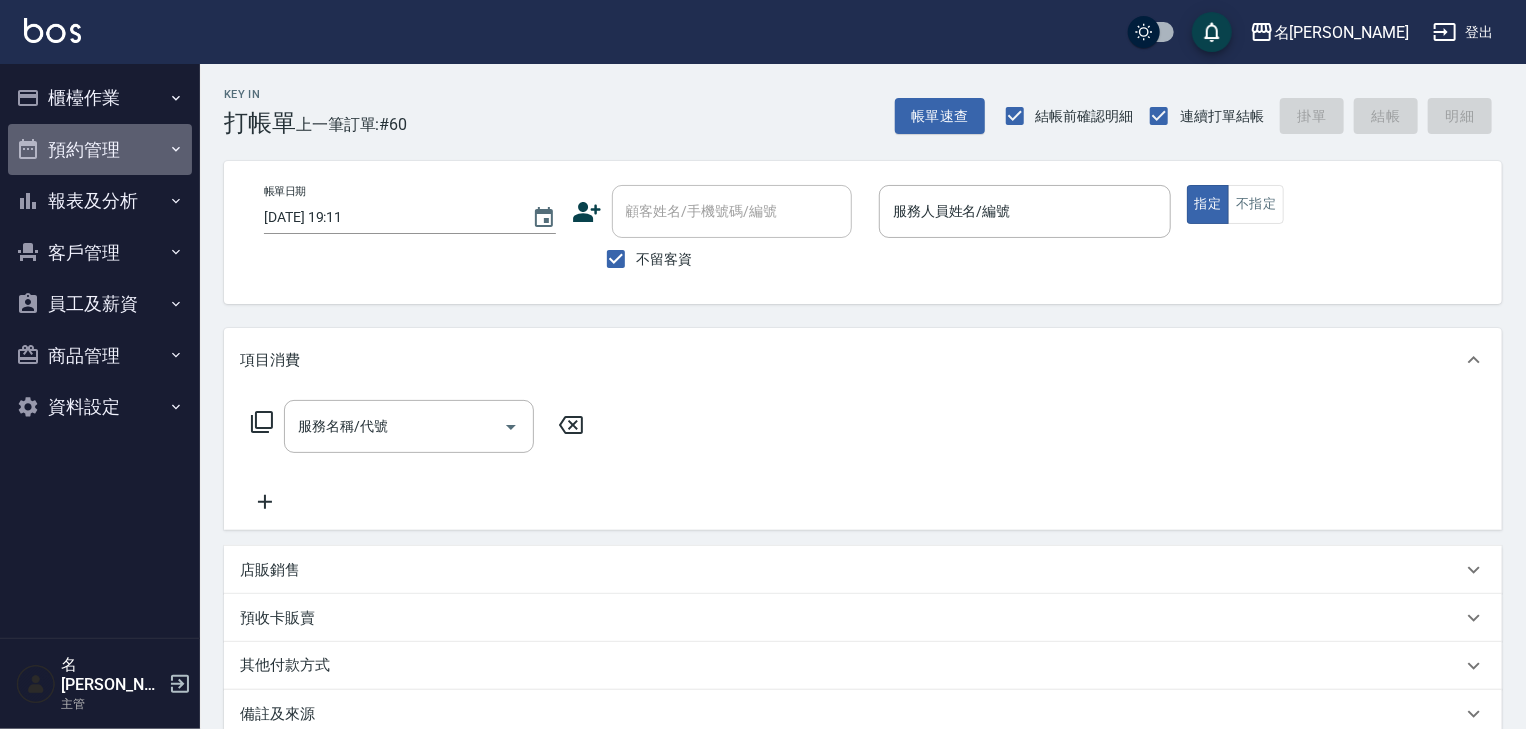 click on "預約管理" at bounding box center [100, 150] 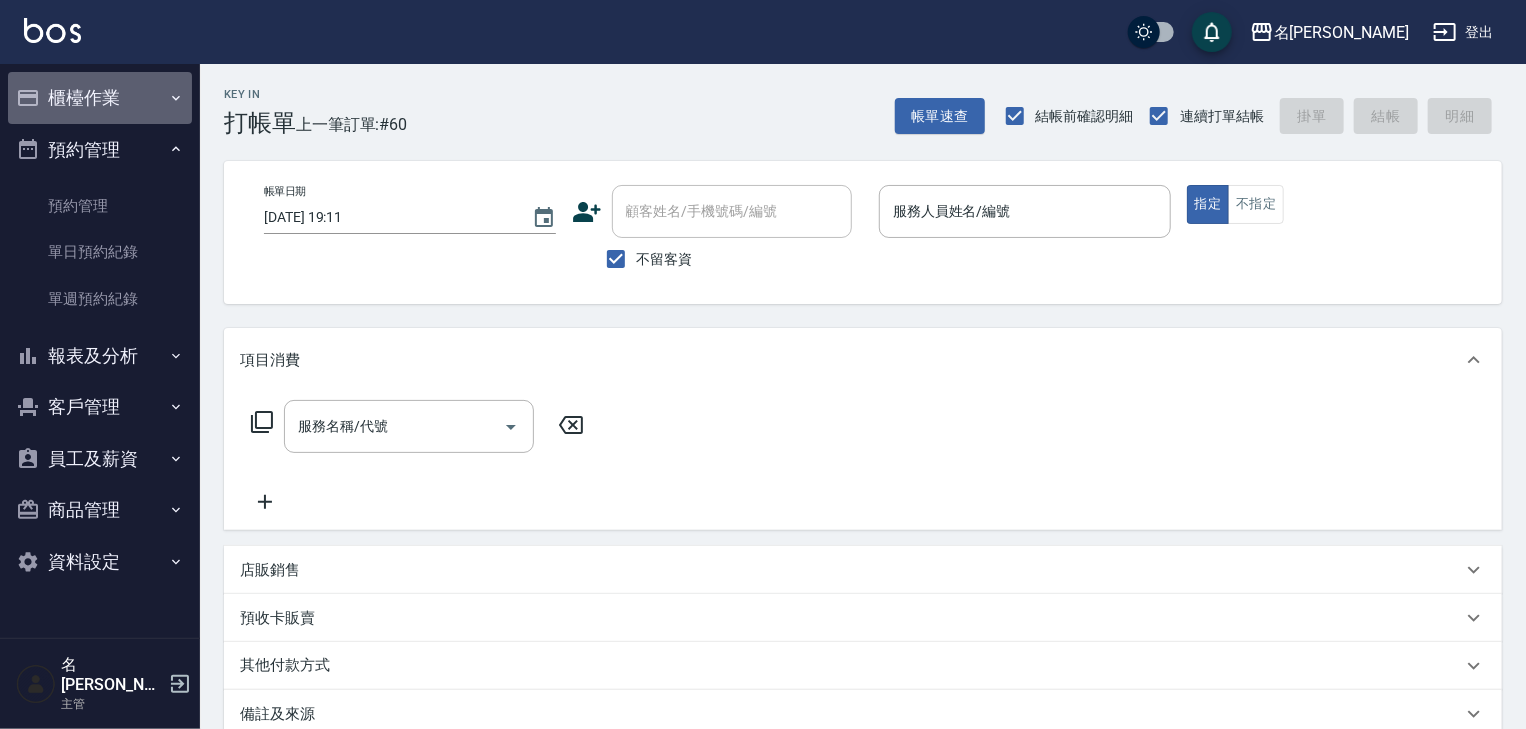 click on "櫃檯作業" at bounding box center [100, 98] 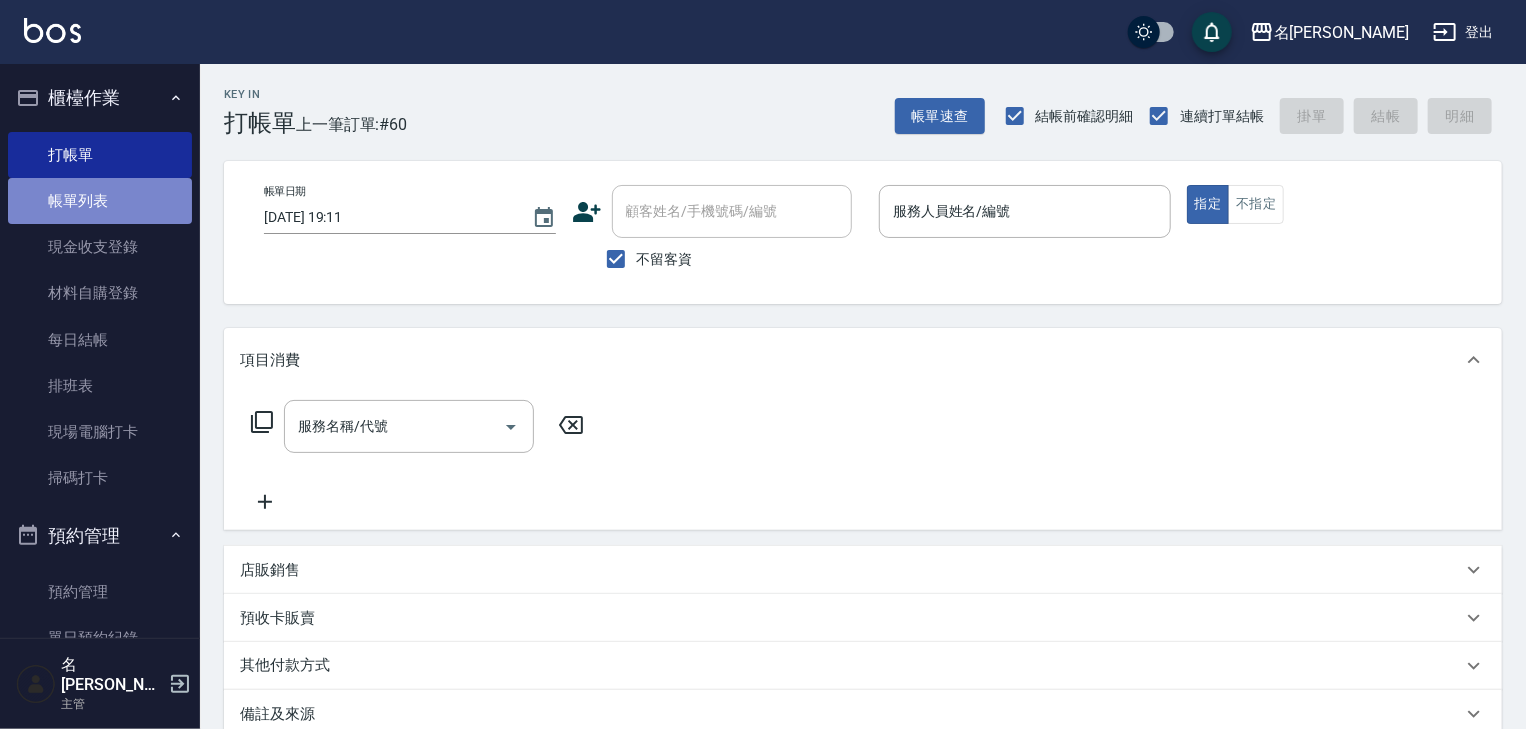 click on "帳單列表" at bounding box center (100, 201) 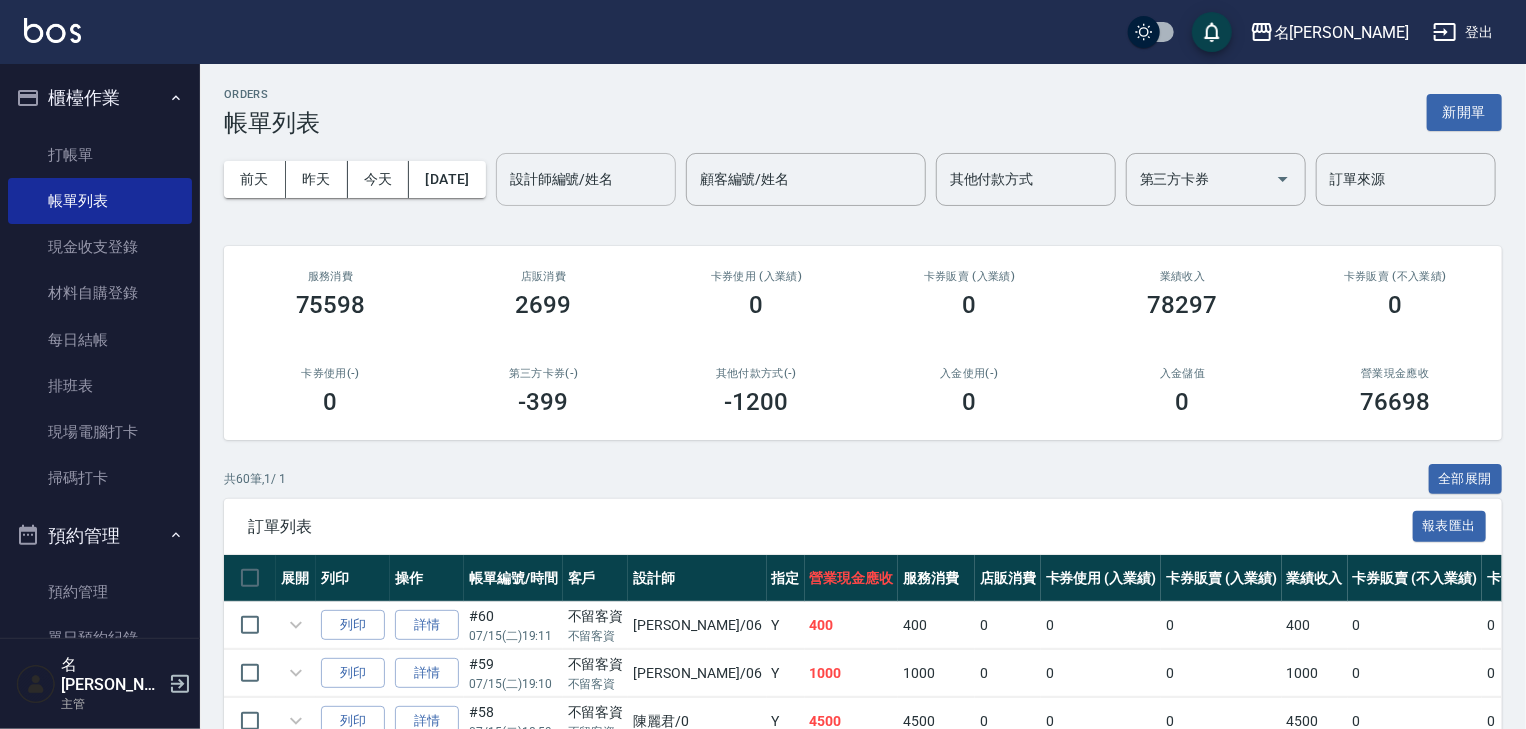 click on "設計師編號/姓名" at bounding box center [586, 179] 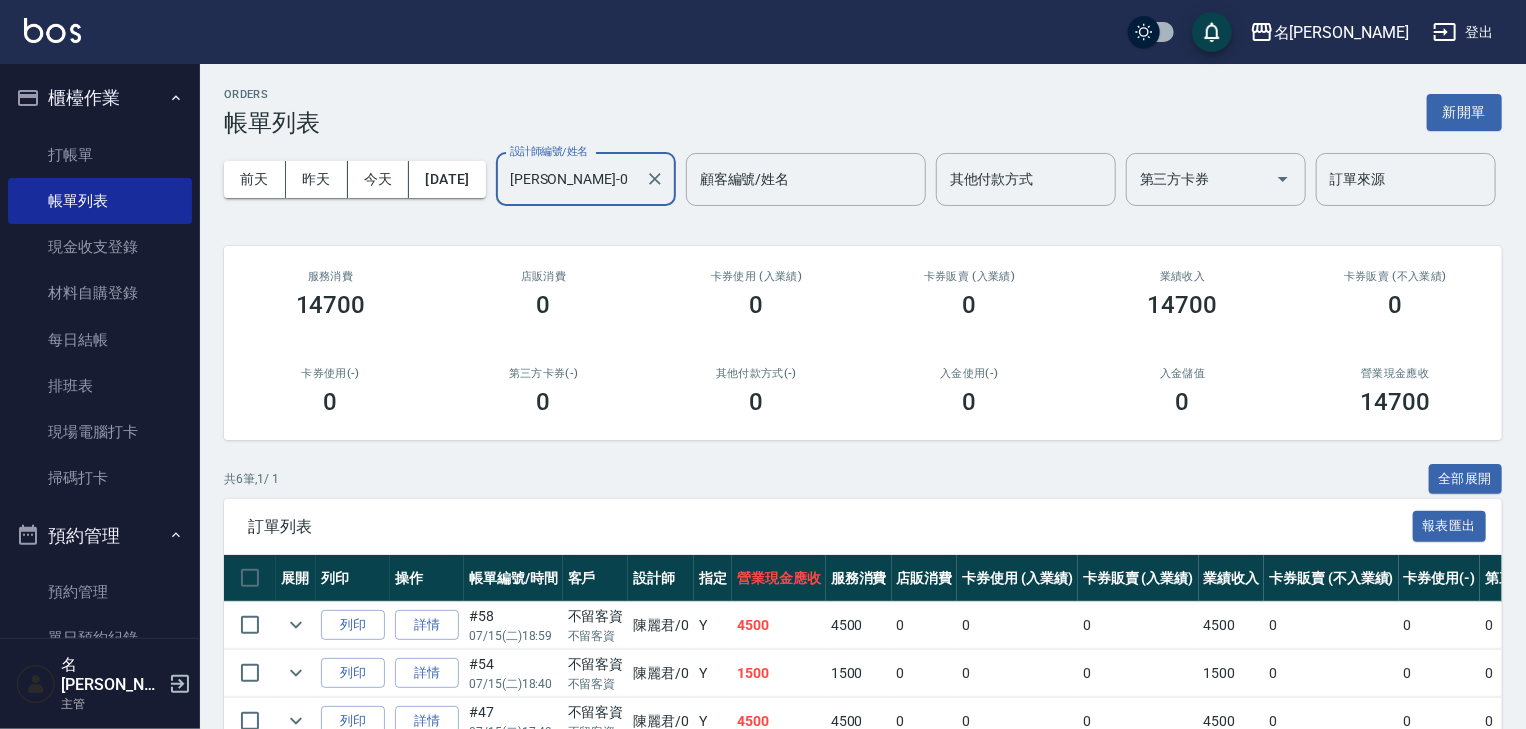 scroll, scrollTop: 312, scrollLeft: 0, axis: vertical 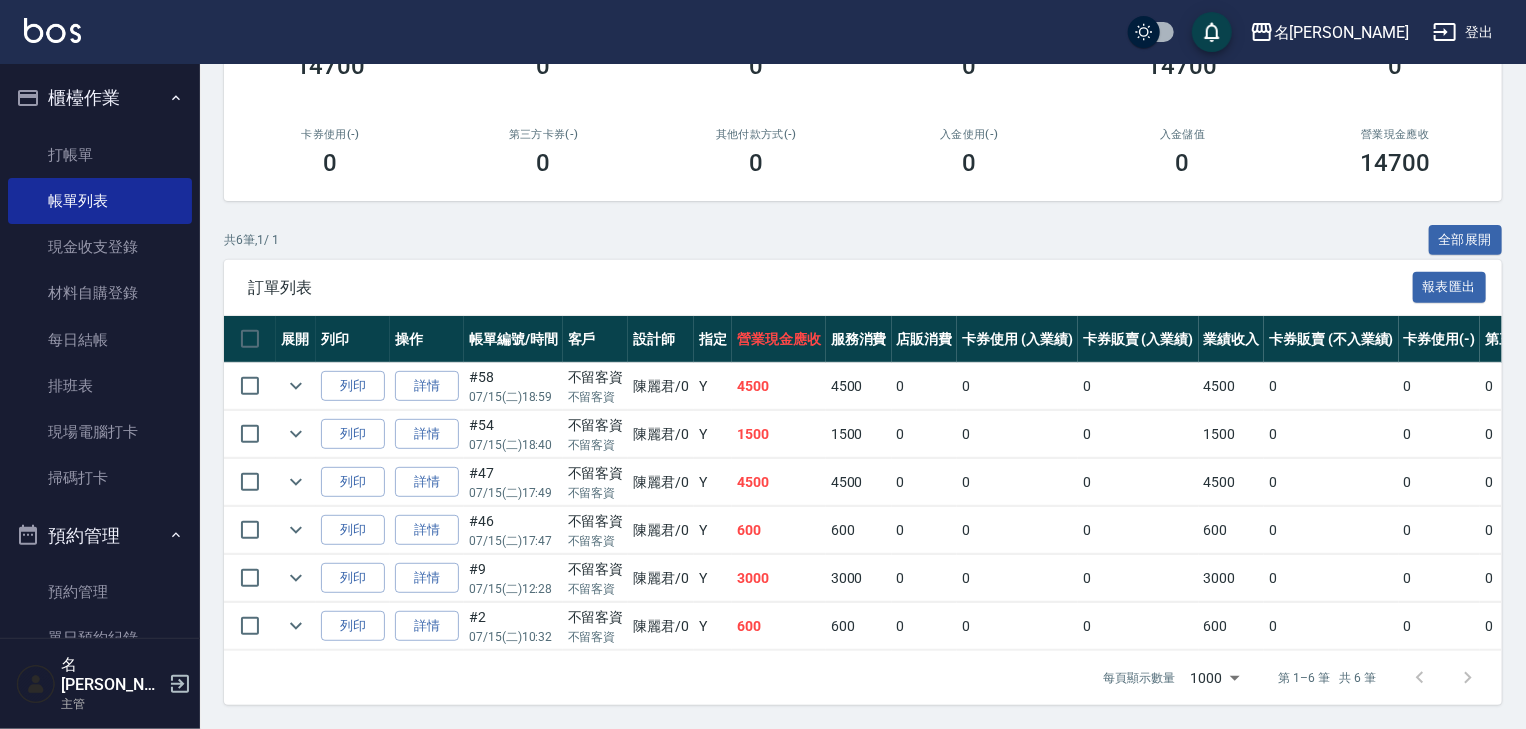 click at bounding box center (52, 30) 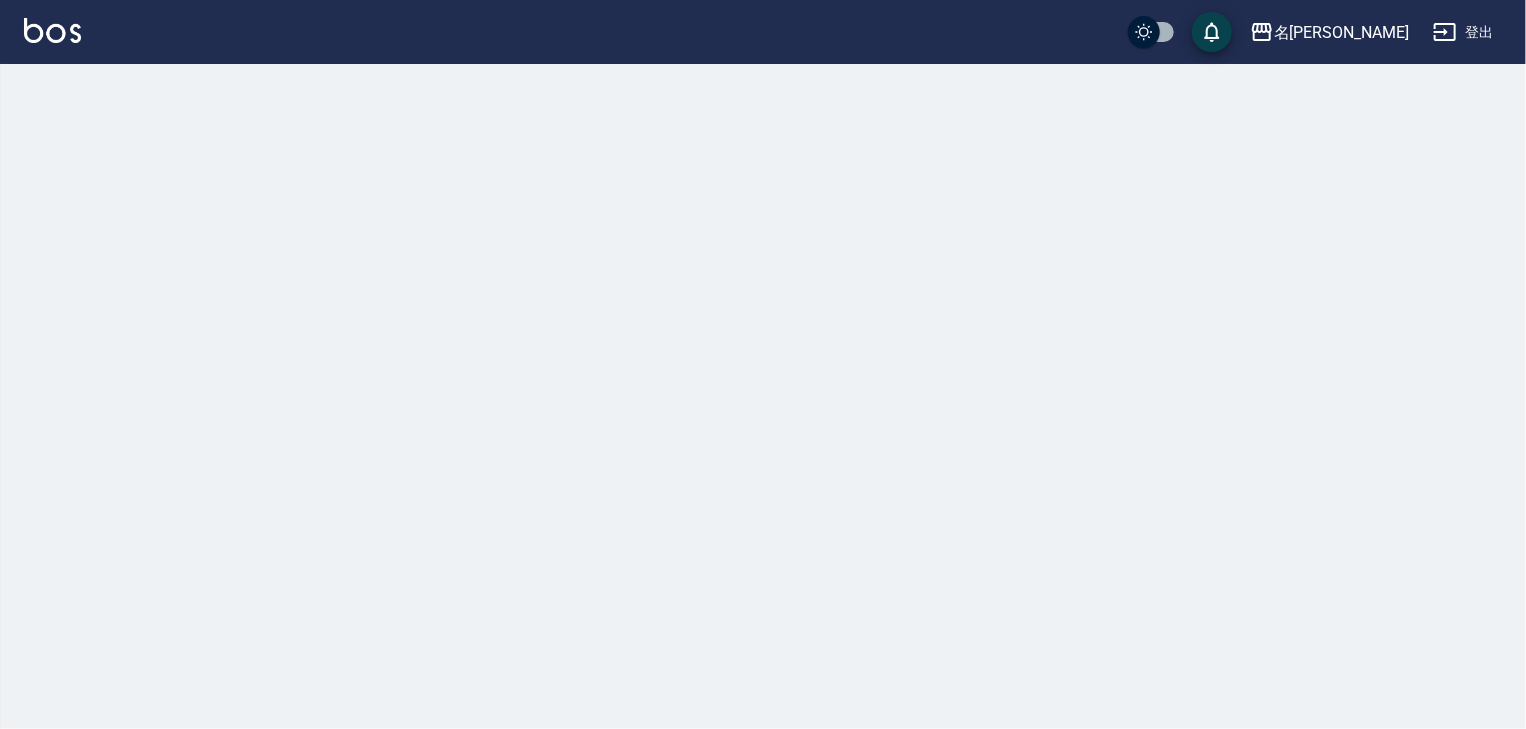 scroll, scrollTop: 0, scrollLeft: 0, axis: both 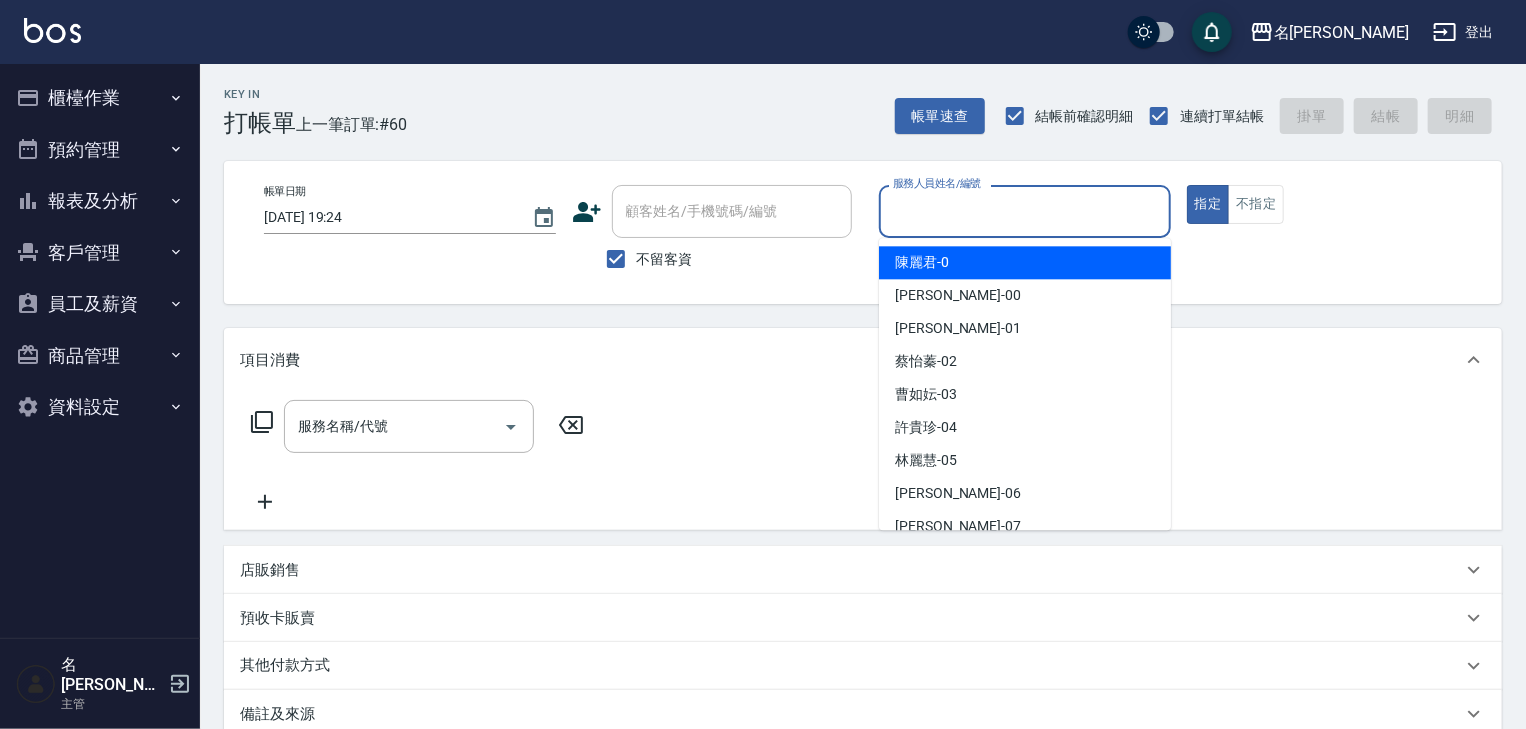 click on "服務人員姓名/編號" at bounding box center [1025, 211] 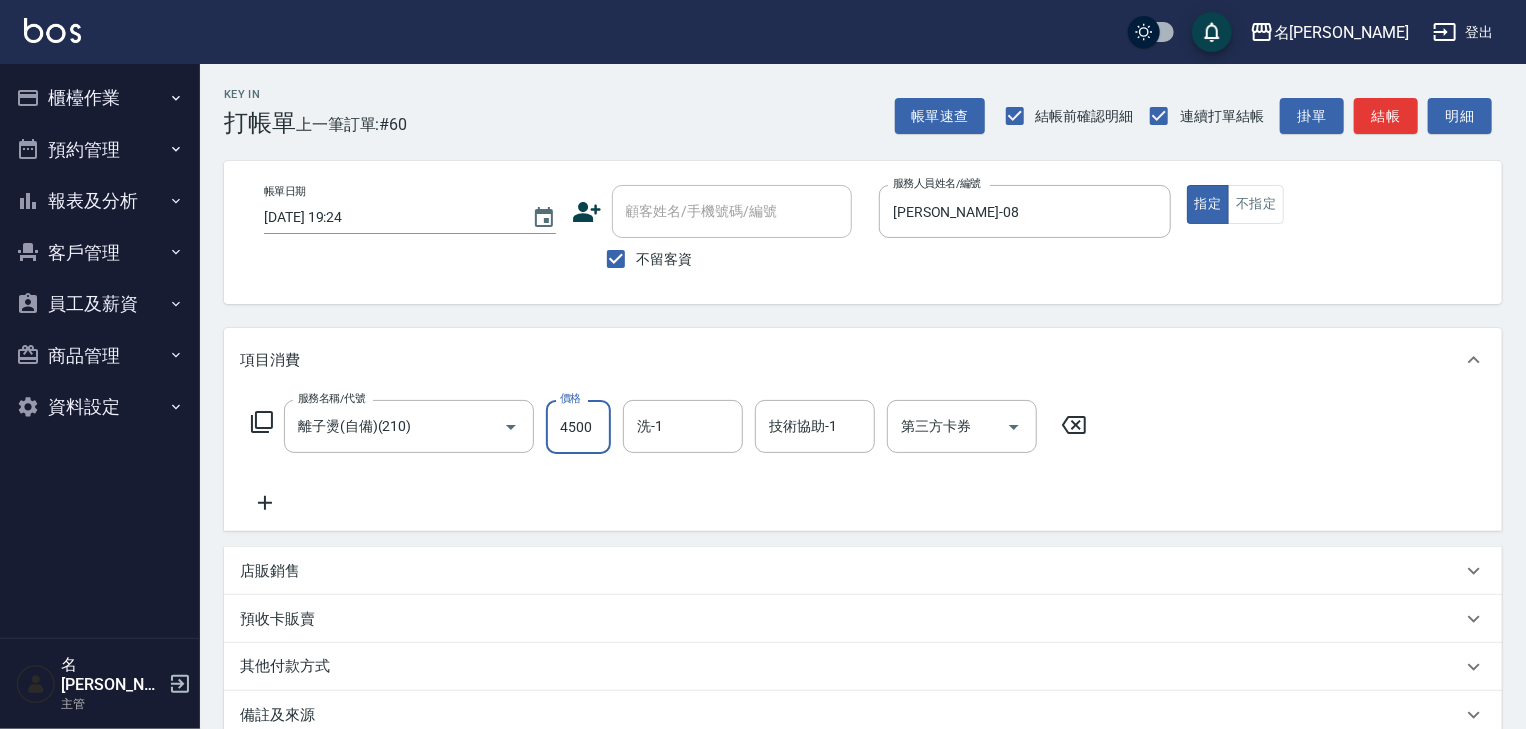click on "其他付款方式" at bounding box center [851, 667] 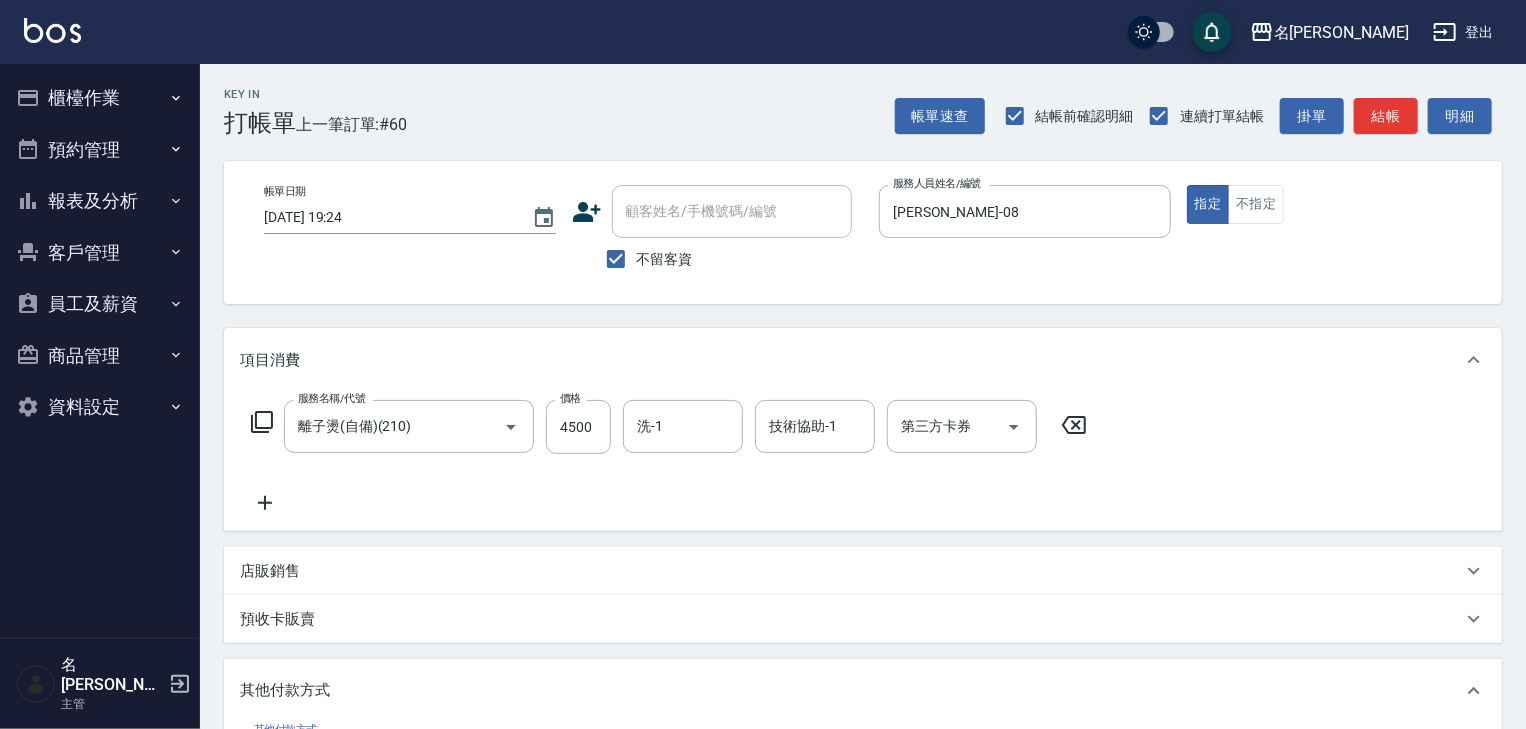 scroll, scrollTop: 0, scrollLeft: 0, axis: both 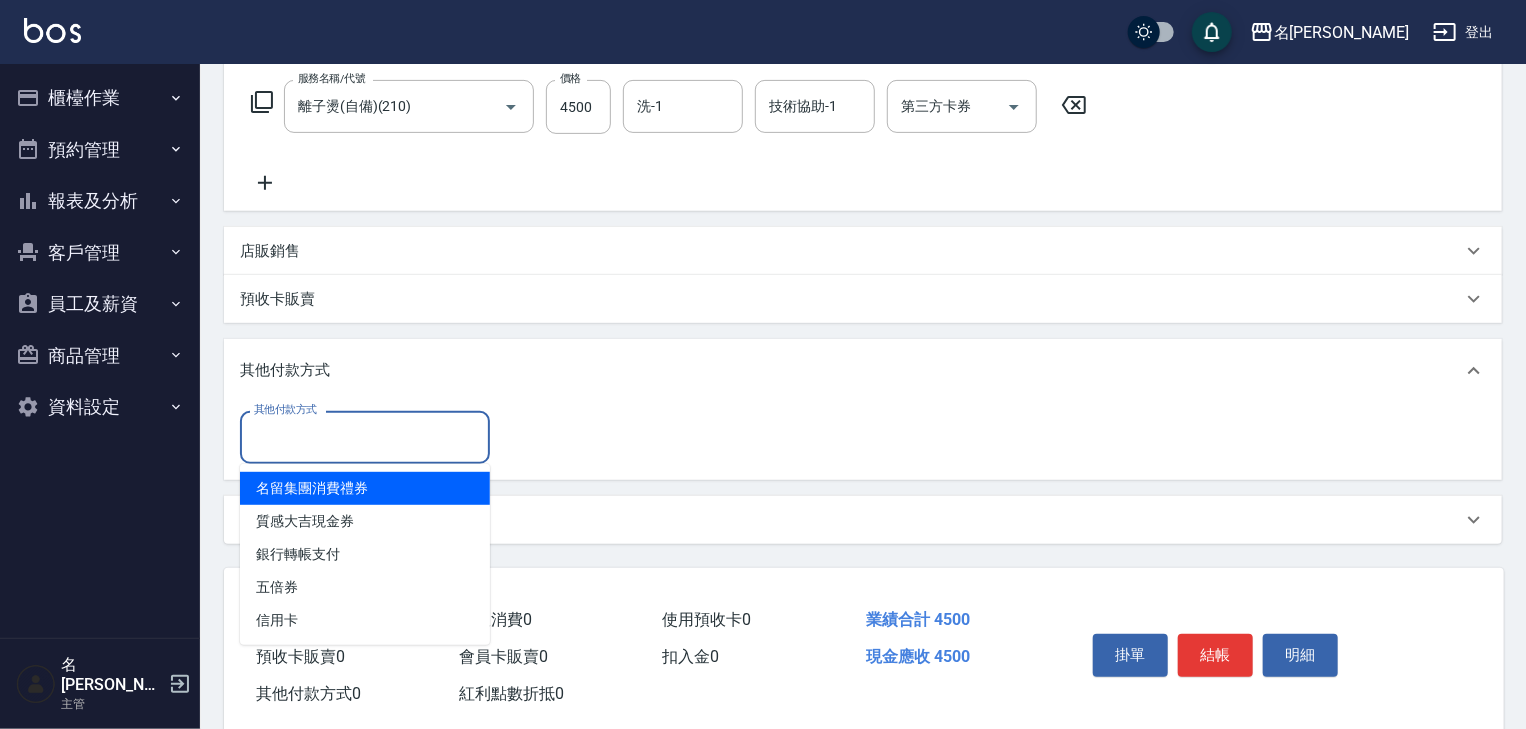 click on "其他付款方式" at bounding box center (365, 437) 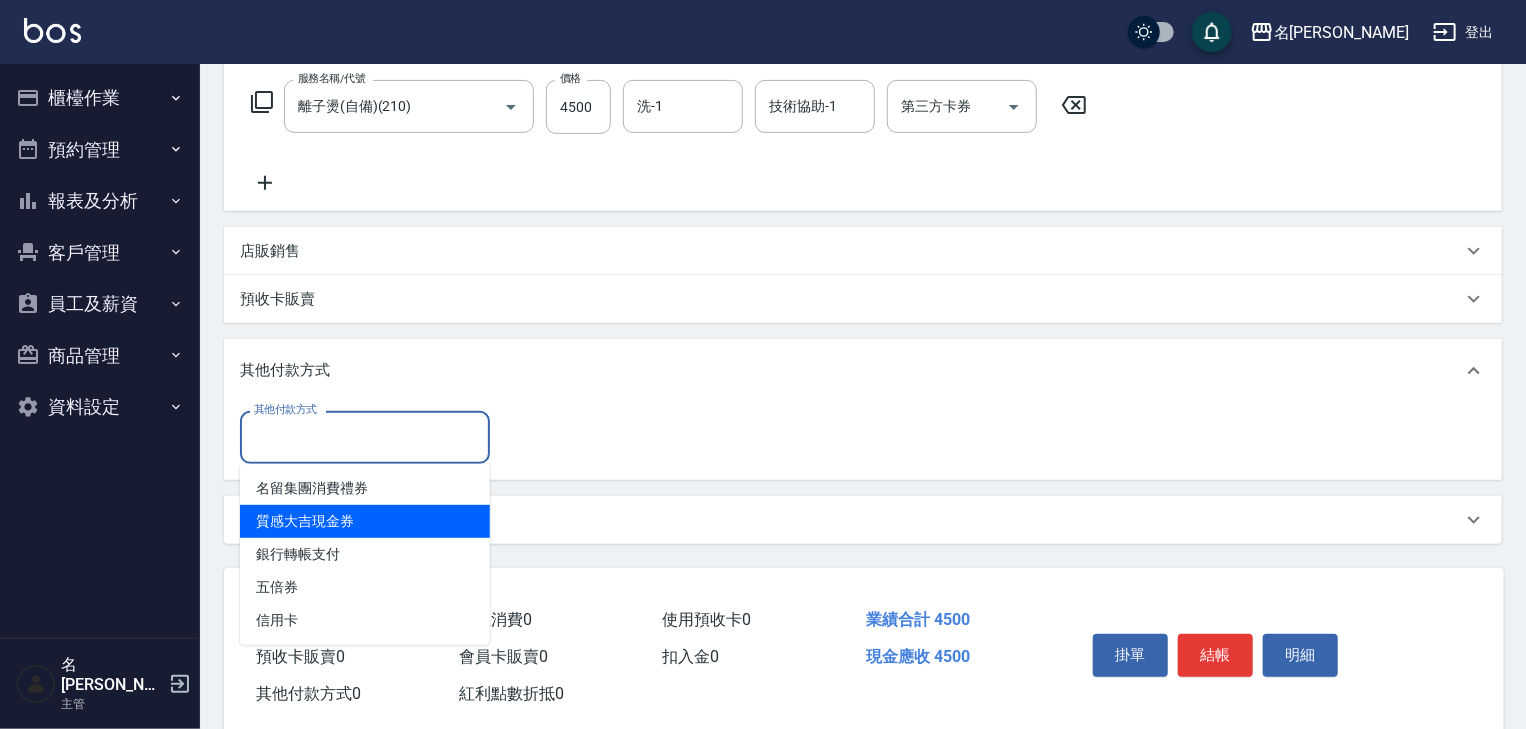 click on "質感大吉現金券" at bounding box center (365, 521) 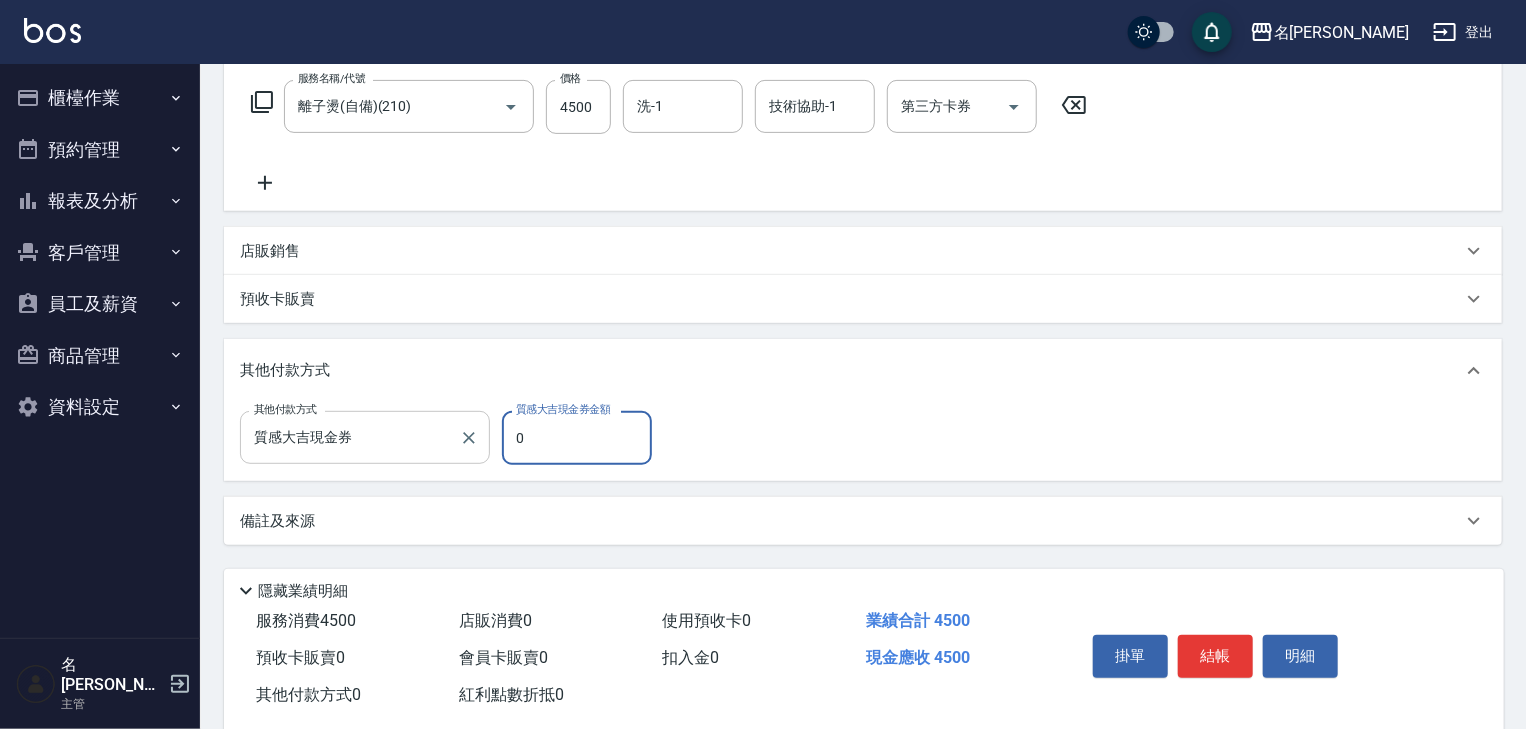 click on "質感大吉現金券" at bounding box center (350, 437) 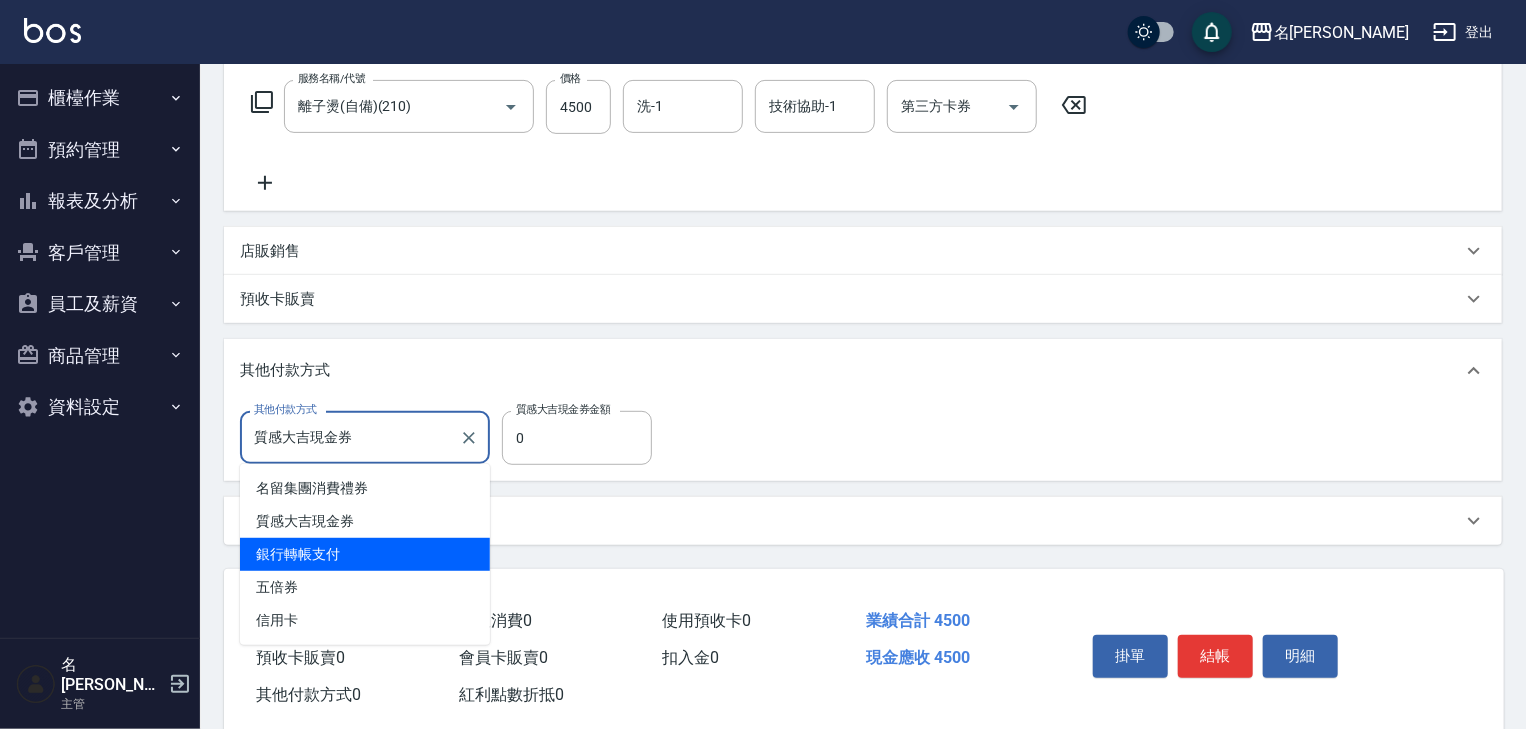 click on "銀行轉帳支付" at bounding box center (365, 554) 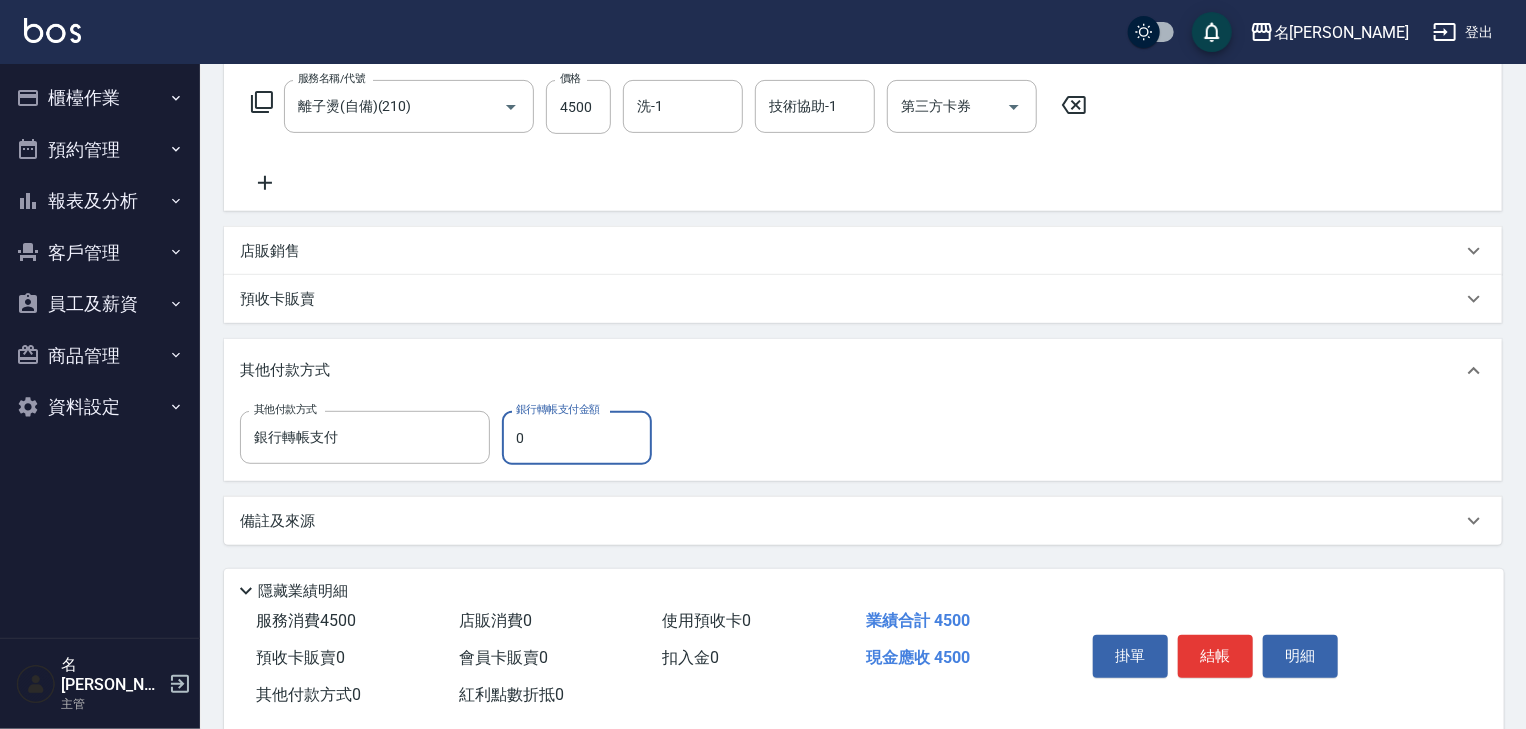 drag, startPoint x: 542, startPoint y: 431, endPoint x: 502, endPoint y: 444, distance: 42.059483 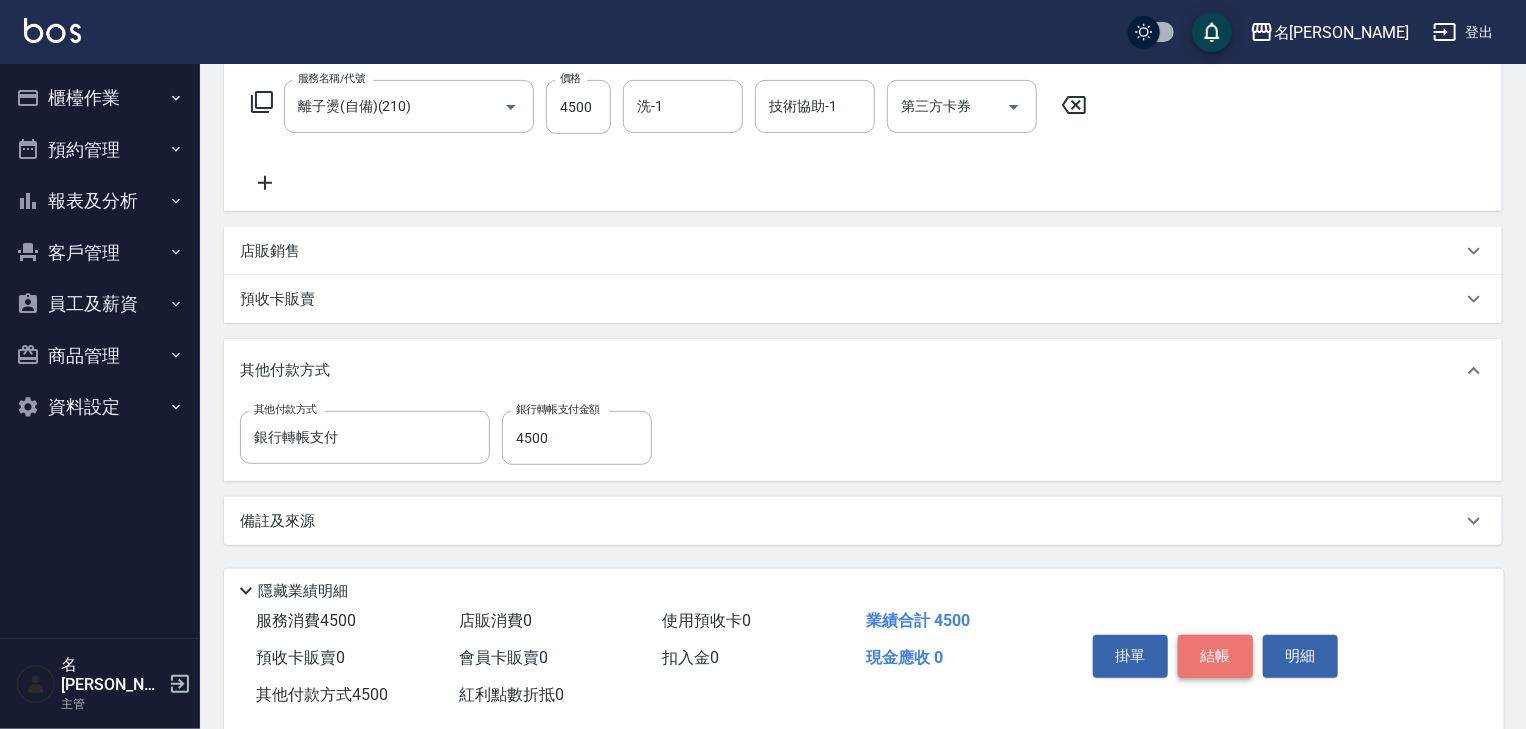 click on "結帳" at bounding box center (1215, 656) 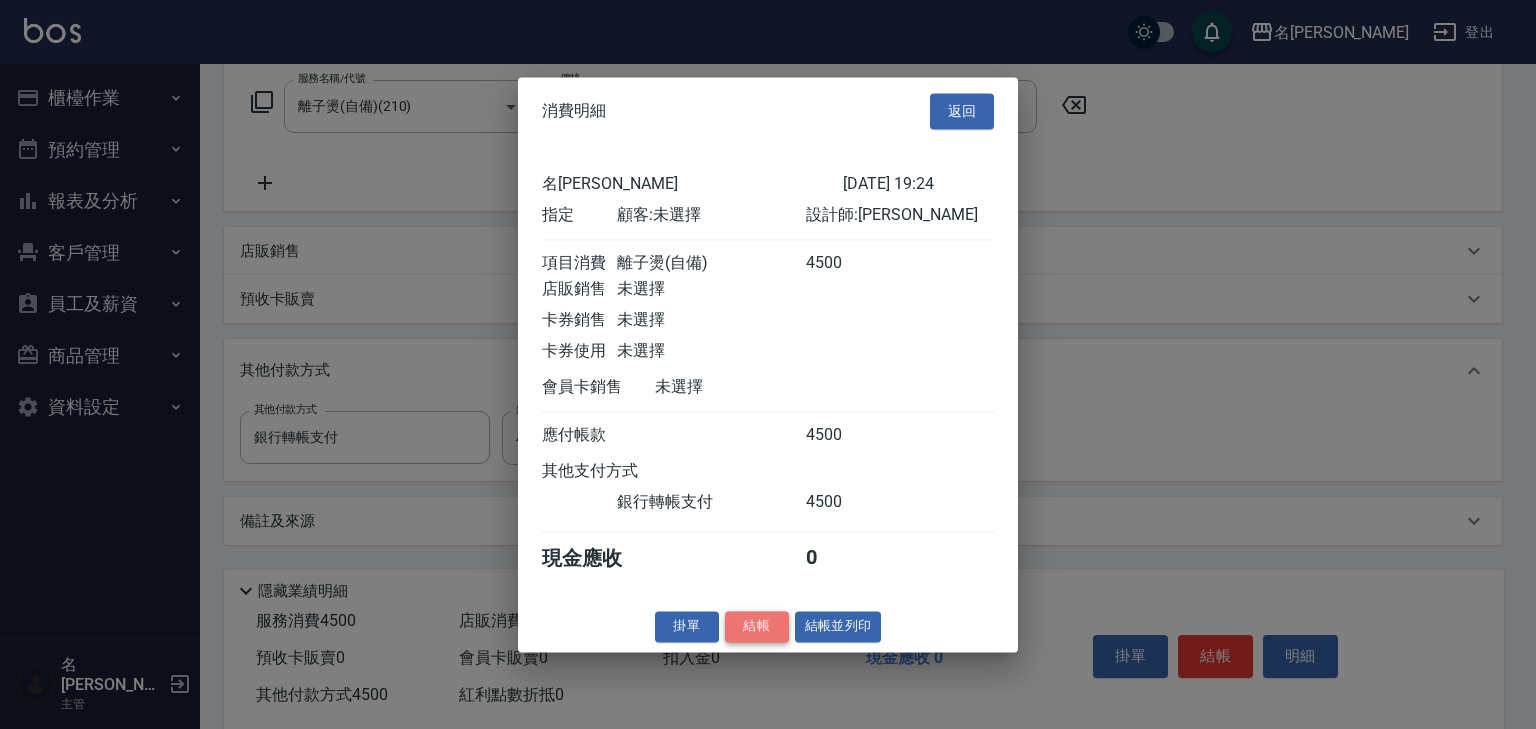 click on "結帳" at bounding box center (757, 626) 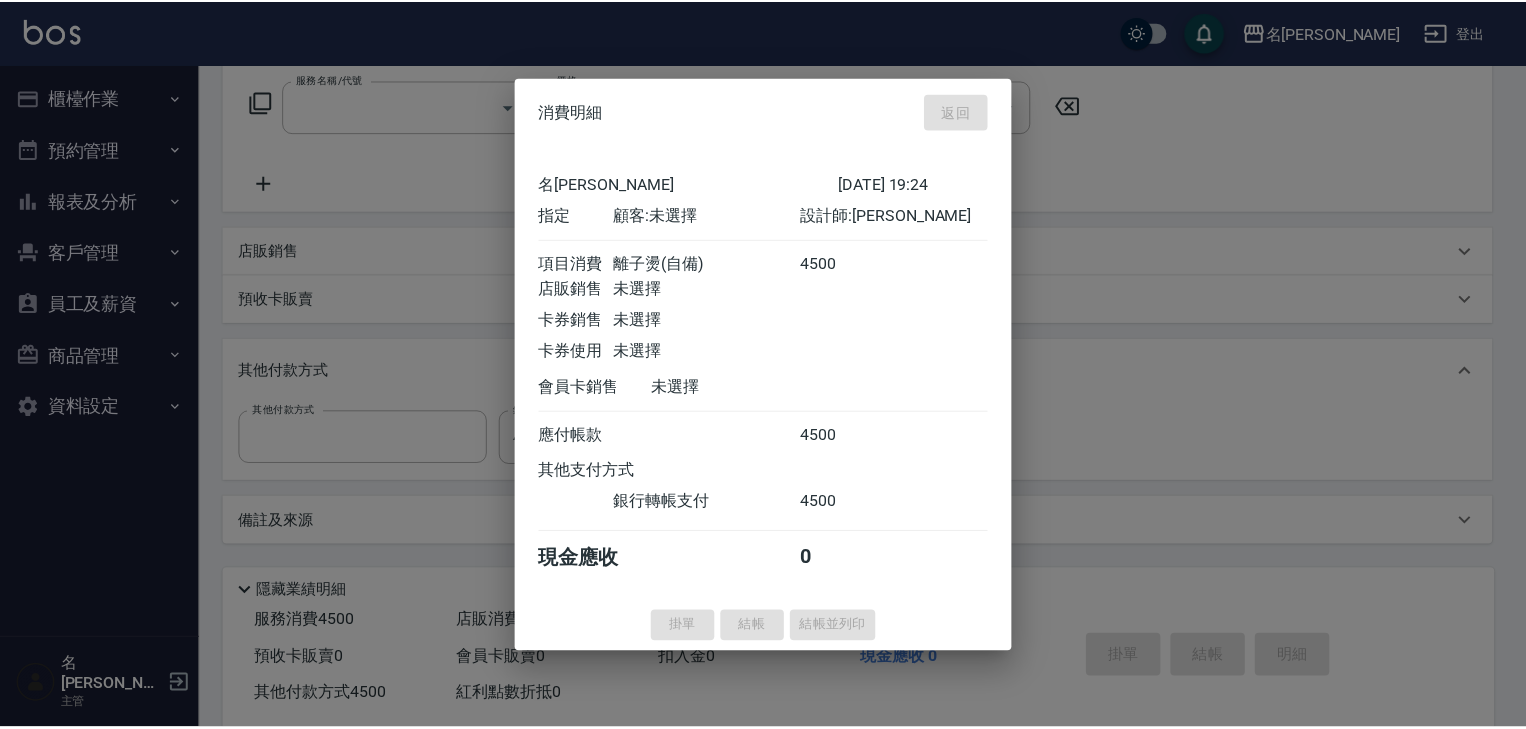scroll, scrollTop: 0, scrollLeft: 0, axis: both 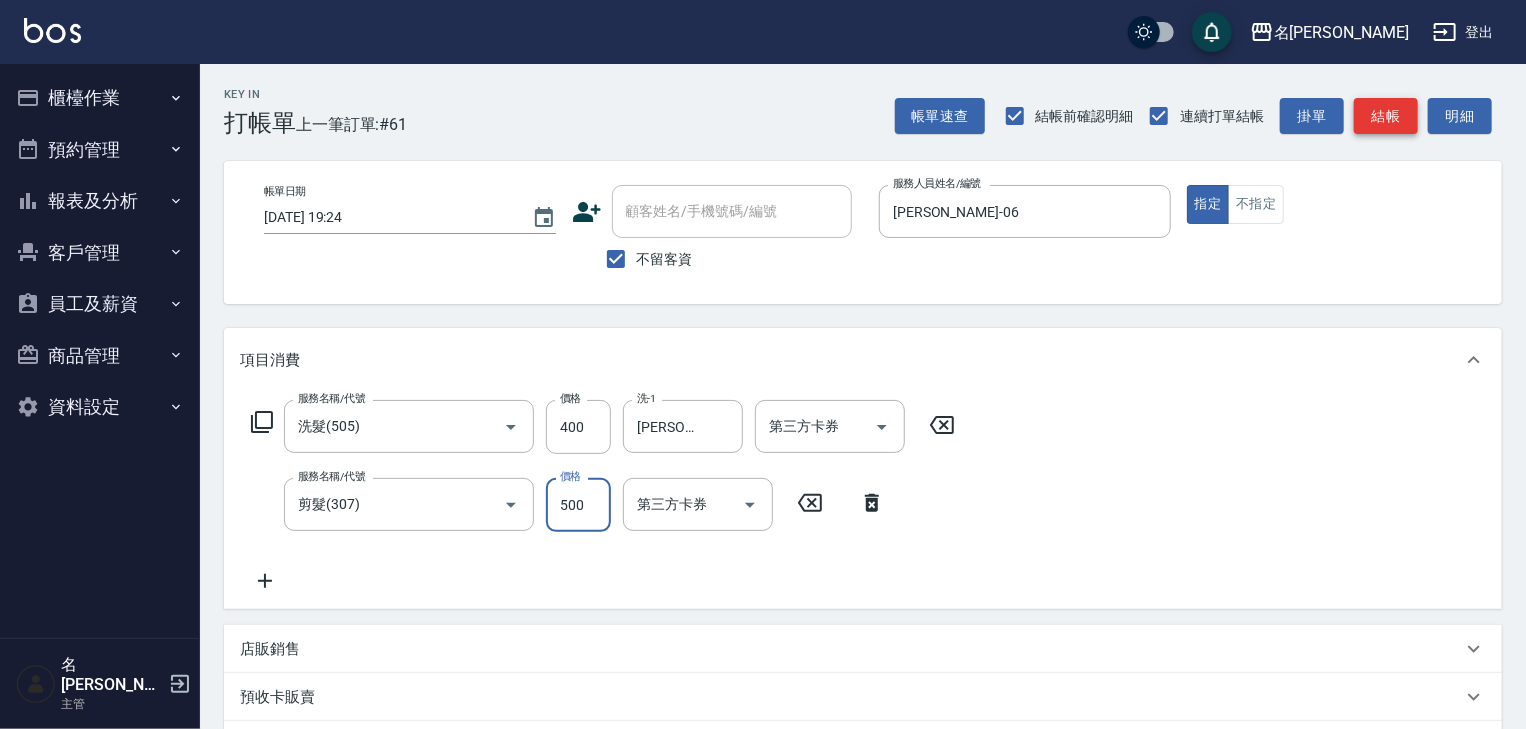 click on "結帳" at bounding box center (1386, 116) 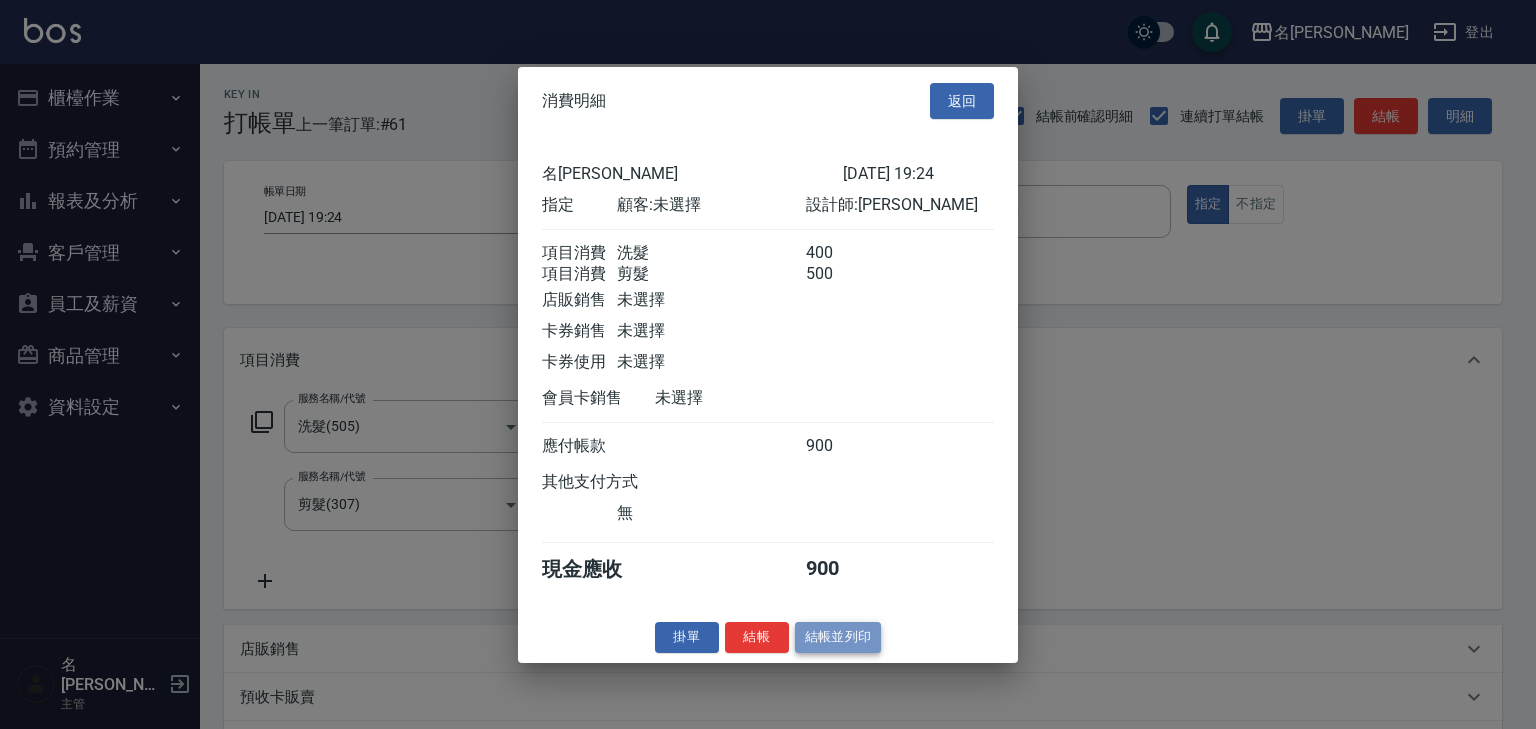 click on "結帳並列印" at bounding box center [838, 637] 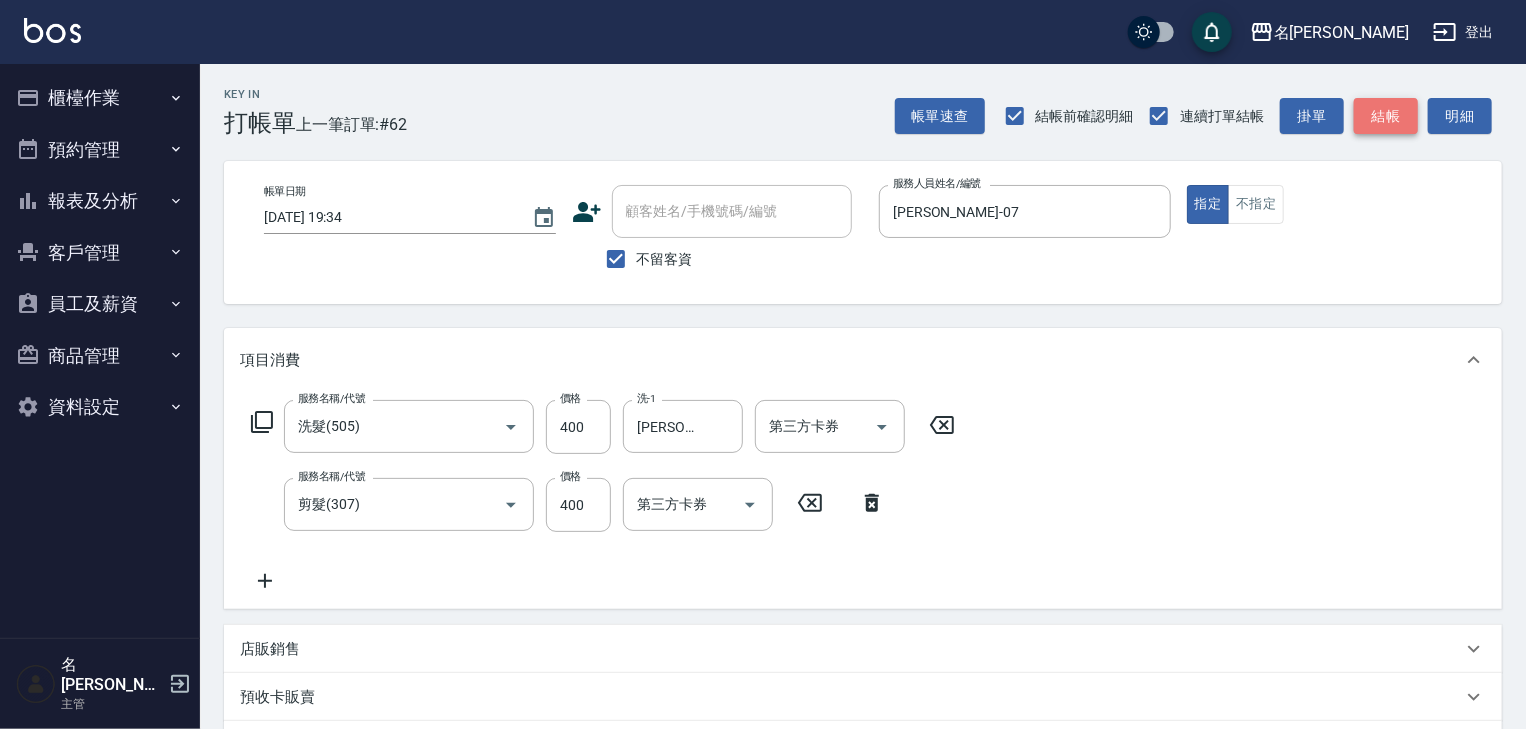 click on "結帳" at bounding box center [1386, 116] 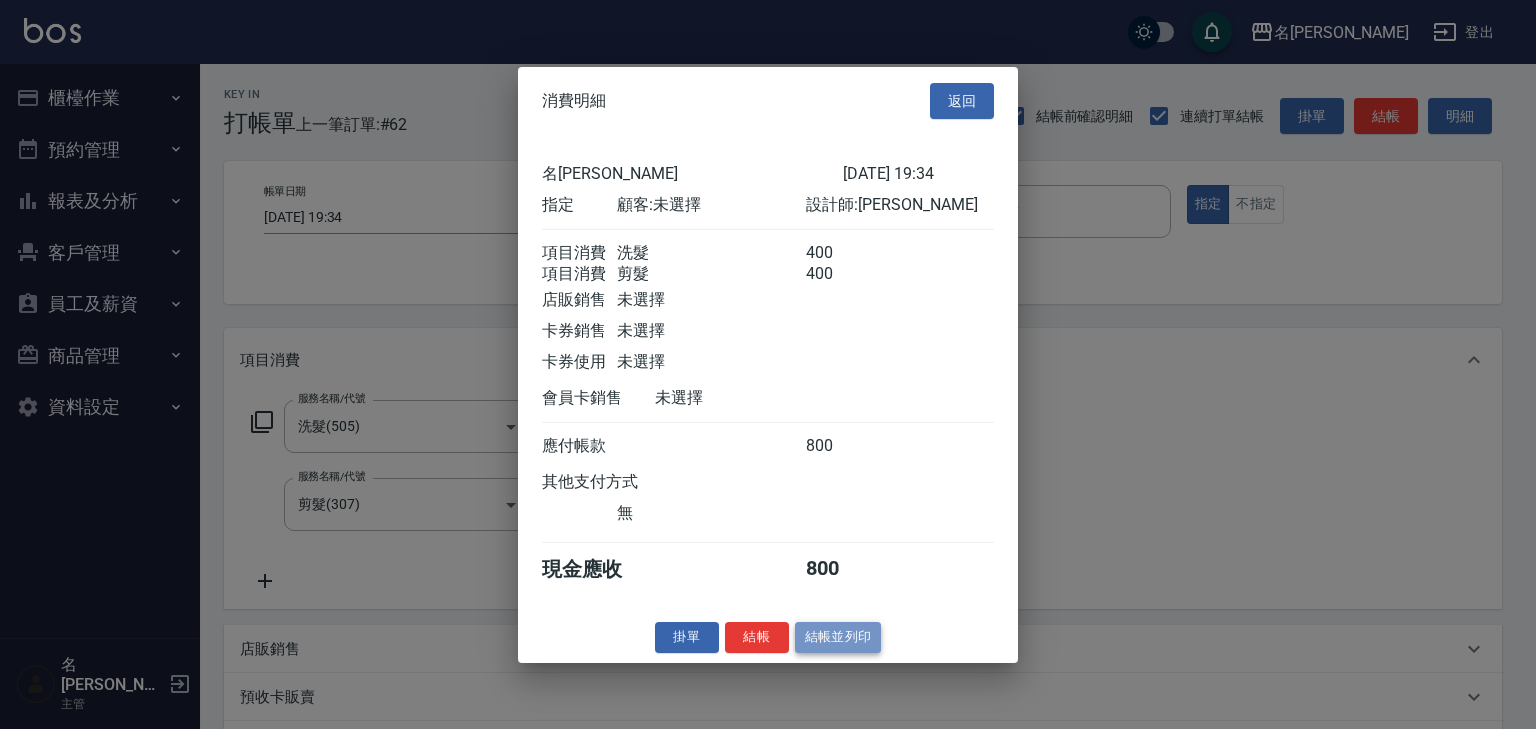click on "結帳並列印" at bounding box center [838, 637] 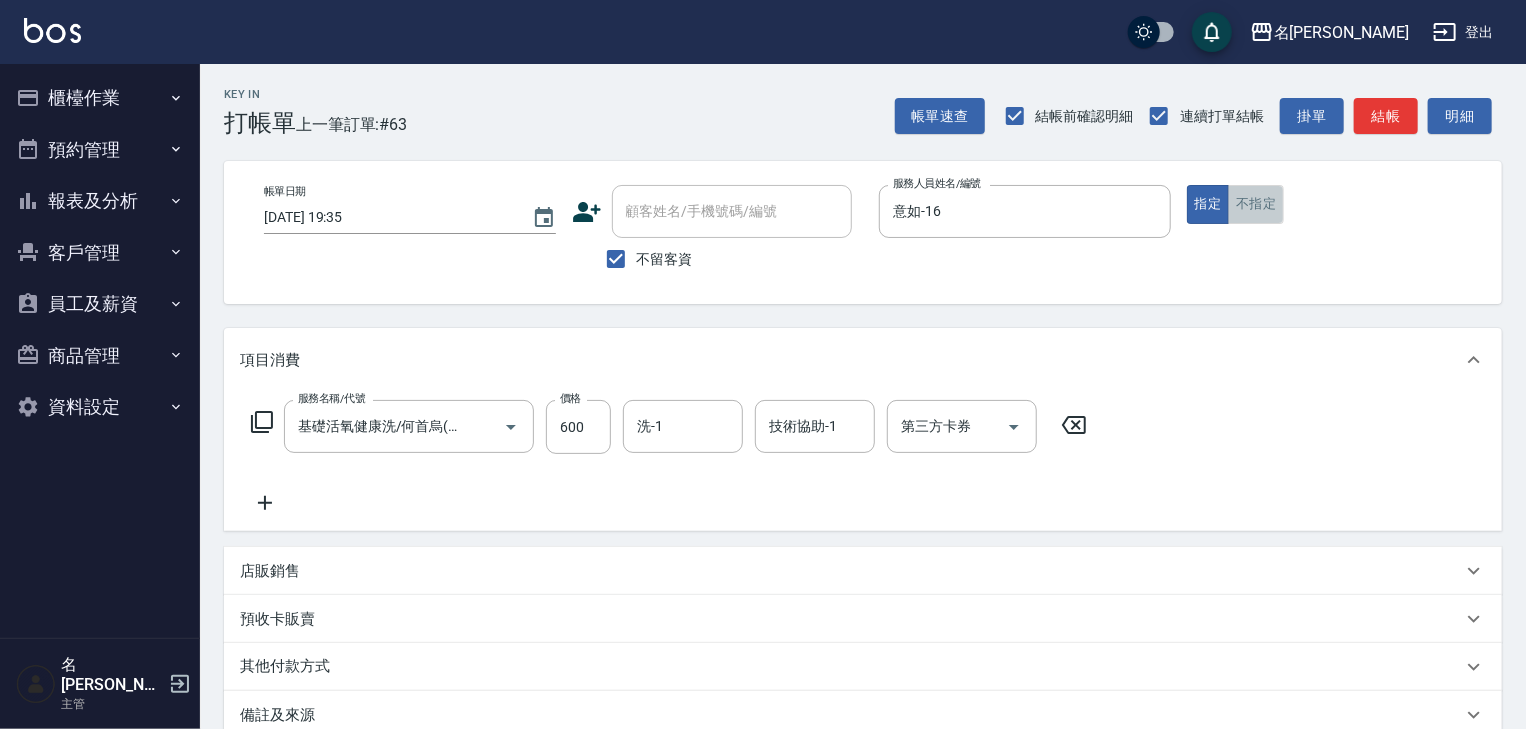 click on "不指定" at bounding box center [1256, 204] 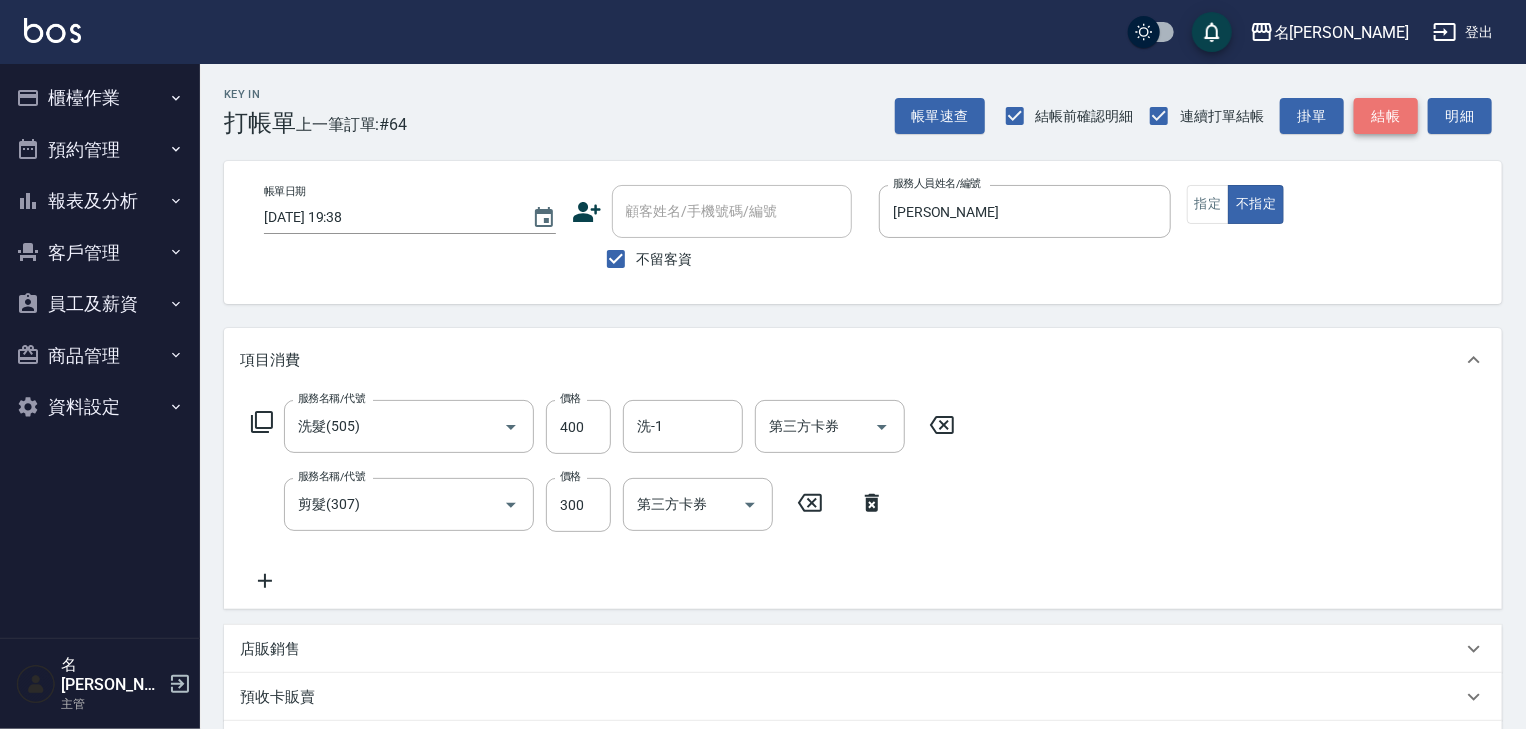 click on "結帳" at bounding box center (1386, 116) 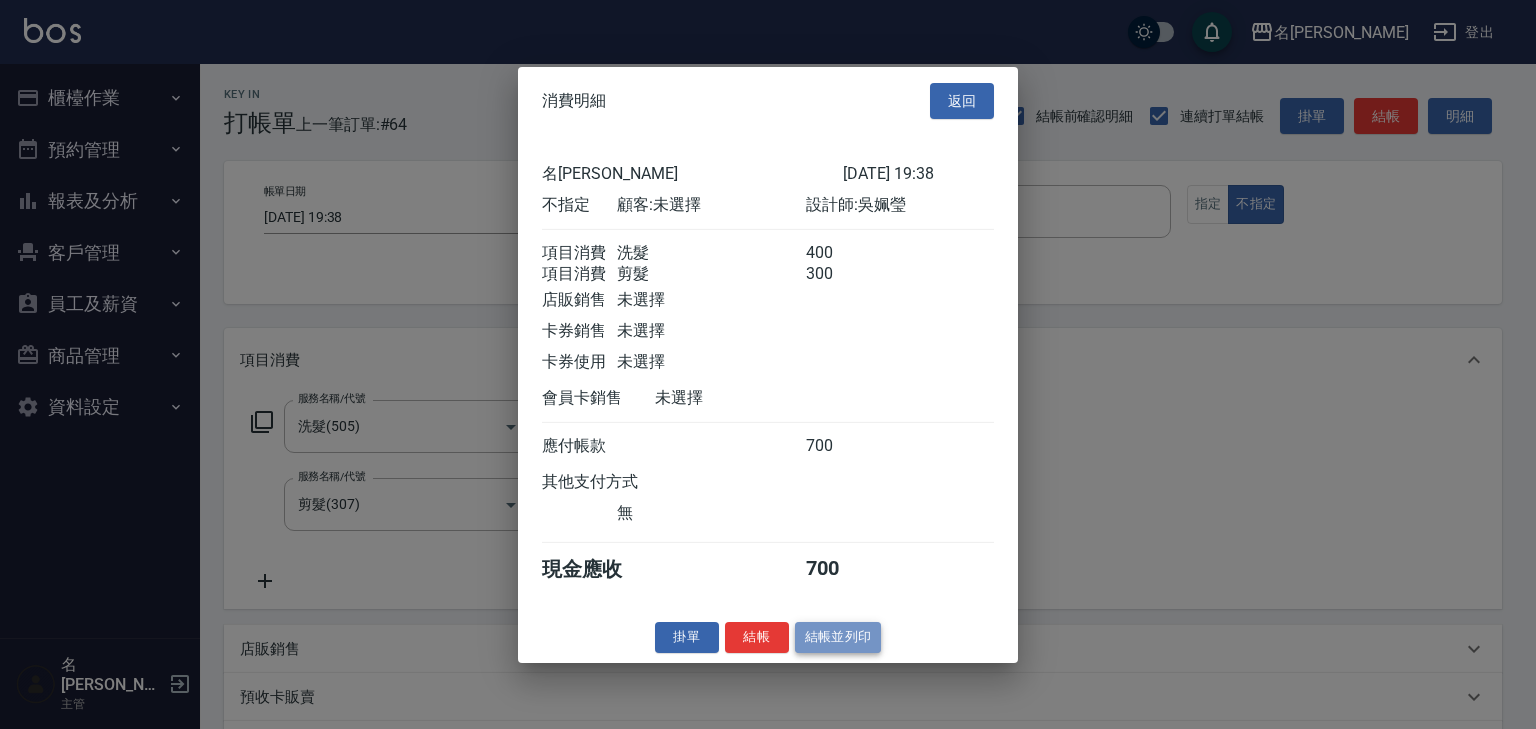 click on "結帳並列印" at bounding box center (838, 637) 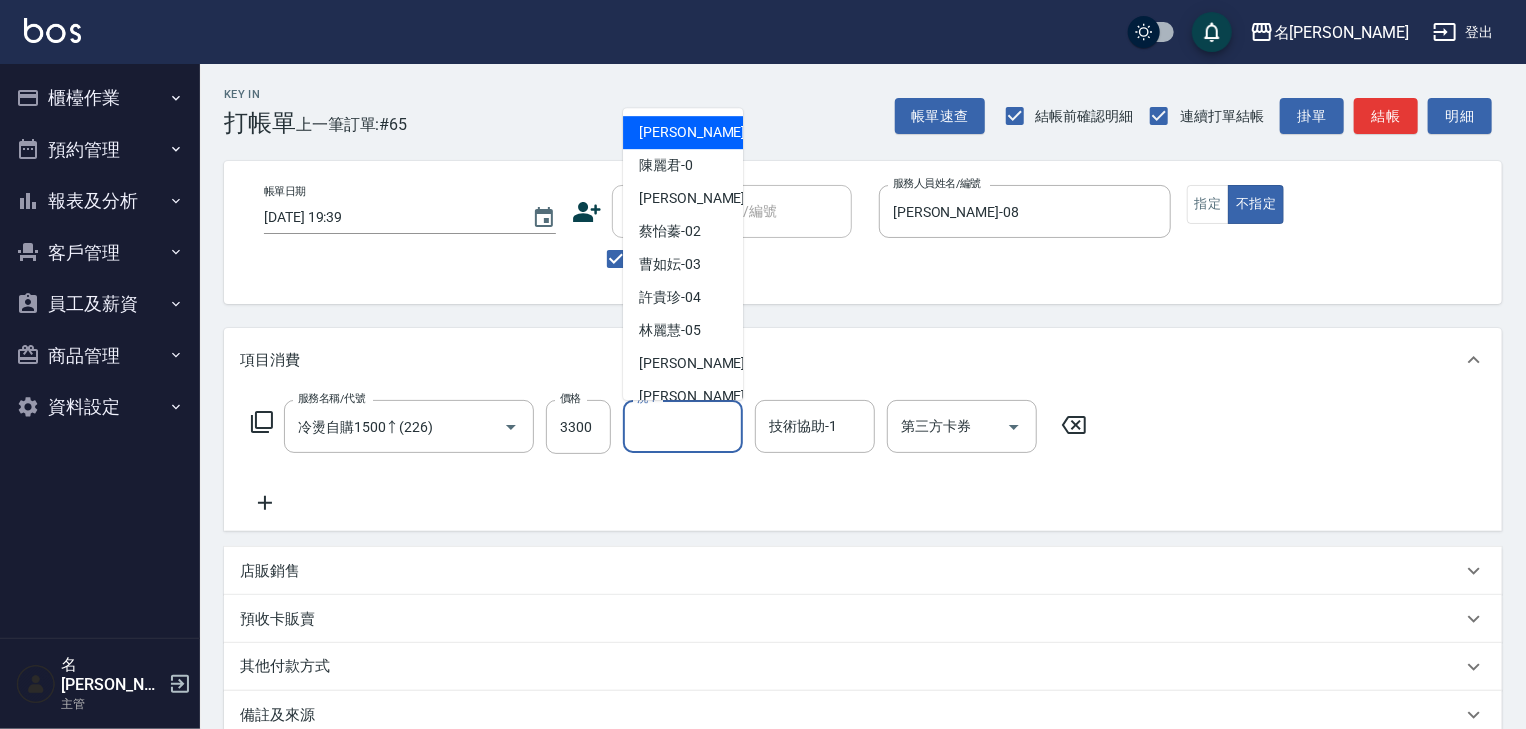 click on "洗-1" at bounding box center (683, 426) 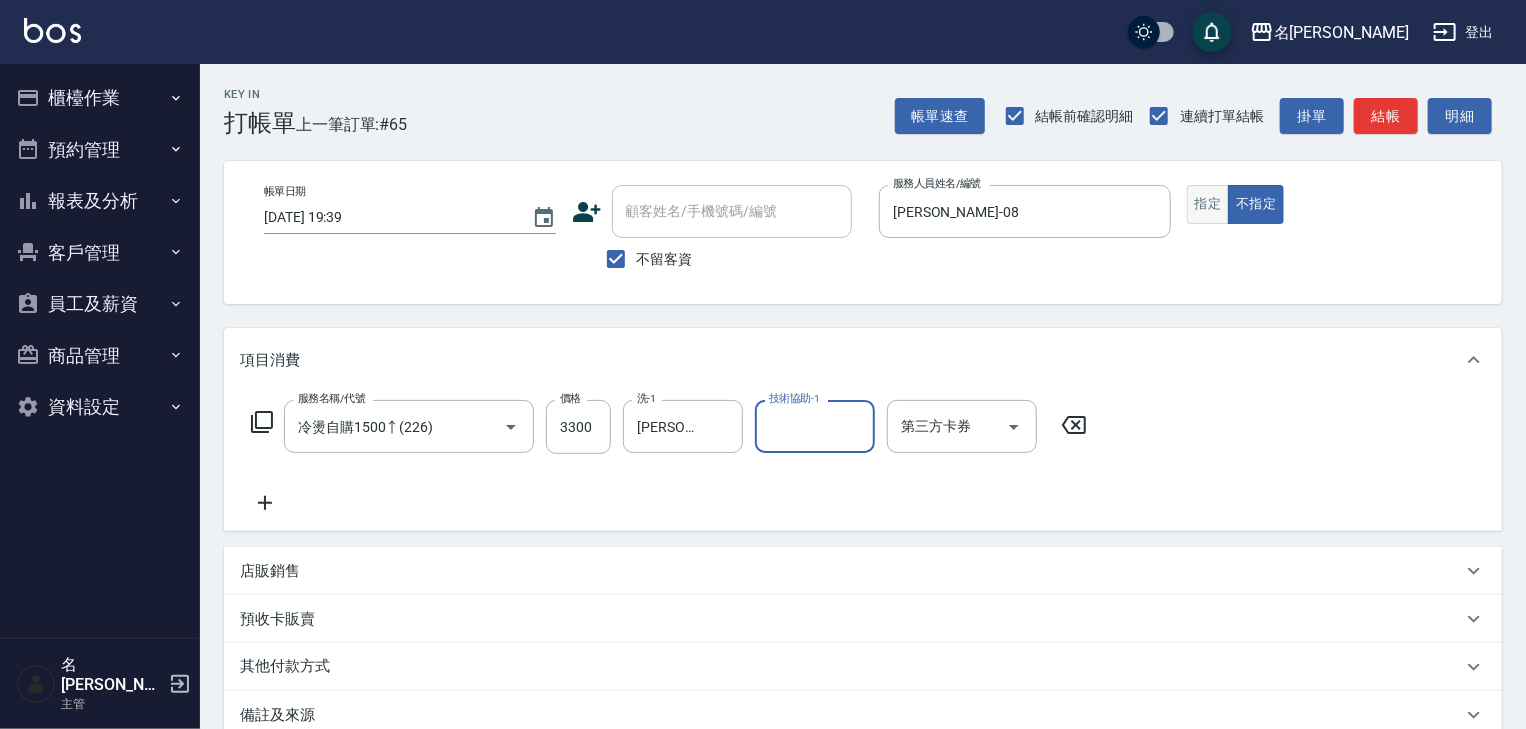 click on "指定" at bounding box center [1208, 204] 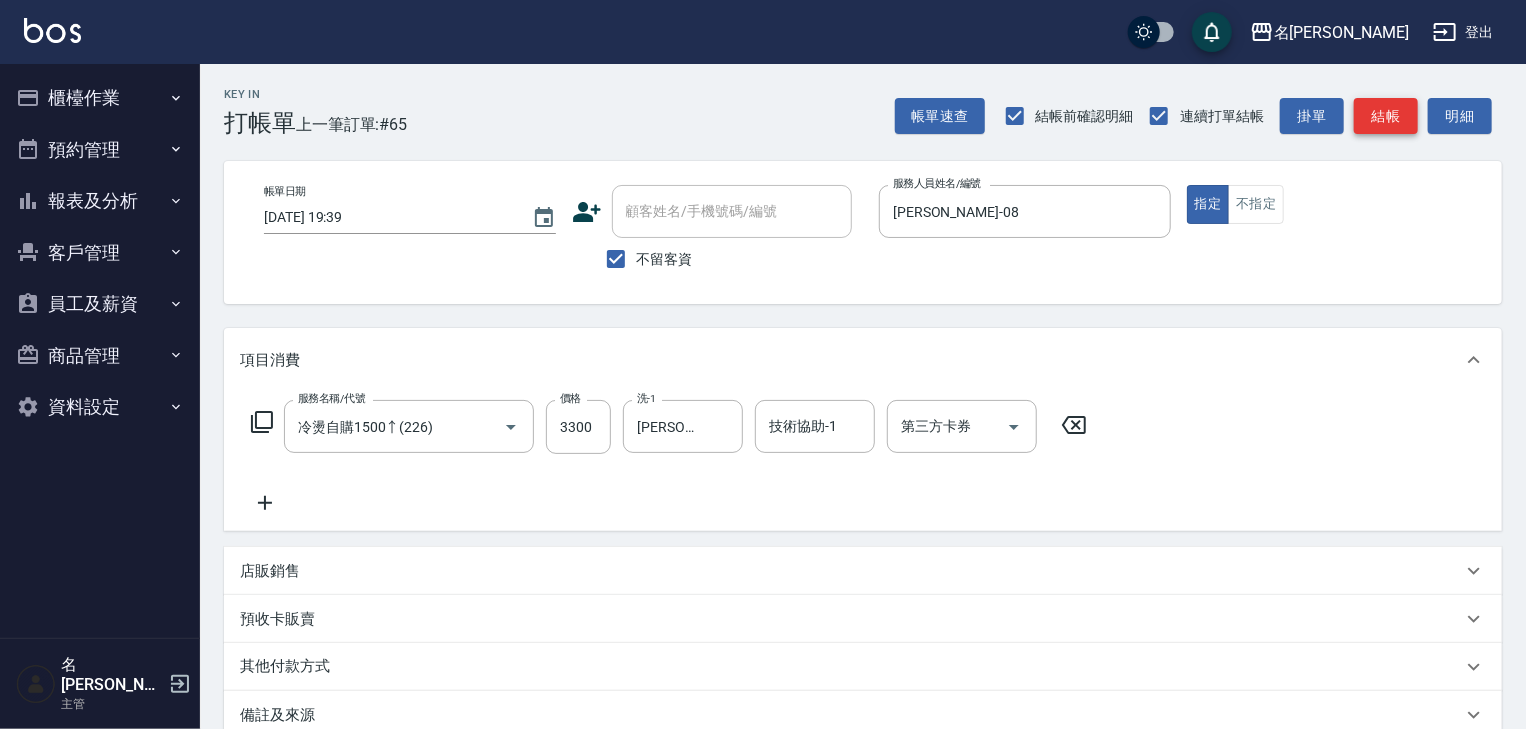 click on "結帳" at bounding box center (1386, 116) 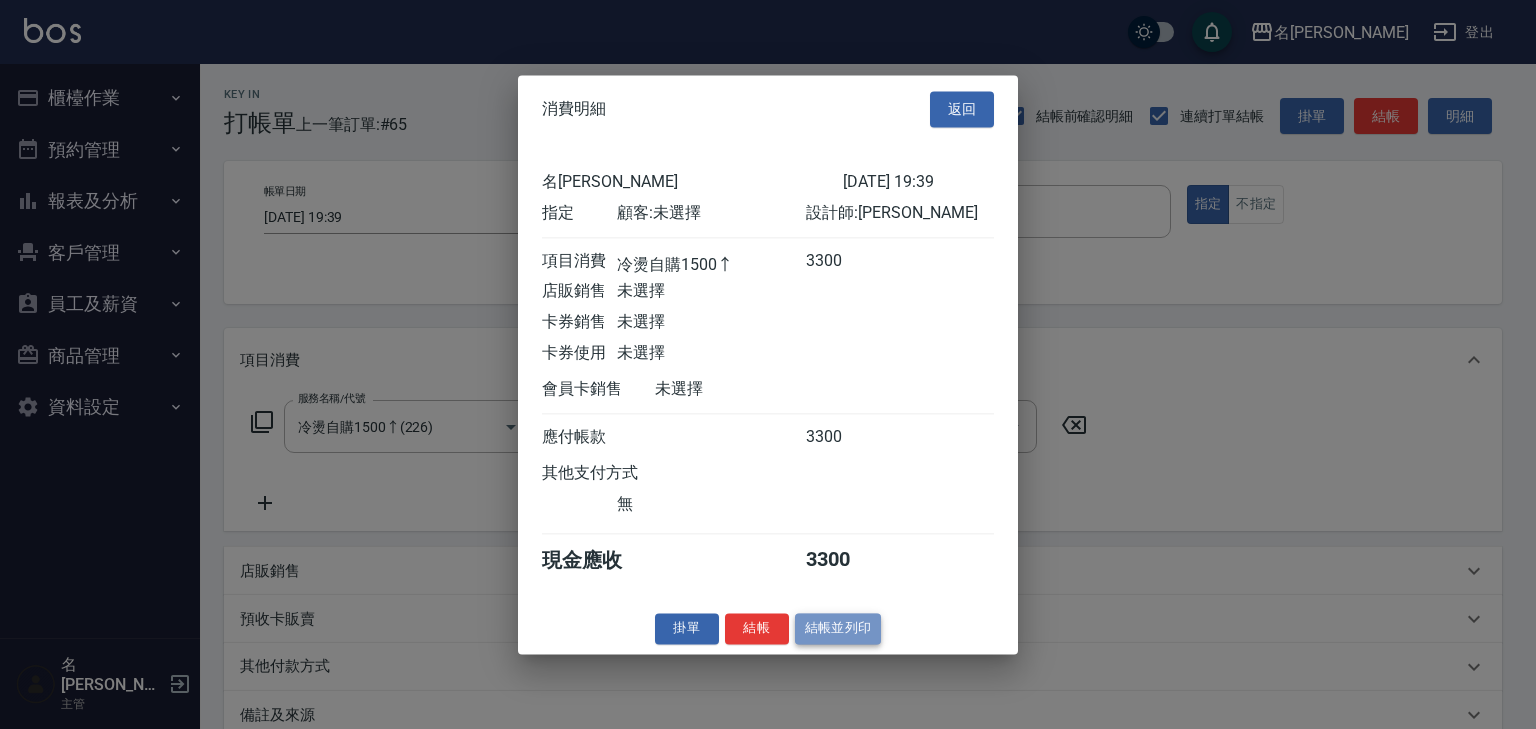 click on "結帳並列印" at bounding box center [838, 628] 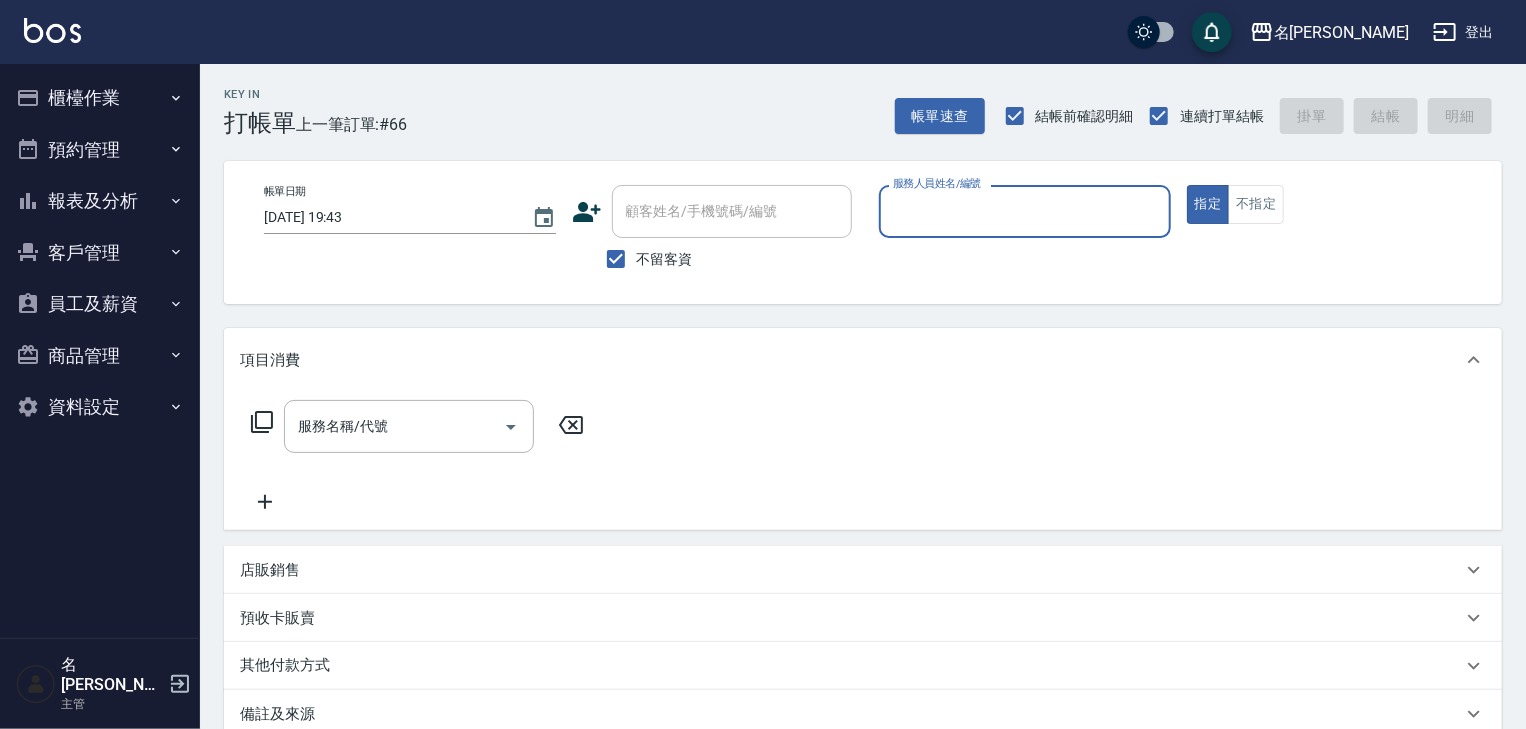 click on "報表及分析" at bounding box center (100, 201) 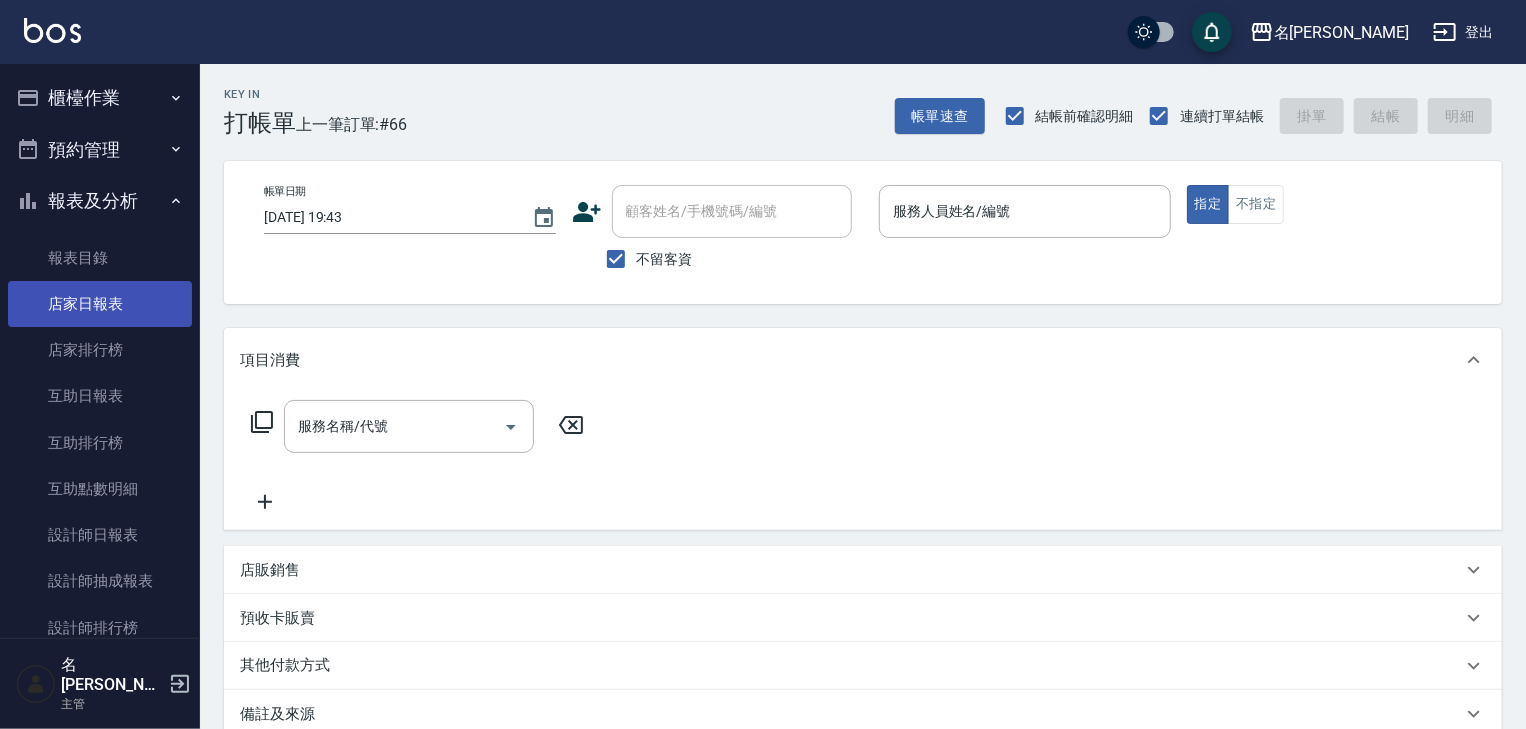 click on "店家日報表" at bounding box center (100, 304) 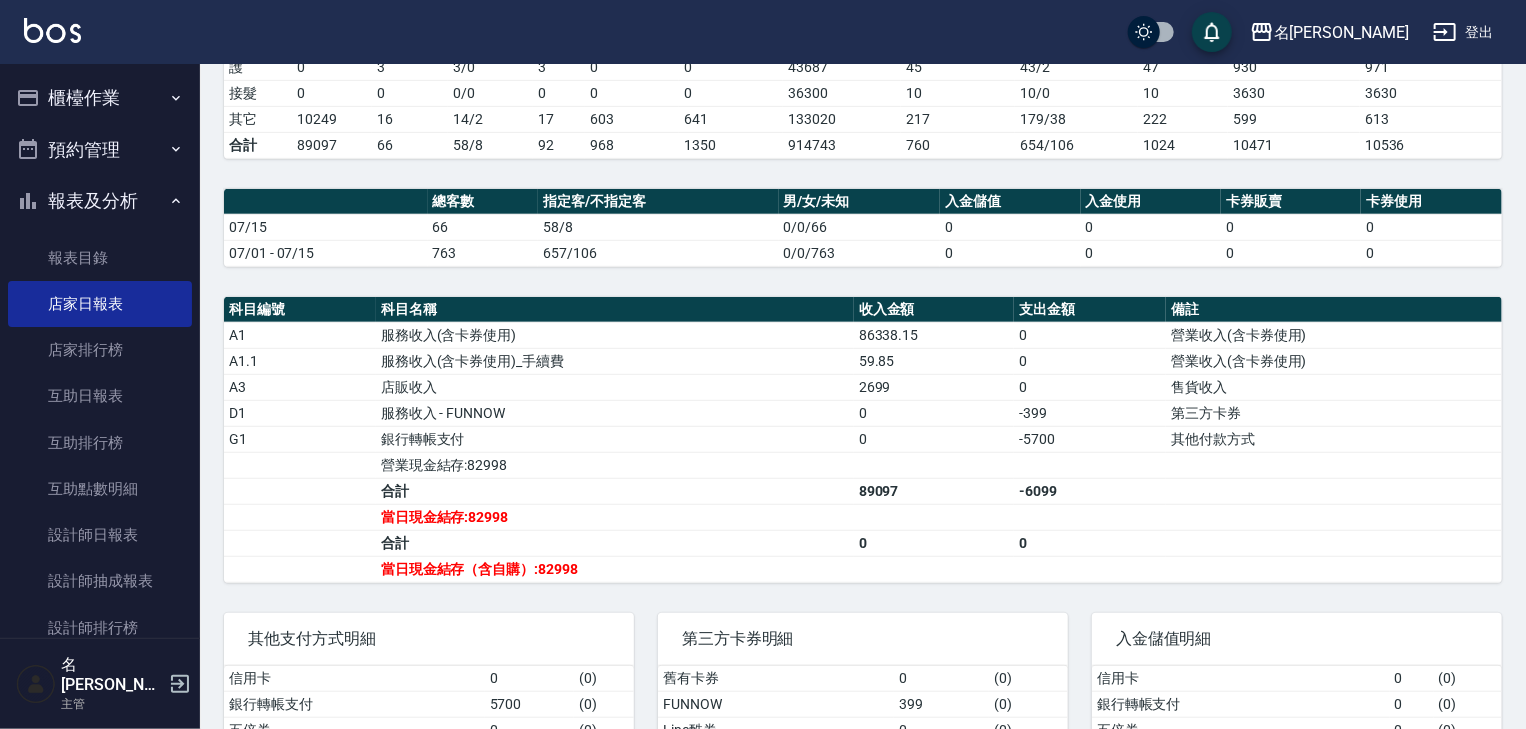 scroll, scrollTop: 0, scrollLeft: 0, axis: both 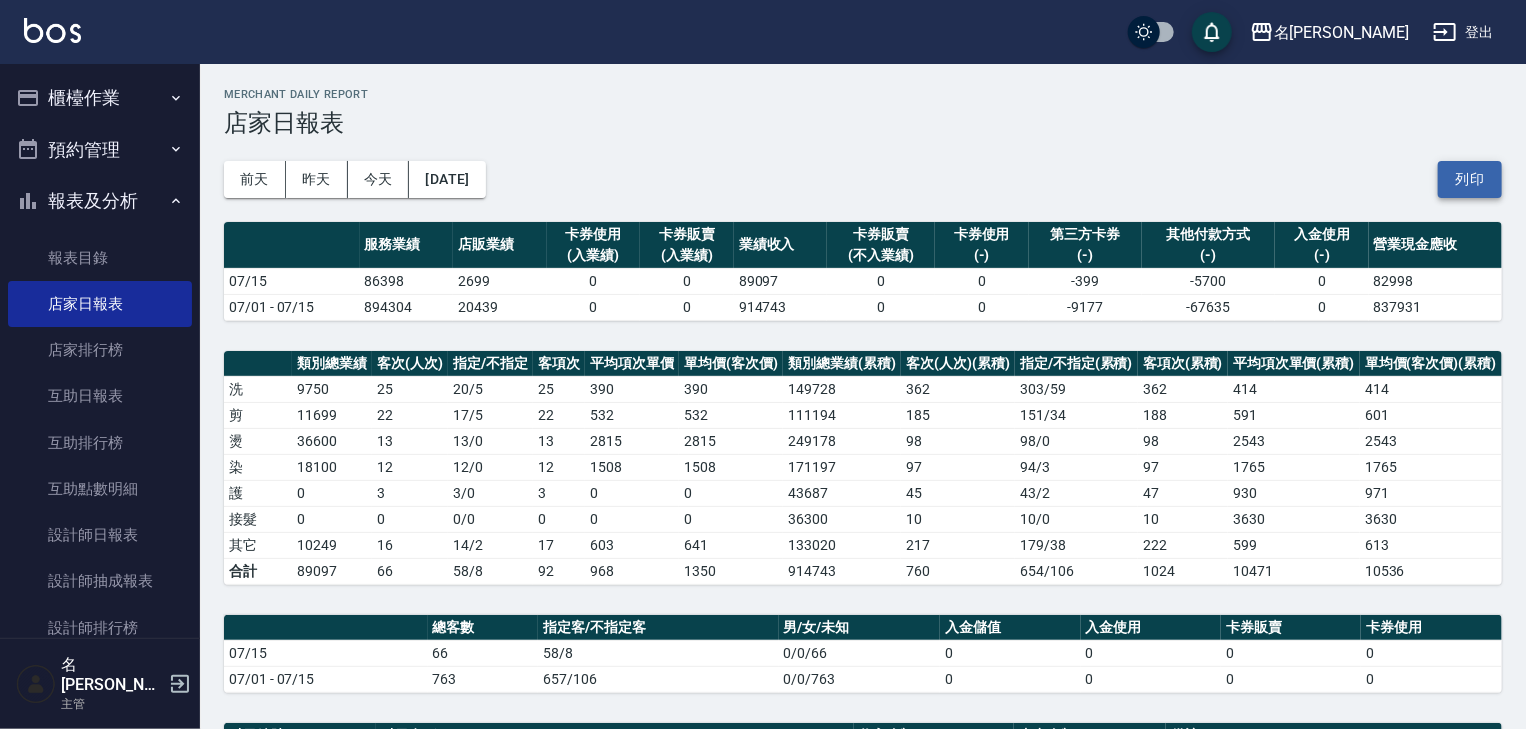click on "列印" at bounding box center [1470, 179] 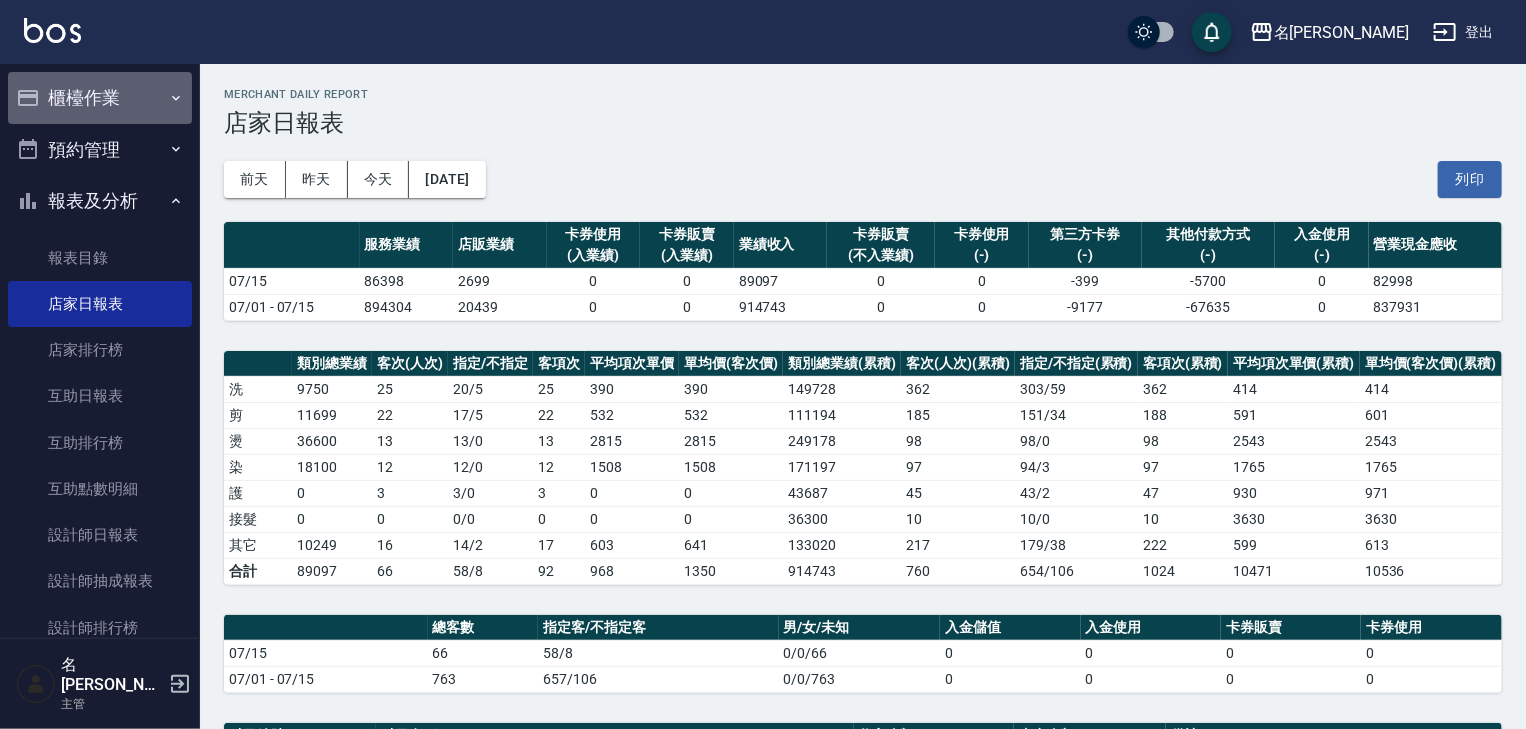 click on "櫃檯作業" at bounding box center (100, 98) 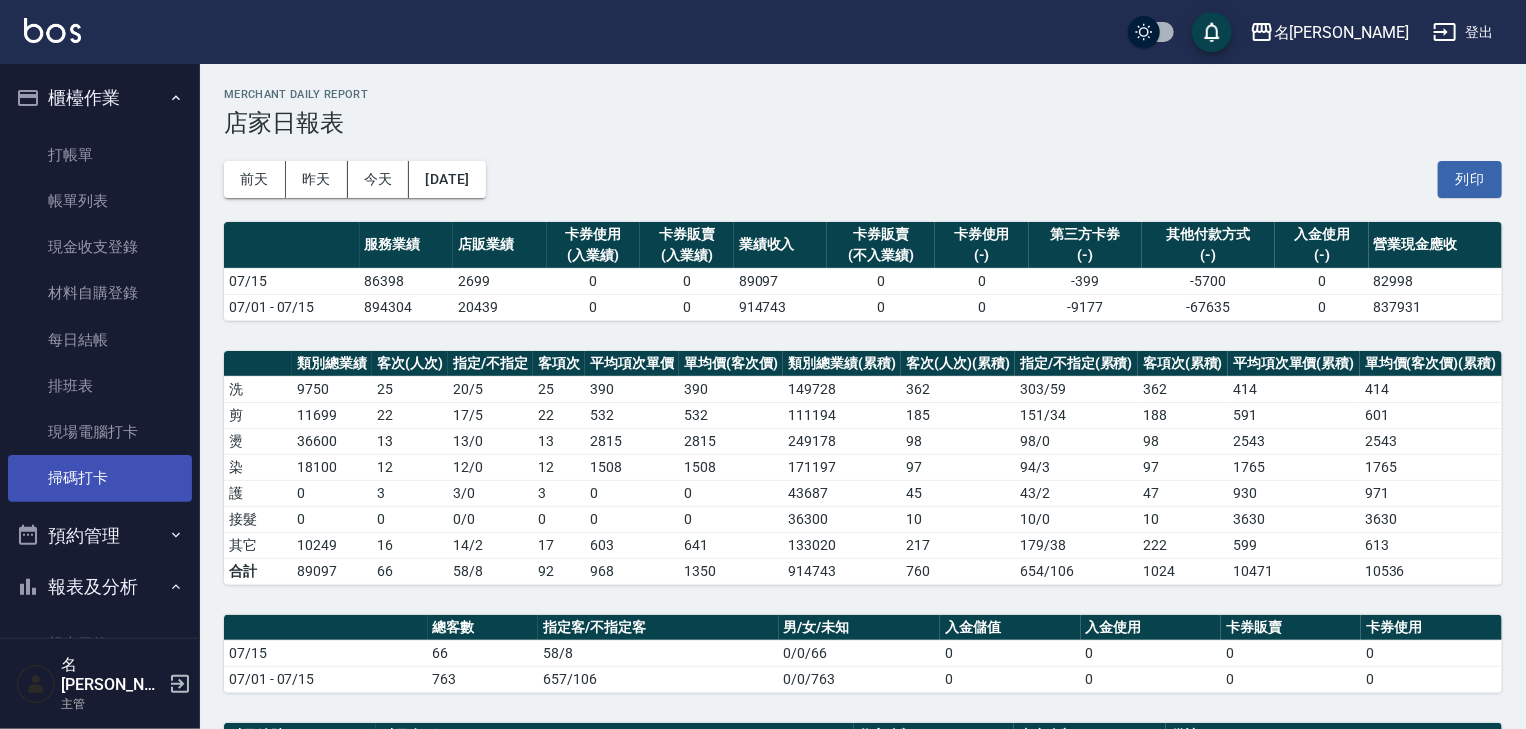 click on "掃碼打卡" at bounding box center [100, 478] 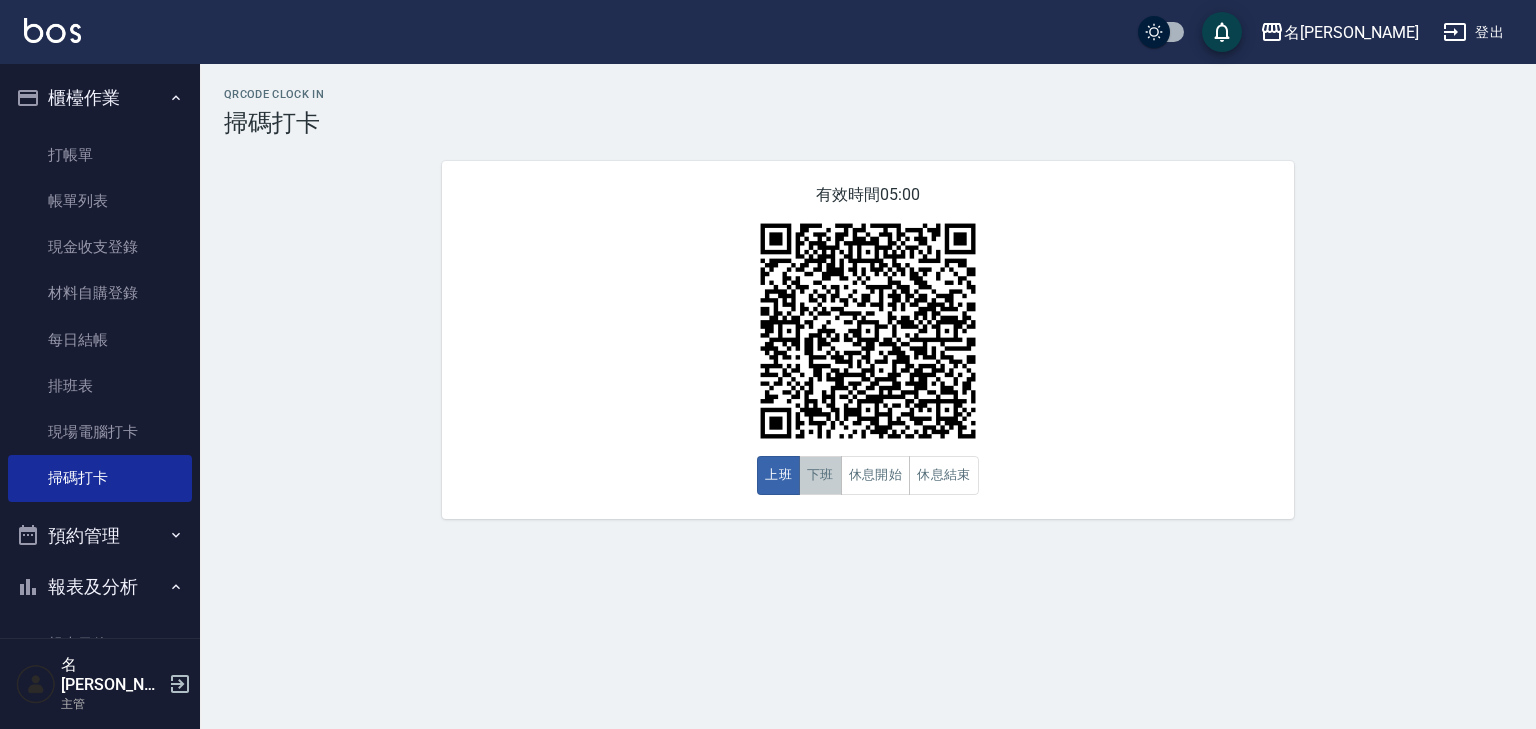 click on "下班" at bounding box center (820, 475) 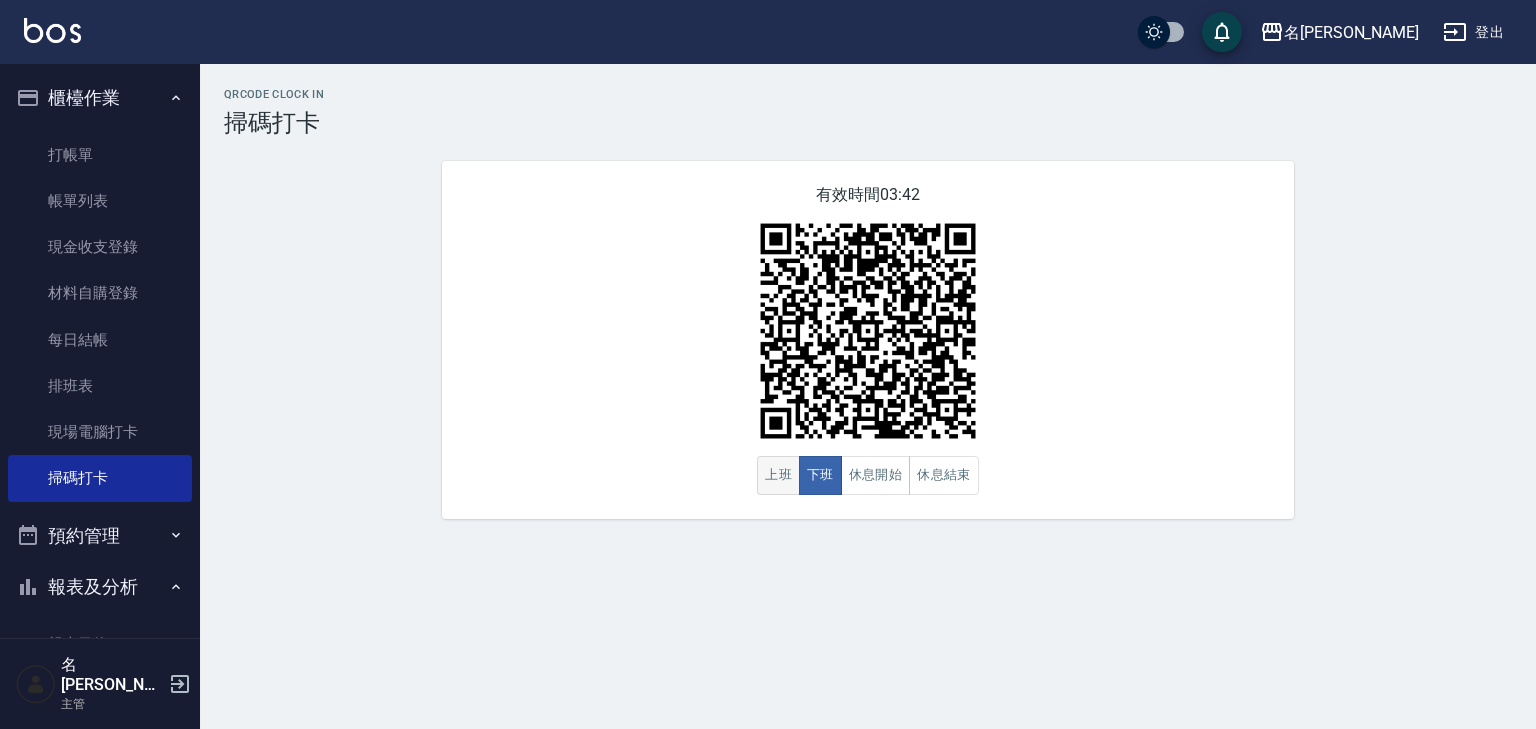 click on "上班" at bounding box center (778, 475) 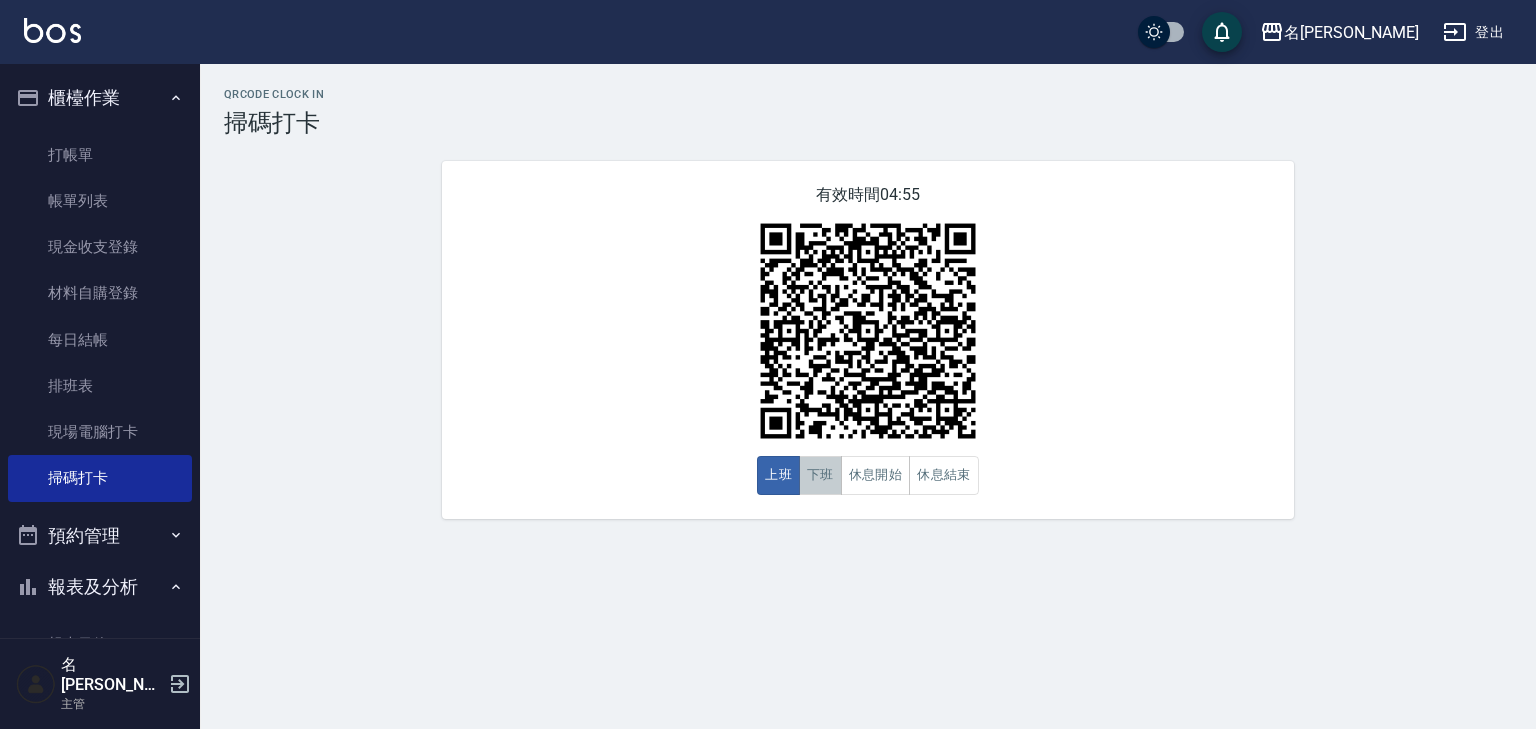 click on "下班" at bounding box center [820, 475] 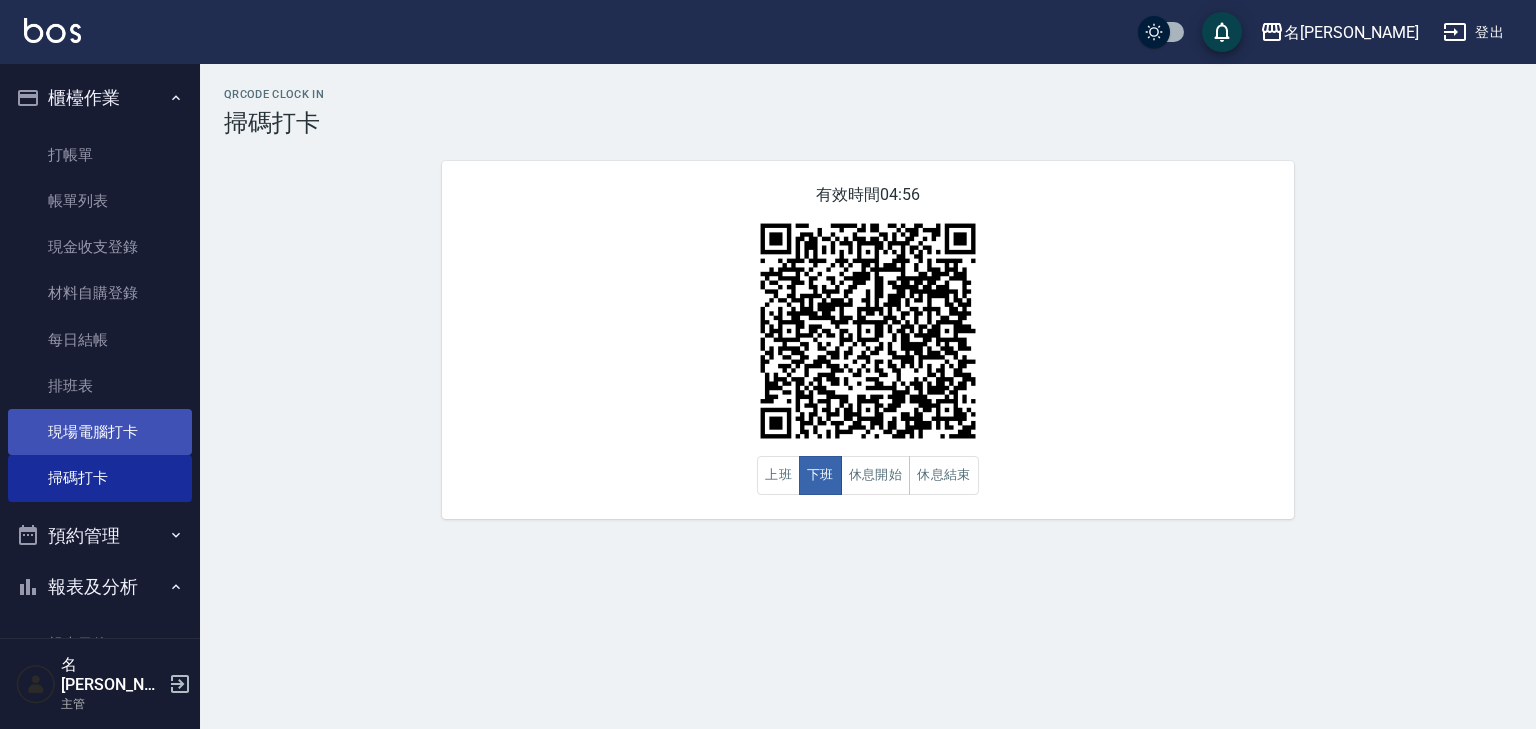 click on "現場電腦打卡" at bounding box center [100, 432] 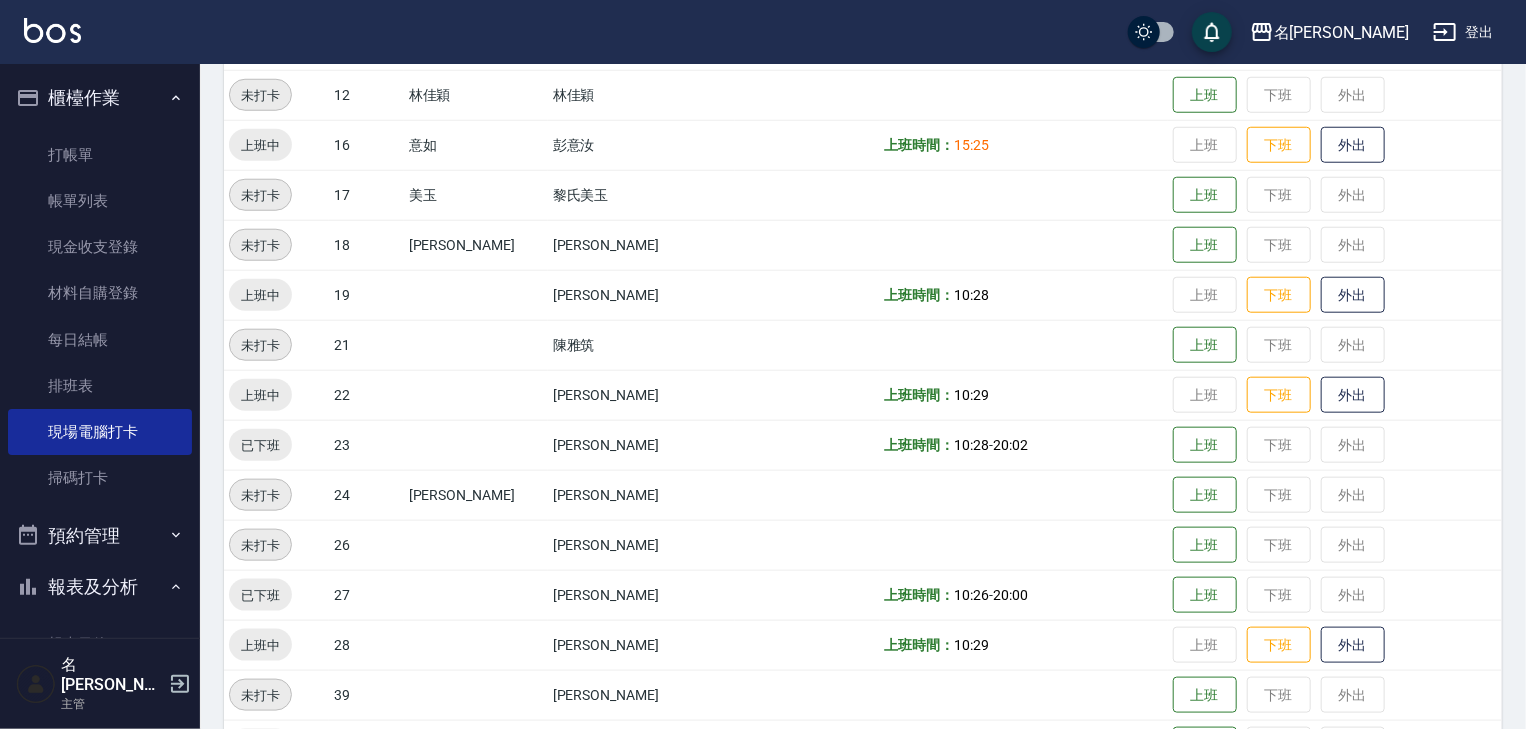 scroll, scrollTop: 1218, scrollLeft: 0, axis: vertical 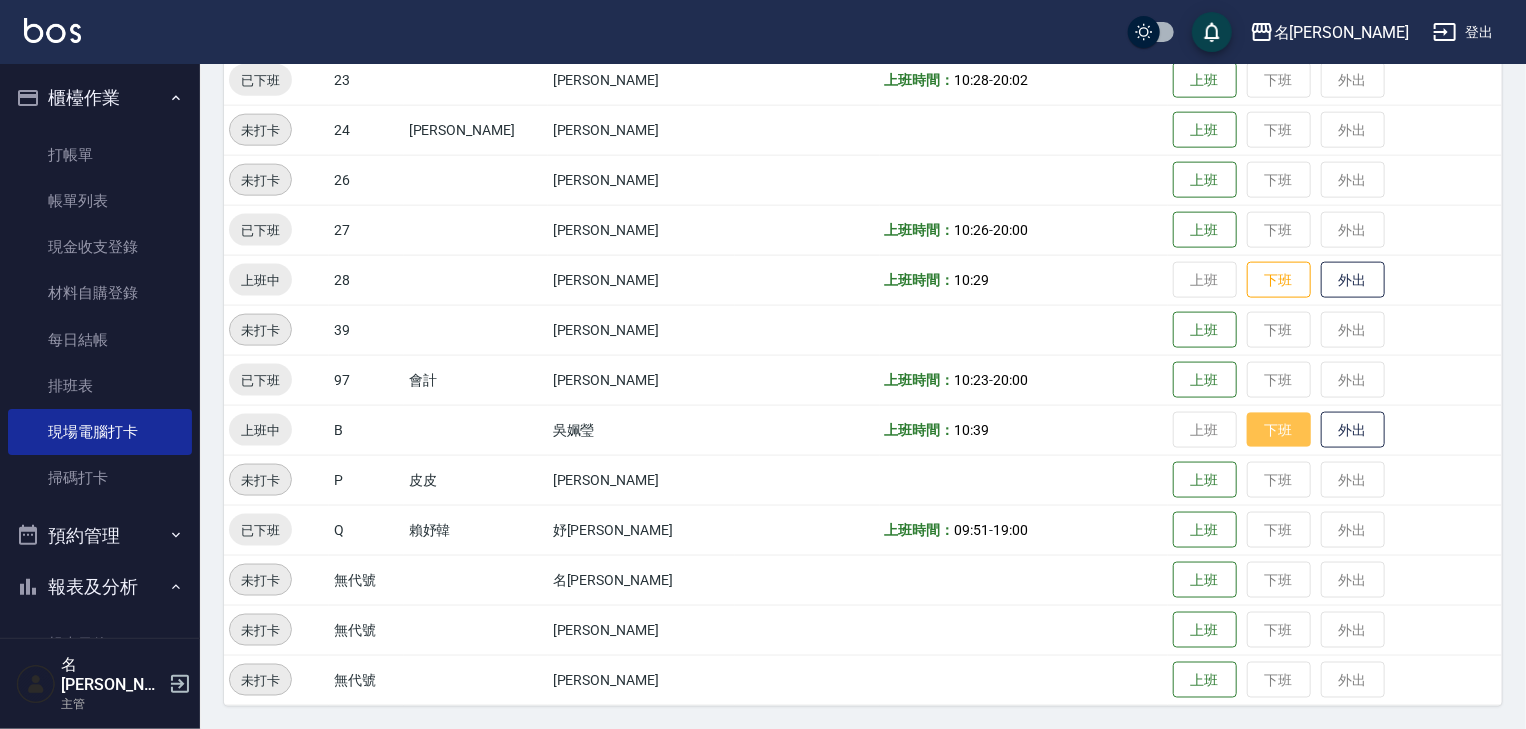 click on "下班" at bounding box center [1279, 430] 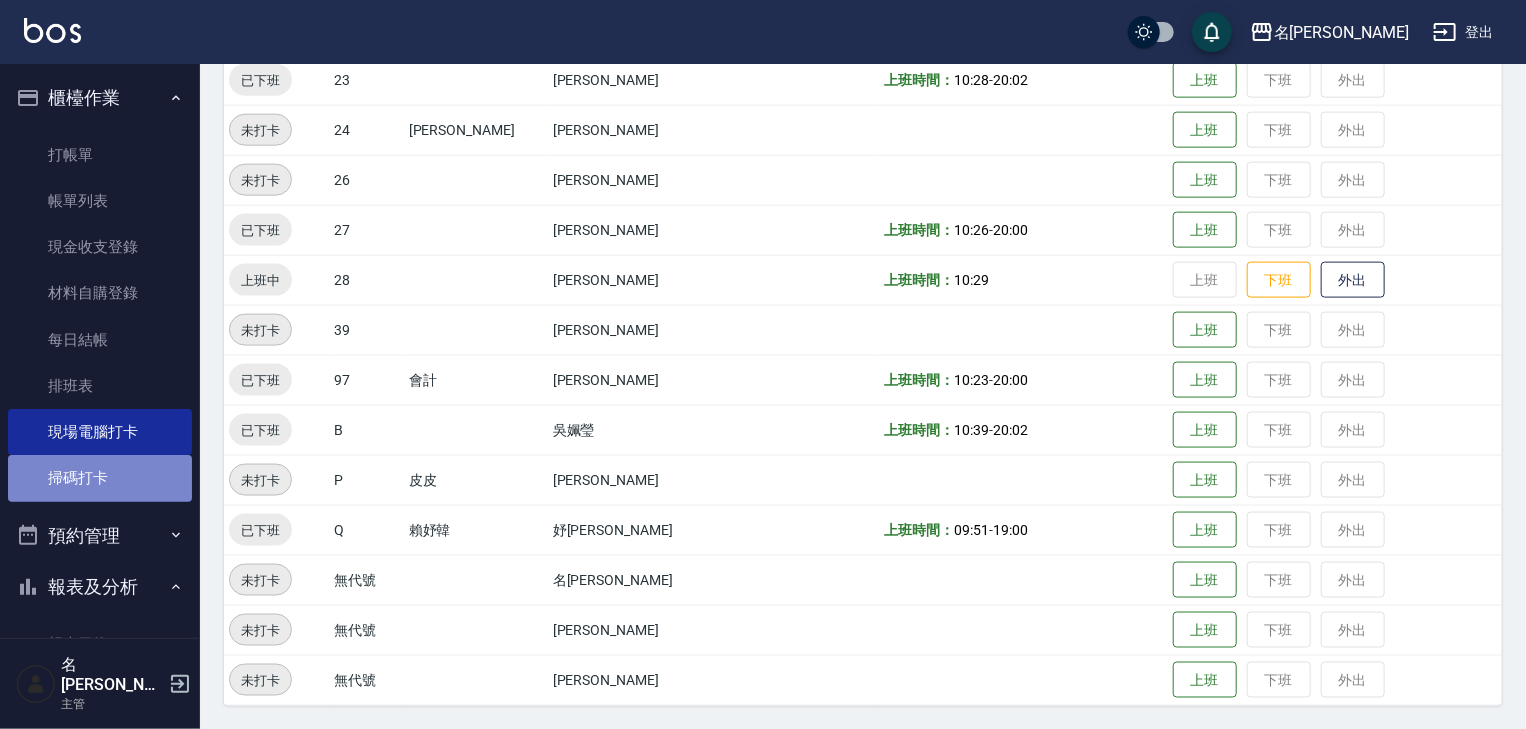 click on "掃碼打卡" at bounding box center [100, 478] 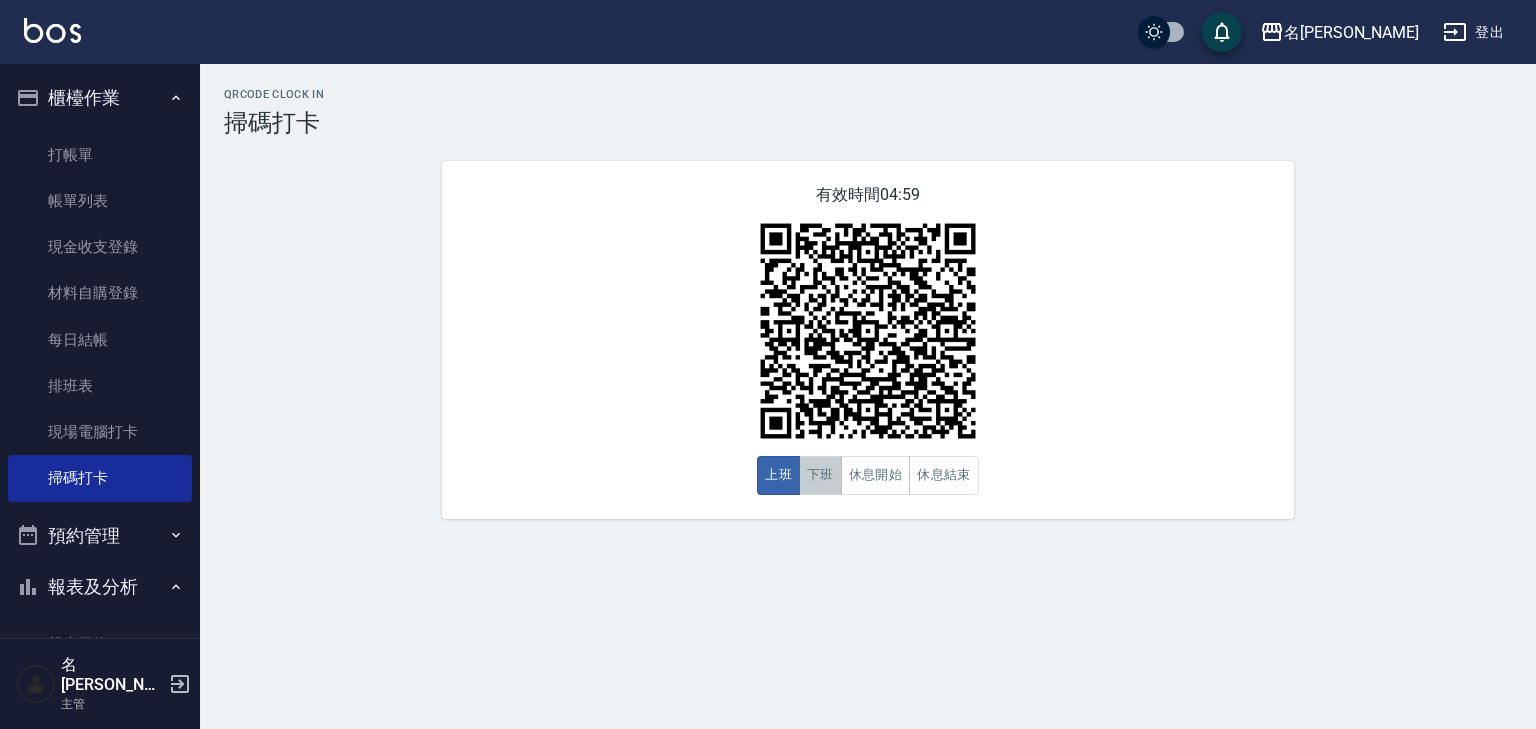 click on "下班" at bounding box center (820, 475) 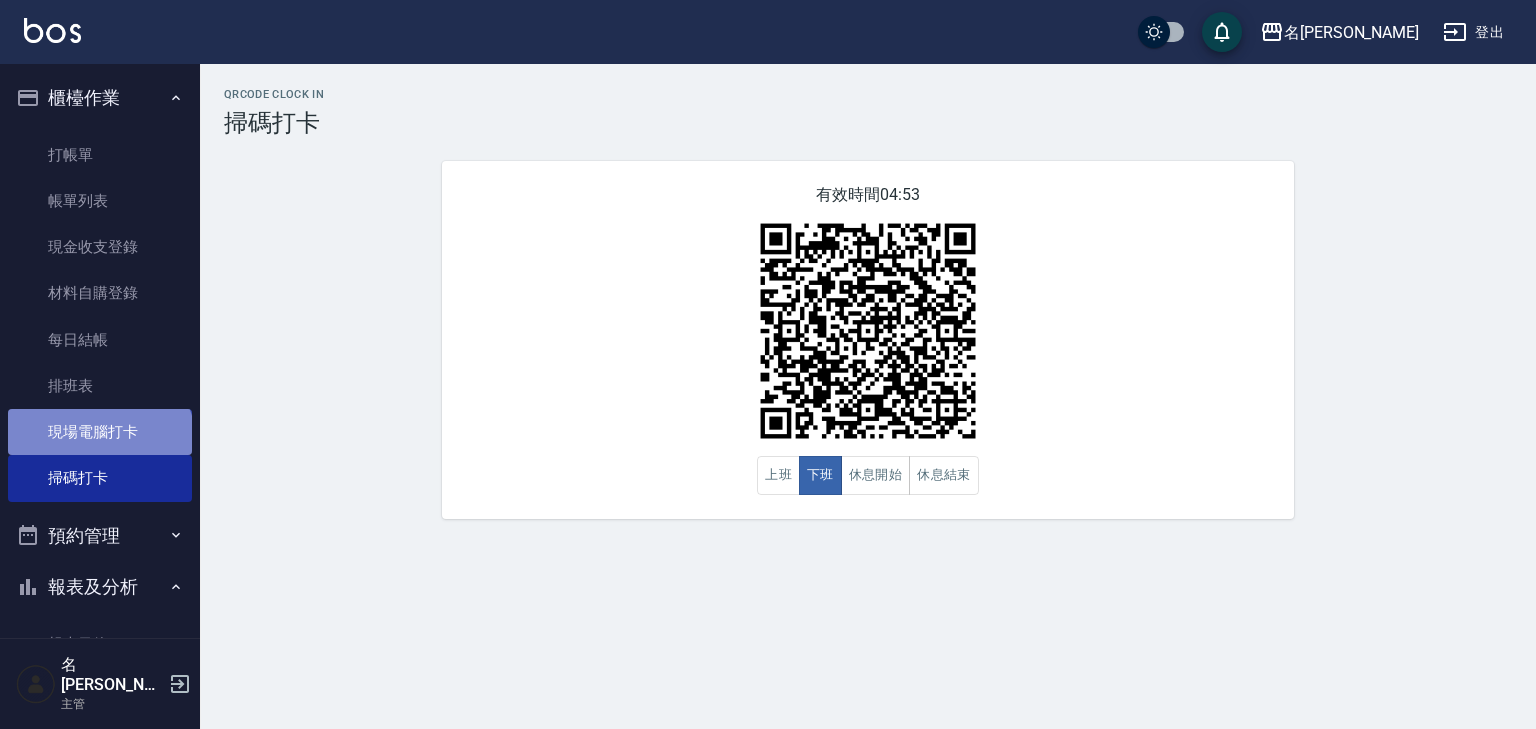 click on "現場電腦打卡" at bounding box center (100, 432) 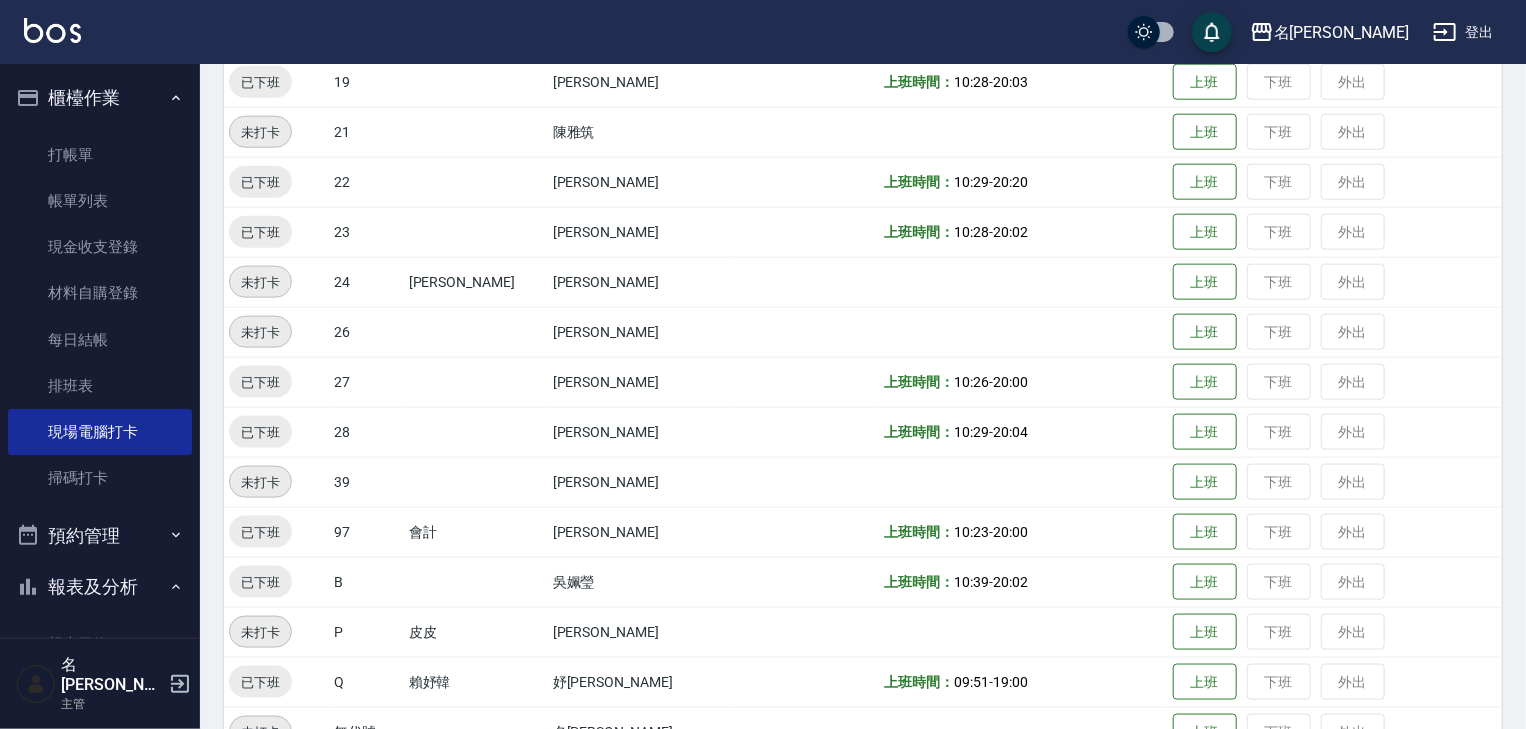 scroll, scrollTop: 1173, scrollLeft: 0, axis: vertical 